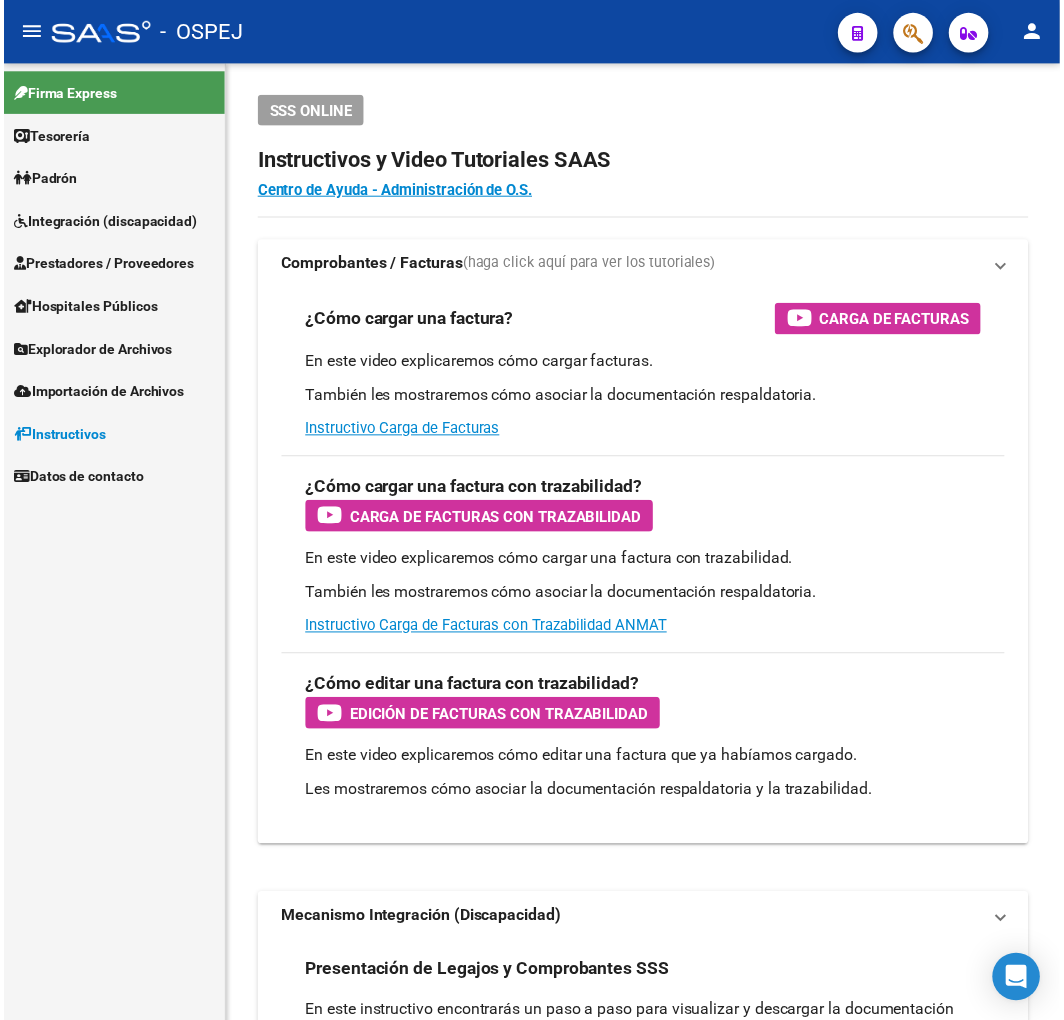scroll, scrollTop: 0, scrollLeft: 0, axis: both 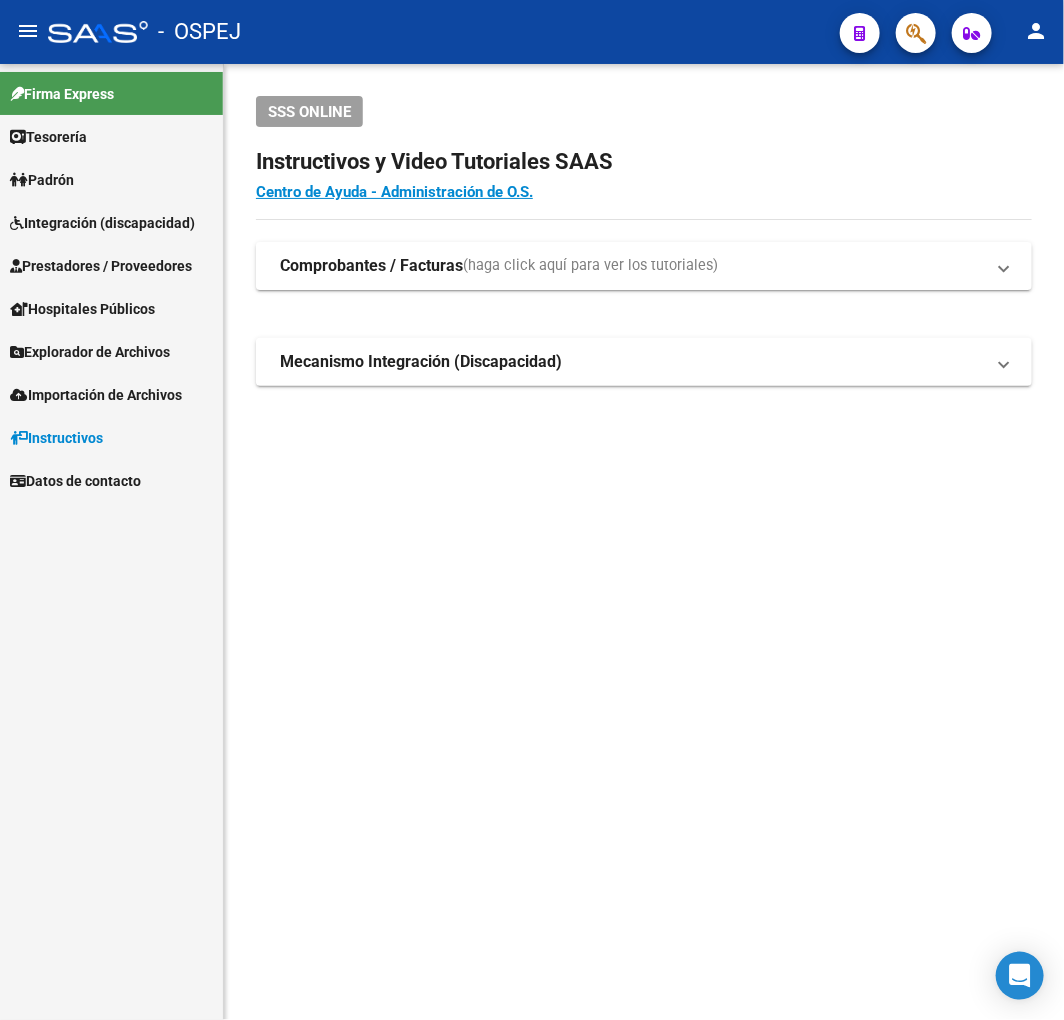 click on "Prestadores / Proveedores" at bounding box center [101, 266] 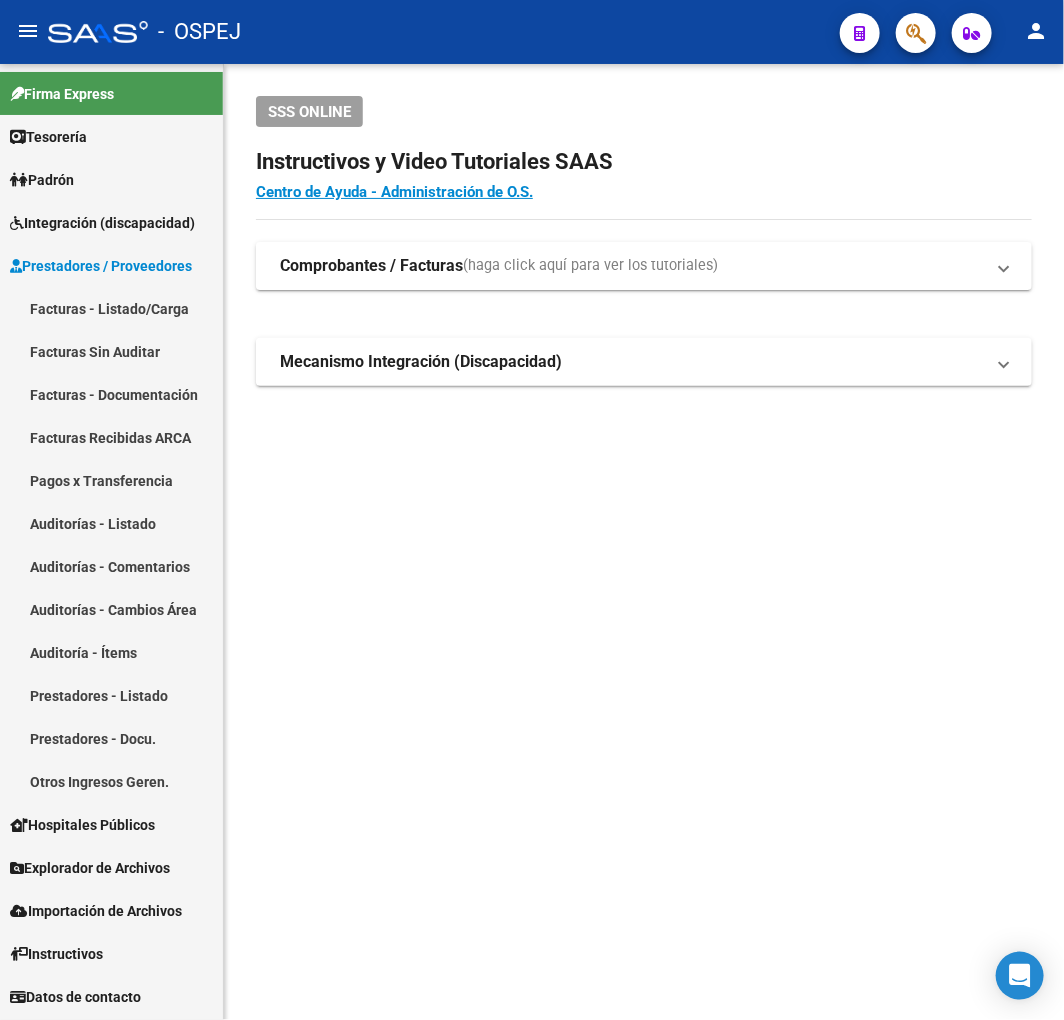 click on "Auditorías - Listado" at bounding box center (111, 523) 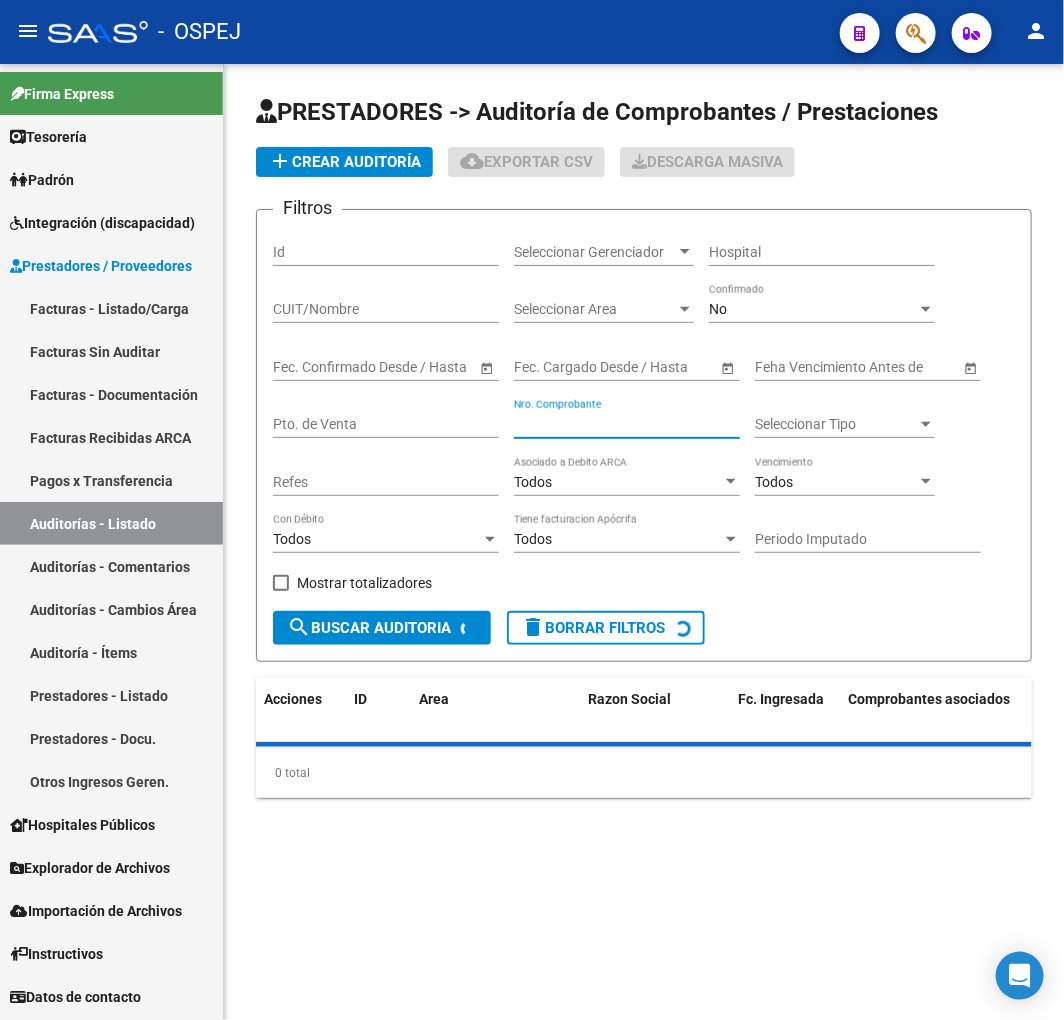 click on "Nro. Comprobante" at bounding box center [627, 424] 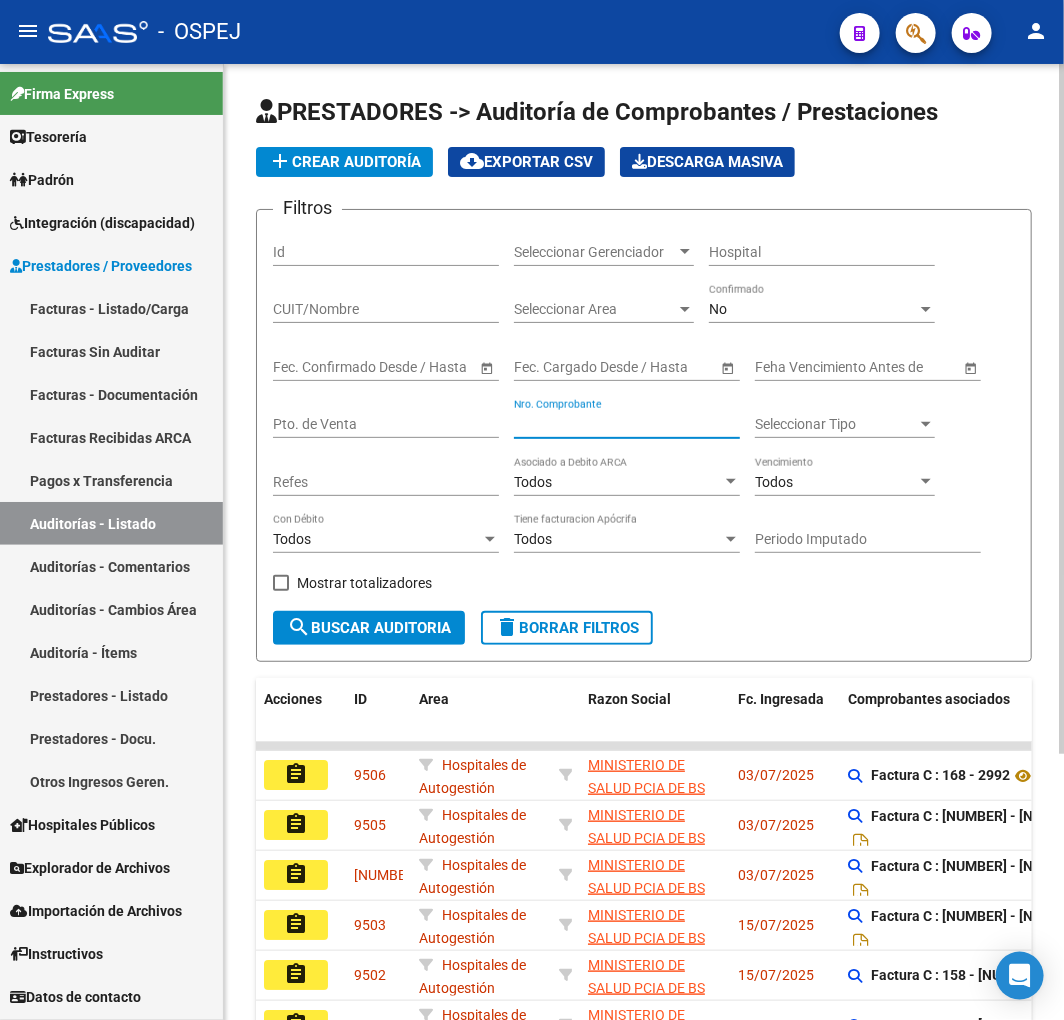click on "Nro. Comprobante" at bounding box center (627, 424) 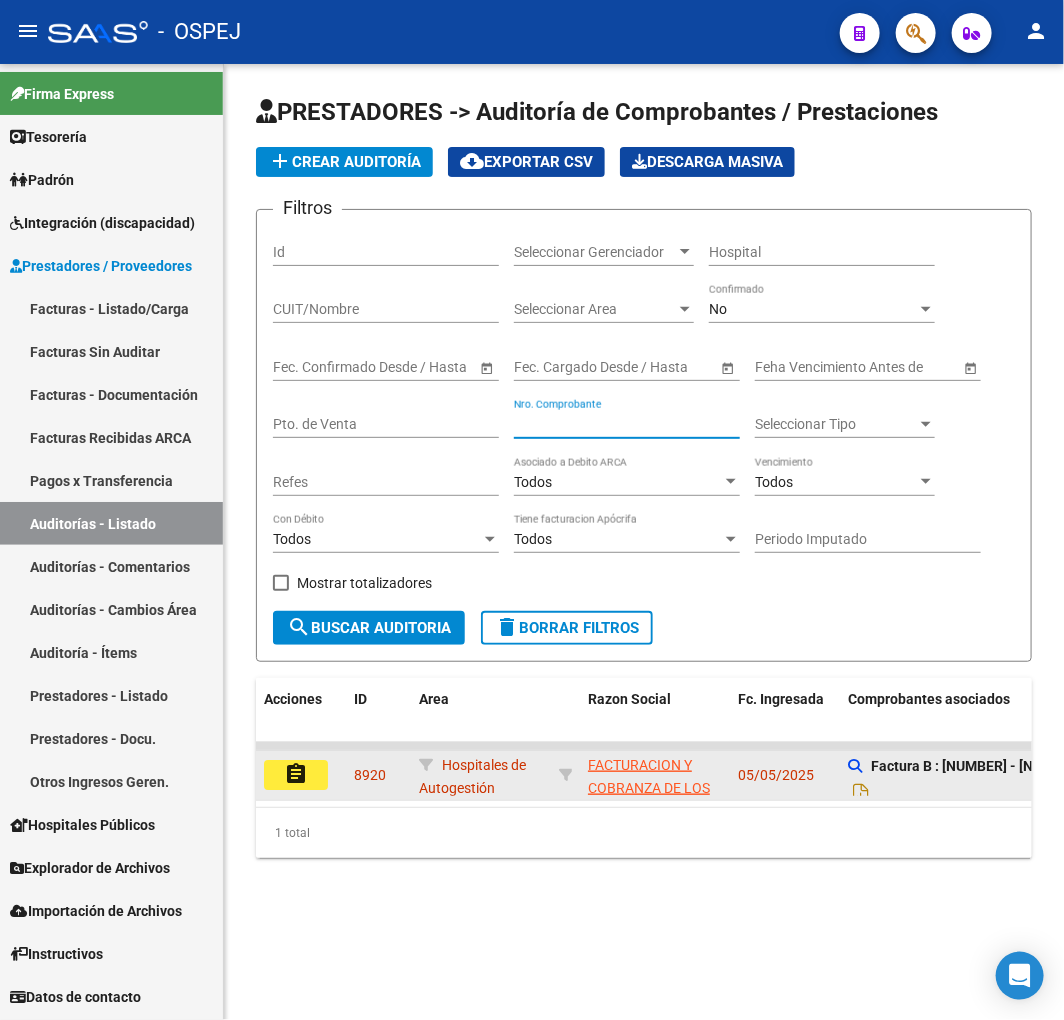 type on "[NUMBER]" 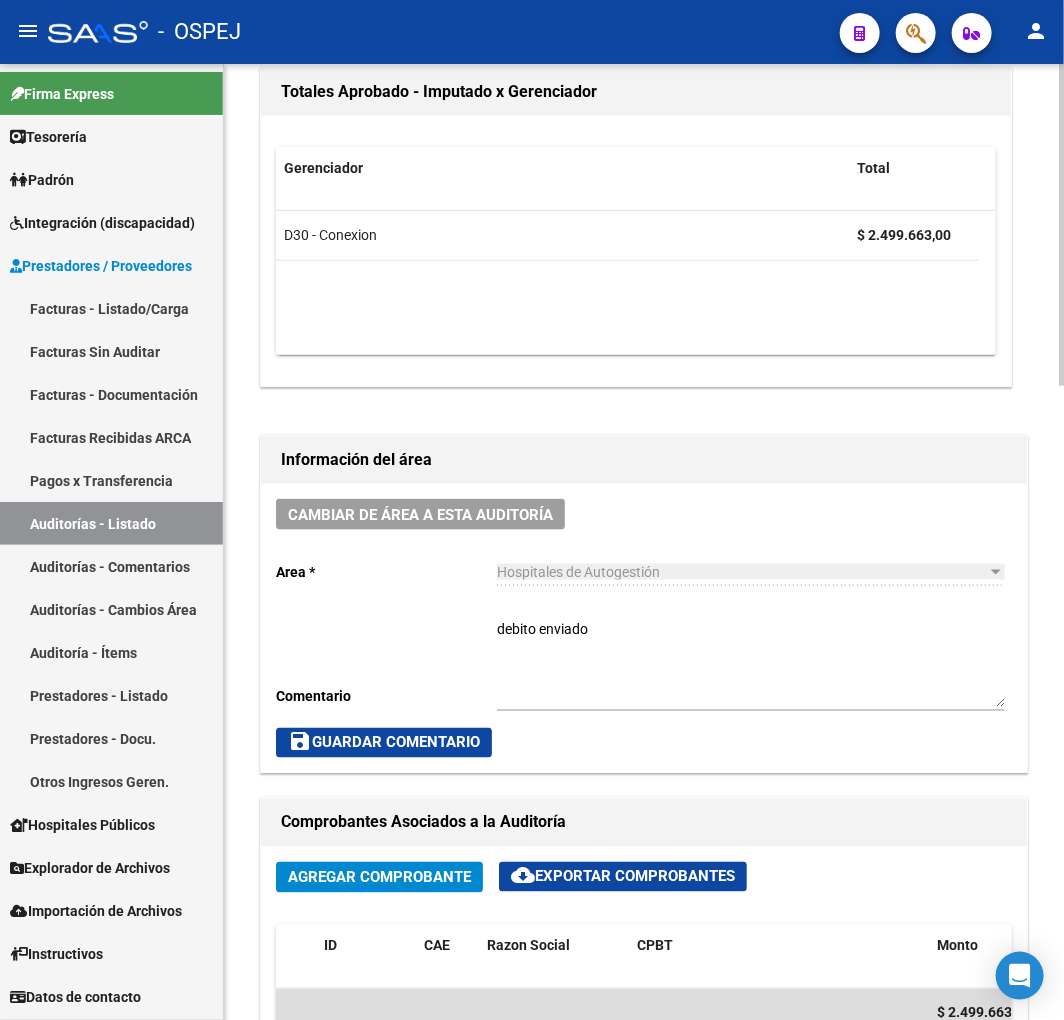 scroll, scrollTop: 555, scrollLeft: 0, axis: vertical 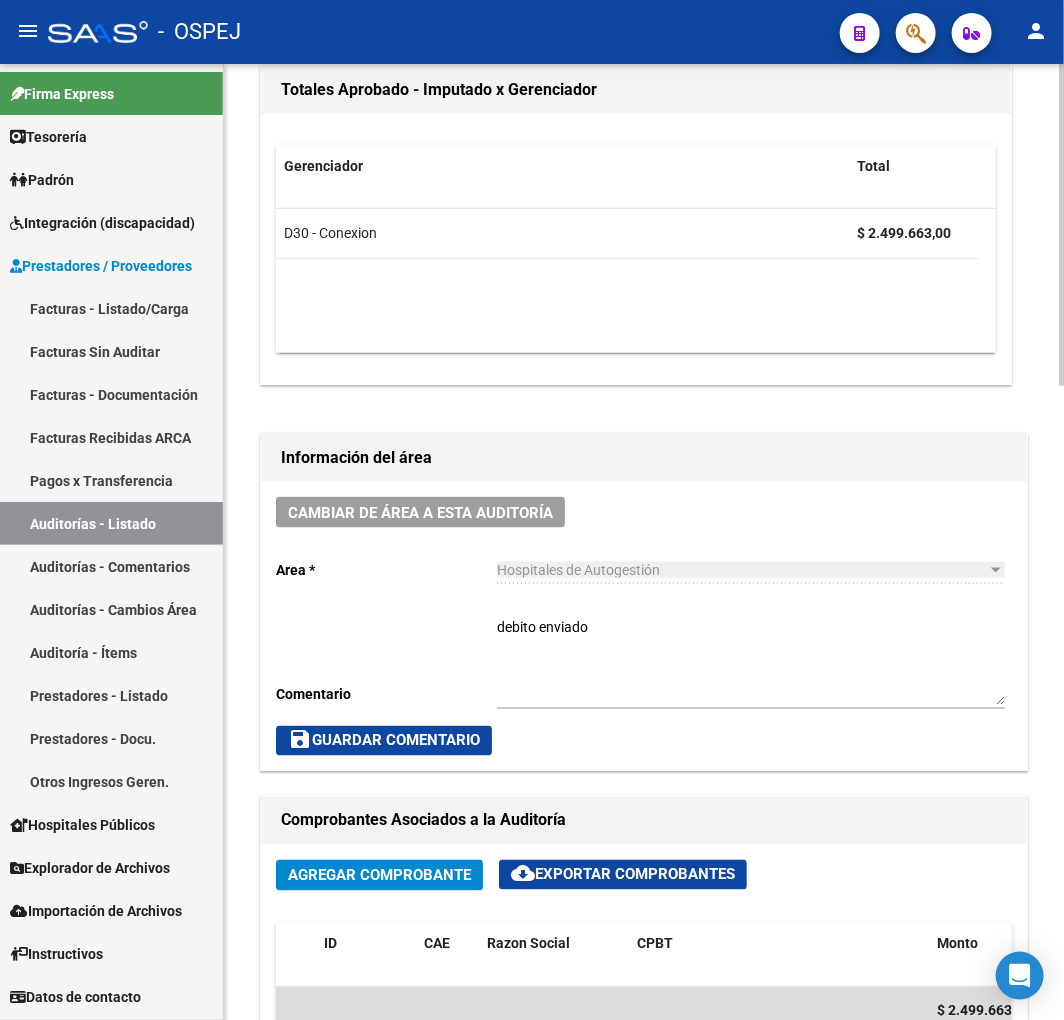 click on "Hospitales de Autogestión Seleccionar area" 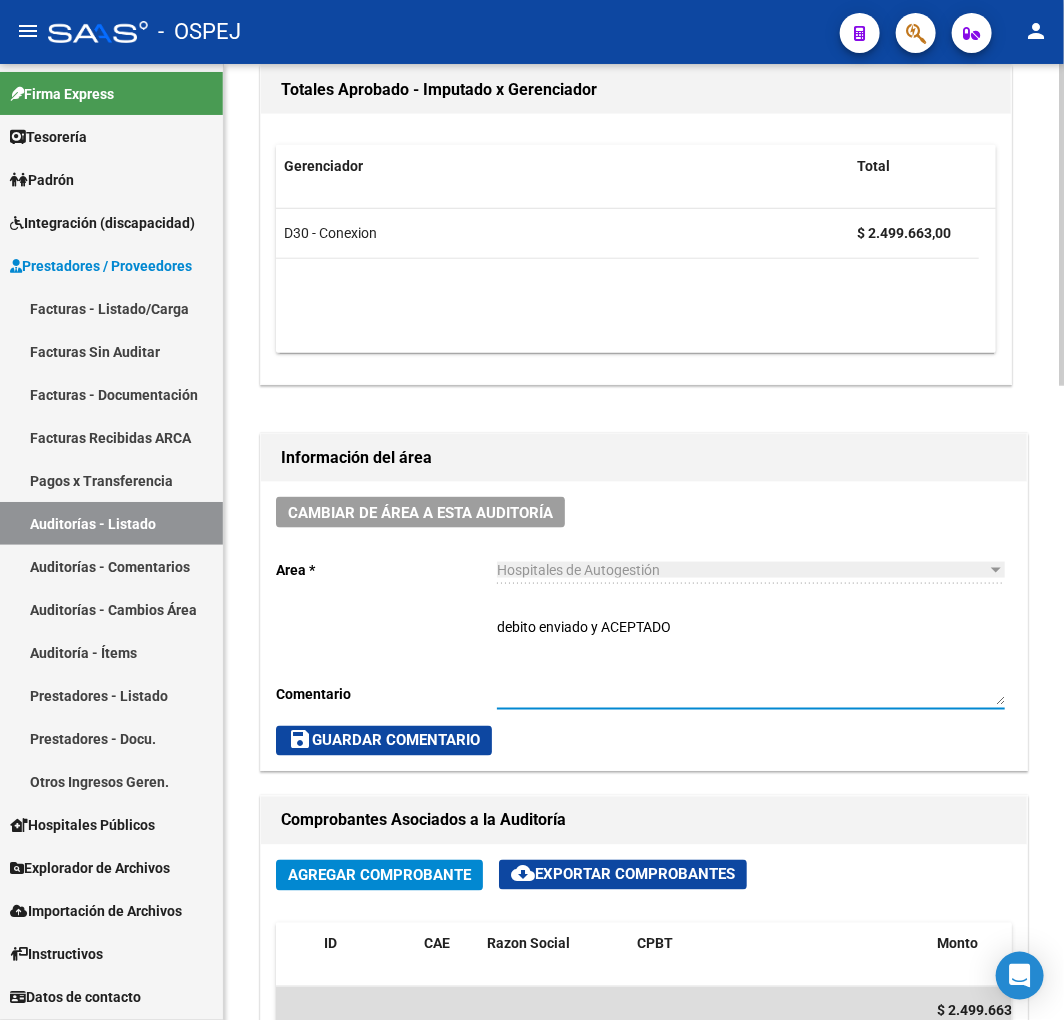 type on "debito enviado y ACEPTADO" 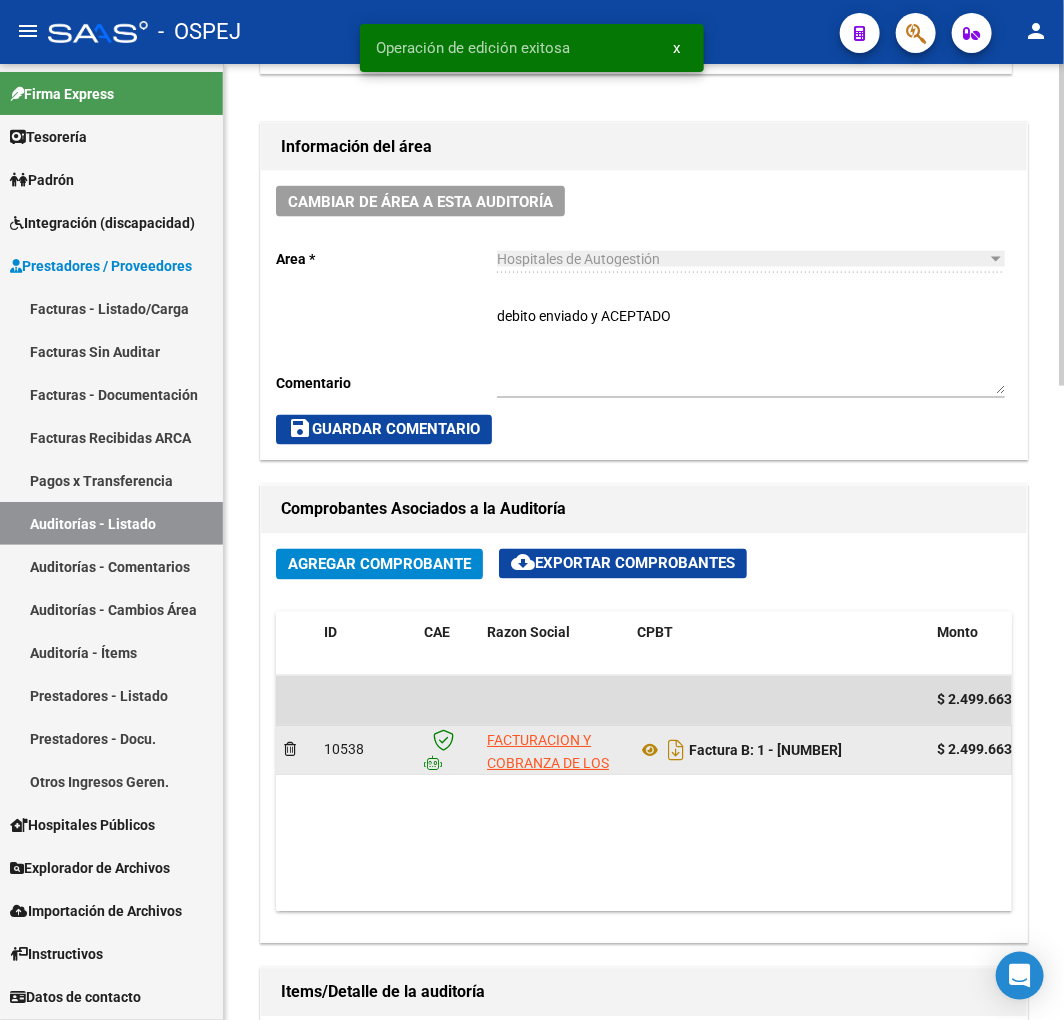 scroll, scrollTop: 1444, scrollLeft: 0, axis: vertical 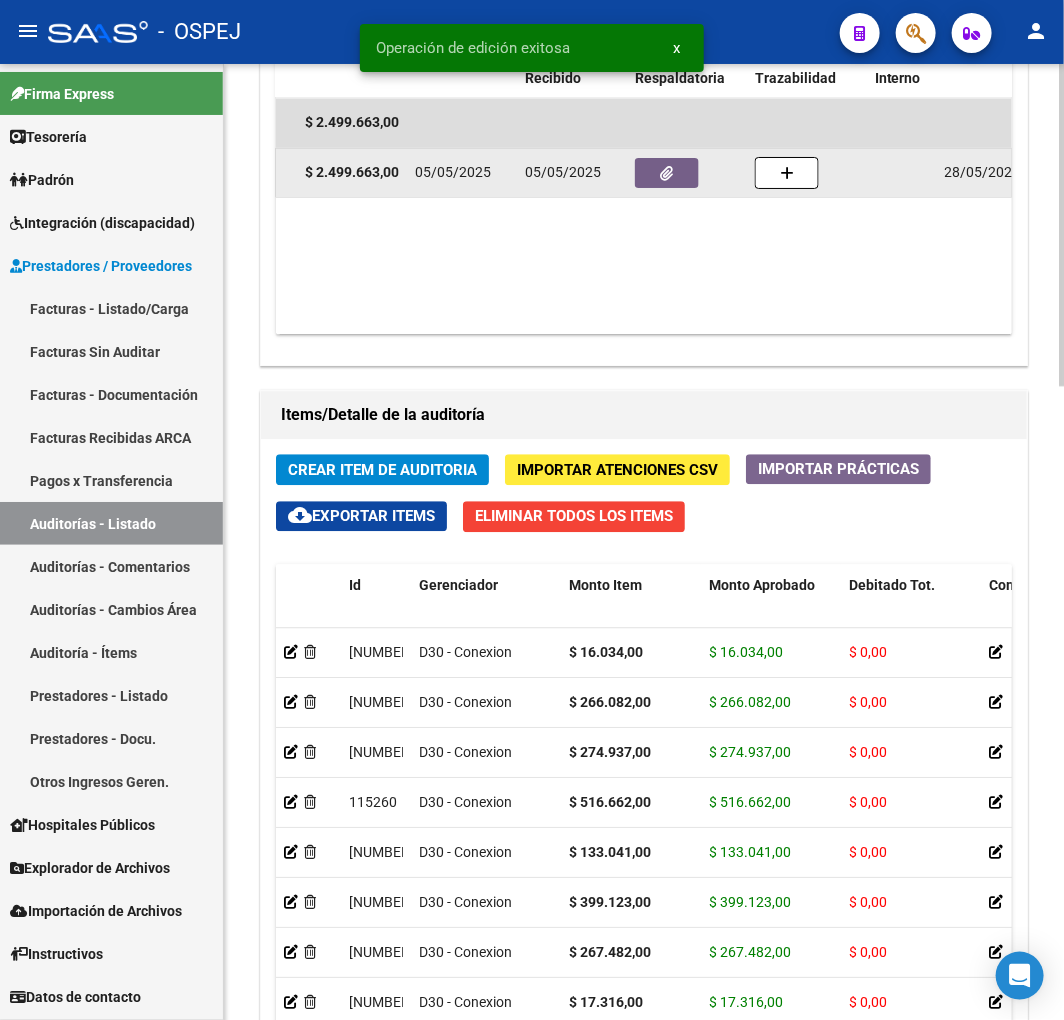 click 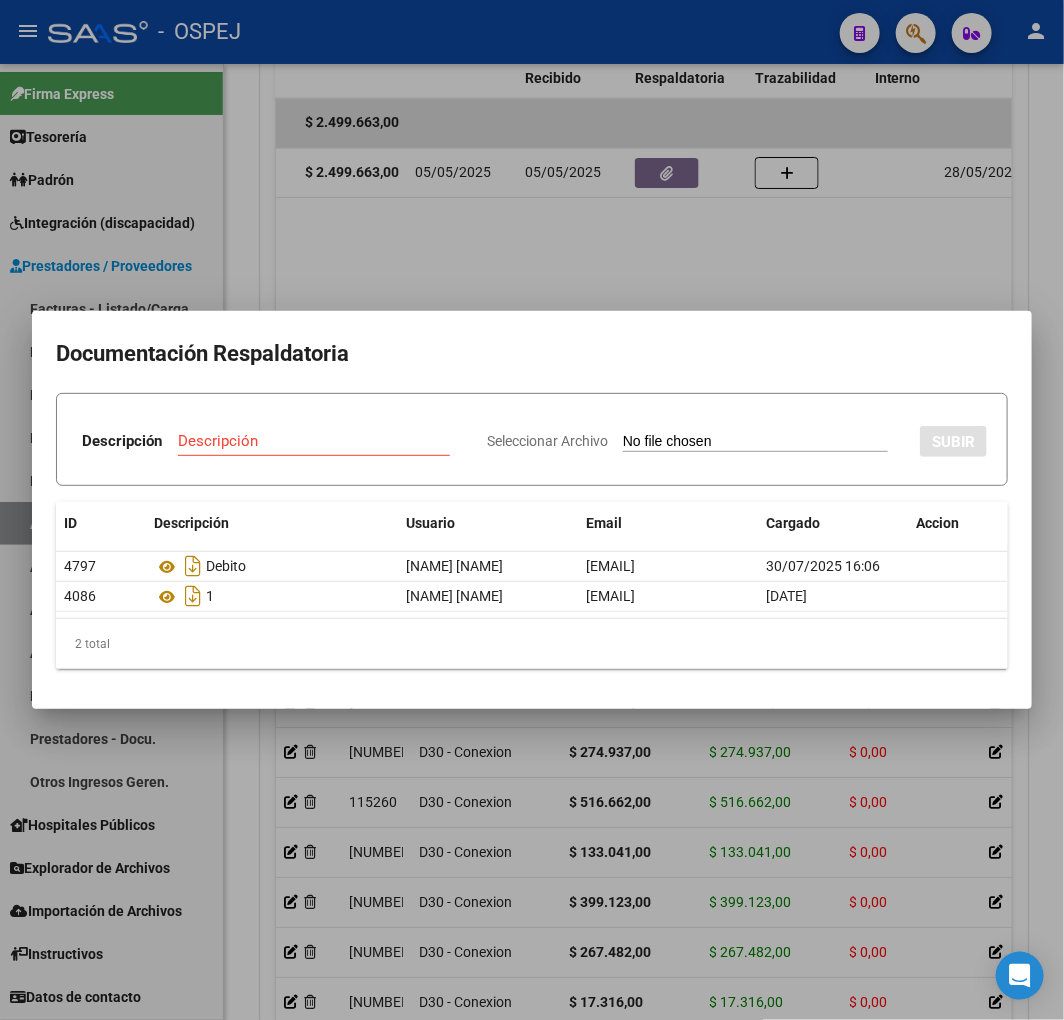 type on "C:\fakepath\NCB 0001-00043645.pdf" 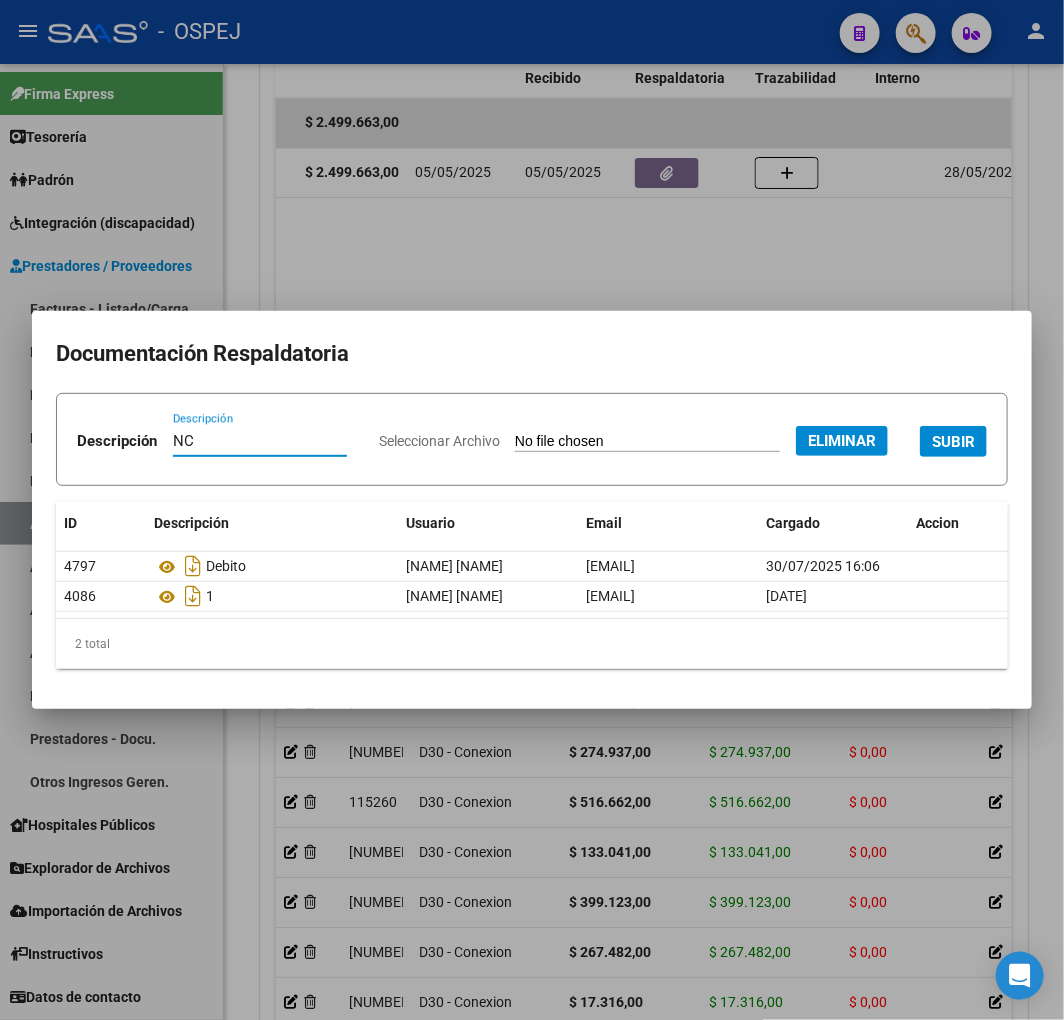 type on "NC" 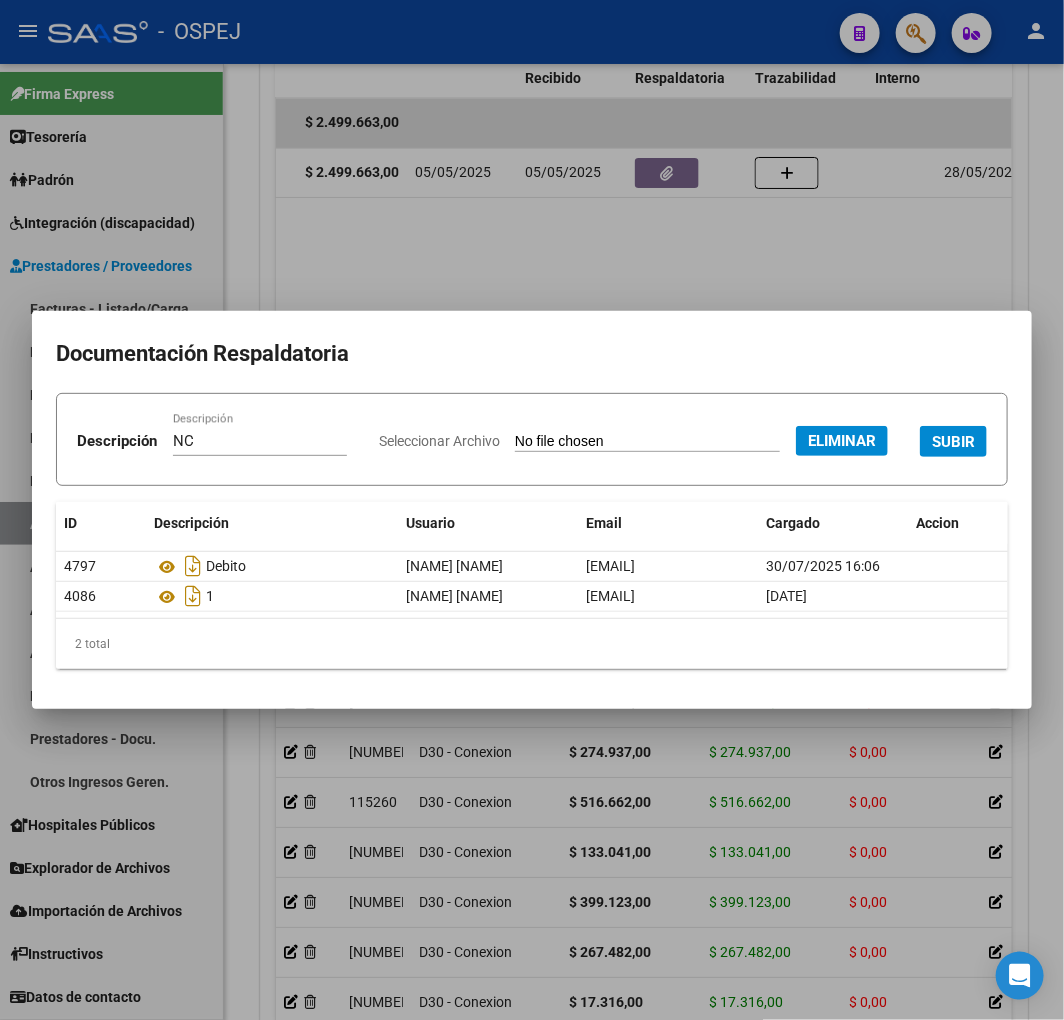 click on "Seleccionar Archivo Eliminar SUBIR" at bounding box center (683, 439) 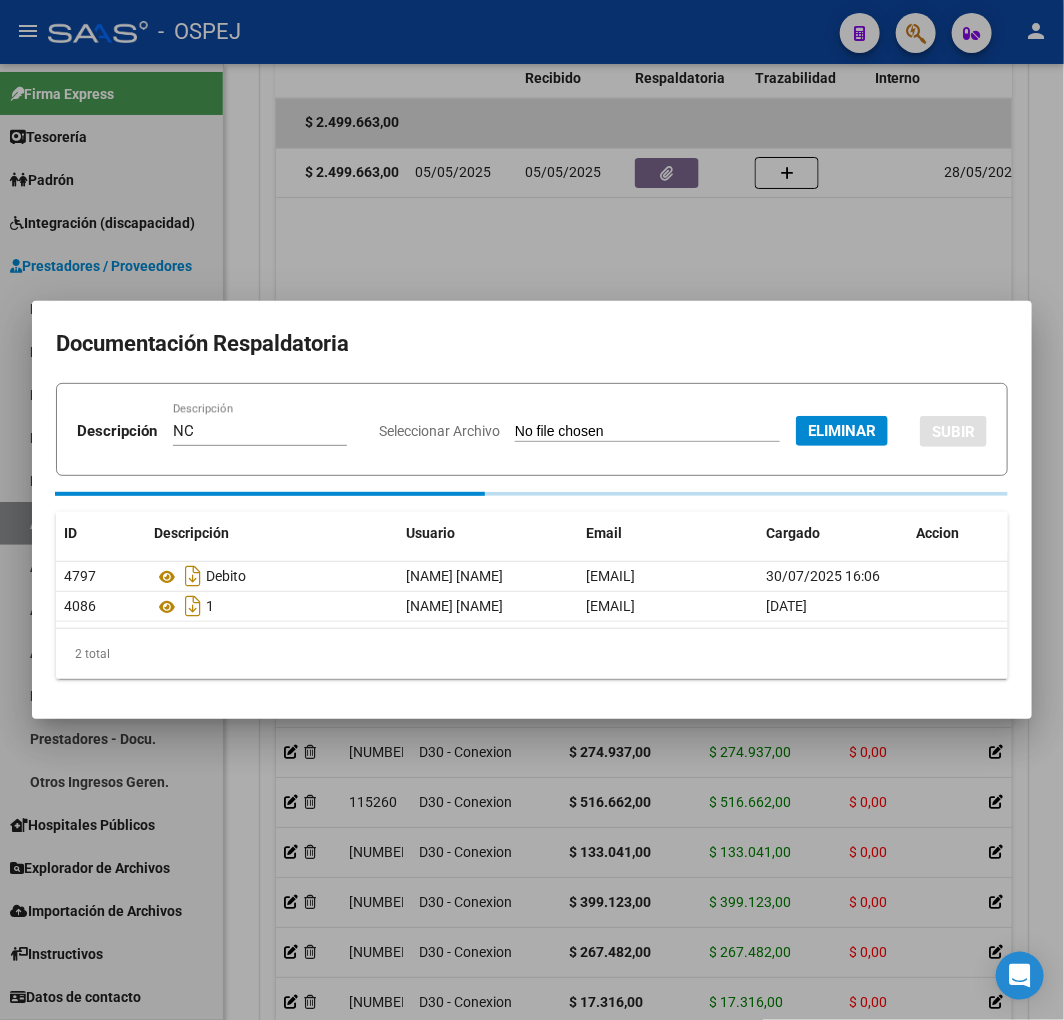 type 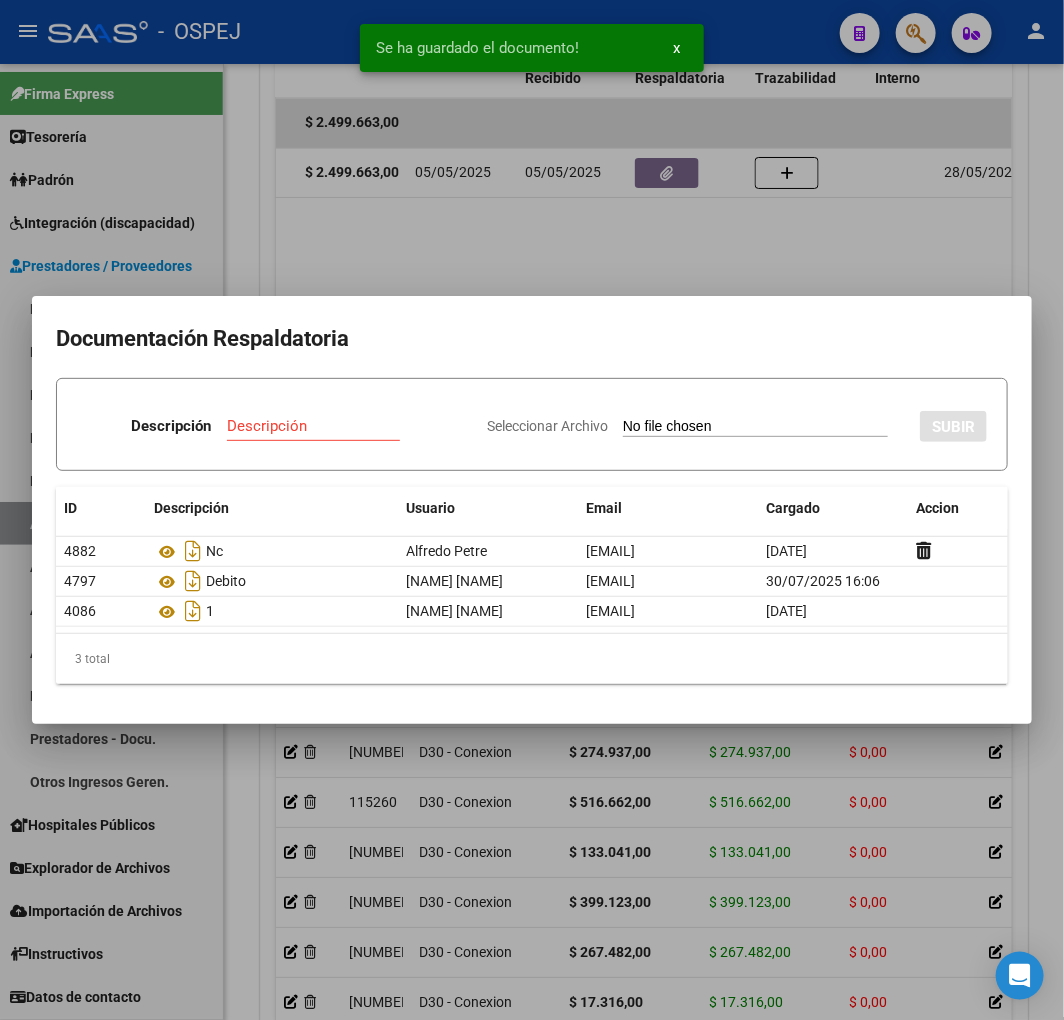 click at bounding box center [532, 510] 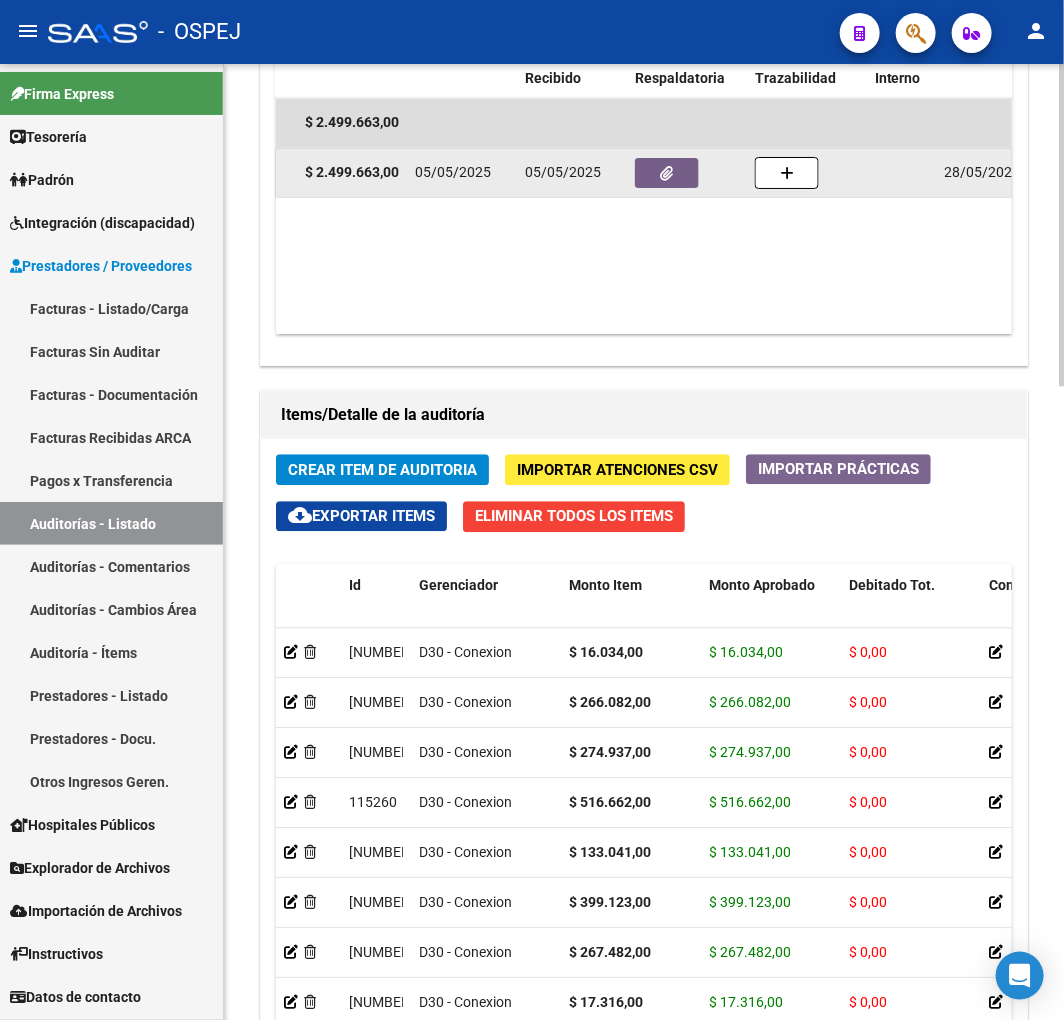 click 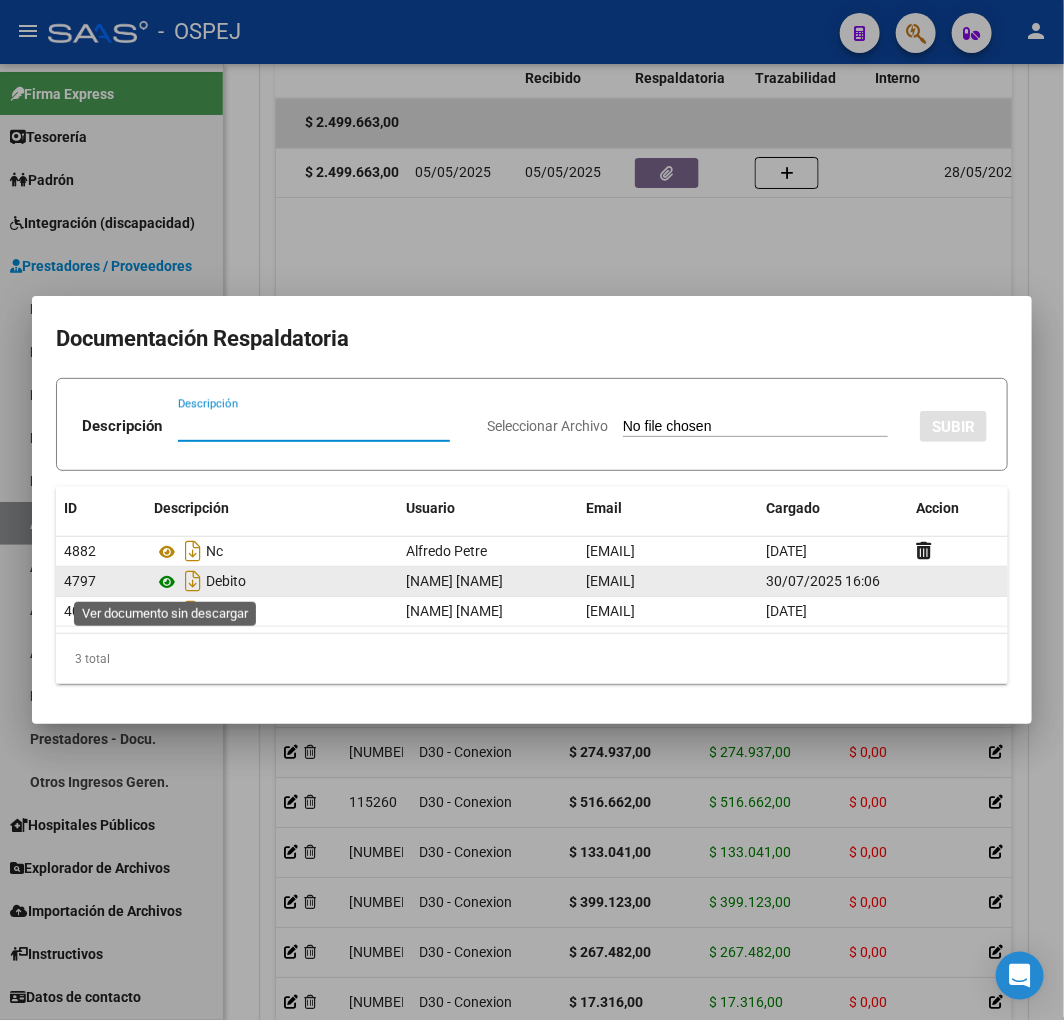 click 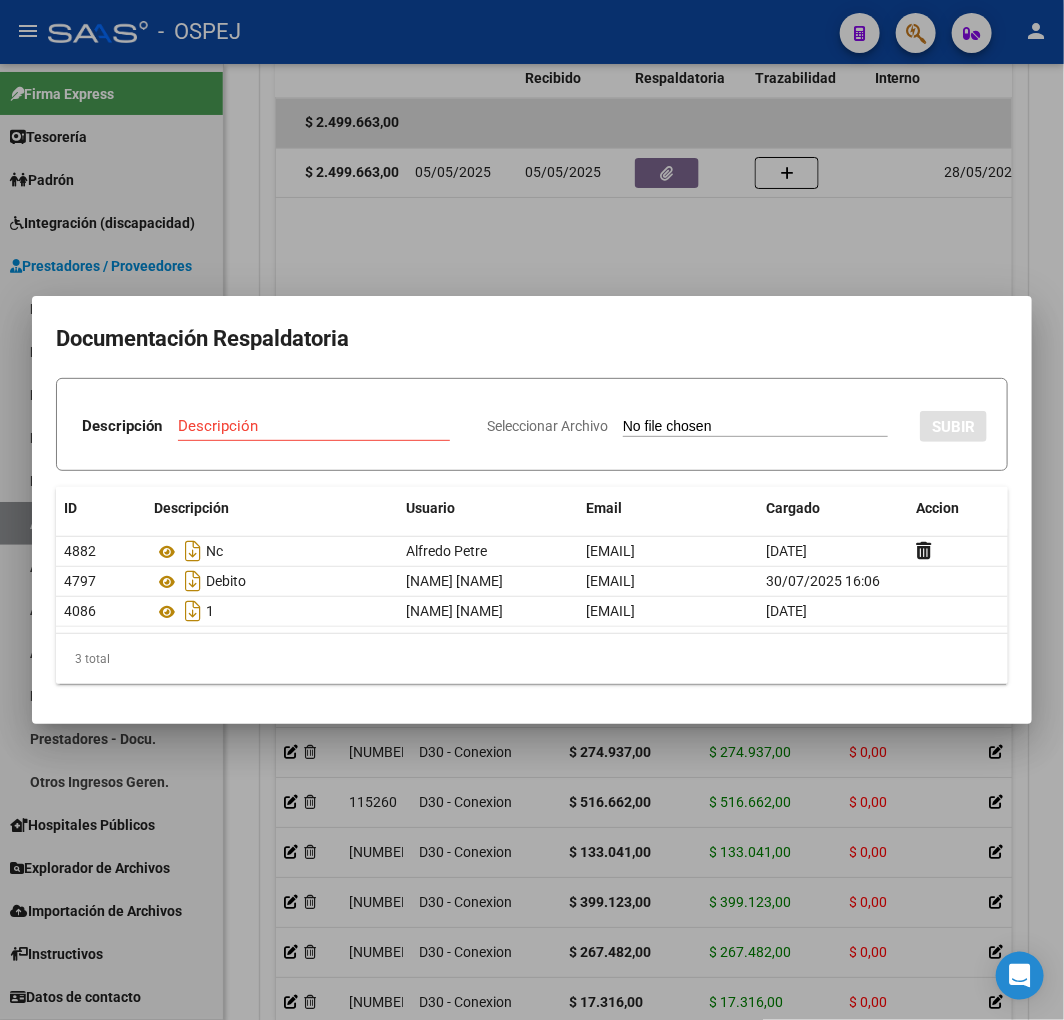 click at bounding box center (532, 510) 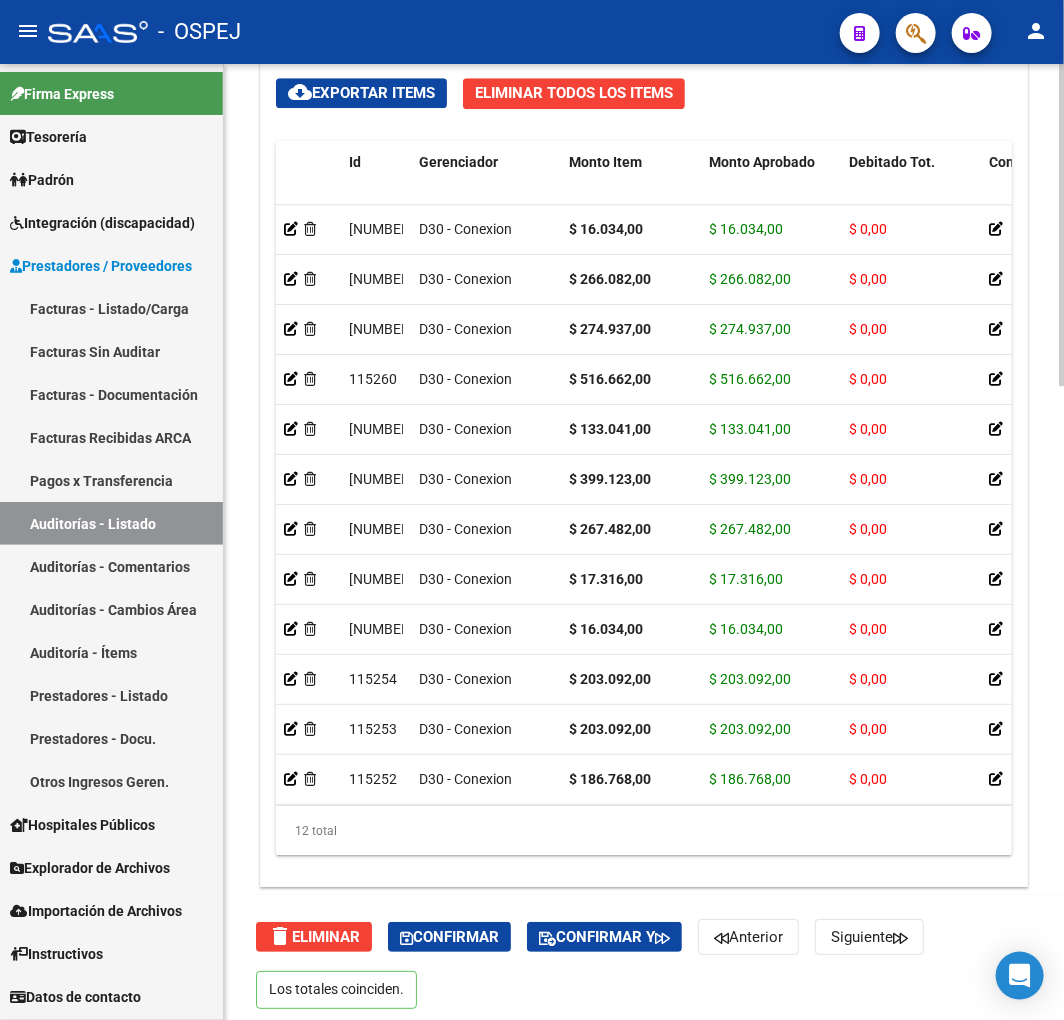 scroll, scrollTop: 1877, scrollLeft: 0, axis: vertical 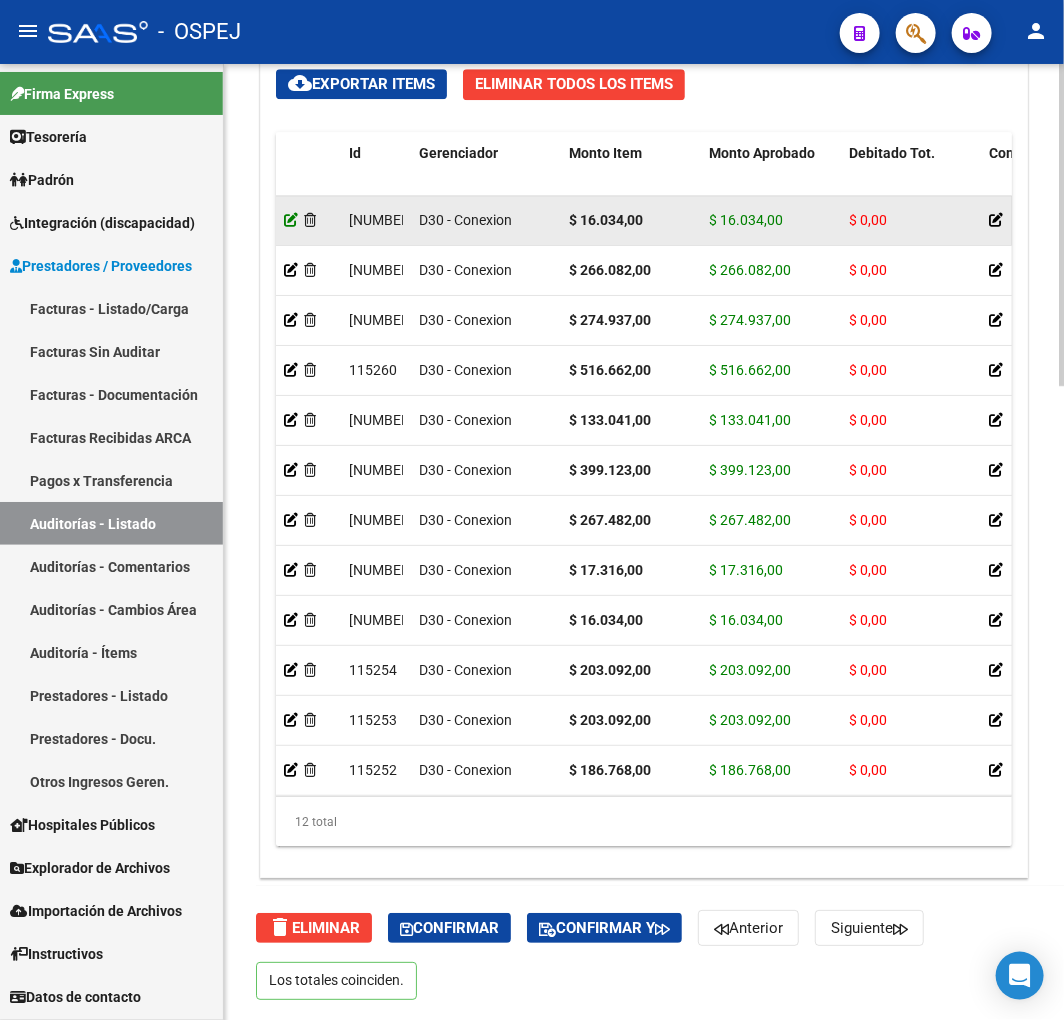 click 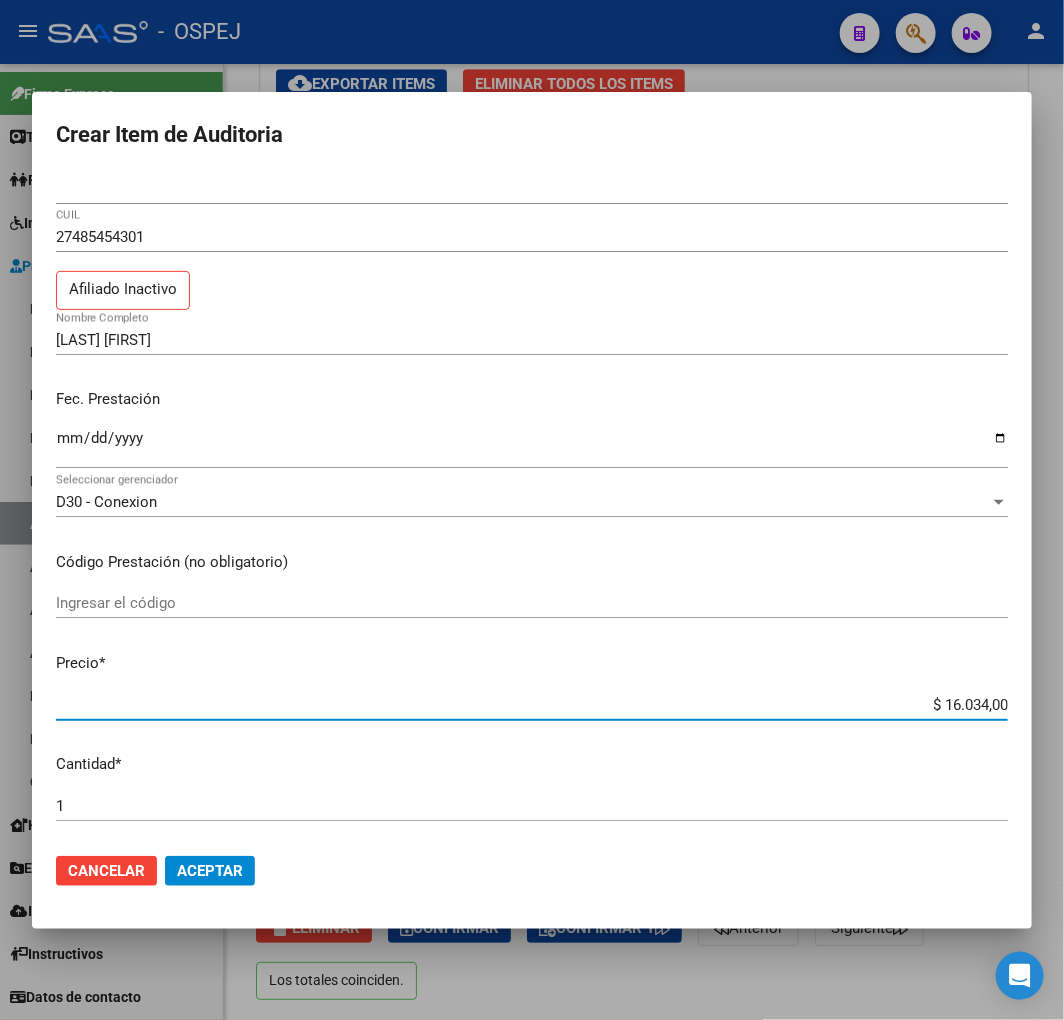 click on "$ 16.034,00" at bounding box center (532, 705) 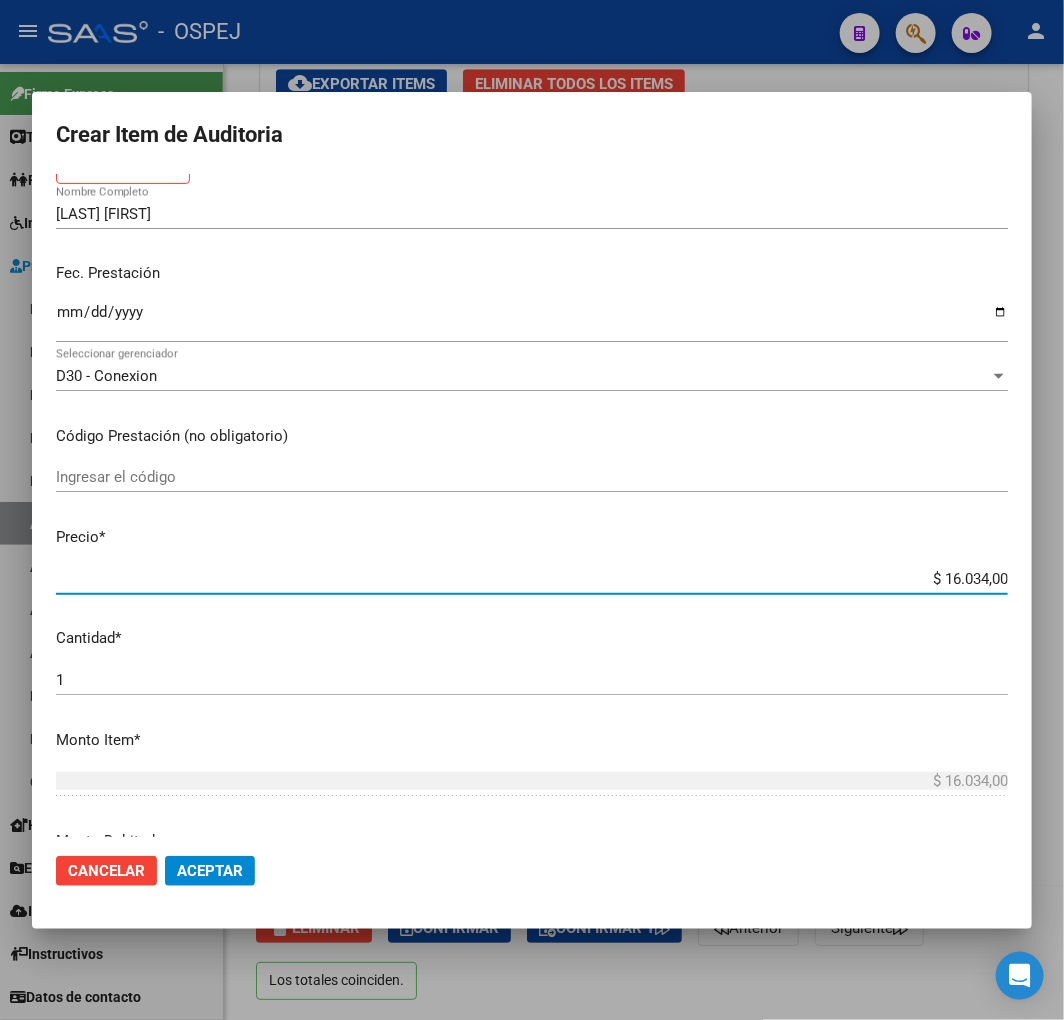 scroll, scrollTop: 333, scrollLeft: 0, axis: vertical 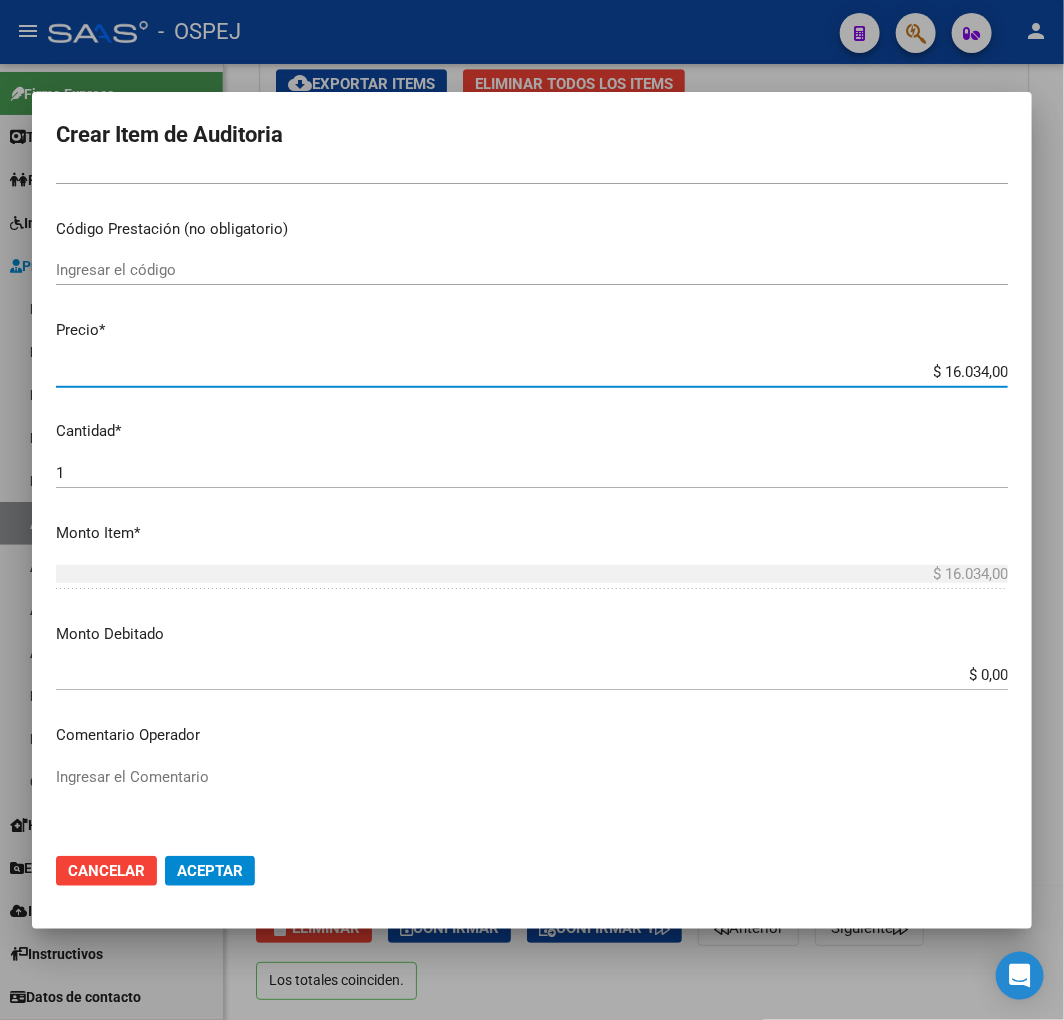 click on "$ 0,00" at bounding box center [532, 675] 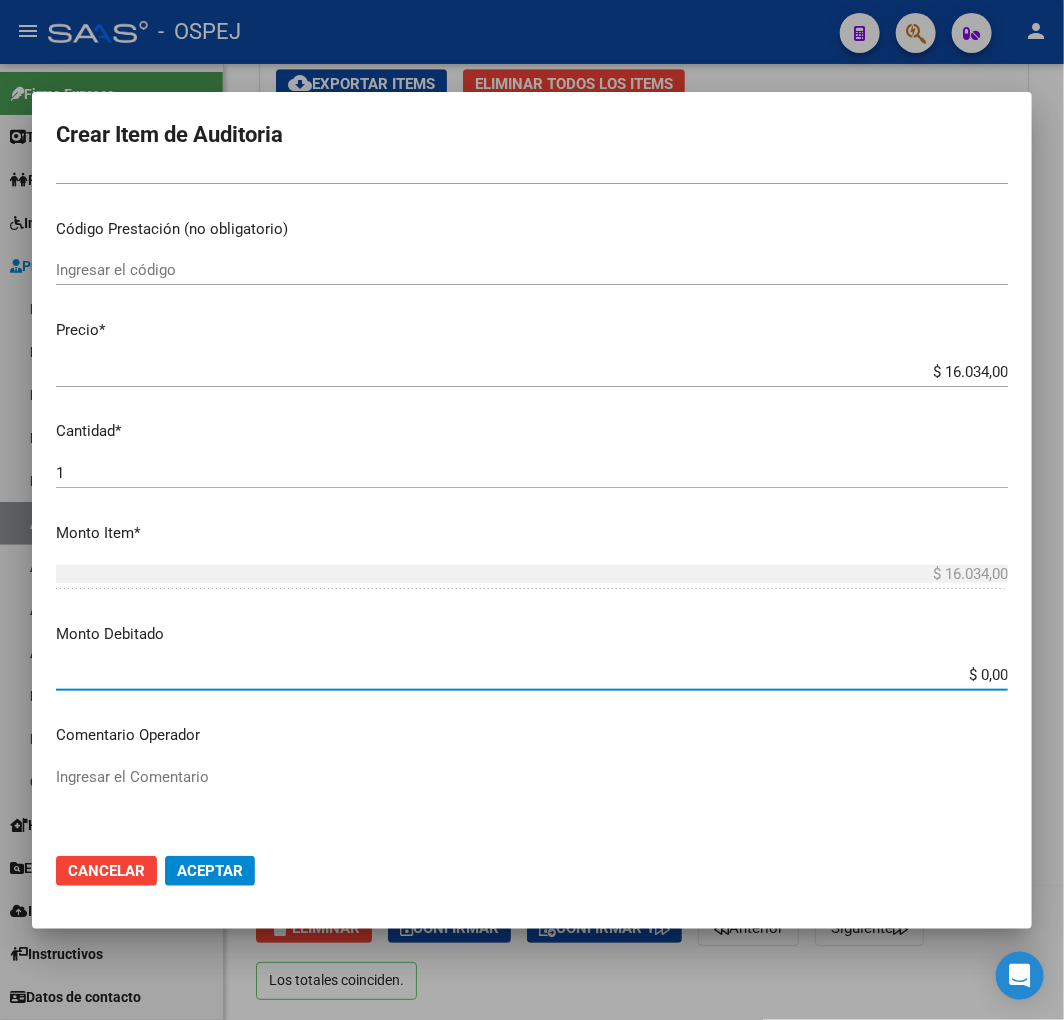 click on "$ 0,00" at bounding box center (532, 675) 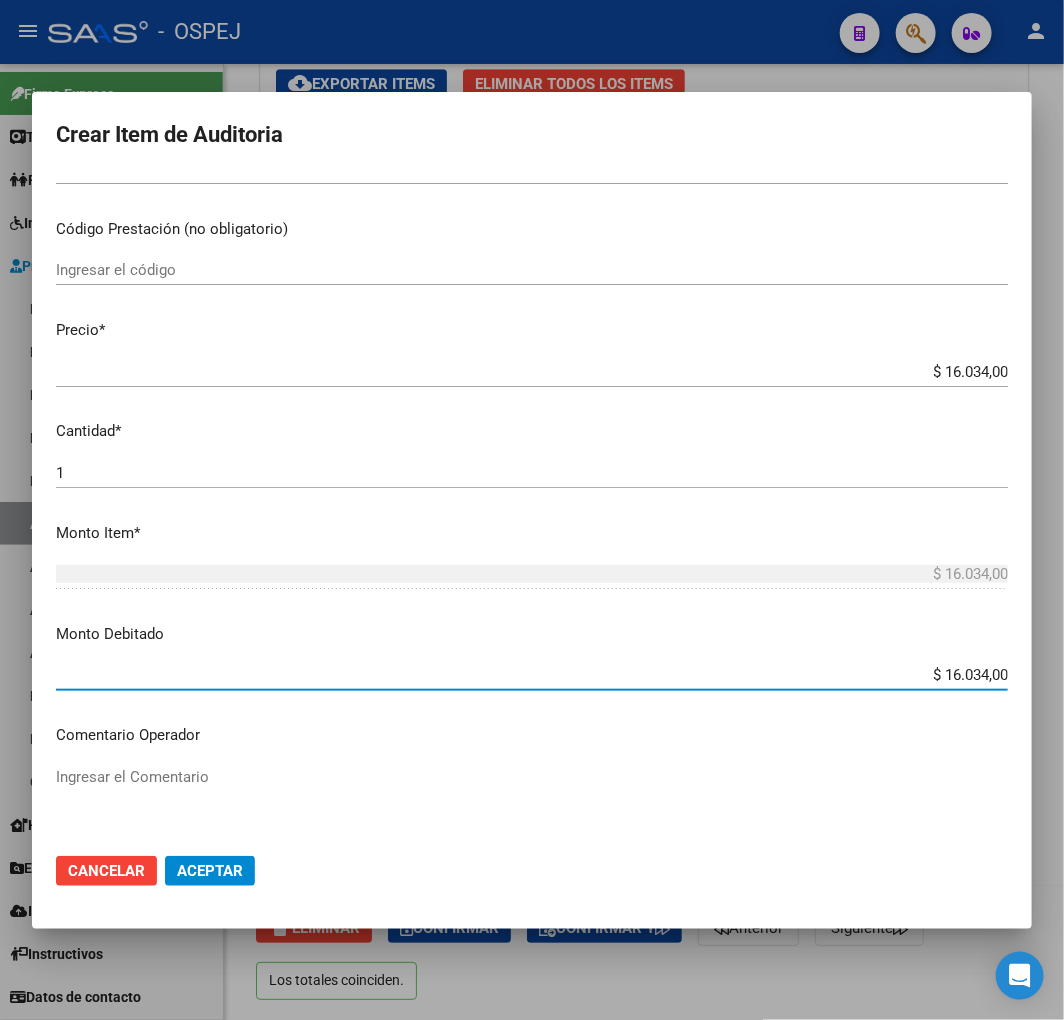 type on "$ 16.034,00" 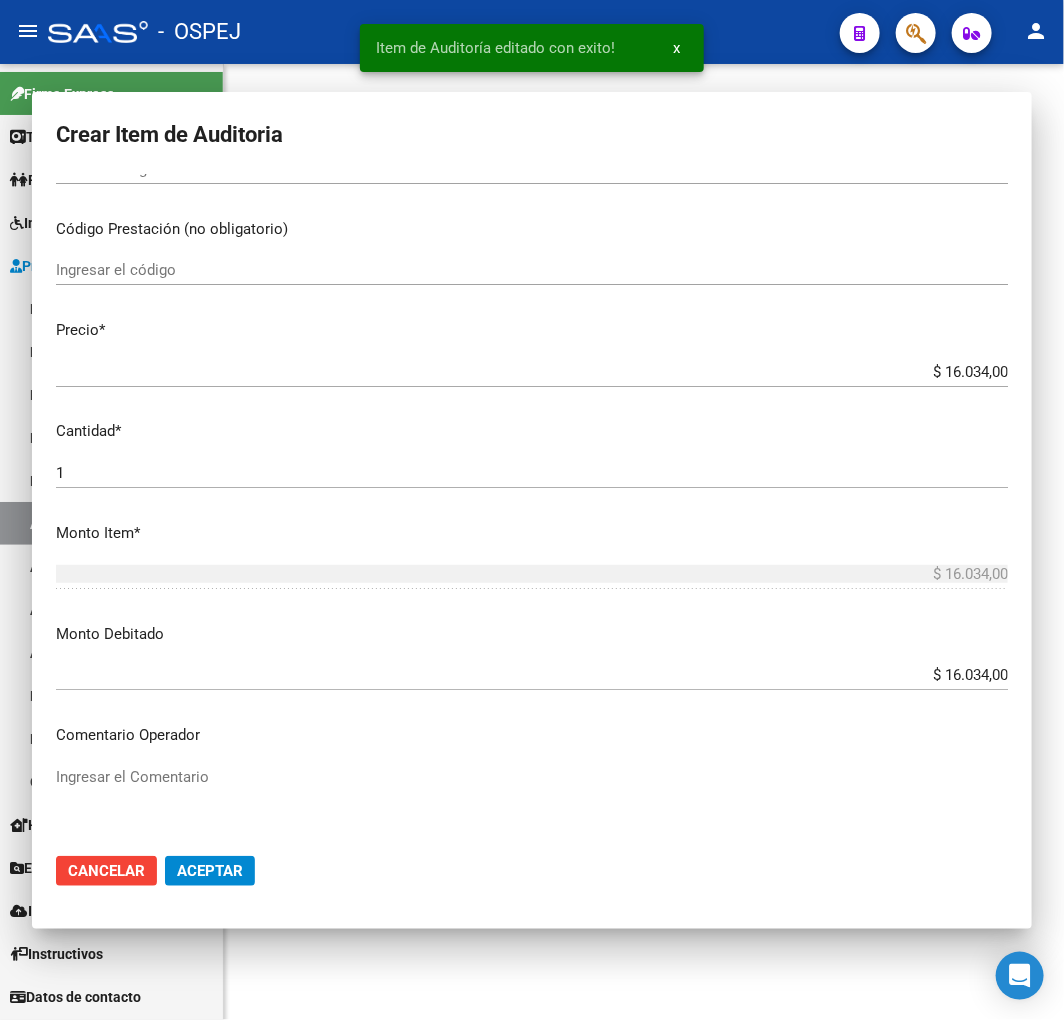 scroll, scrollTop: 0, scrollLeft: 0, axis: both 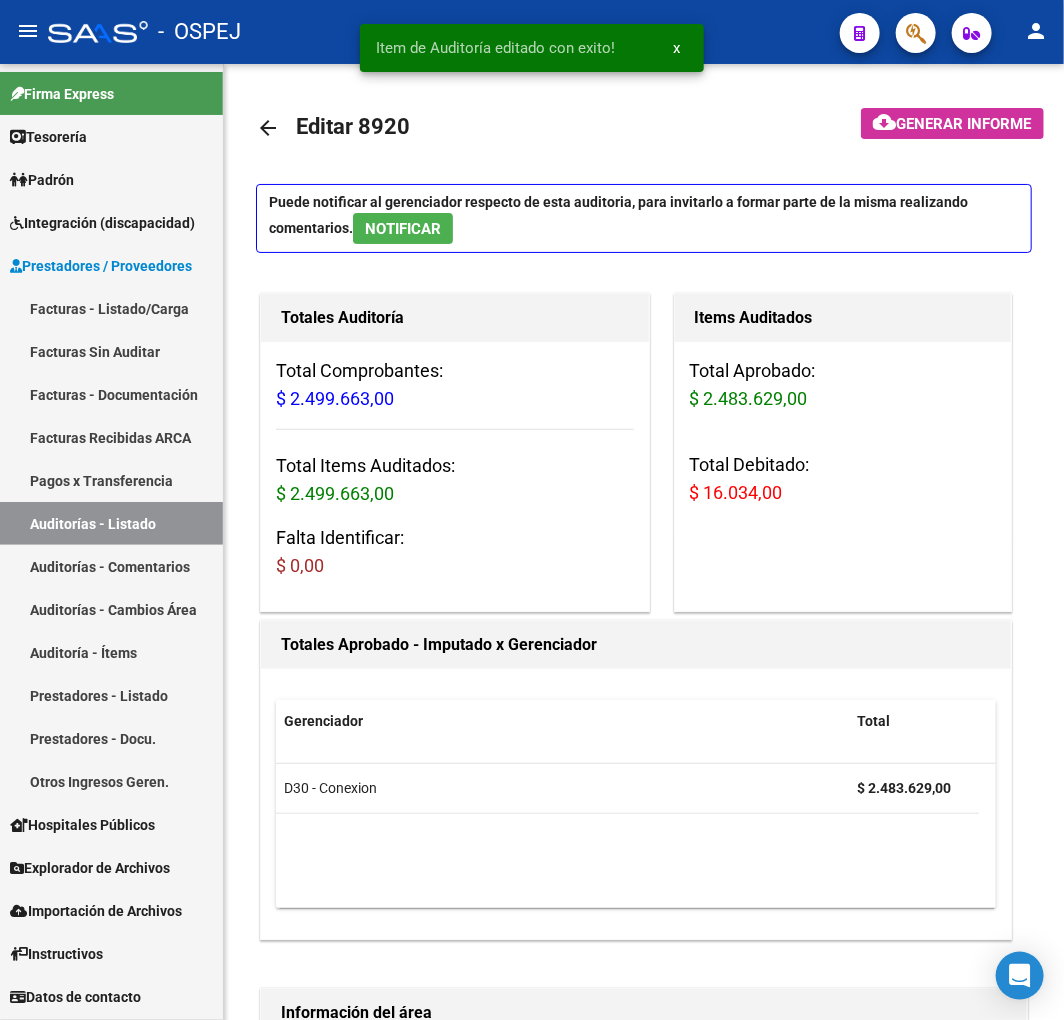 click on "Auditorías - Listado" at bounding box center [111, 523] 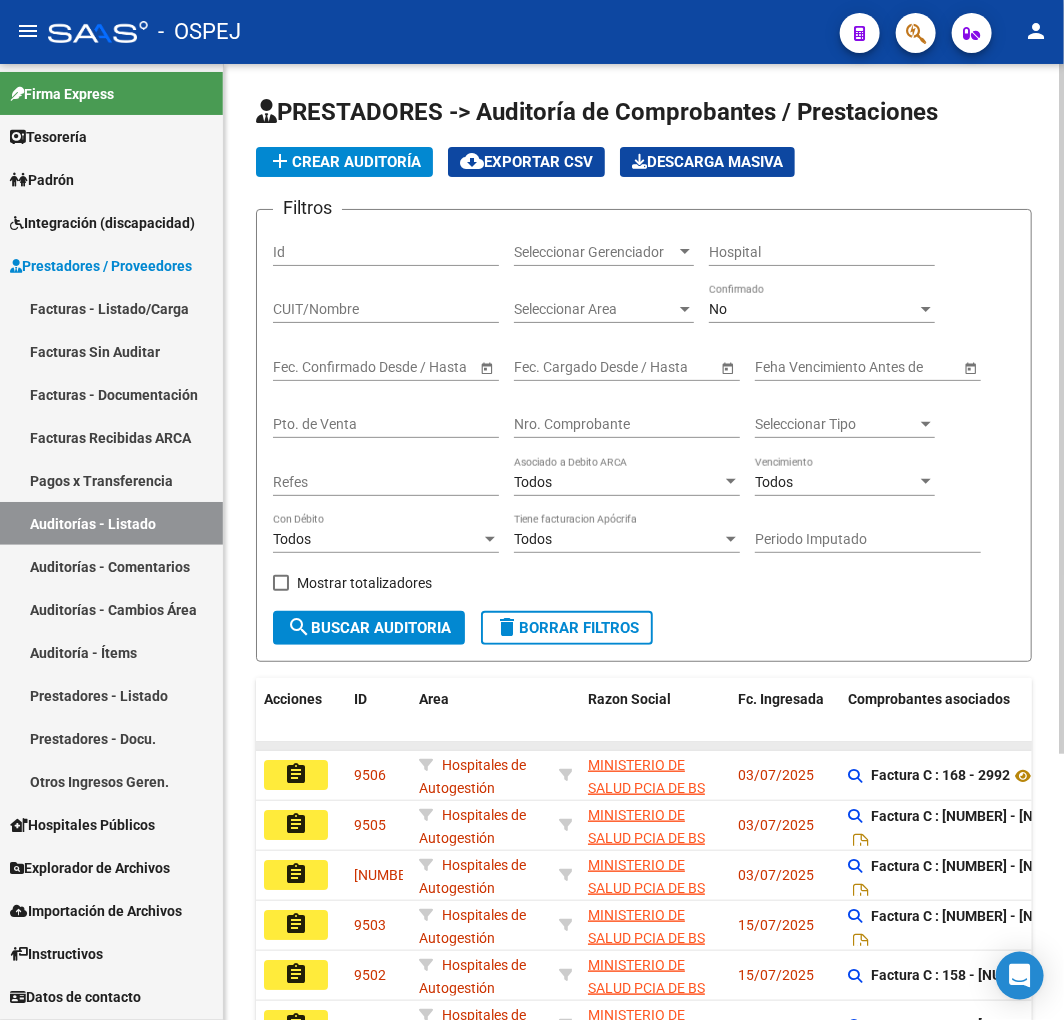 scroll, scrollTop: 1, scrollLeft: 0, axis: vertical 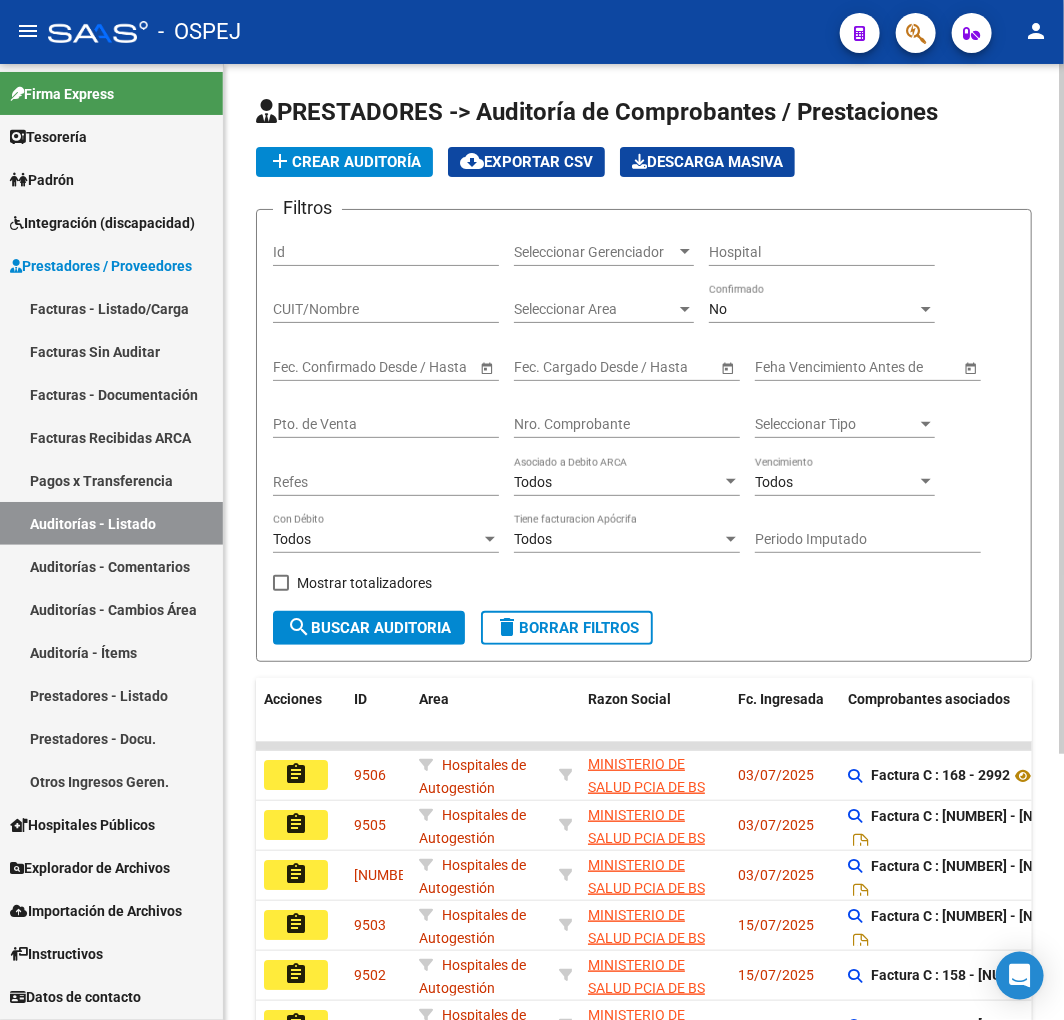 click on "Filtros Id Seleccionar Gerenciador Seleccionar Gerenciador Hospital CUIT/Nombre Seleccionar Area Seleccionar Area No Confirmado Start date – End date Fec. Confirmado Desde / Hasta Start date – End date Fec. Cargado Desde / Hasta Feha Vencimiento Antes de Pto. de Venta Nro. Comprobante Seleccionar Tipo Seleccionar Tipo Refes Todos Asociado a Debito ARCA Todos Vencimiento Todos Con Débito Todos Tiene facturacion Apócrifa Periodo Imputado    Mostrar totalizadores search  Buscar Auditoria  delete  Borrar Filtros" 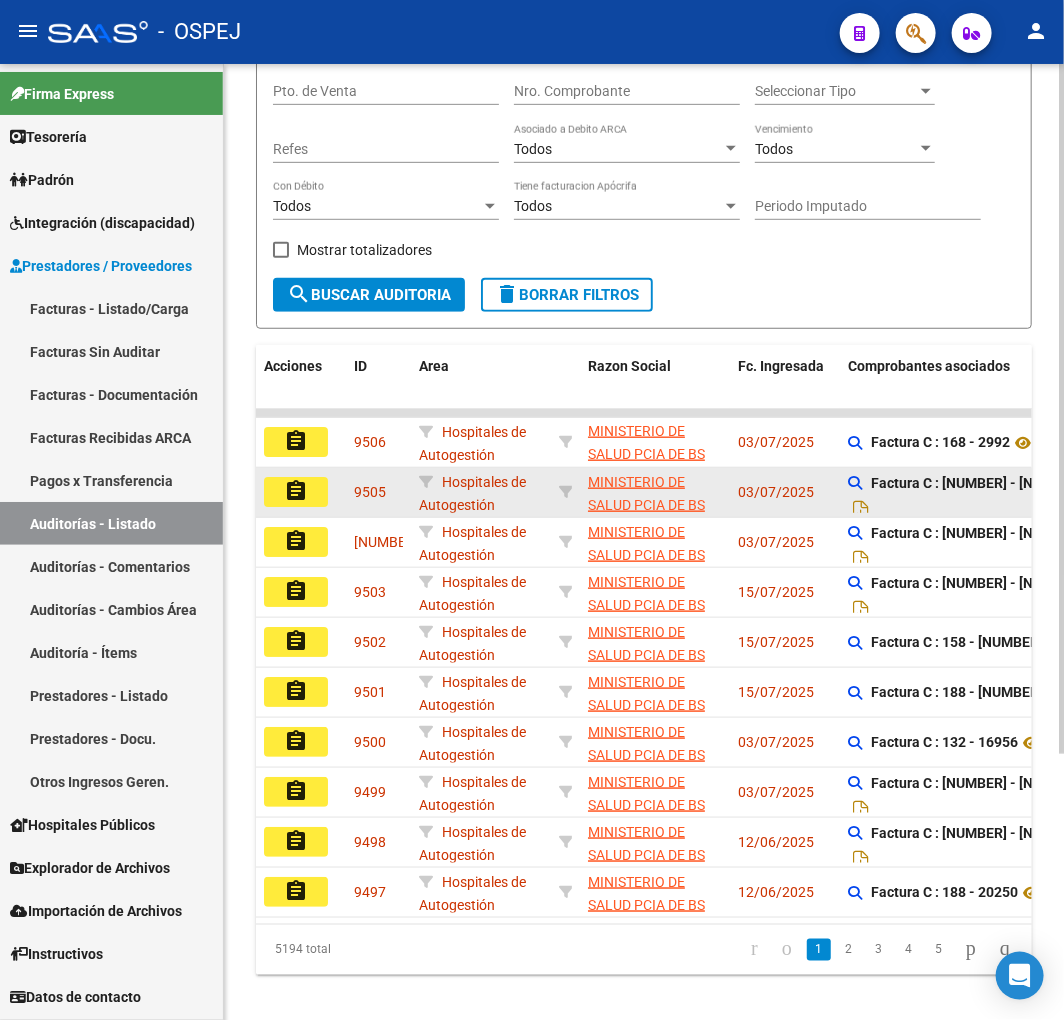 scroll, scrollTop: 0, scrollLeft: 0, axis: both 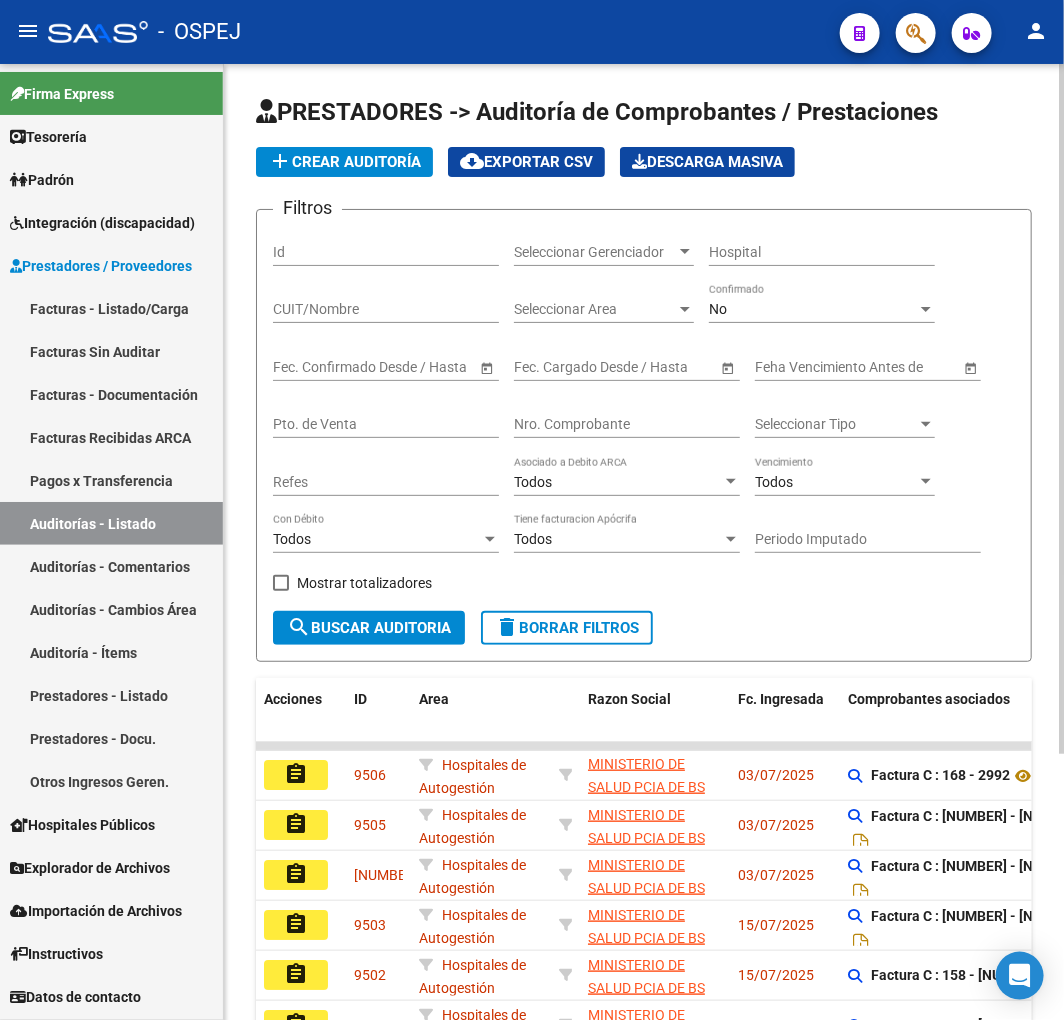click on "Nro. Comprobante" at bounding box center (627, 424) 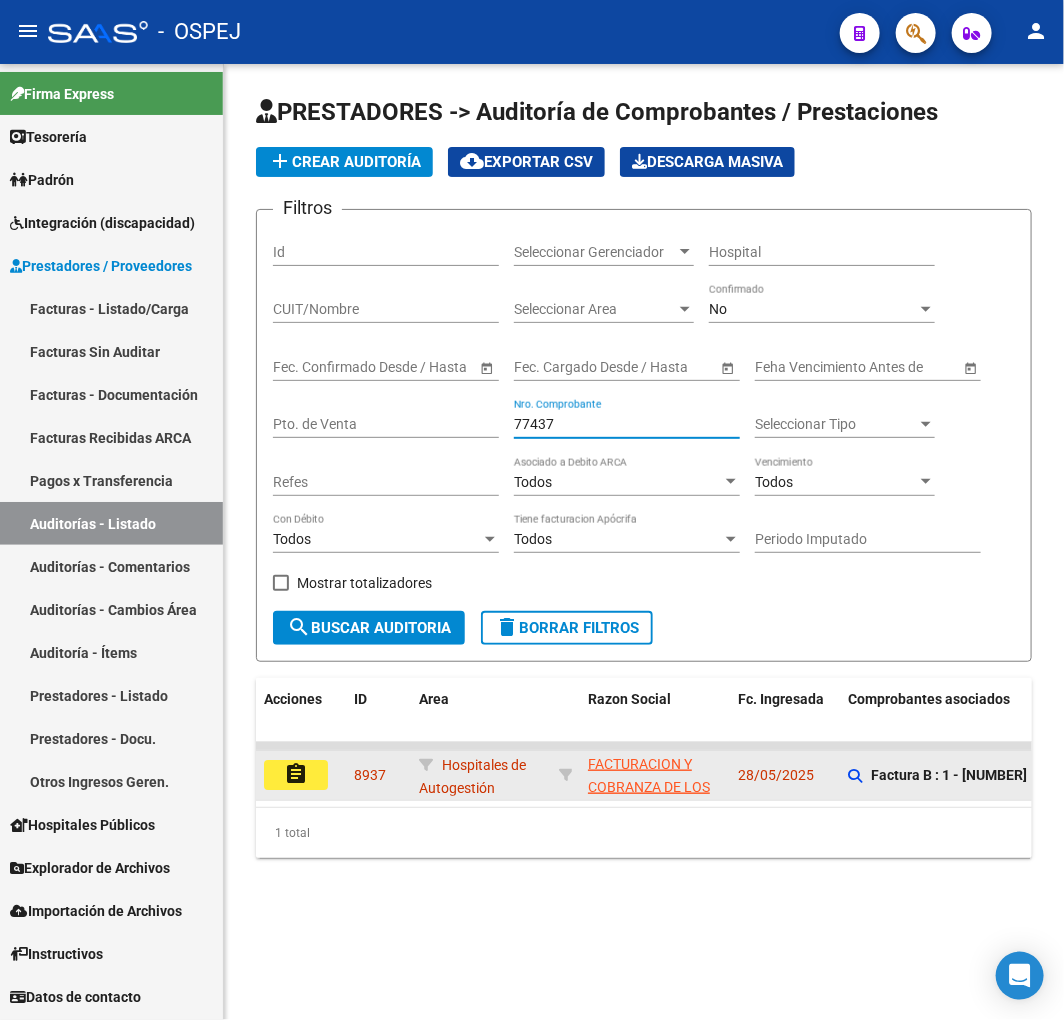 type on "77437" 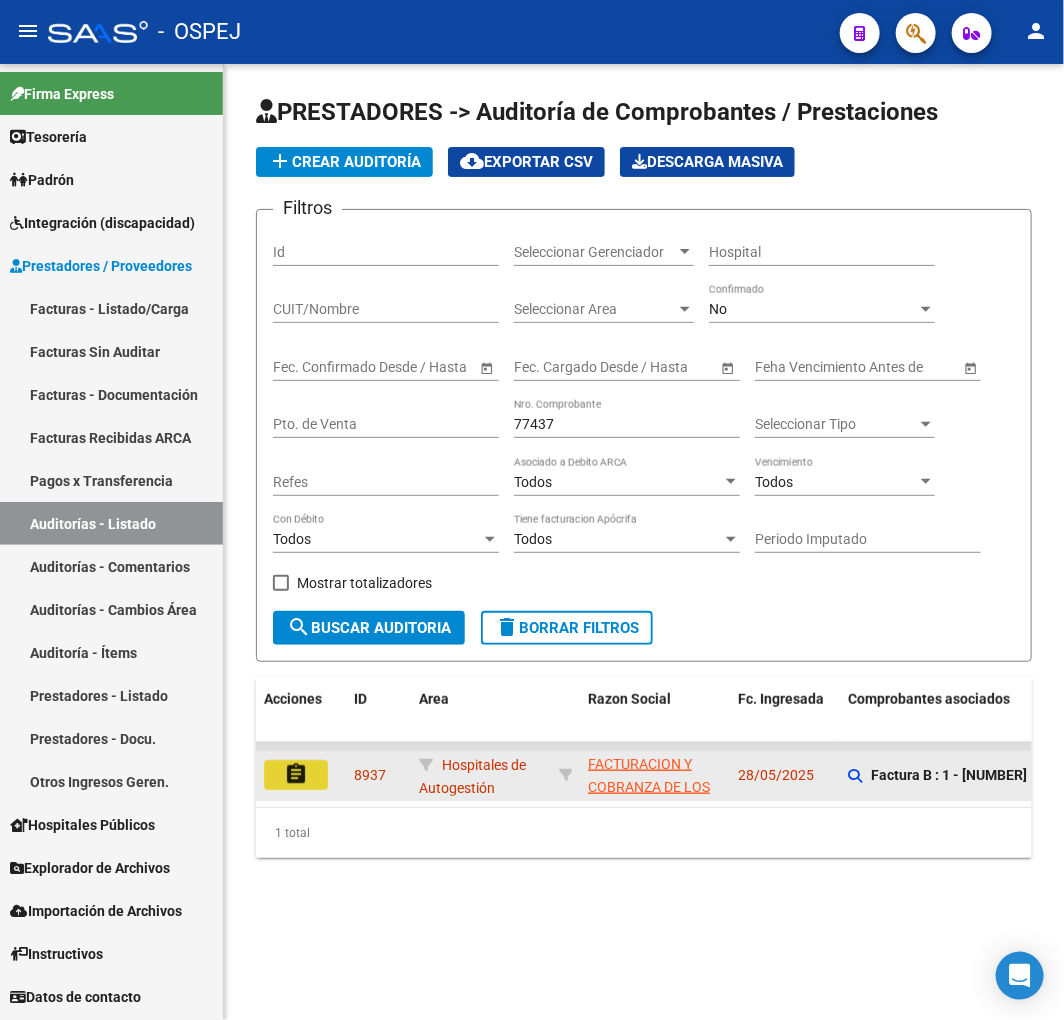 click on "assignment" 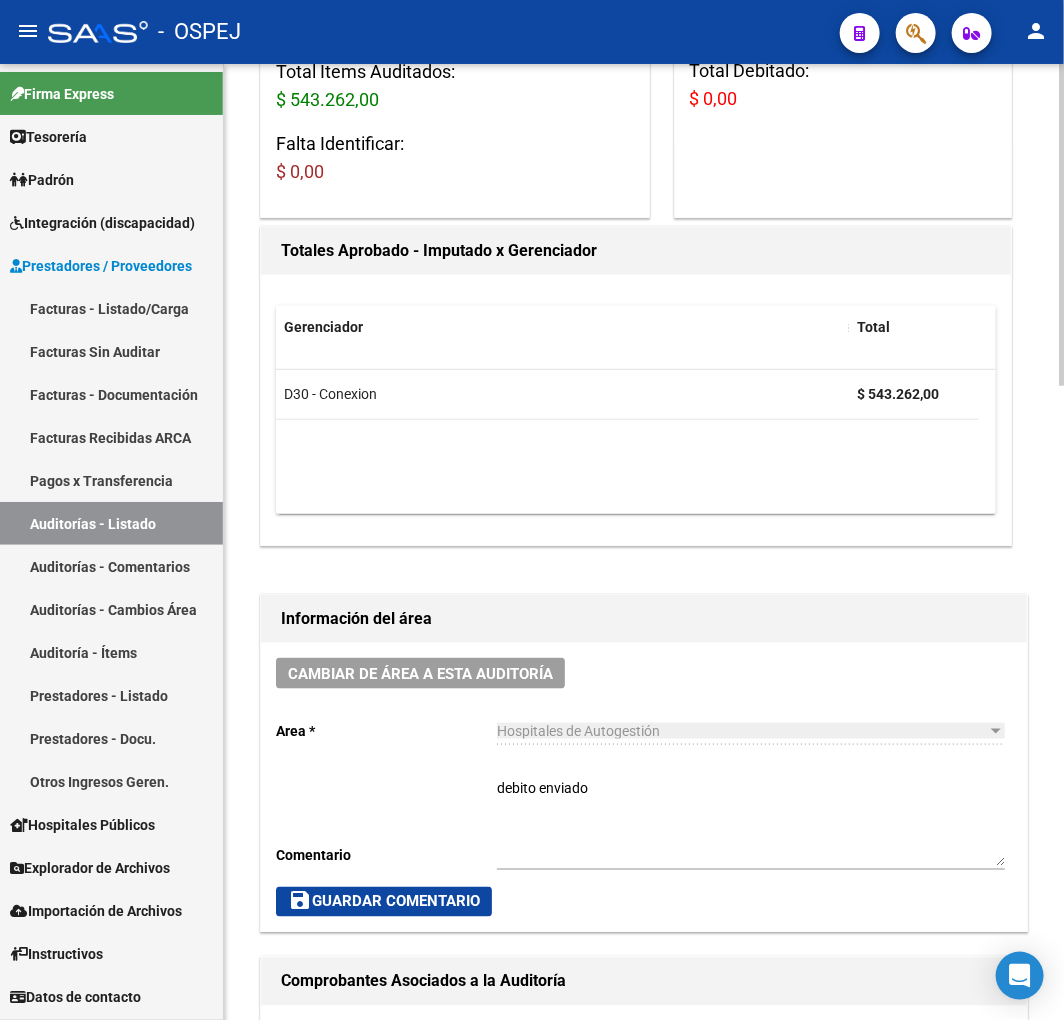 scroll, scrollTop: 555, scrollLeft: 0, axis: vertical 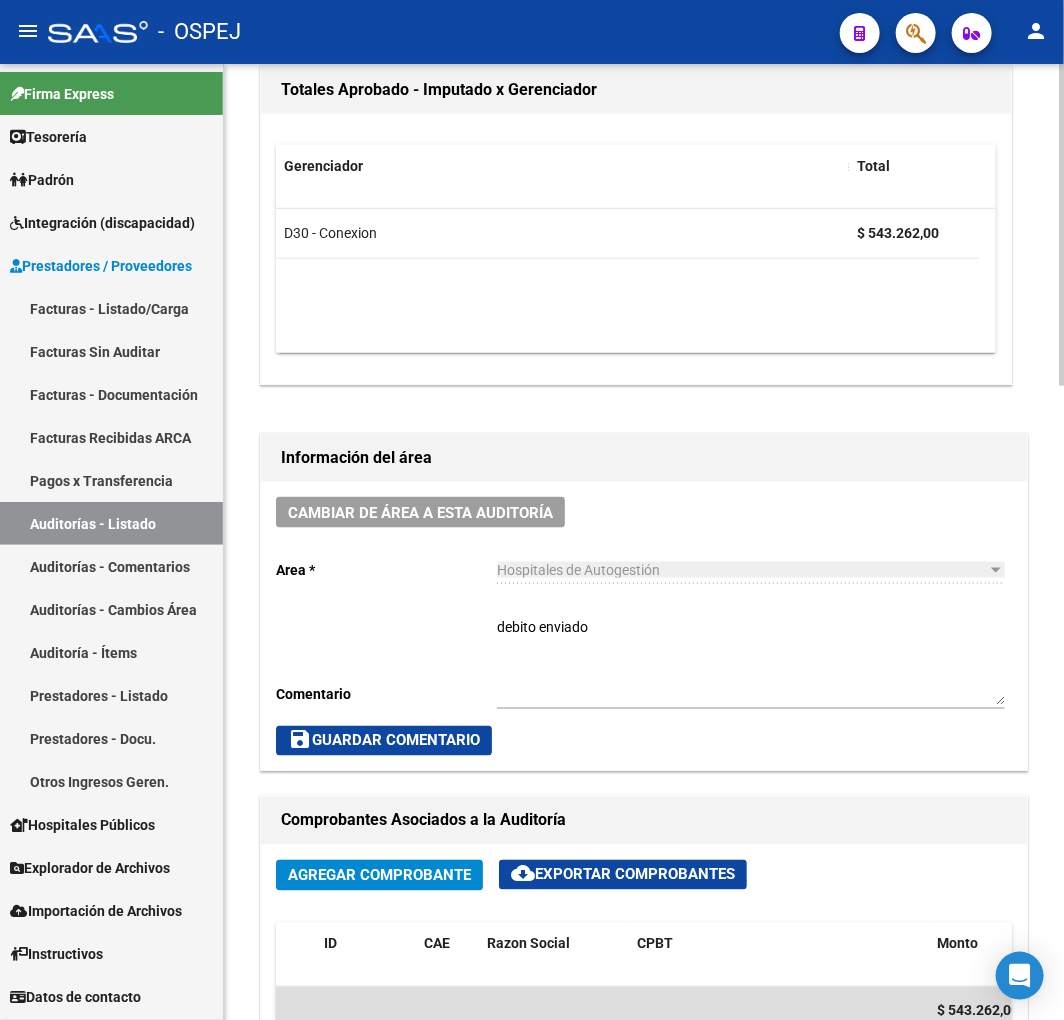 click on "debito enviado" at bounding box center (751, 661) 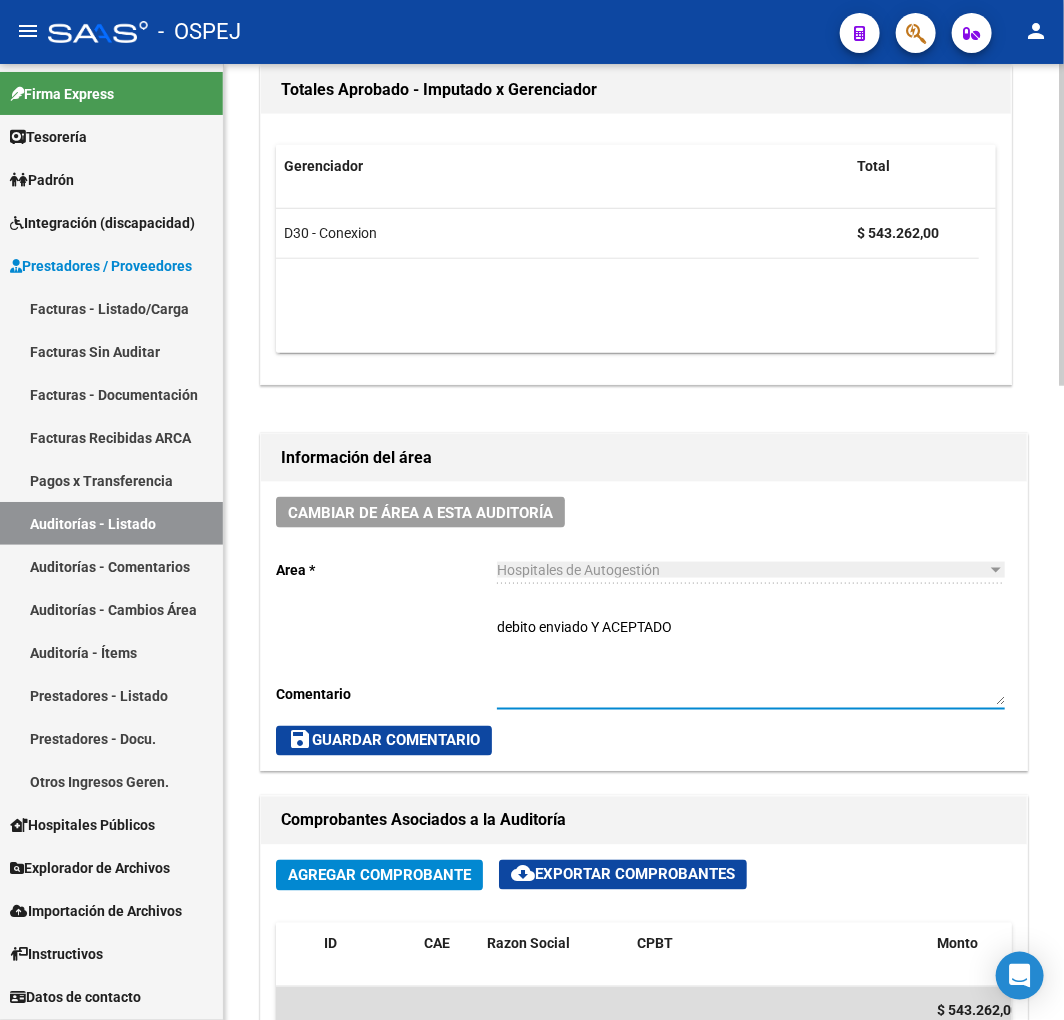 type on "debito enviado Y ACEPTADO" 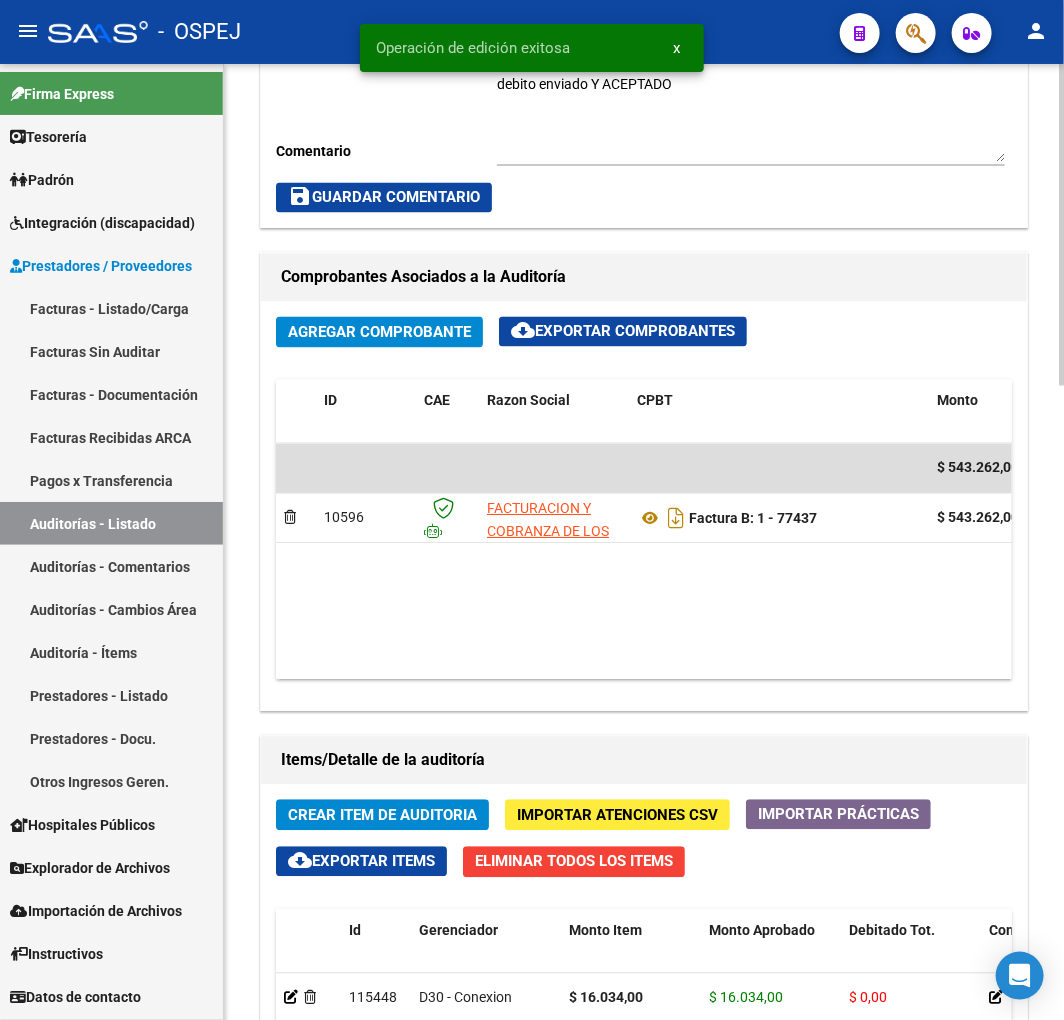 scroll, scrollTop: 1111, scrollLeft: 0, axis: vertical 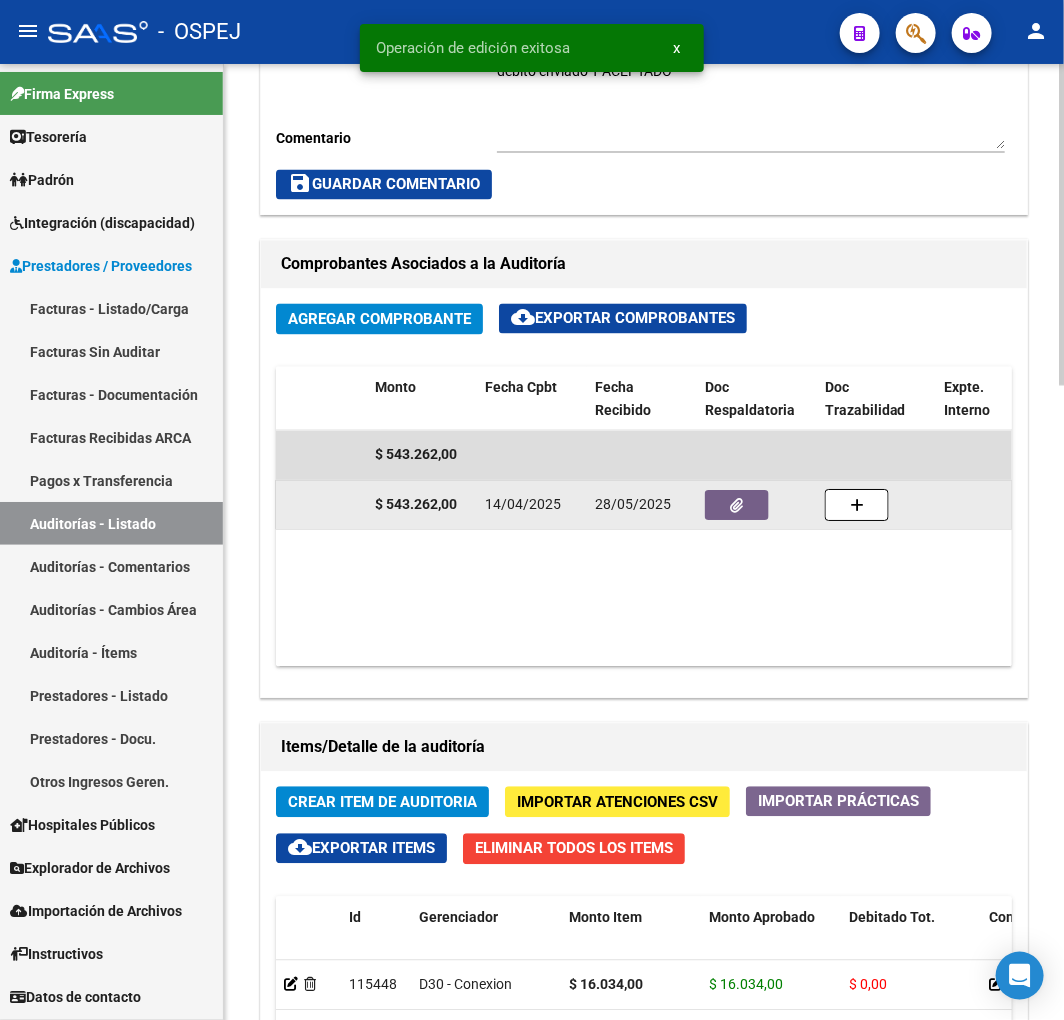 click 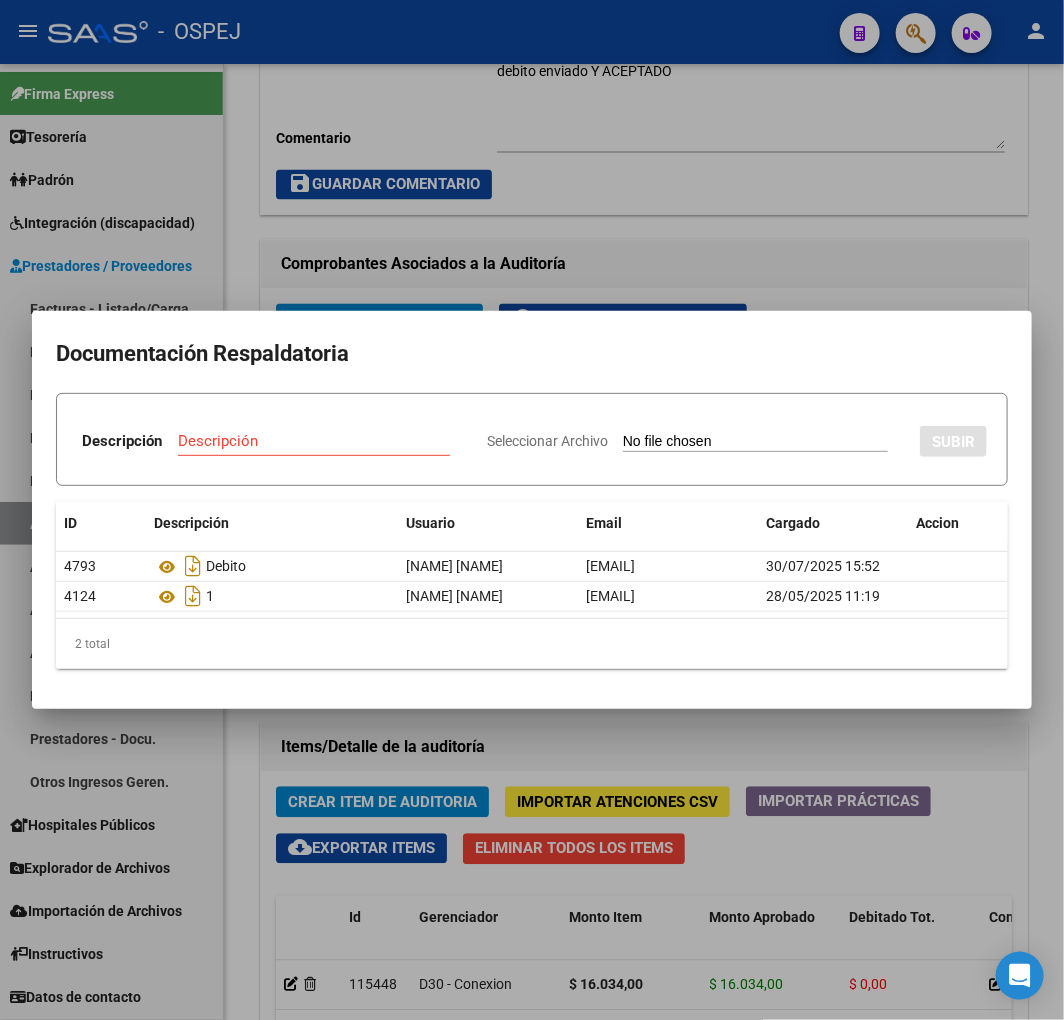 type on "C:\fakepath\NCB 0001-00043655.pdf" 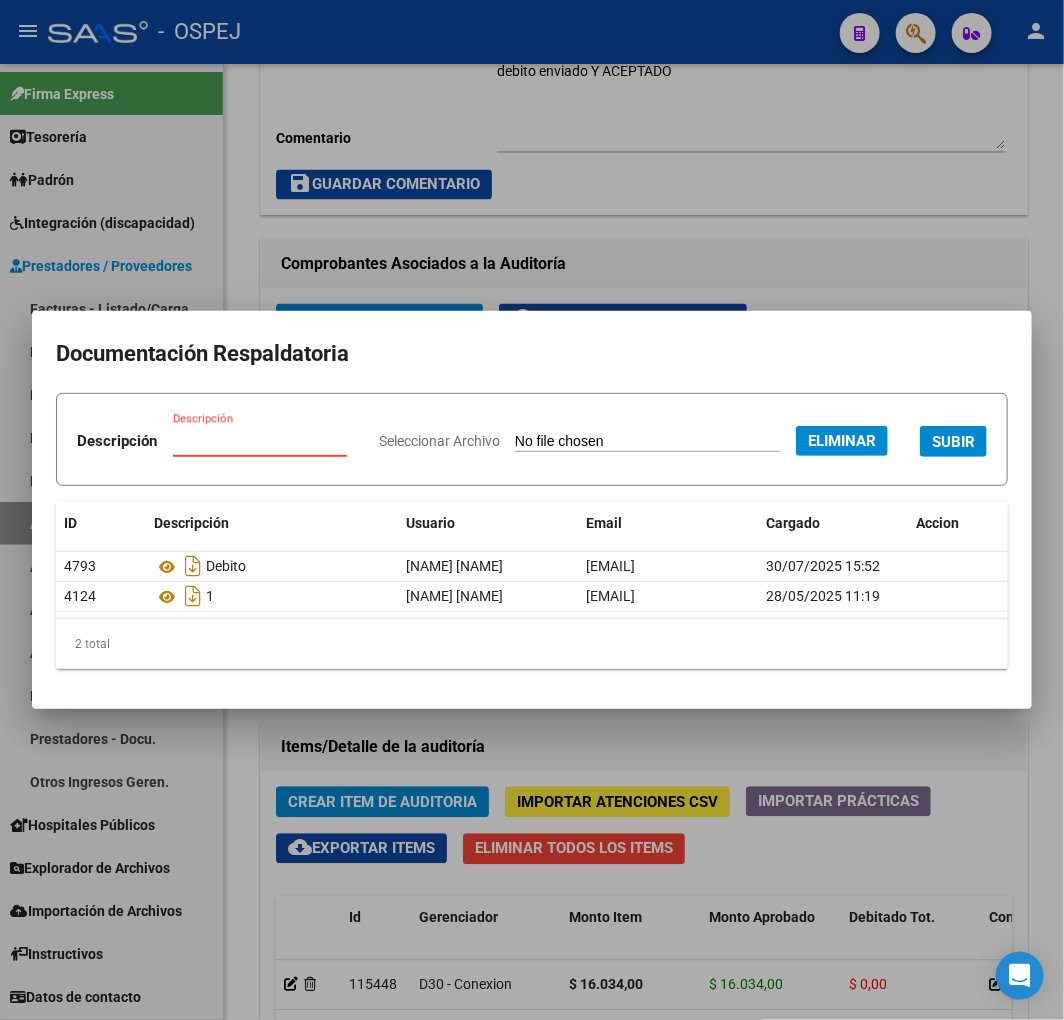 click on "Descripción" at bounding box center (260, 441) 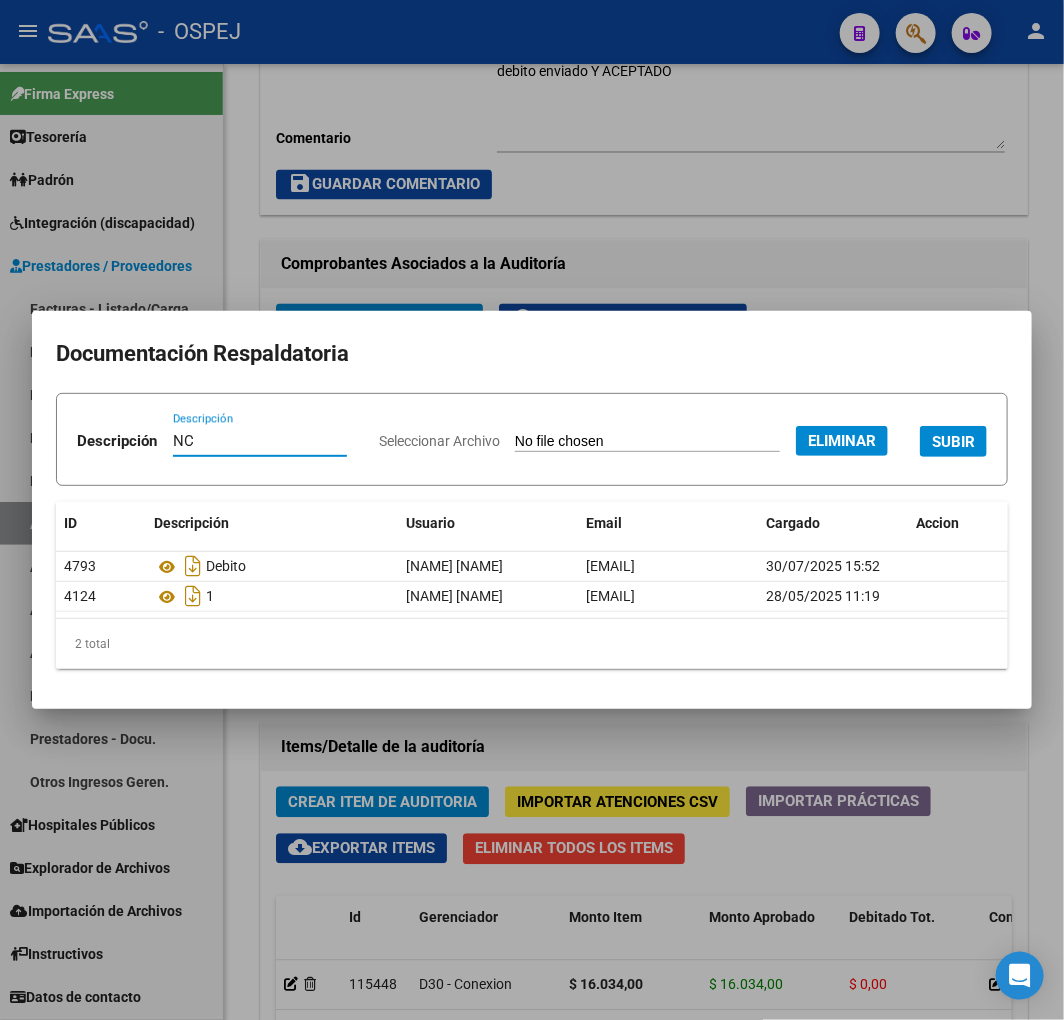 type on "NC" 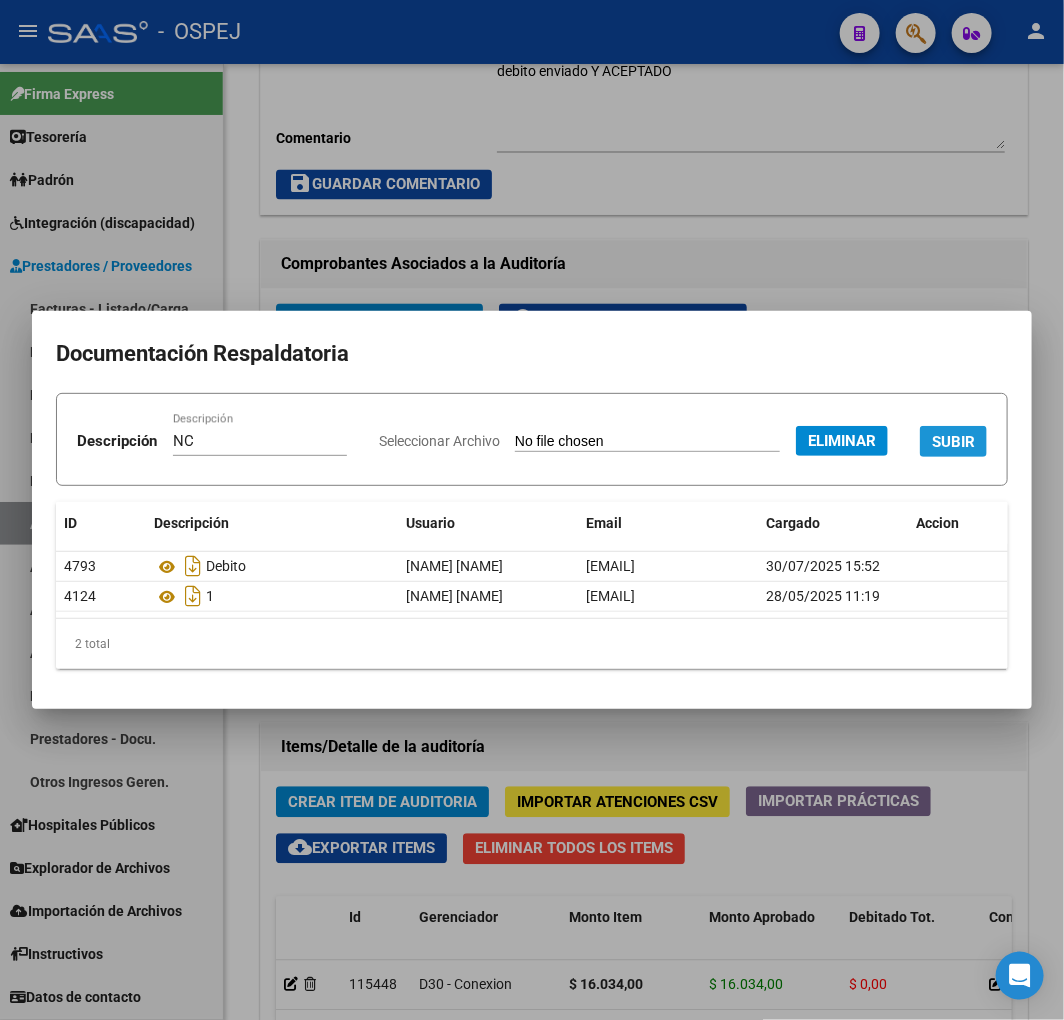 click on "SUBIR" at bounding box center [953, 441] 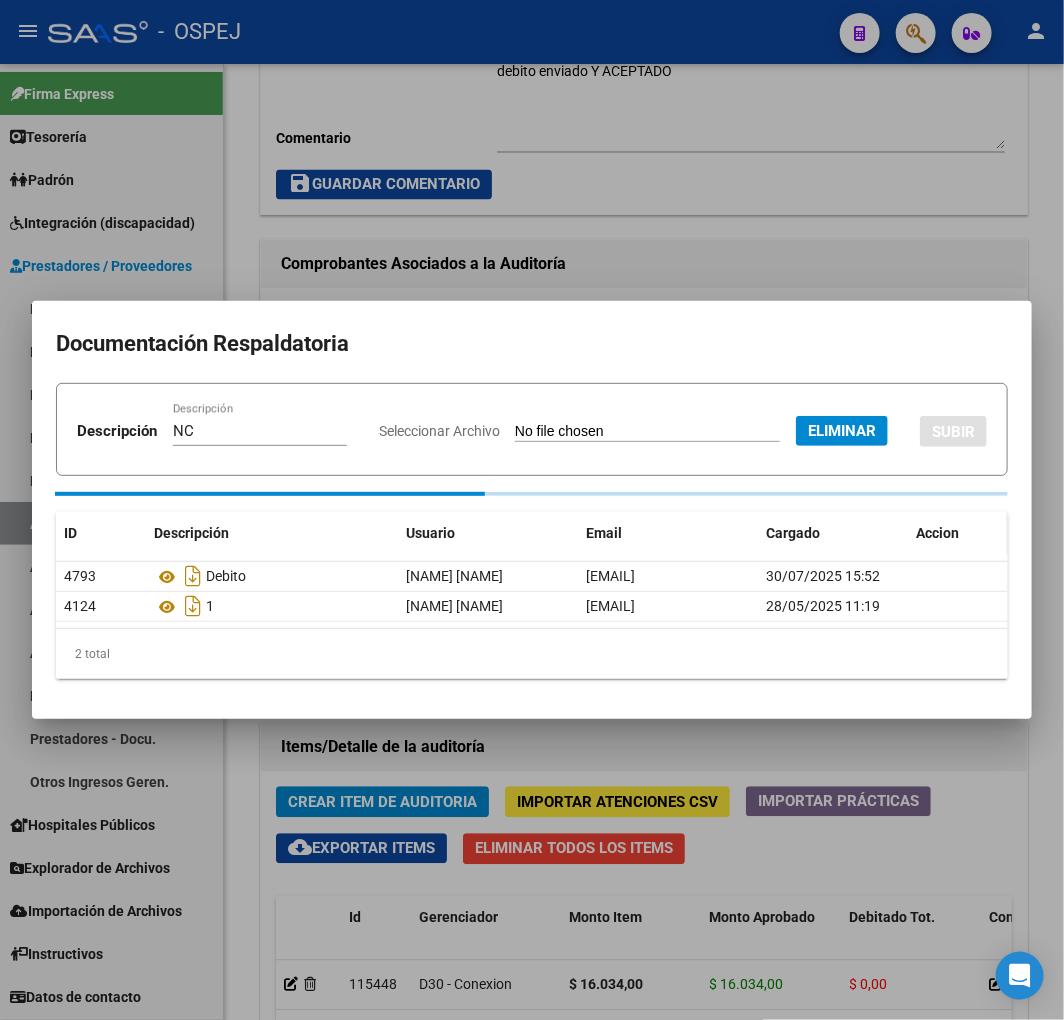type 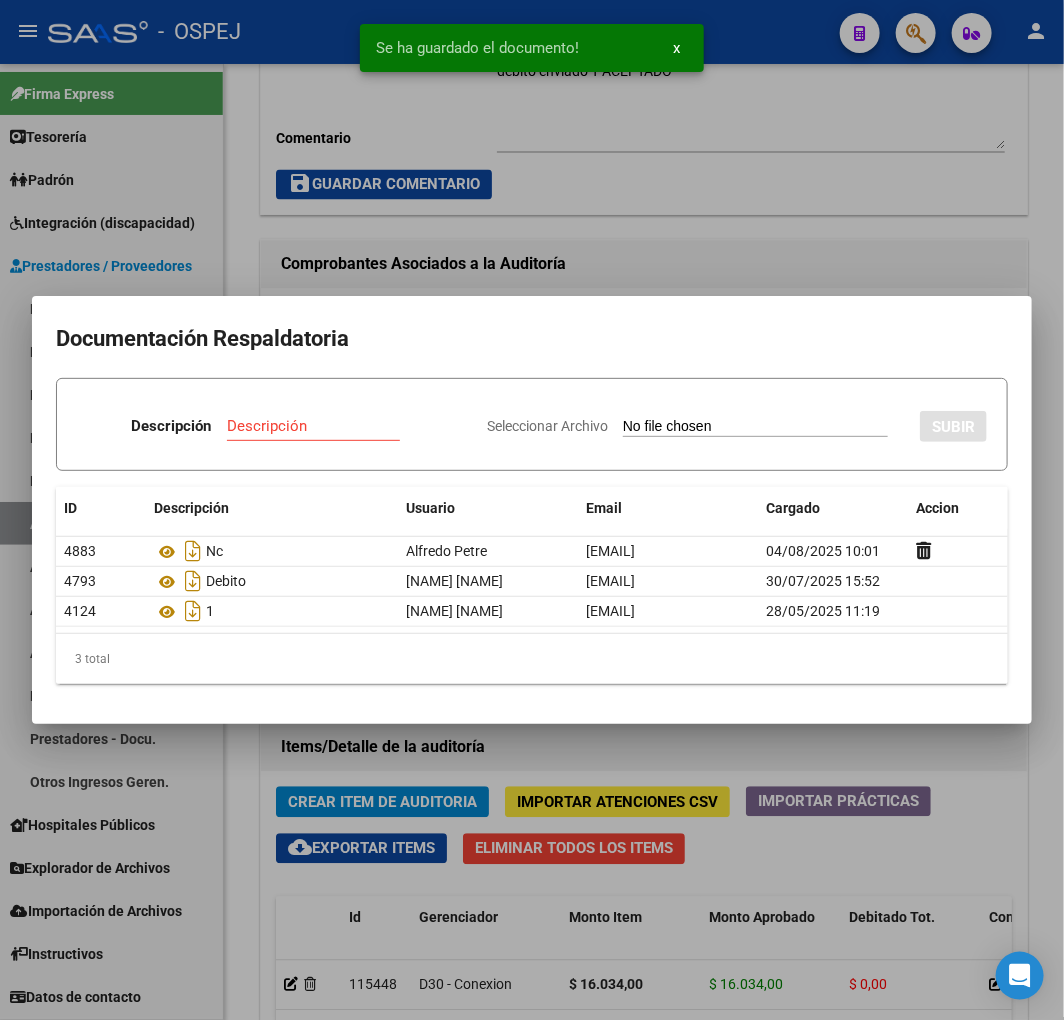click at bounding box center [532, 510] 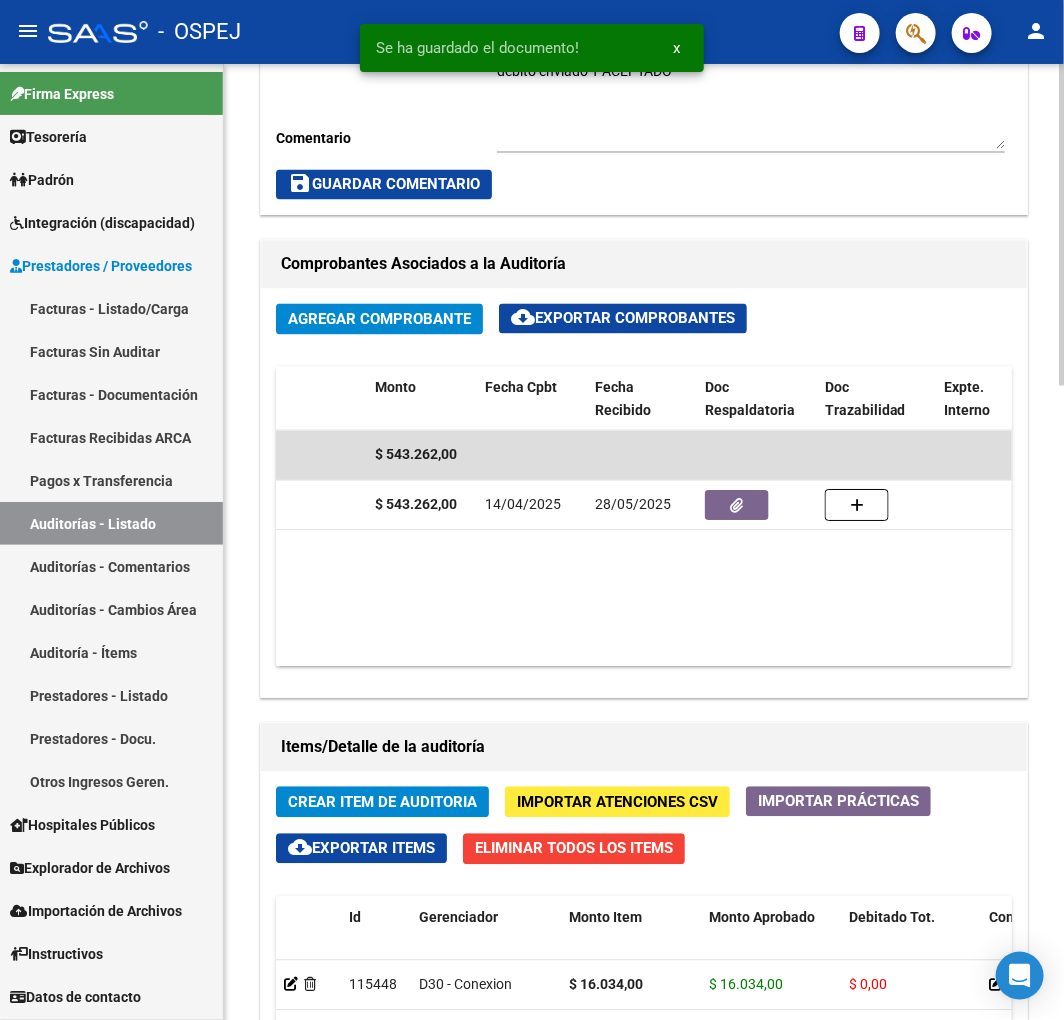drag, startPoint x: 632, startPoint y: 648, endPoint x: 612, endPoint y: 660, distance: 23.323807 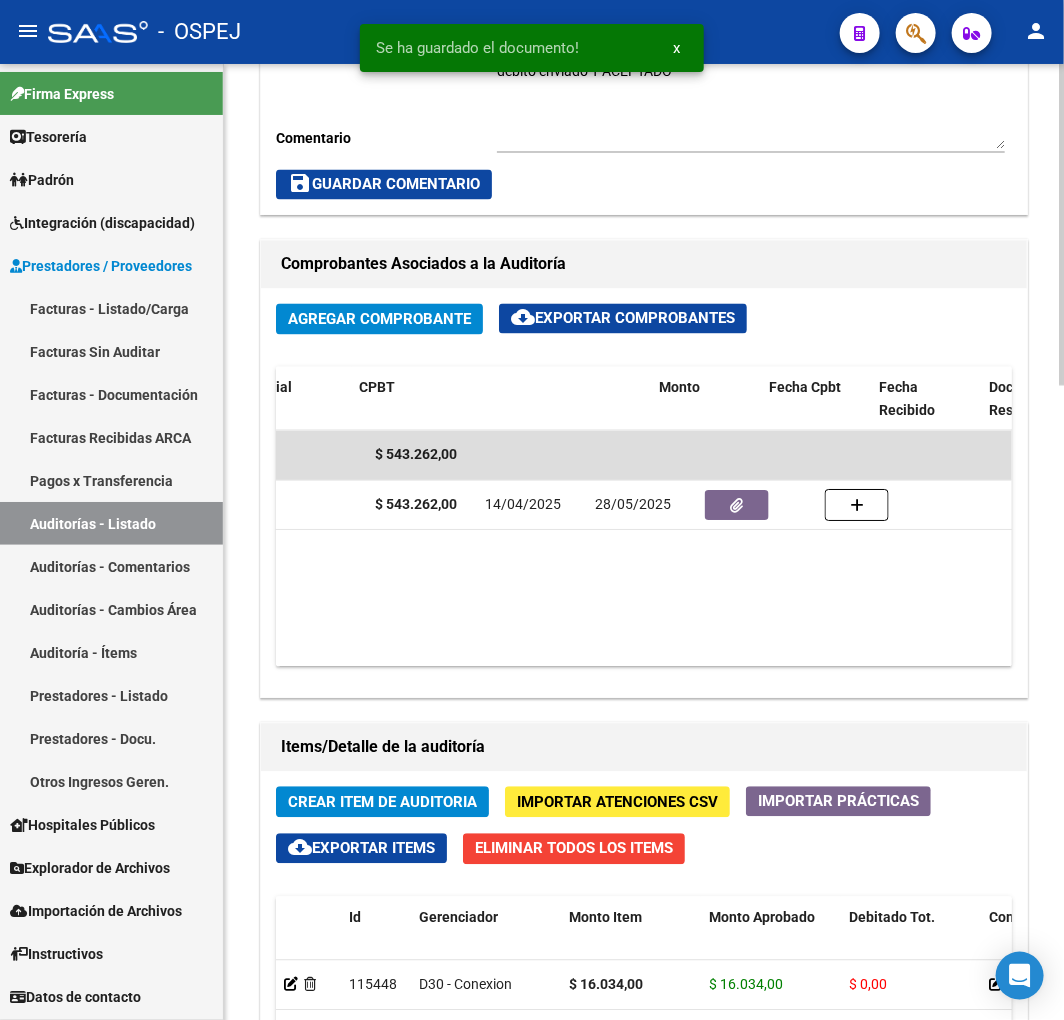 scroll, scrollTop: 0, scrollLeft: 0, axis: both 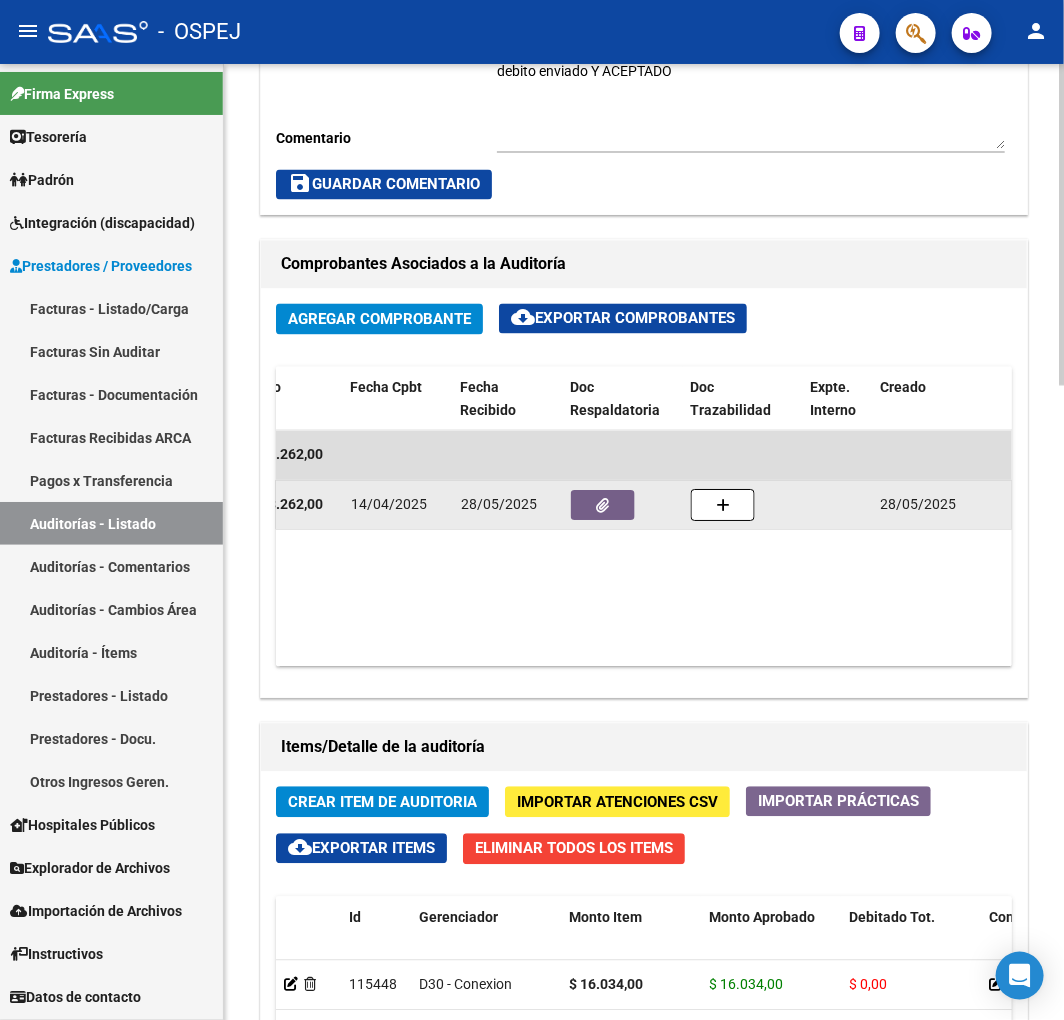 click 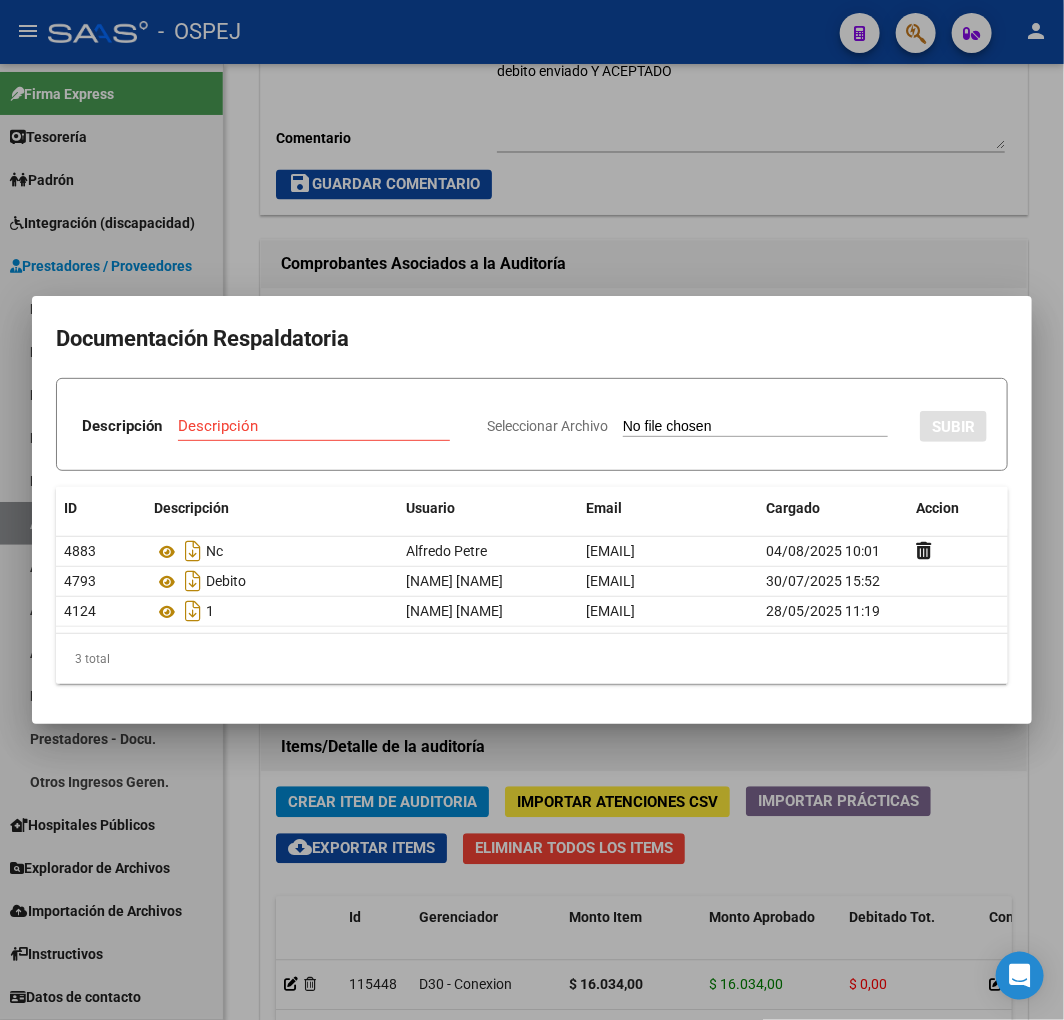 type on "C:\fakepath\FACB2 0001-00077437 Detalle de Analisis de Impugnacion.pdf" 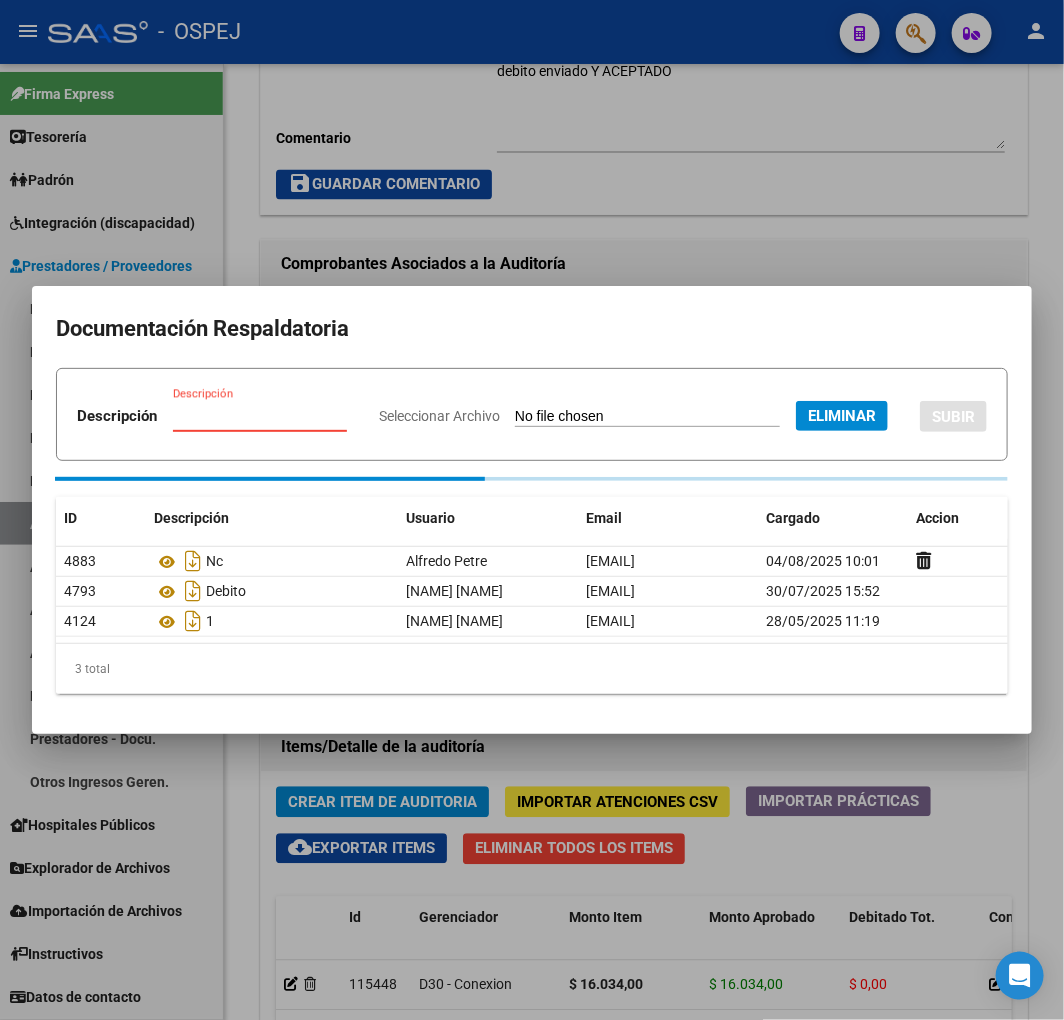click on "Descripción" at bounding box center [260, 416] 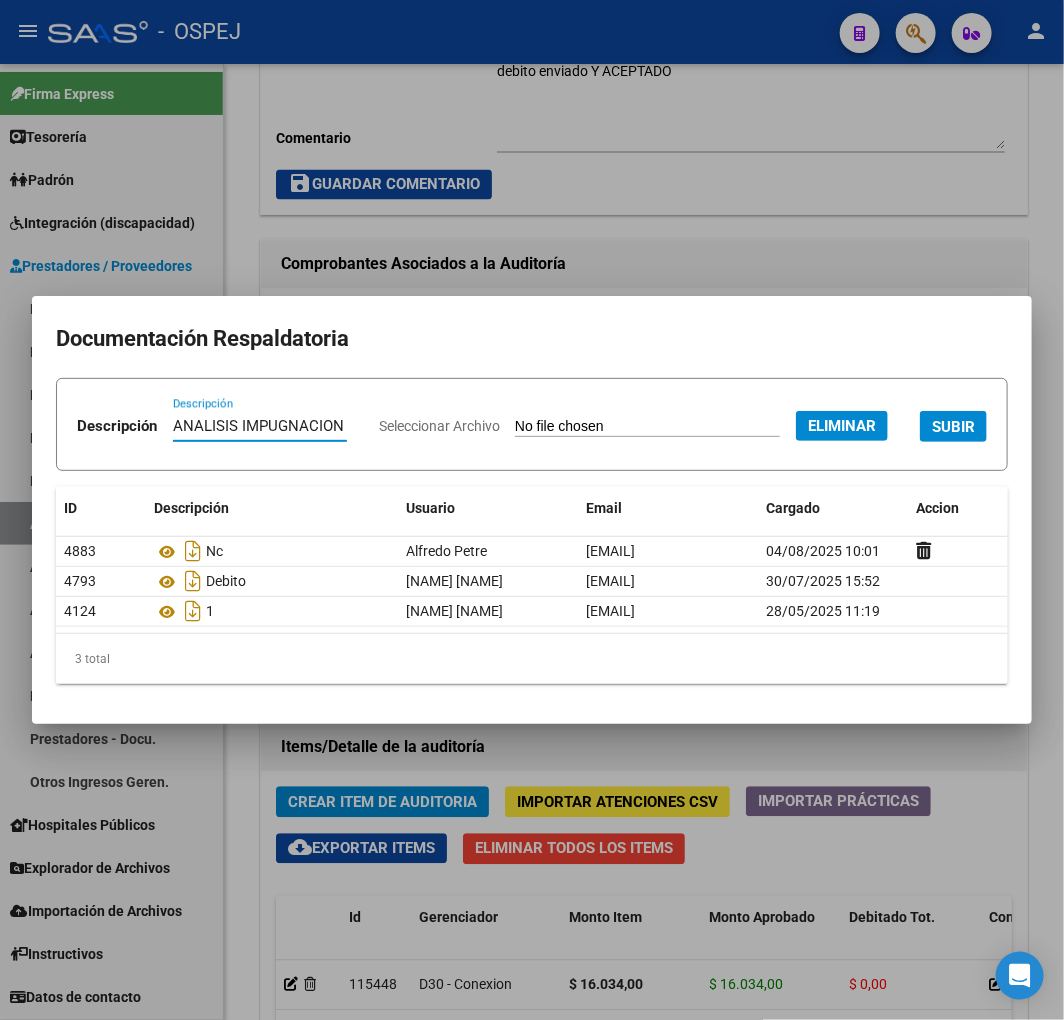 type on "ANALISIS IMPUGNACION" 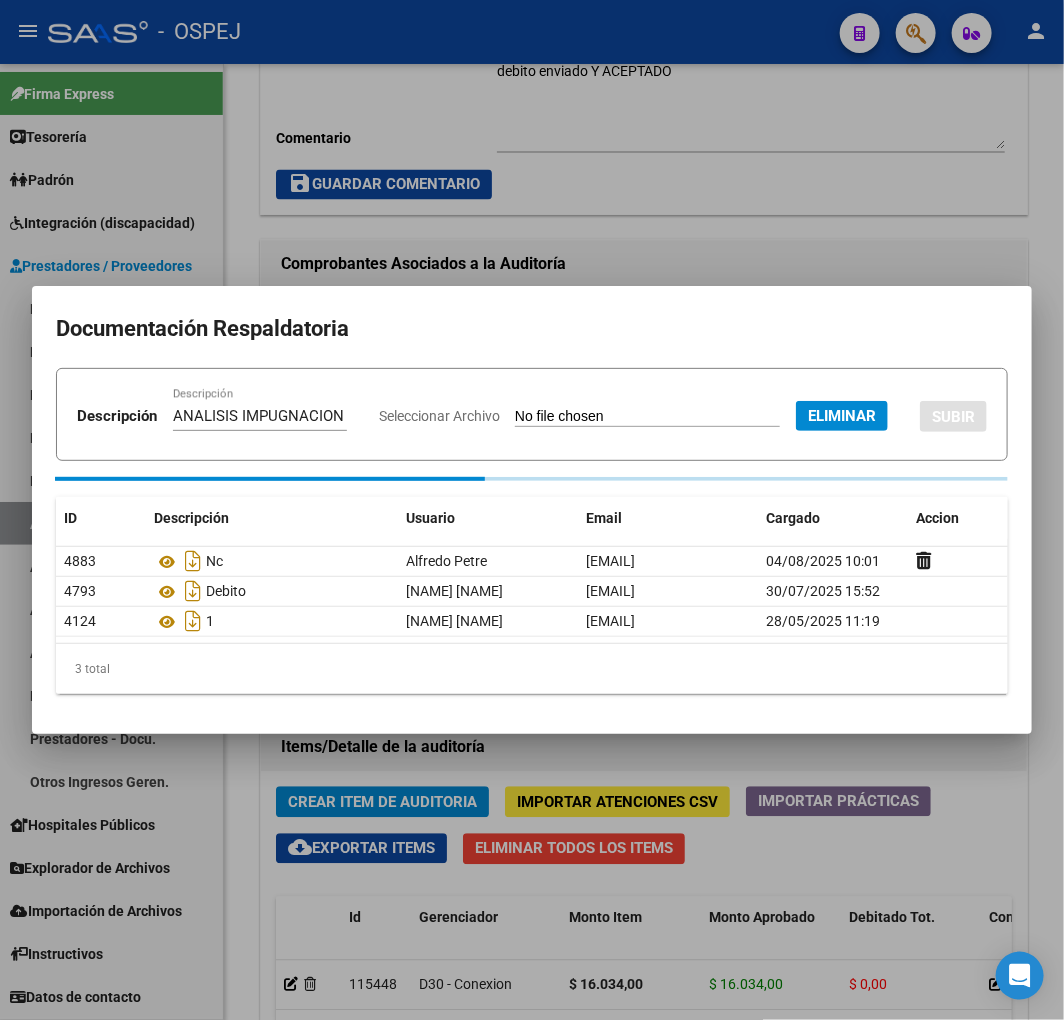 type 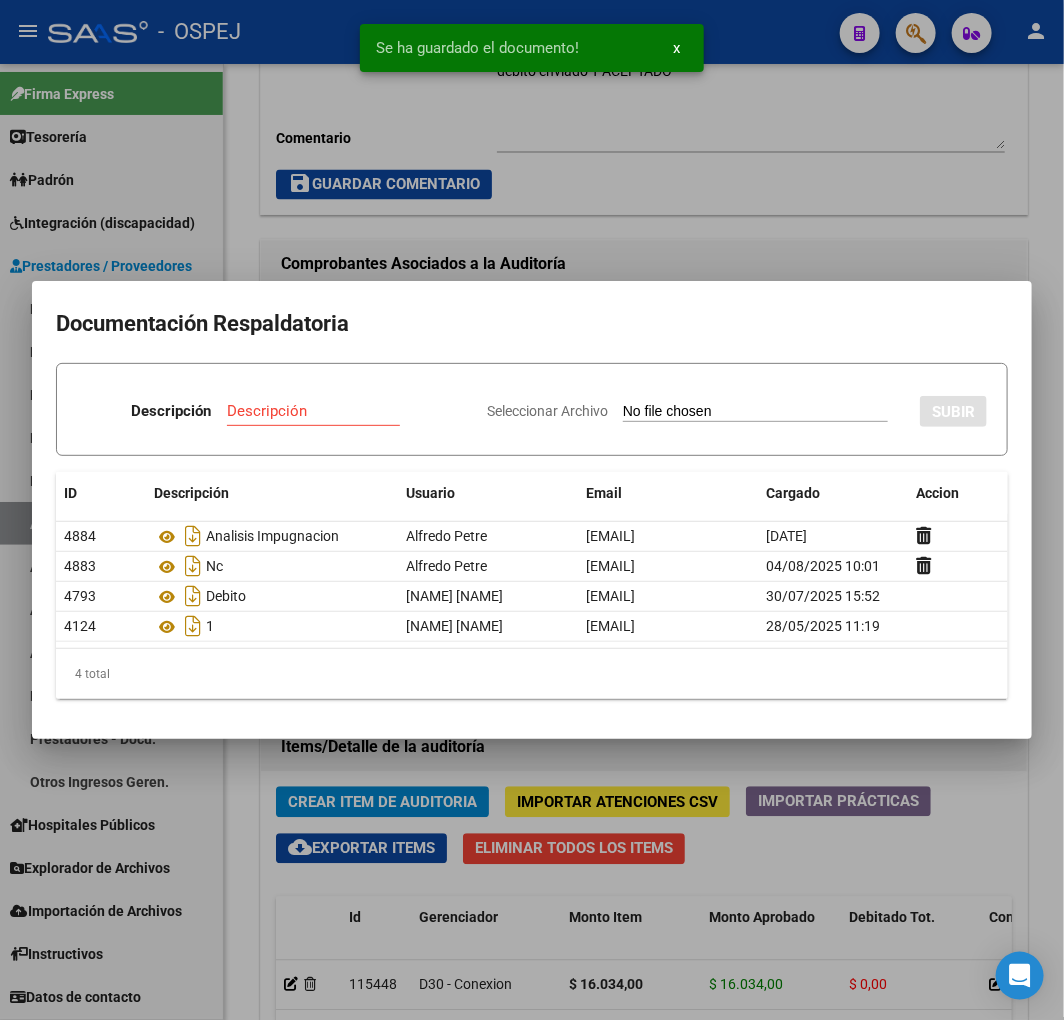 type on "C:\fakepath\FACB2 0001-00077437 Respuesta de Impugnacion.pdf" 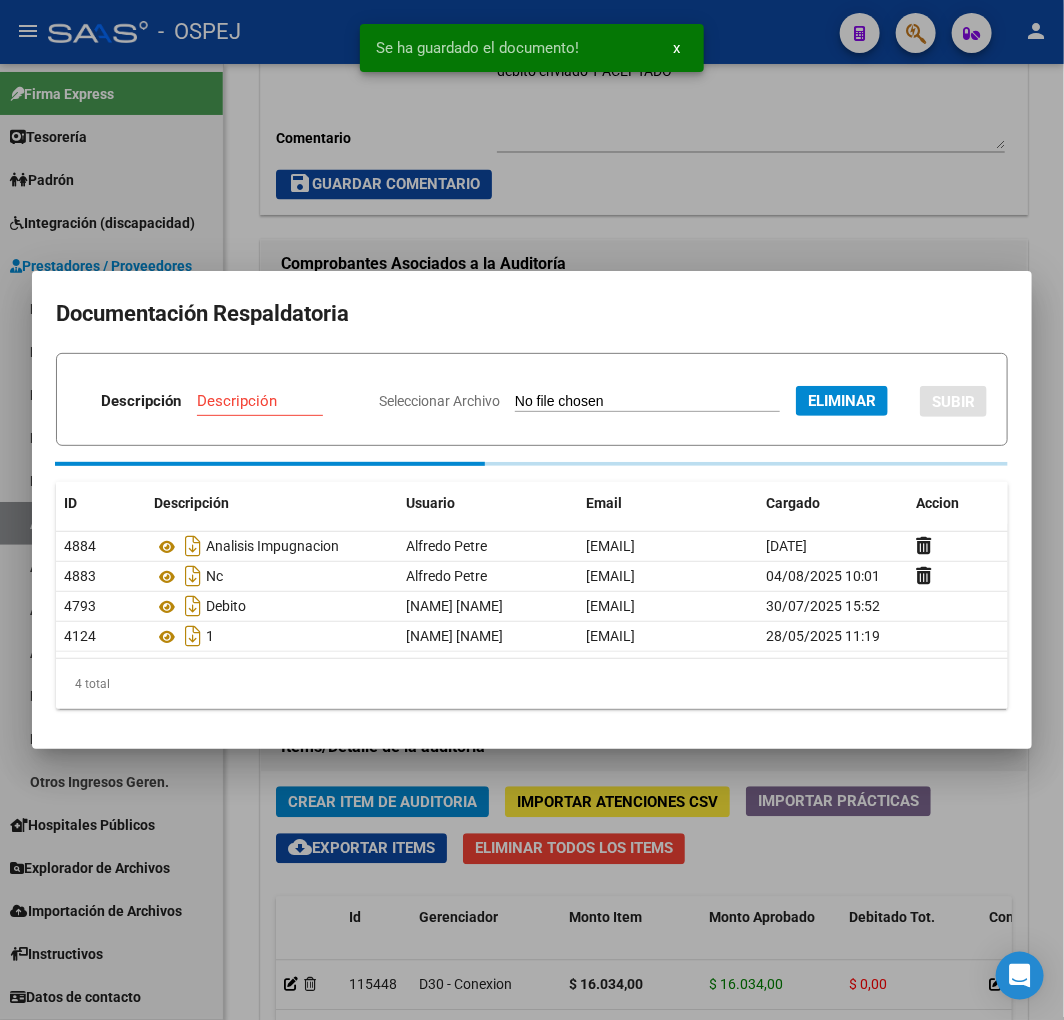 click on "Descripción" at bounding box center (272, 401) 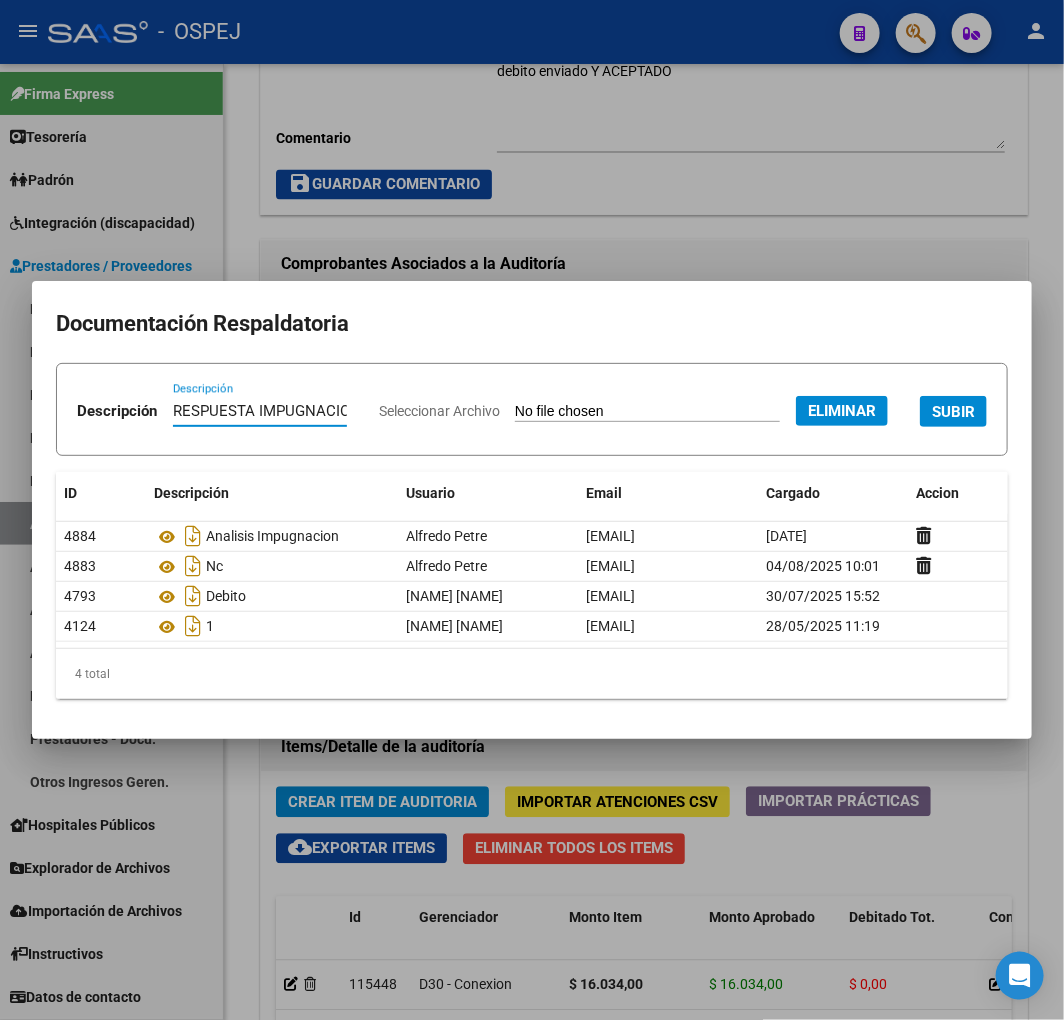 type on "RESPUESTA IMPUGNACION" 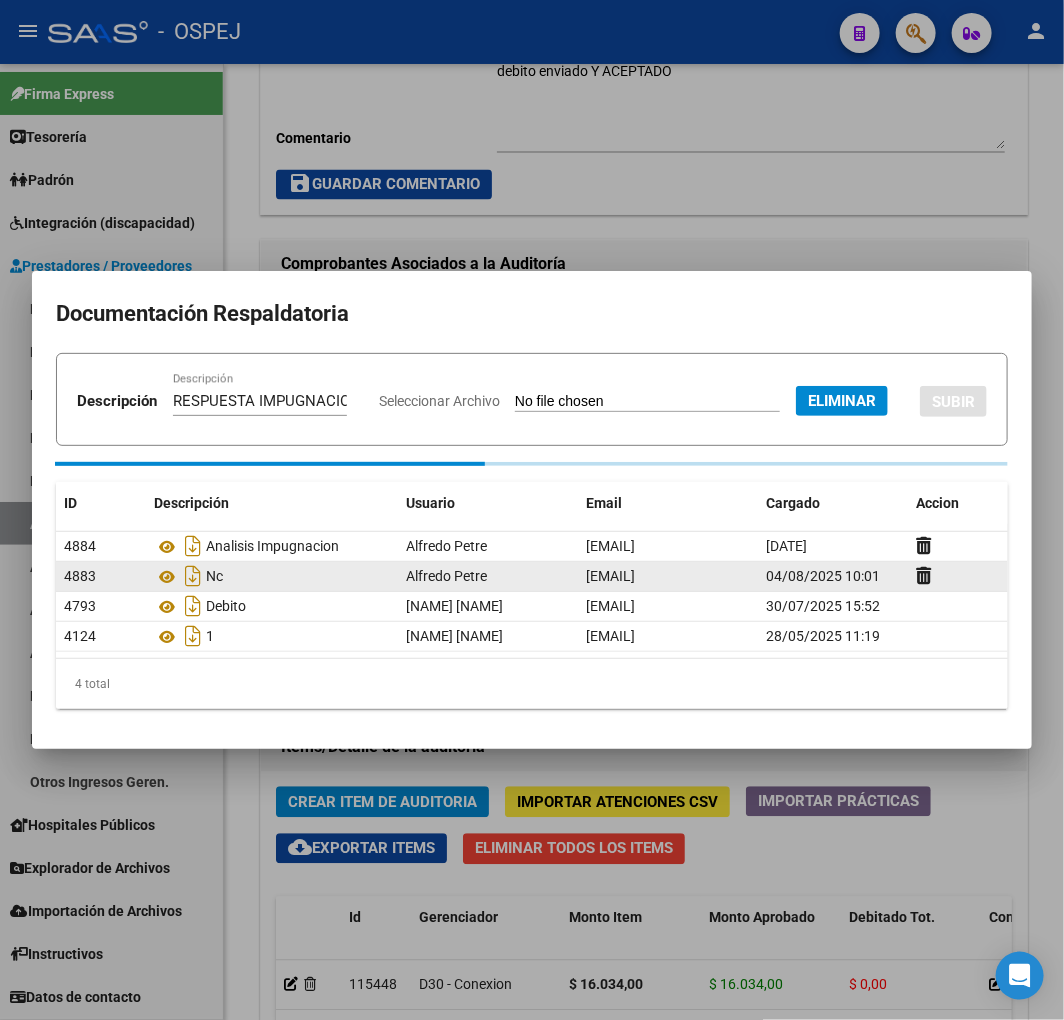 type 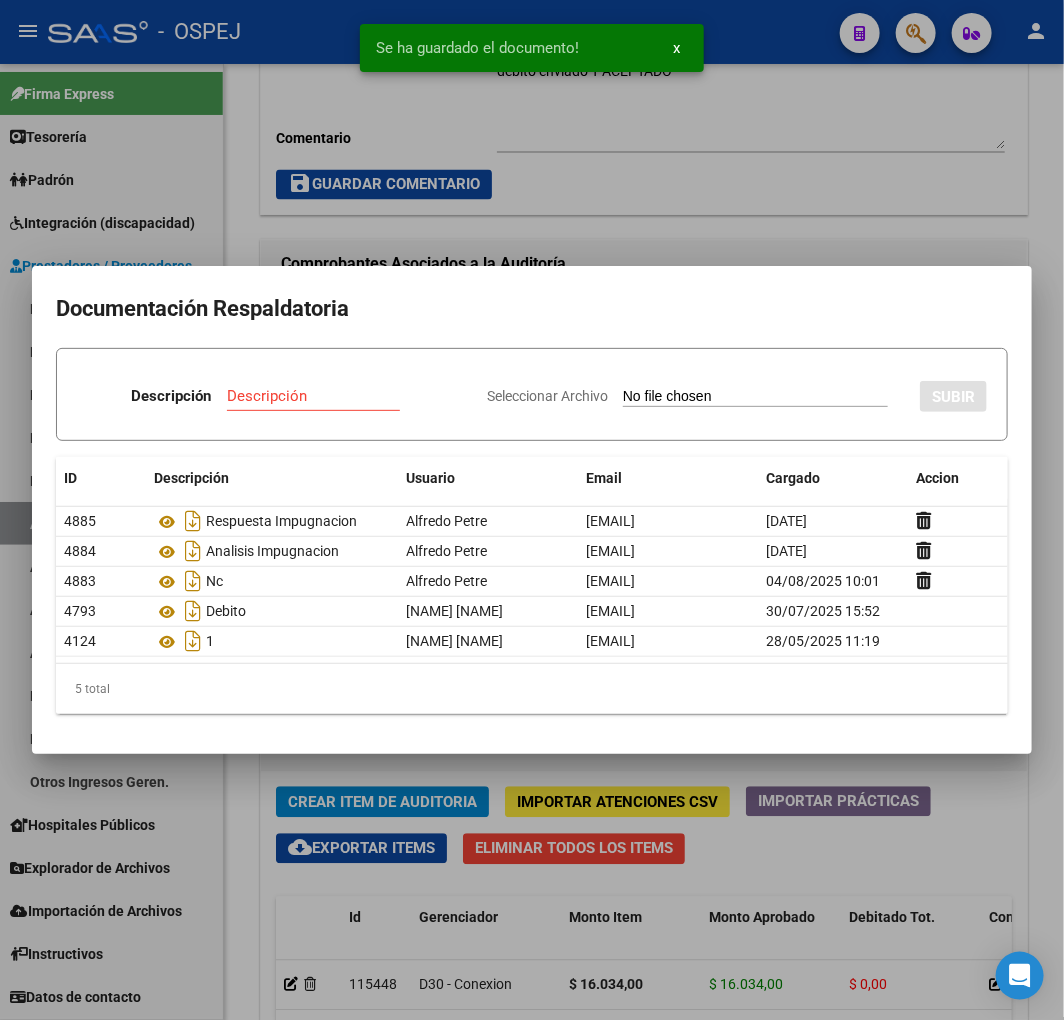 click at bounding box center (532, 510) 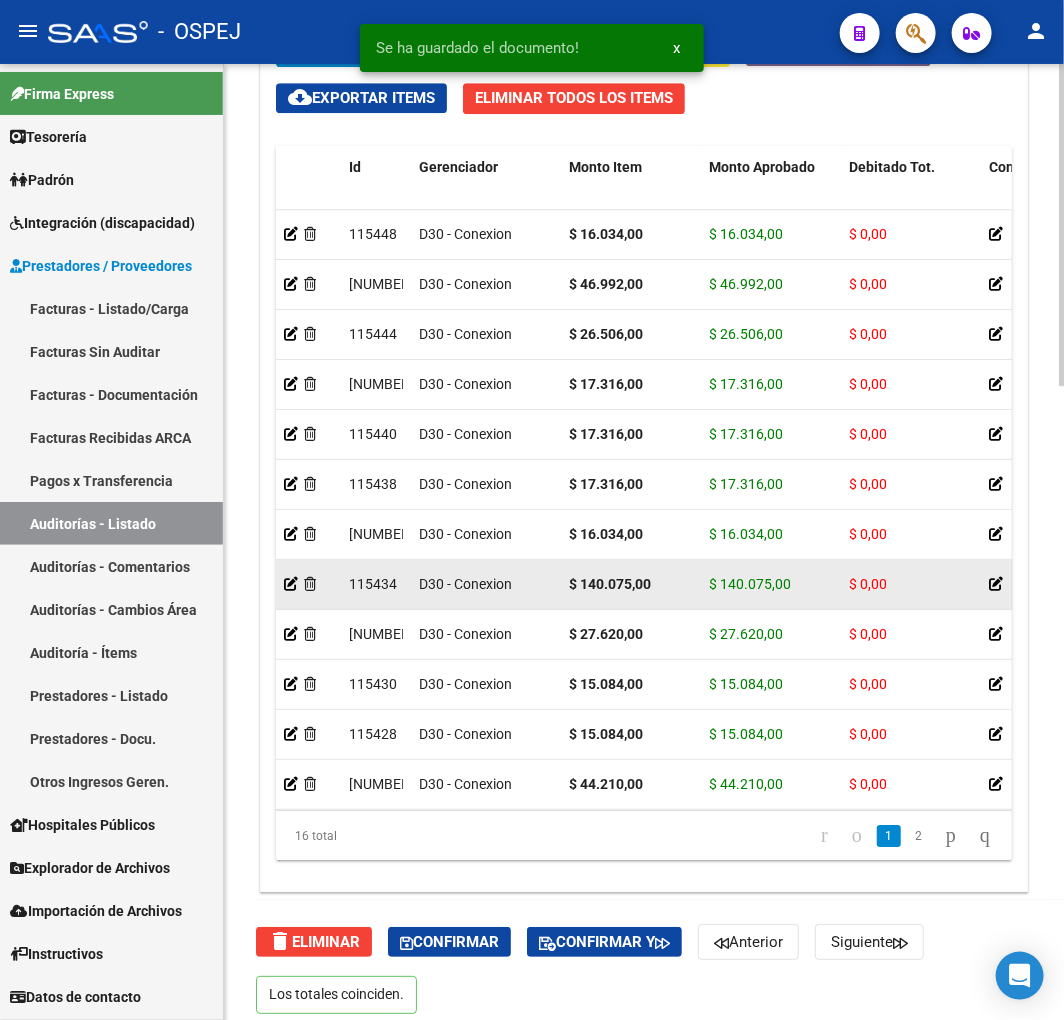 scroll, scrollTop: 1877, scrollLeft: 0, axis: vertical 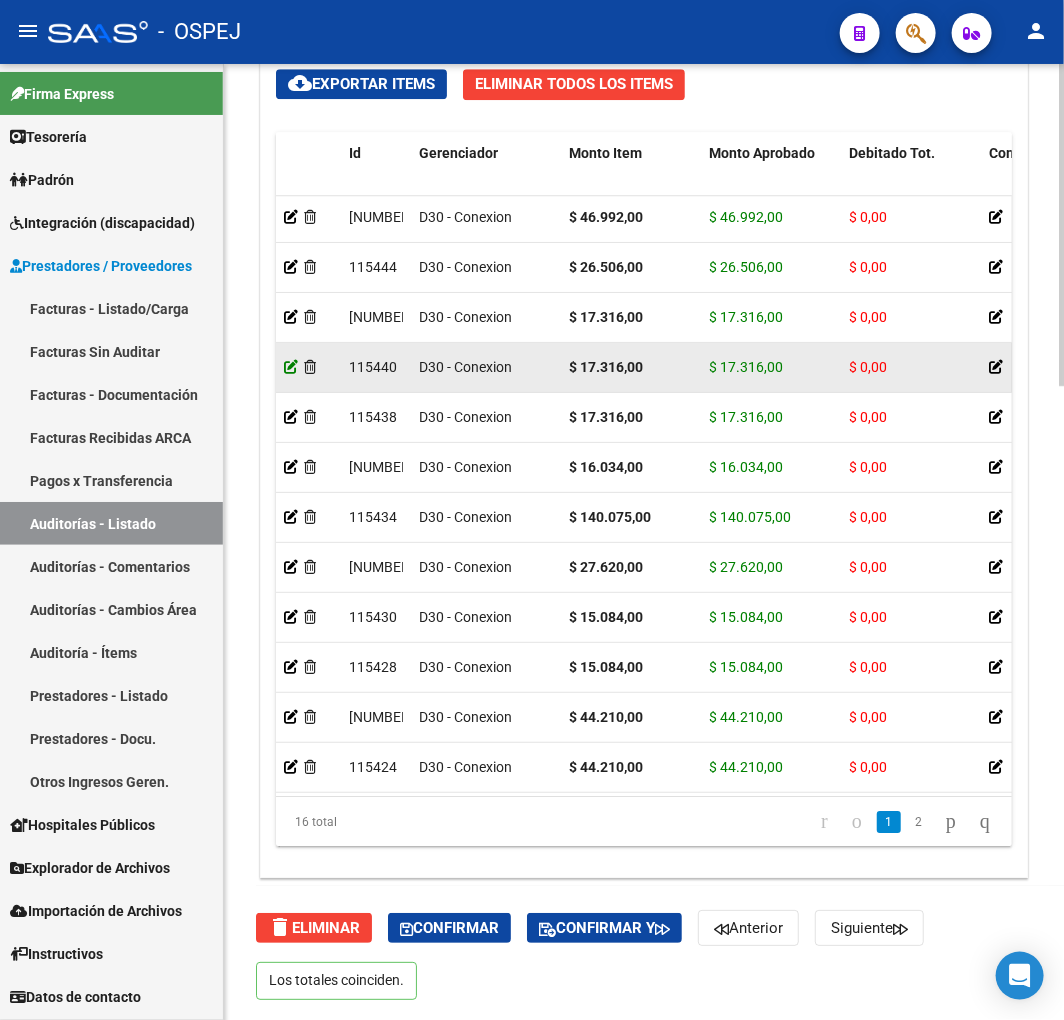 click 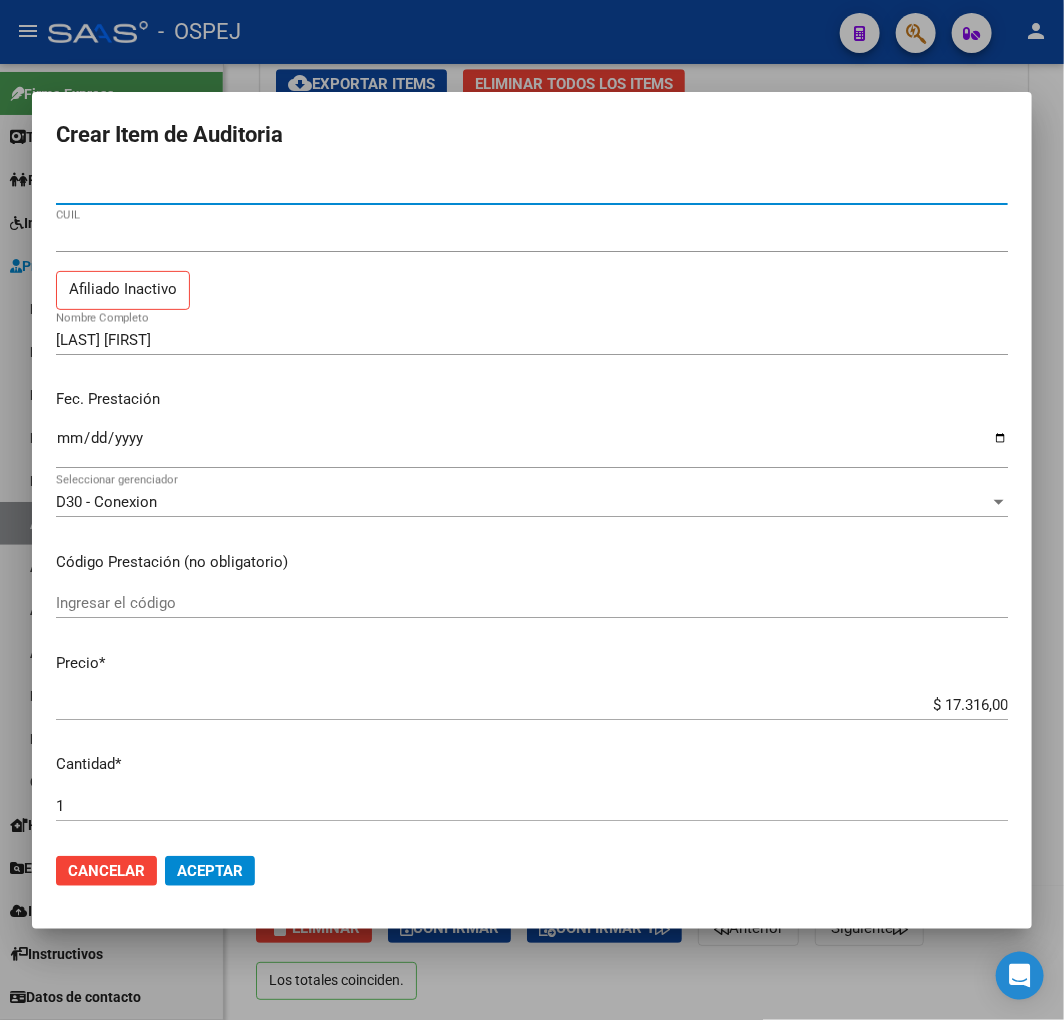 click on "$ 17.316,00" at bounding box center (532, 705) 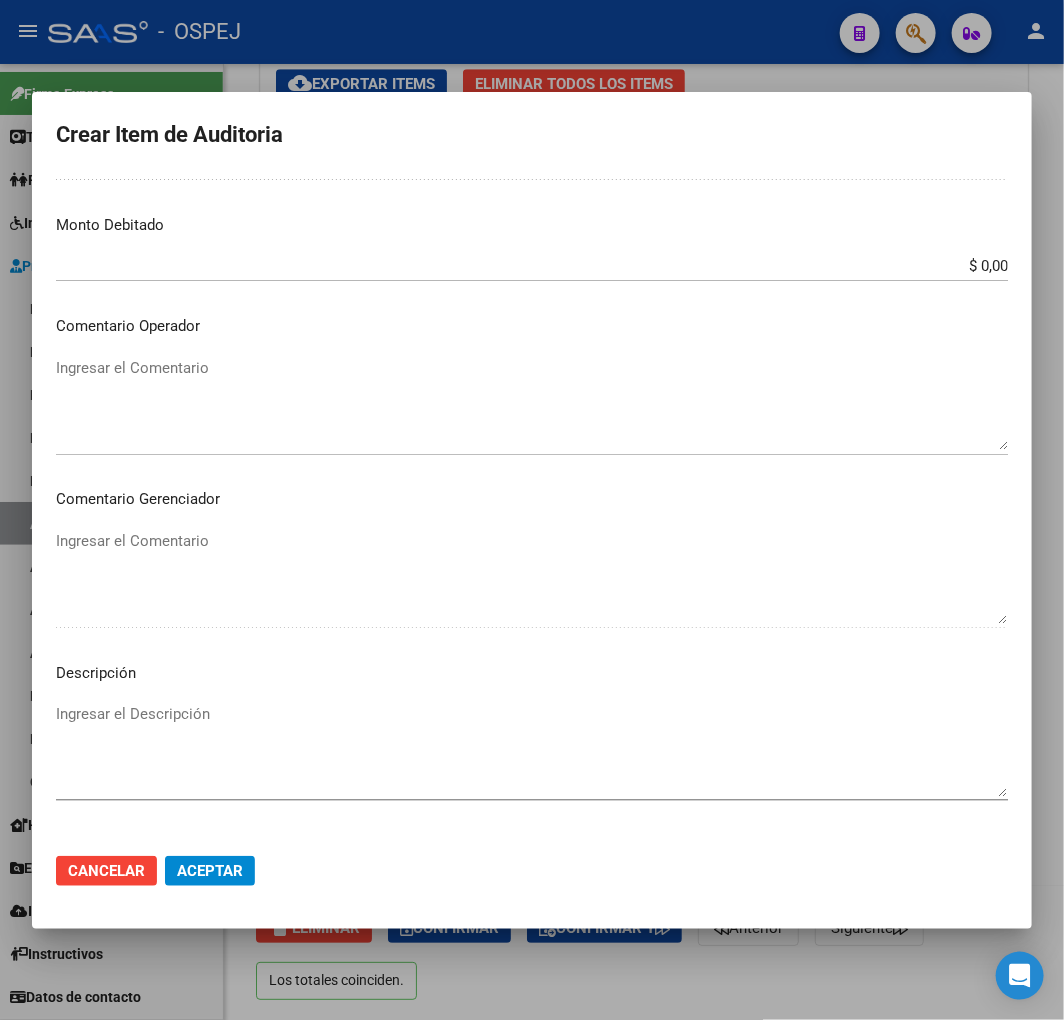 scroll, scrollTop: 777, scrollLeft: 0, axis: vertical 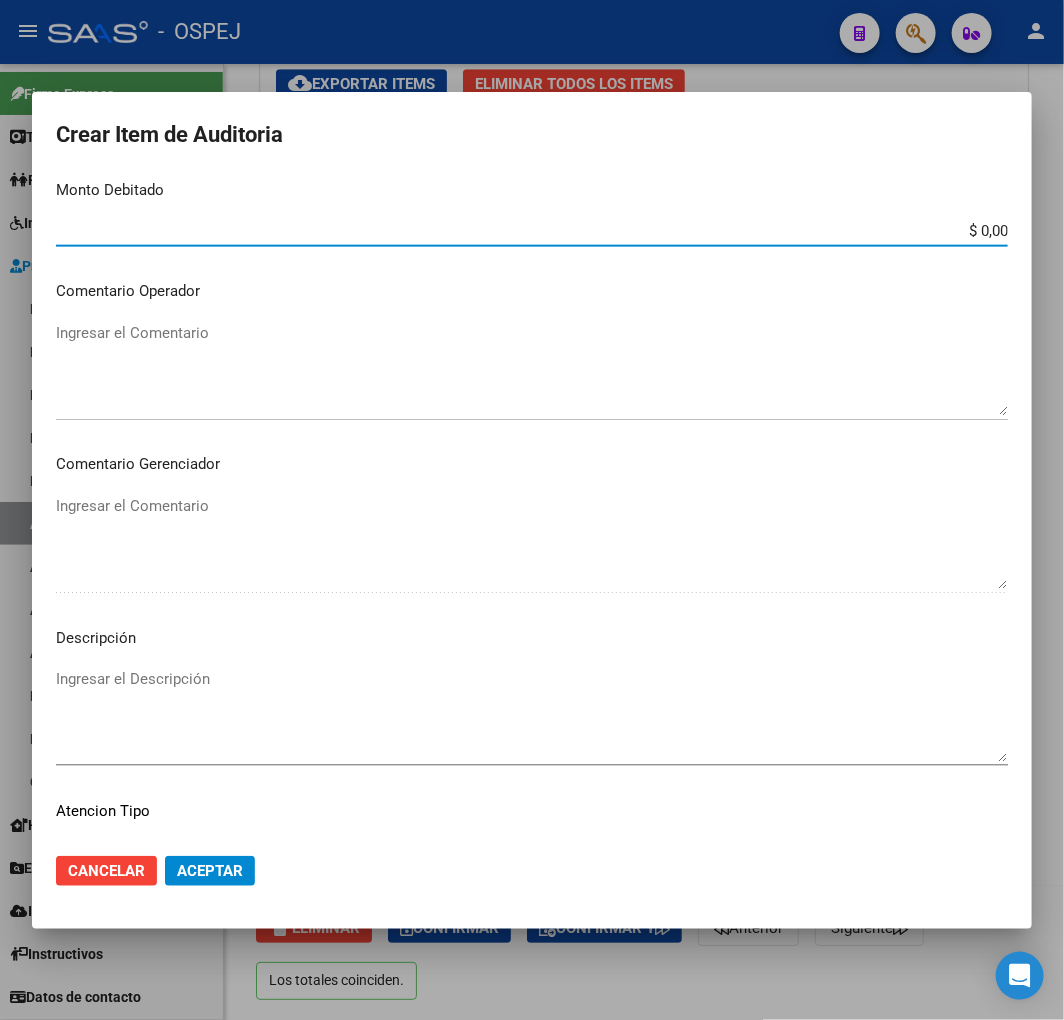 click on "$ 0,00" at bounding box center [532, 231] 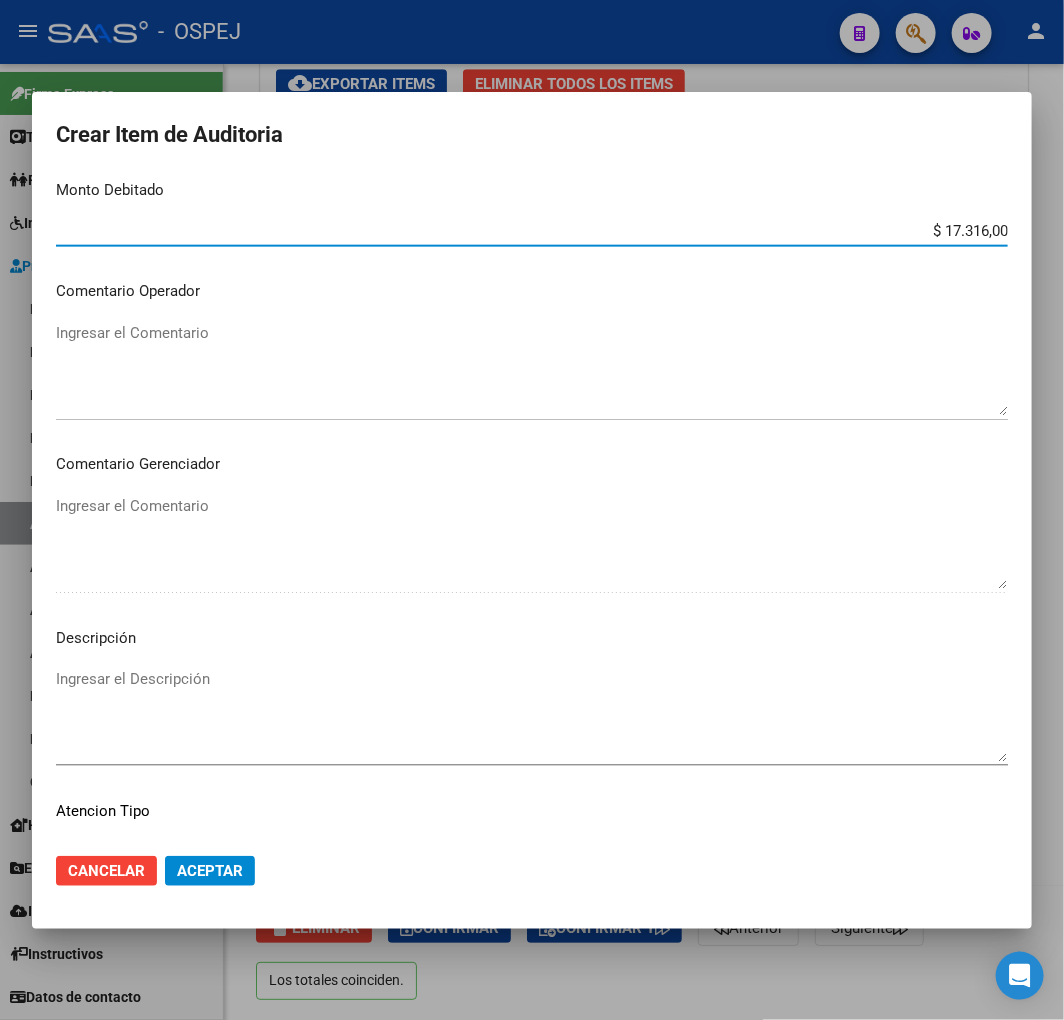 type on "$ 17.316,00" 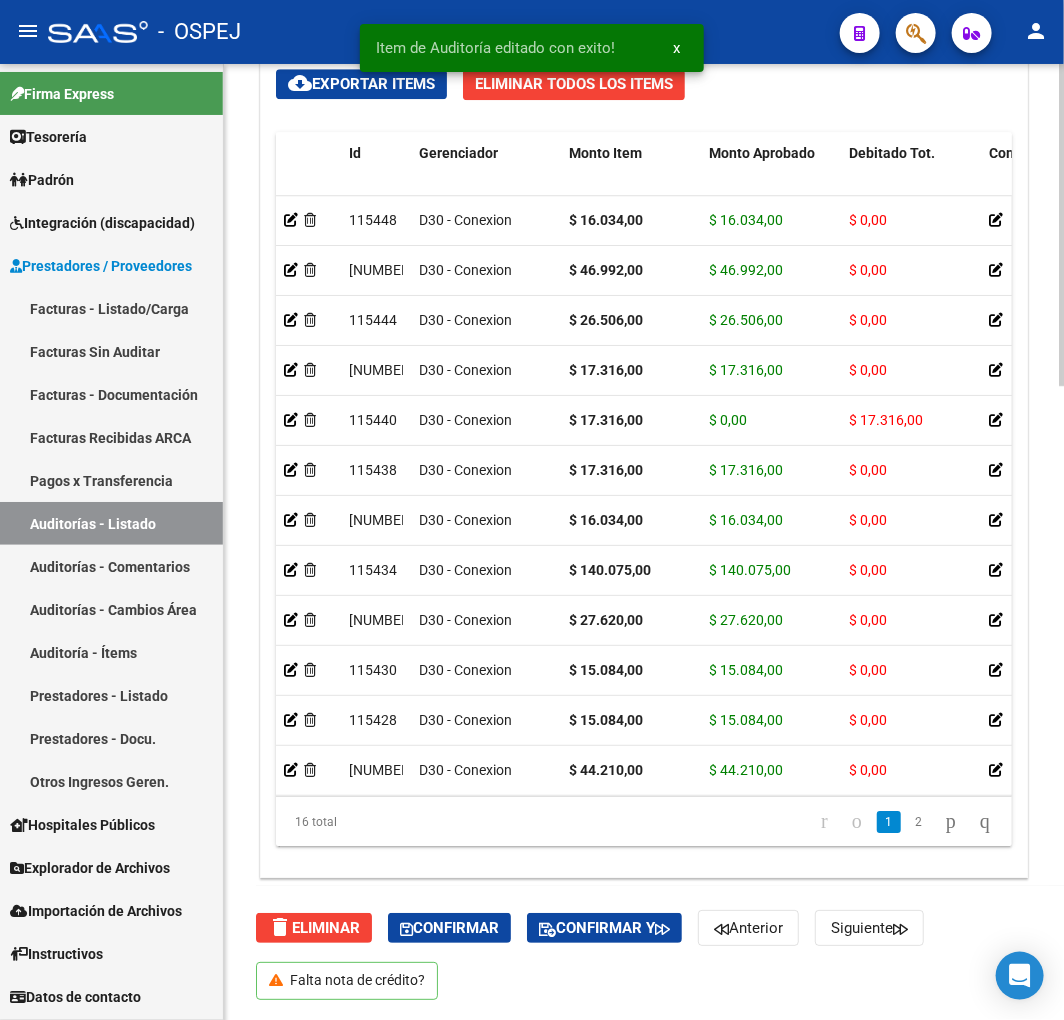 scroll, scrollTop: 1877, scrollLeft: 0, axis: vertical 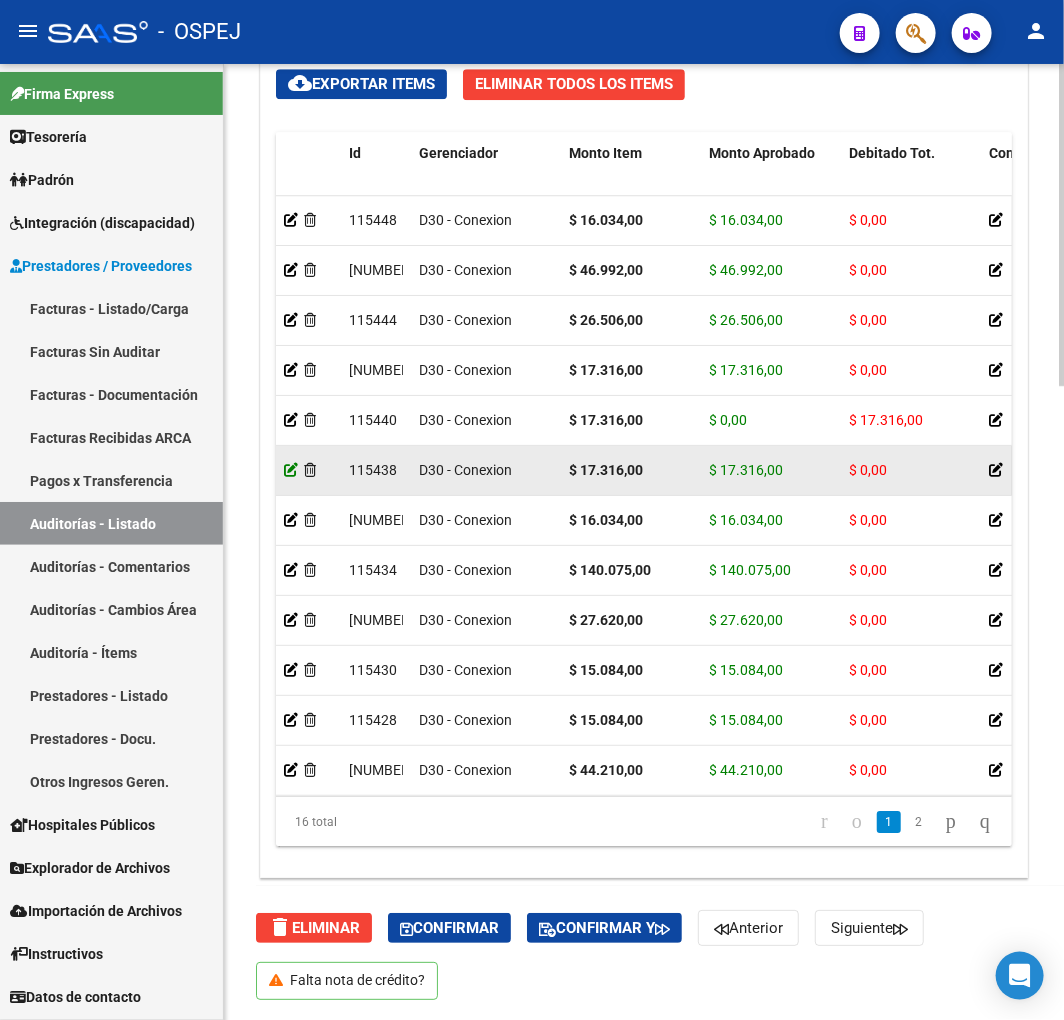 click 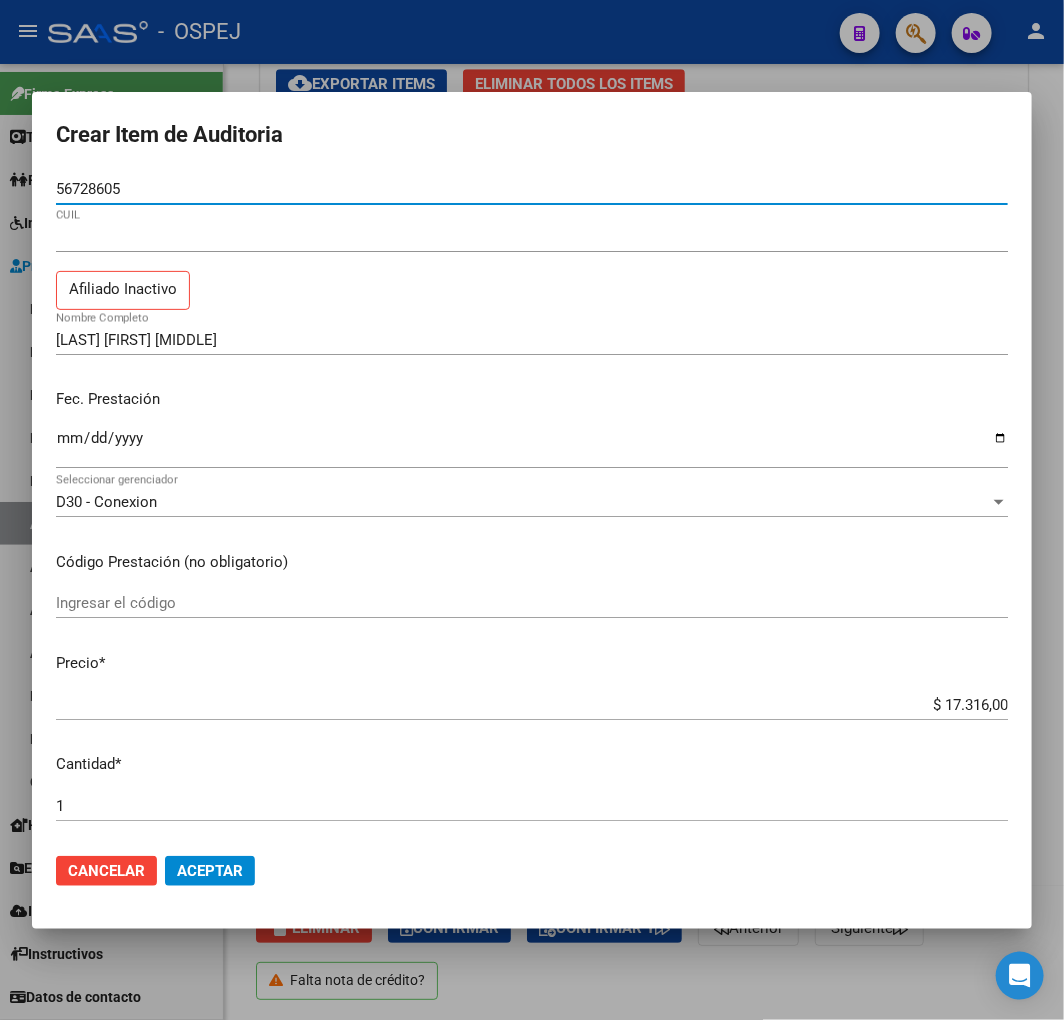 click on "$ 17.316,00" at bounding box center (532, 705) 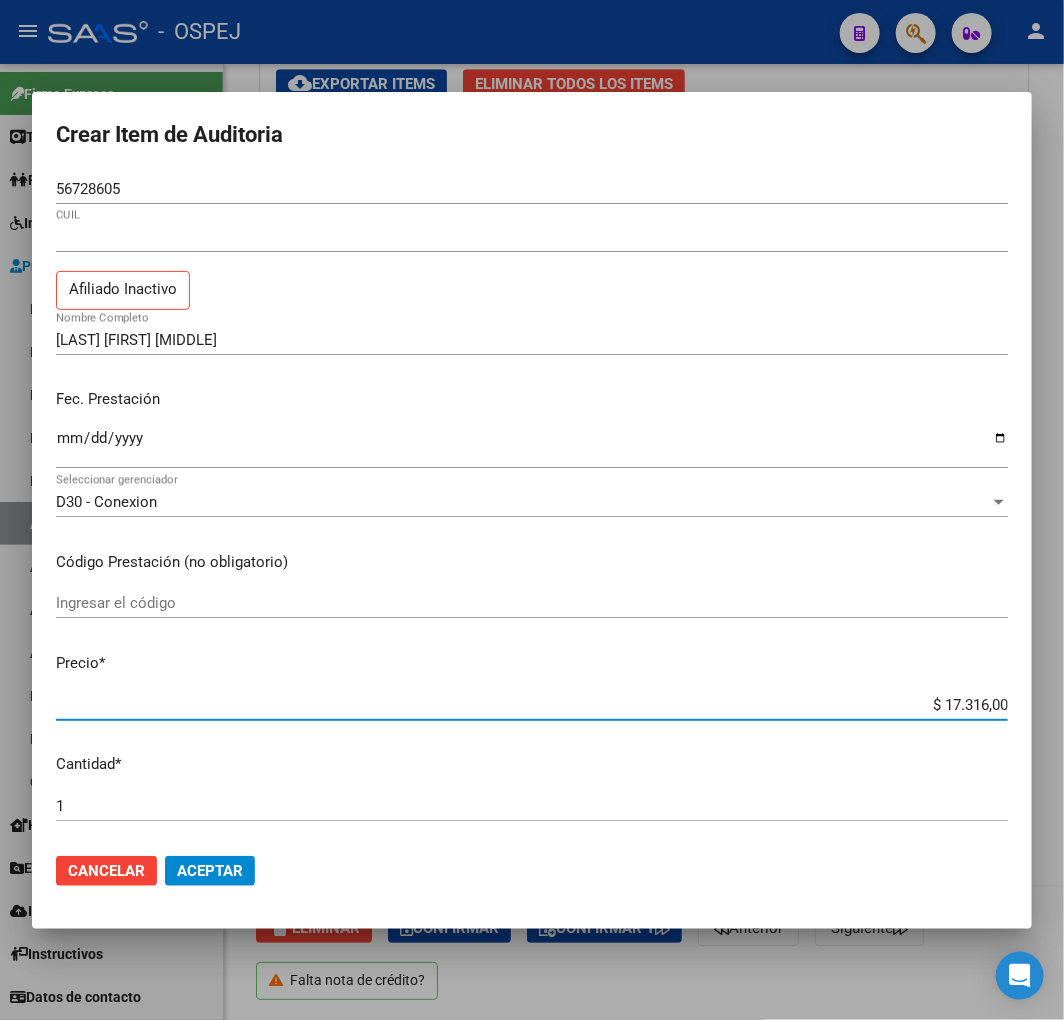 click on "$ 17.316,00" at bounding box center (532, 705) 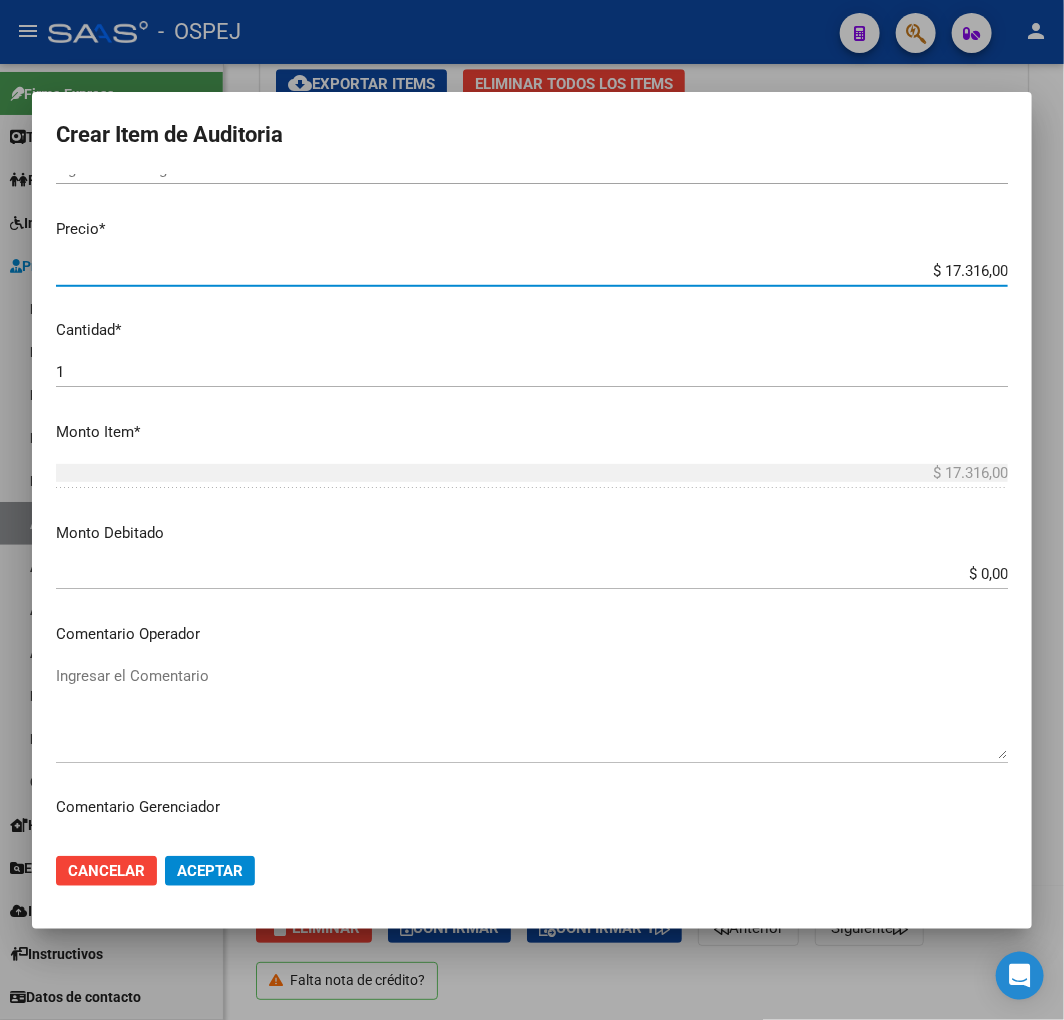 scroll, scrollTop: 444, scrollLeft: 0, axis: vertical 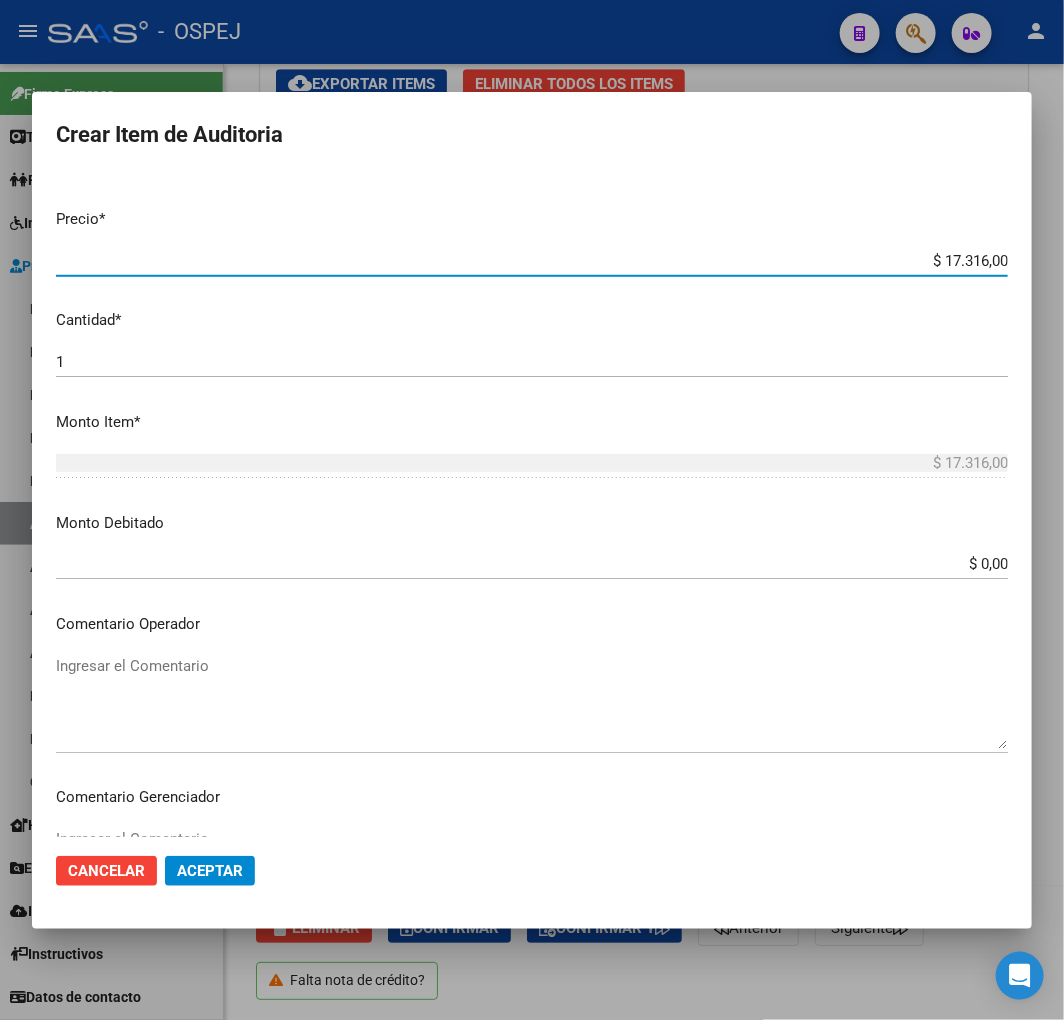 click on "$ 0,00" at bounding box center [532, 564] 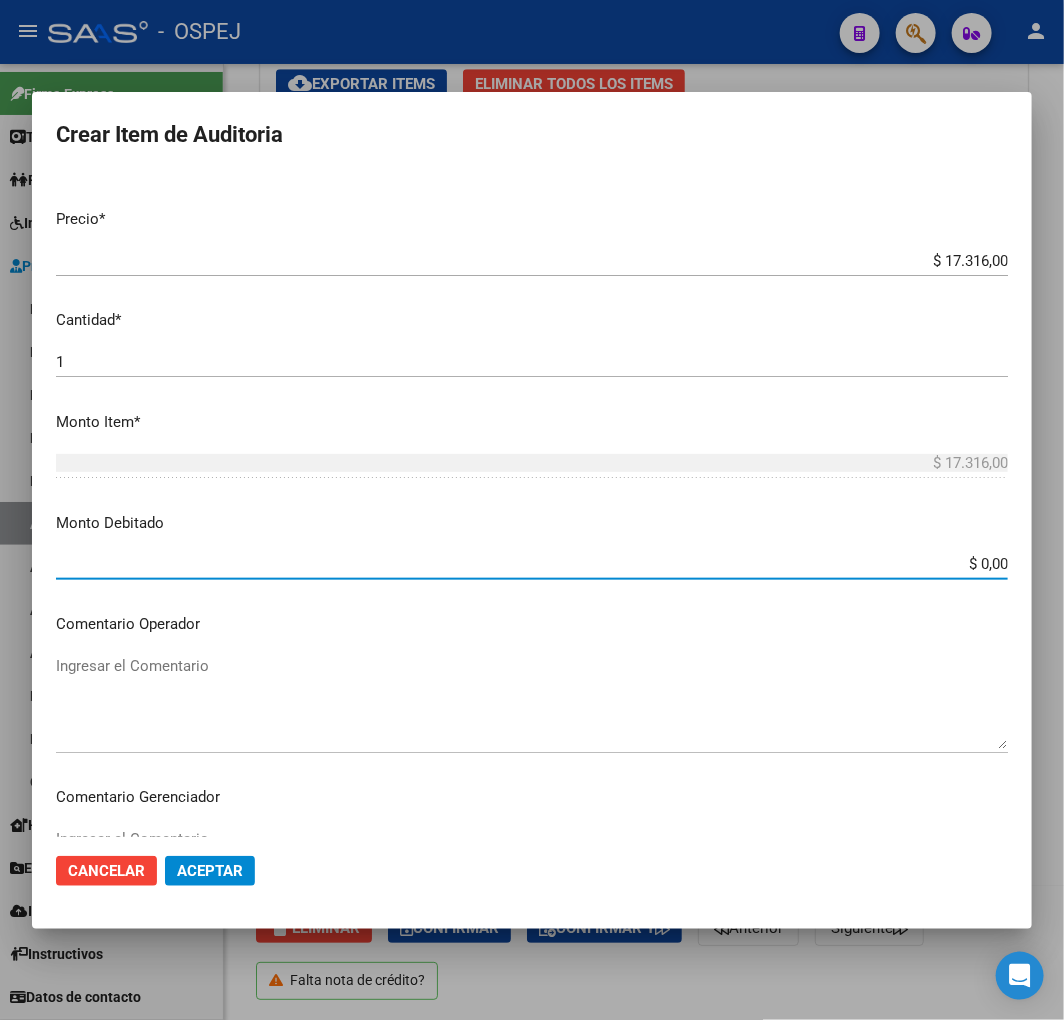 paste on "17.316" 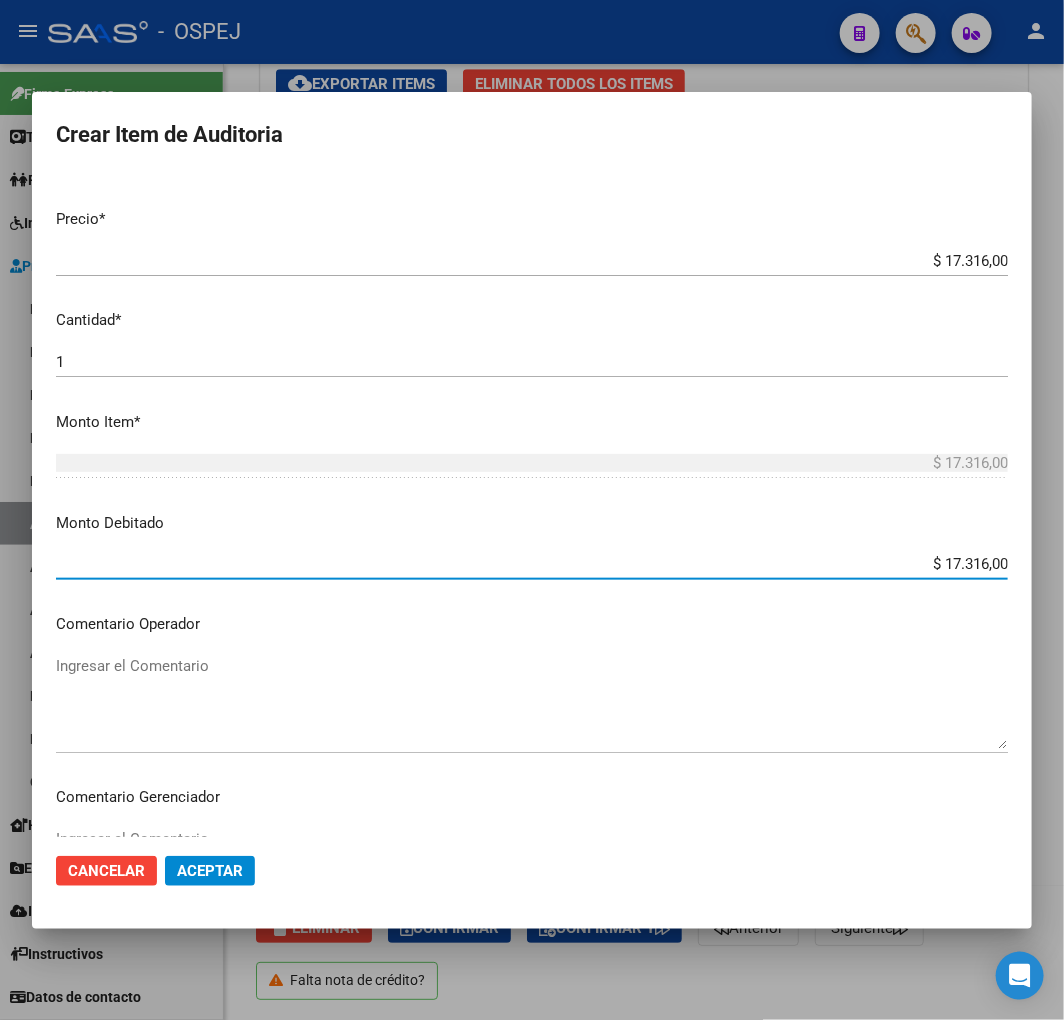 type on "$ 17.316,00" 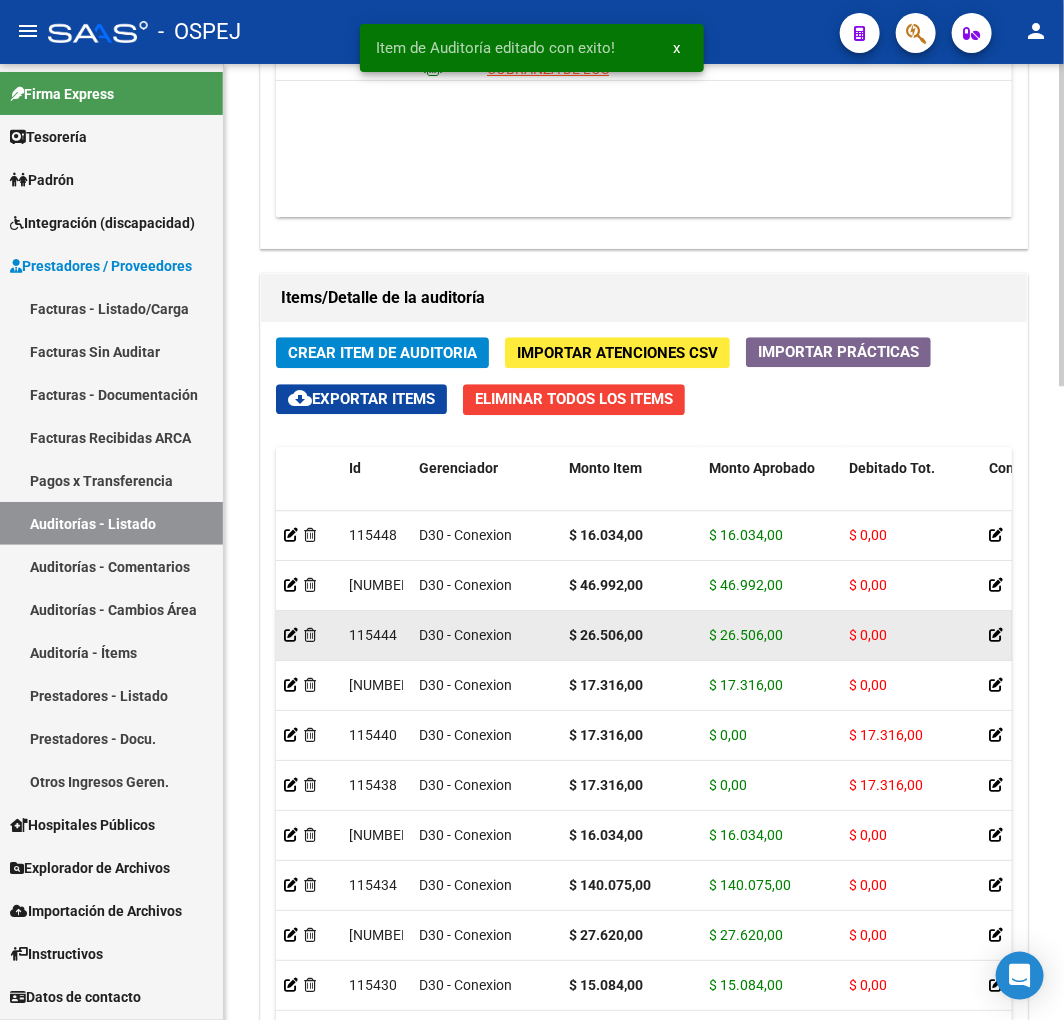 scroll, scrollTop: 1877, scrollLeft: 0, axis: vertical 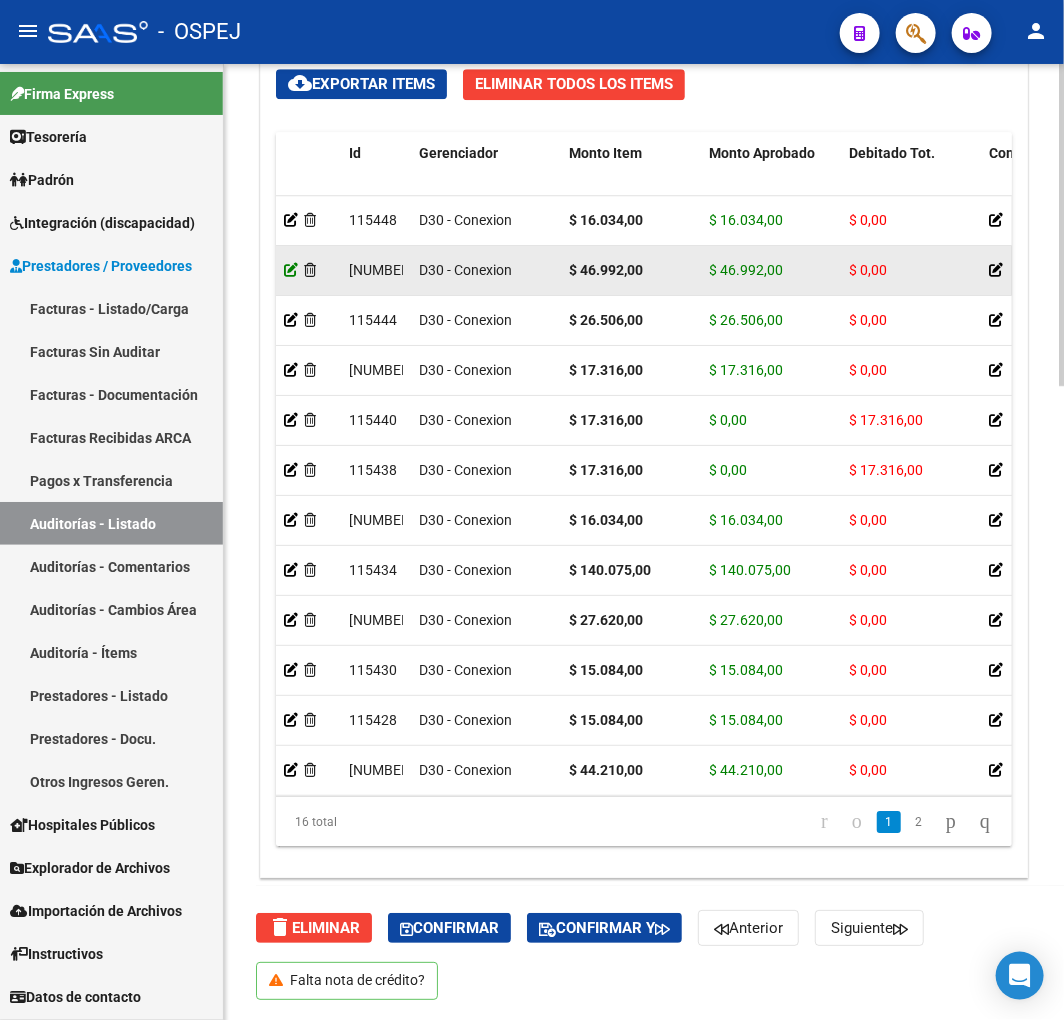 click 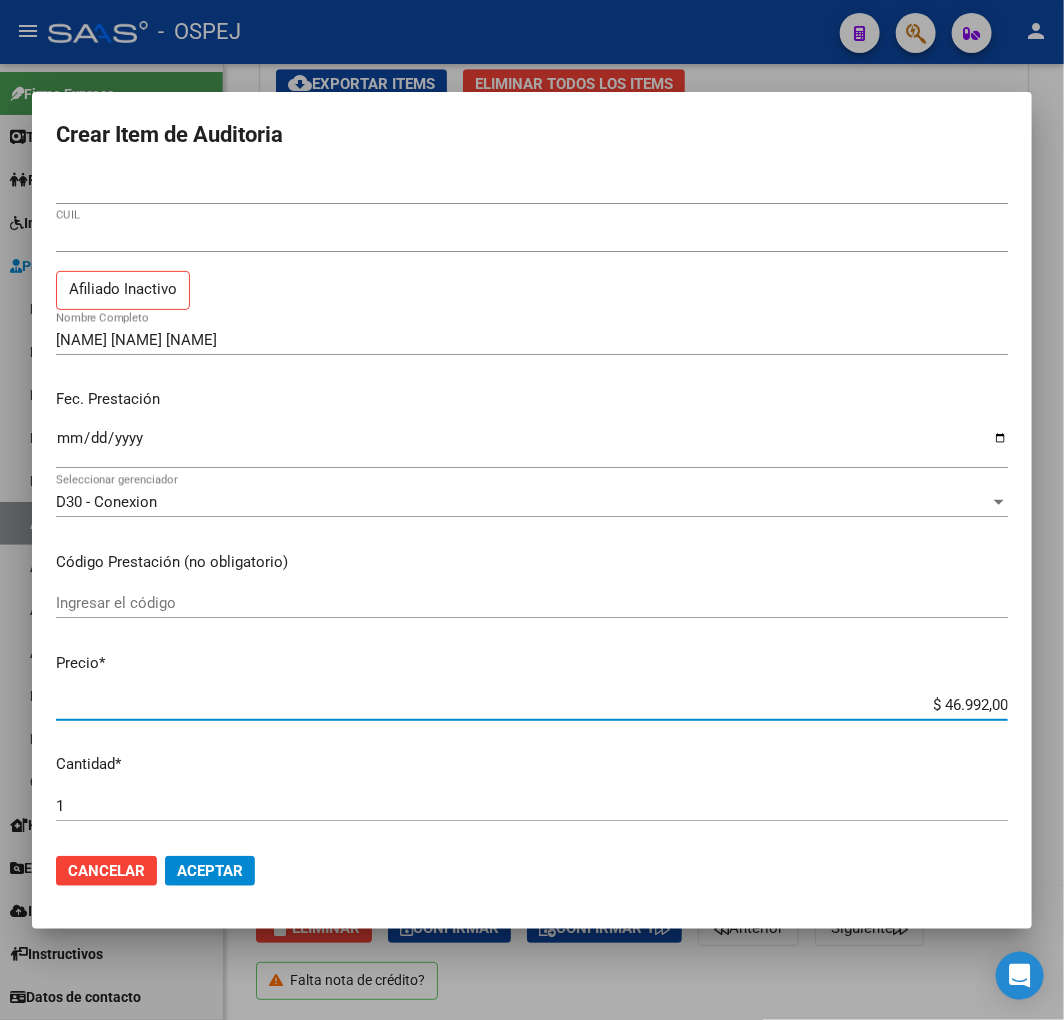click on "$ 46.992,00" at bounding box center [532, 705] 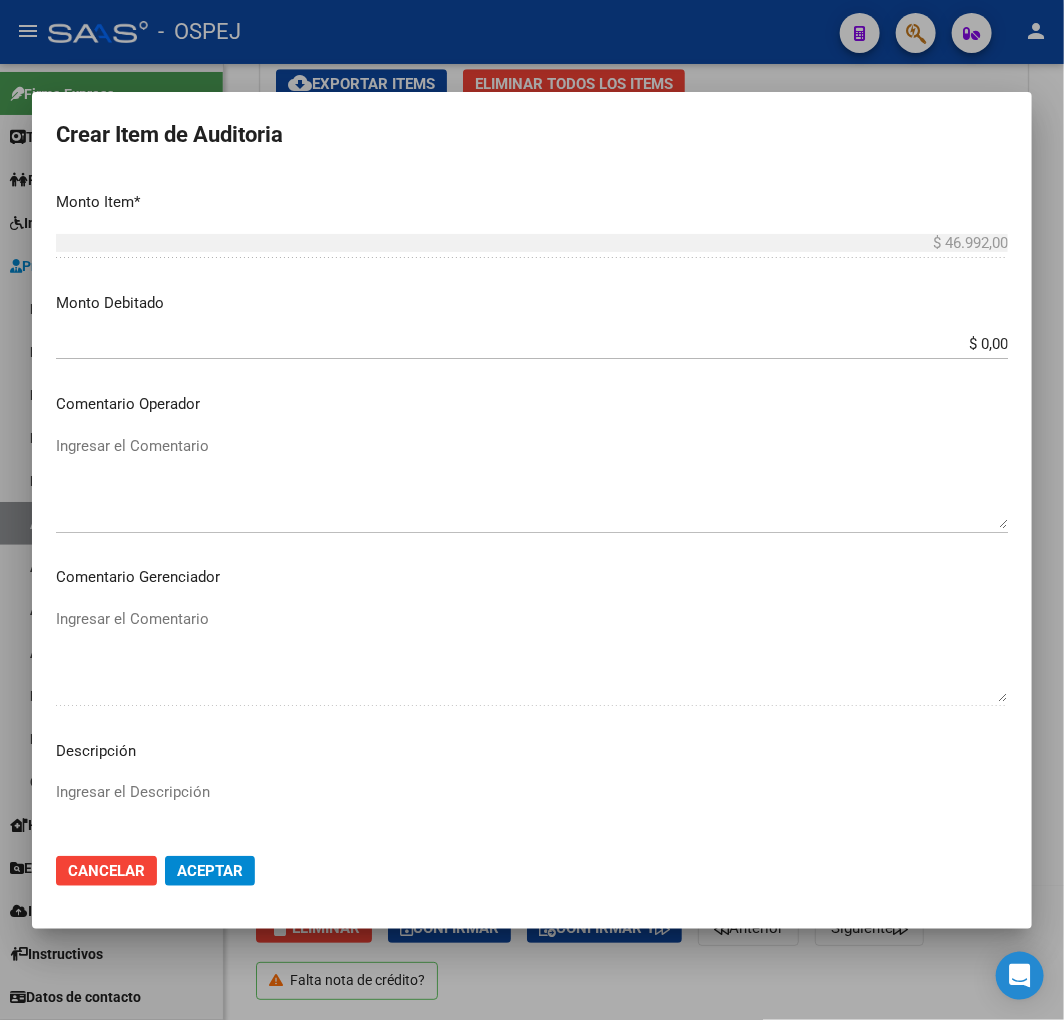 scroll, scrollTop: 666, scrollLeft: 0, axis: vertical 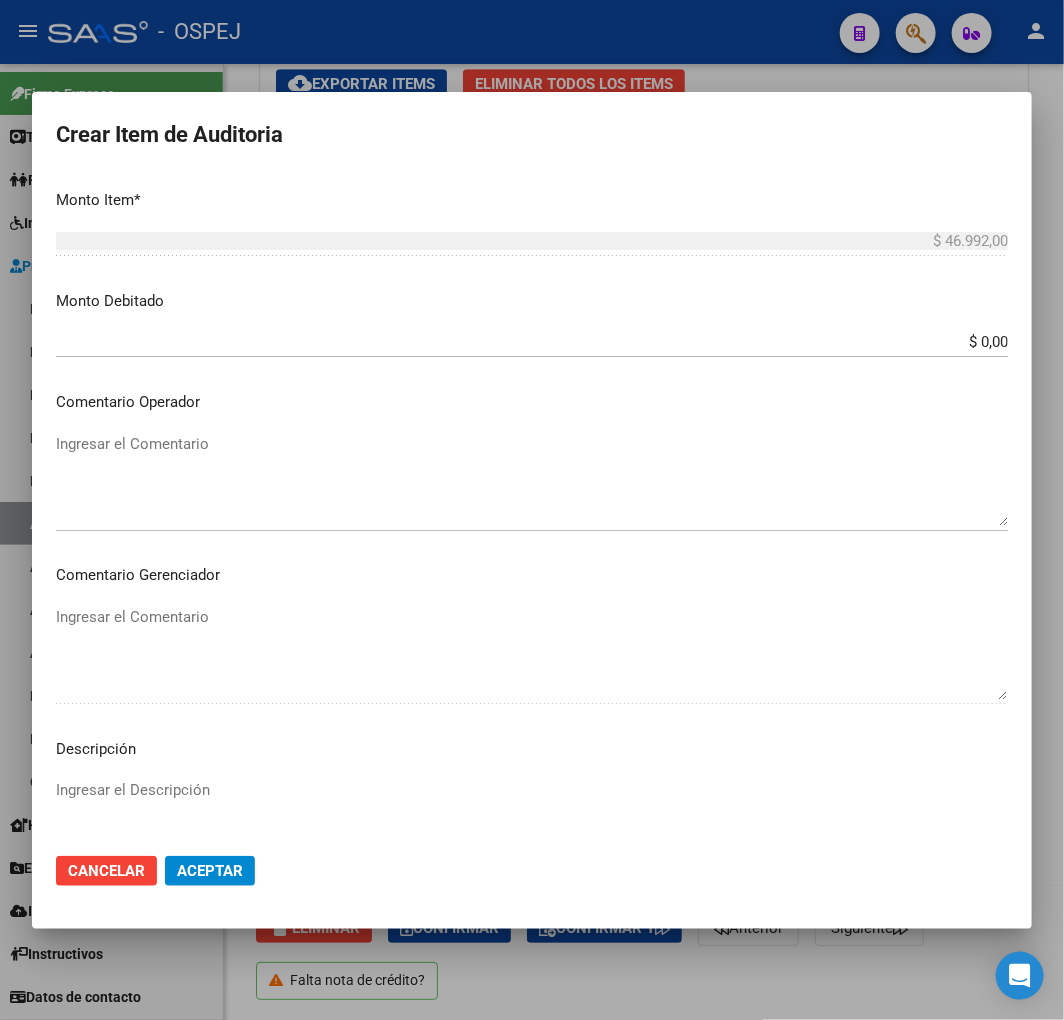 click on "$ 0,00" at bounding box center [532, 342] 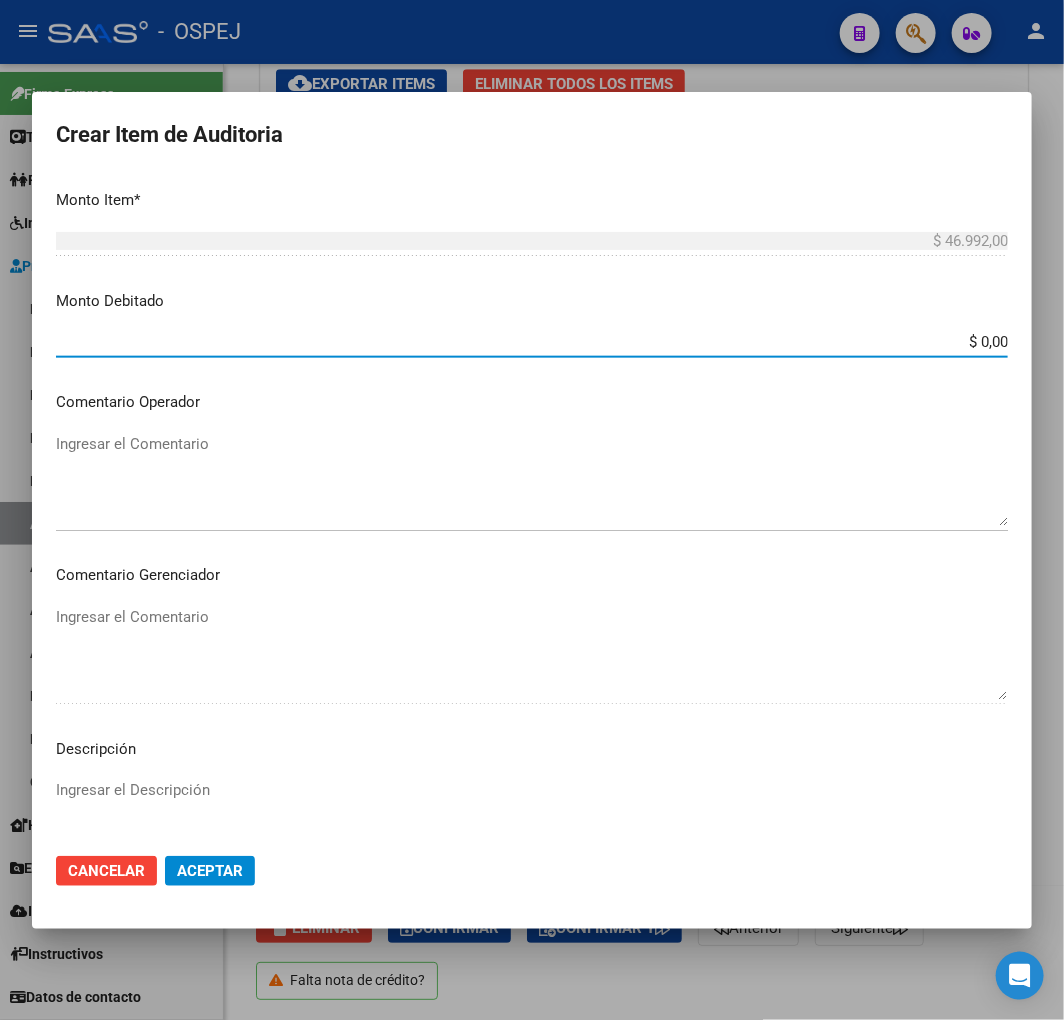 click on "$ 0,00" at bounding box center (532, 342) 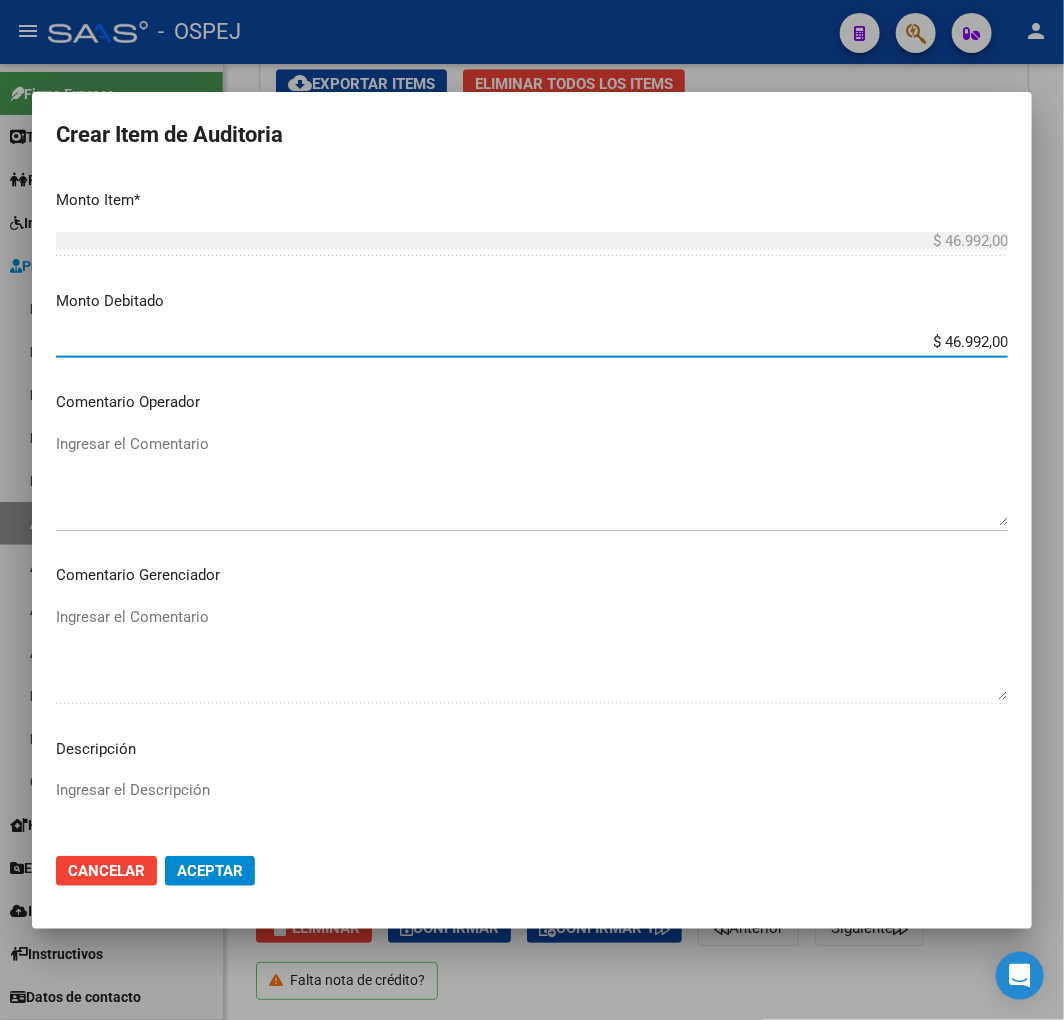 type on "$ 46.992,00" 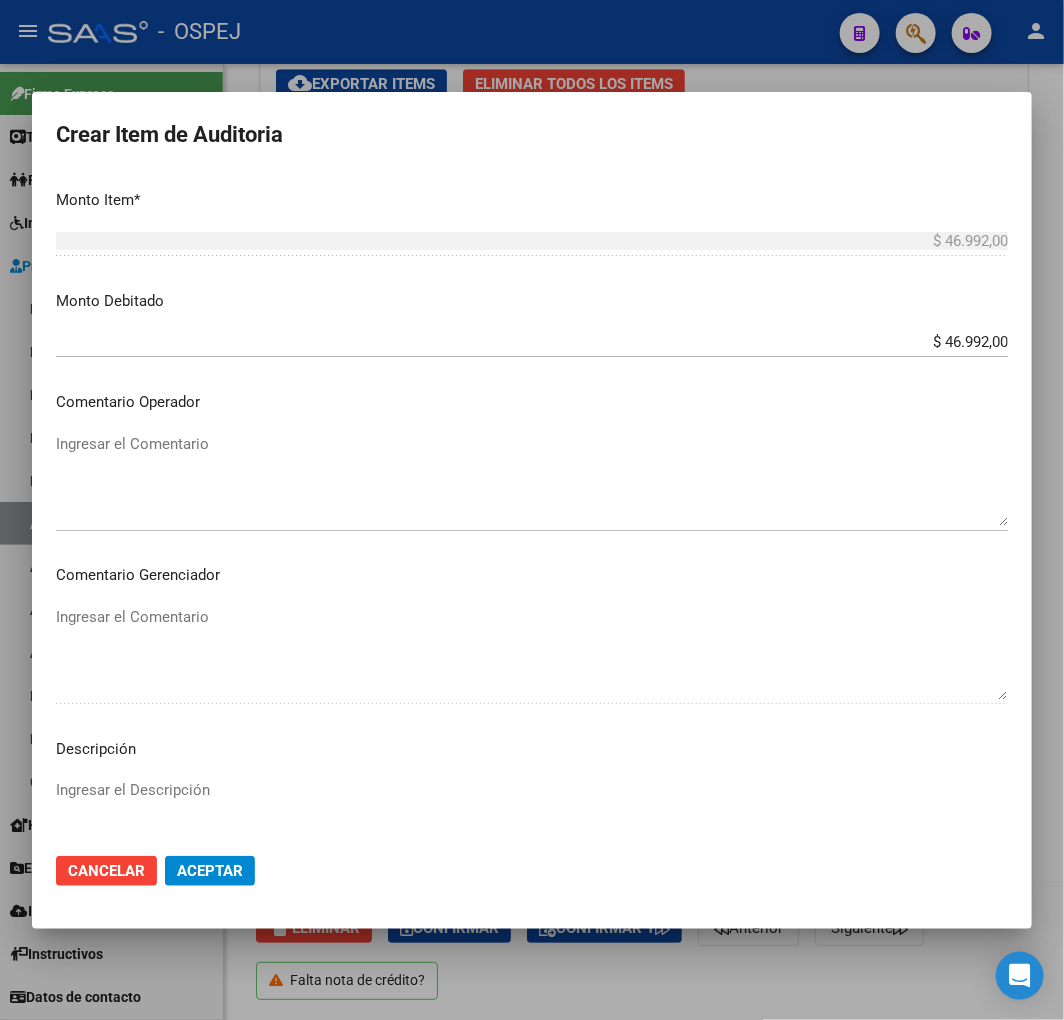 click on "Cancelar Aceptar" 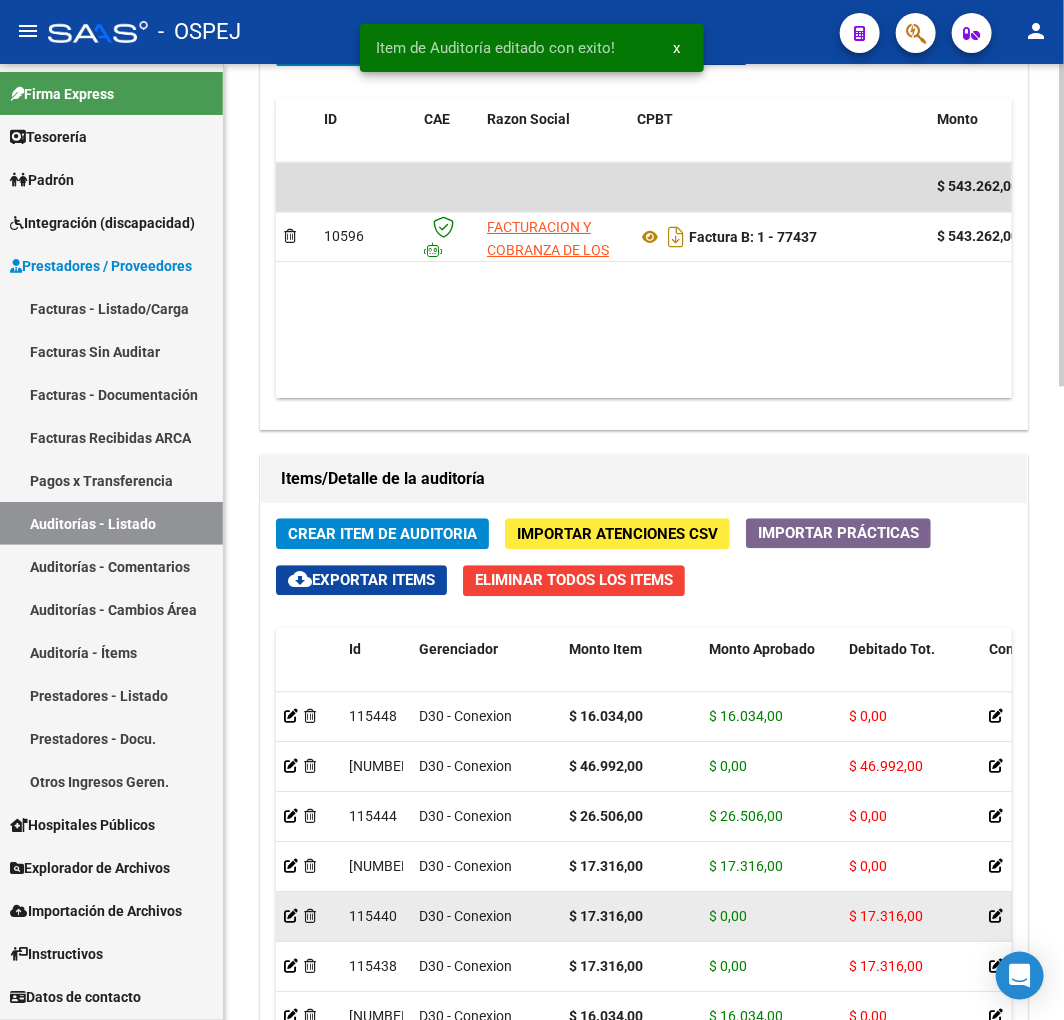 scroll, scrollTop: 1555, scrollLeft: 0, axis: vertical 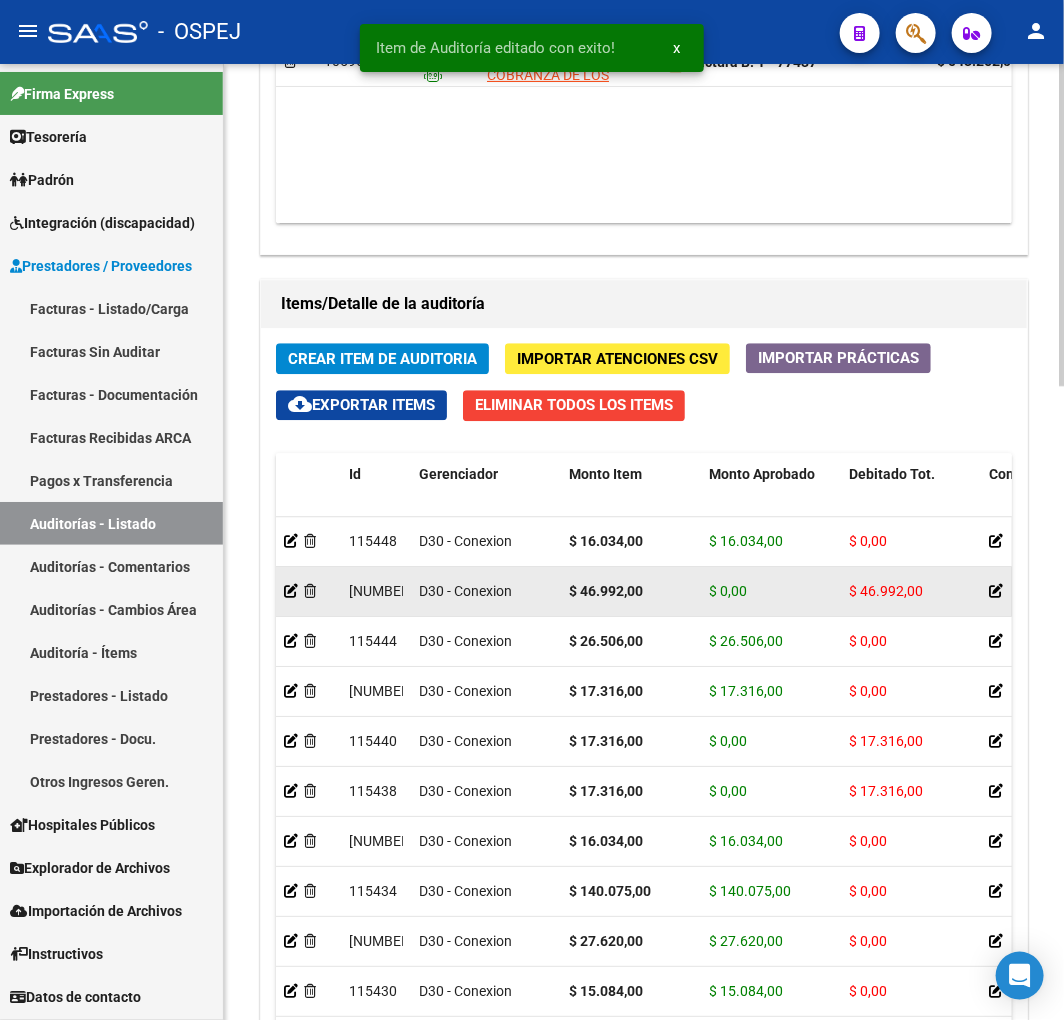 drag, startPoint x: 544, startPoint y: 600, endPoint x: 581, endPoint y: 596, distance: 37.215588 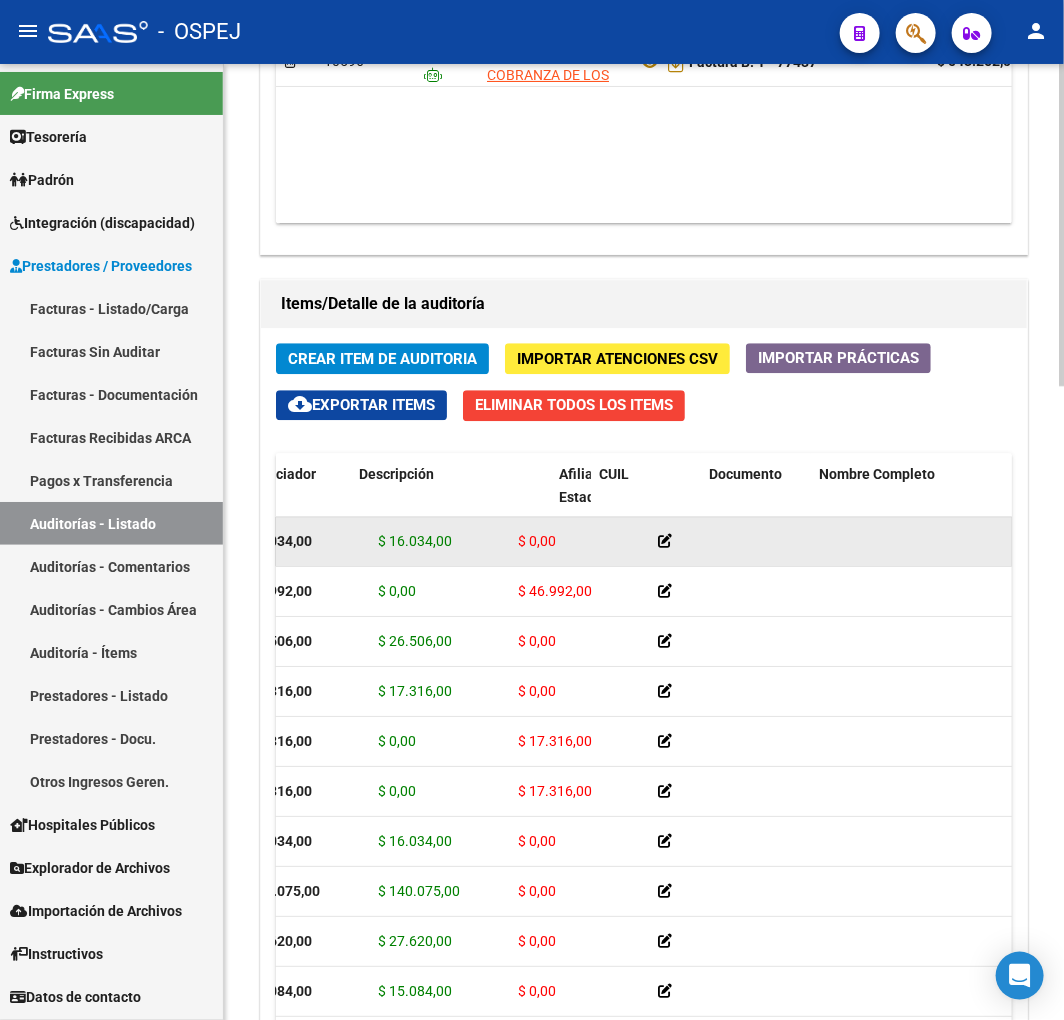 scroll, scrollTop: 0, scrollLeft: 0, axis: both 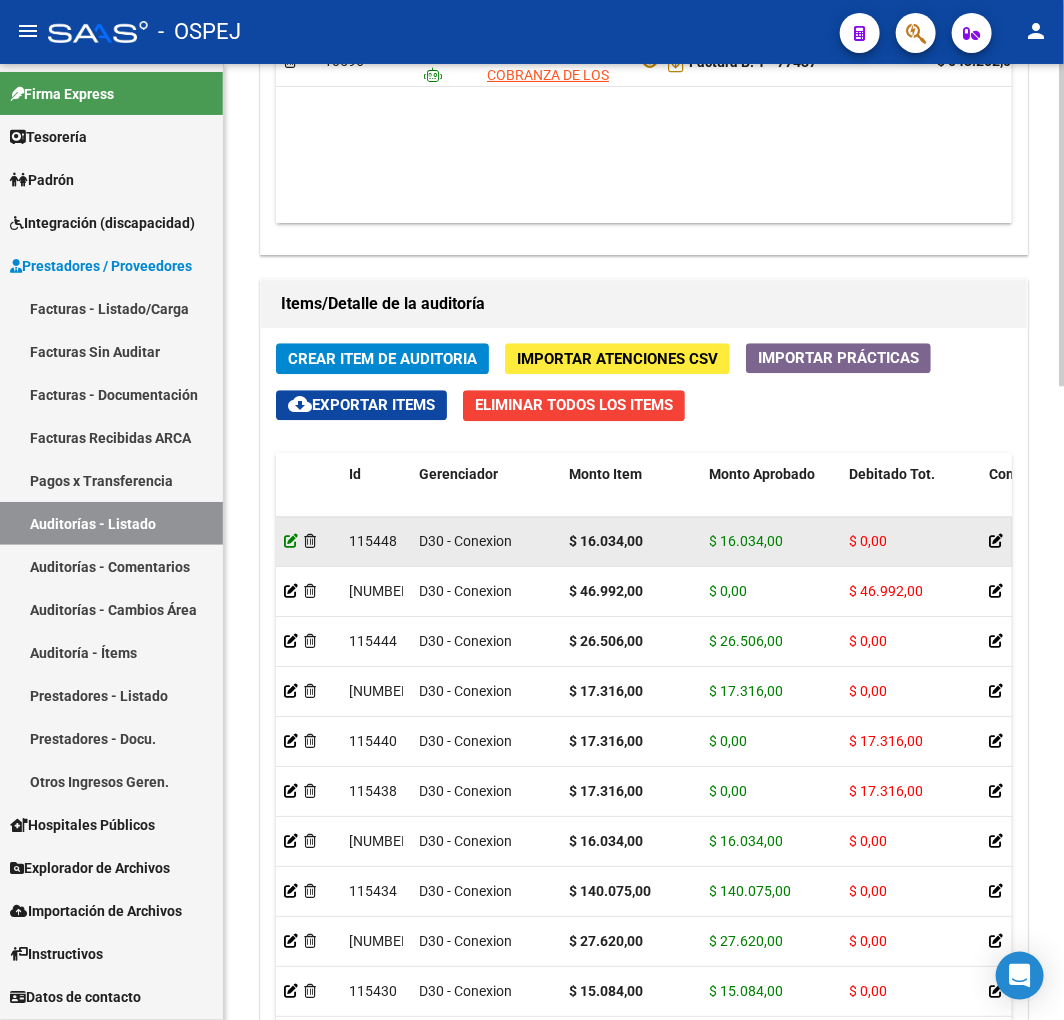 click 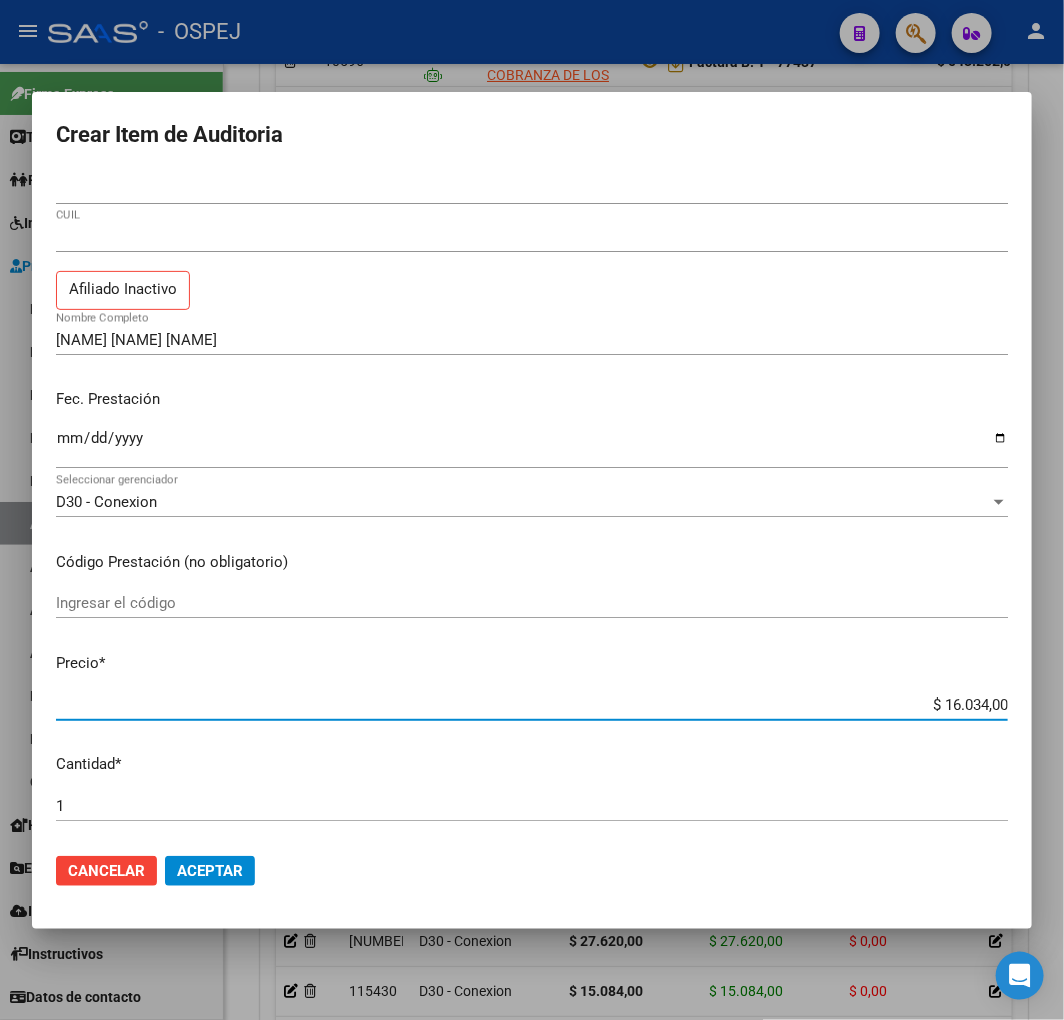 click on "$ 16.034,00" at bounding box center [532, 705] 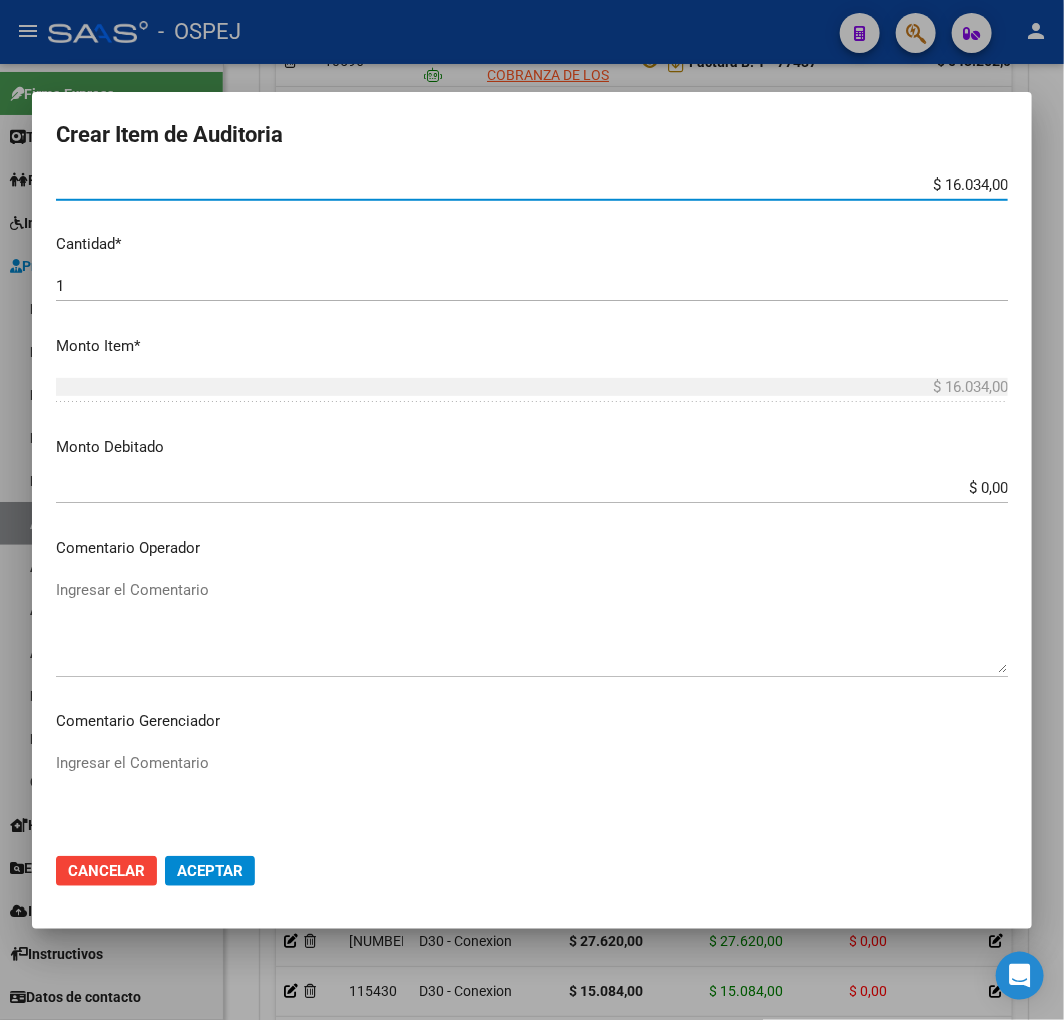 scroll, scrollTop: 555, scrollLeft: 0, axis: vertical 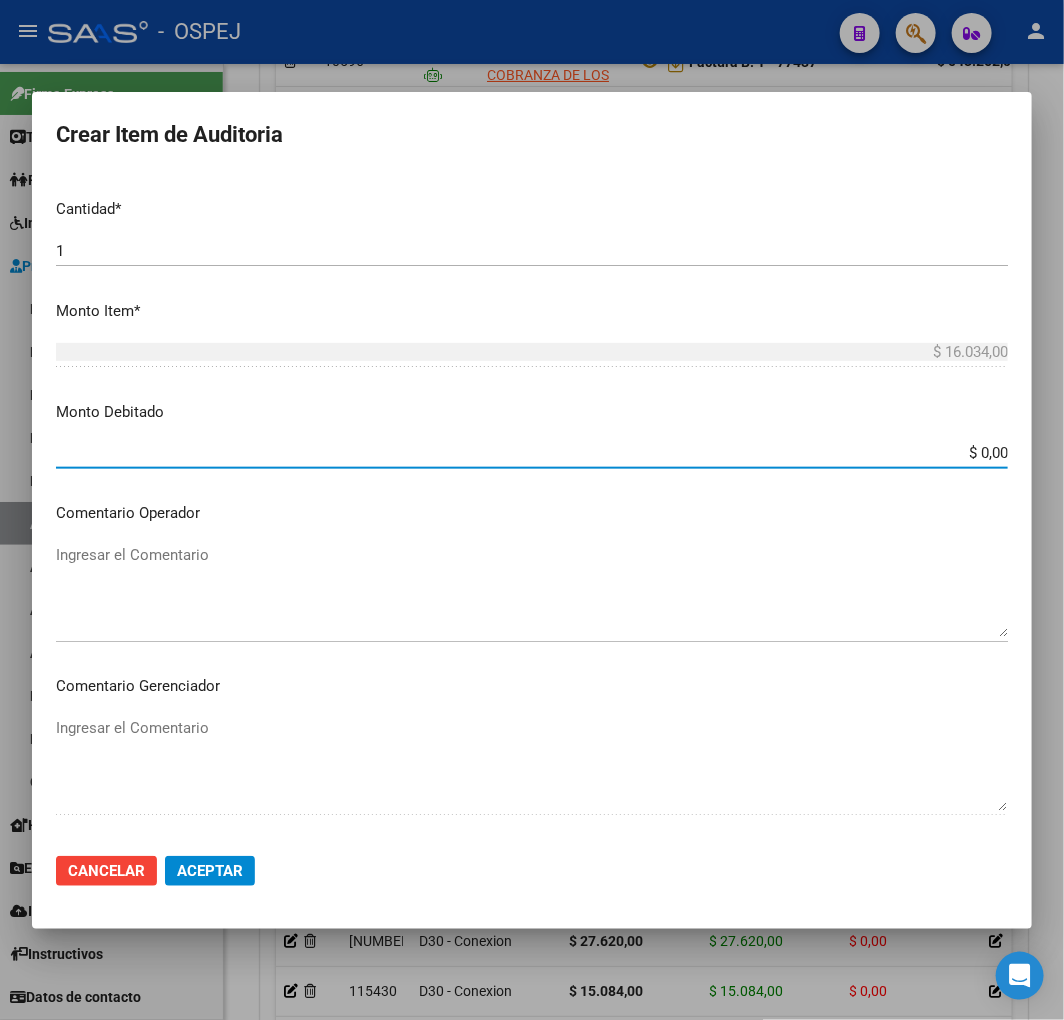 click on "$ 0,00" at bounding box center [532, 453] 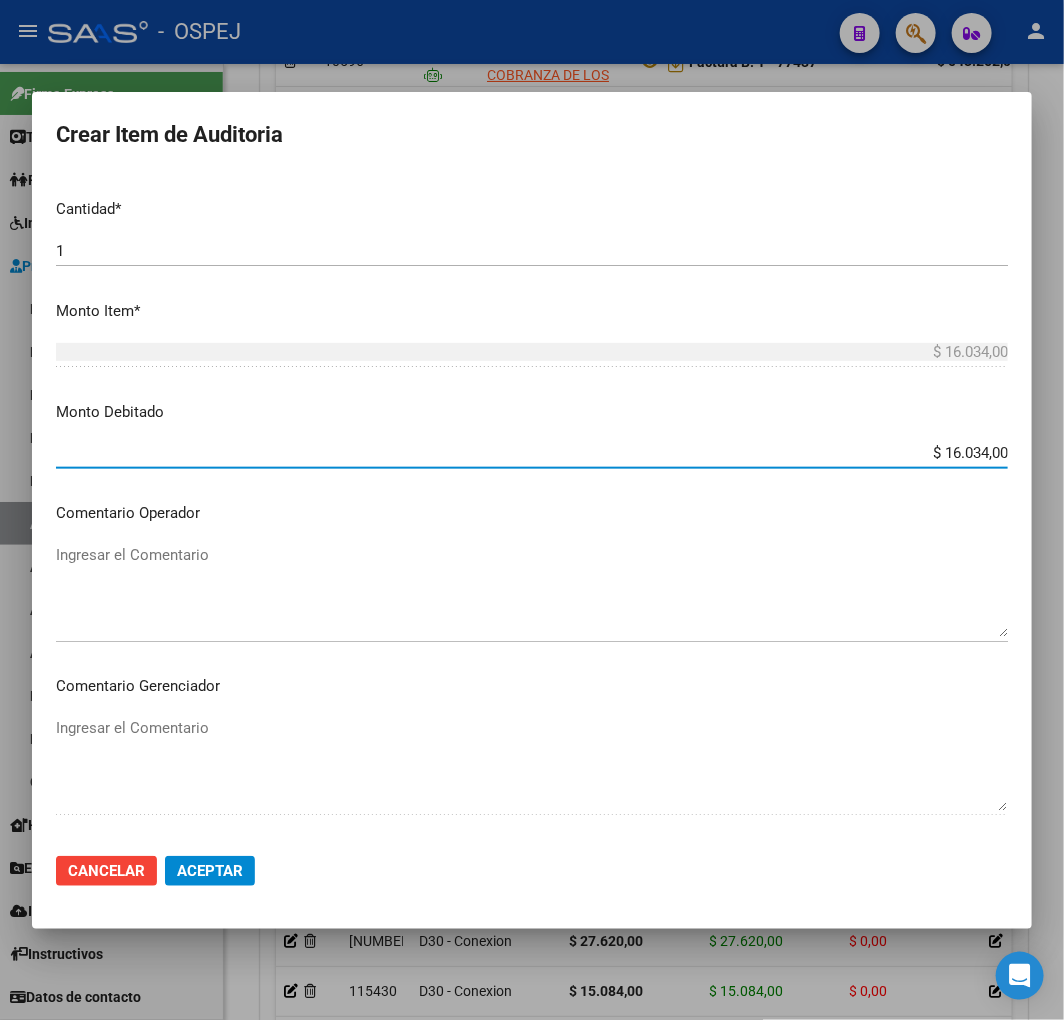 type on "$ 16.034,00" 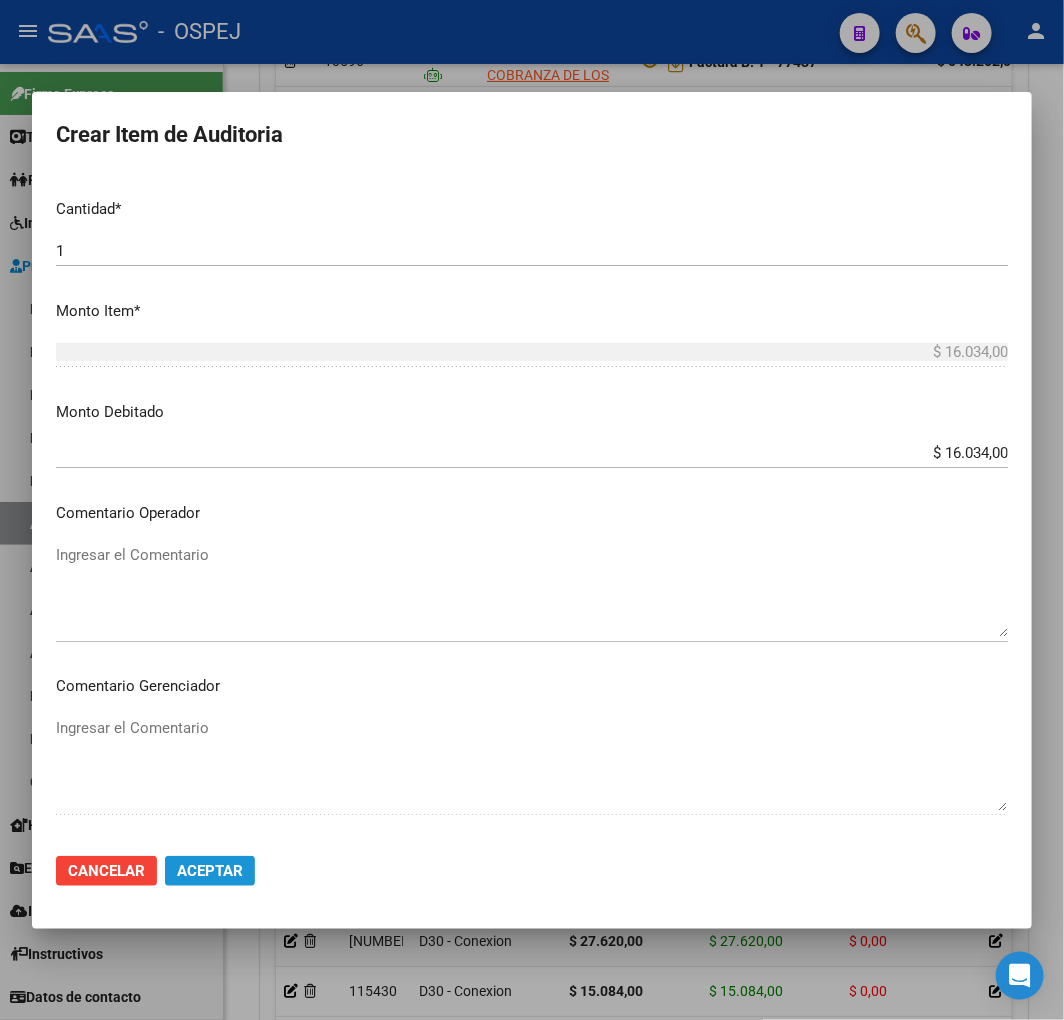 click on "Aceptar" 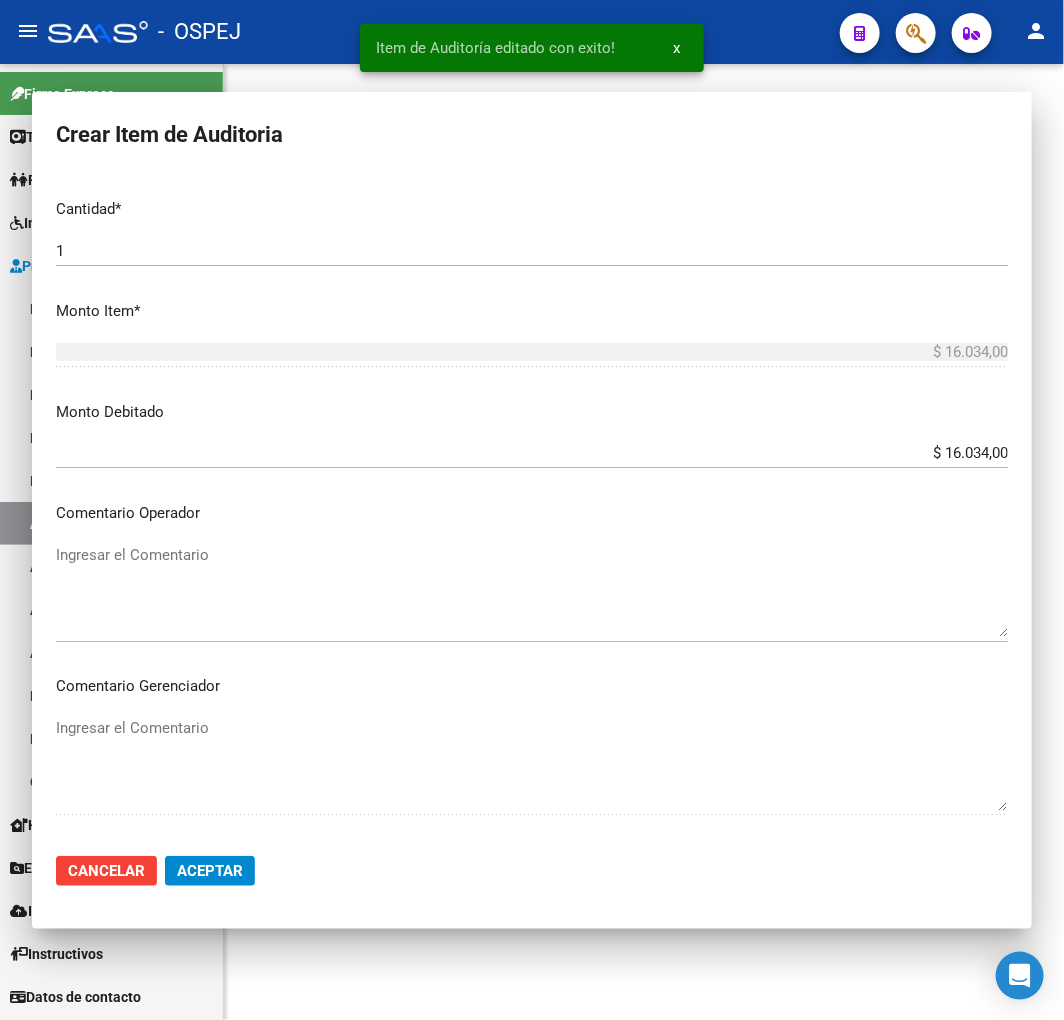 scroll, scrollTop: 0, scrollLeft: 0, axis: both 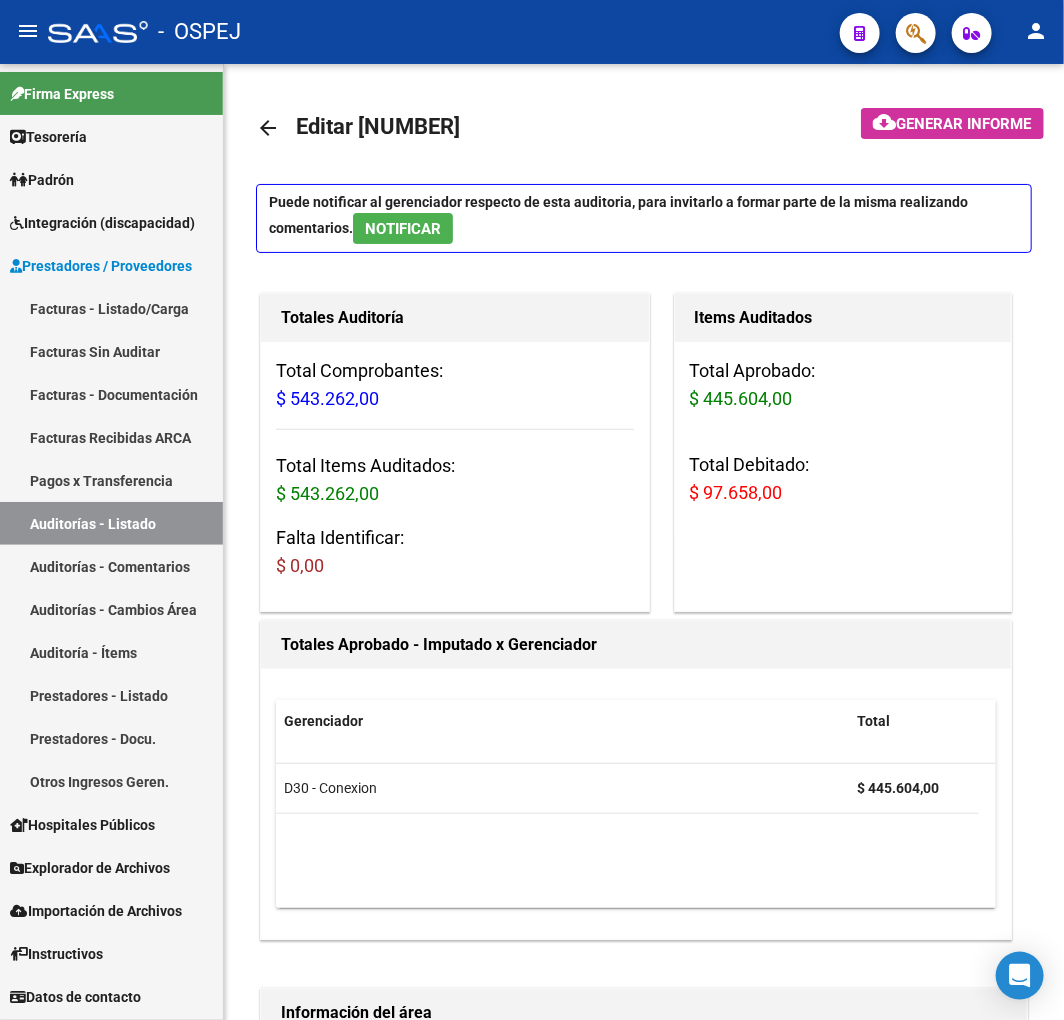 click on "Auditorías - Listado" at bounding box center (111, 523) 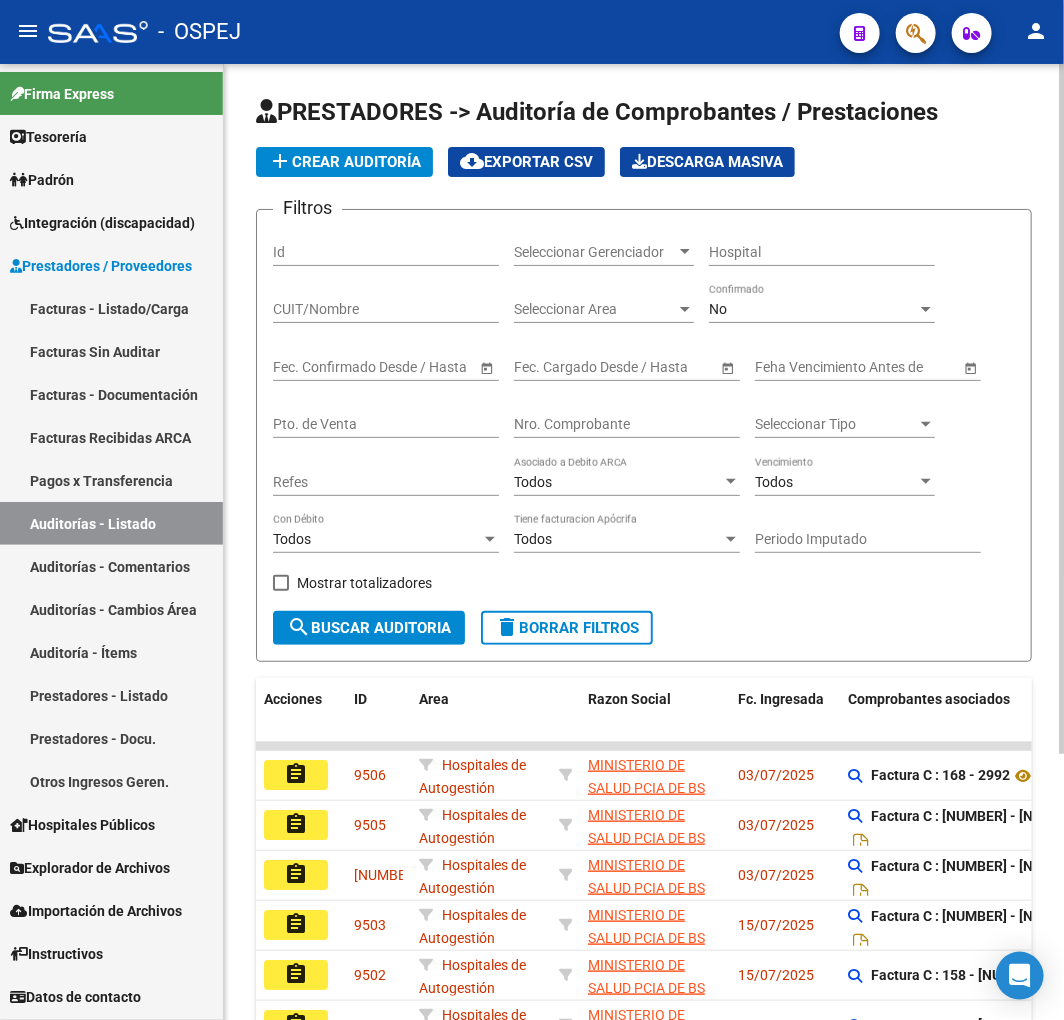 click on "Nro. Comprobante" at bounding box center (627, 424) 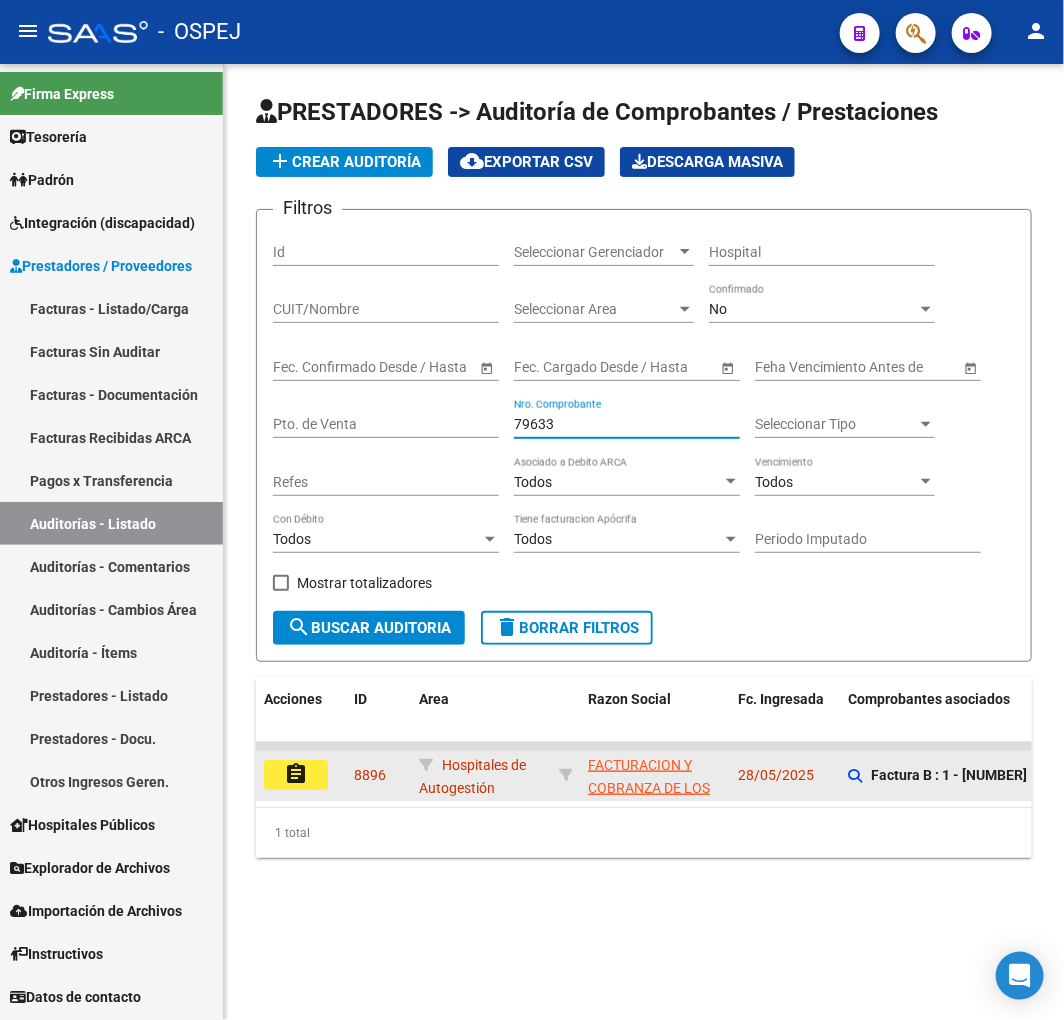 type on "79633" 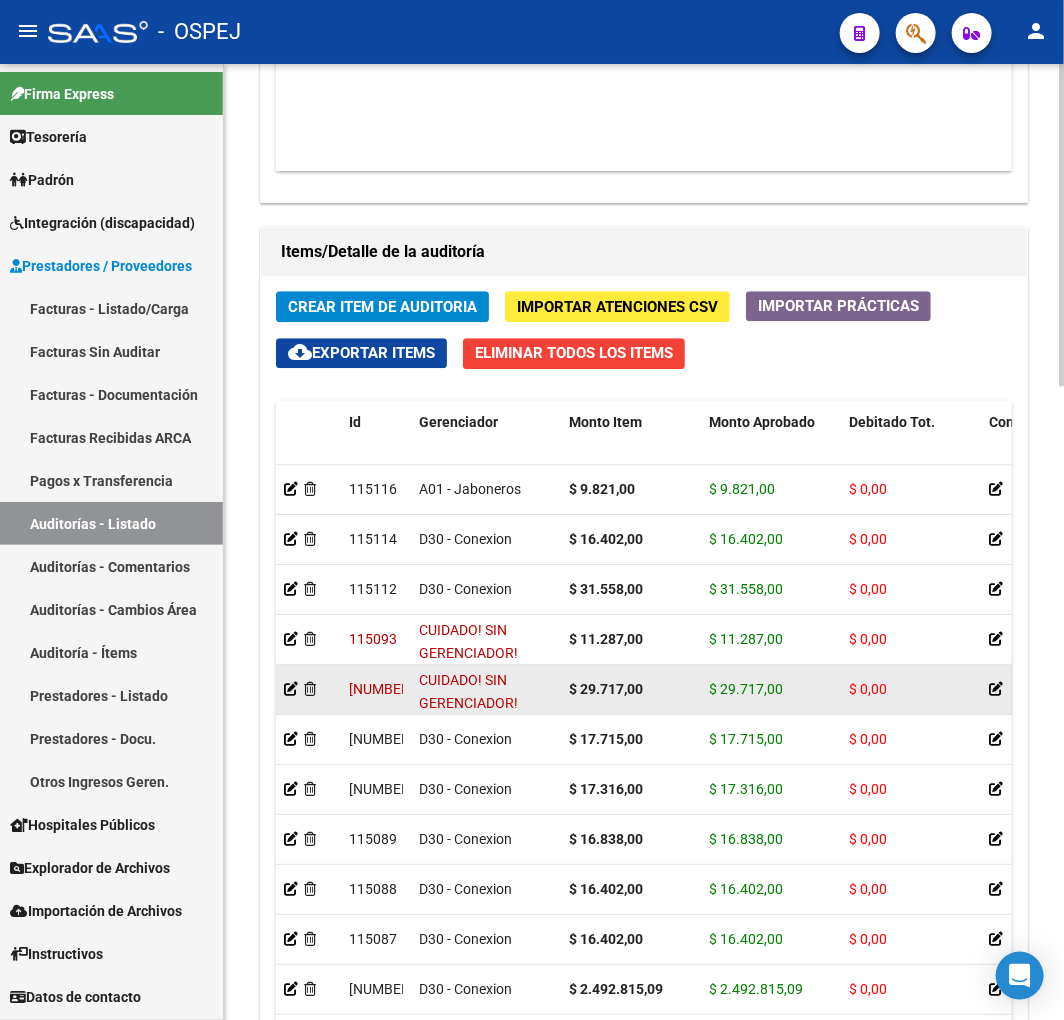 scroll, scrollTop: 1877, scrollLeft: 0, axis: vertical 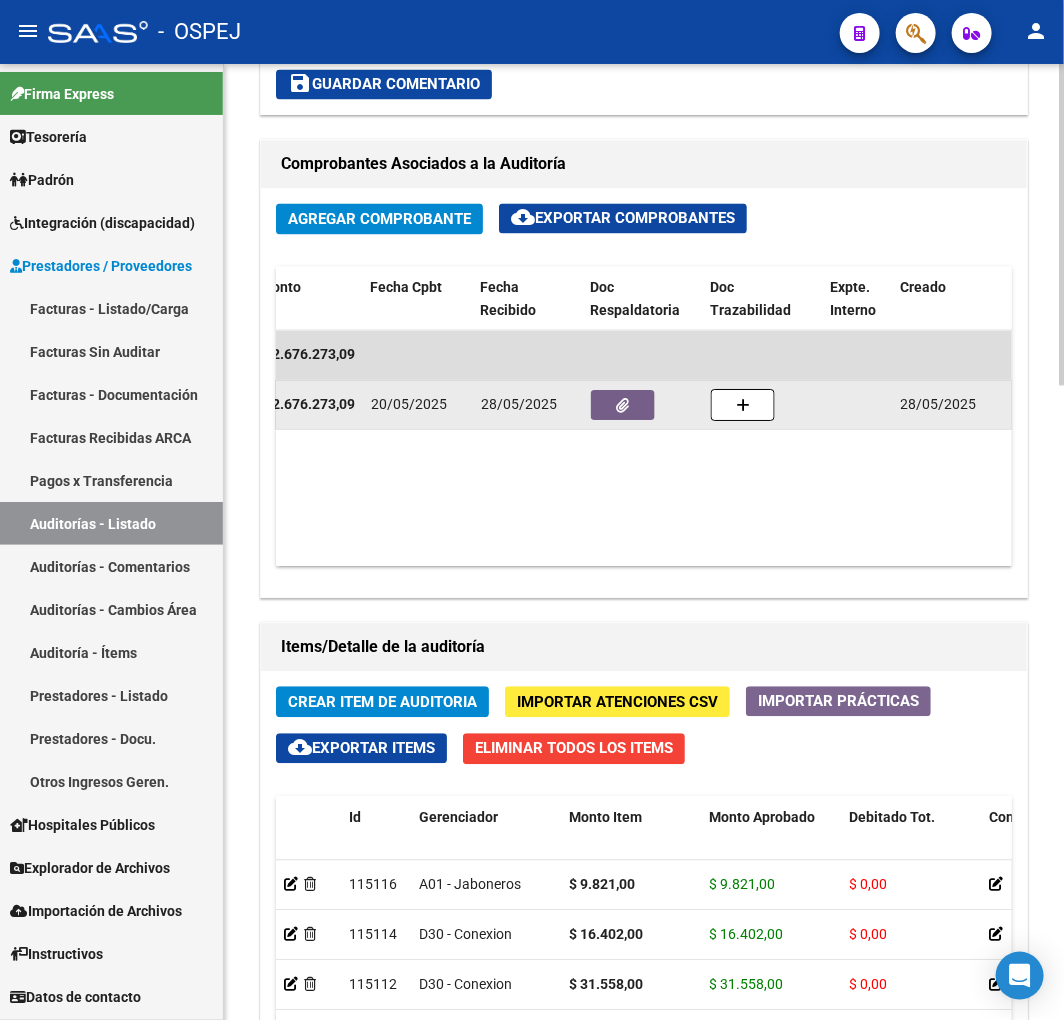 click 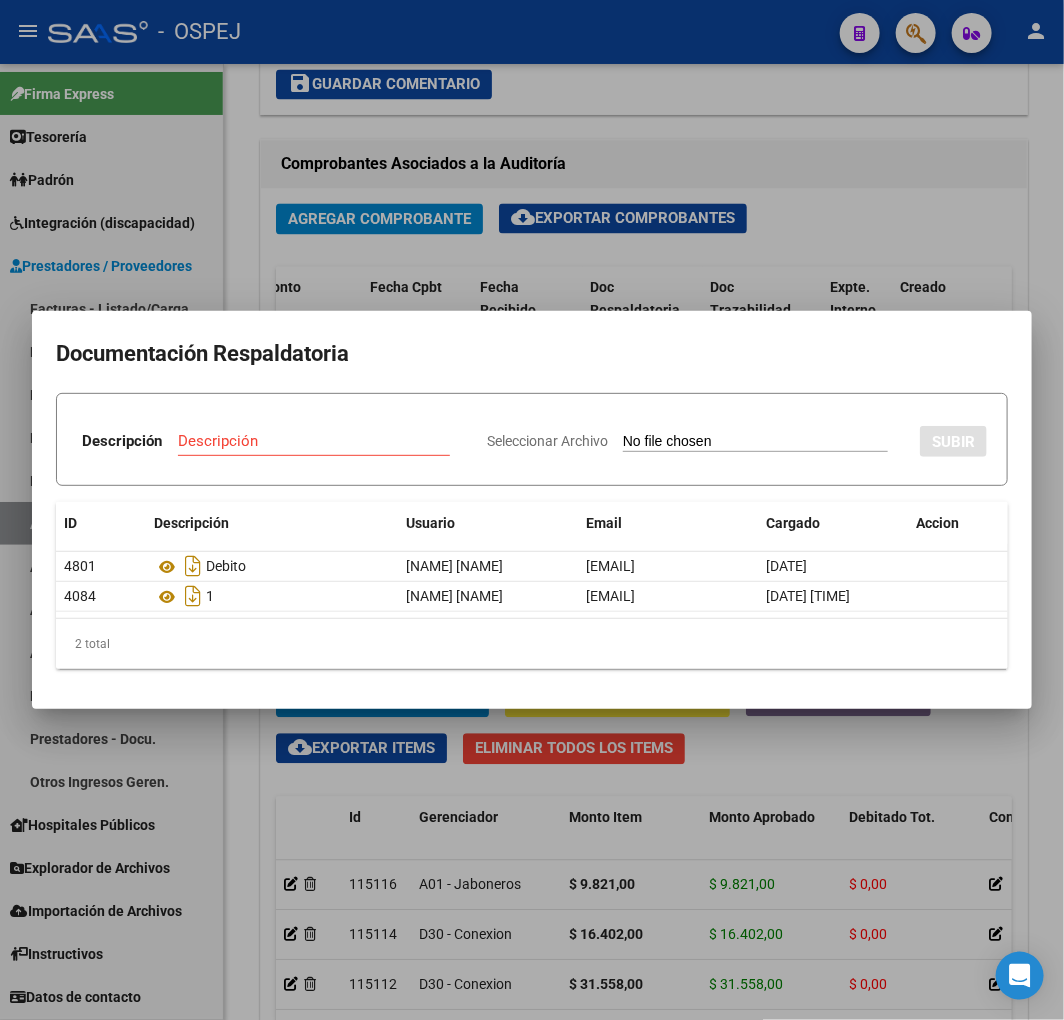 type on "C:\fakepath\FACB2 0001-00079633 Respuesta de Impugnacion.pdf" 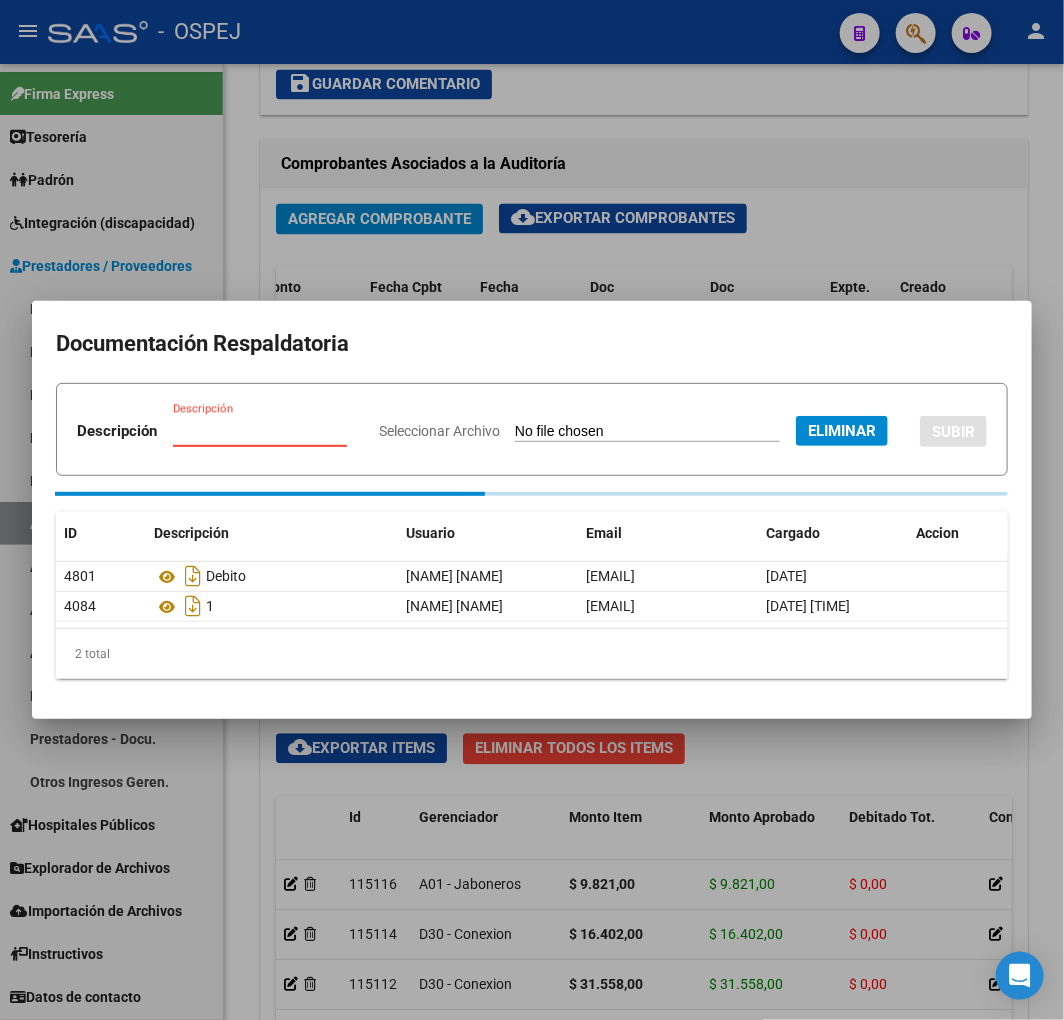 click on "Descripción" at bounding box center (260, 440) 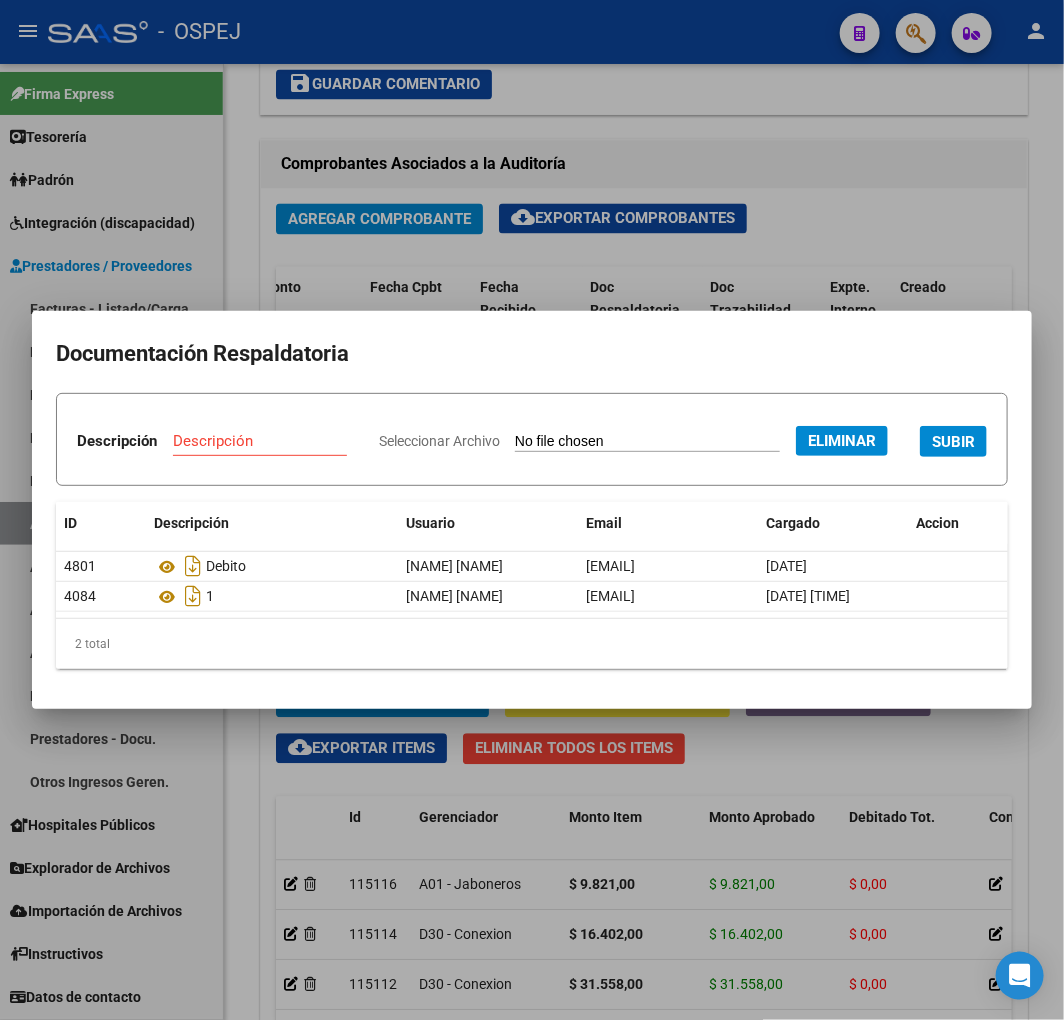 click on "Descripción" at bounding box center (260, 441) 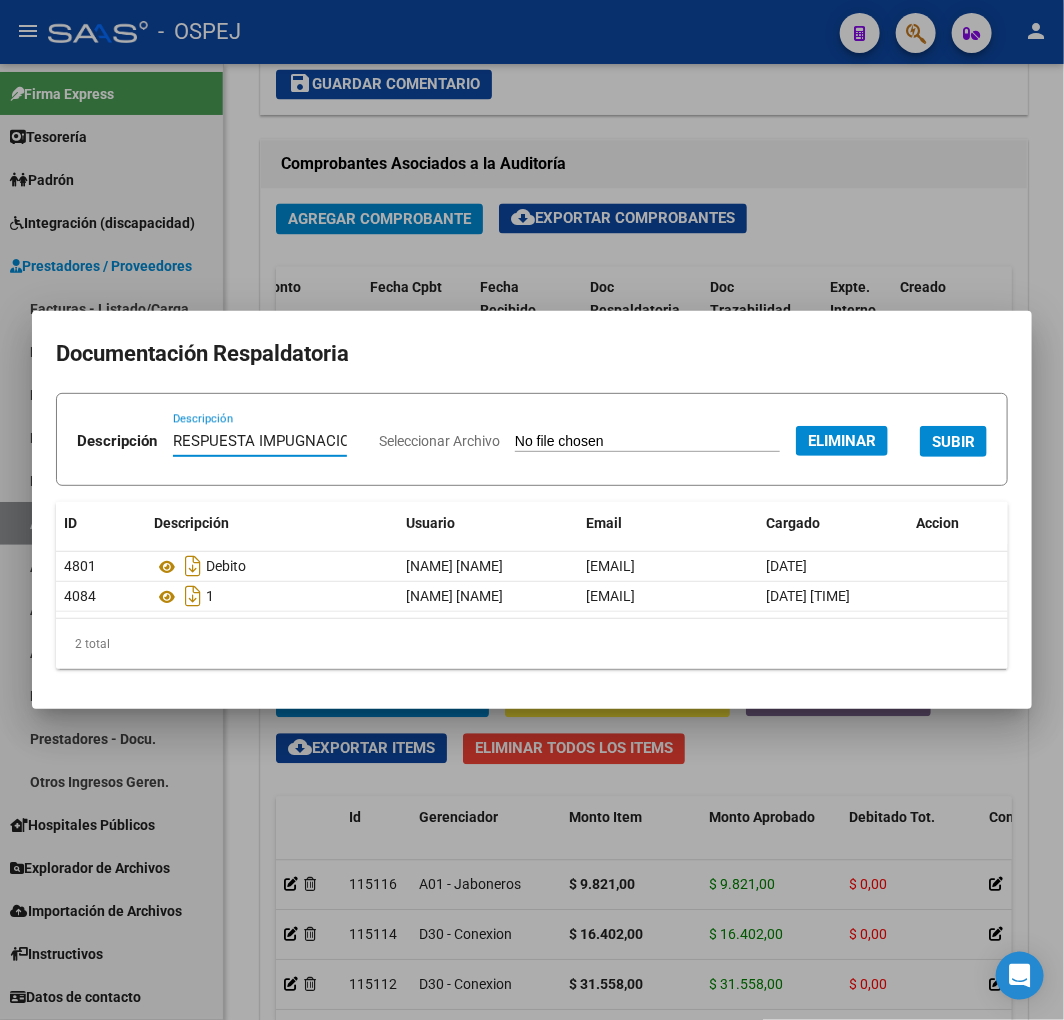 type on "RESPUESTA IMPUGNACION" 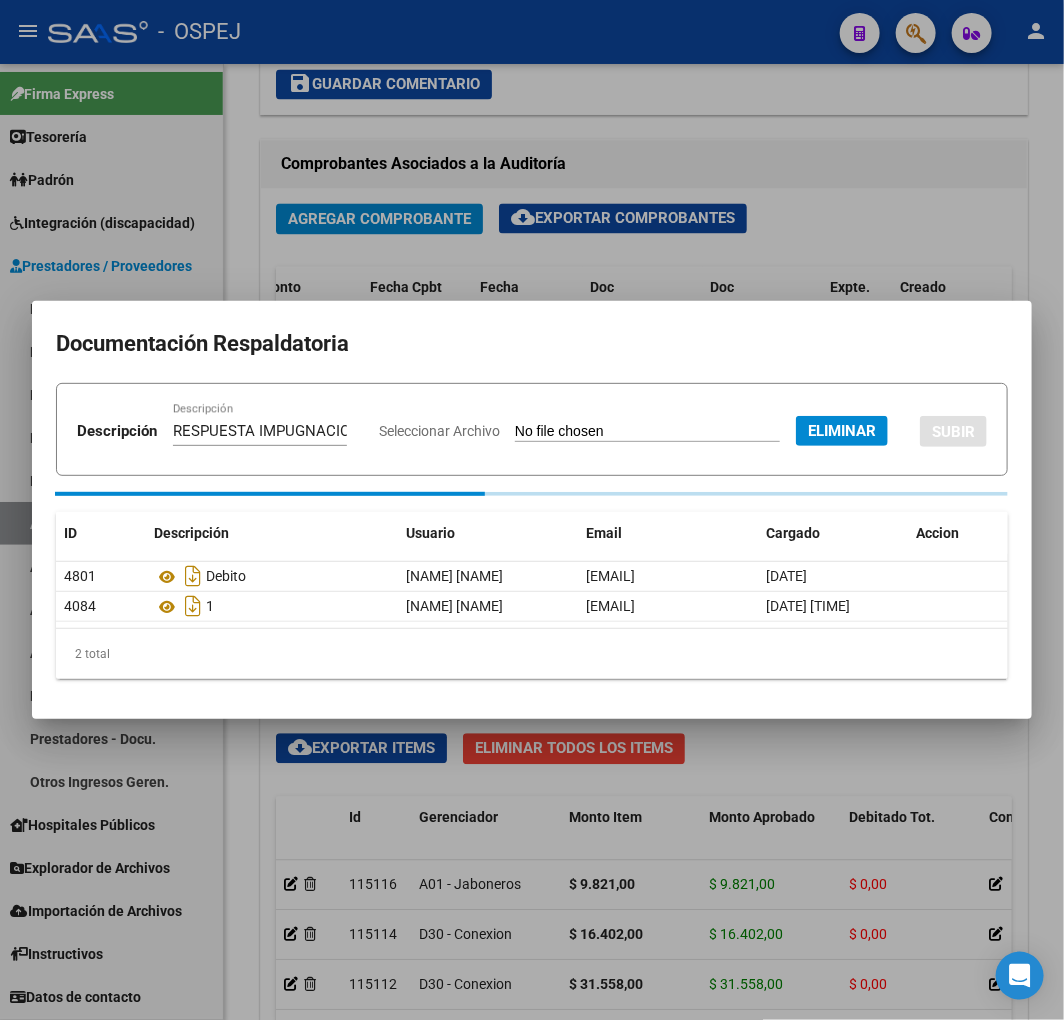type 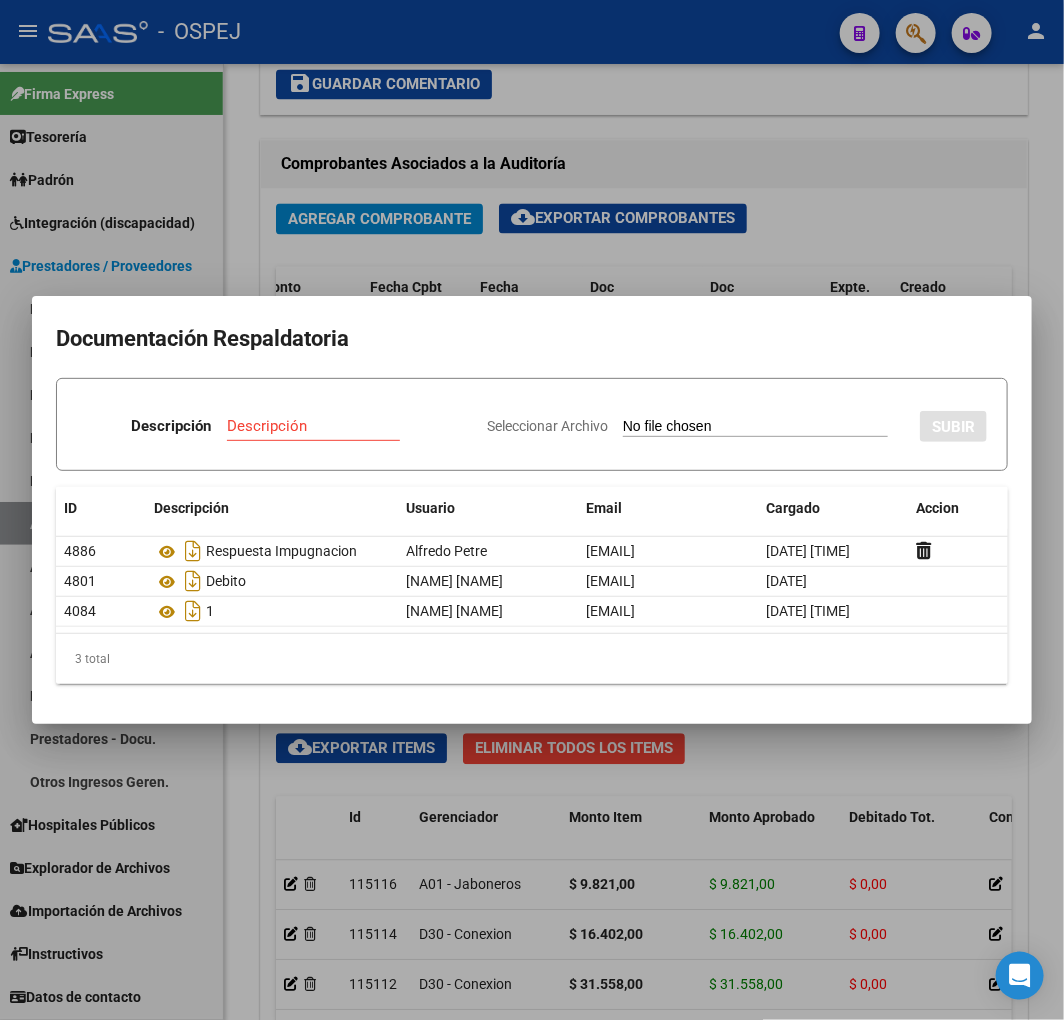 type on "C:\fakepath\[FILENAME].pdf" 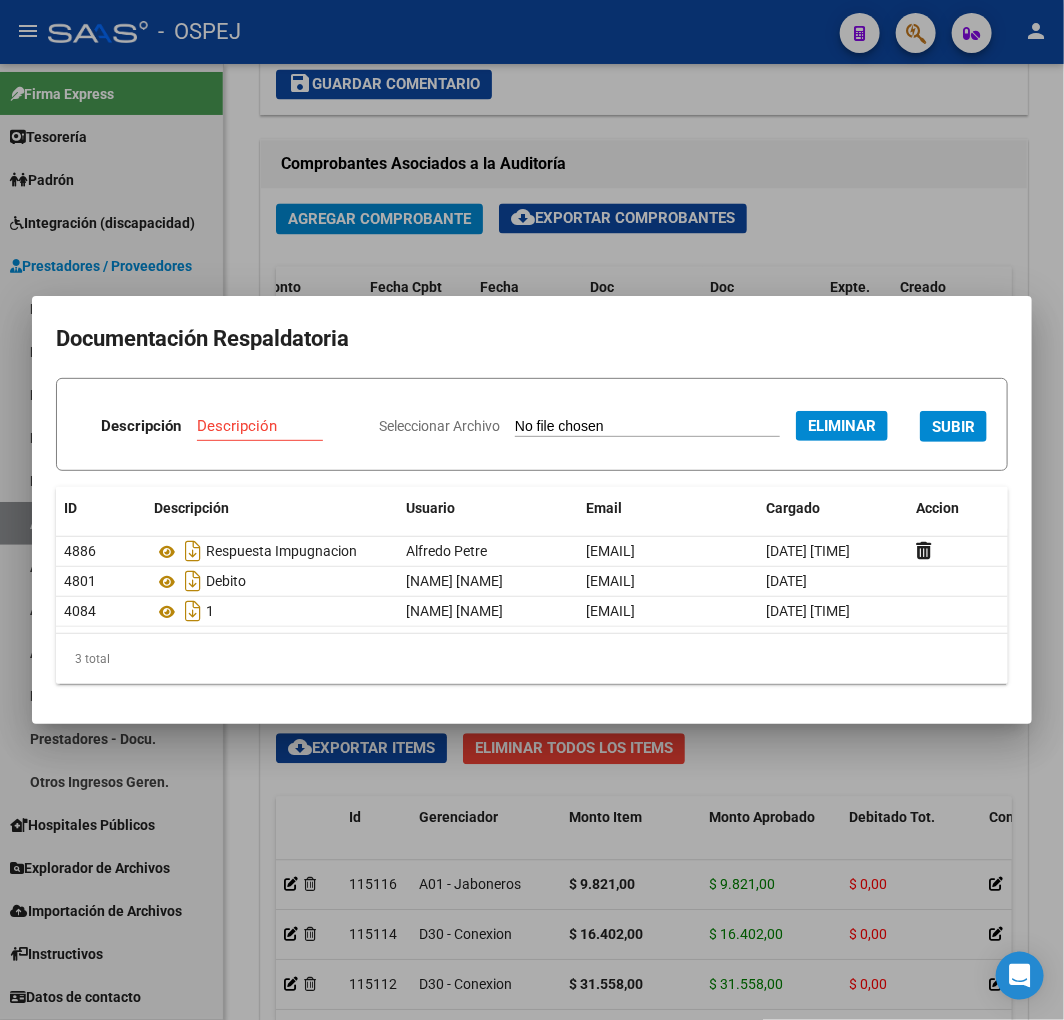 click on "Descripción" at bounding box center [272, 426] 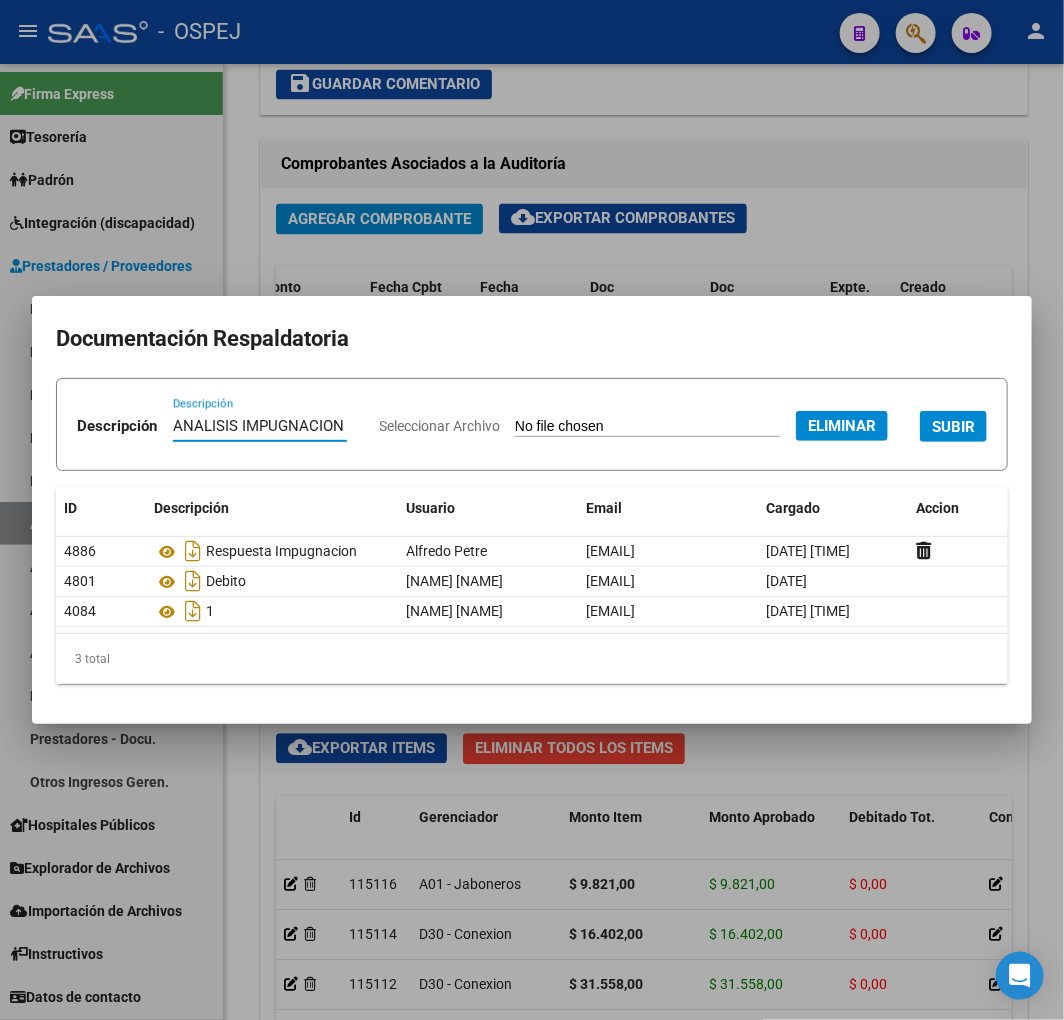 type on "ANALISIS IMPUGNACION" 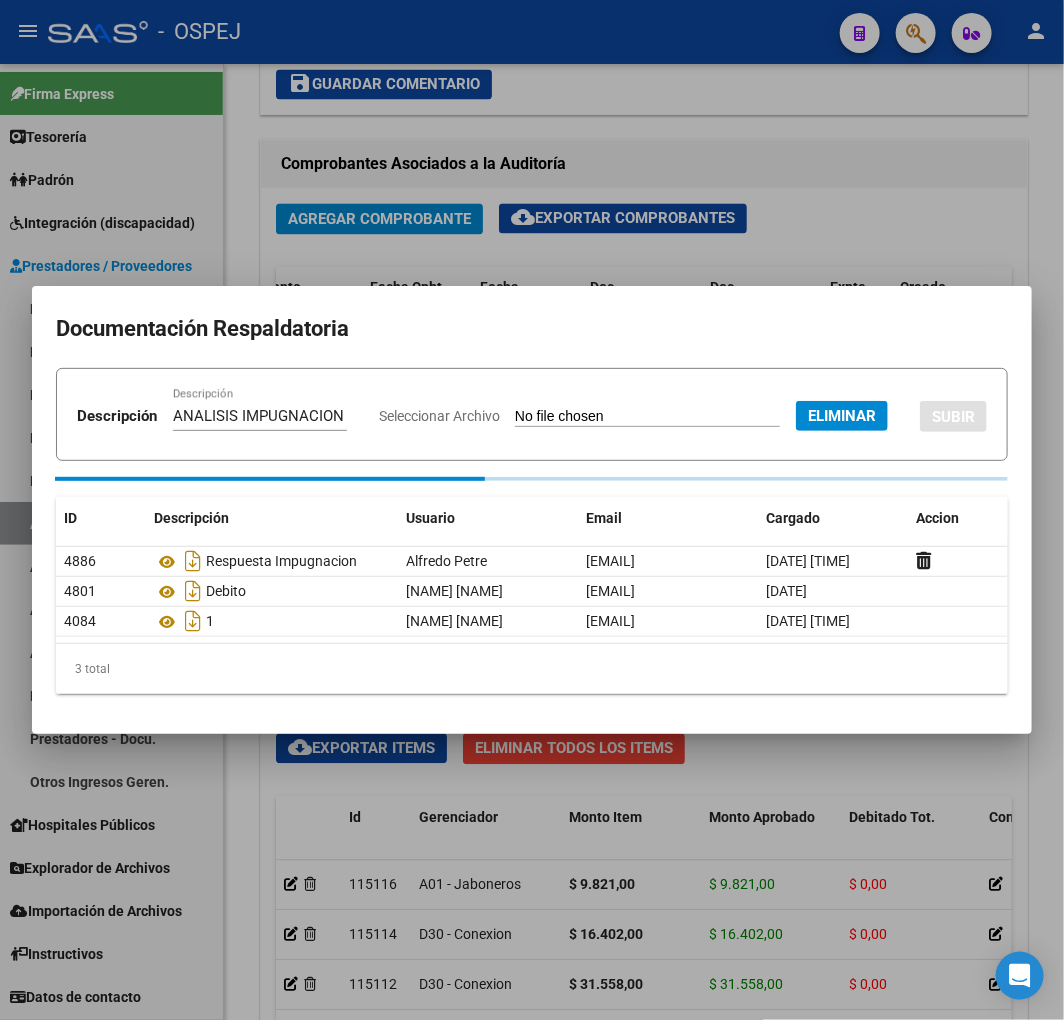 type 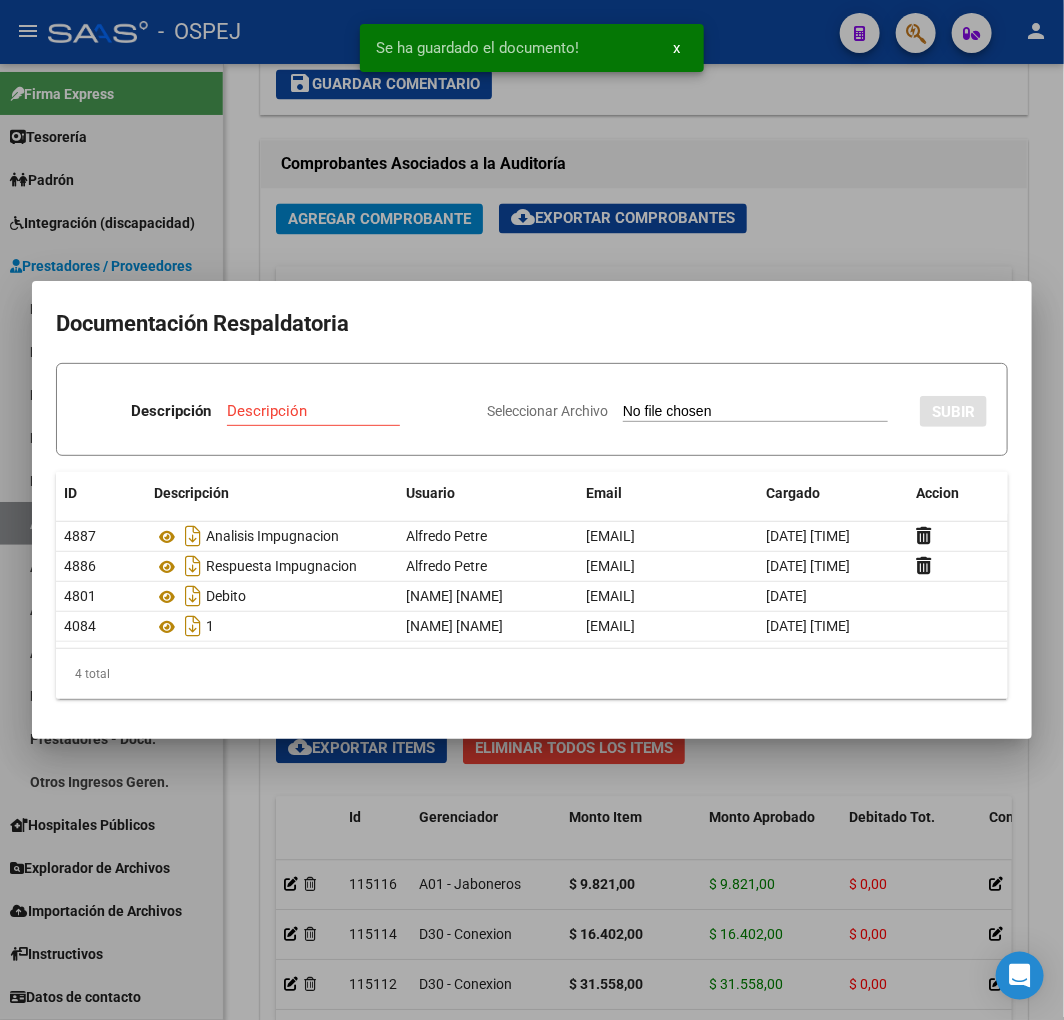 type on "C:\fakepath\[FILENAME].pdf" 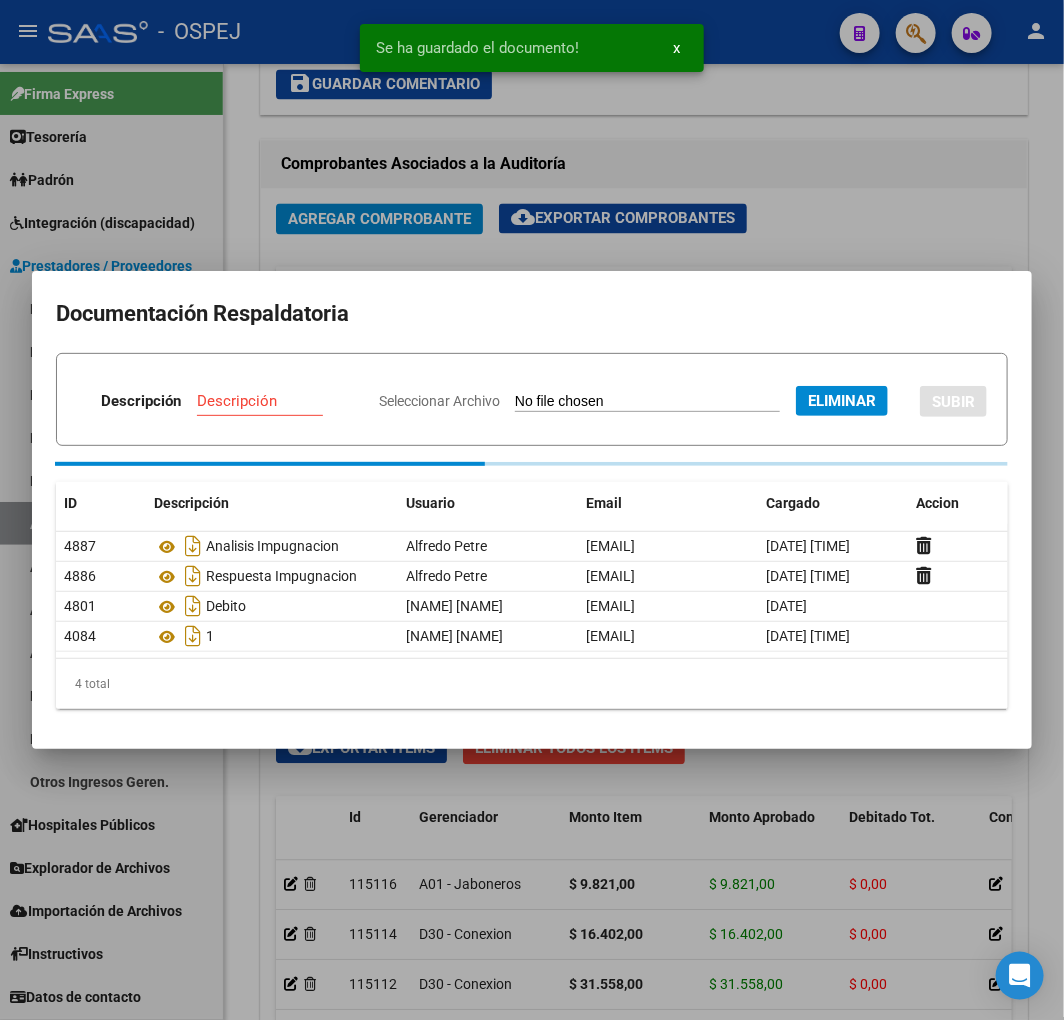 click on "Descripción" at bounding box center (272, 401) 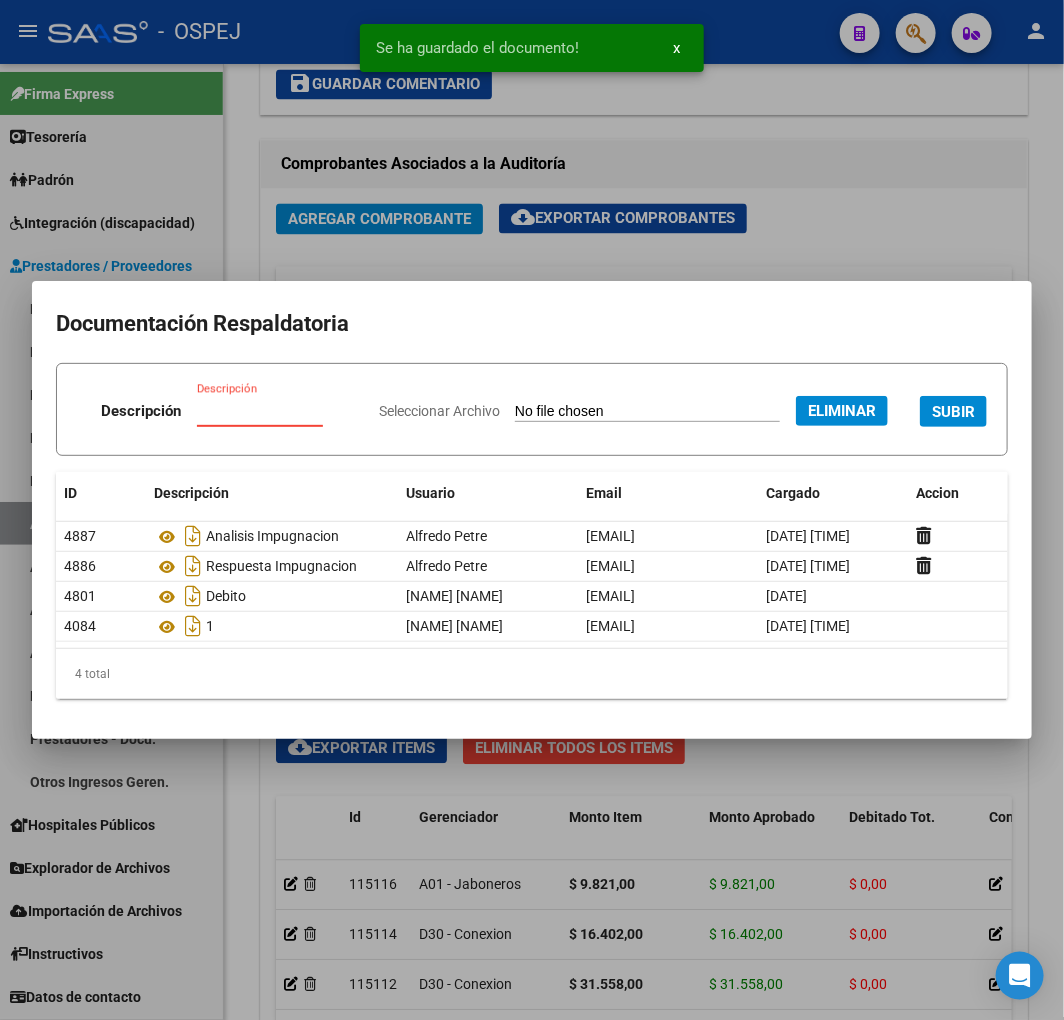click on "Descripción" at bounding box center (272, 411) 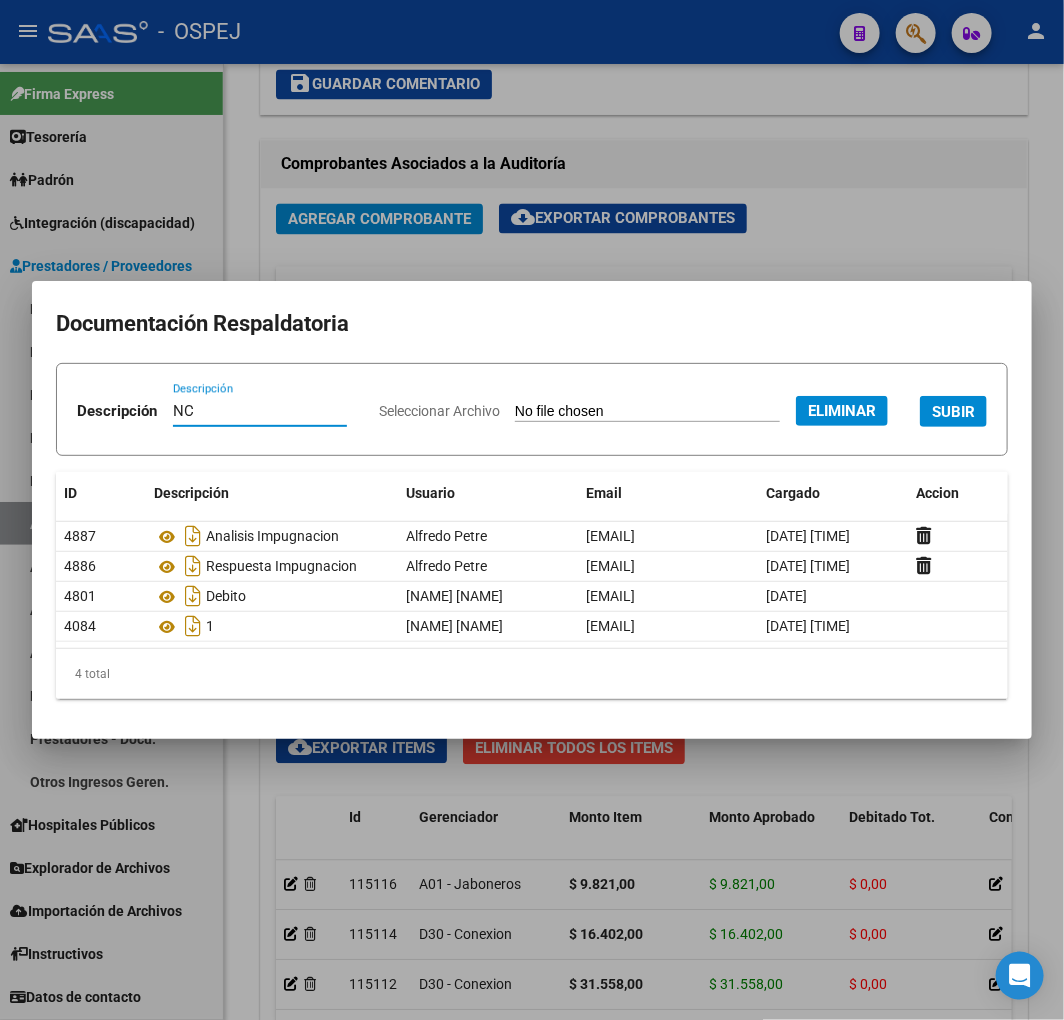 type on "NC" 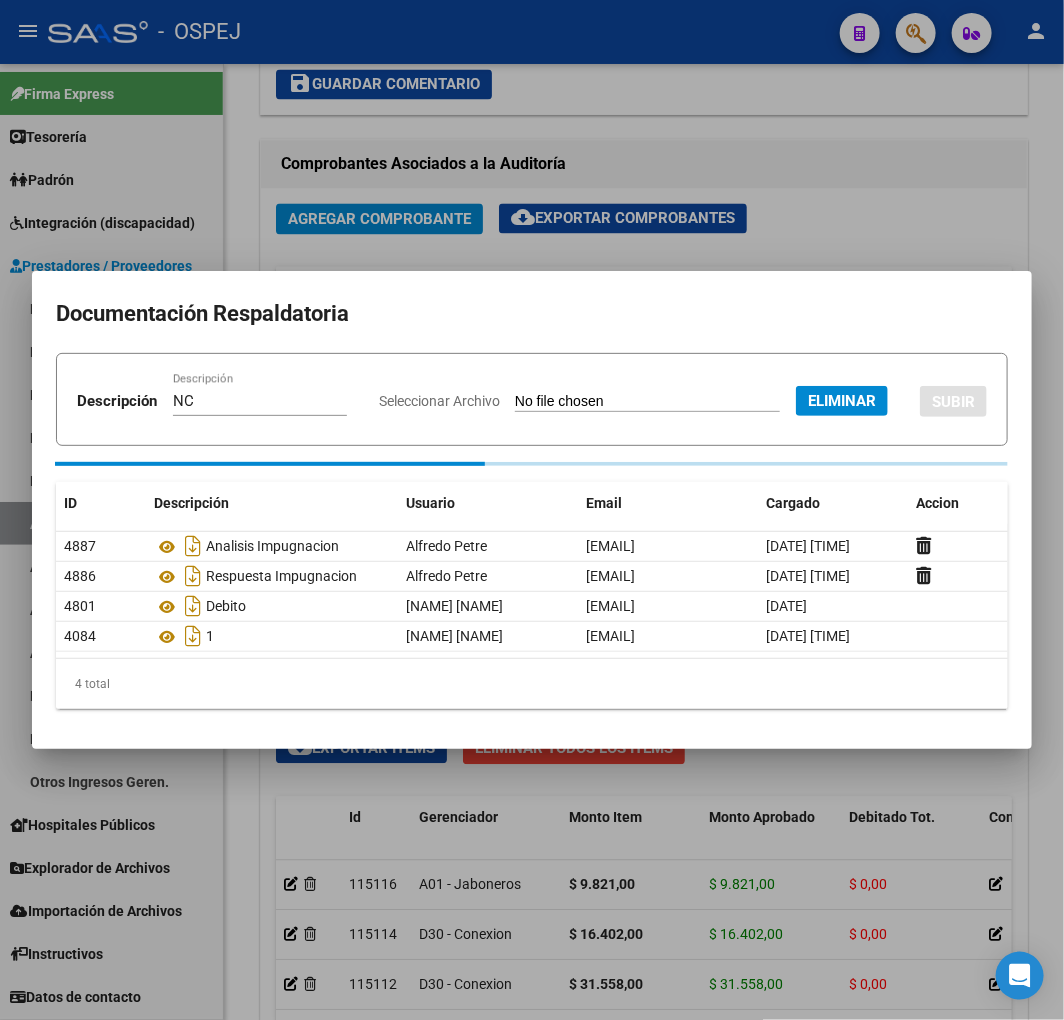 type 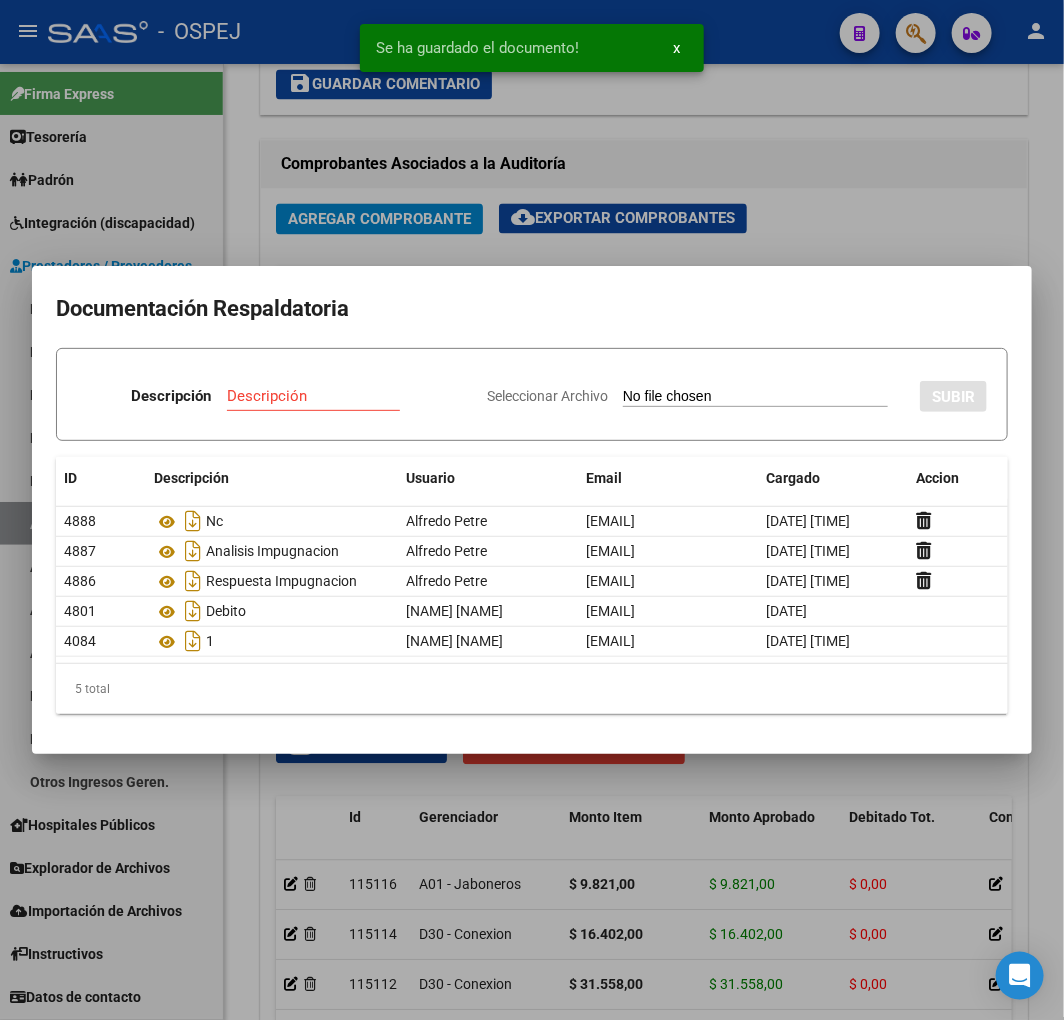 click at bounding box center [532, 510] 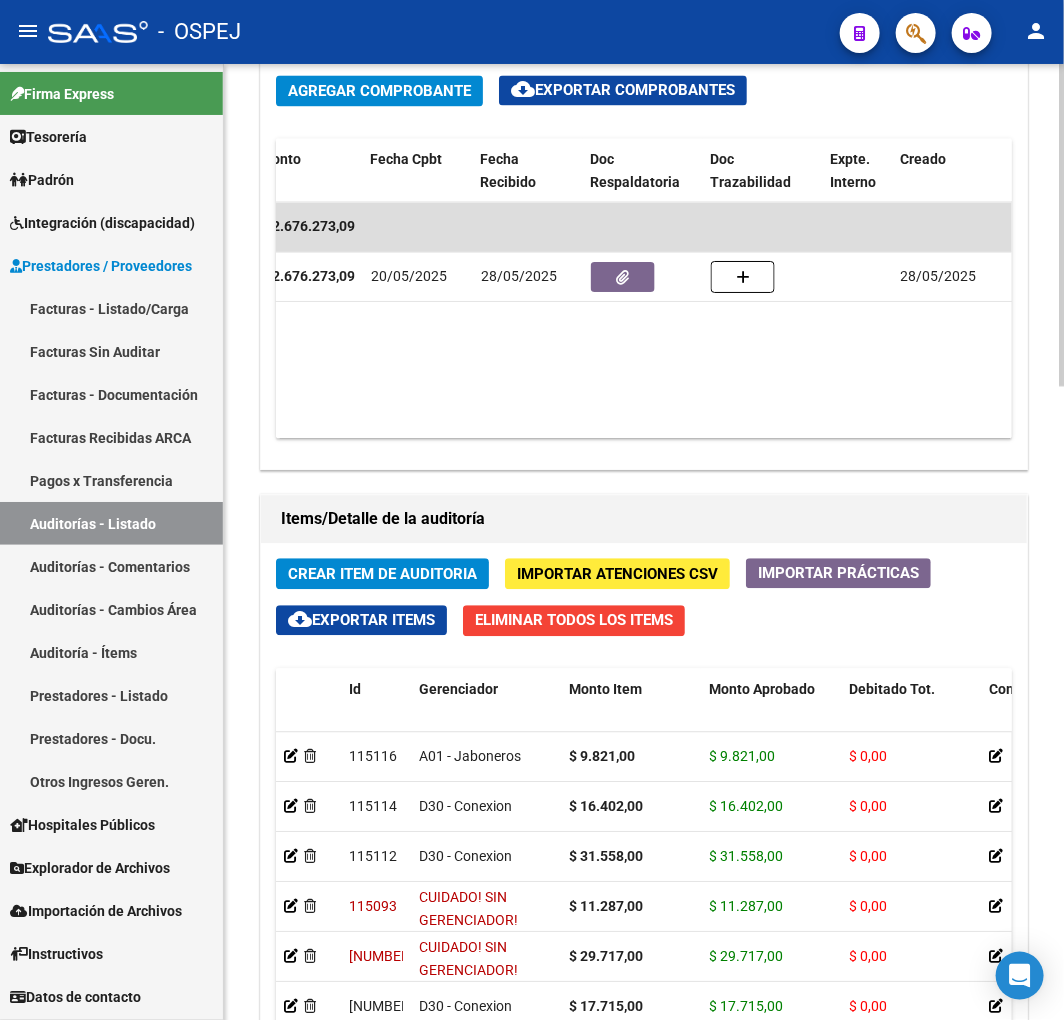 scroll, scrollTop: 1322, scrollLeft: 0, axis: vertical 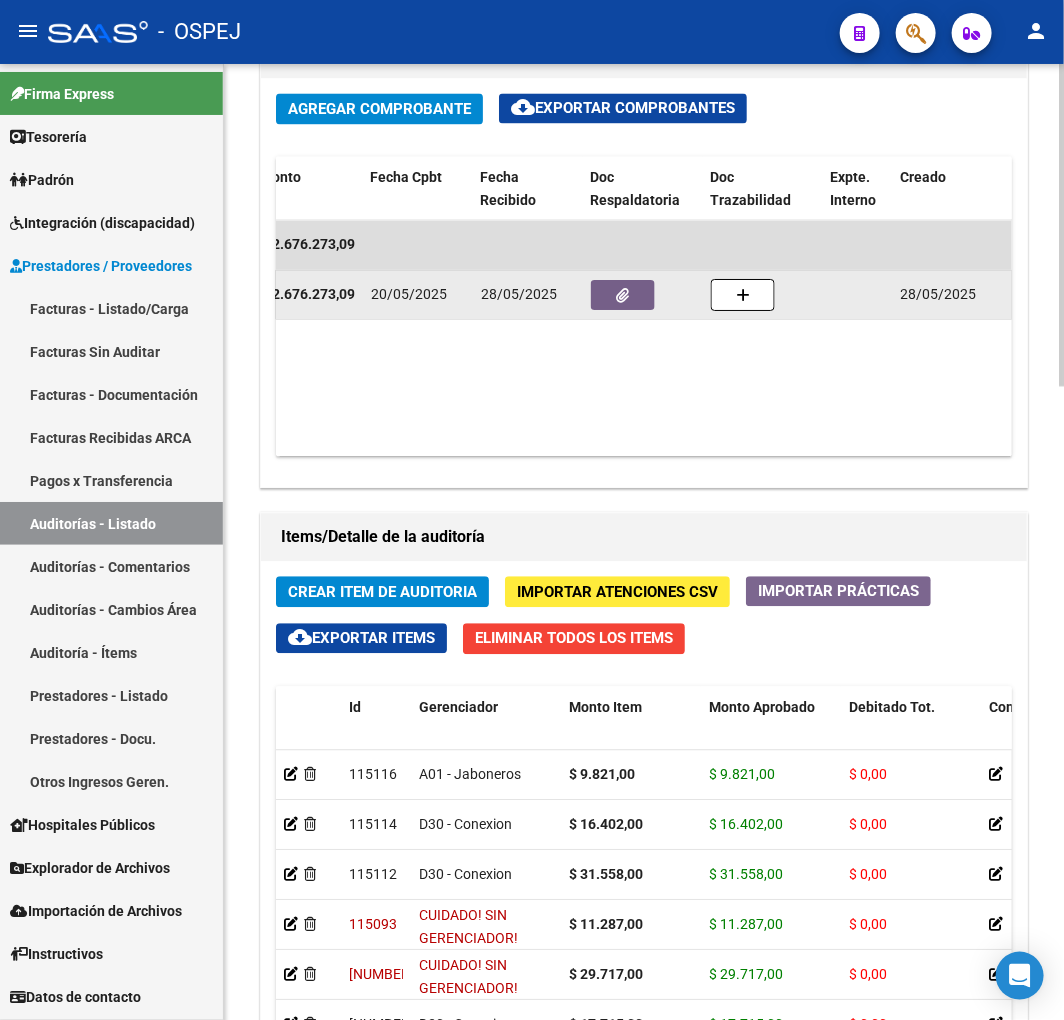 click 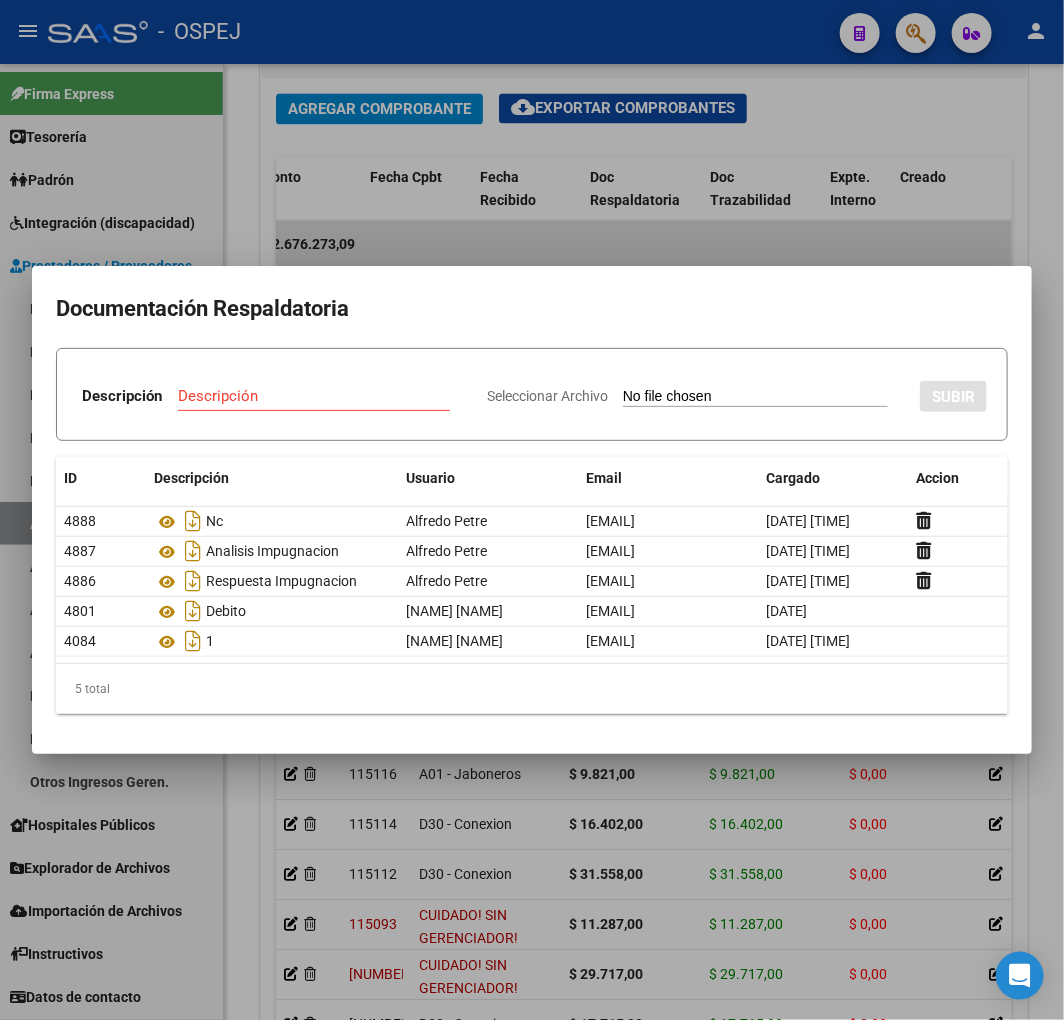 click at bounding box center [532, 510] 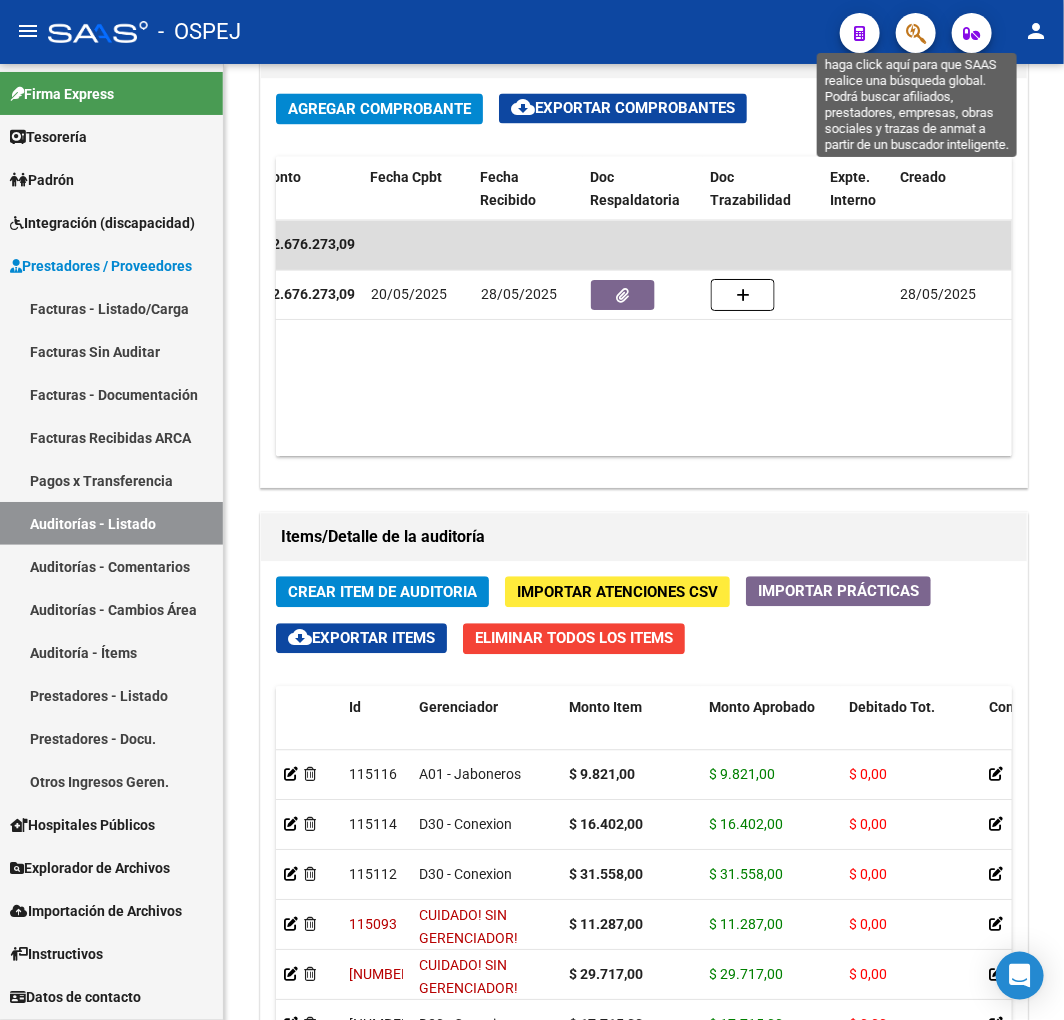 click 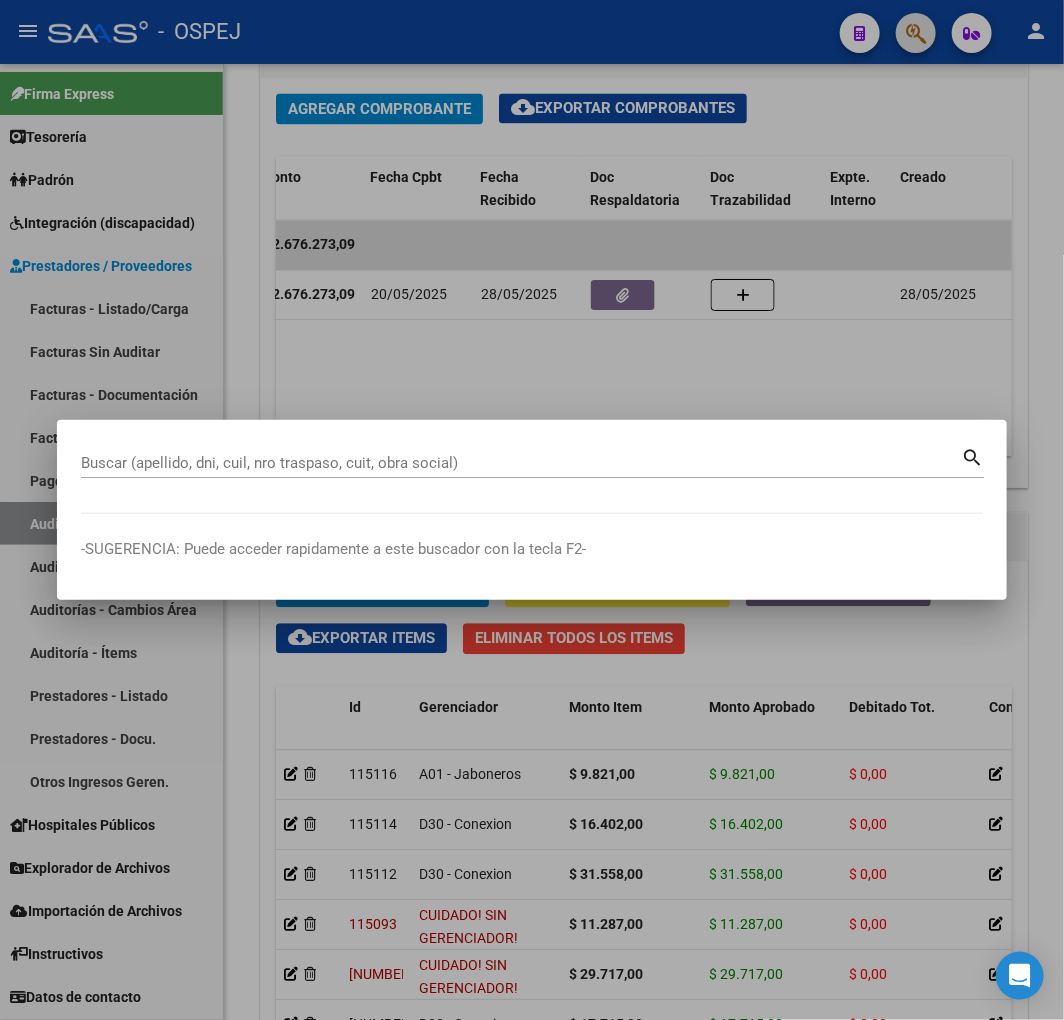 paste on "[NUMBER]" 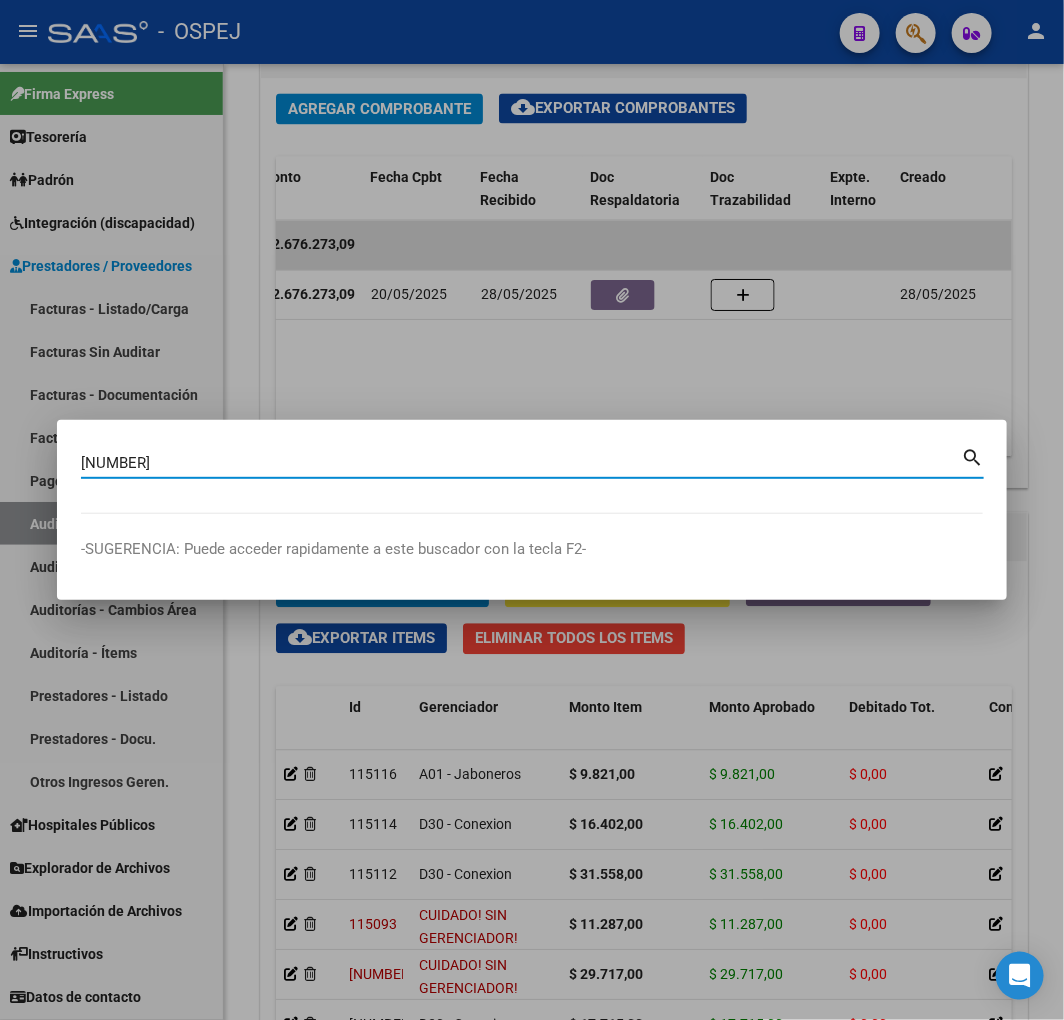 type on "[NUMBER]" 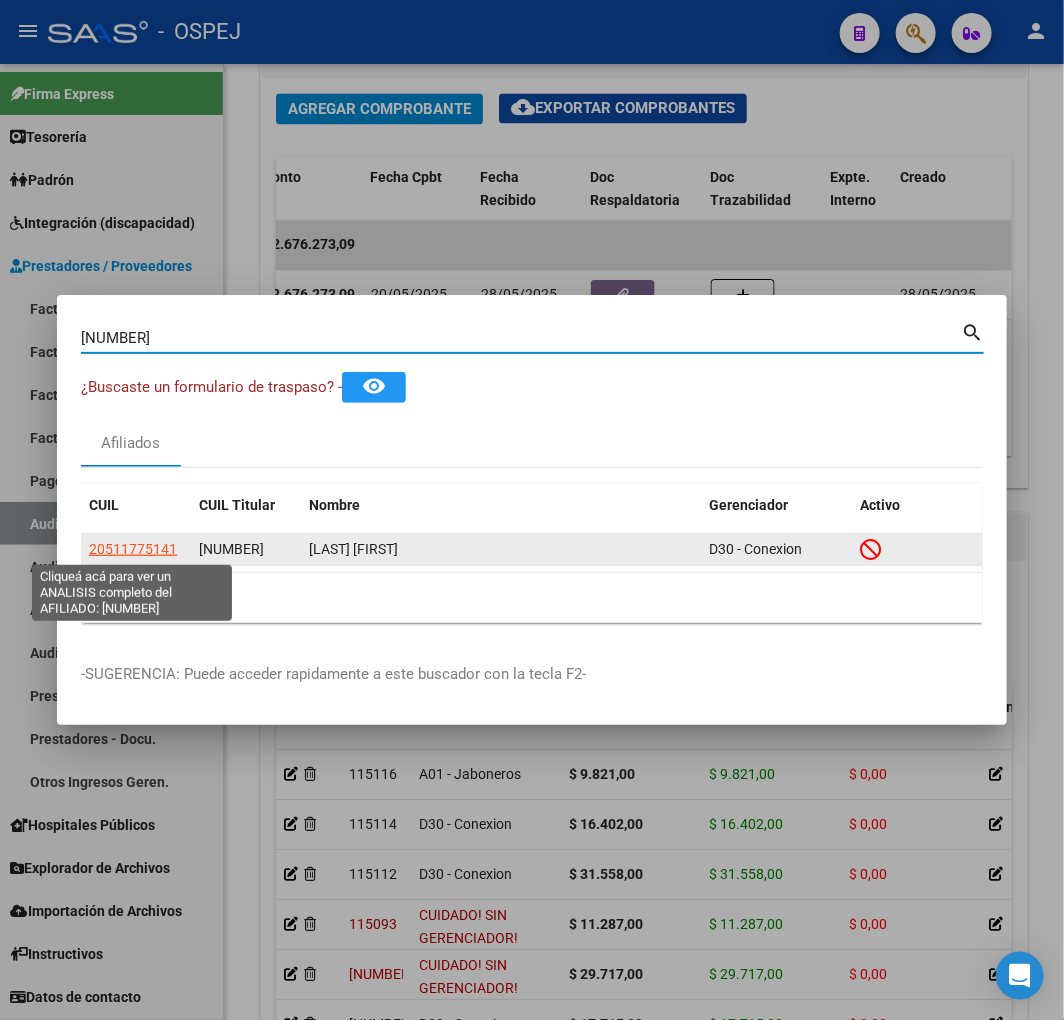 click on "20511775141" 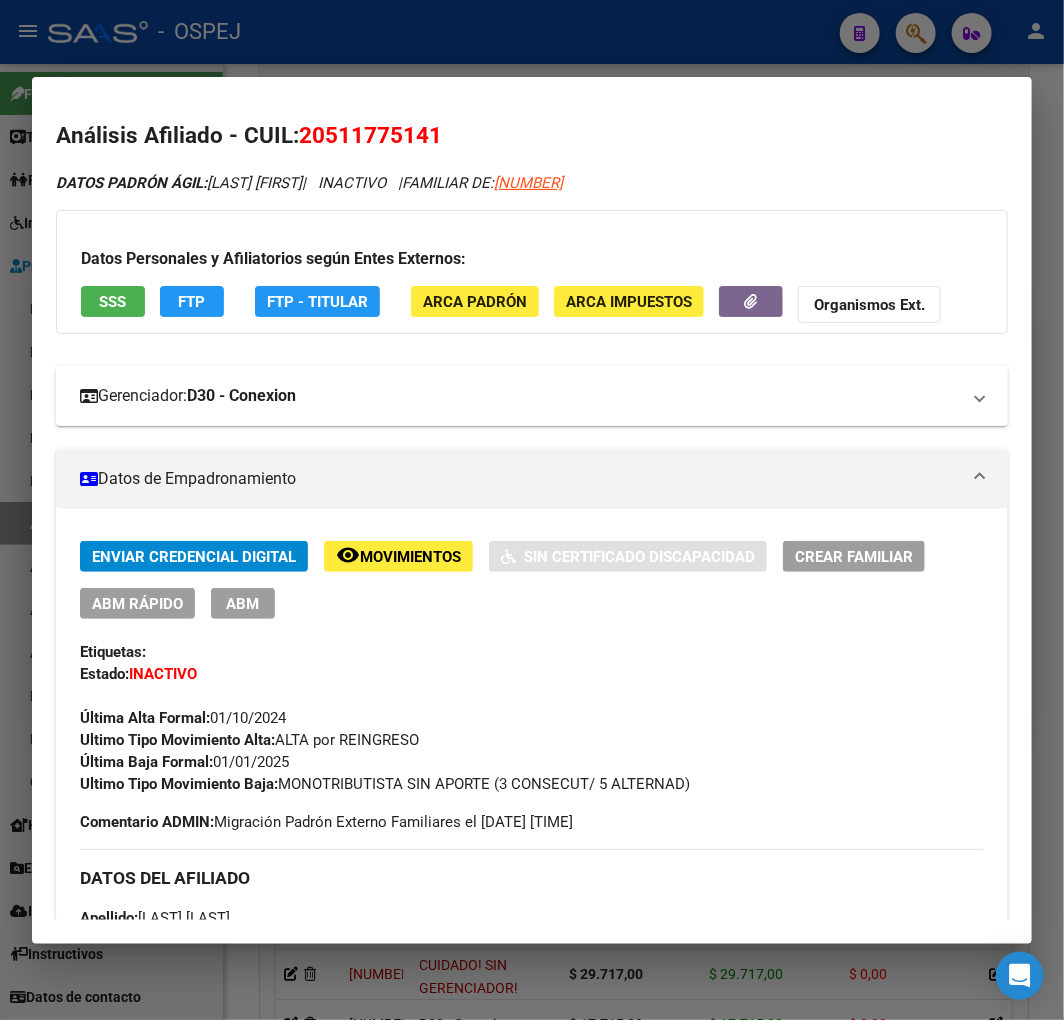 click on "Gerenciador:      D30 - Conexion" at bounding box center (532, 396) 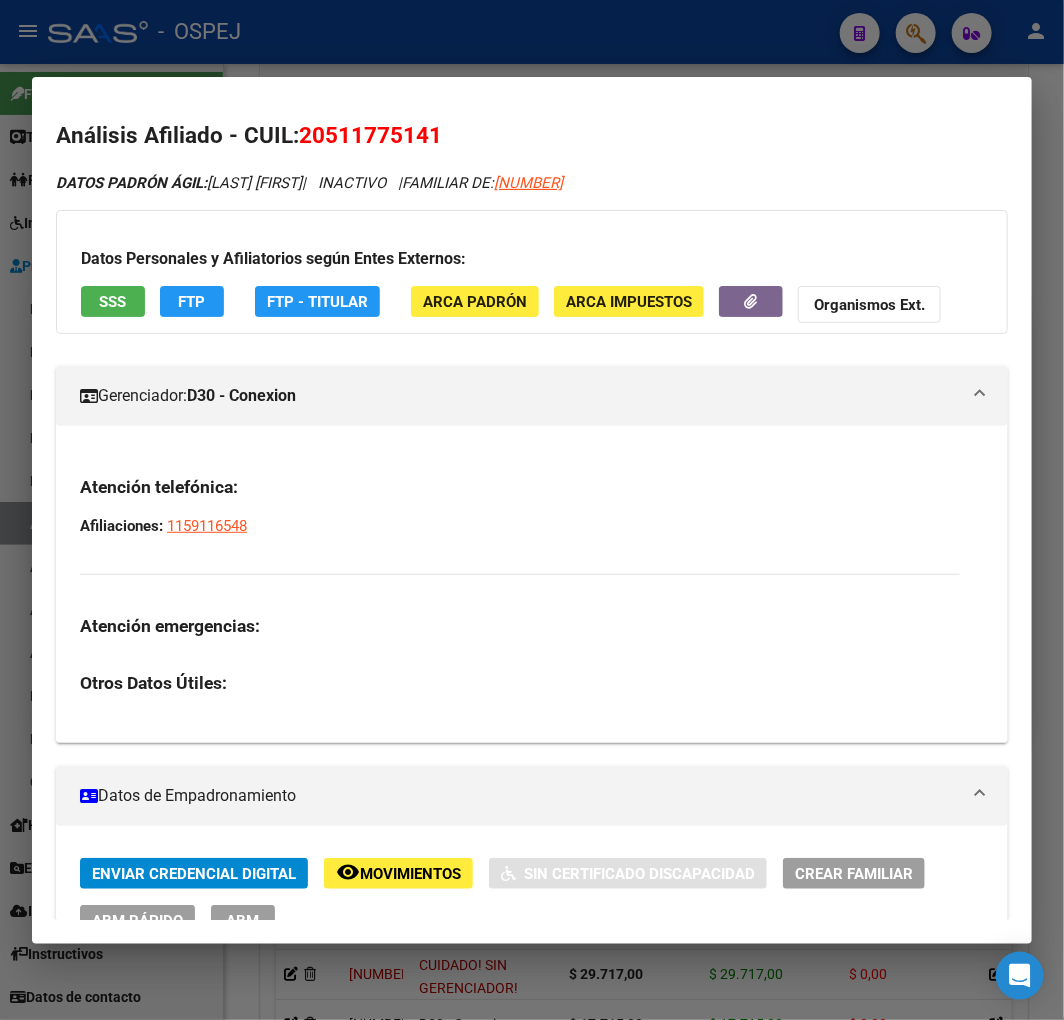 click on "Gerenciador:      D30 - Conexion" at bounding box center (532, 396) 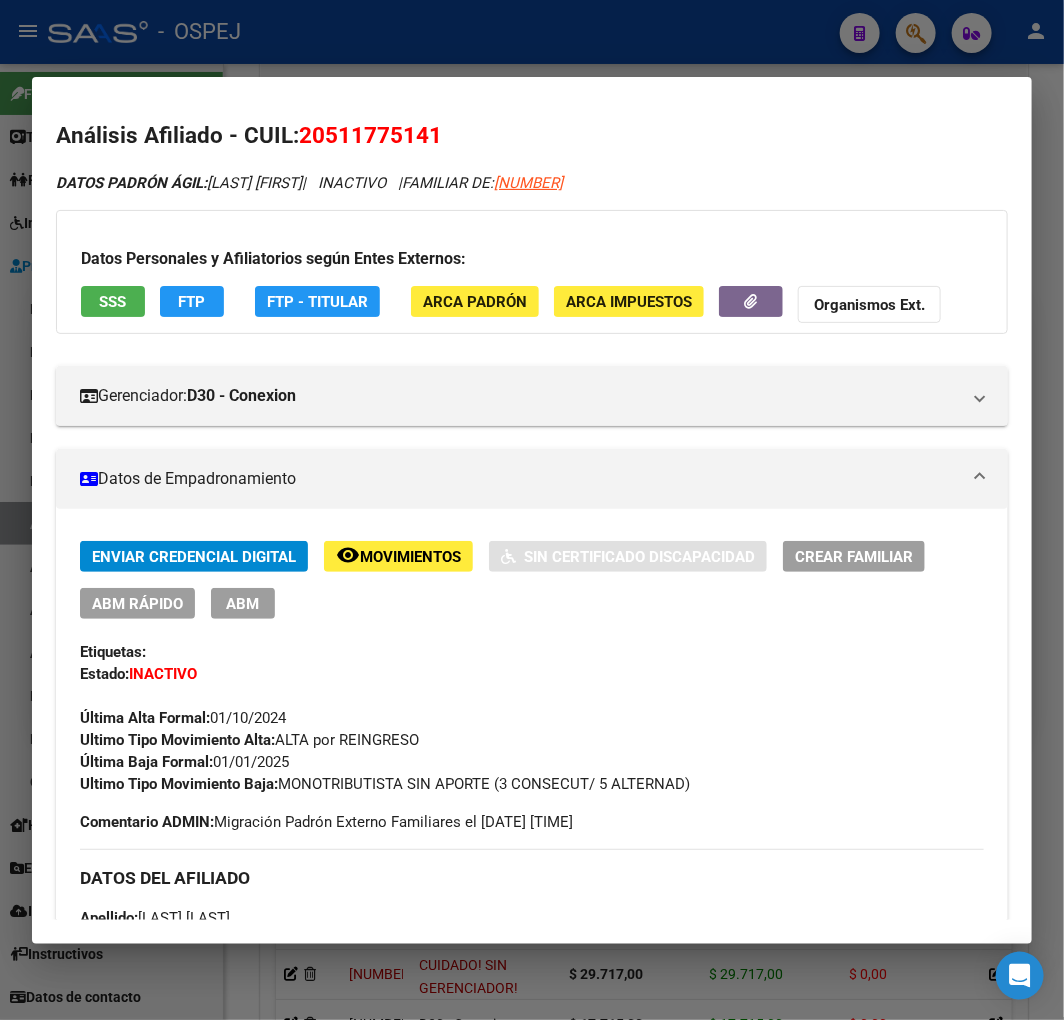 click on "SSS" at bounding box center (113, 301) 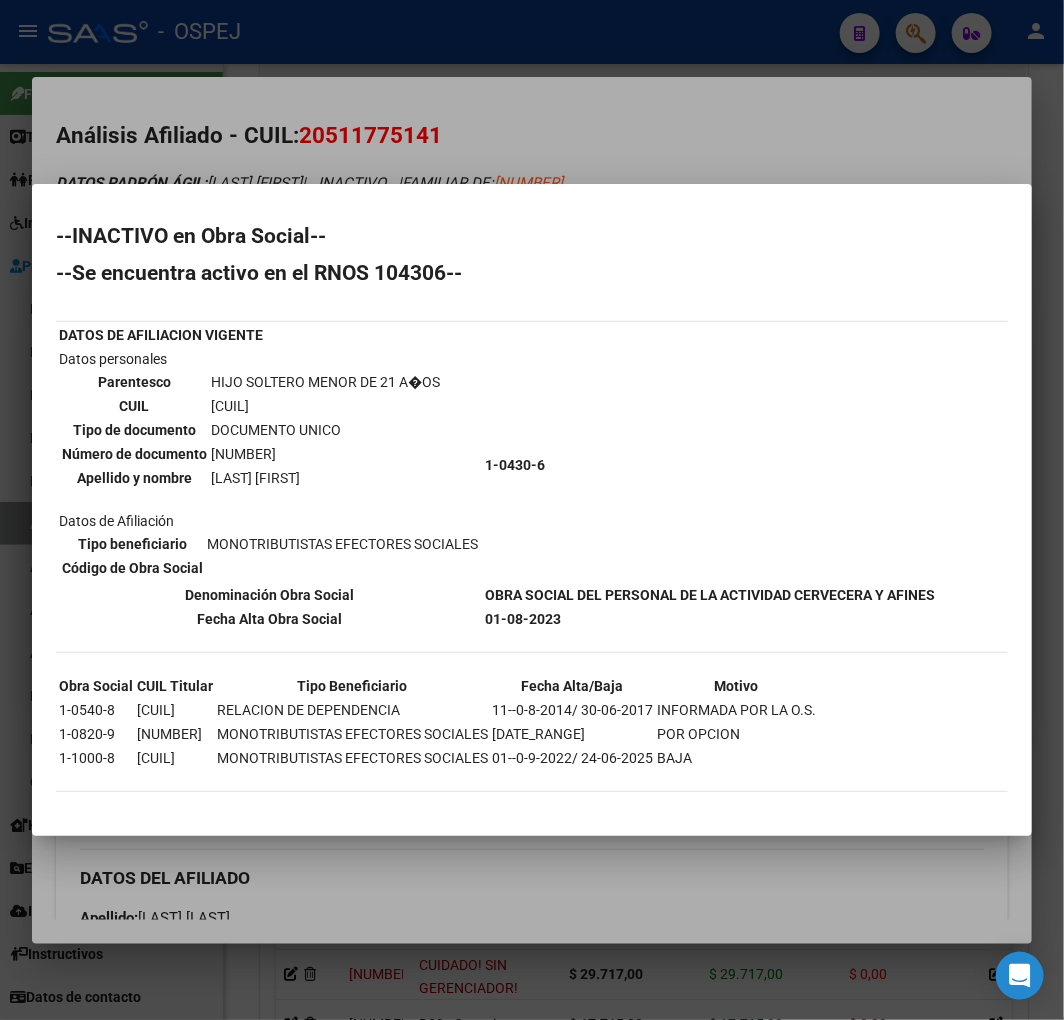 click at bounding box center (532, 510) 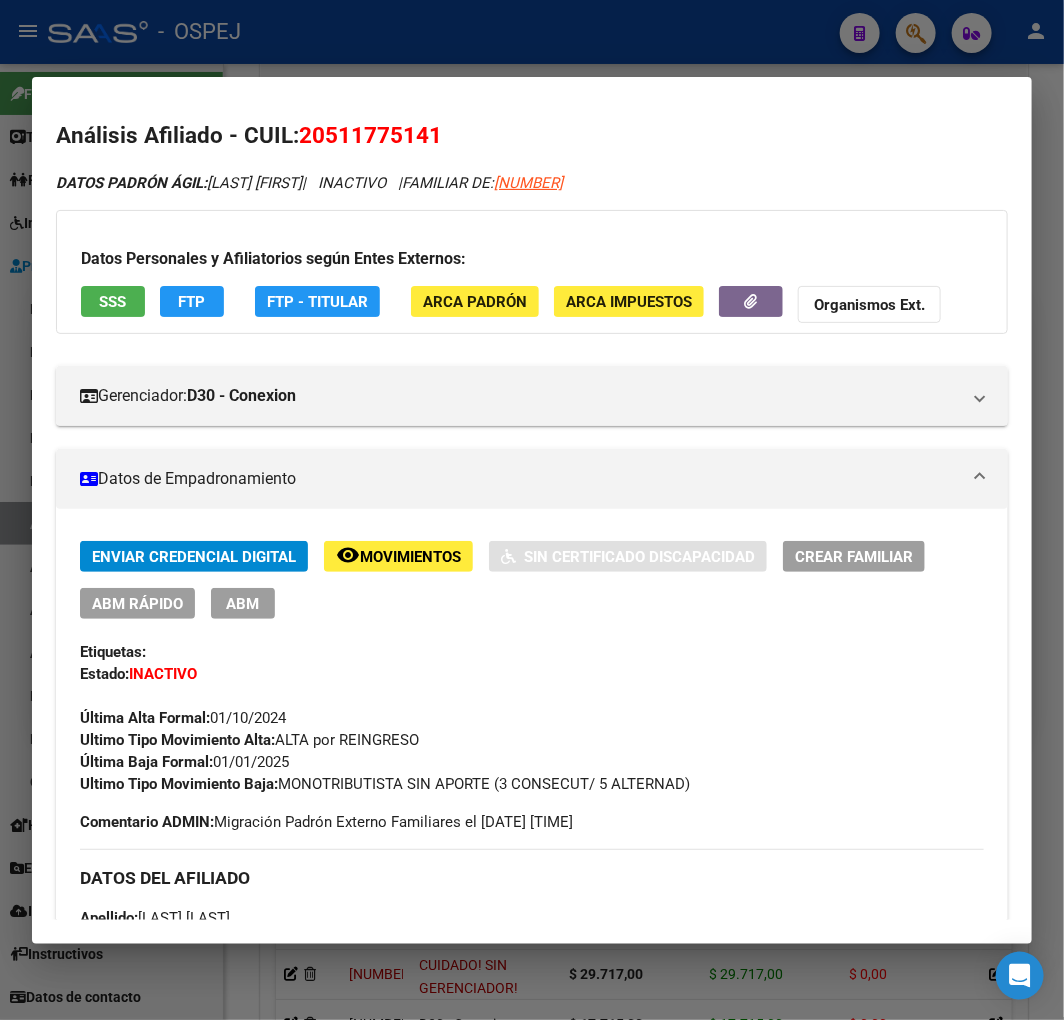 click at bounding box center [532, 510] 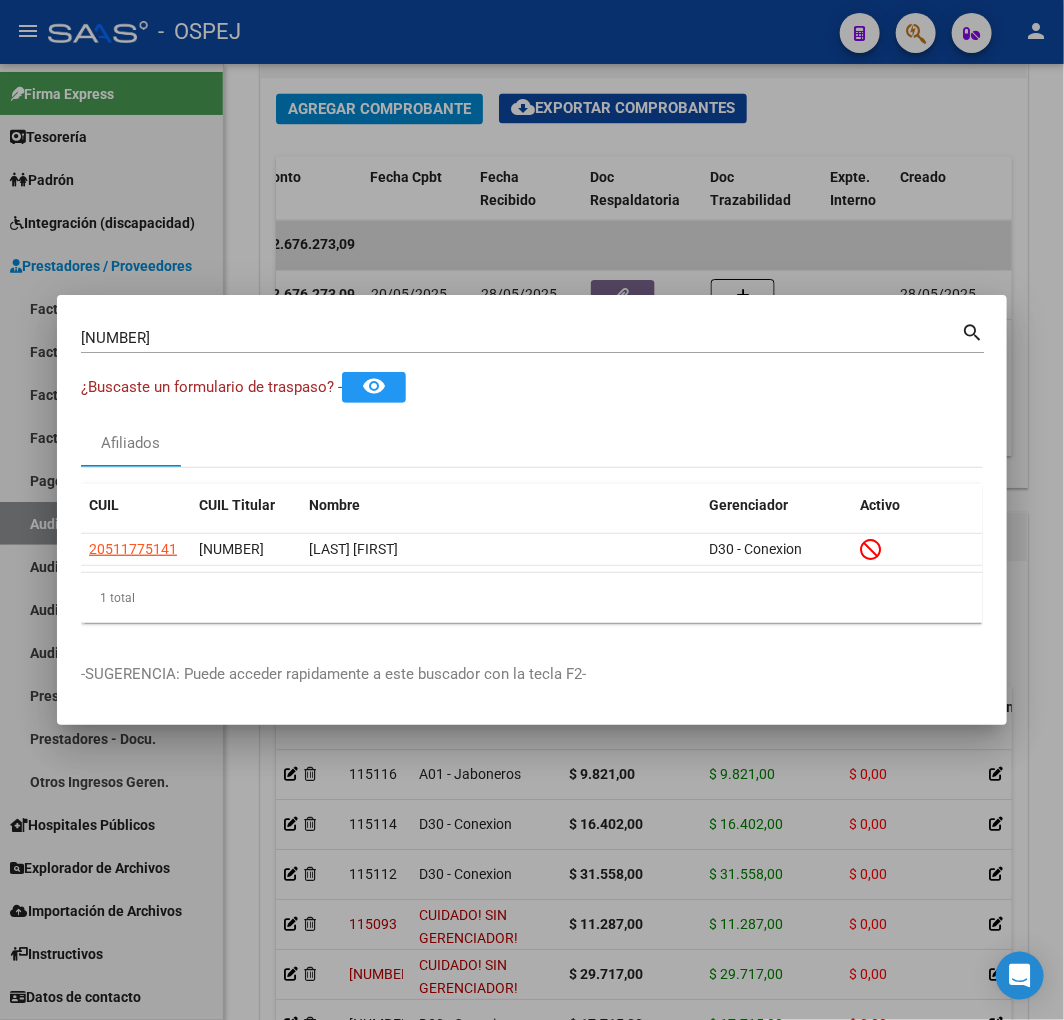click at bounding box center [532, 510] 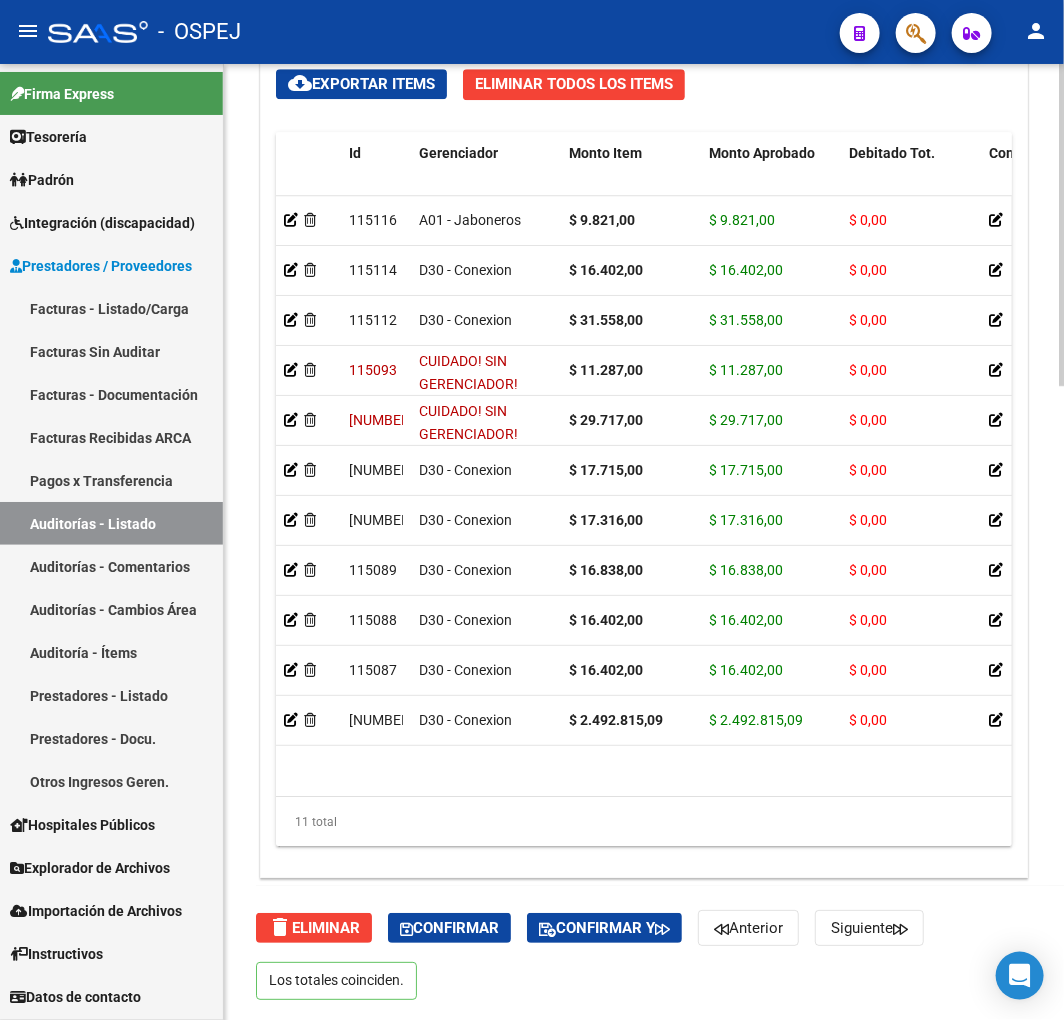 scroll, scrollTop: 1766, scrollLeft: 0, axis: vertical 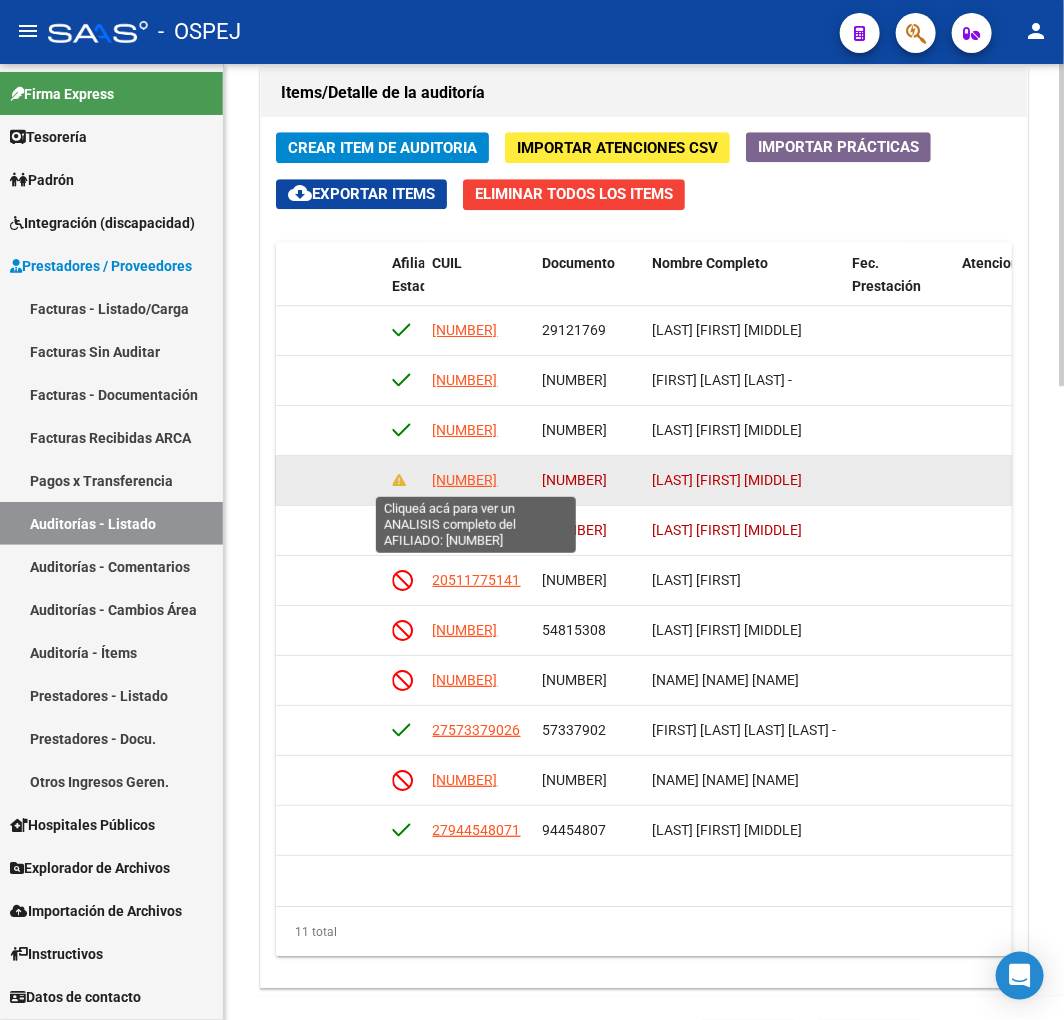 click on "[NUMBER]" 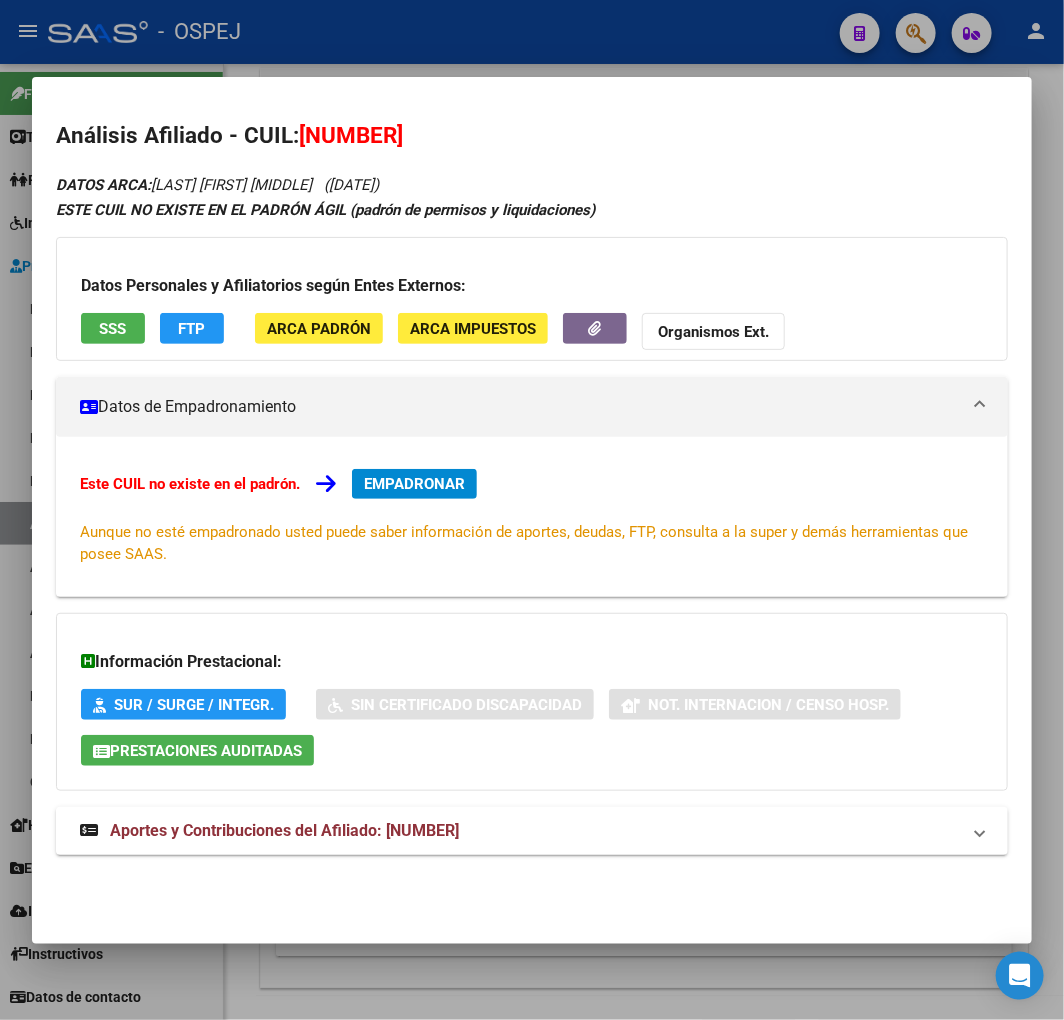 click on "SSS" at bounding box center (113, 329) 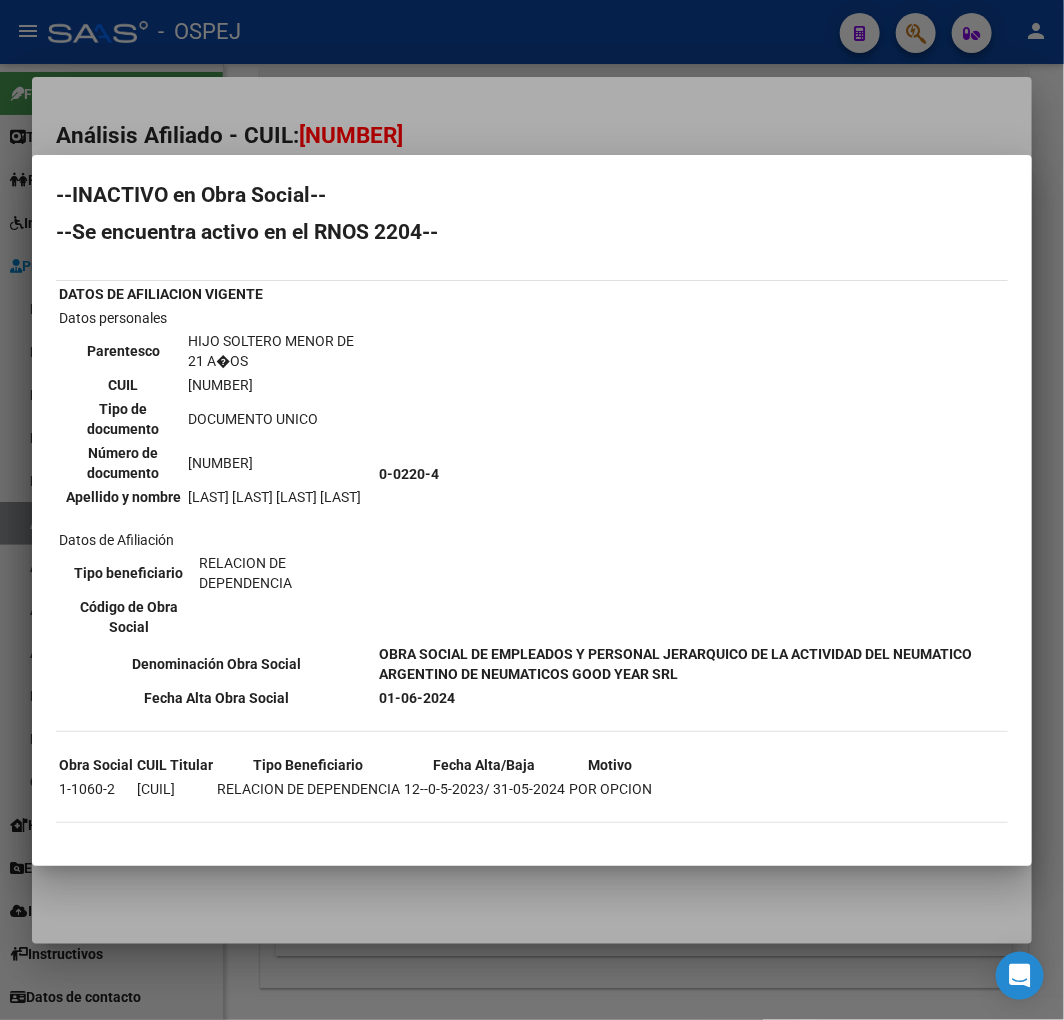 scroll, scrollTop: 16, scrollLeft: 0, axis: vertical 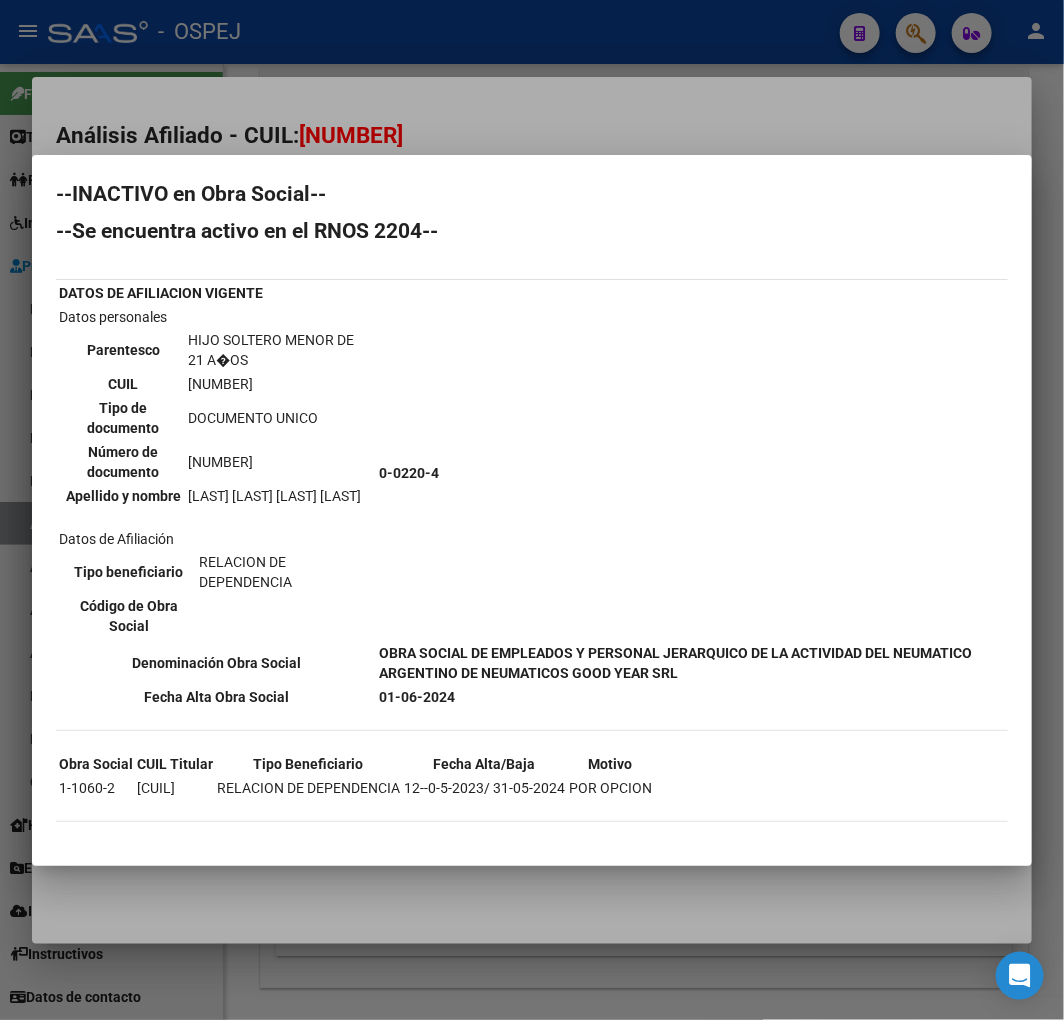 click at bounding box center (532, 510) 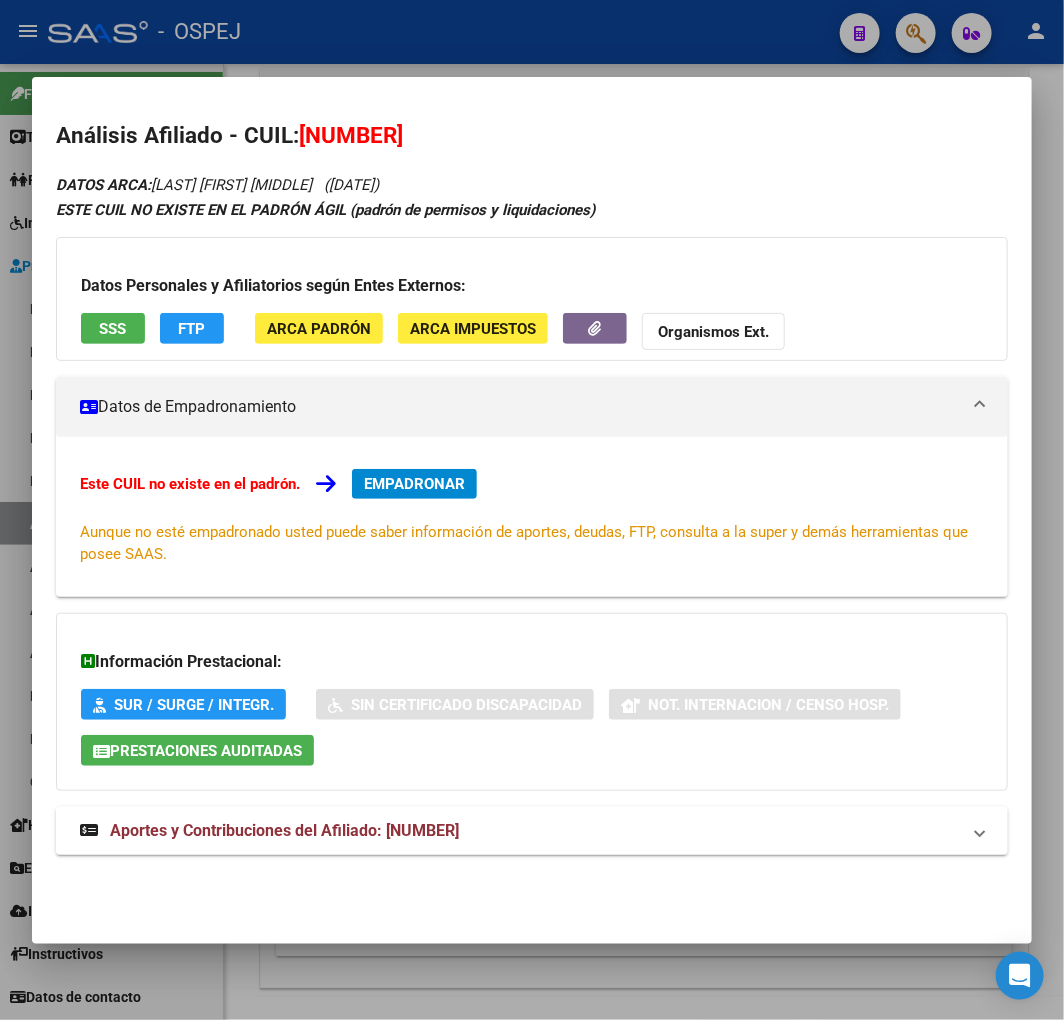 click at bounding box center [532, 510] 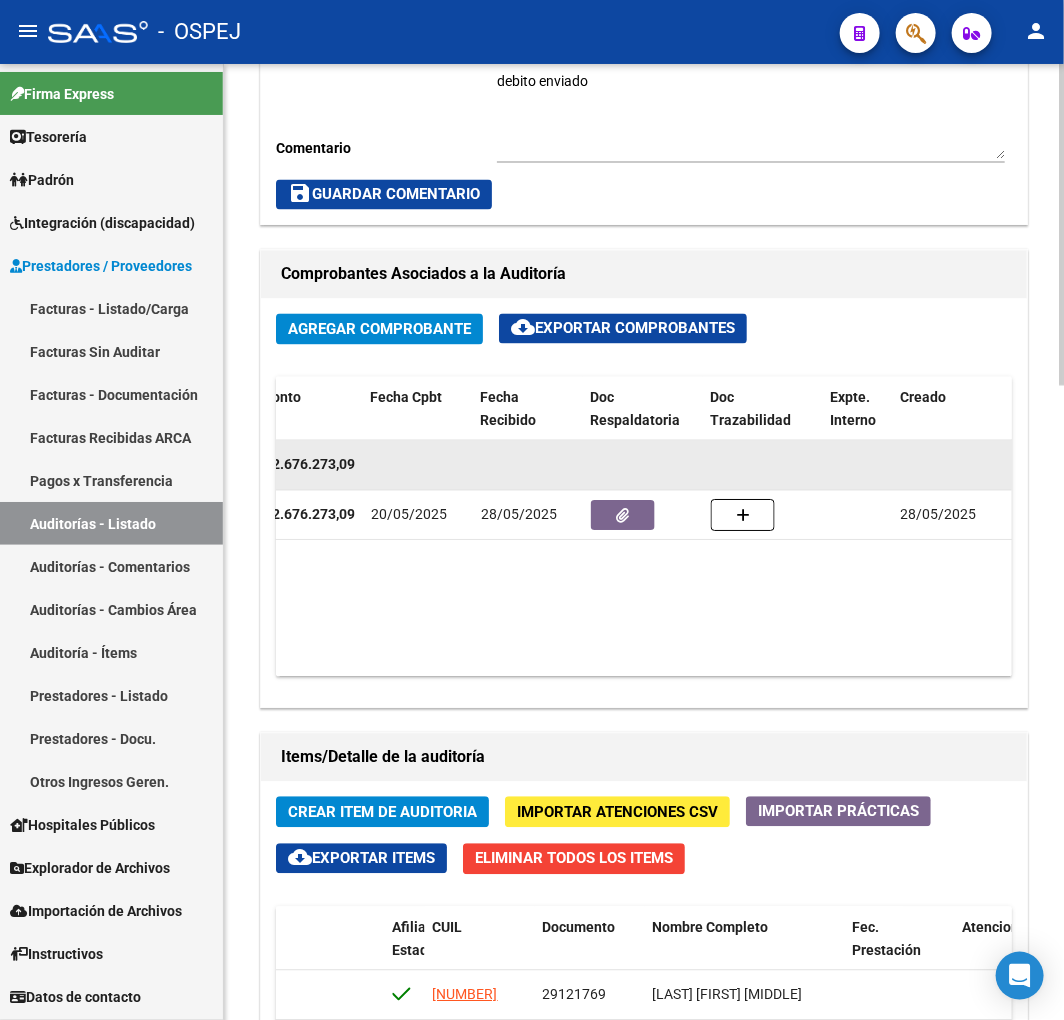 scroll, scrollTop: 1100, scrollLeft: 0, axis: vertical 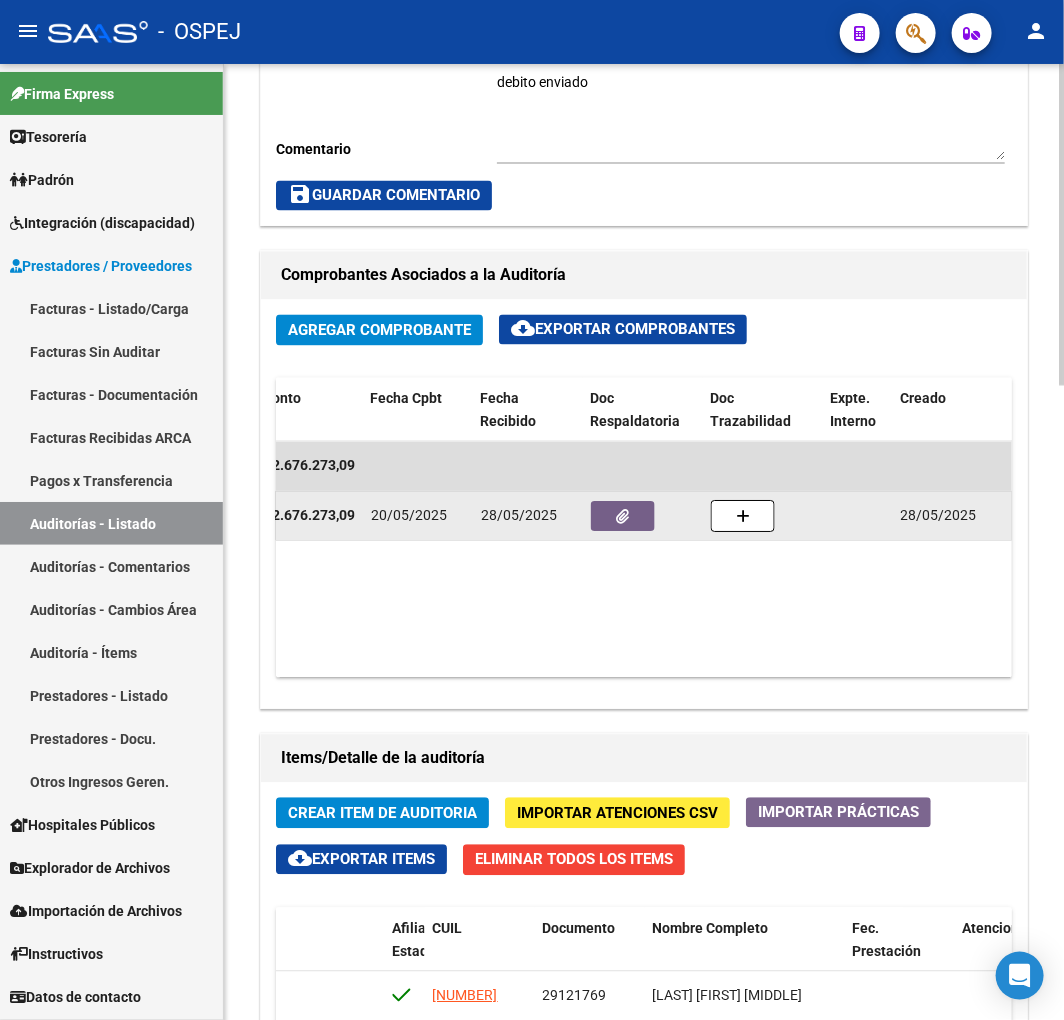 click 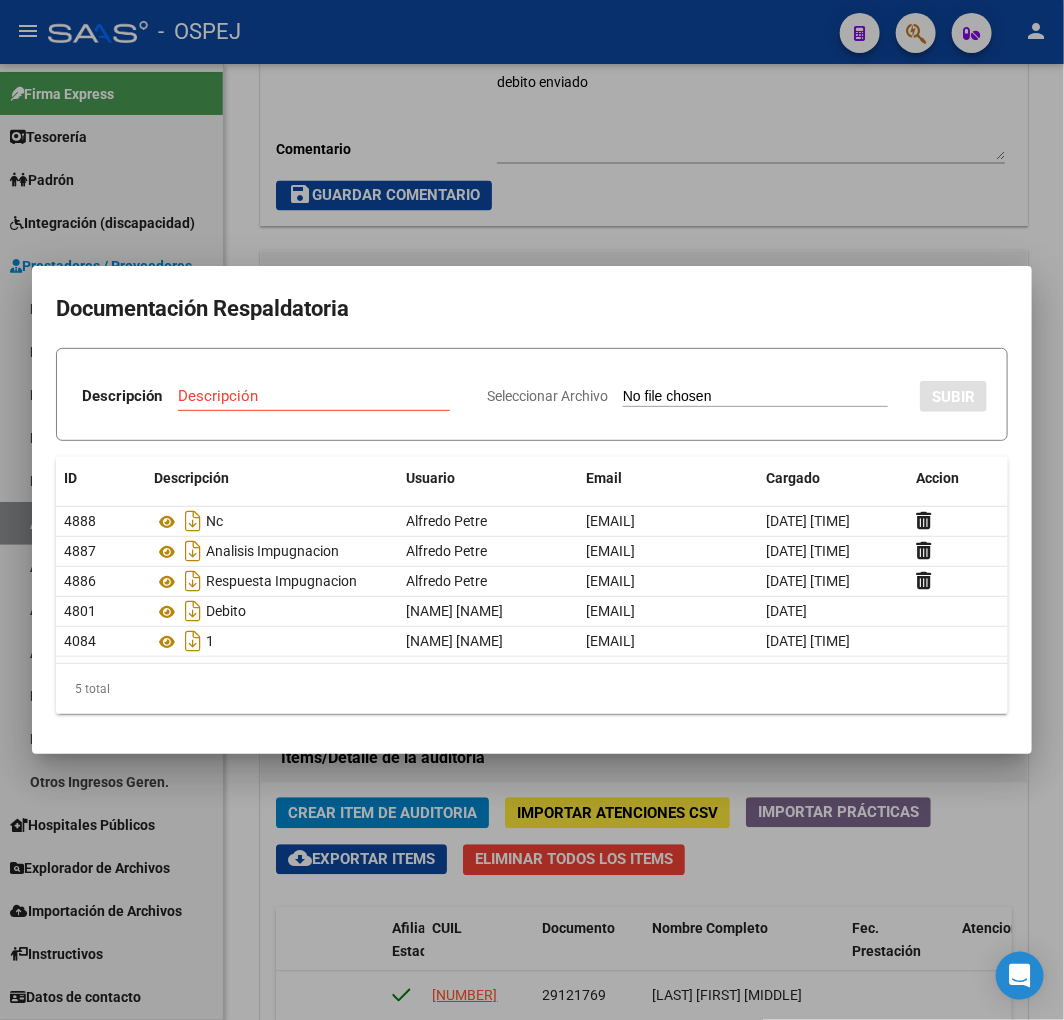 click at bounding box center (532, 510) 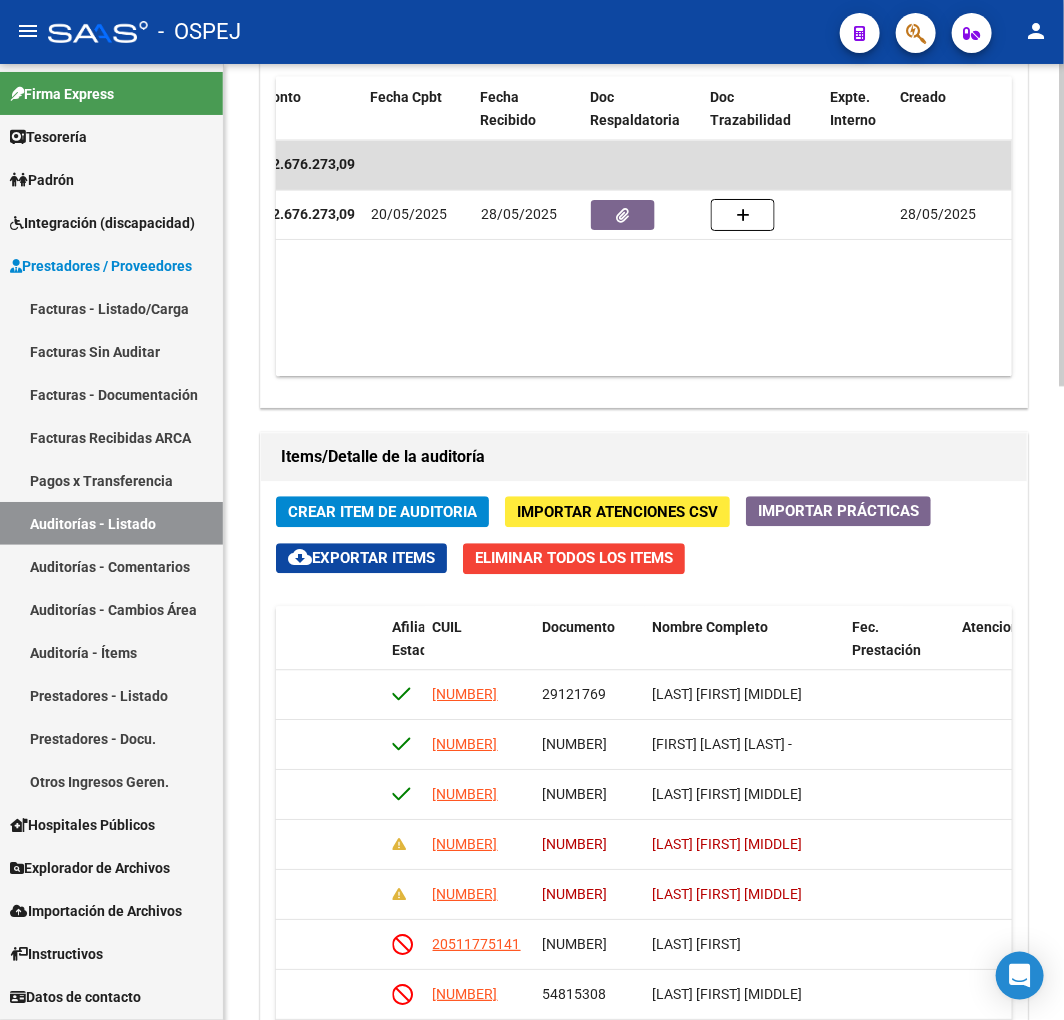 scroll, scrollTop: 1877, scrollLeft: 0, axis: vertical 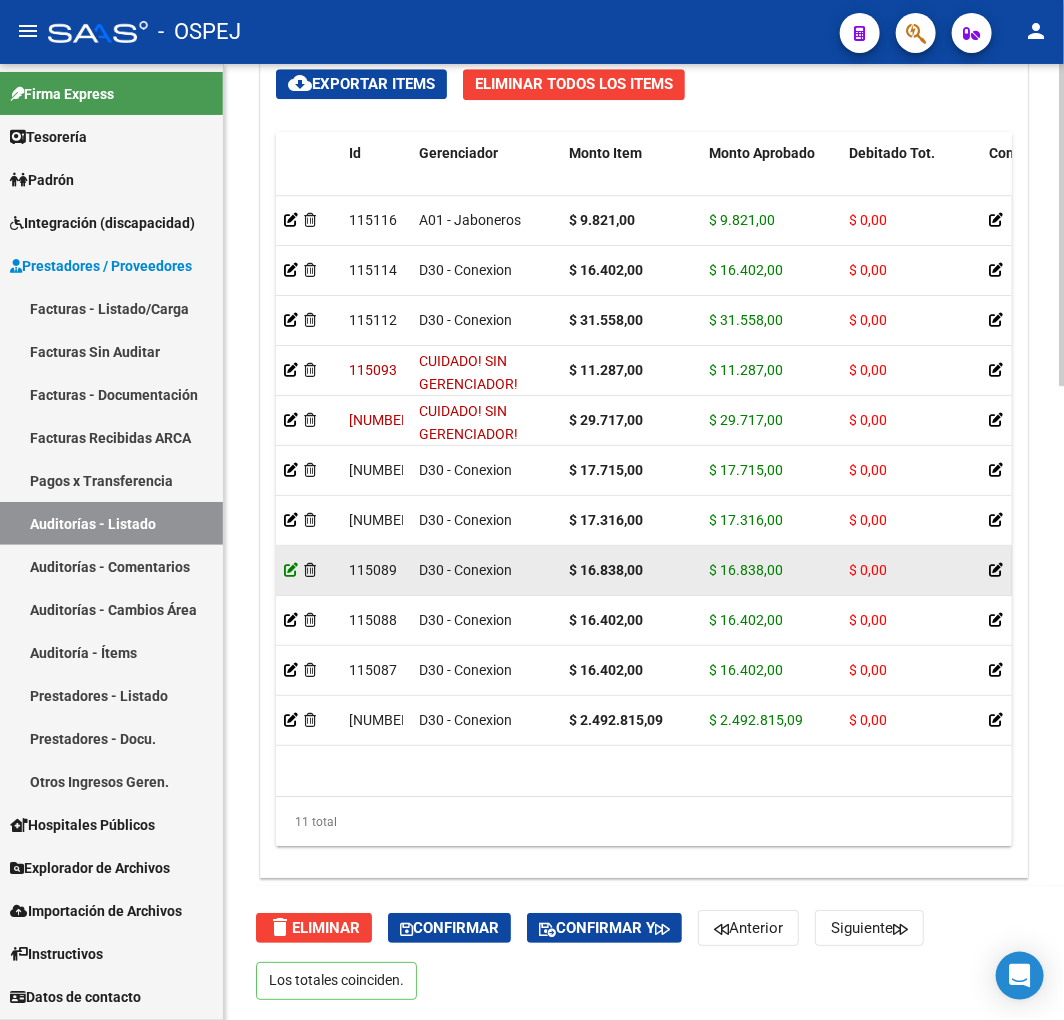 click 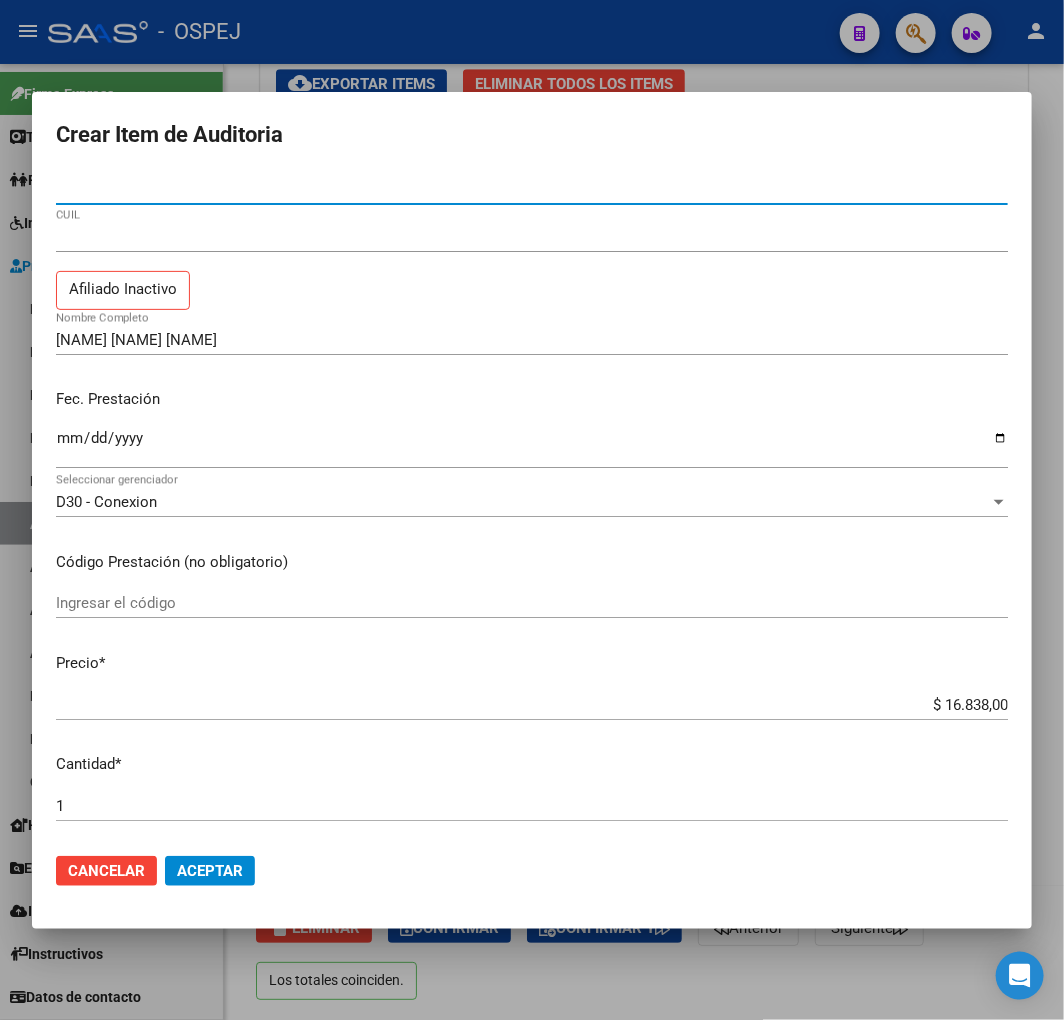 click on "$ 16.838,00" at bounding box center [532, 705] 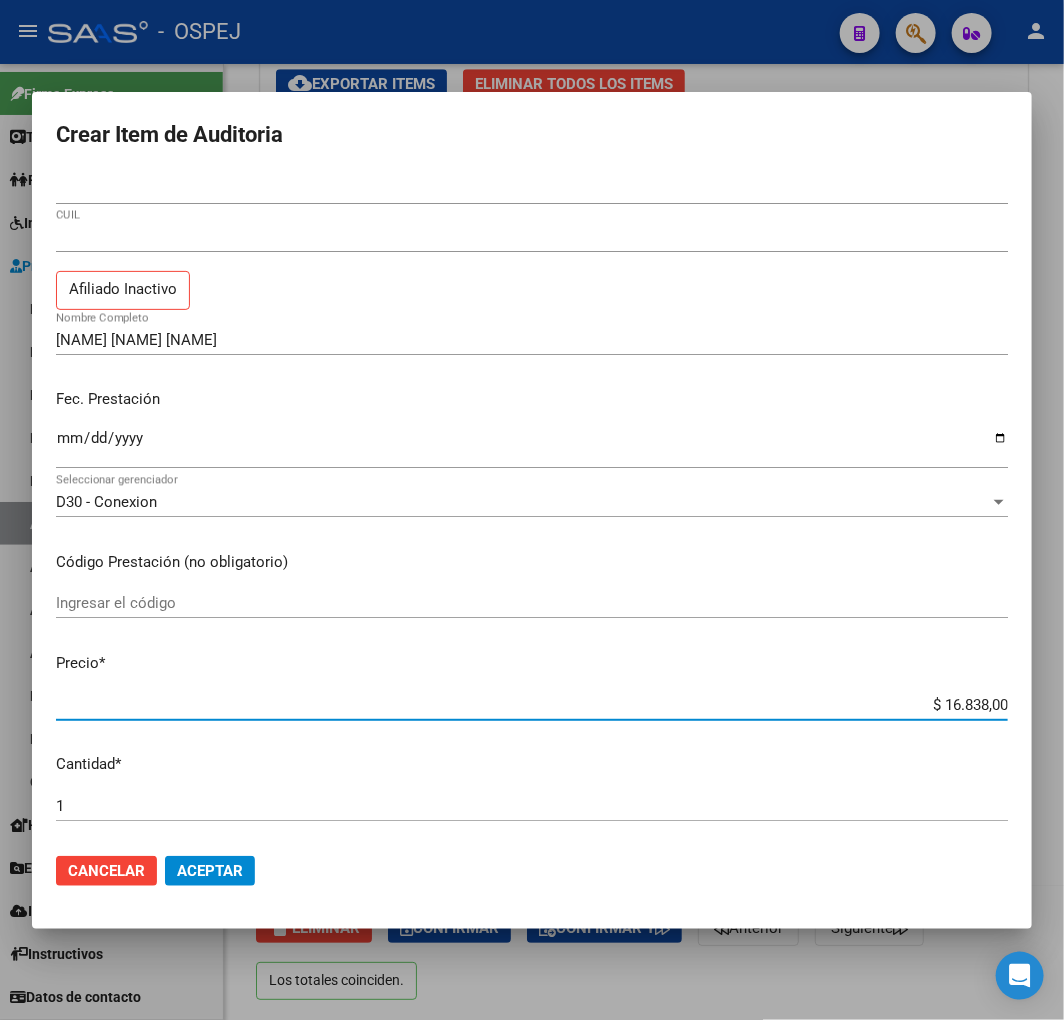 click on "$ 16.838,00" at bounding box center [532, 705] 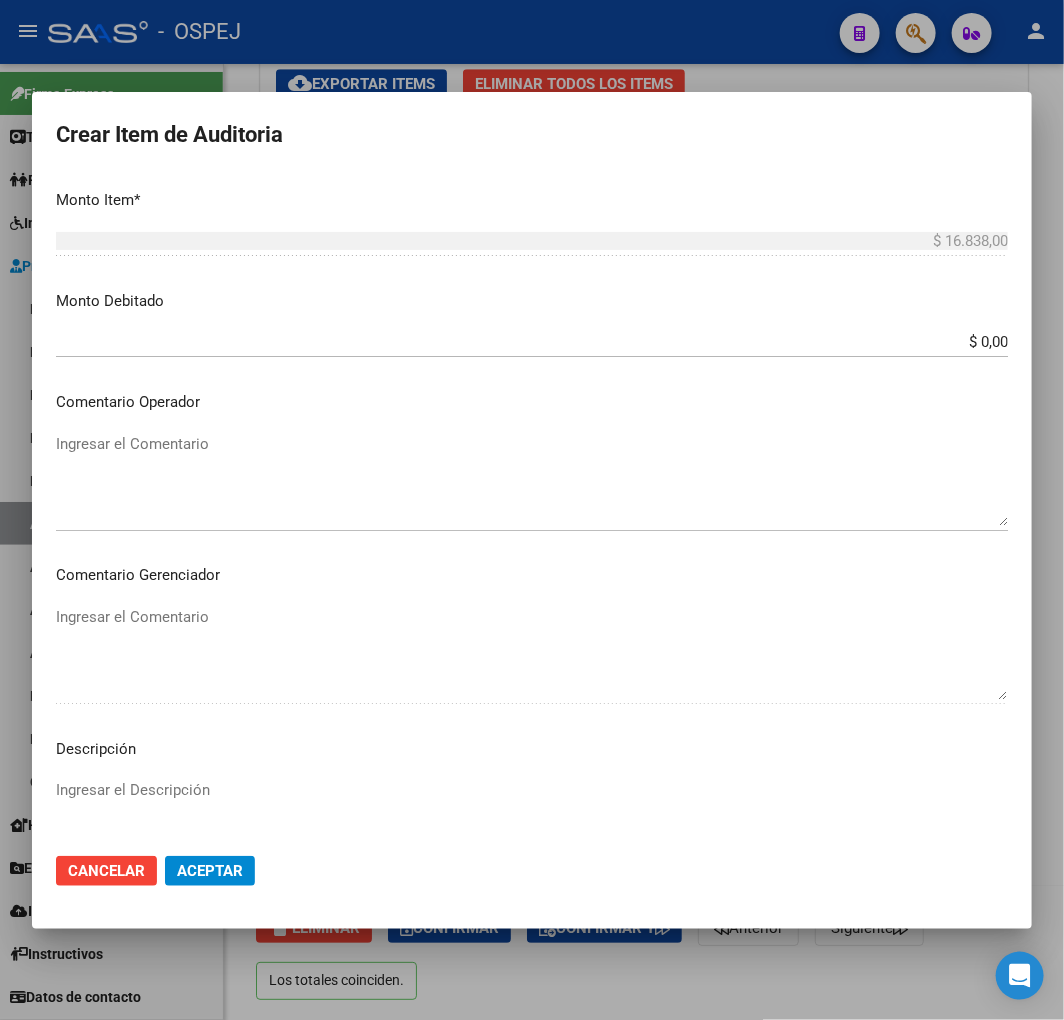 click on "$ 0,00" at bounding box center [532, 342] 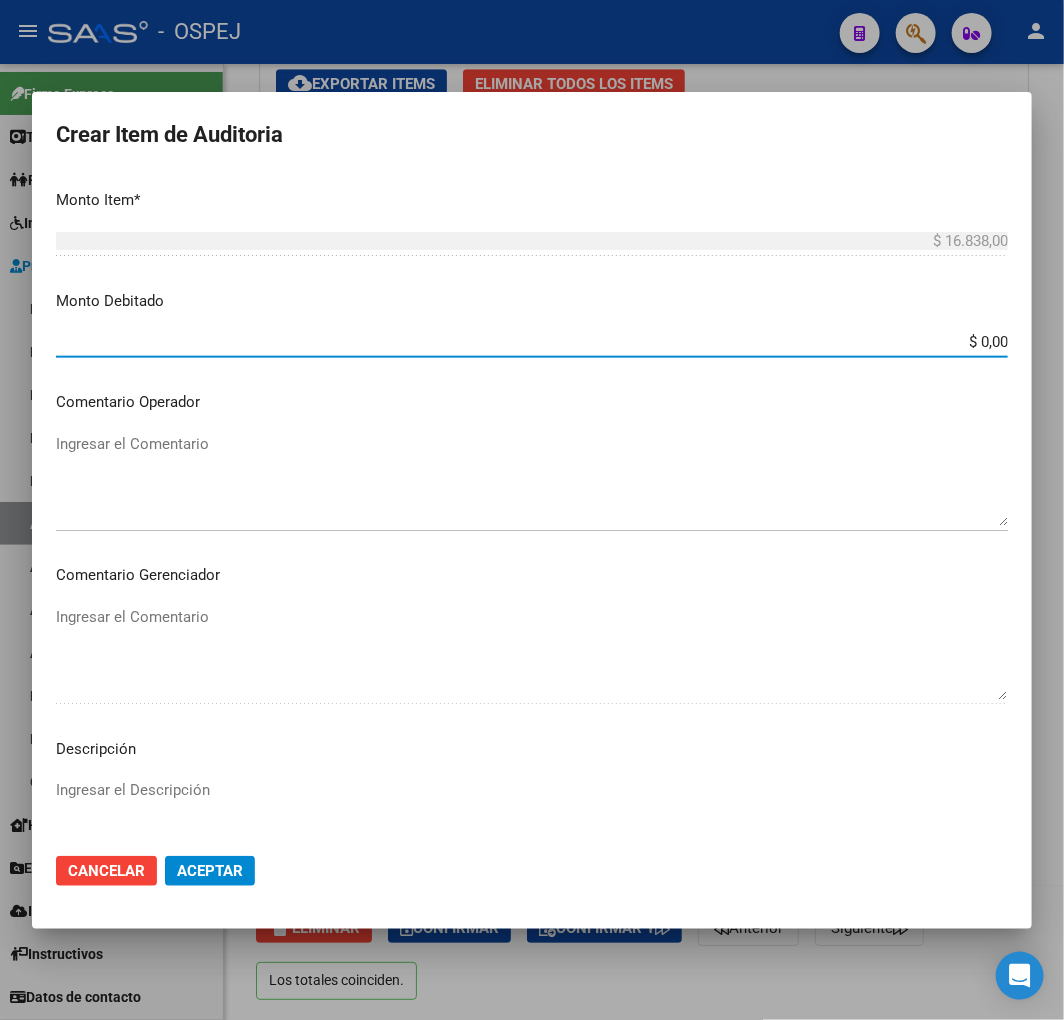 click on "$ 0,00" at bounding box center [532, 342] 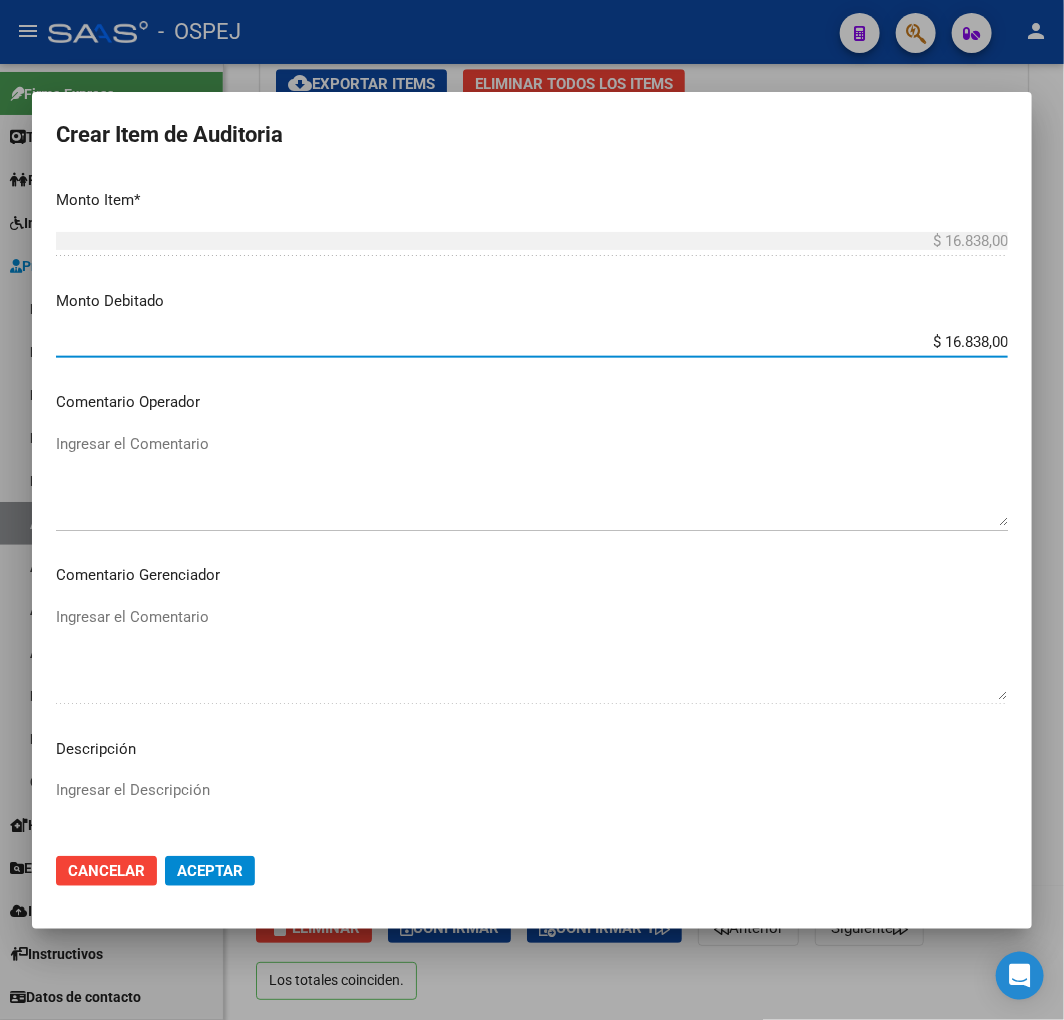 type on "$ 16.838,00" 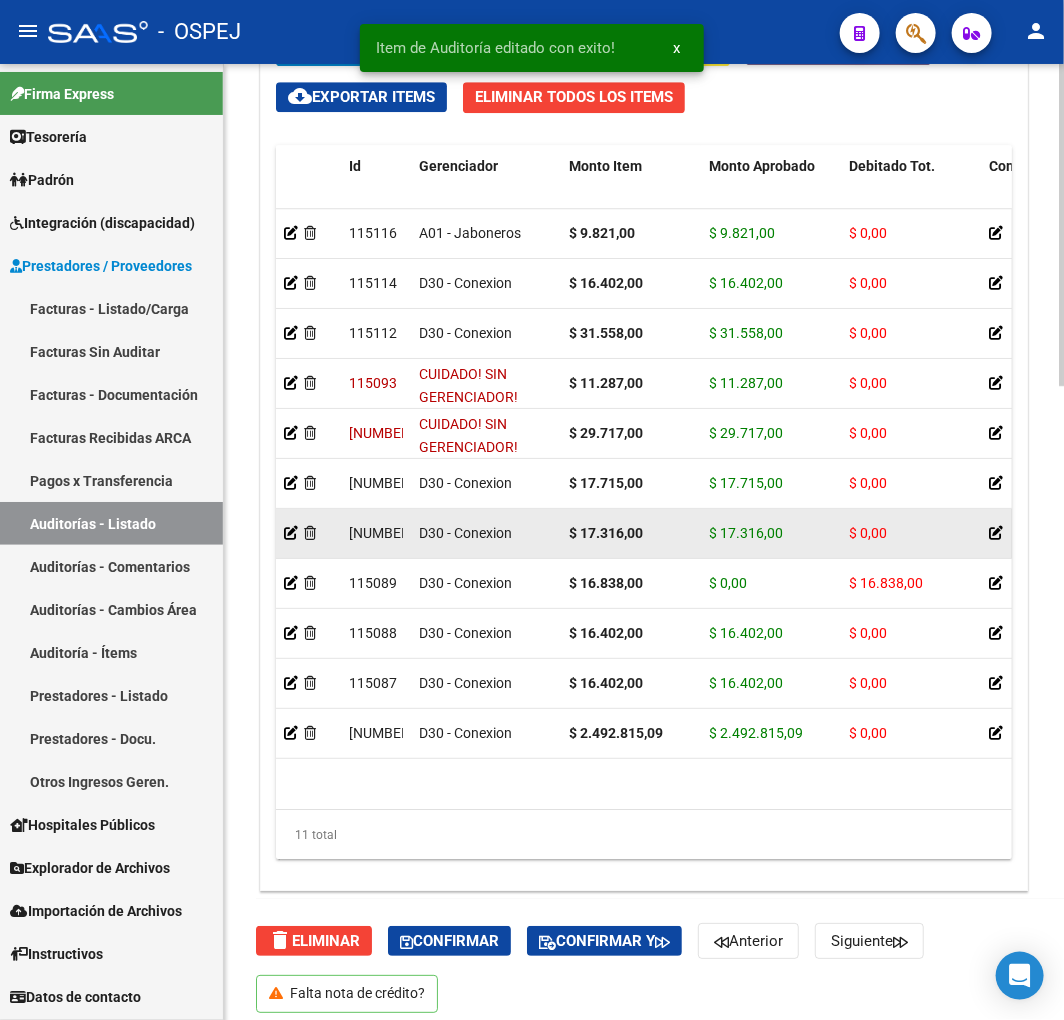 scroll, scrollTop: 1877, scrollLeft: 0, axis: vertical 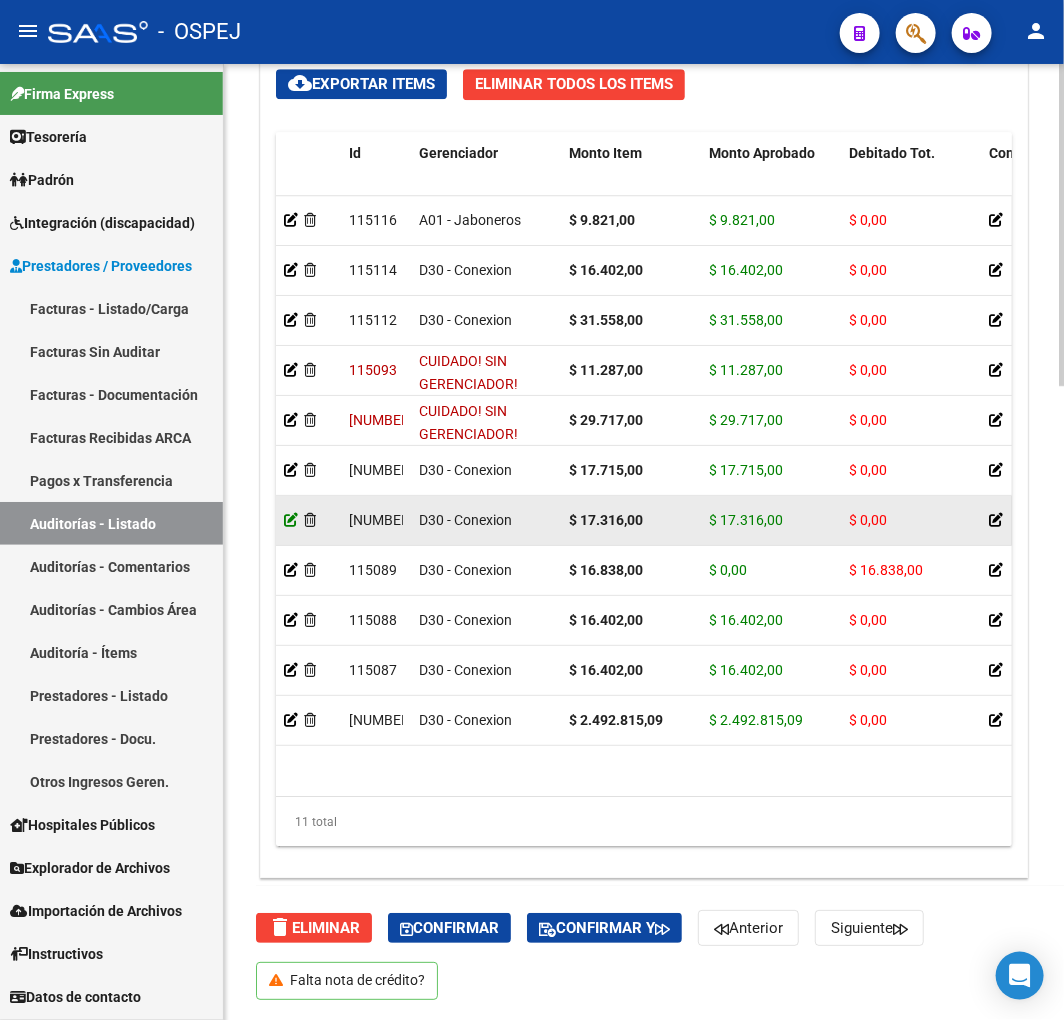 click 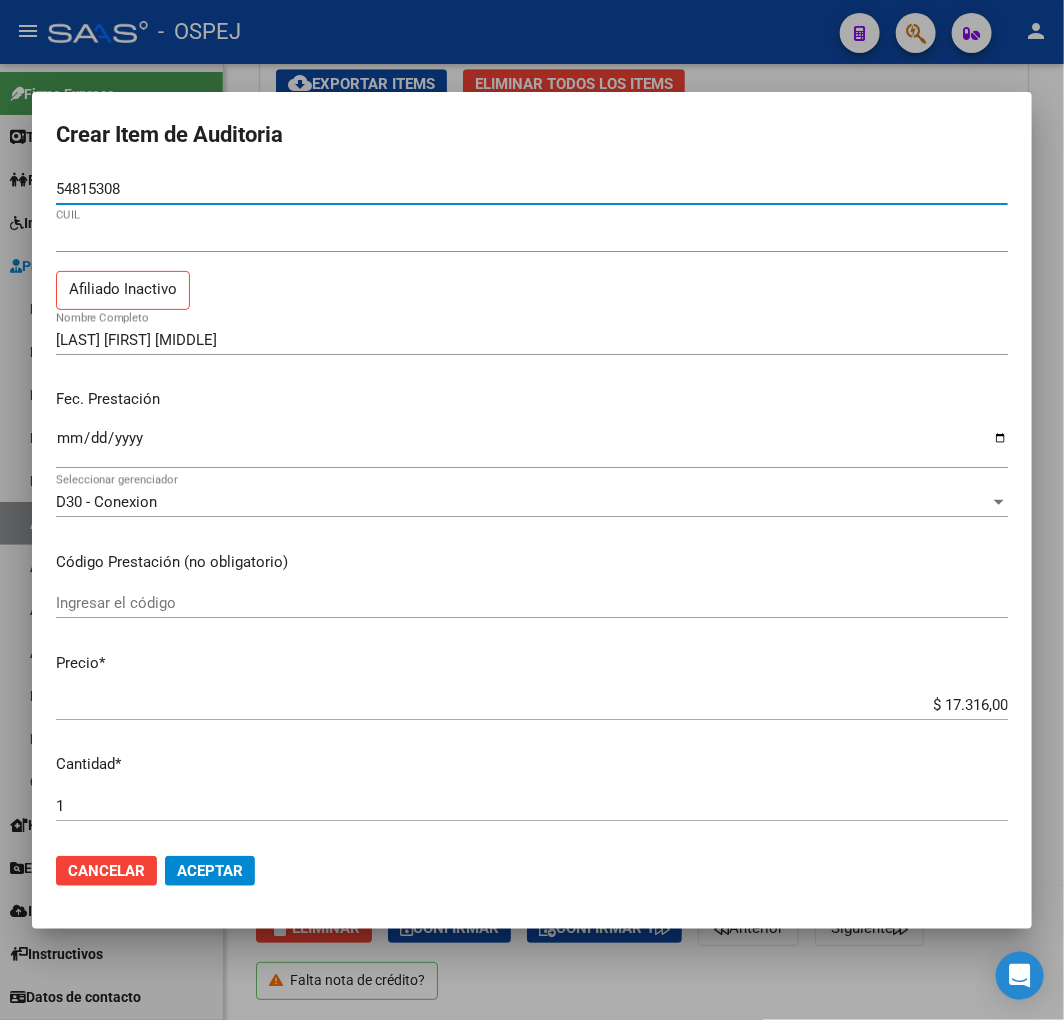 click on "$ 17.316,00 Ingresar el precio" at bounding box center (532, 705) 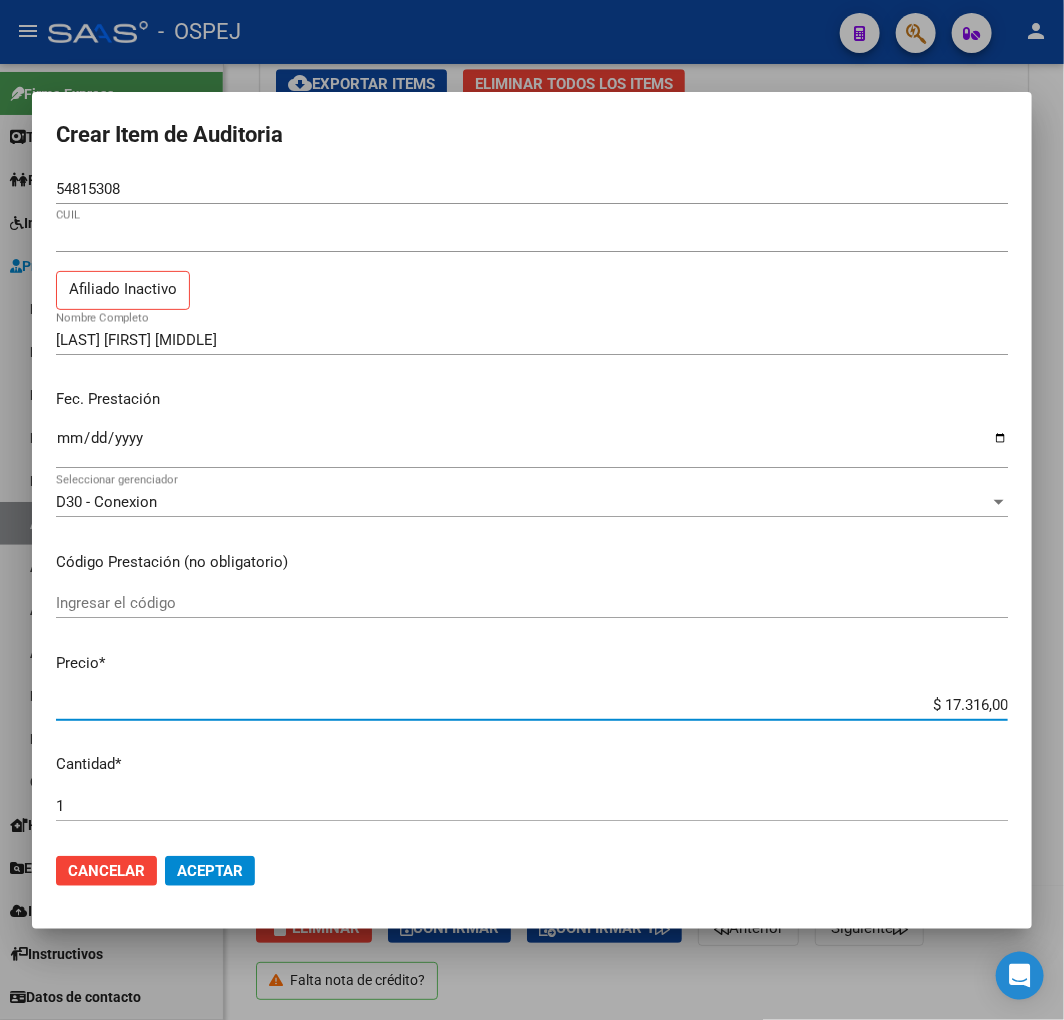 click on "$ 17.316,00" at bounding box center (532, 705) 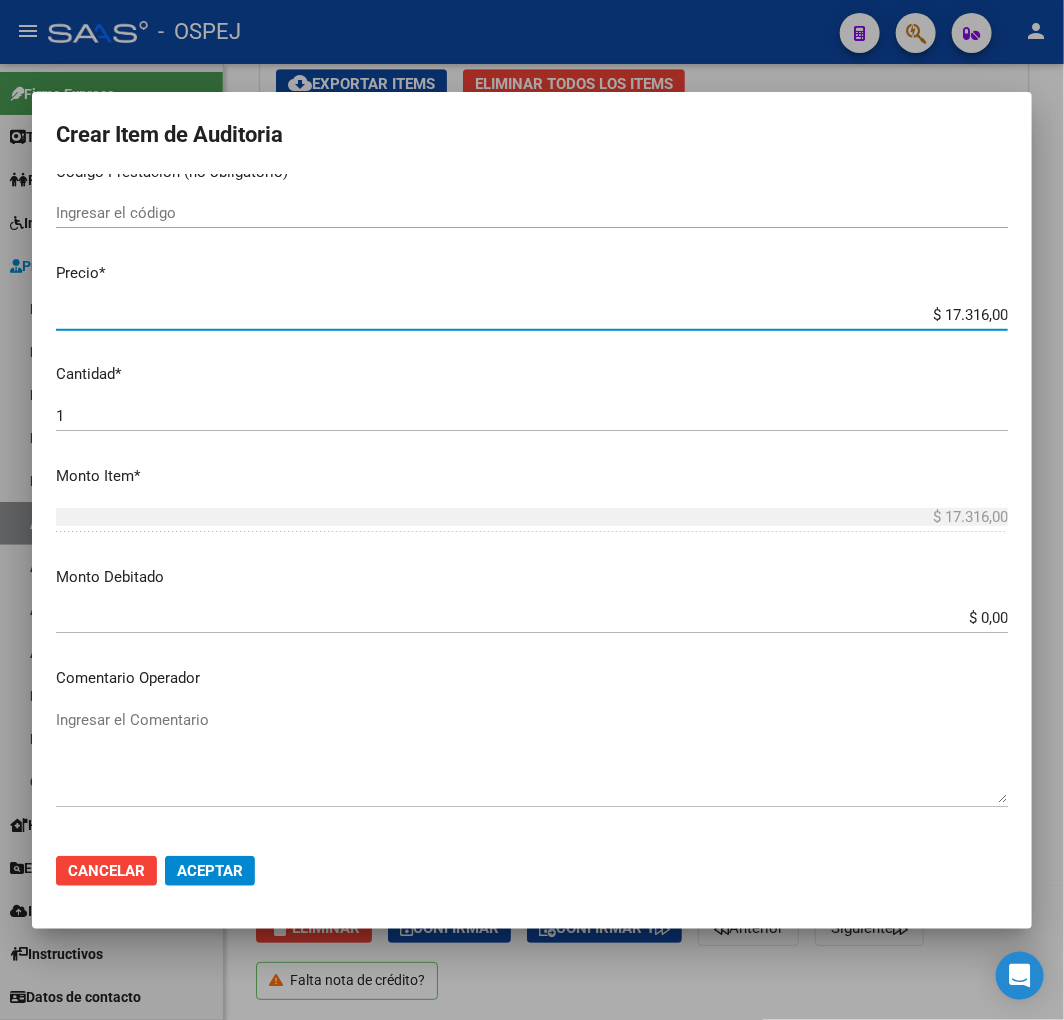 scroll, scrollTop: 666, scrollLeft: 0, axis: vertical 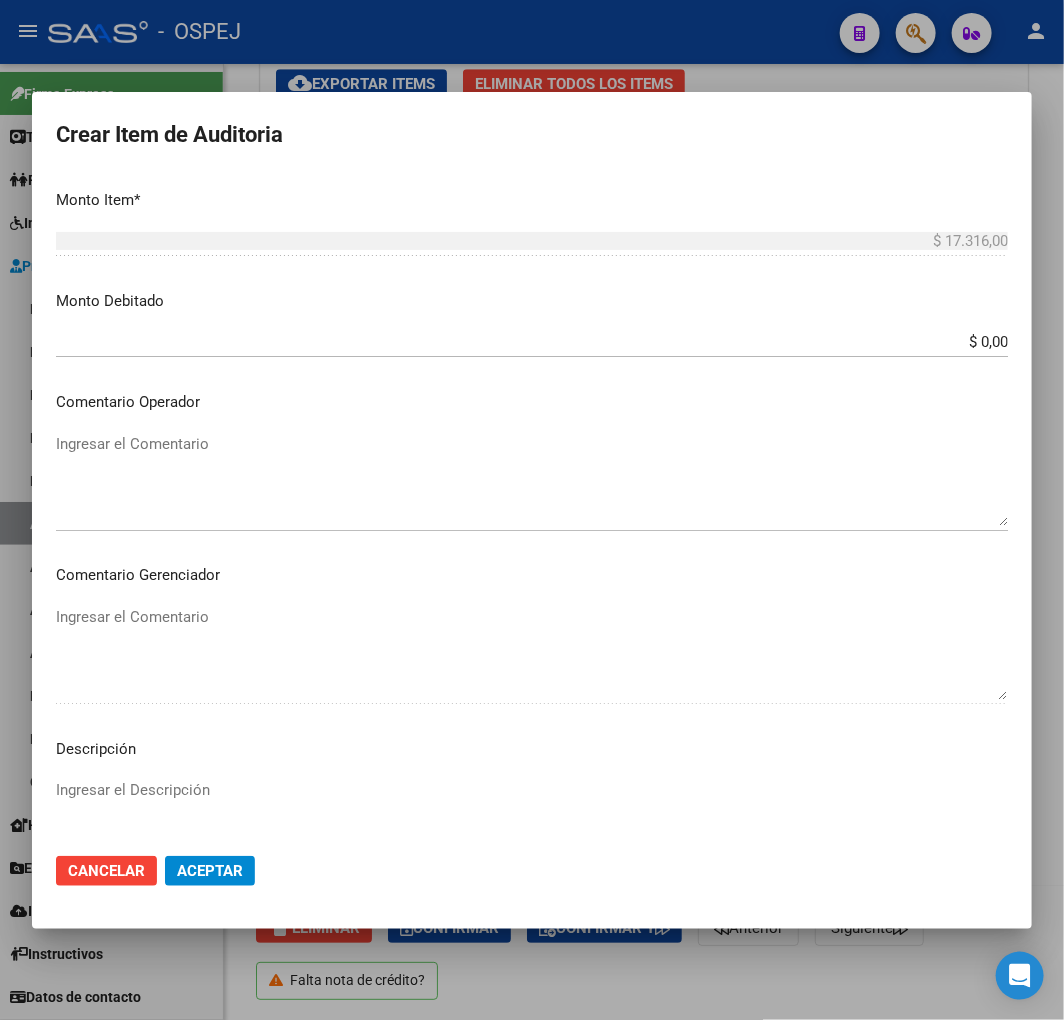click on "$ 0,00" at bounding box center [532, 342] 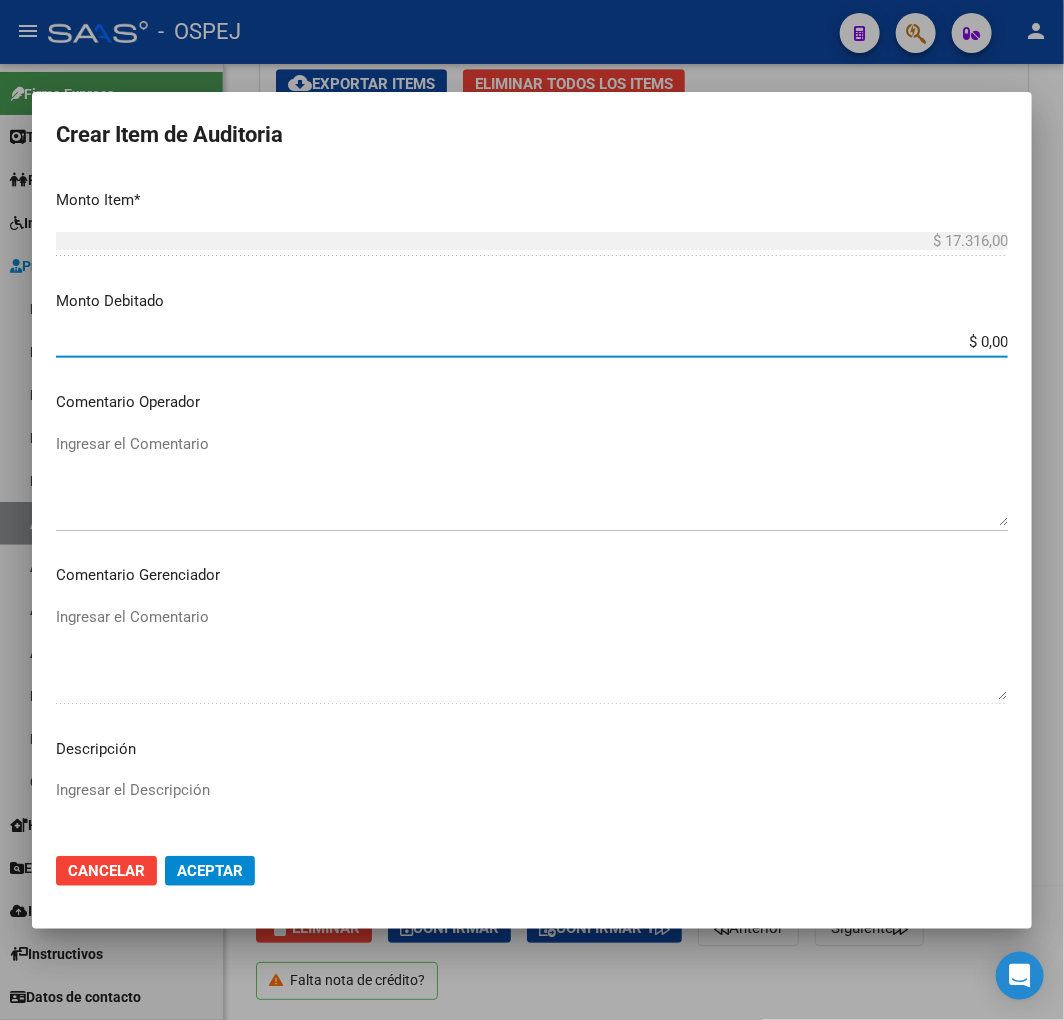 click on "$ 0,00" at bounding box center (532, 342) 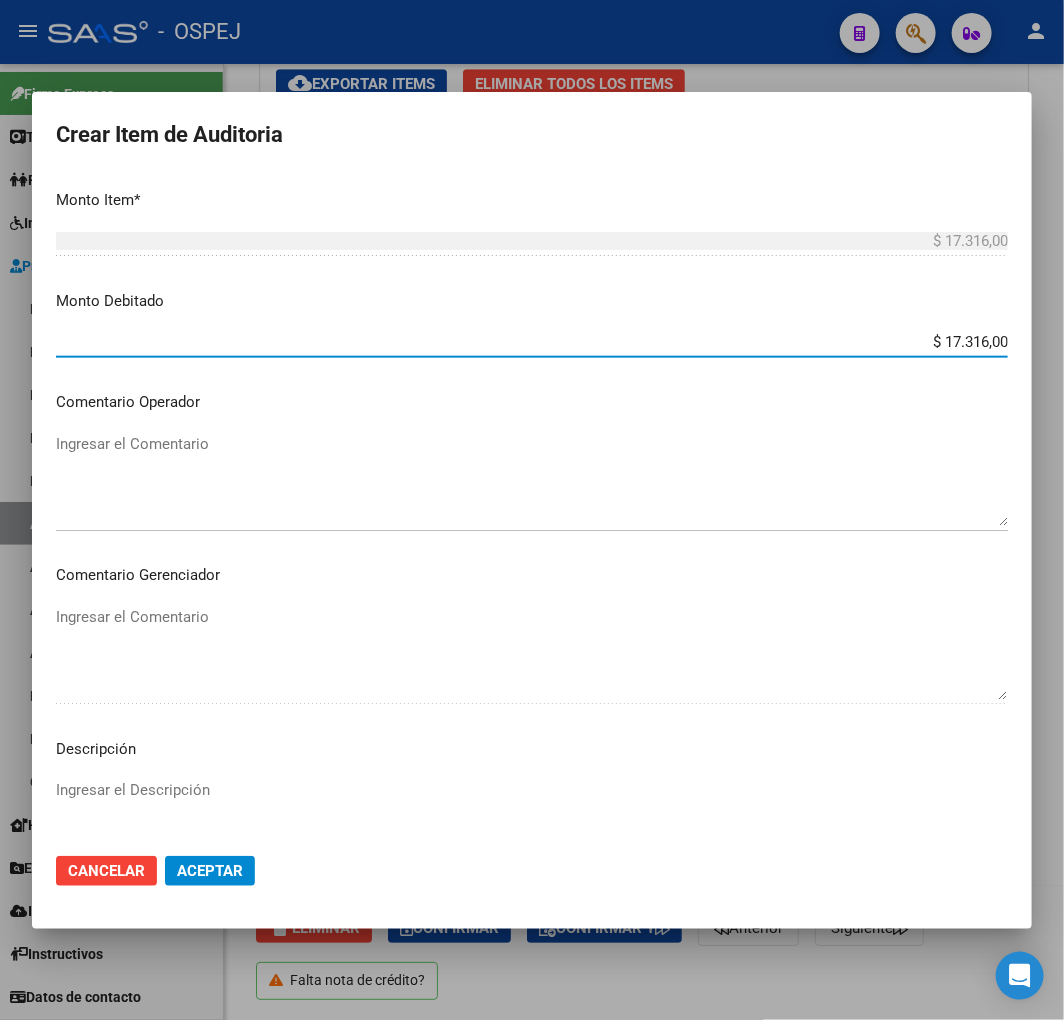 type on "$ 17.316,00" 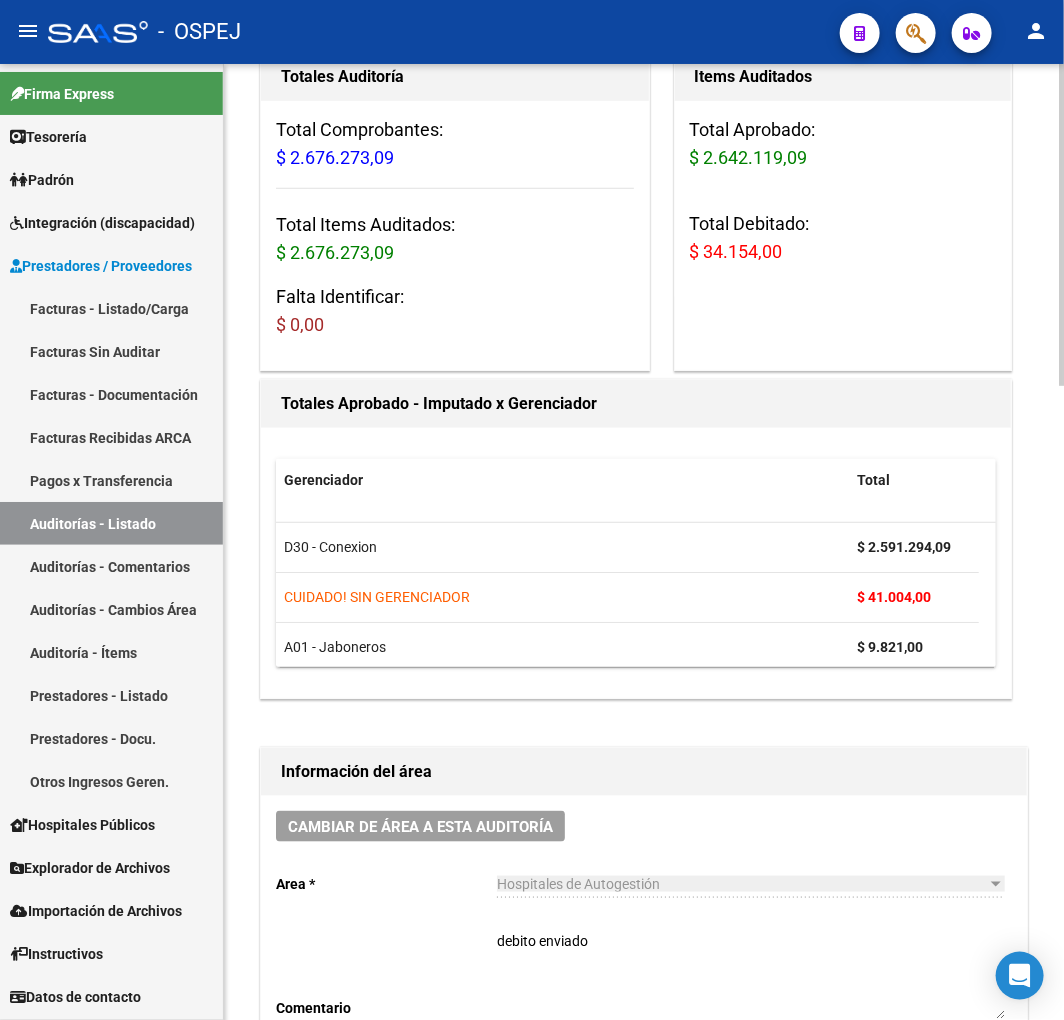 scroll, scrollTop: 222, scrollLeft: 0, axis: vertical 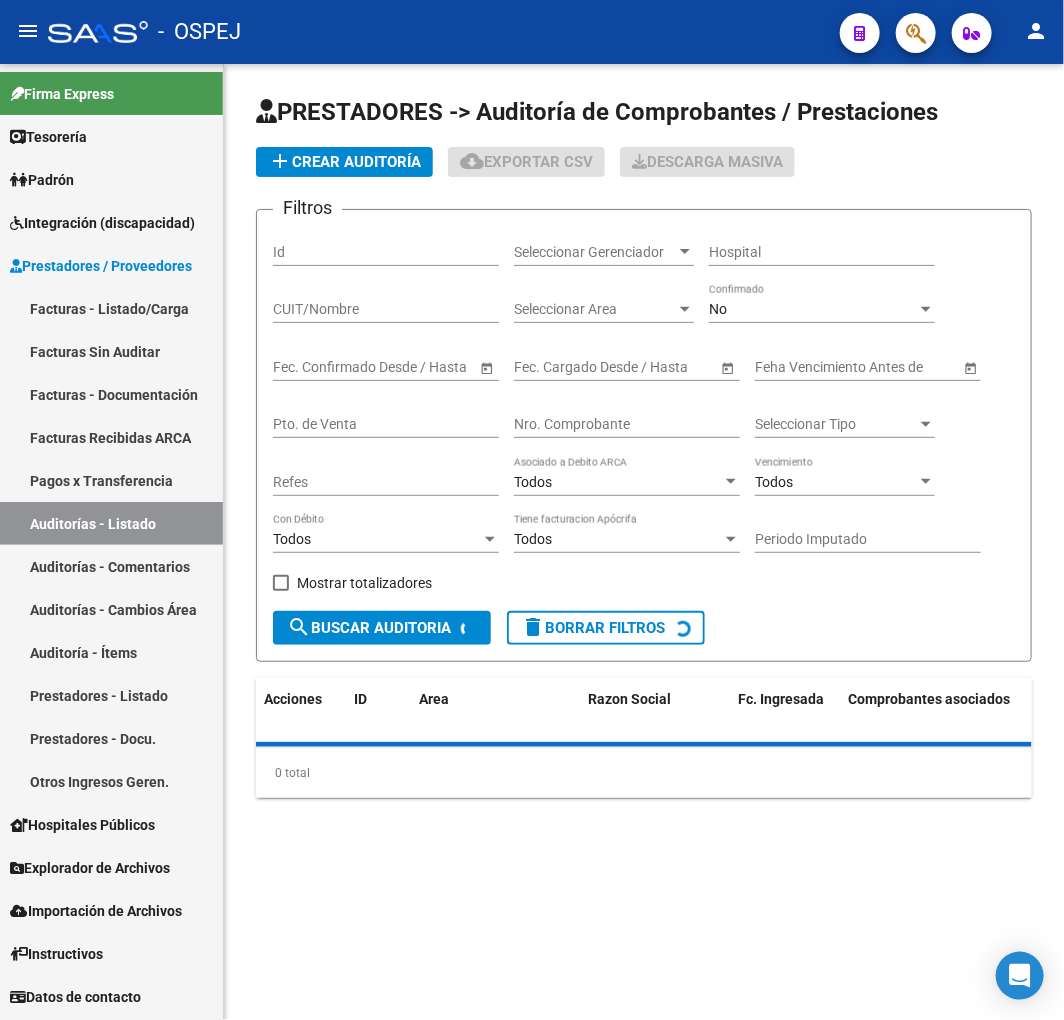 click on "Nro. Comprobante" at bounding box center (627, 424) 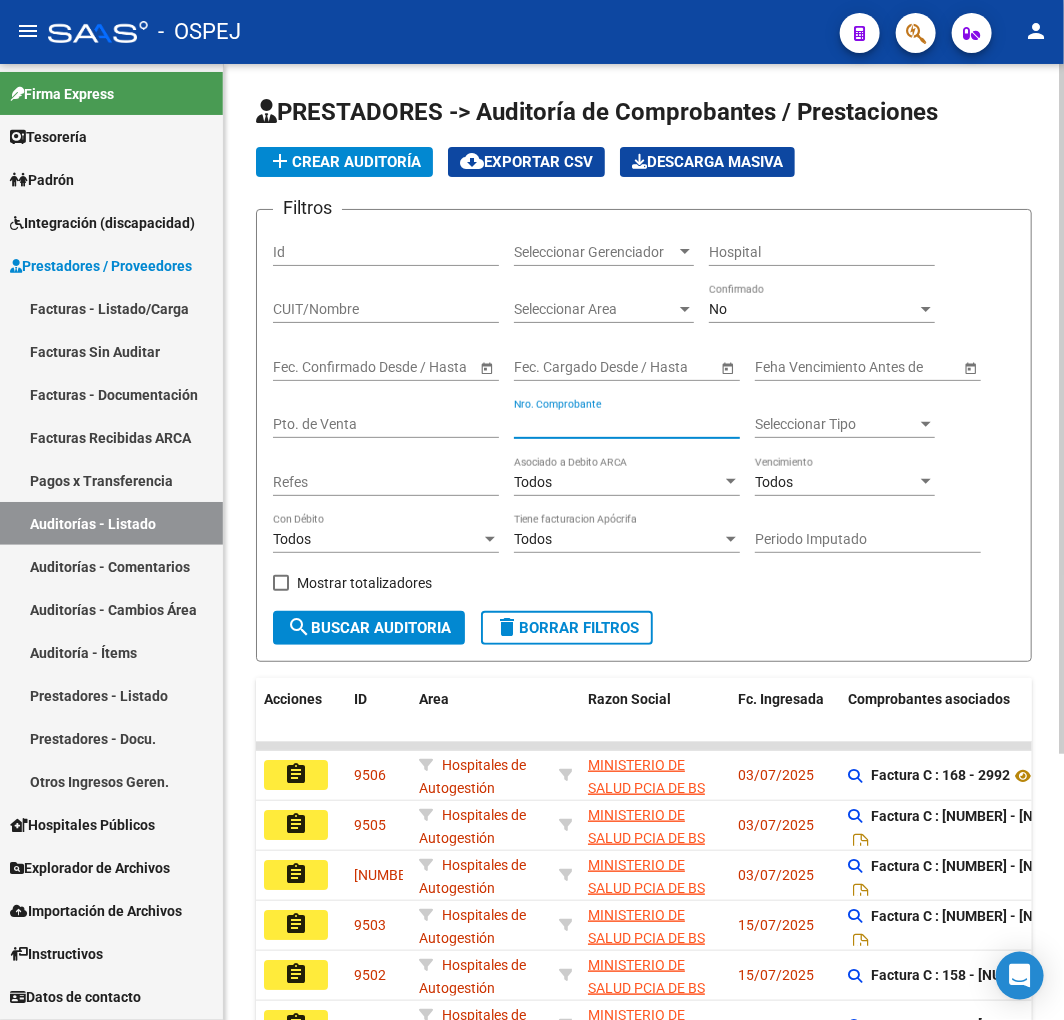 click on "Nro. Comprobante" at bounding box center (627, 424) 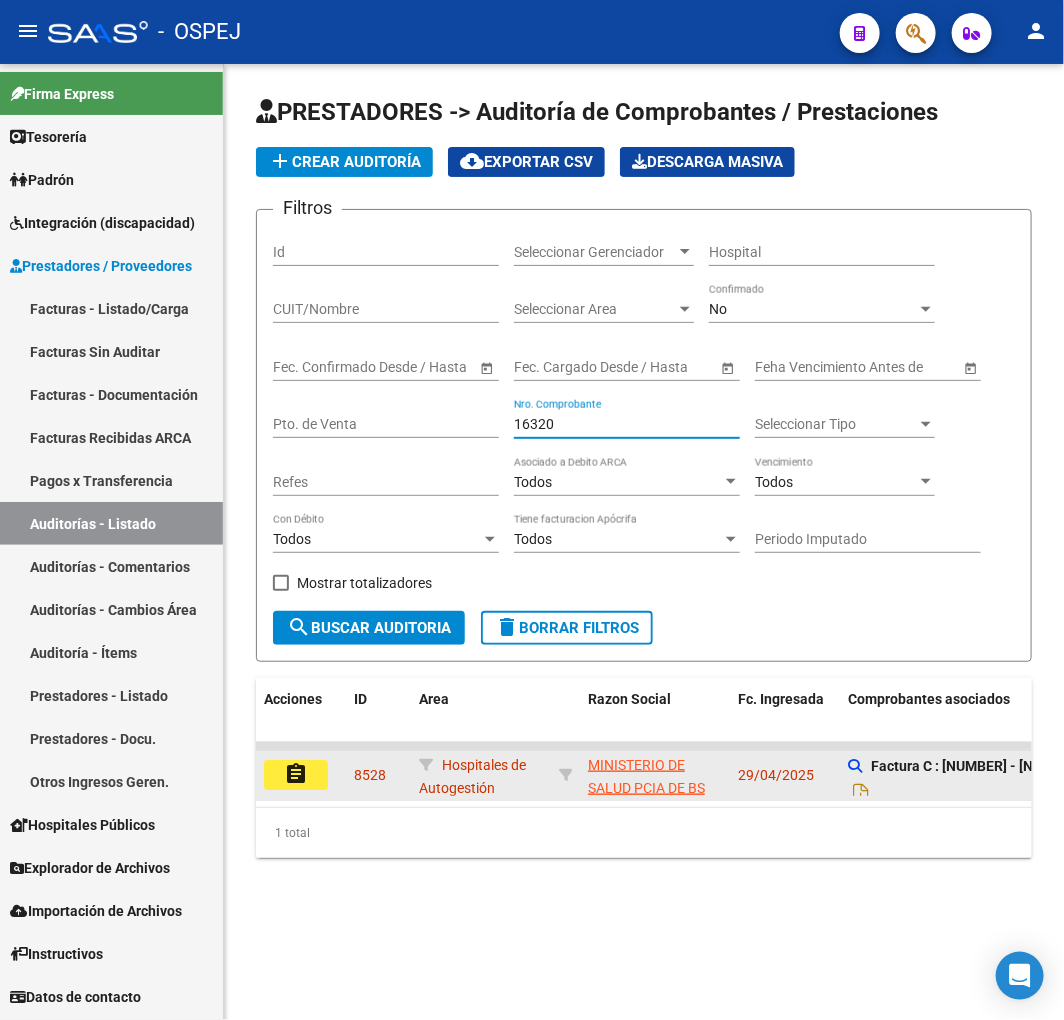 type on "16320" 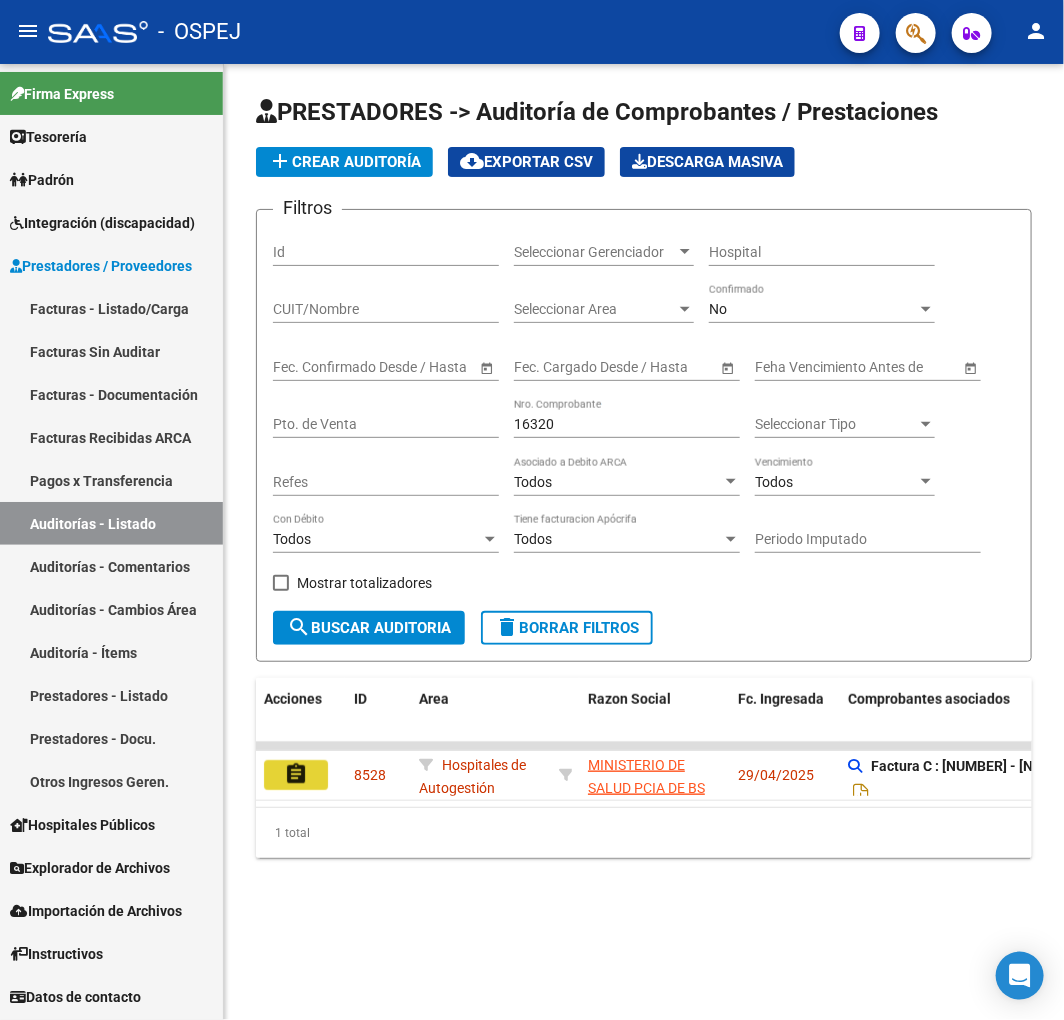 click on "assignment" 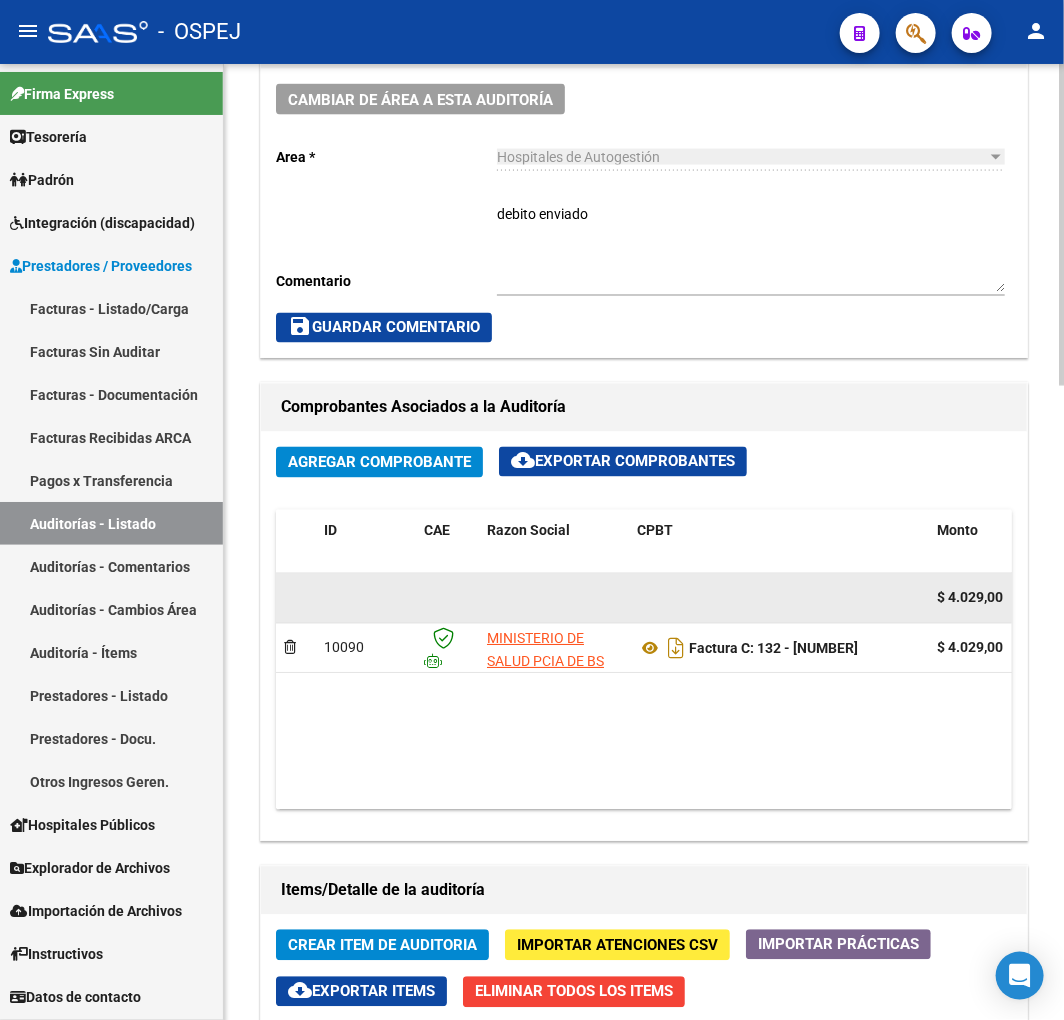 scroll, scrollTop: 1000, scrollLeft: 0, axis: vertical 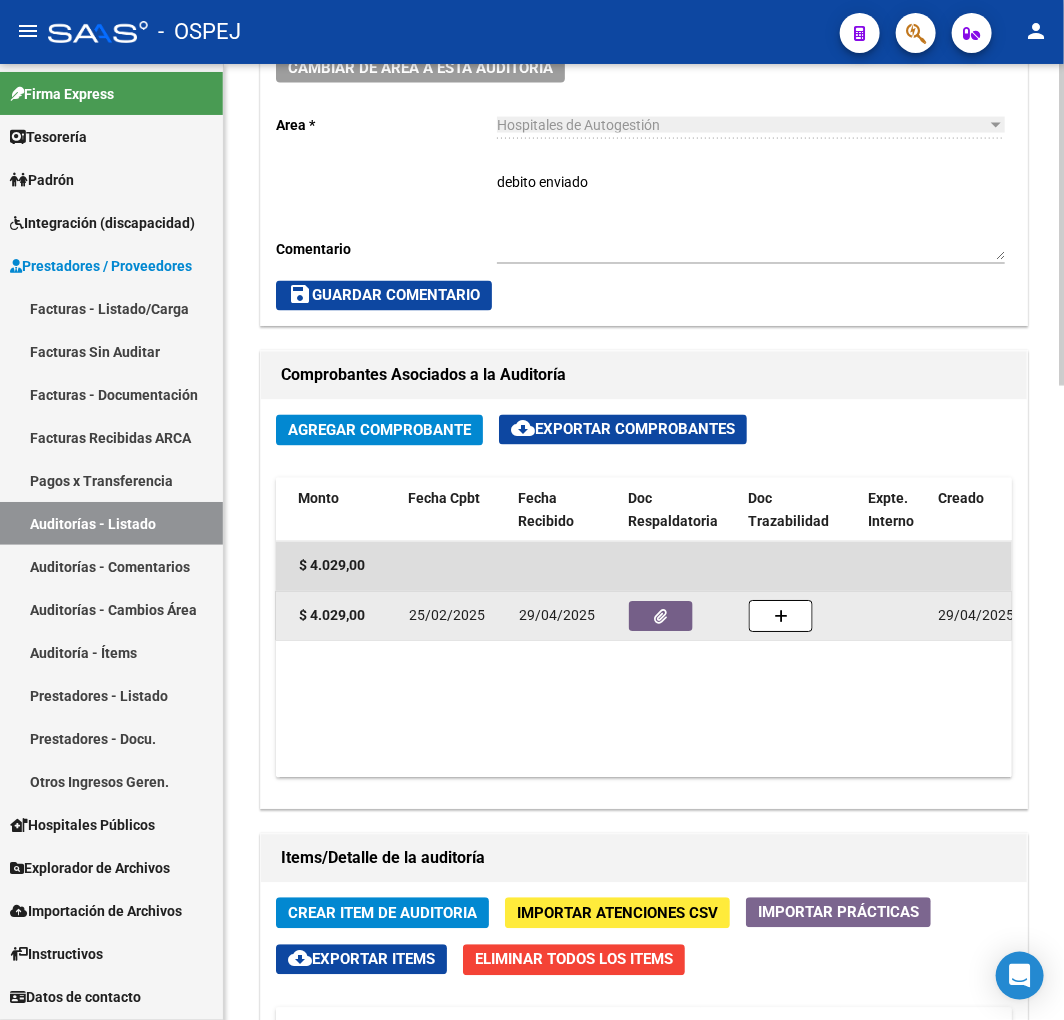 click 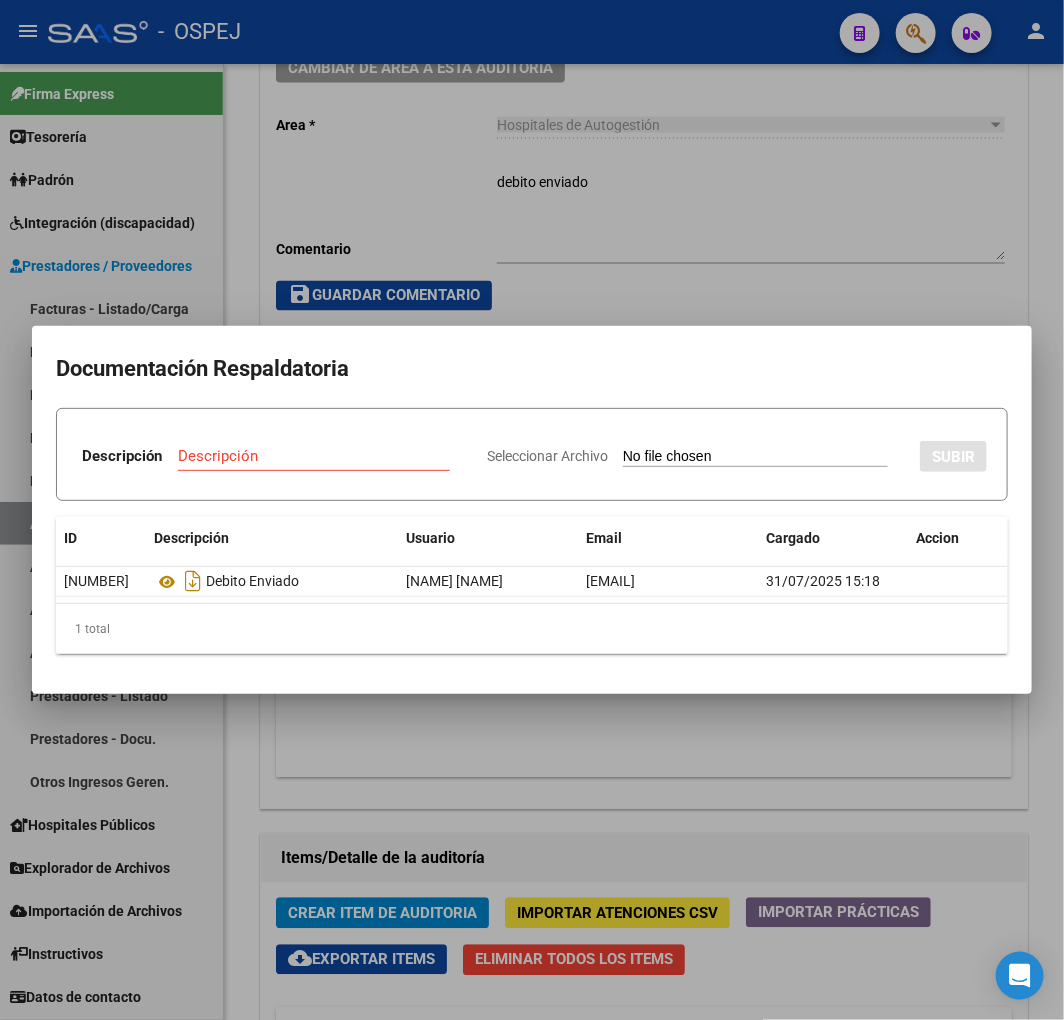 type on "C:\fakepath\[FILENAME].pdf" 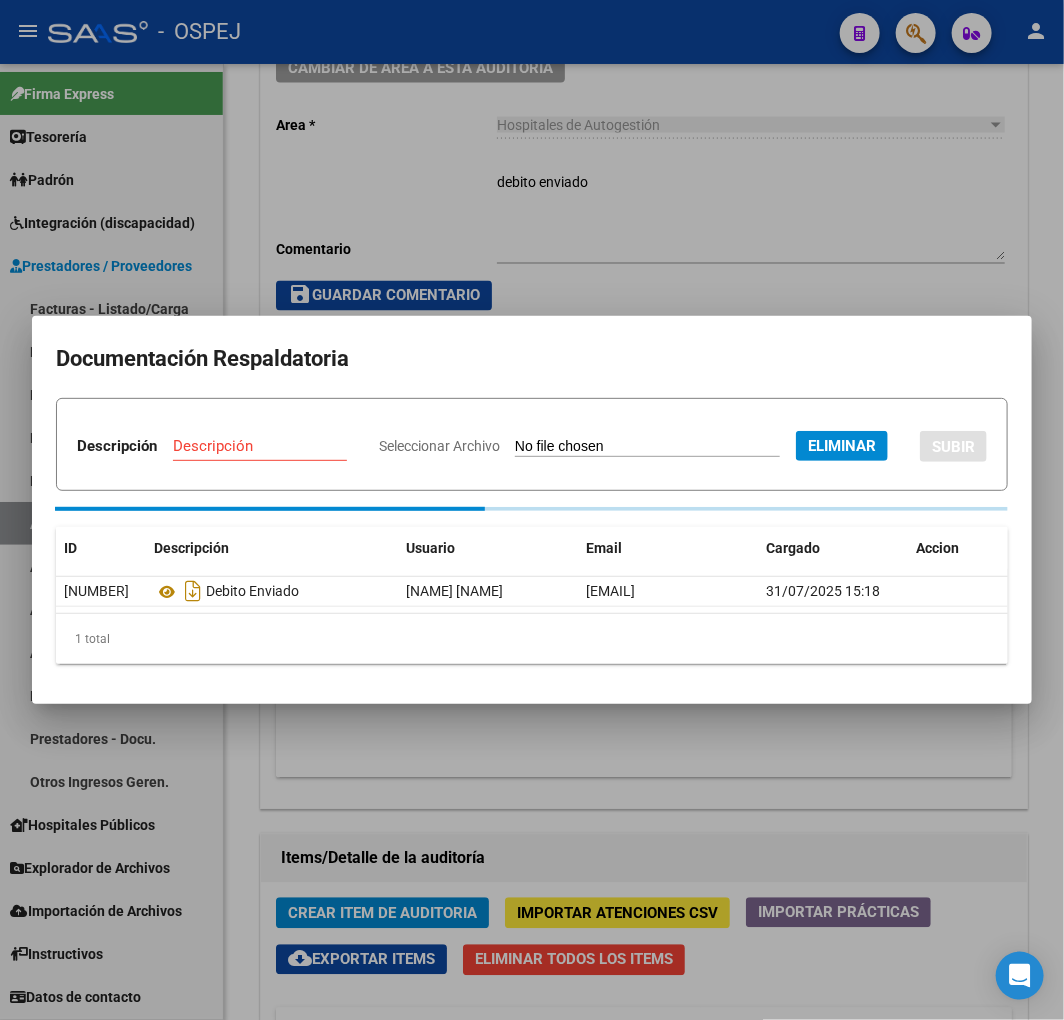 click on "Descripción" at bounding box center [260, 446] 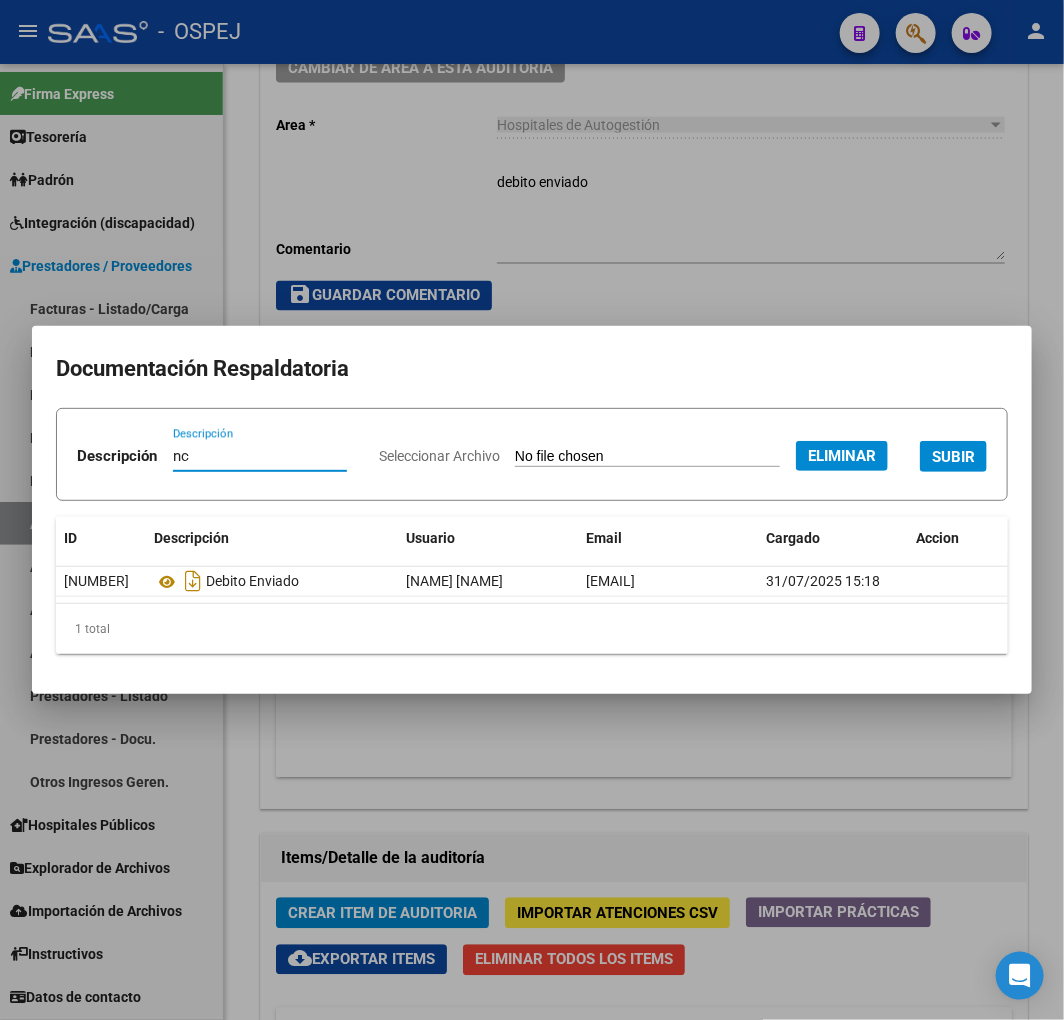 type on "nc" 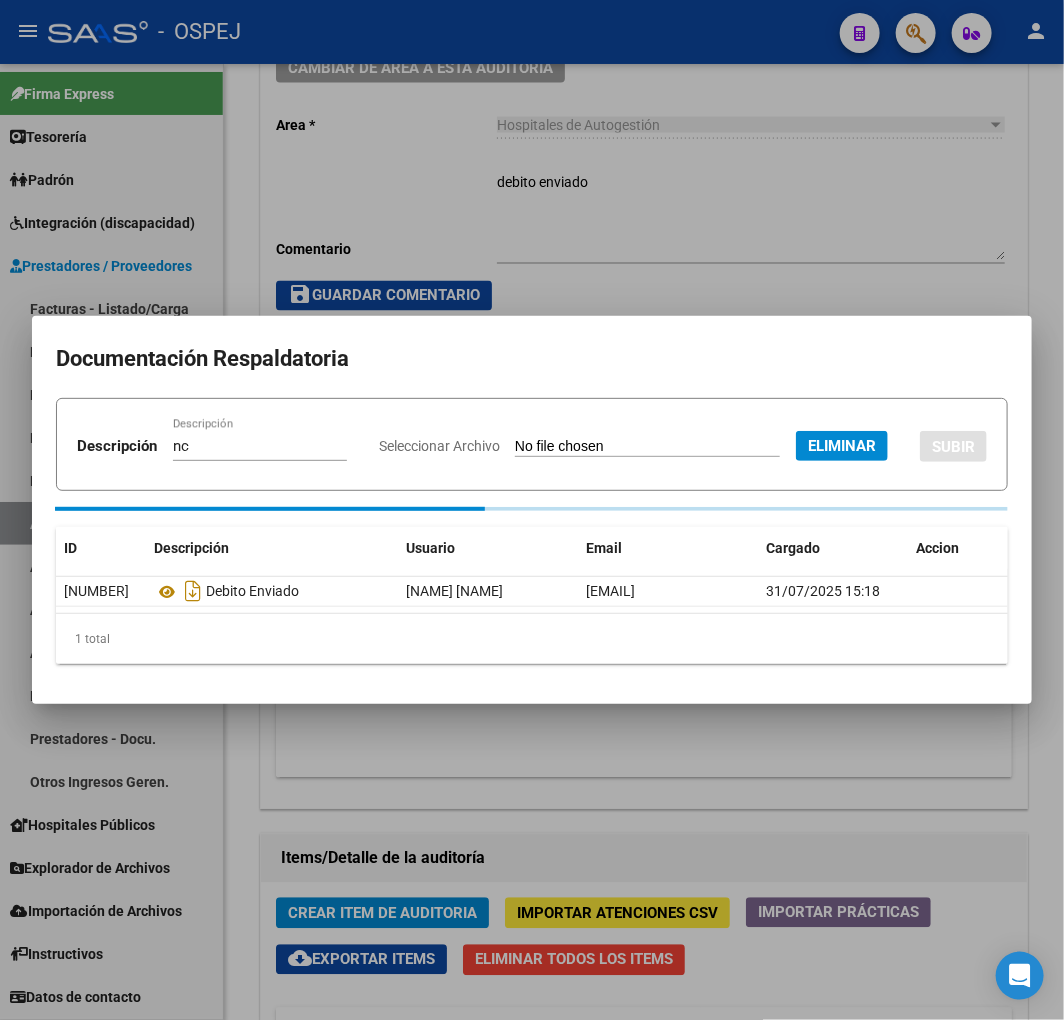 type 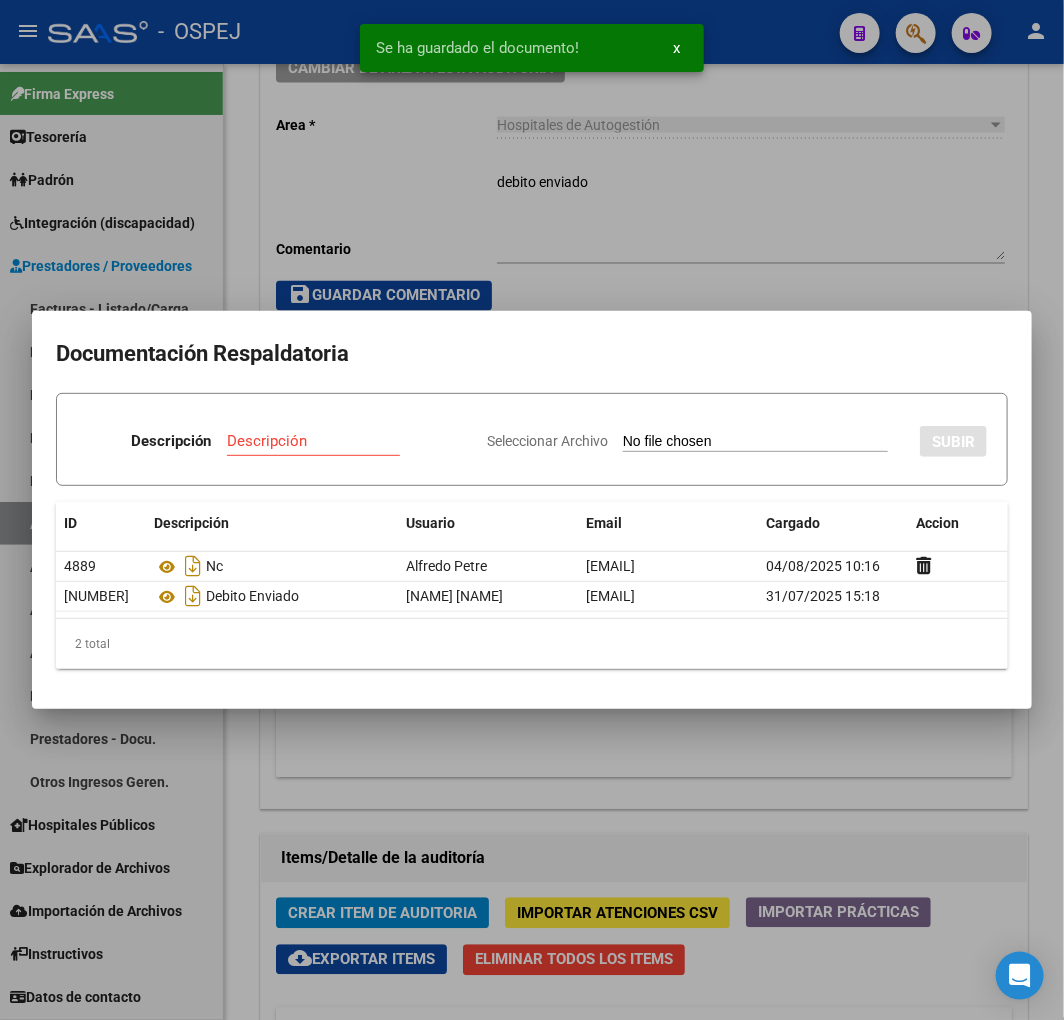 click at bounding box center [532, 510] 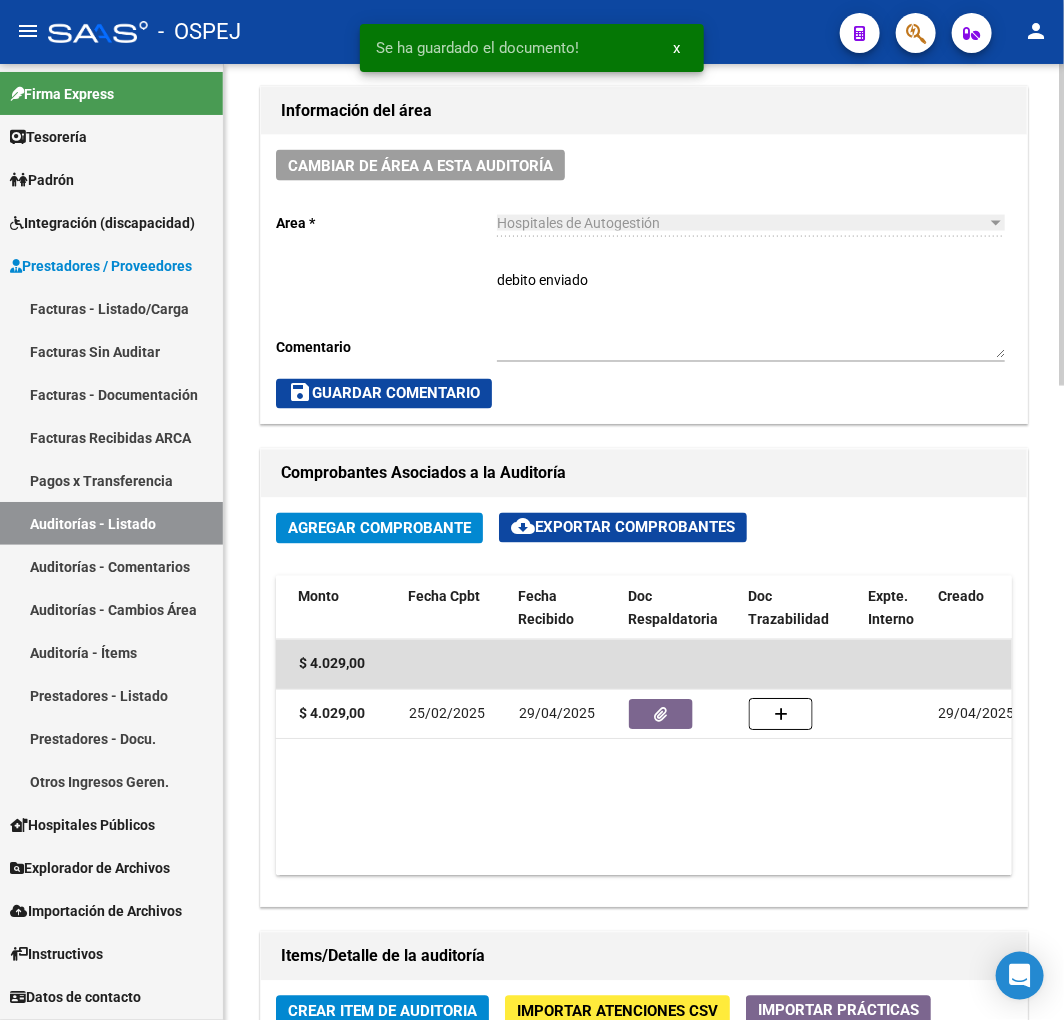 scroll, scrollTop: 877, scrollLeft: 0, axis: vertical 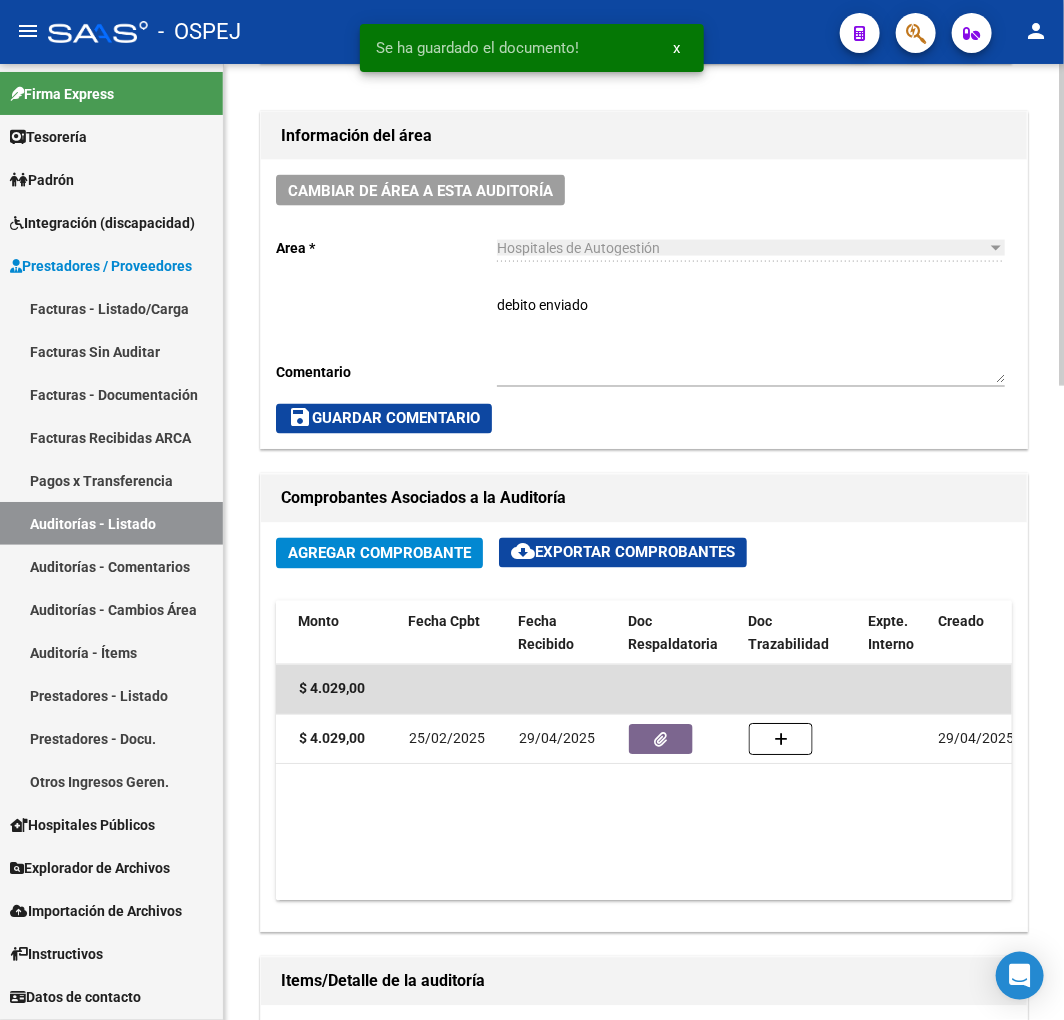 click on "debito enviado" at bounding box center (751, 339) 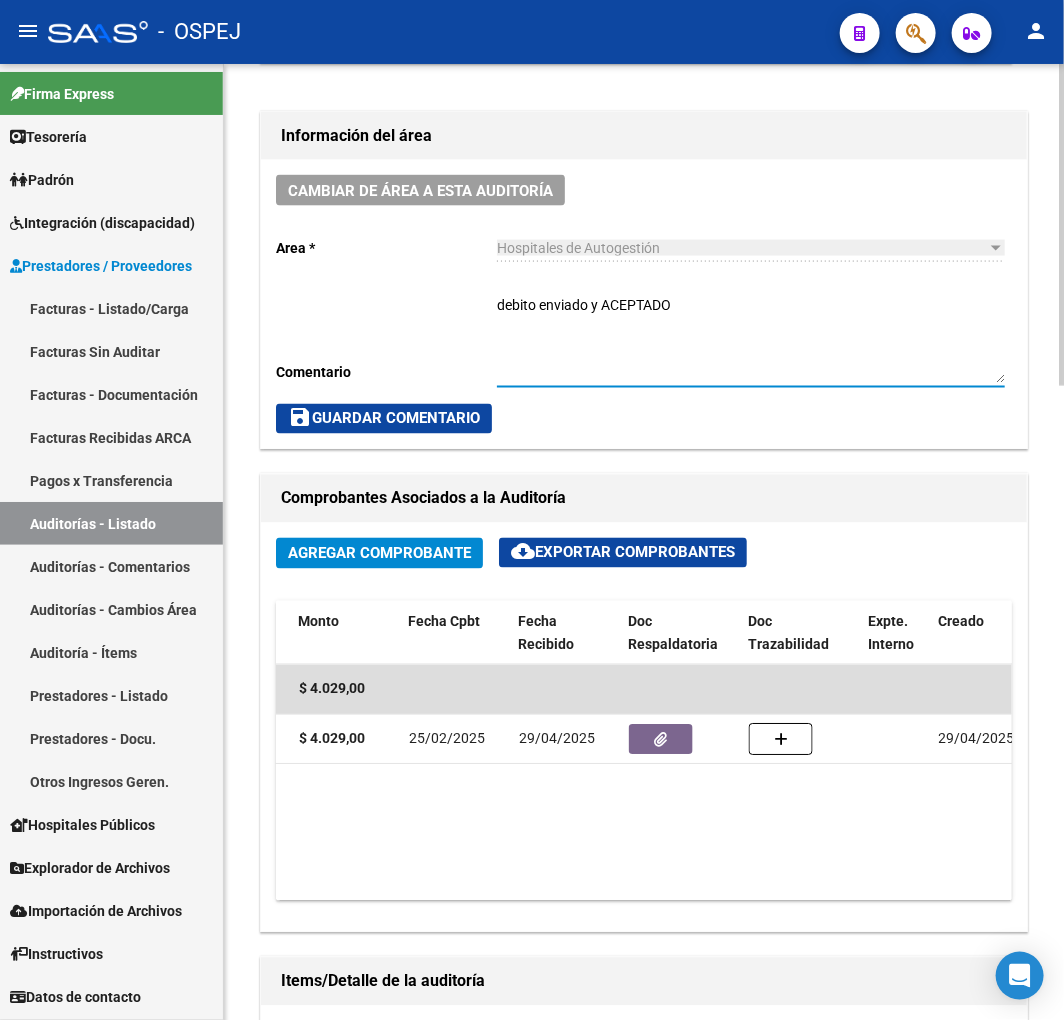 type on "debito enviado y ACEPTADO" 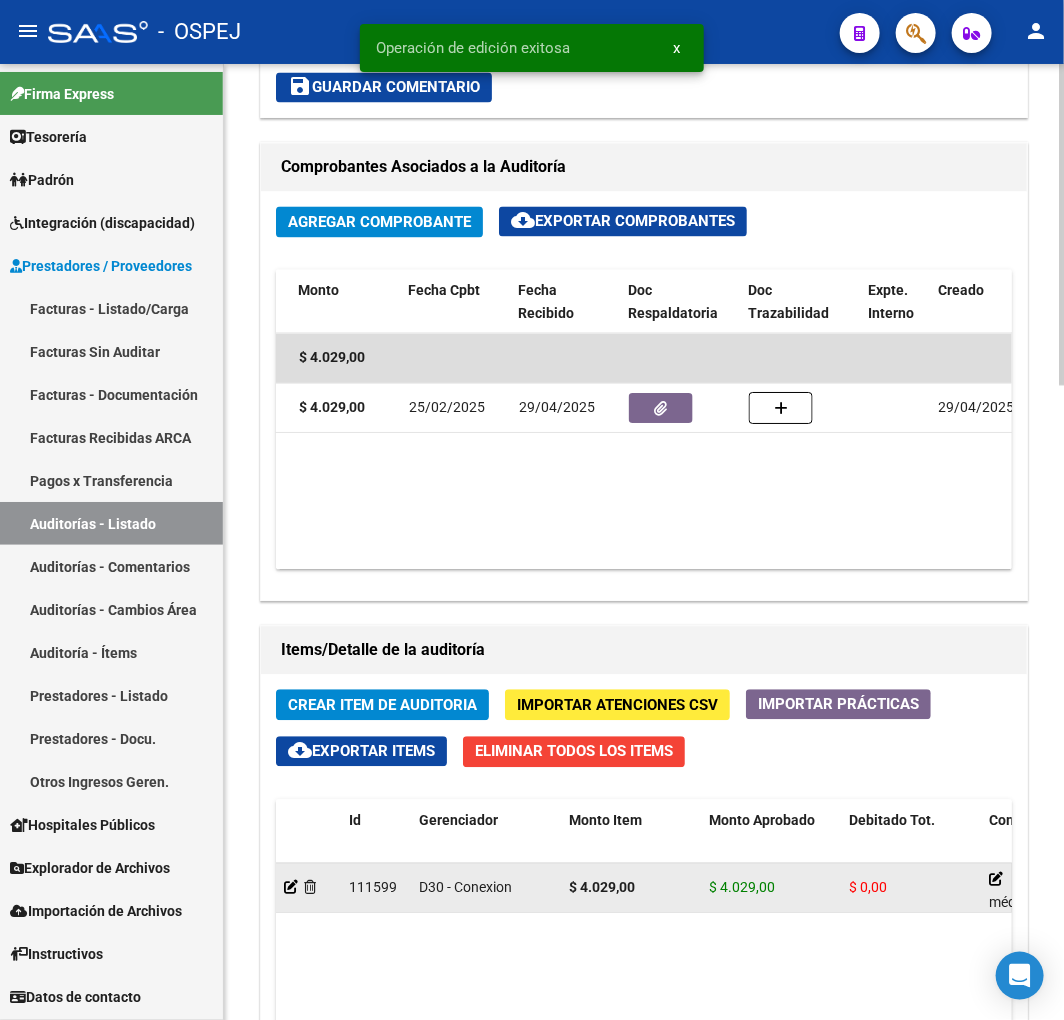 scroll, scrollTop: 1544, scrollLeft: 0, axis: vertical 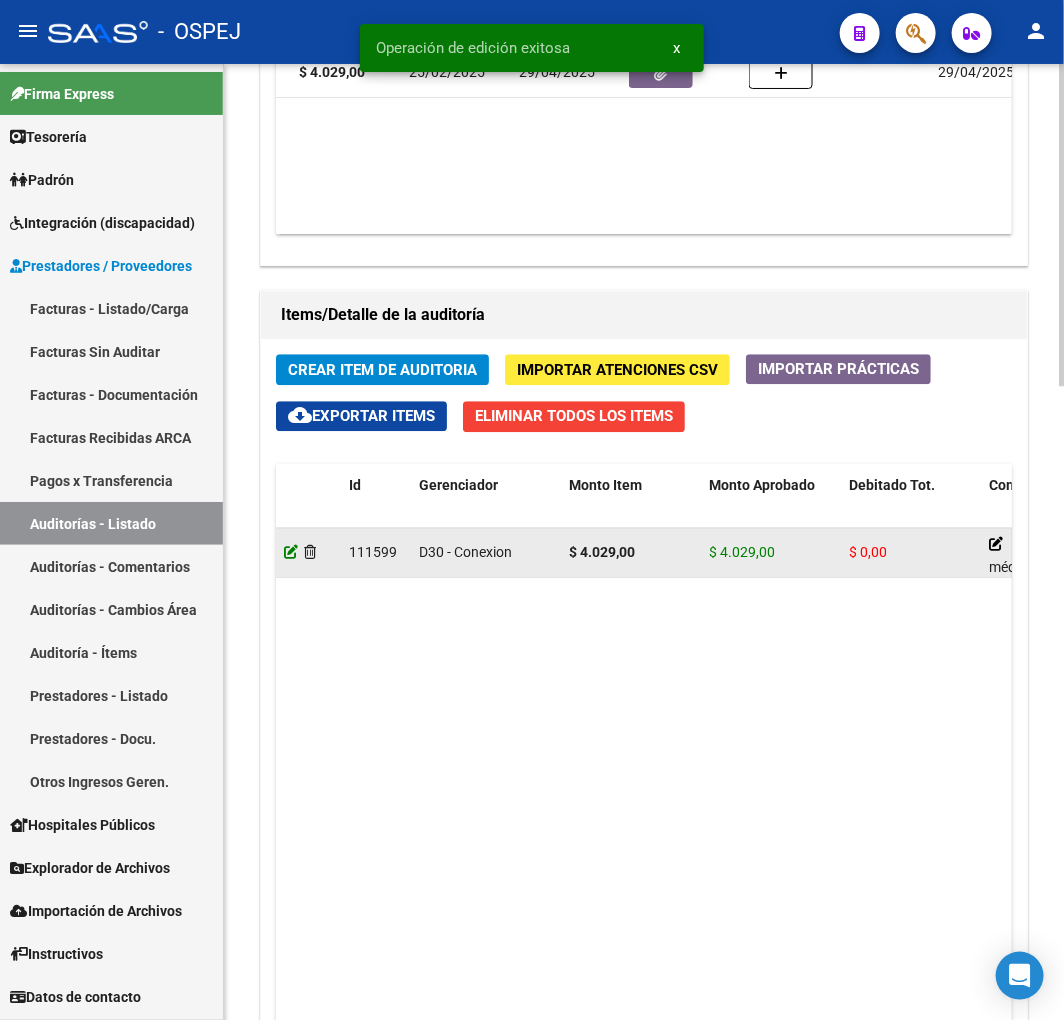 click 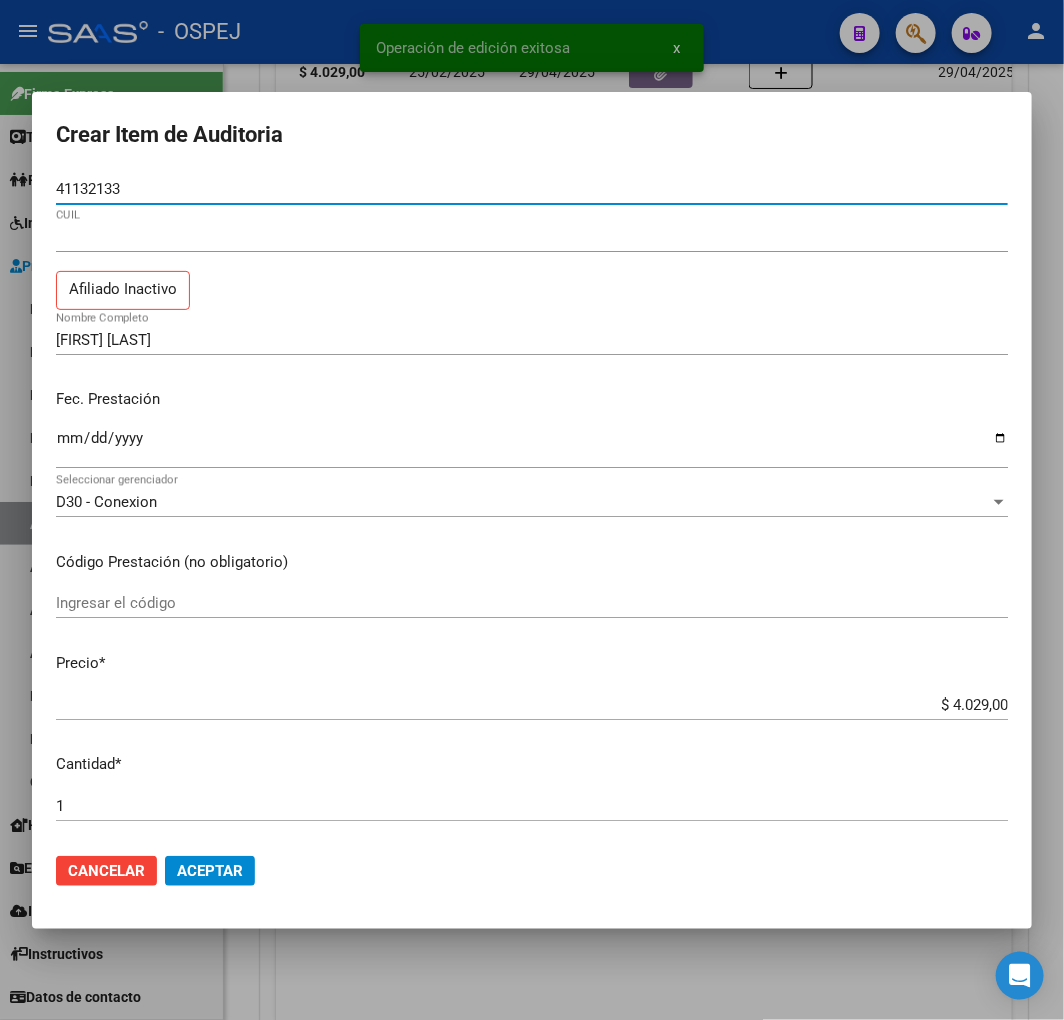 click on "$ 4.029,00" at bounding box center [532, 705] 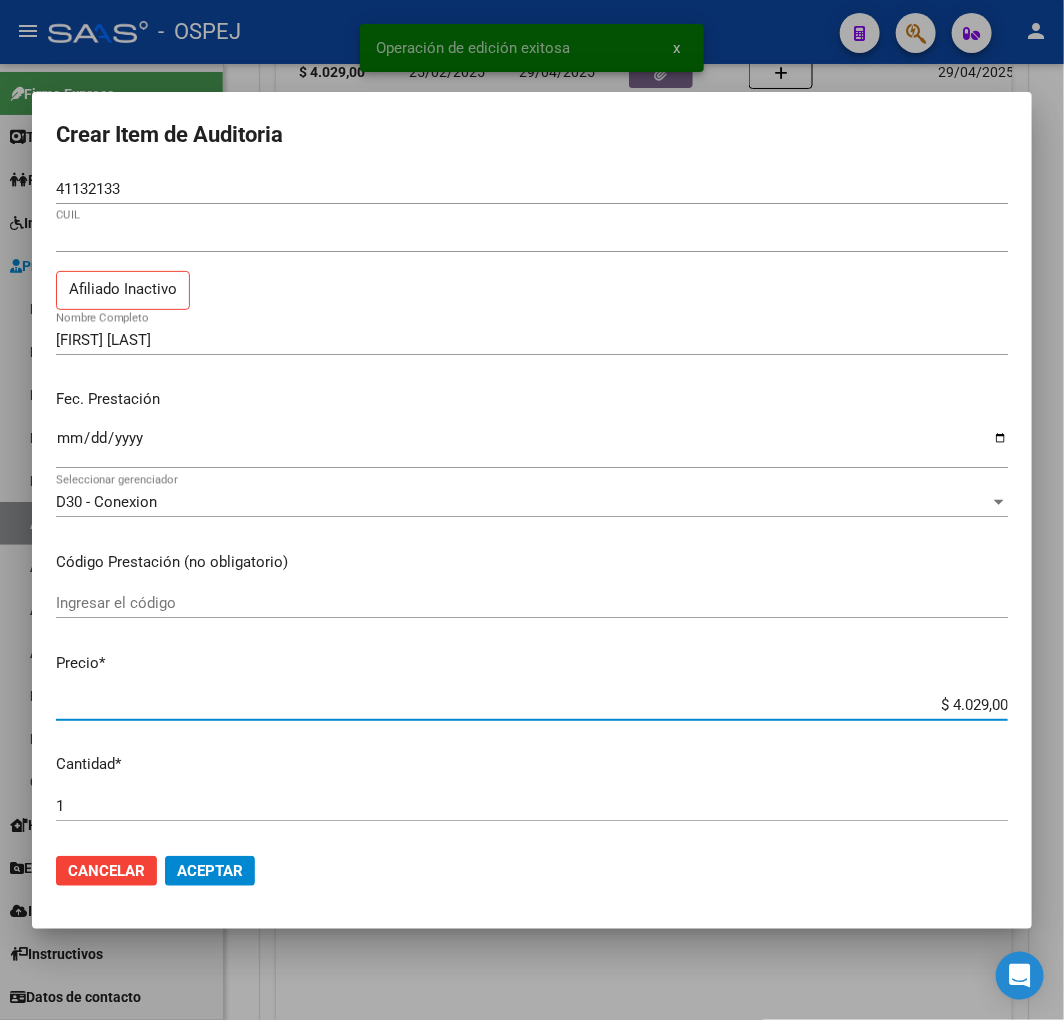 click on "$ 4.029,00" at bounding box center [532, 705] 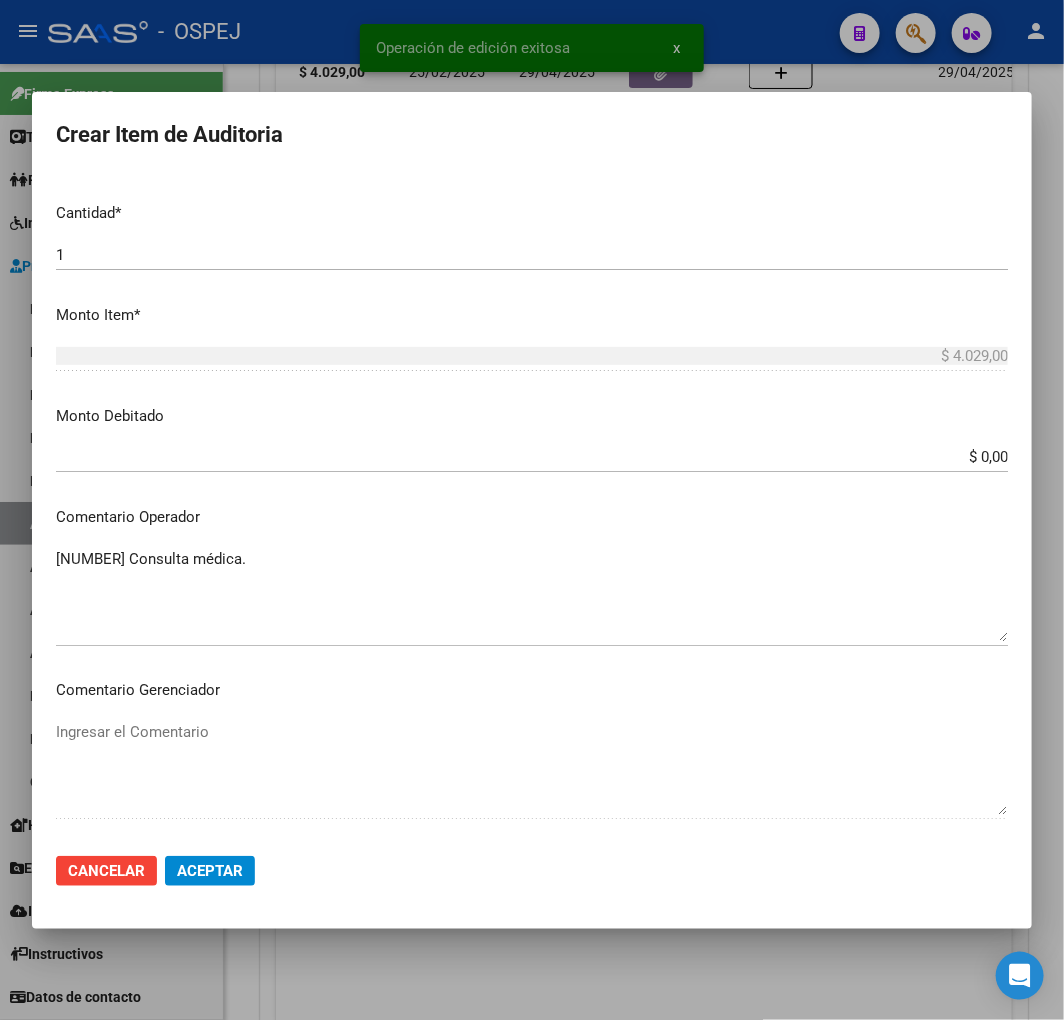 scroll, scrollTop: 555, scrollLeft: 0, axis: vertical 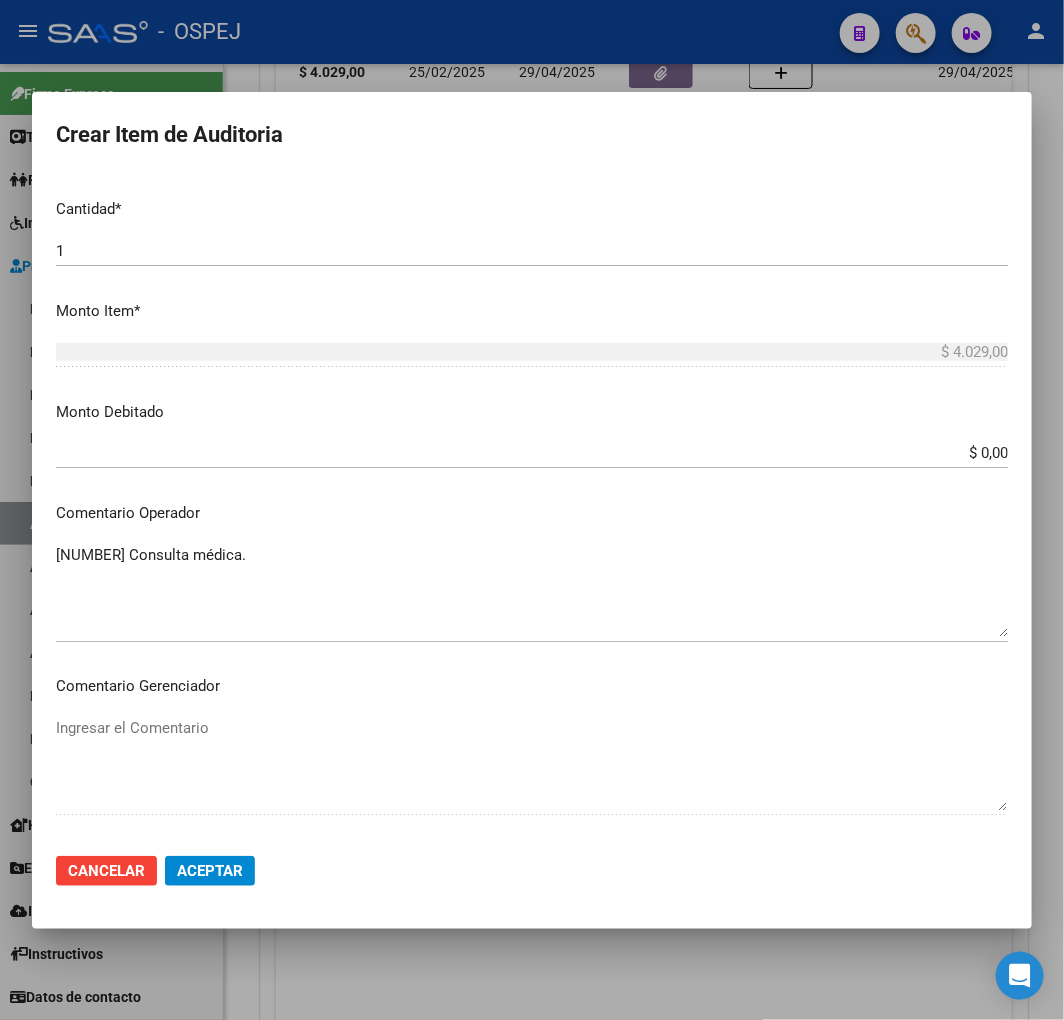 click on "$ 0,00" at bounding box center (532, 453) 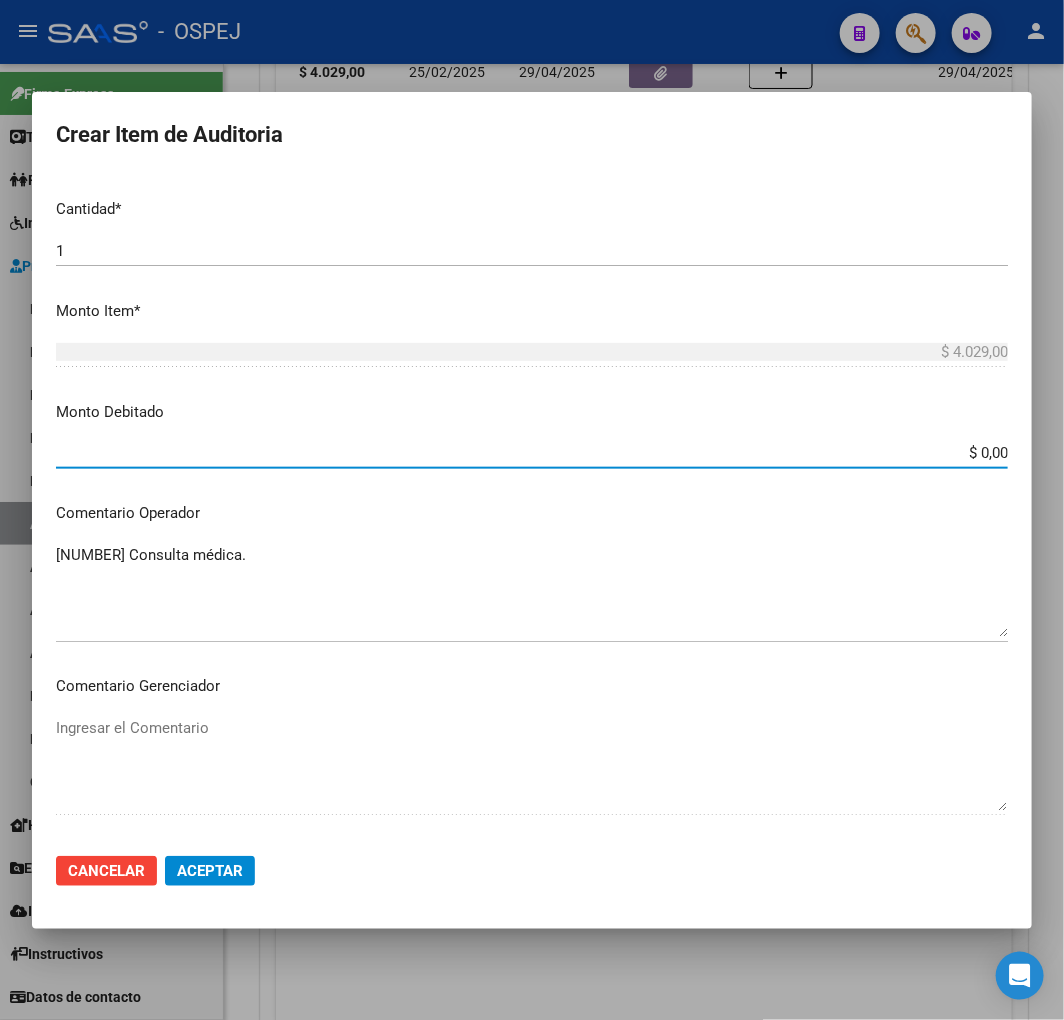 click on "$ 0,00" at bounding box center [532, 453] 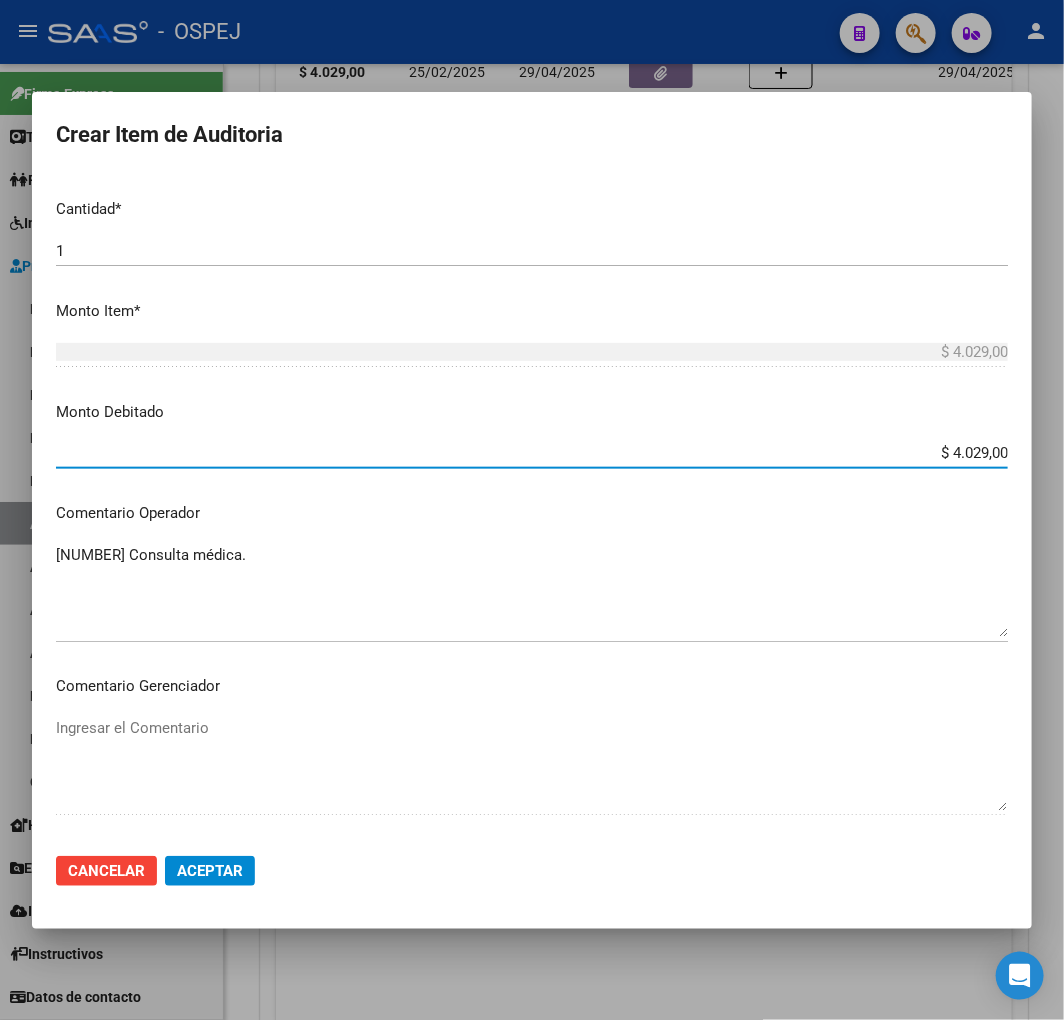 type on "$ 4.029,00" 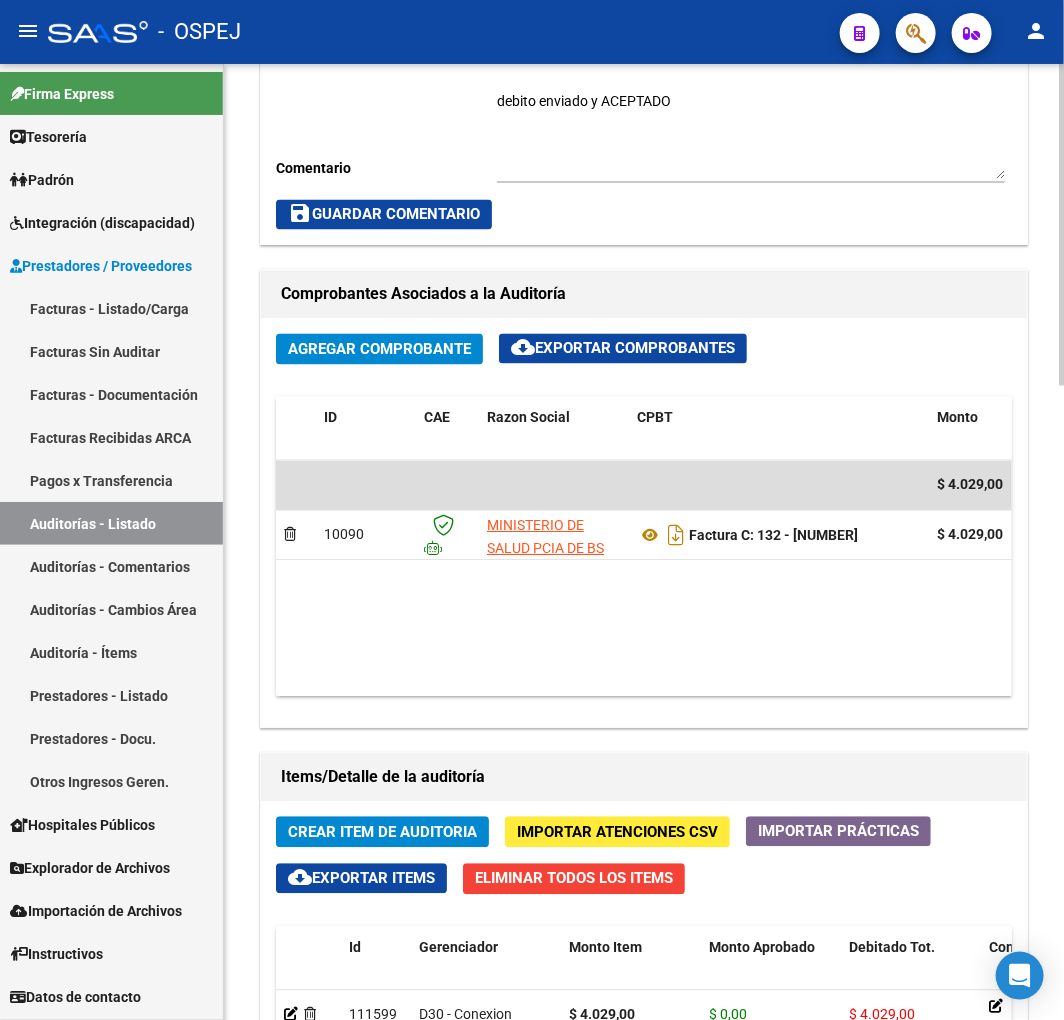 scroll, scrollTop: 1111, scrollLeft: 0, axis: vertical 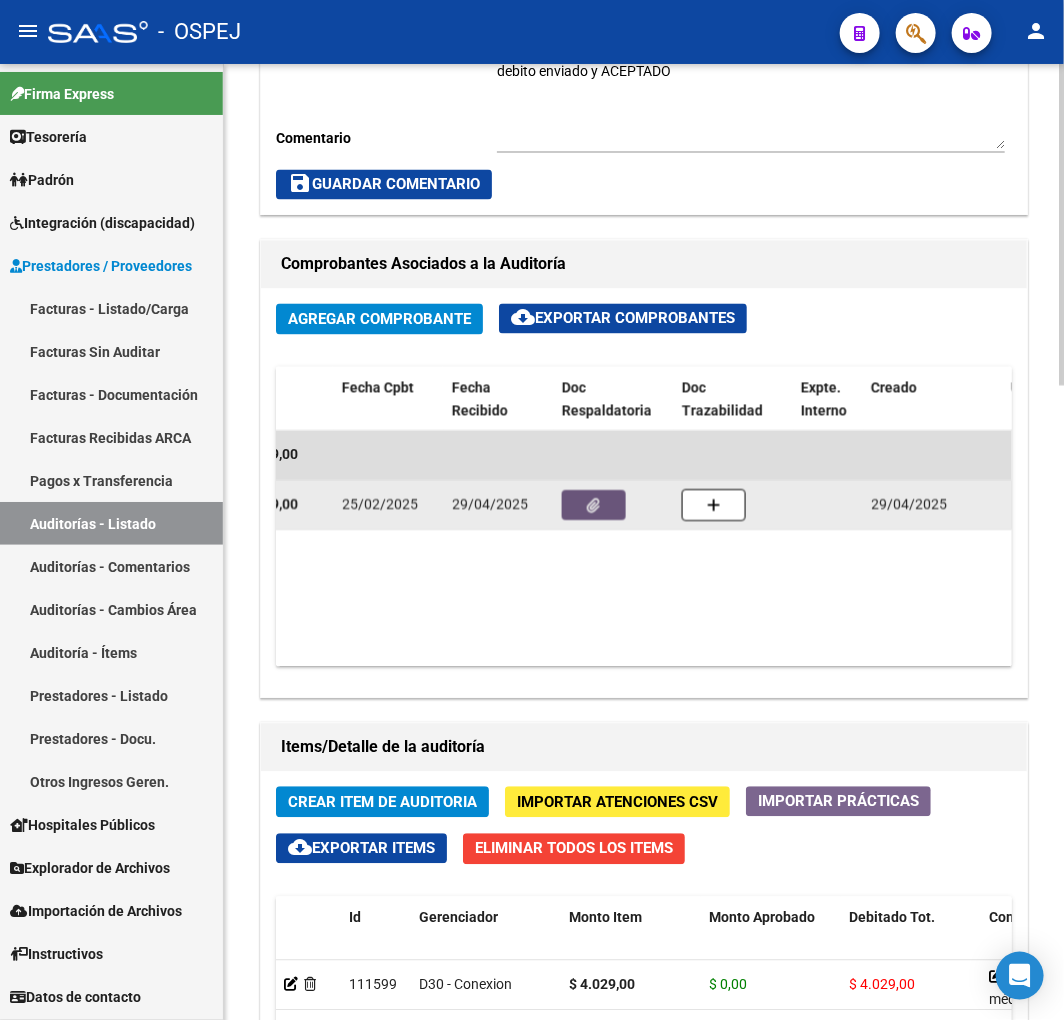 click 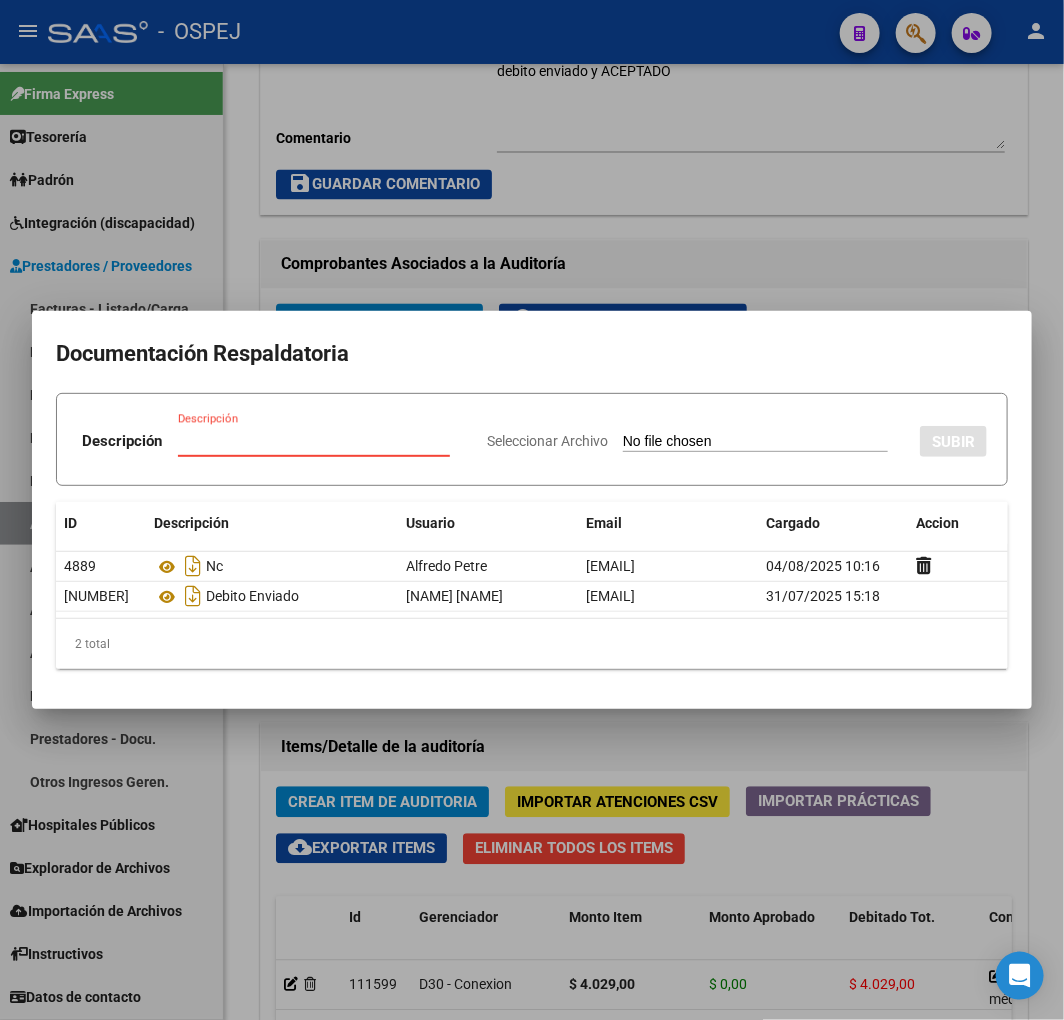 click at bounding box center (532, 510) 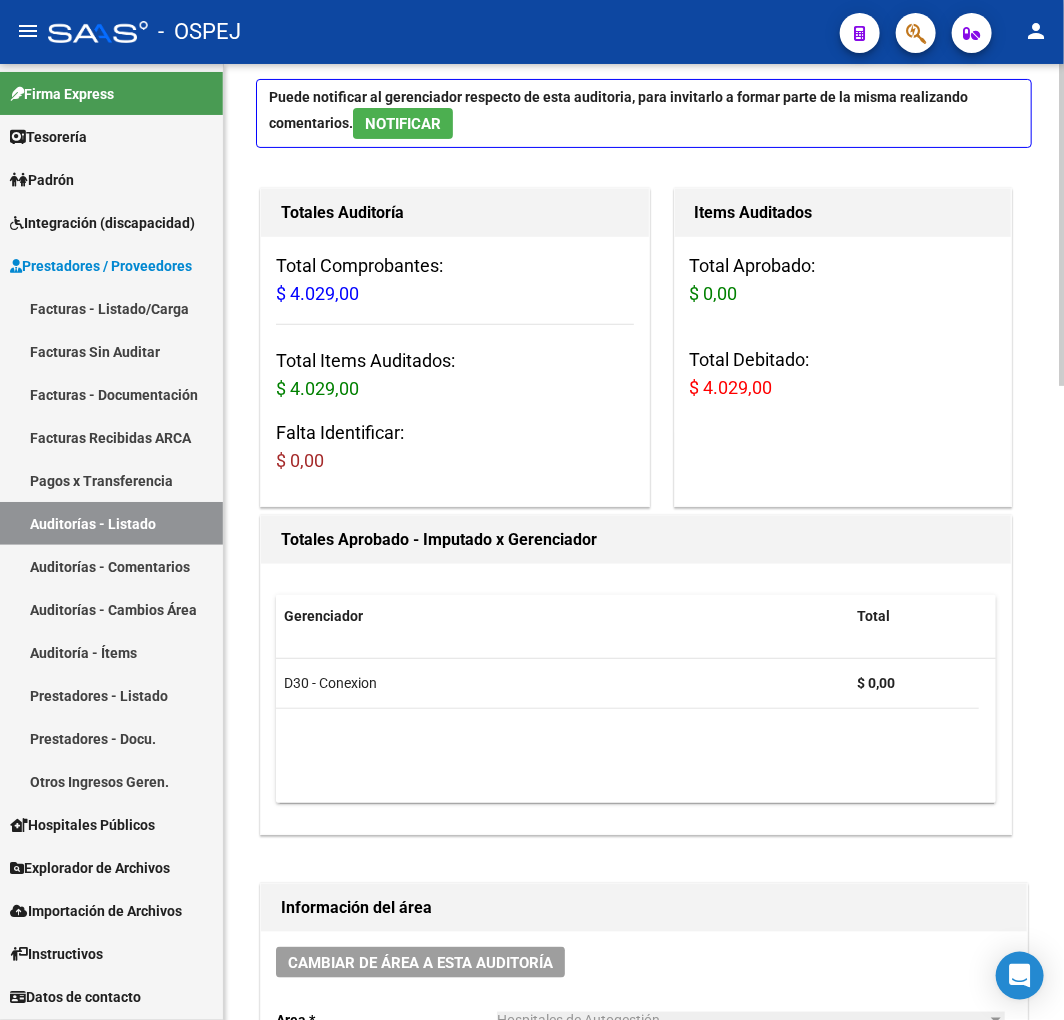 scroll, scrollTop: 0, scrollLeft: 0, axis: both 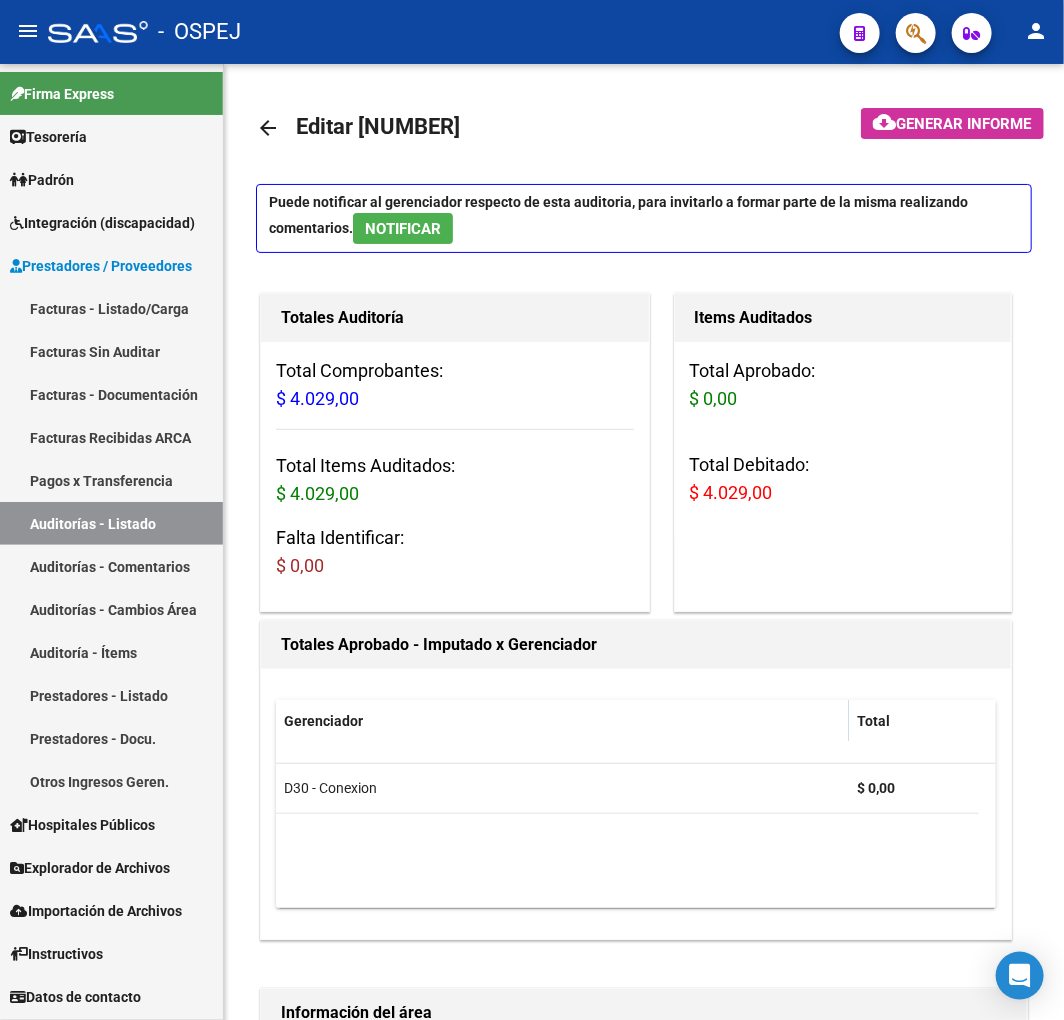 click on "Auditorías - Listado" at bounding box center [111, 523] 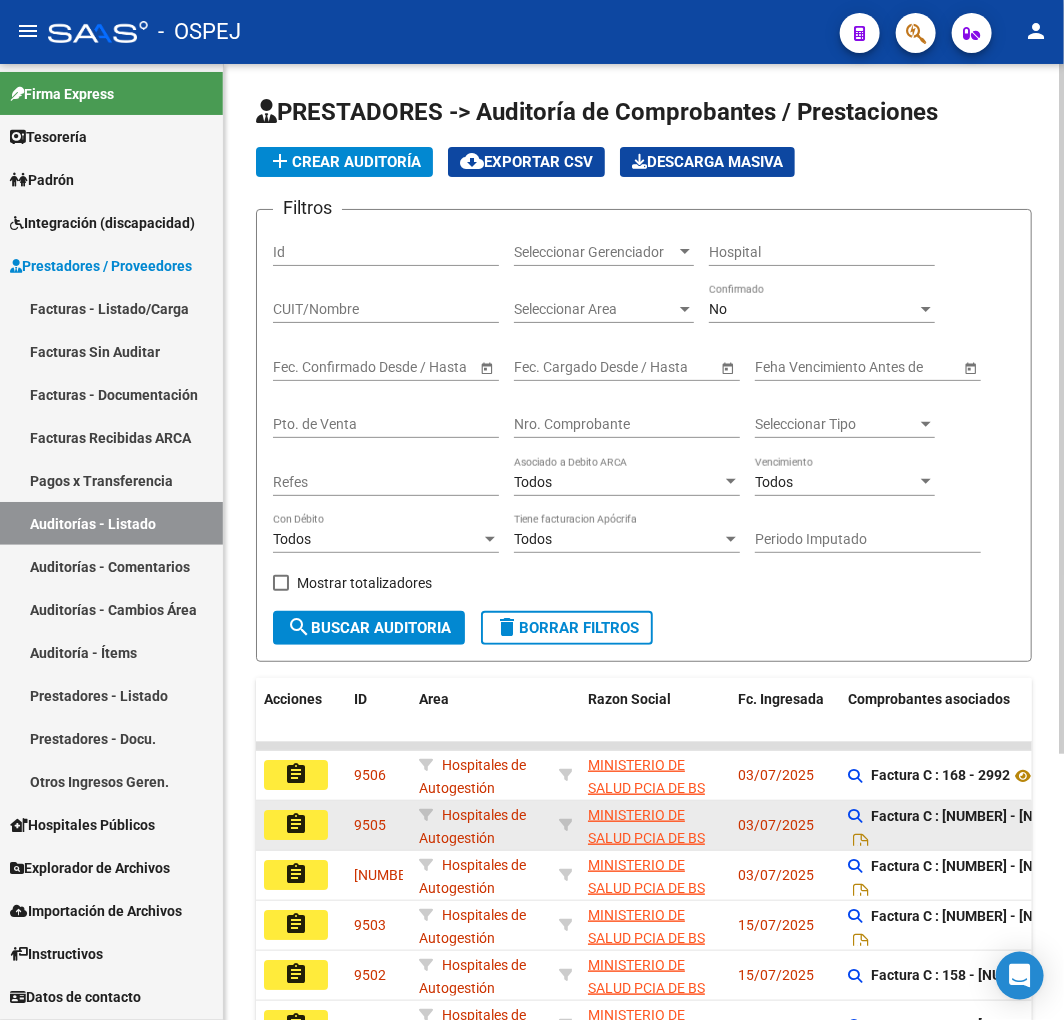 scroll, scrollTop: 368, scrollLeft: 0, axis: vertical 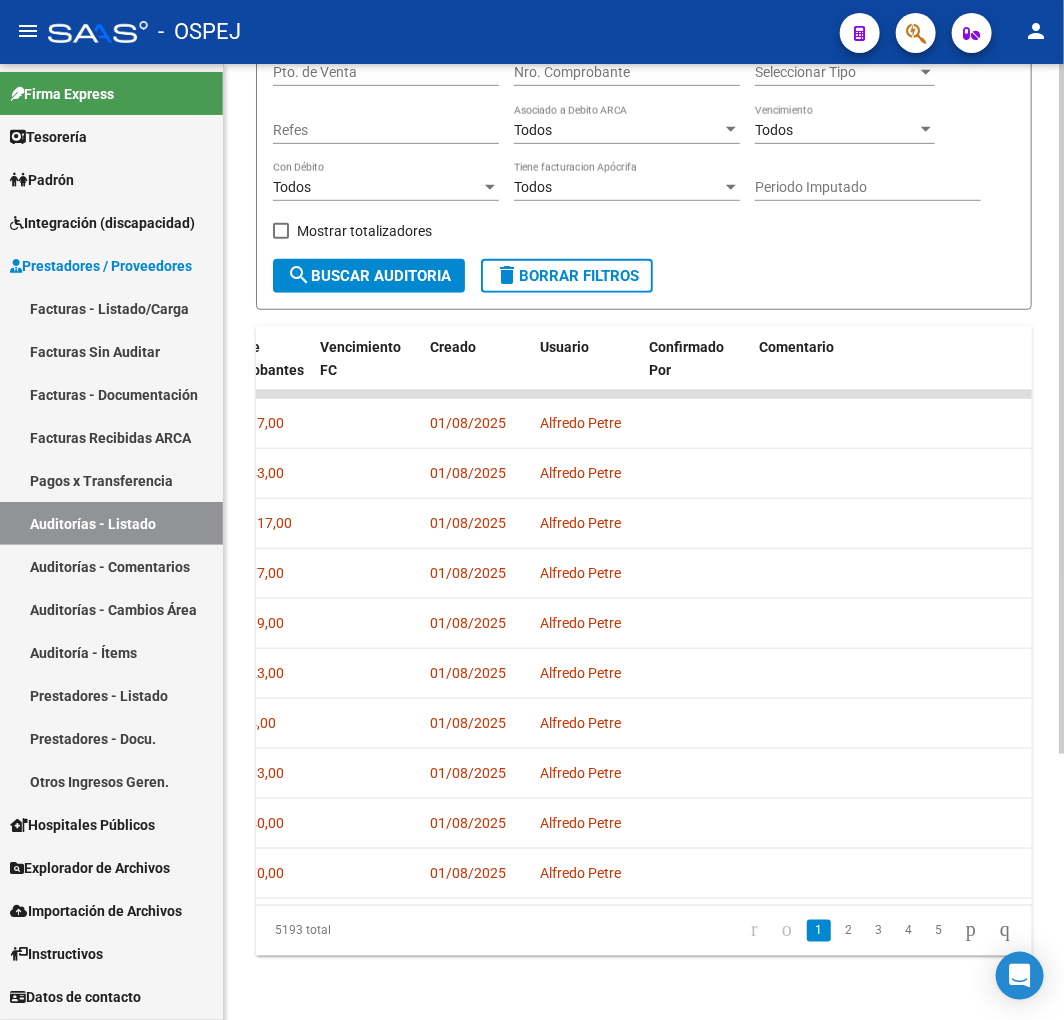 click on "PRESTADORES -> Auditoría de Comprobantes / Prestaciones add Crear Auditoría cloud_download Exportar CSV Descarga Masiva Filtros Id Seleccionar Gerenciador Seleccionar Gerenciador Hospital CUIT/Nombre Seleccionar Area Seleccionar Area No Confirmado Start date – End date Fec. Confirmado Desde / Hasta Start date – End date Fec. Cargado Desde / Hasta Feha Vencimiento Antes de Pto. de Venta Nro. Comprobante Seleccionar Tipo Seleccionar Tipo Refes Todos Asociado a Debito ARCA Todos Vencimiento Todos Con Débito Todos Tiene facturacion Apócrifa Periodo Imputado Mostrar totalizadores search Buscar Auditoria delete Borrar Filtros Acciones ID Area Razon Social Fc. Ingresada Comprobantes asociados Imputado Gerenciador Importe Aprobado Importe Debitado Importe Comprobantes Vencimiento FC Creado Usuario Confirmado Por Comentario Vencimiento Auditoría Auditoría externa creada Período Imputado Fecha Debitado x ARCA Monto Debitado x ARCA assignment 9506 Hospitales de Autogestión 03/07/2025" 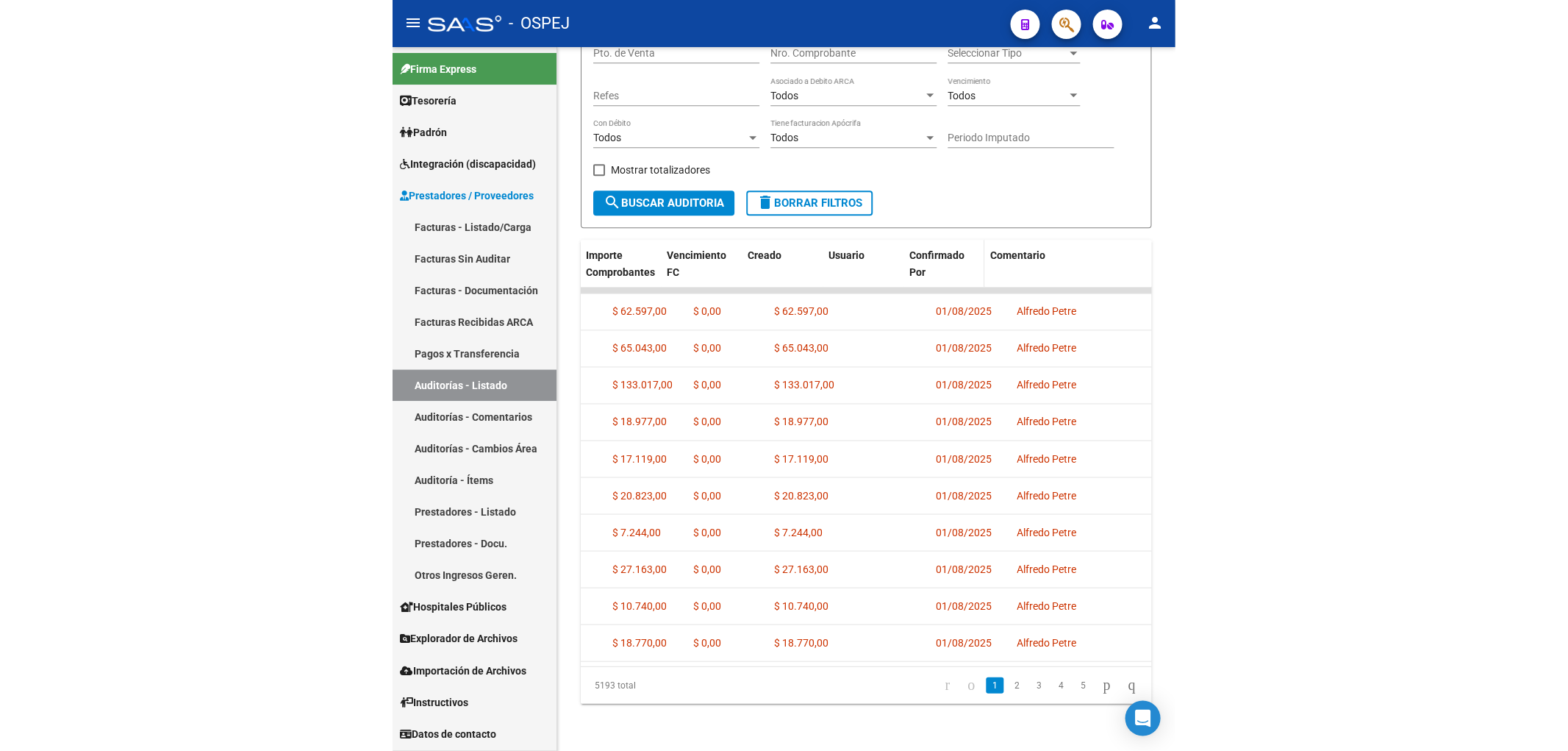 scroll, scrollTop: 132, scrollLeft: 0, axis: vertical 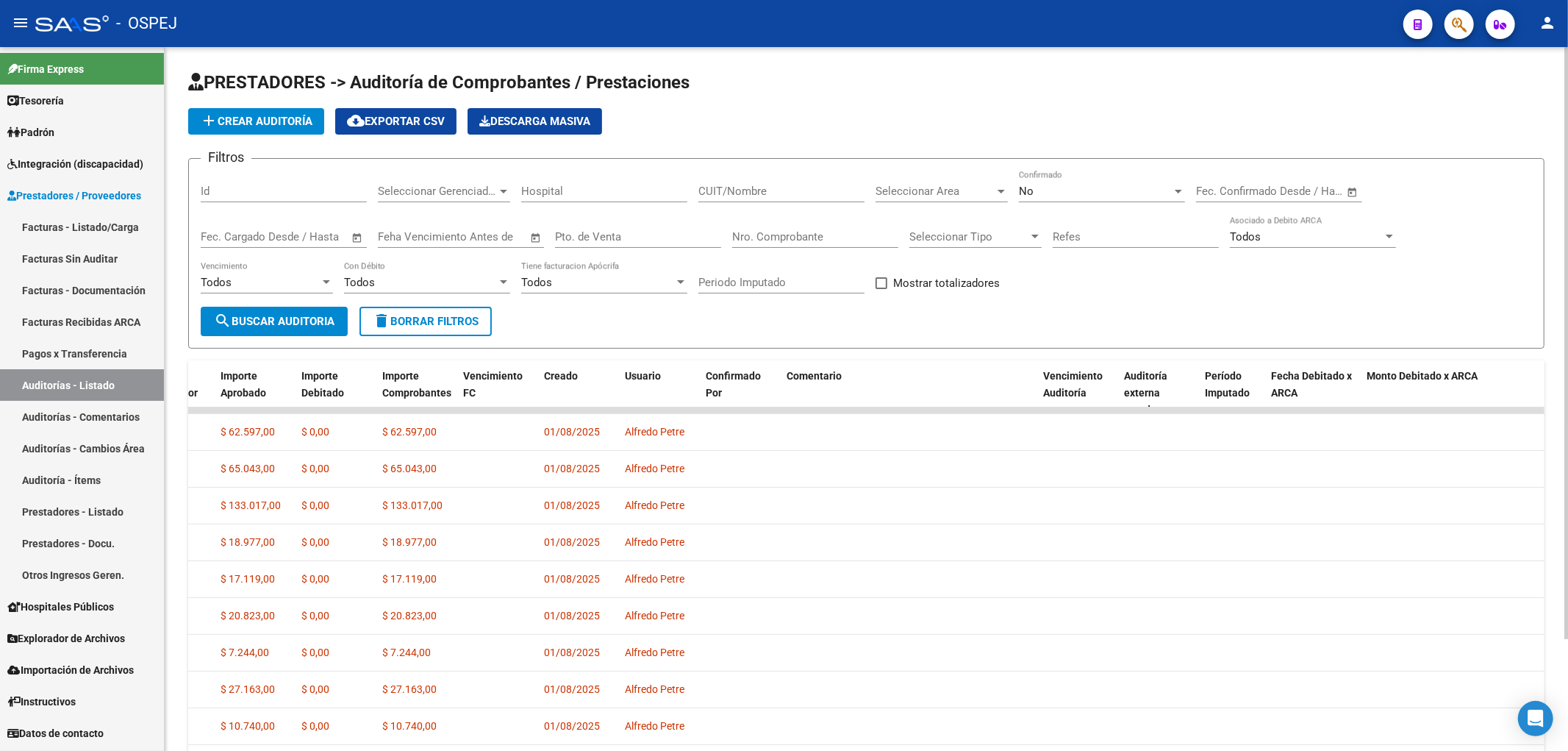 click on "add  Crear Auditoría" 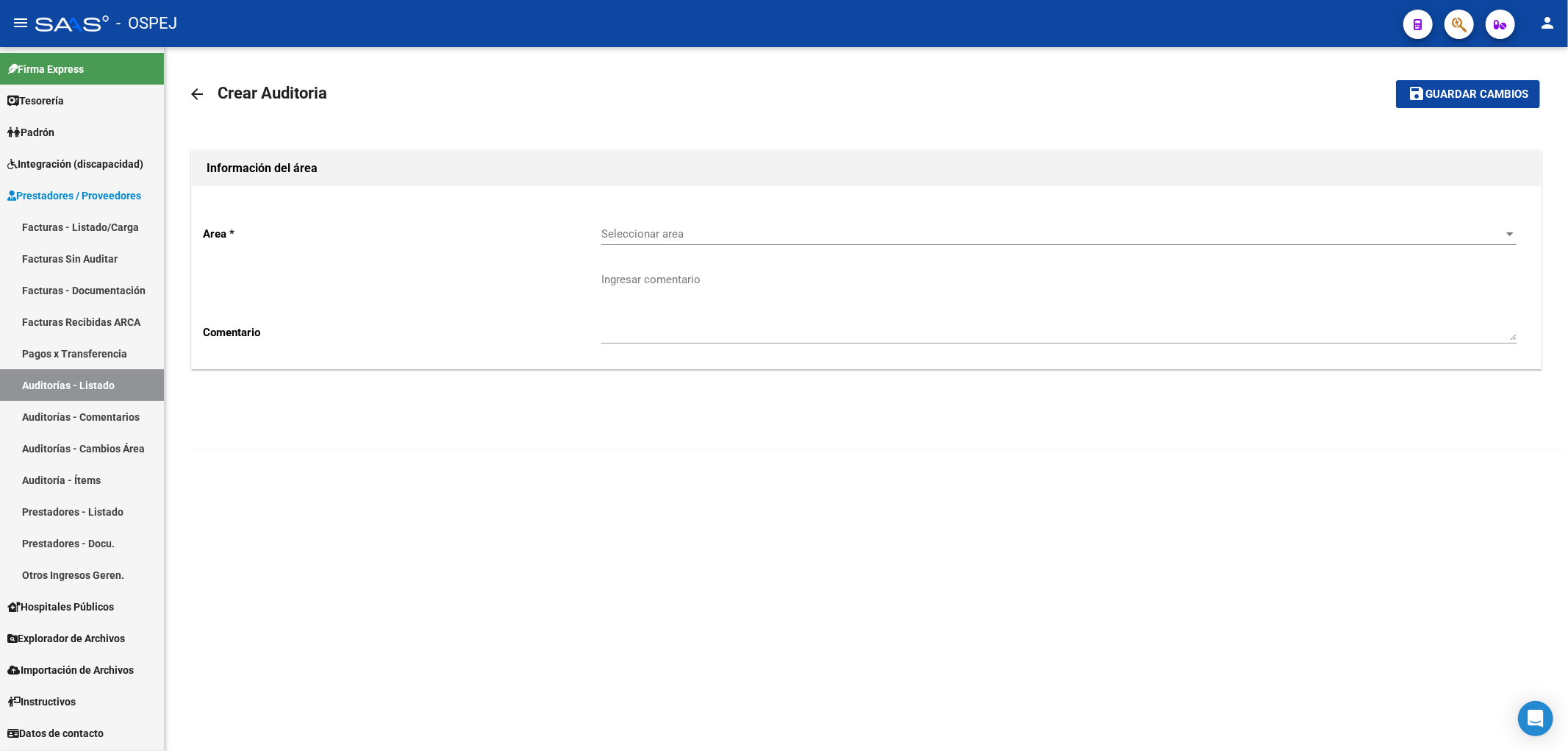 click on "Seleccionar area Seleccionar area" 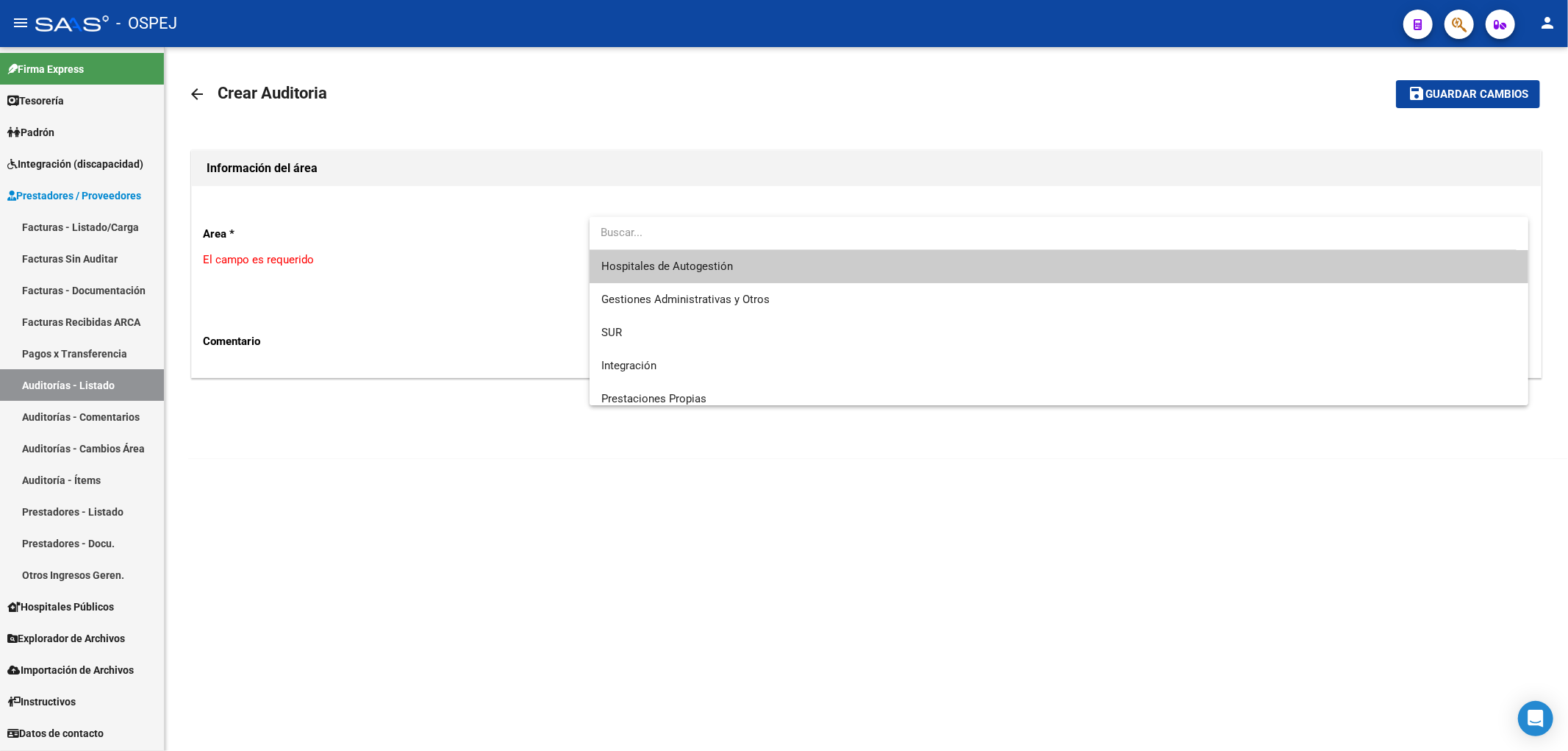 click on "Hospitales de Autogestión" at bounding box center [667, 266] 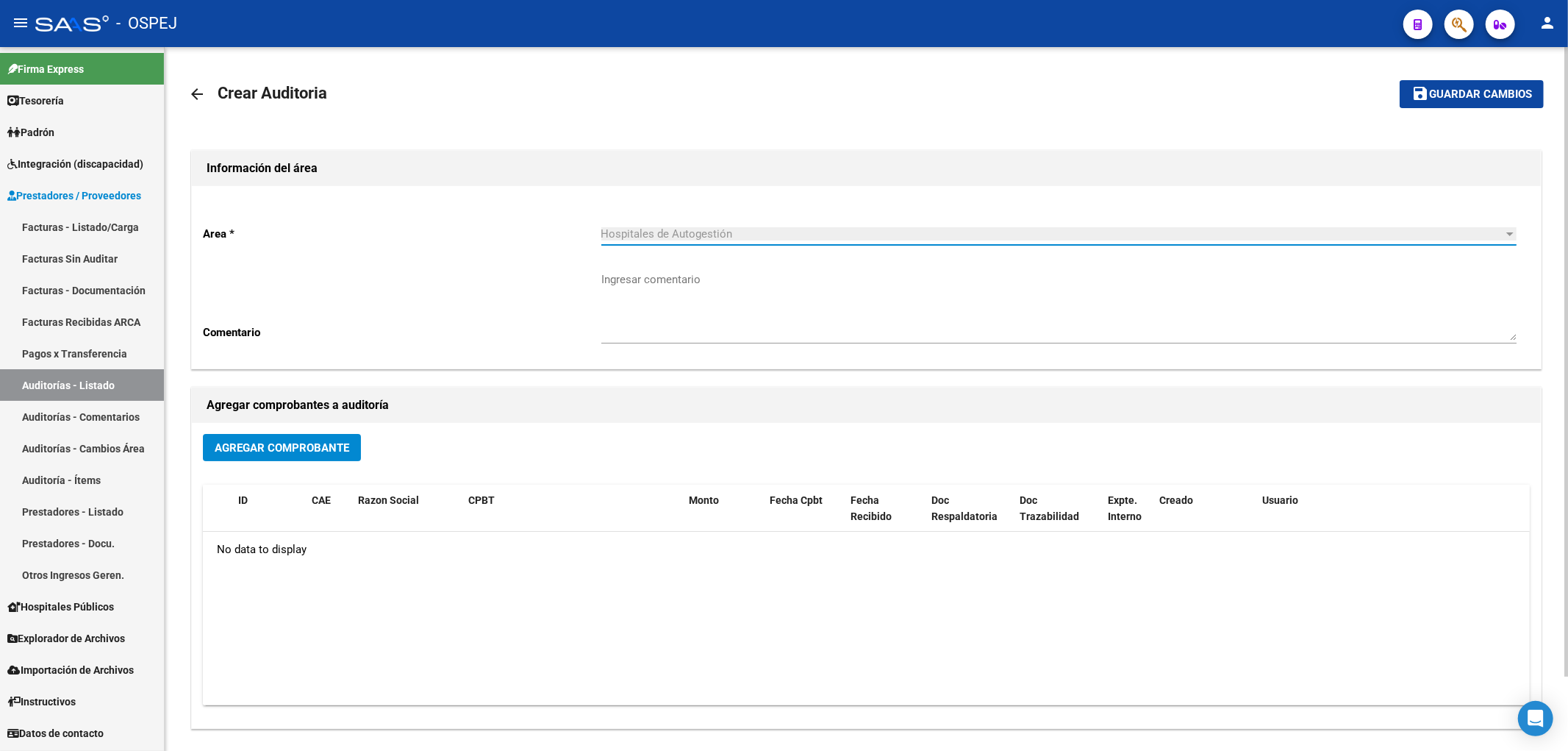 click on "Agregar Comprobante" 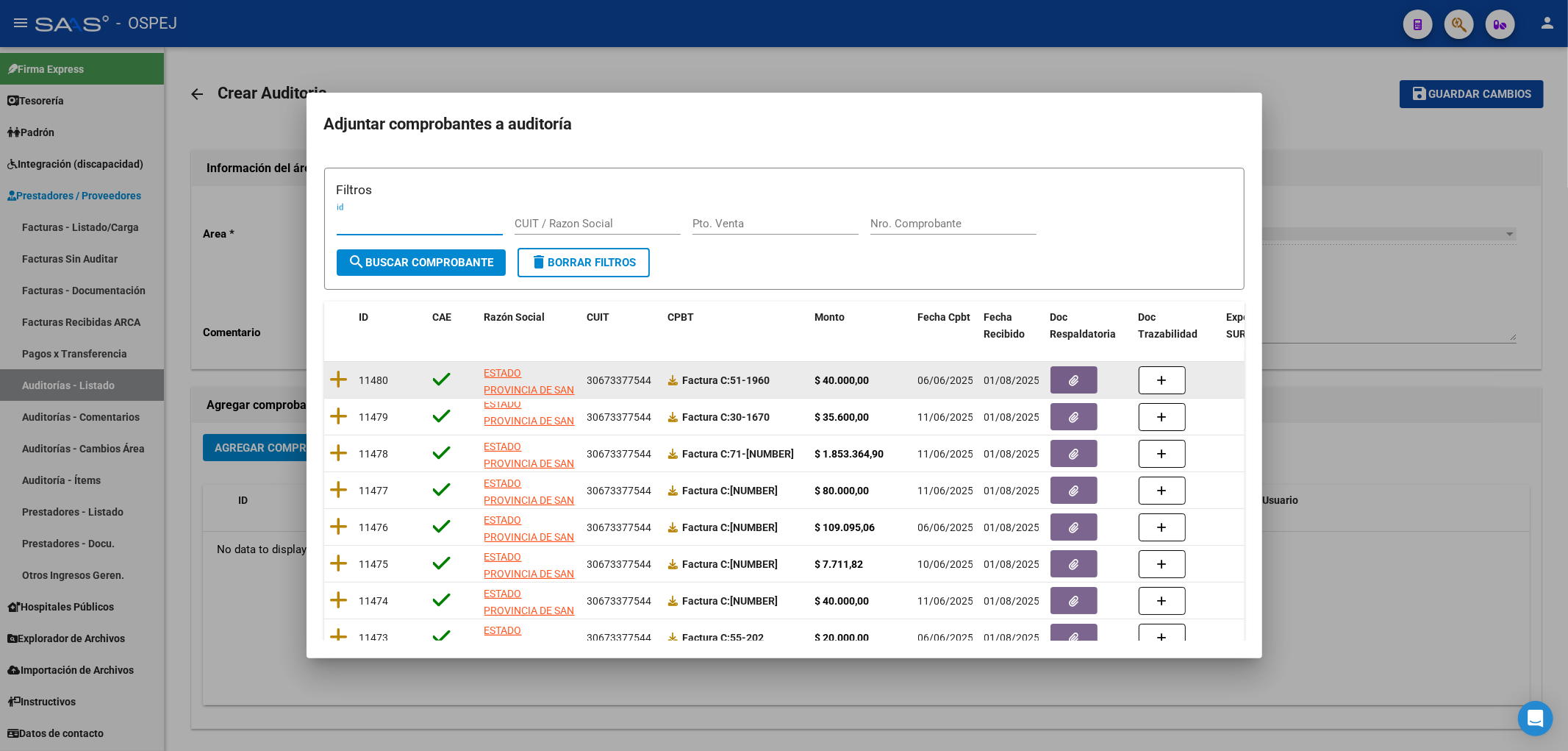scroll, scrollTop: 18, scrollLeft: 0, axis: vertical 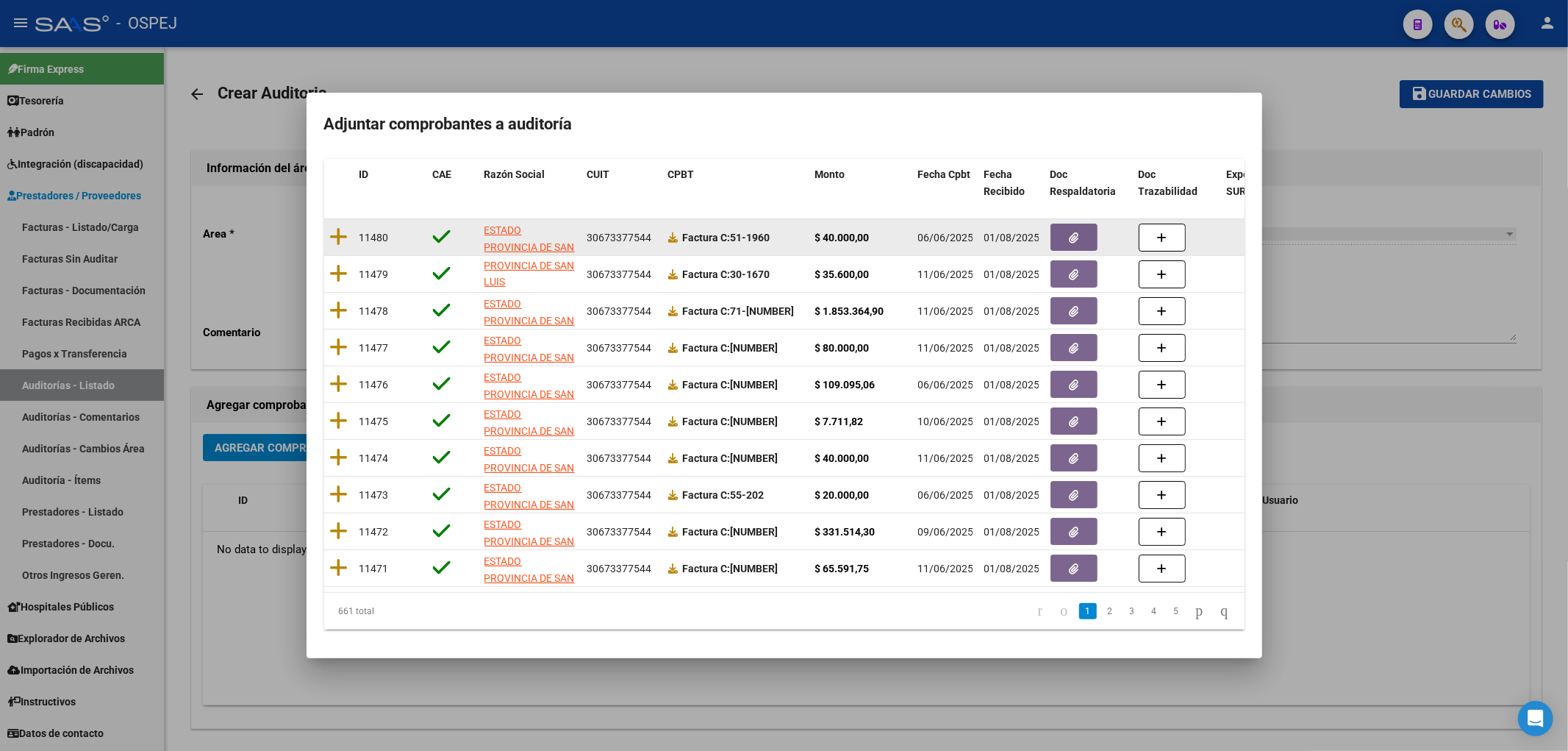 click 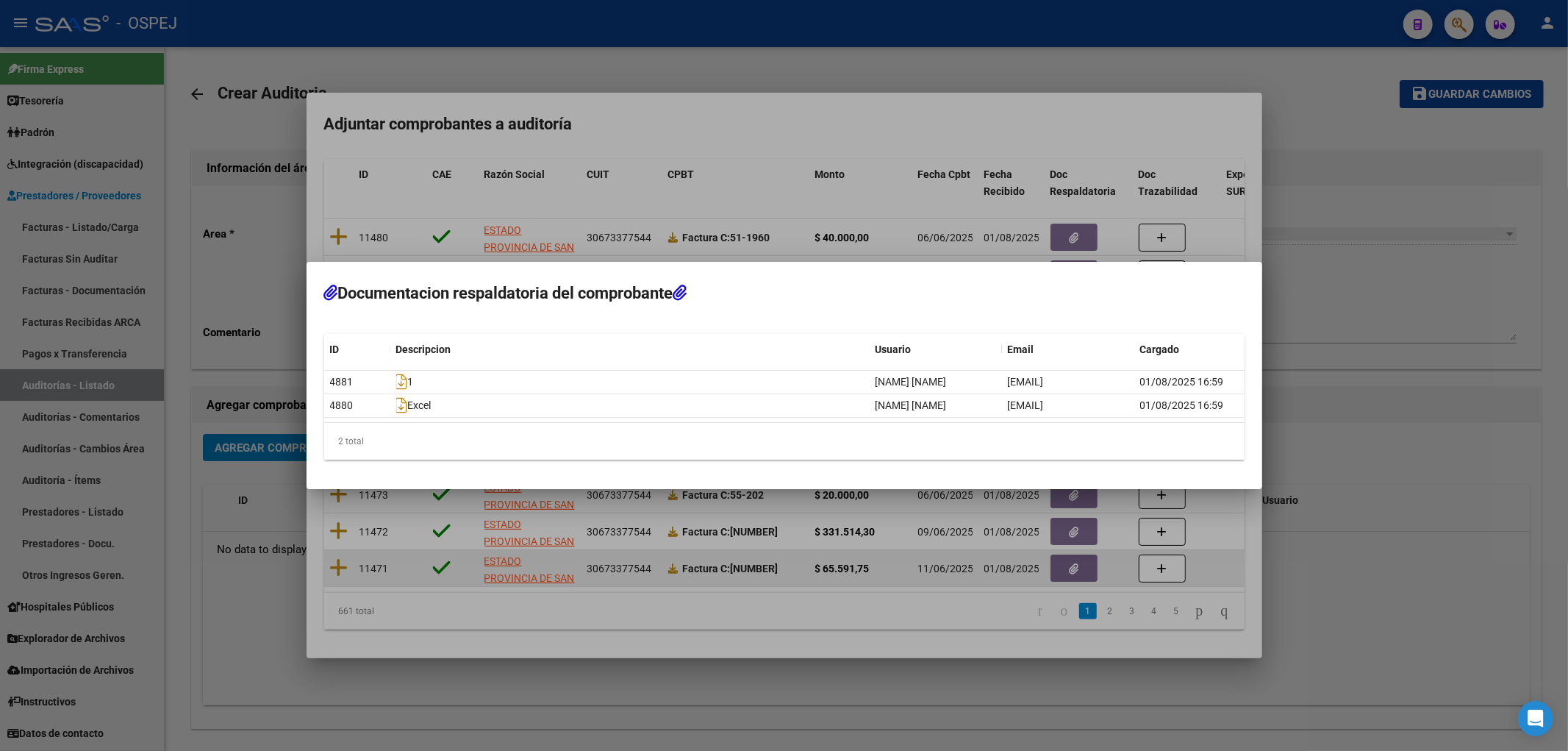 click at bounding box center (784, 375) 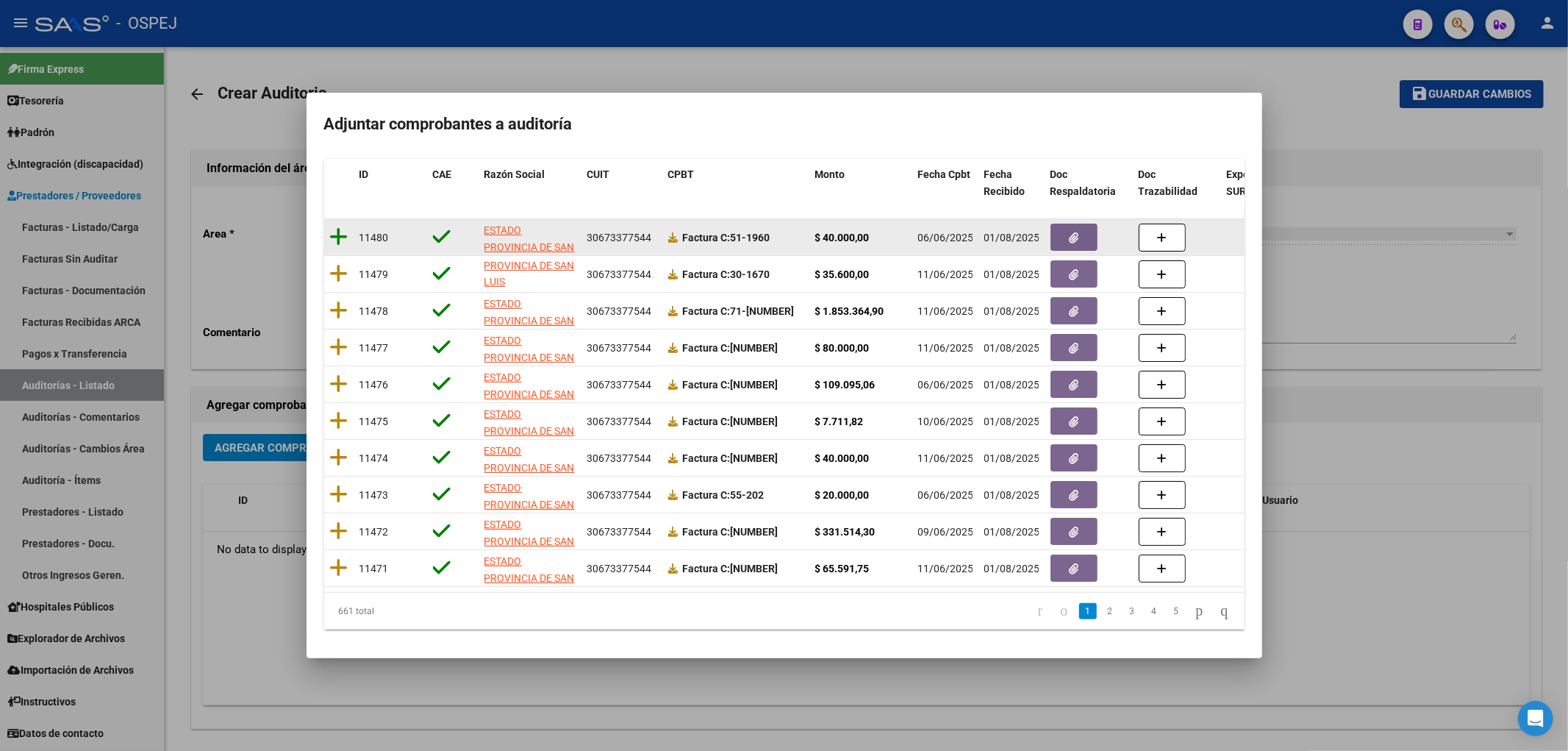 click 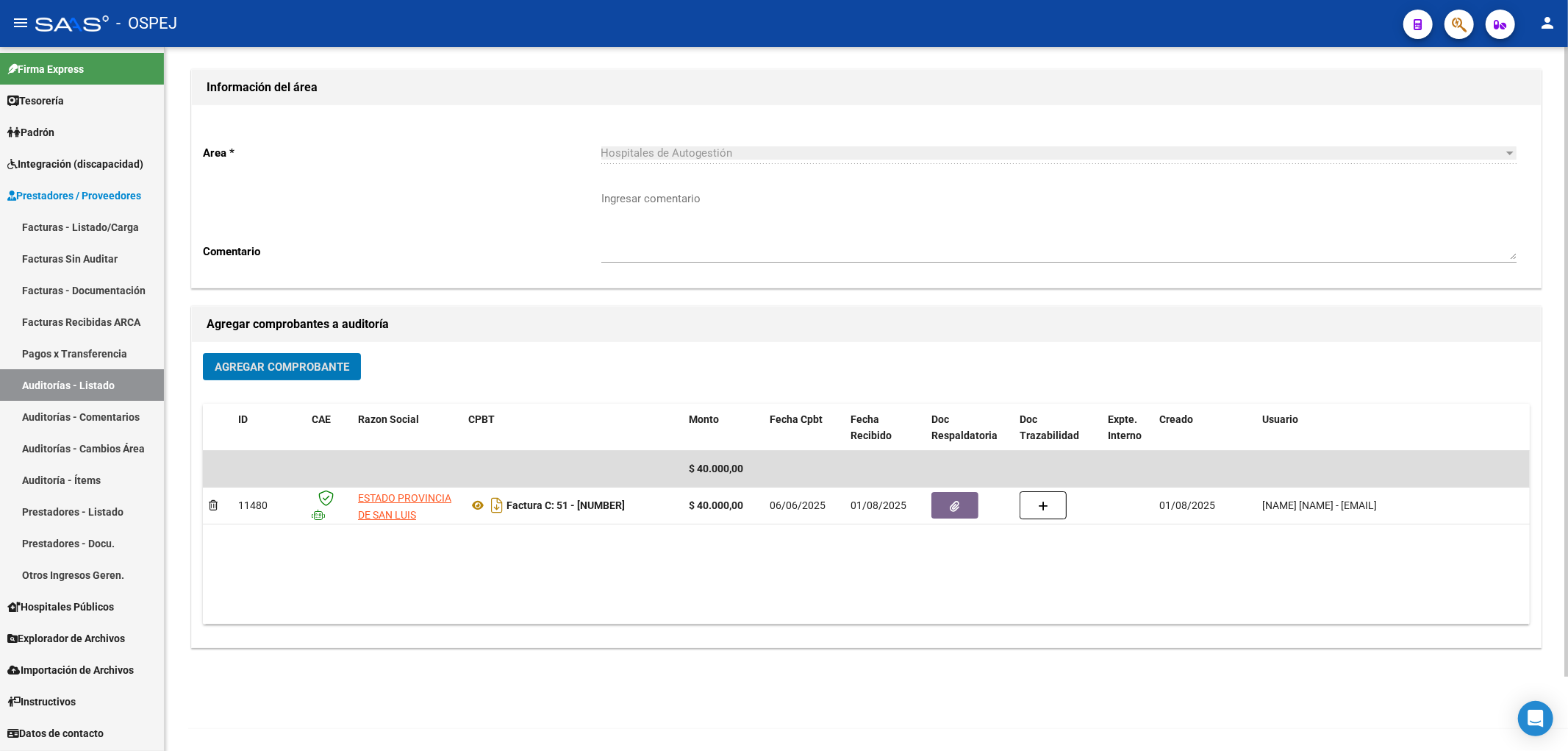 scroll, scrollTop: 82, scrollLeft: 0, axis: vertical 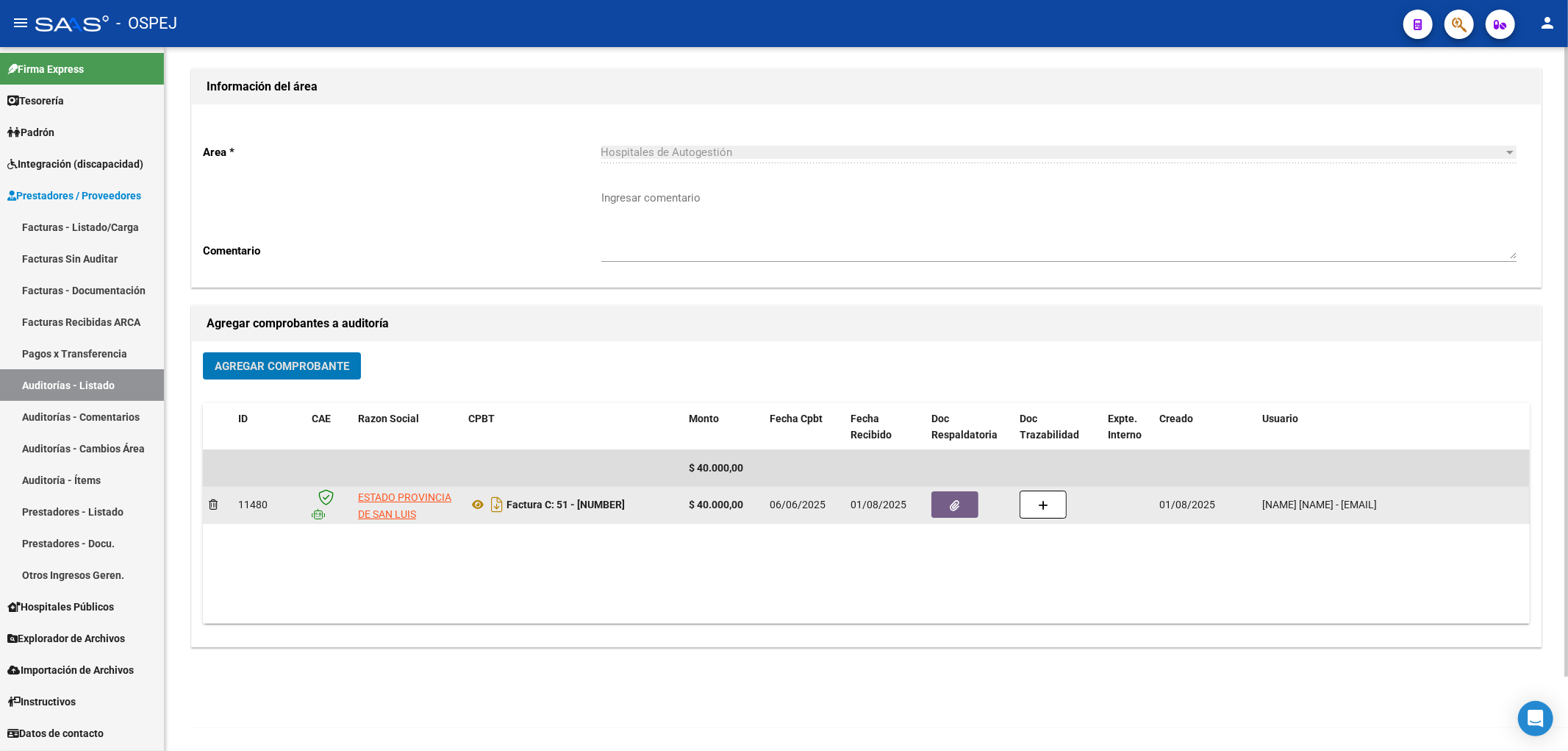 click 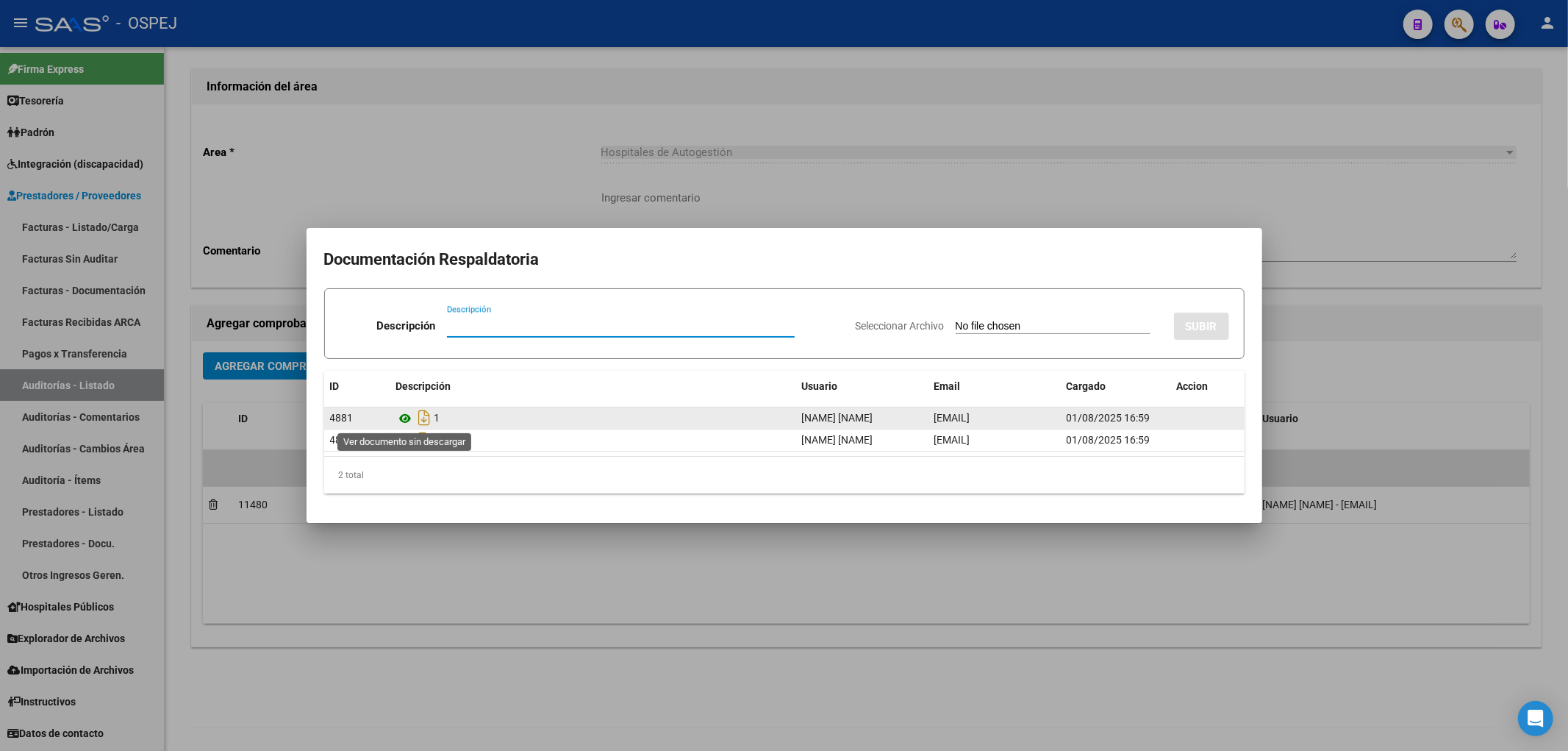 click 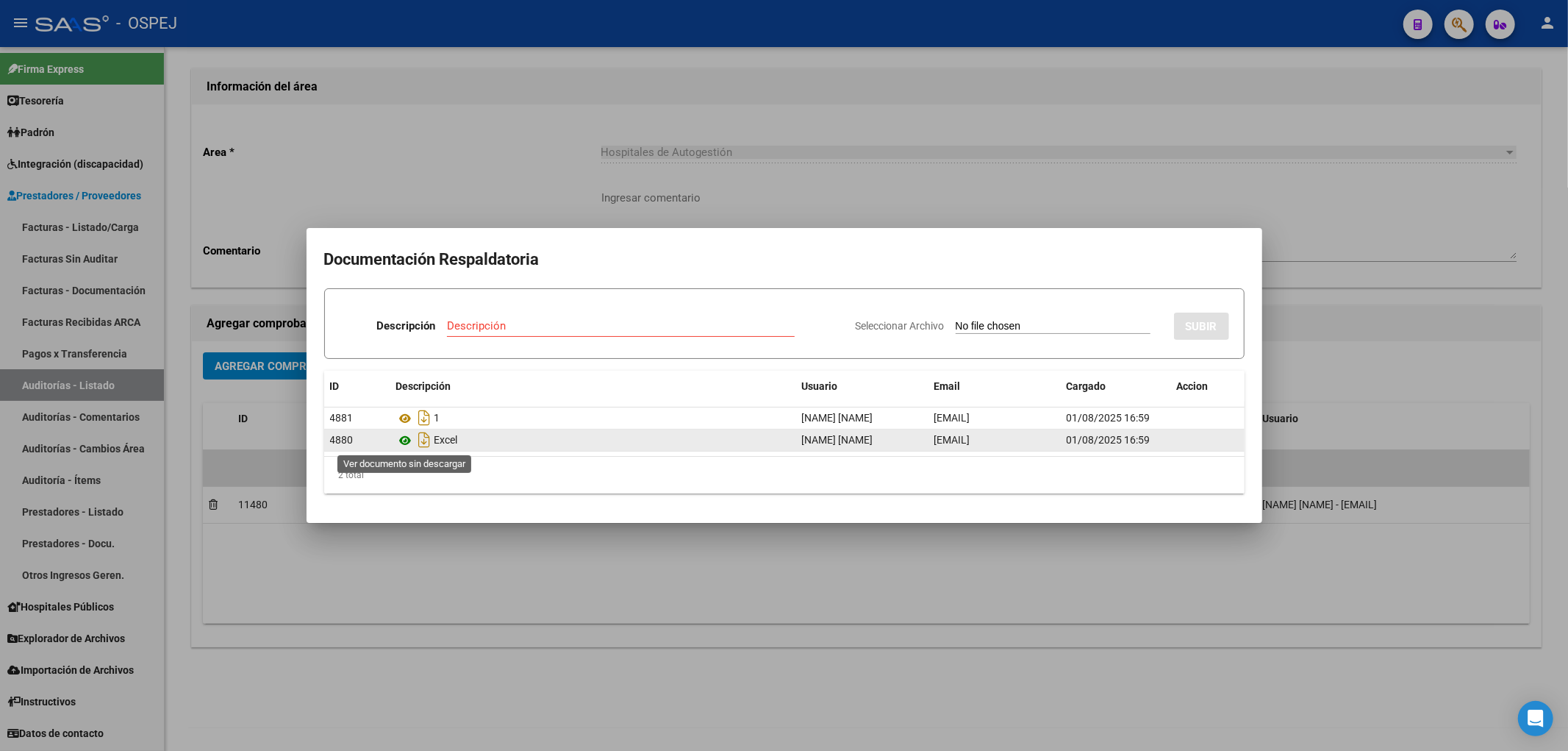 click 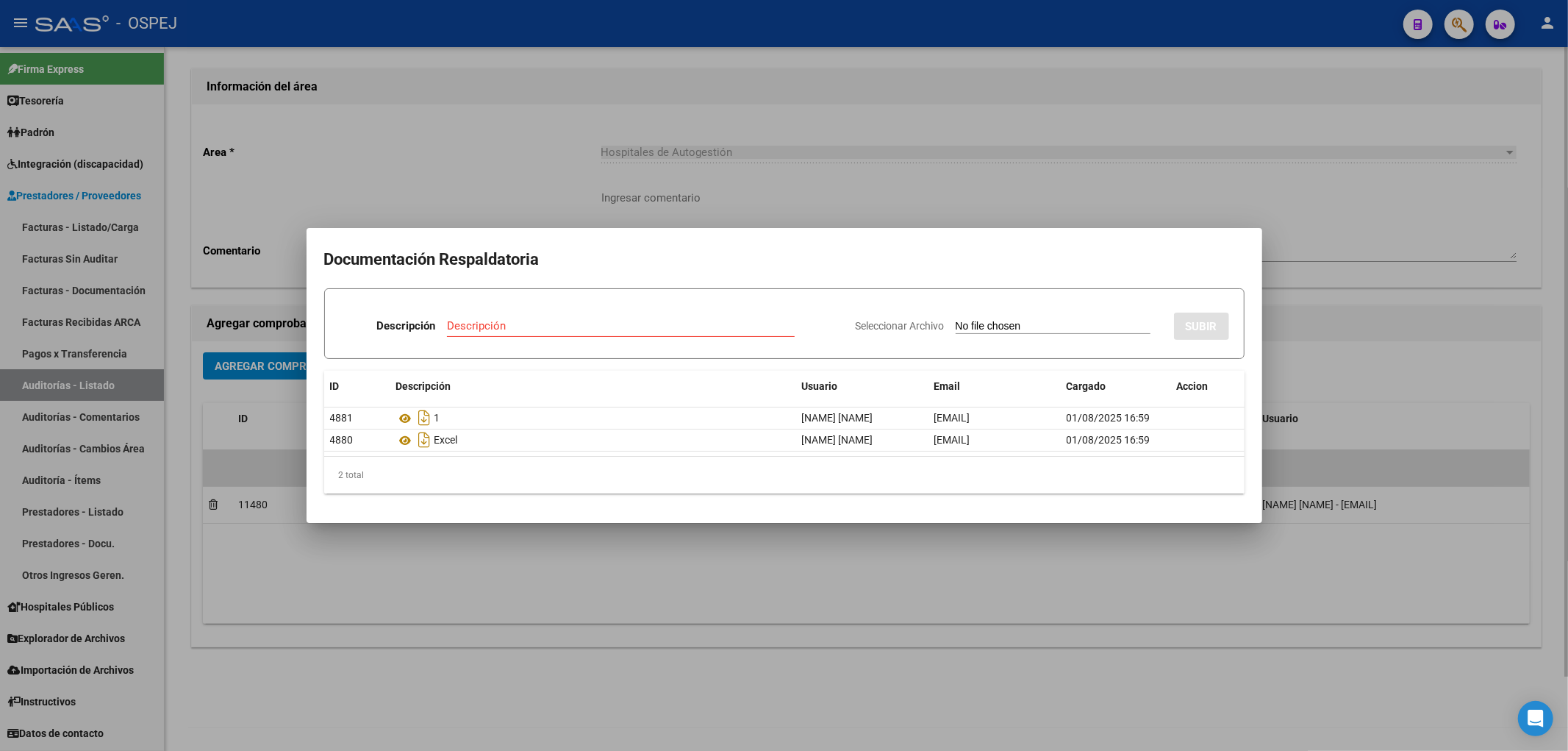 drag, startPoint x: 704, startPoint y: 170, endPoint x: 720, endPoint y: 172, distance: 16.124515 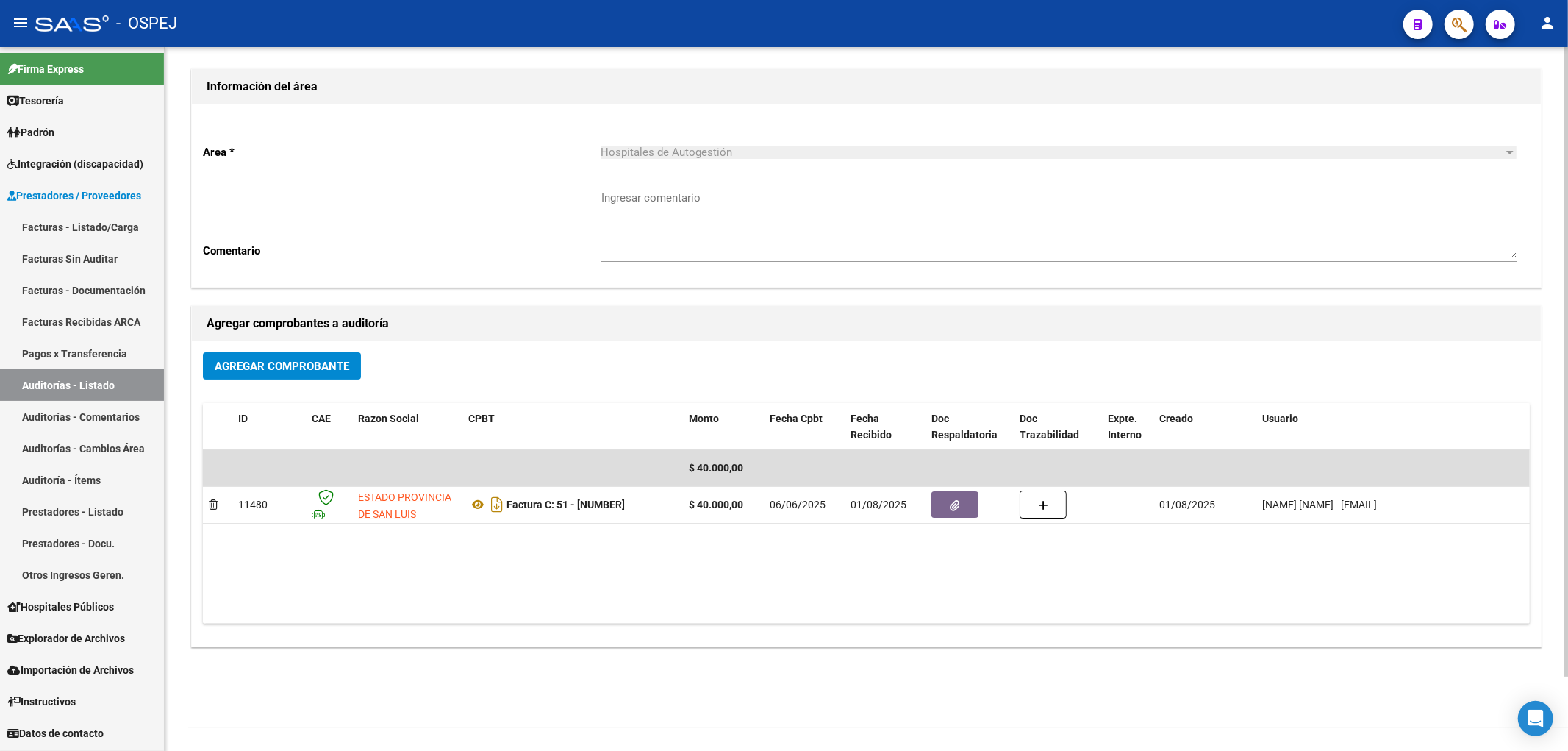 drag, startPoint x: 889, startPoint y: 611, endPoint x: 534, endPoint y: 616, distance: 355.0352 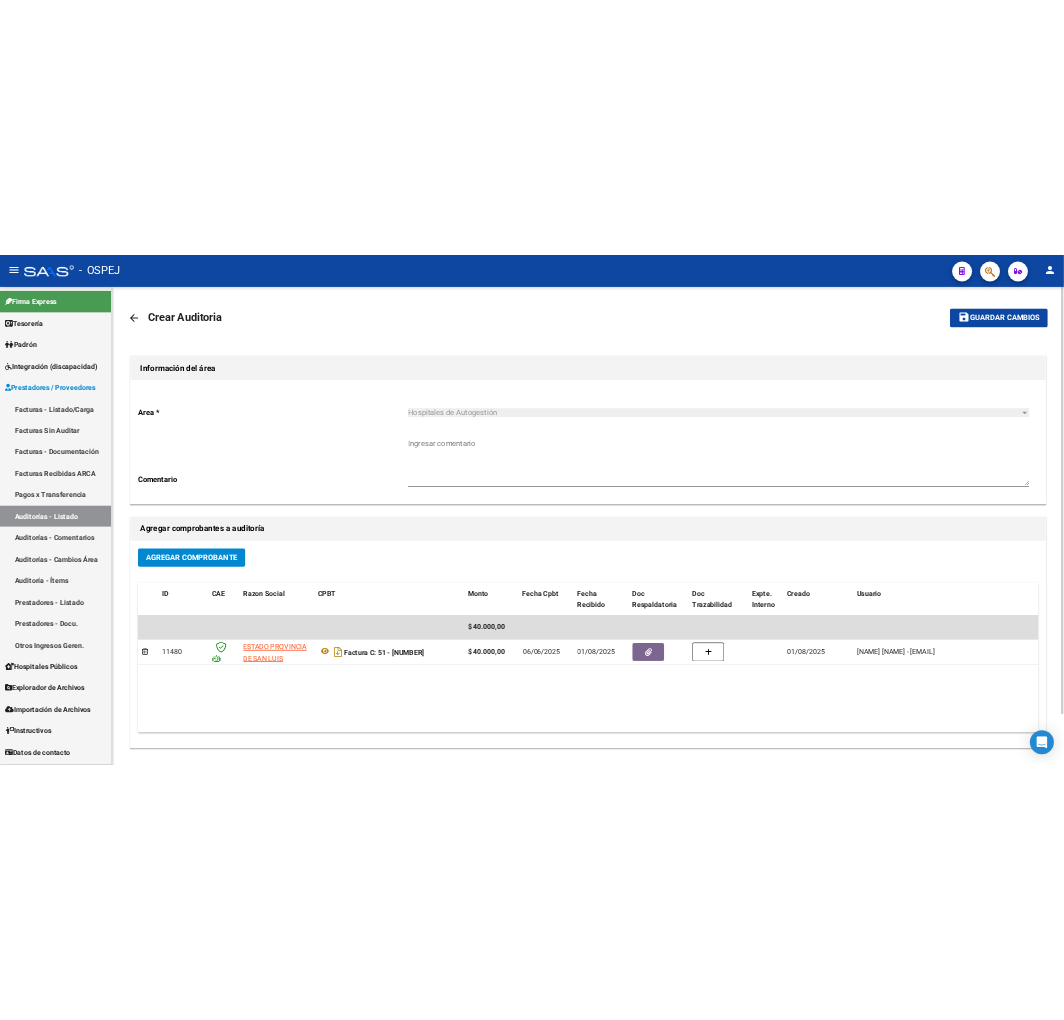 scroll, scrollTop: 0, scrollLeft: 0, axis: both 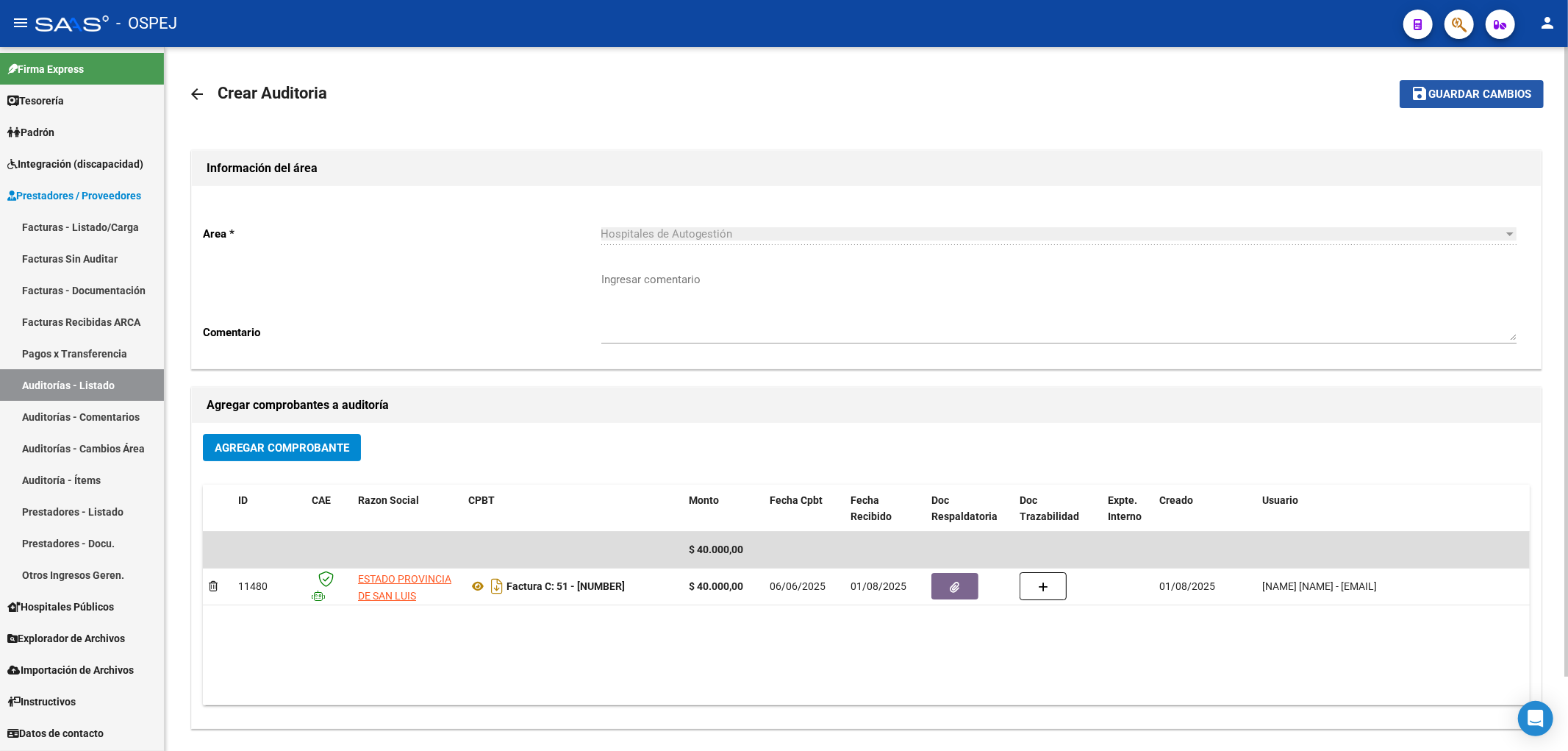 click on "Guardar cambios" 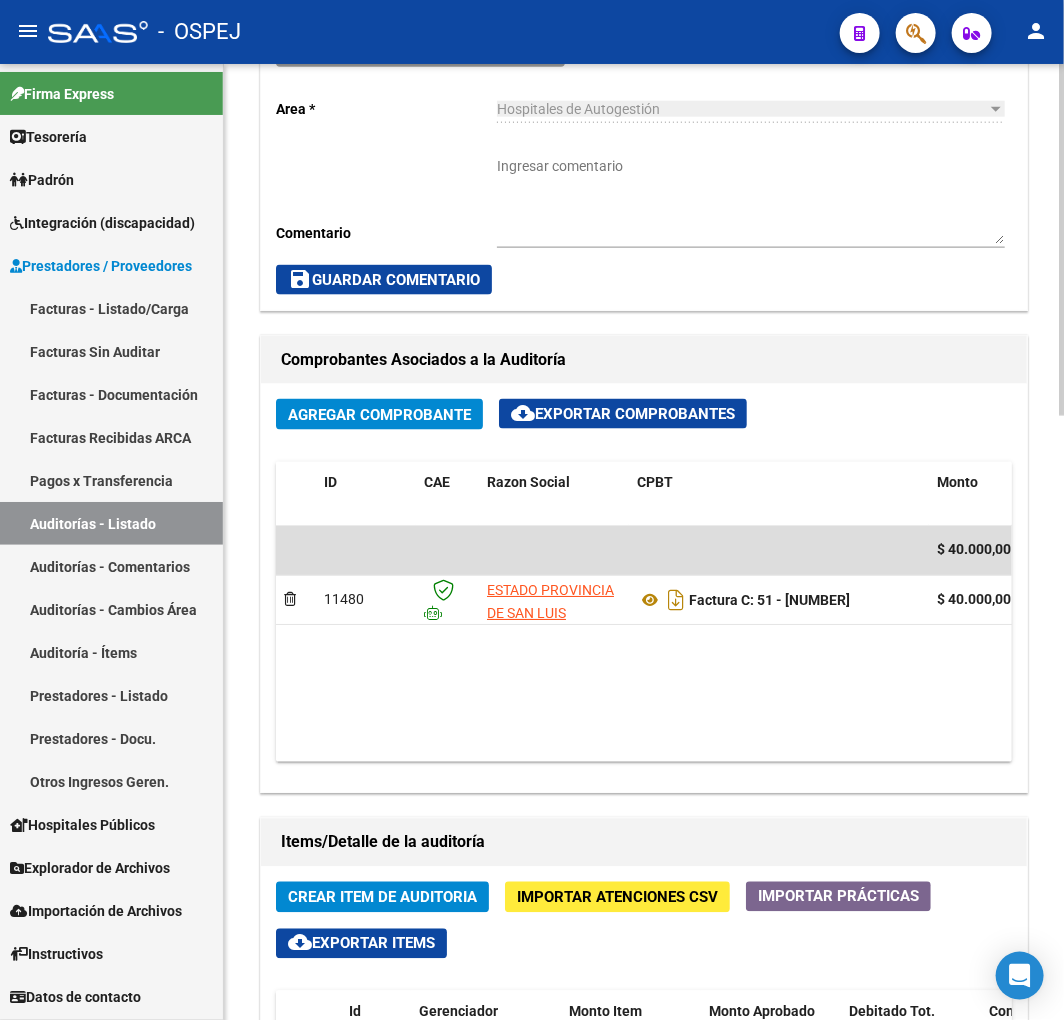 scroll, scrollTop: 1111, scrollLeft: 0, axis: vertical 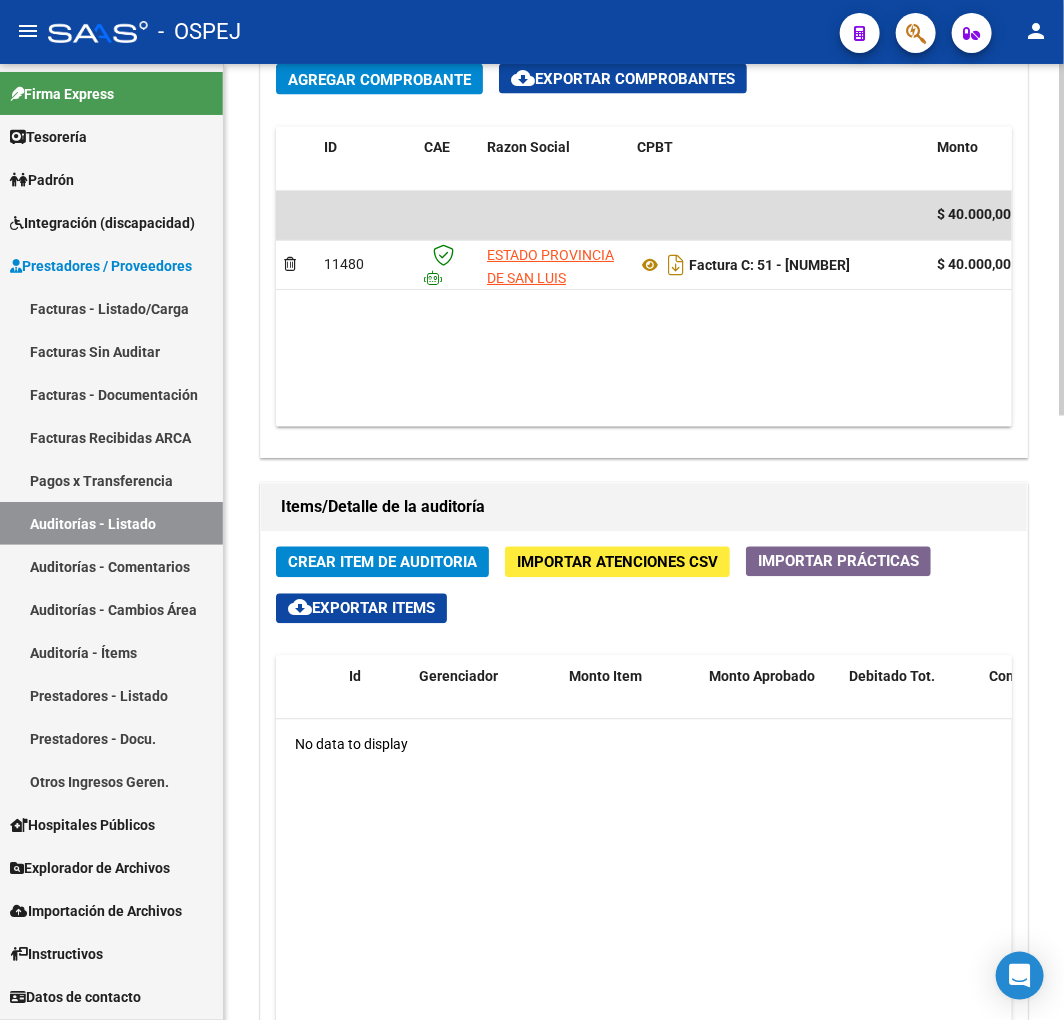 click on "Crear Item de Auditoria" 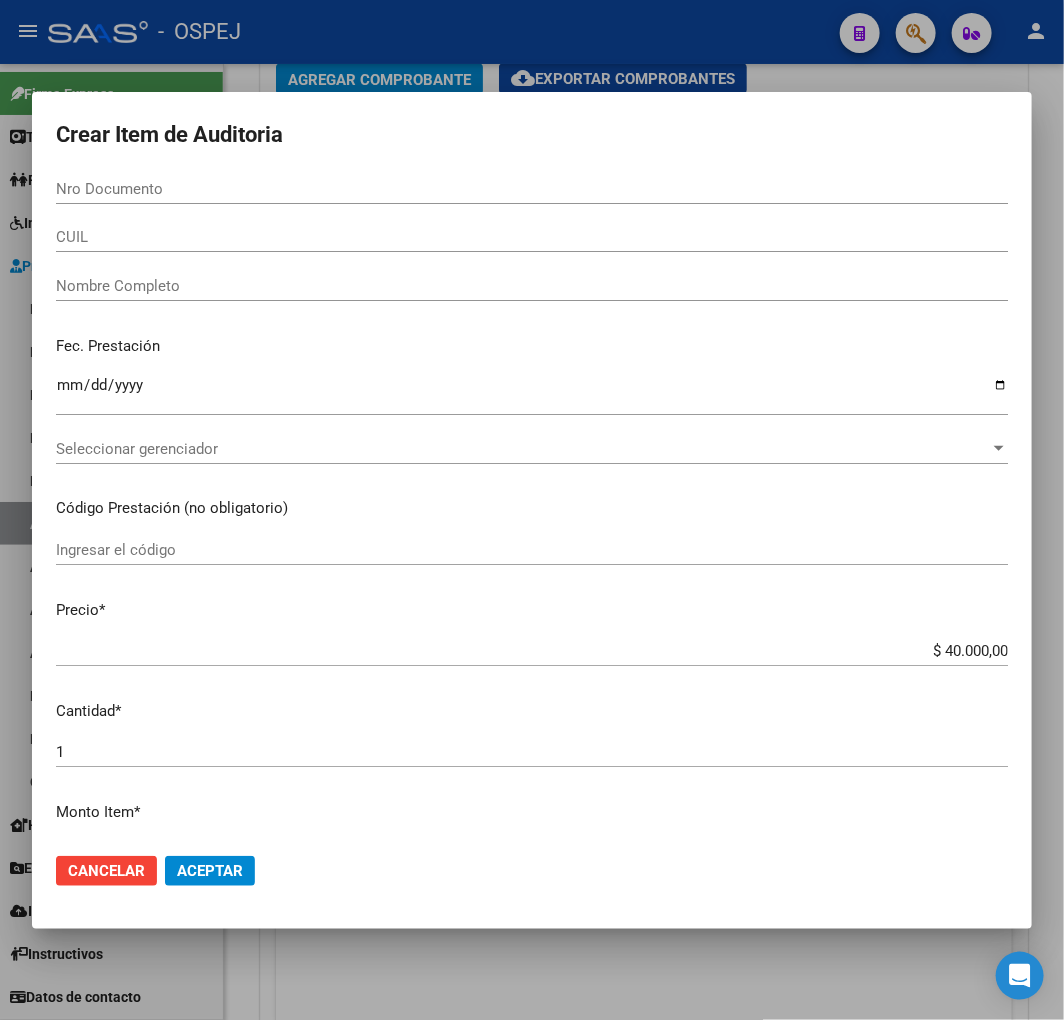 click on "Nro Documento" at bounding box center (532, 189) 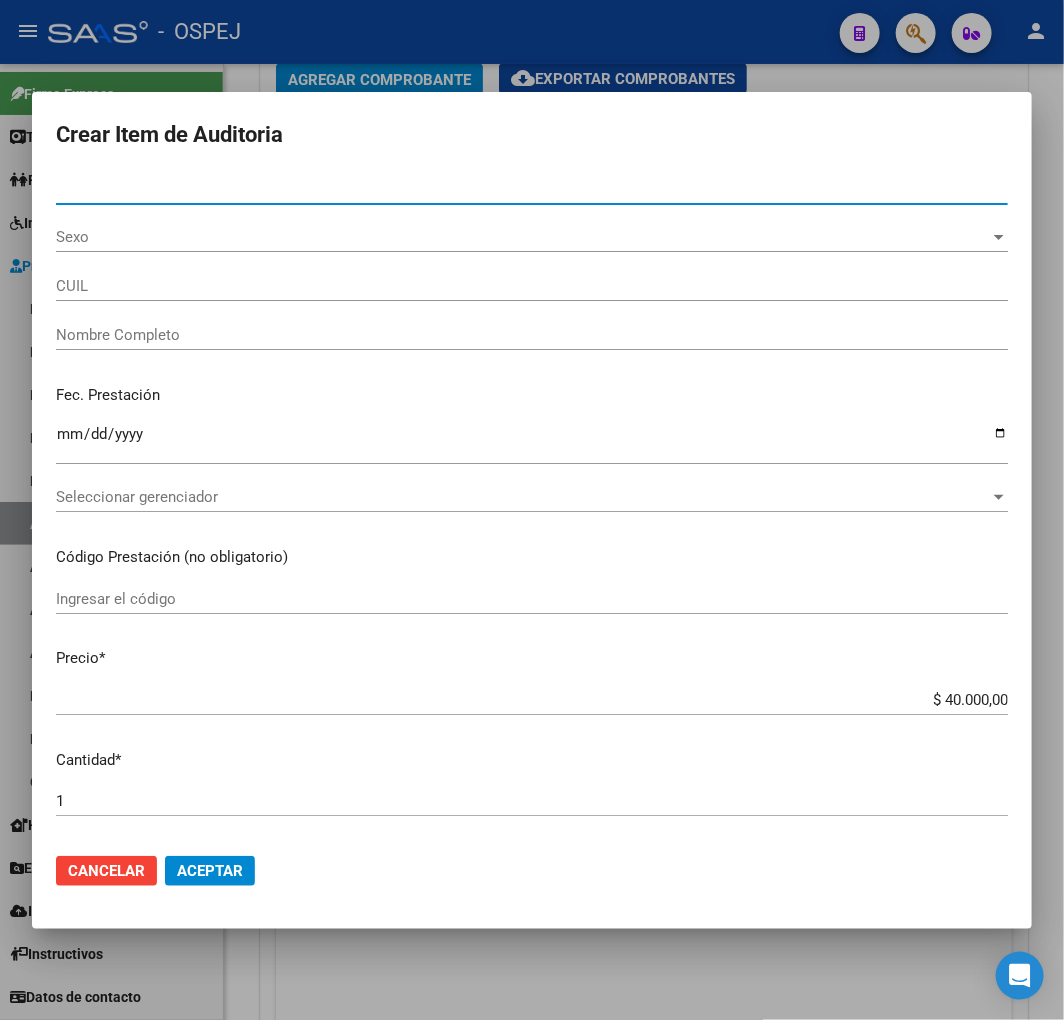 type on "[NUMBER]" 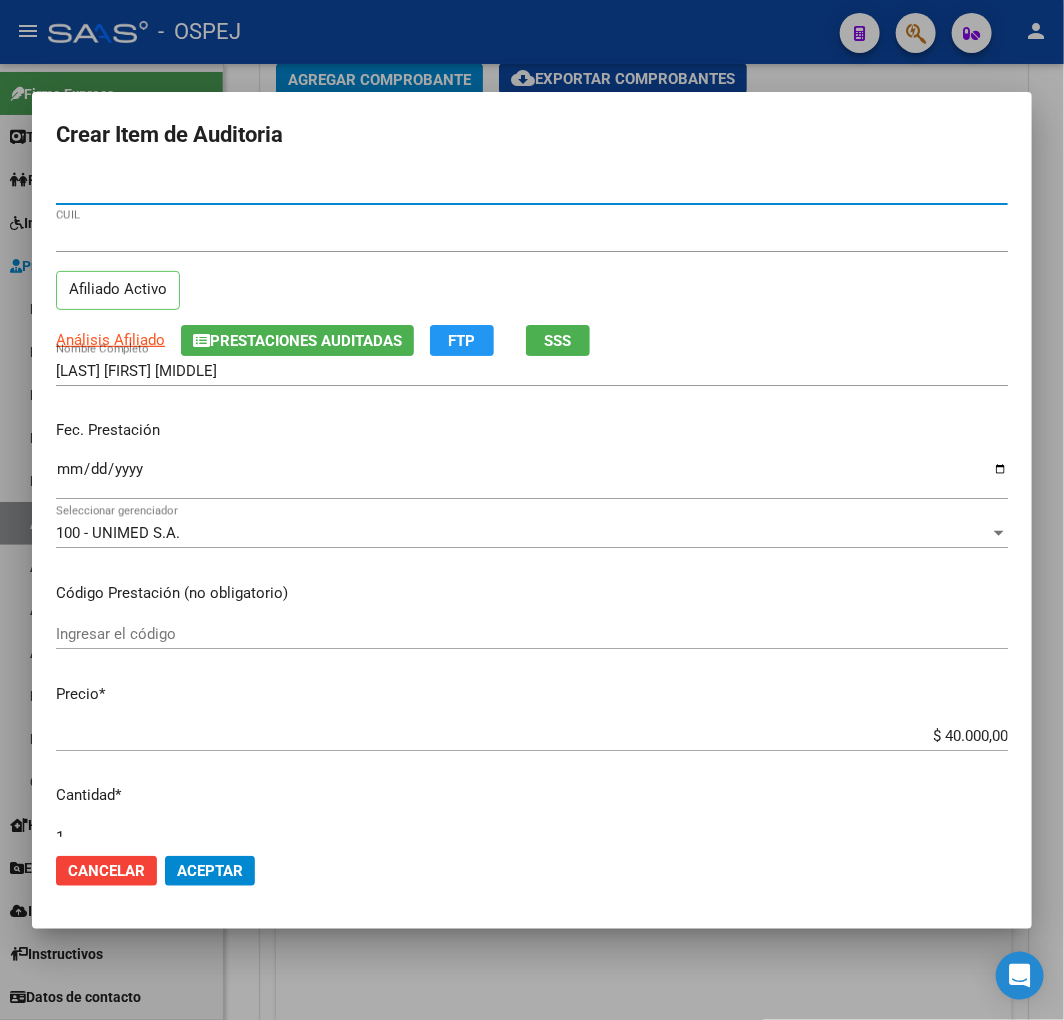 type on "[NUMBER]" 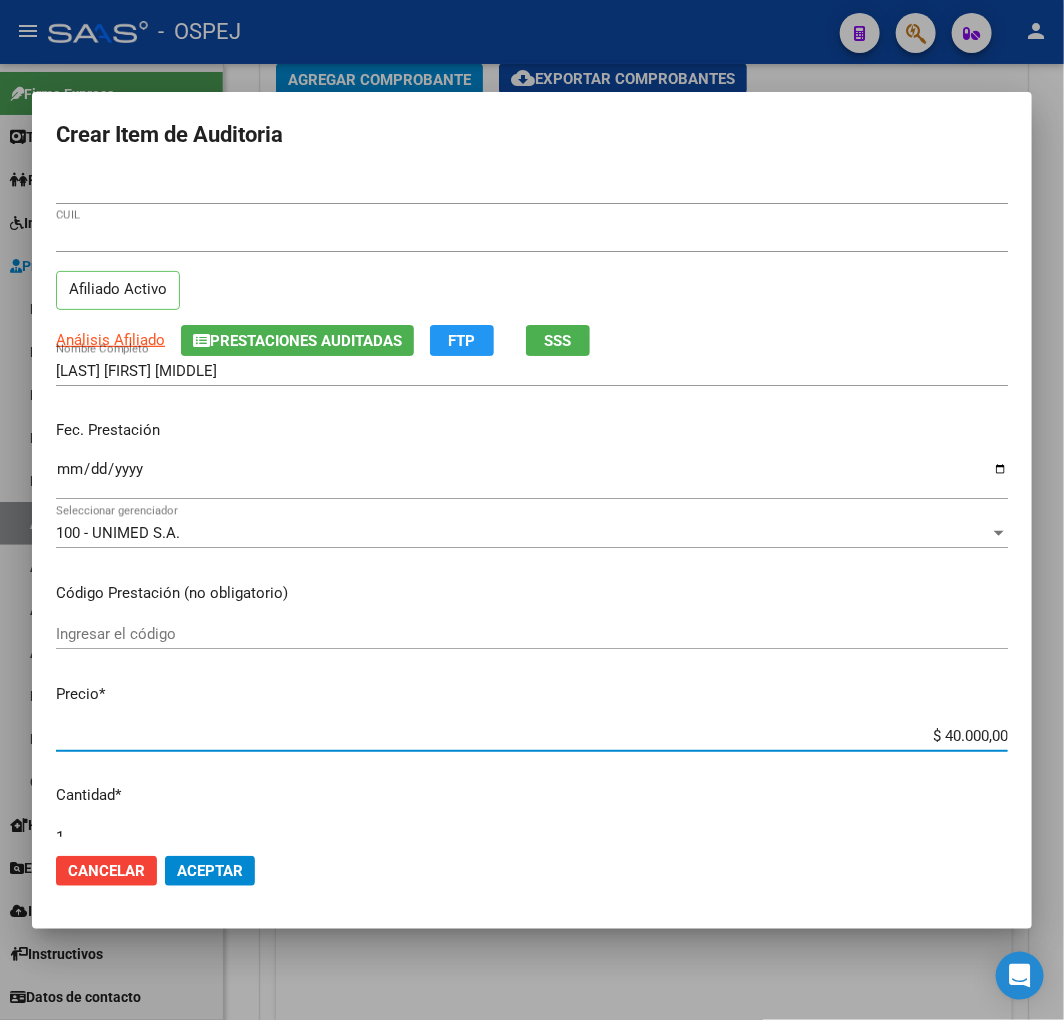 click on "$ 40.000,00" at bounding box center [532, 736] 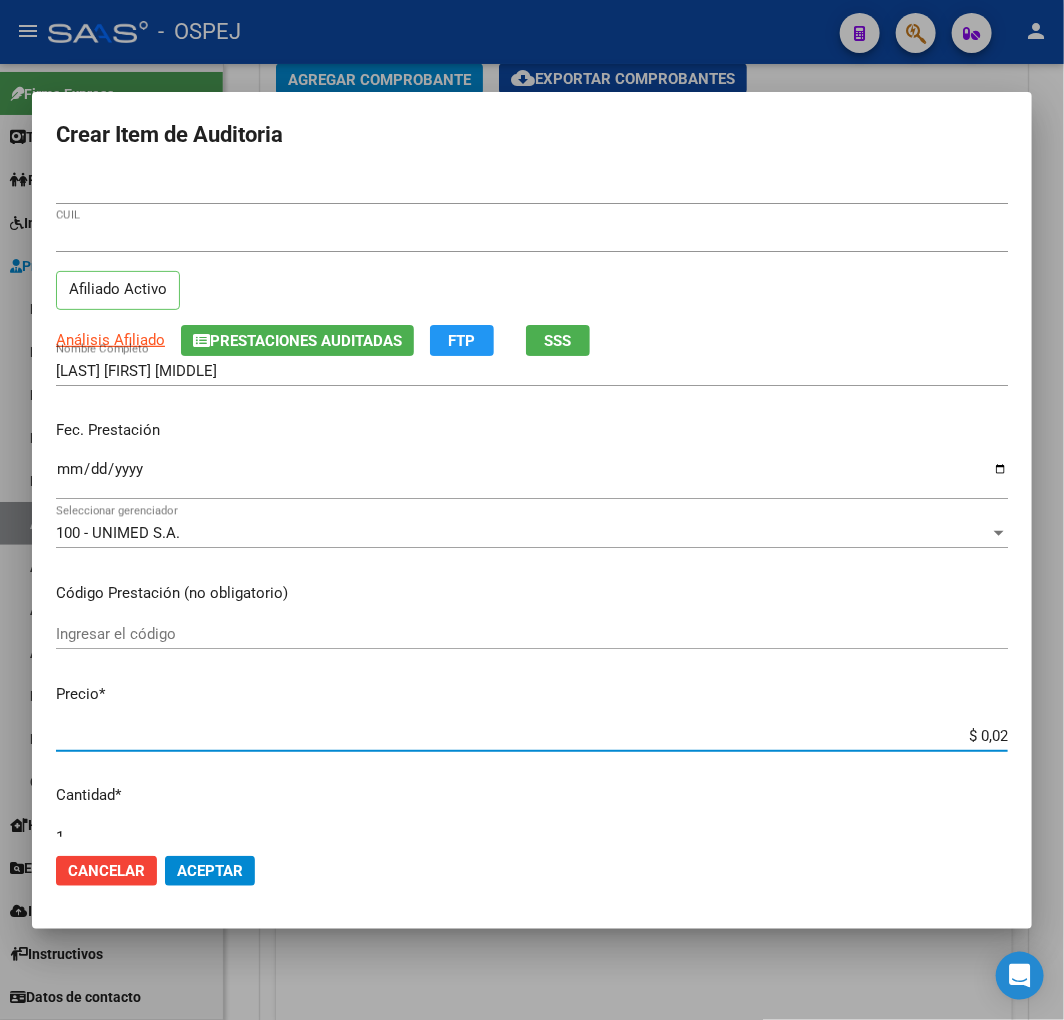 type on "$ 0,02" 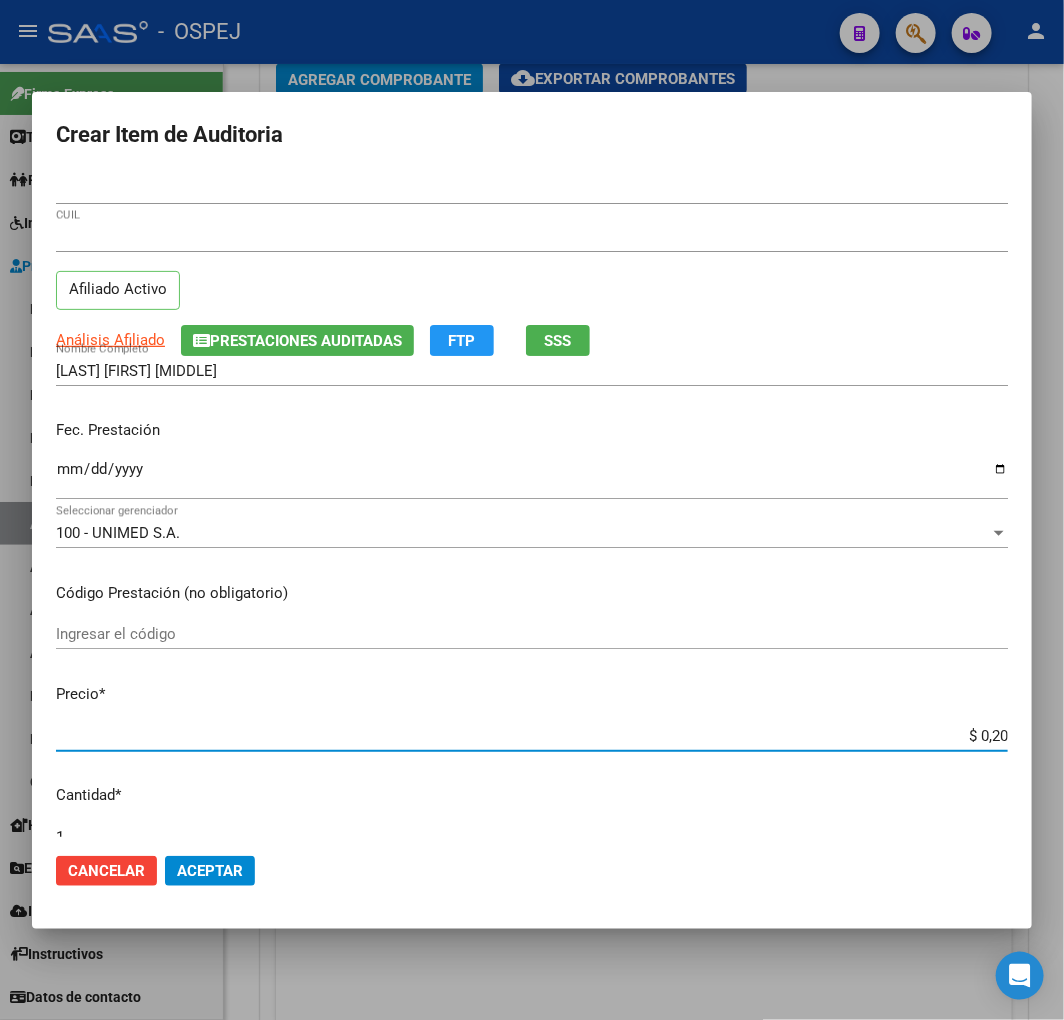 type on "$ 2,00" 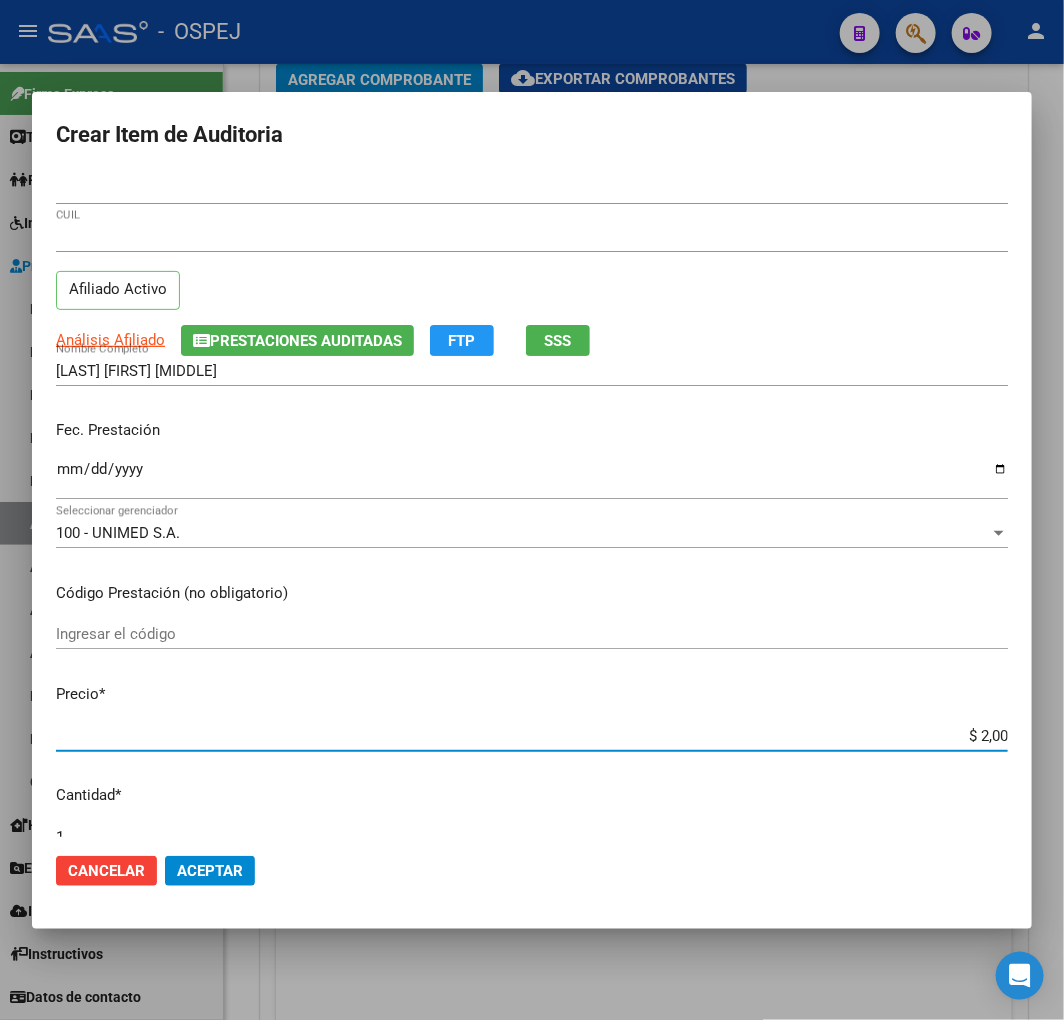type on "$ 20,00" 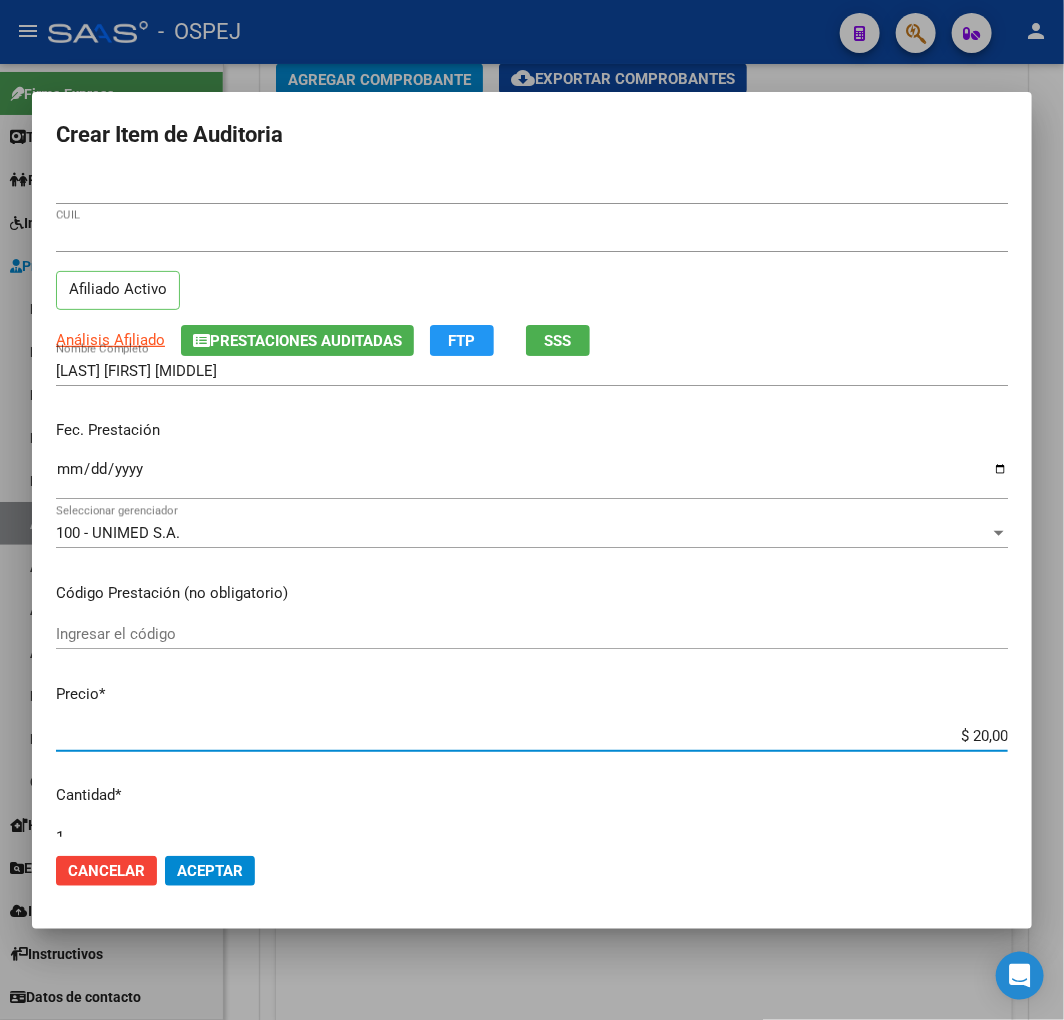 type on "$ 200,00" 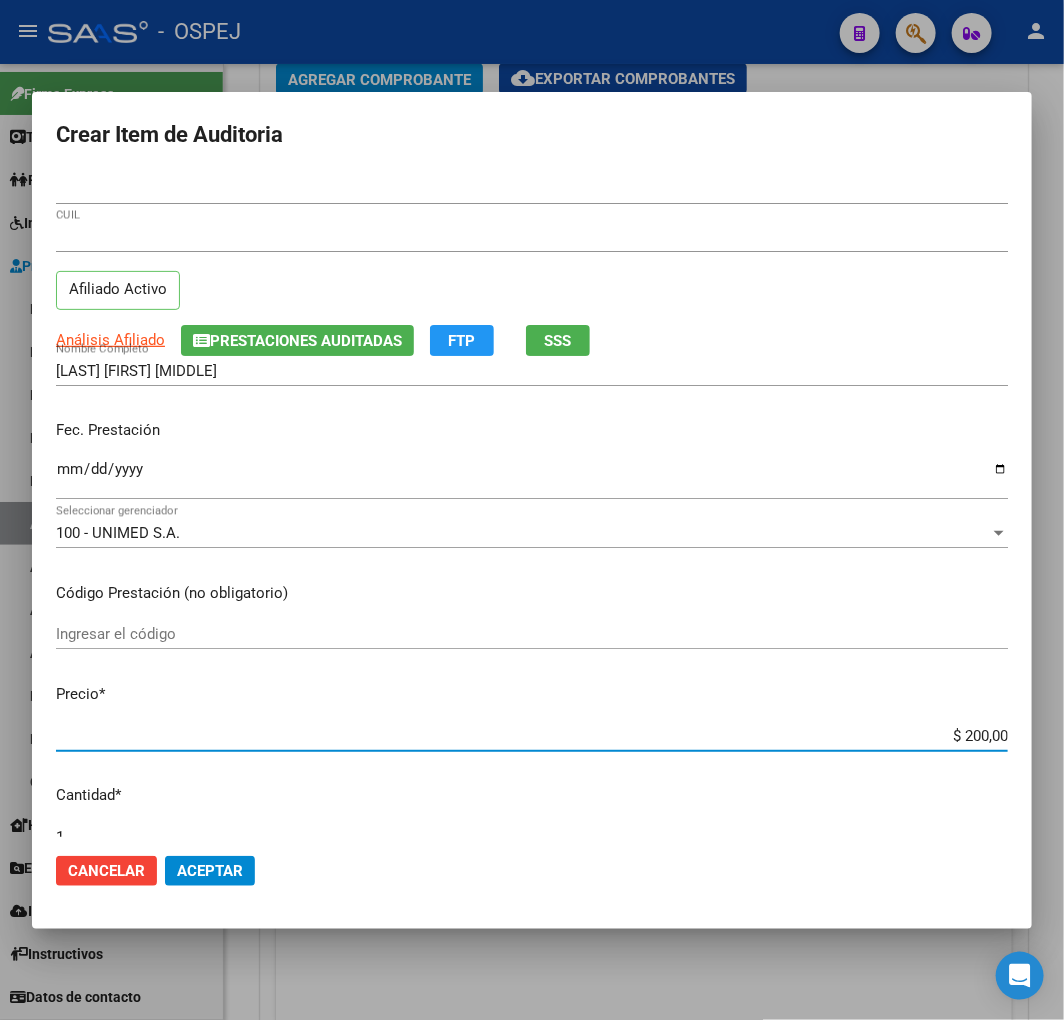 type on "$ 2.000,00" 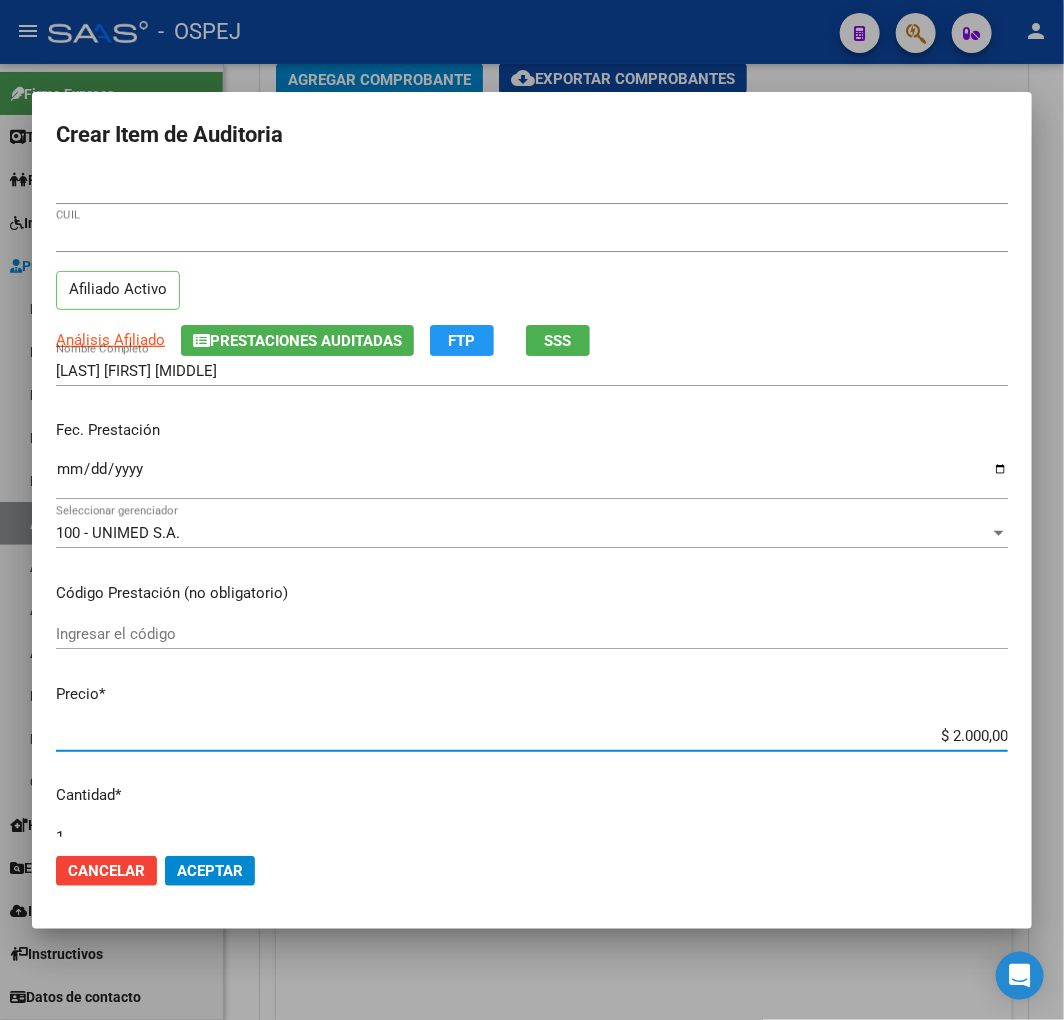 type on "$ 20.000,00" 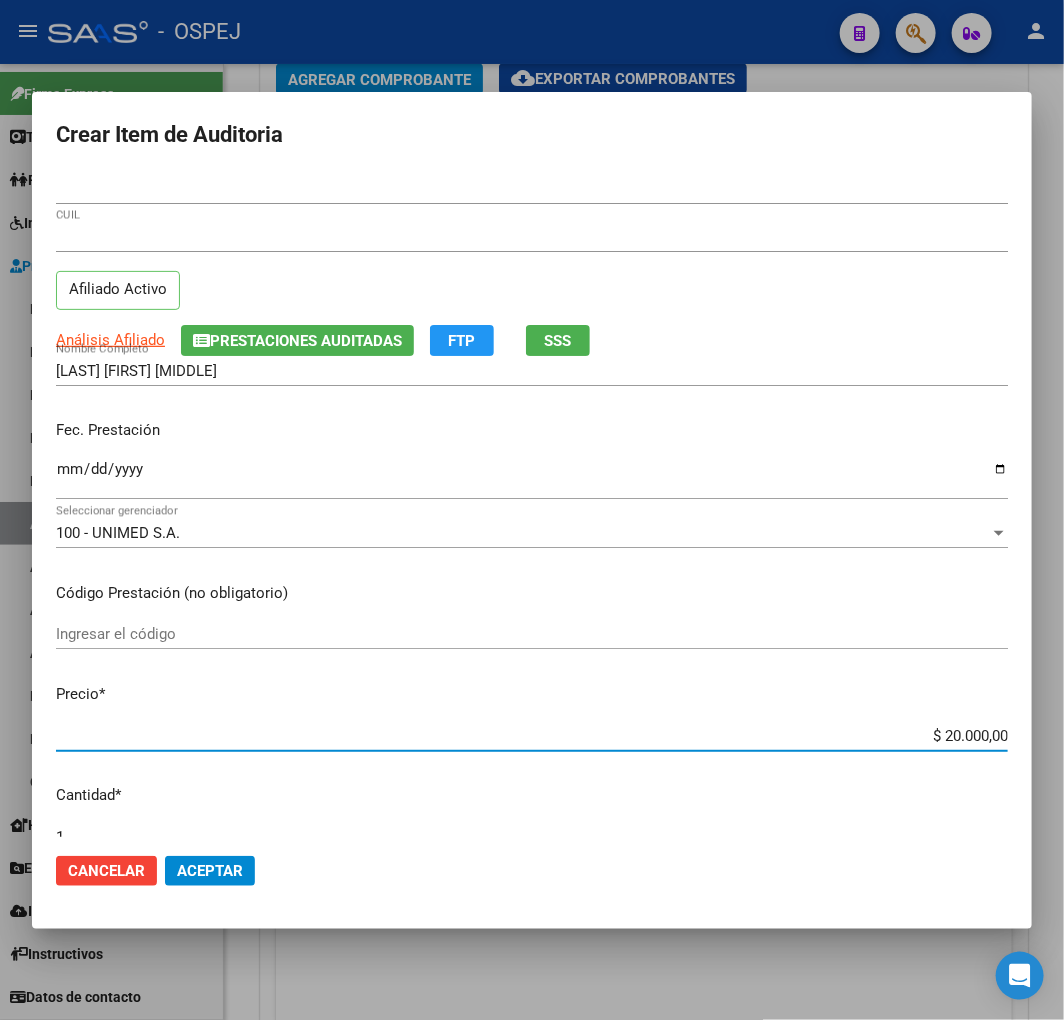 click on "Aceptar" 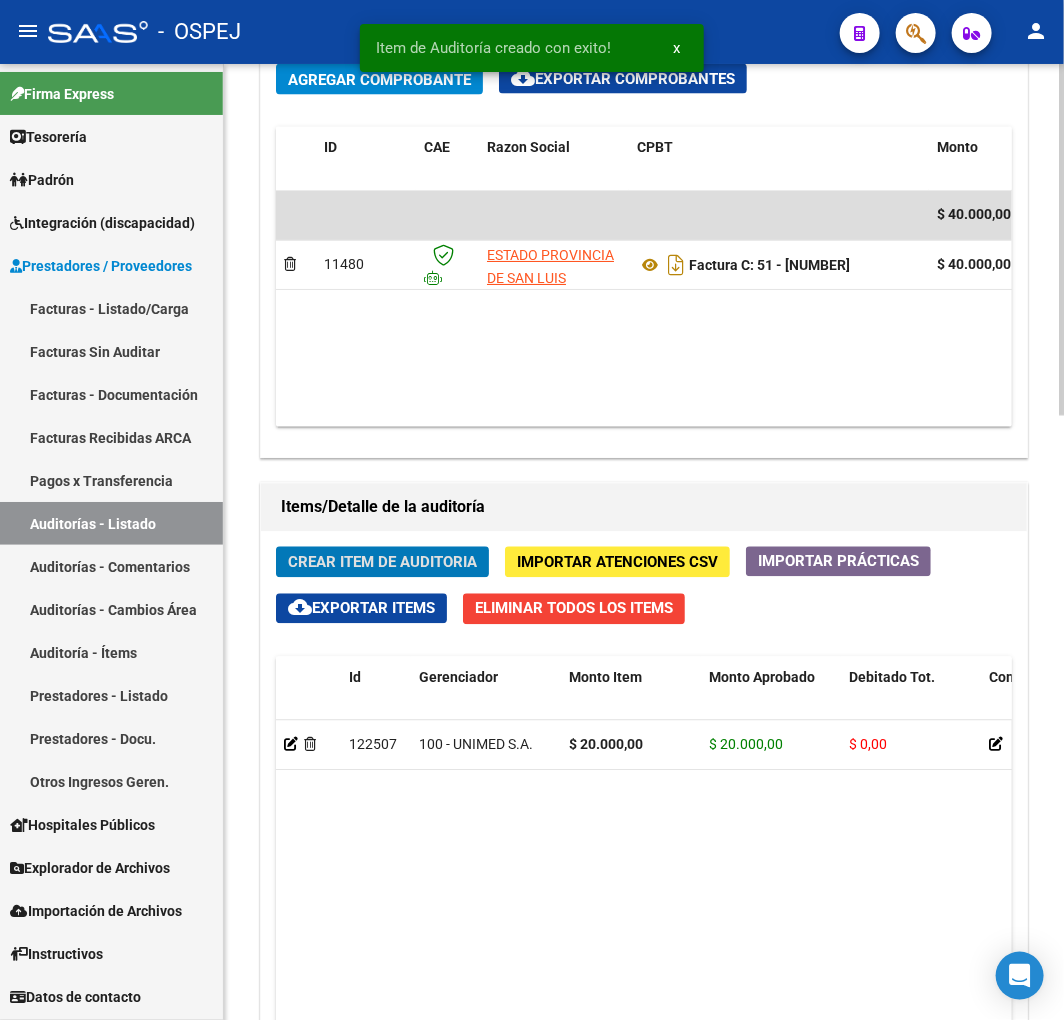 scroll, scrollTop: 1351, scrollLeft: 0, axis: vertical 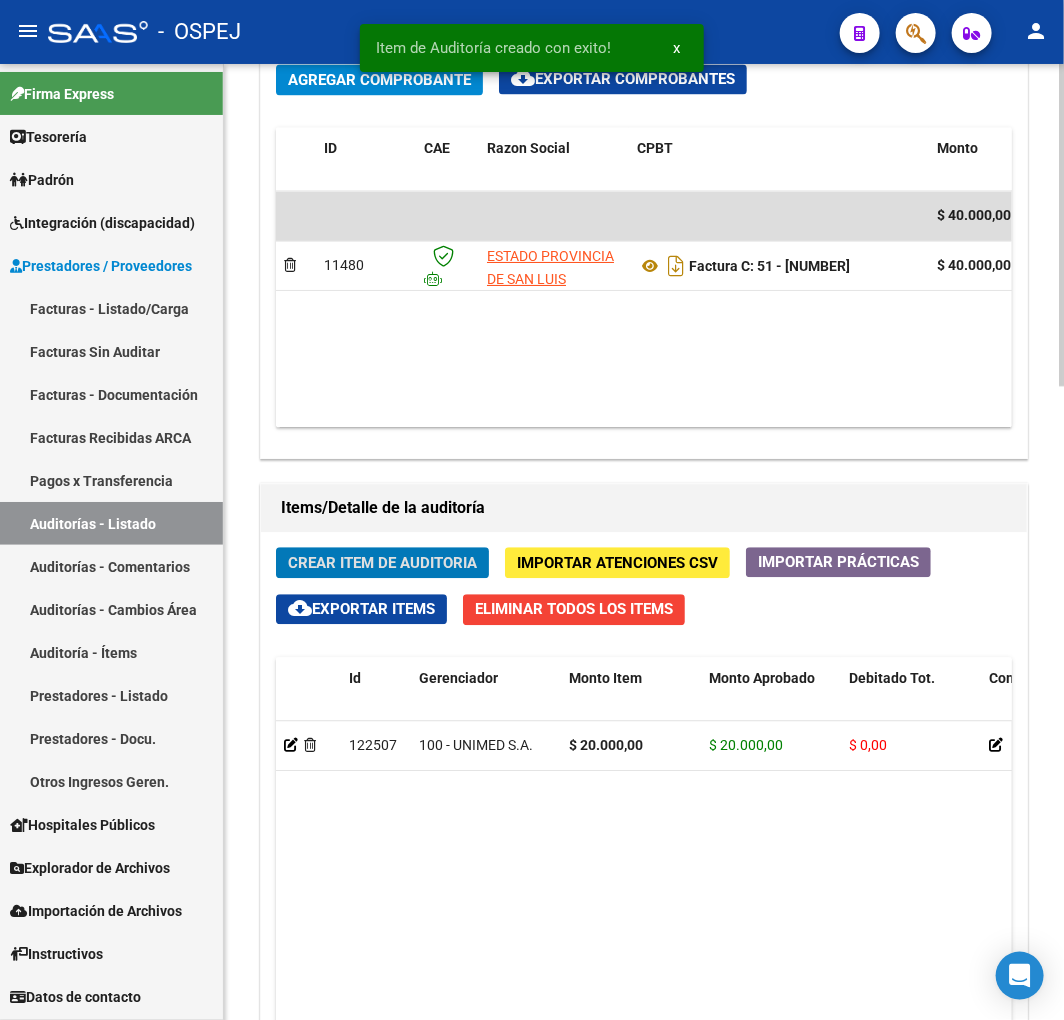 click on "Crear Item de Auditoria" 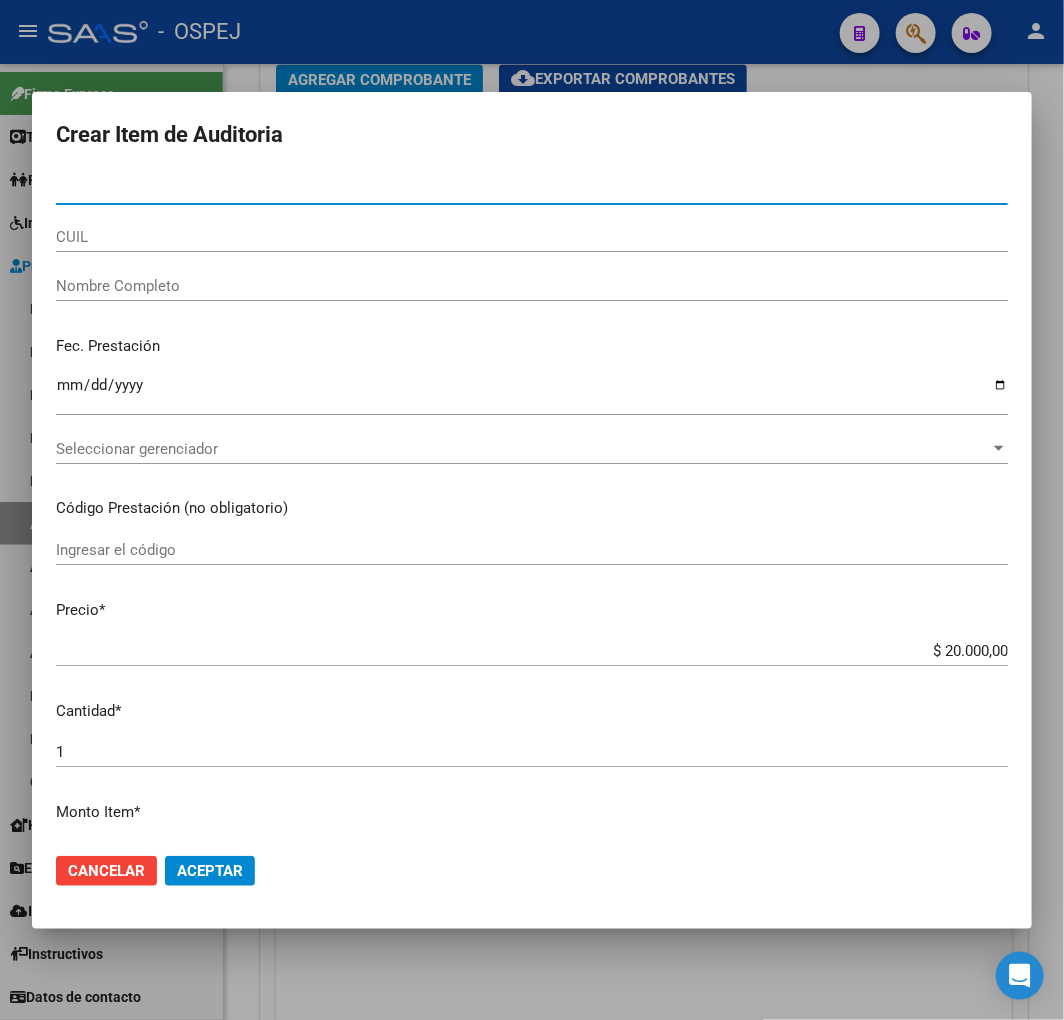 click on "Nro Documento" at bounding box center (532, 189) 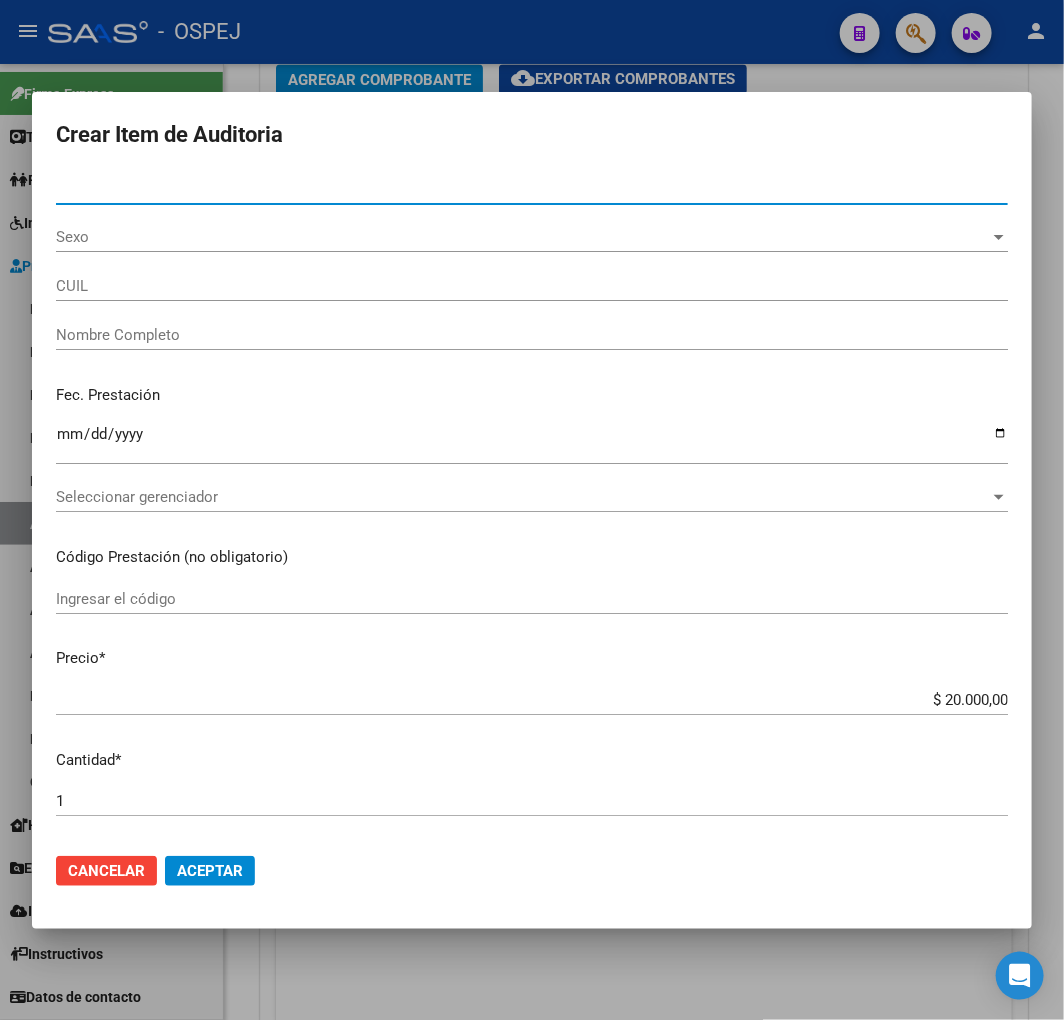 type on "[NUMBER]" 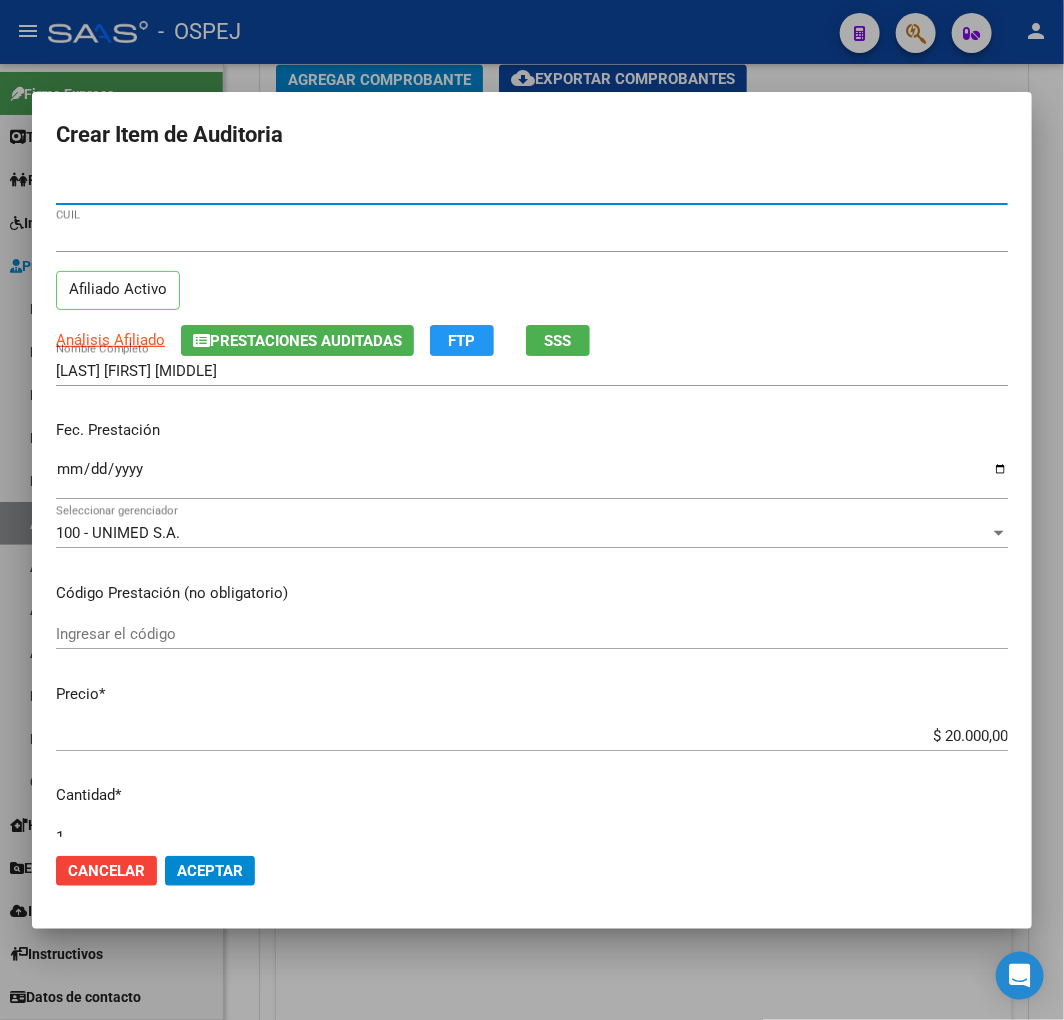 type on "[NUMBER]" 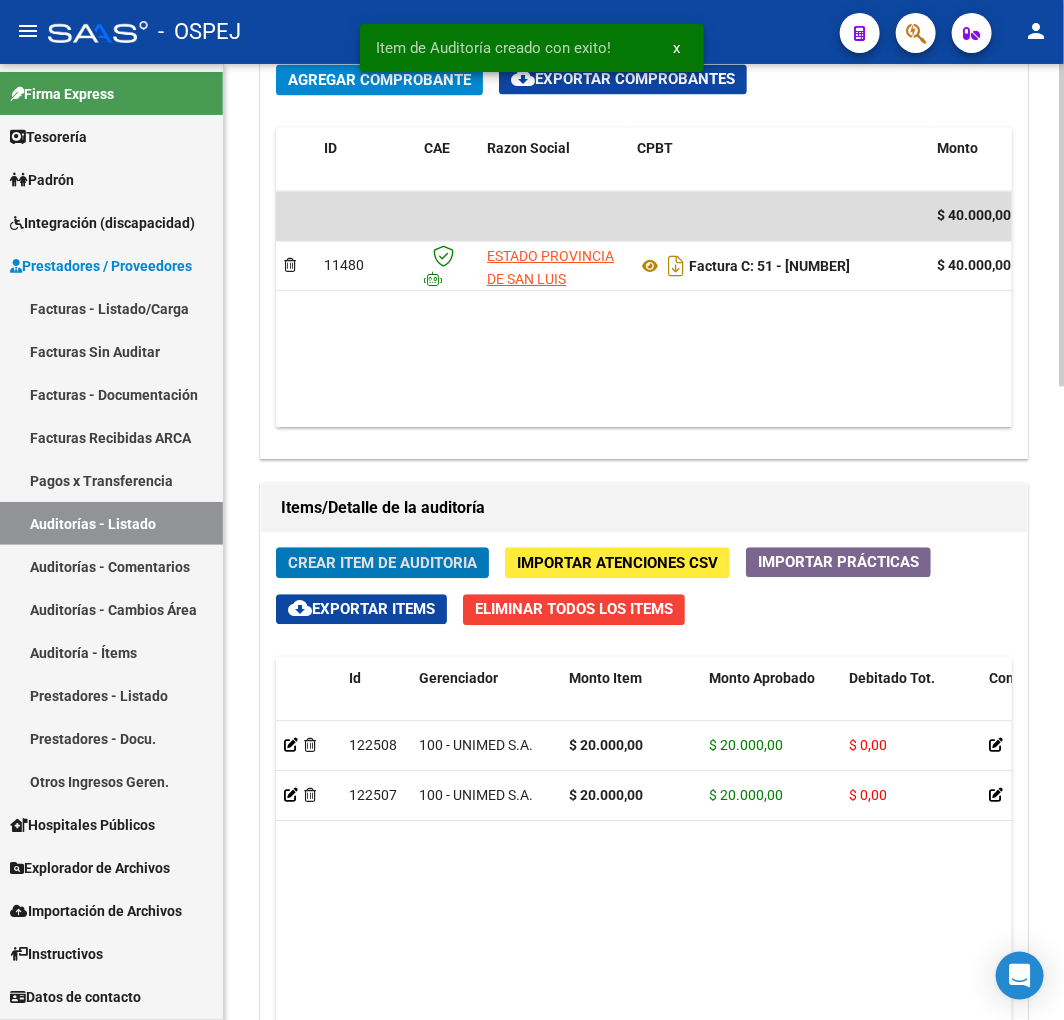 scroll, scrollTop: 0, scrollLeft: 0, axis: both 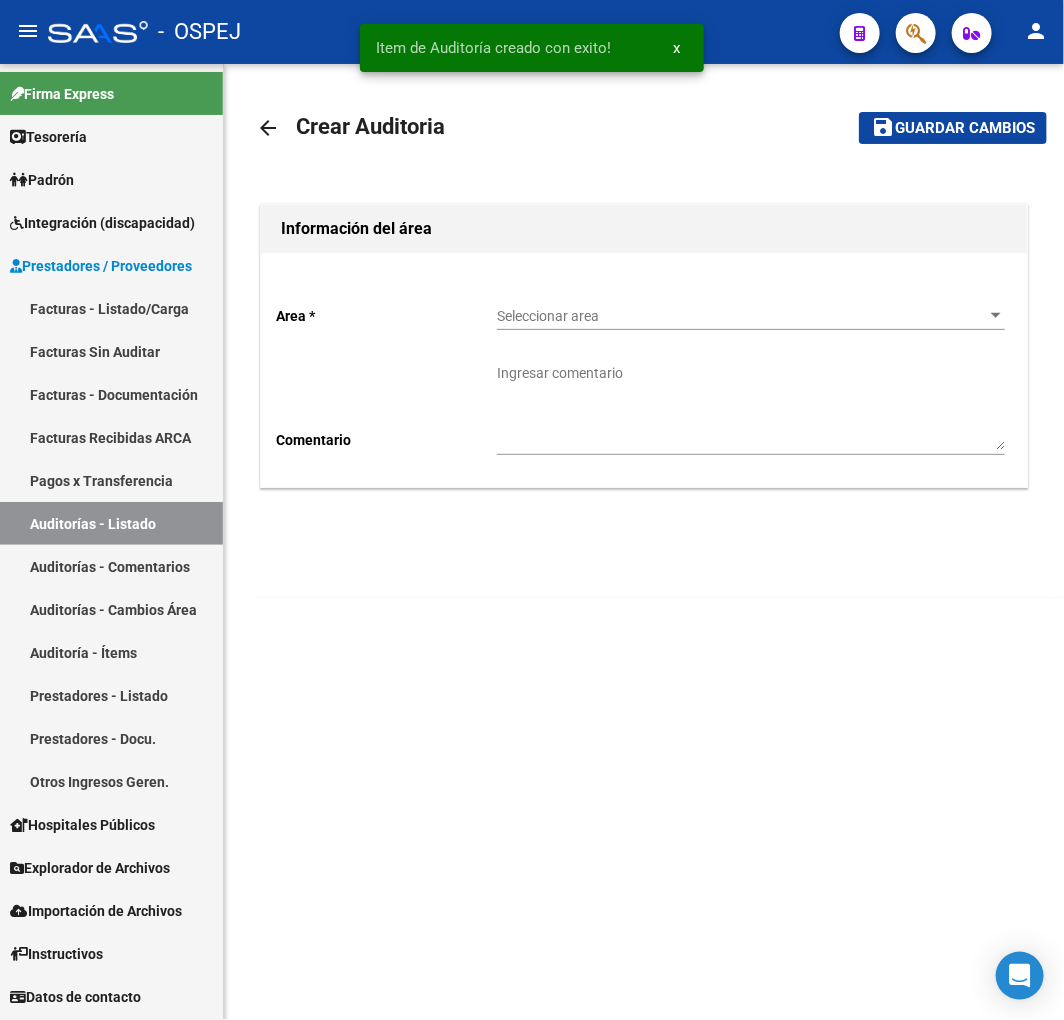 click on "Seleccionar area" at bounding box center (742, 316) 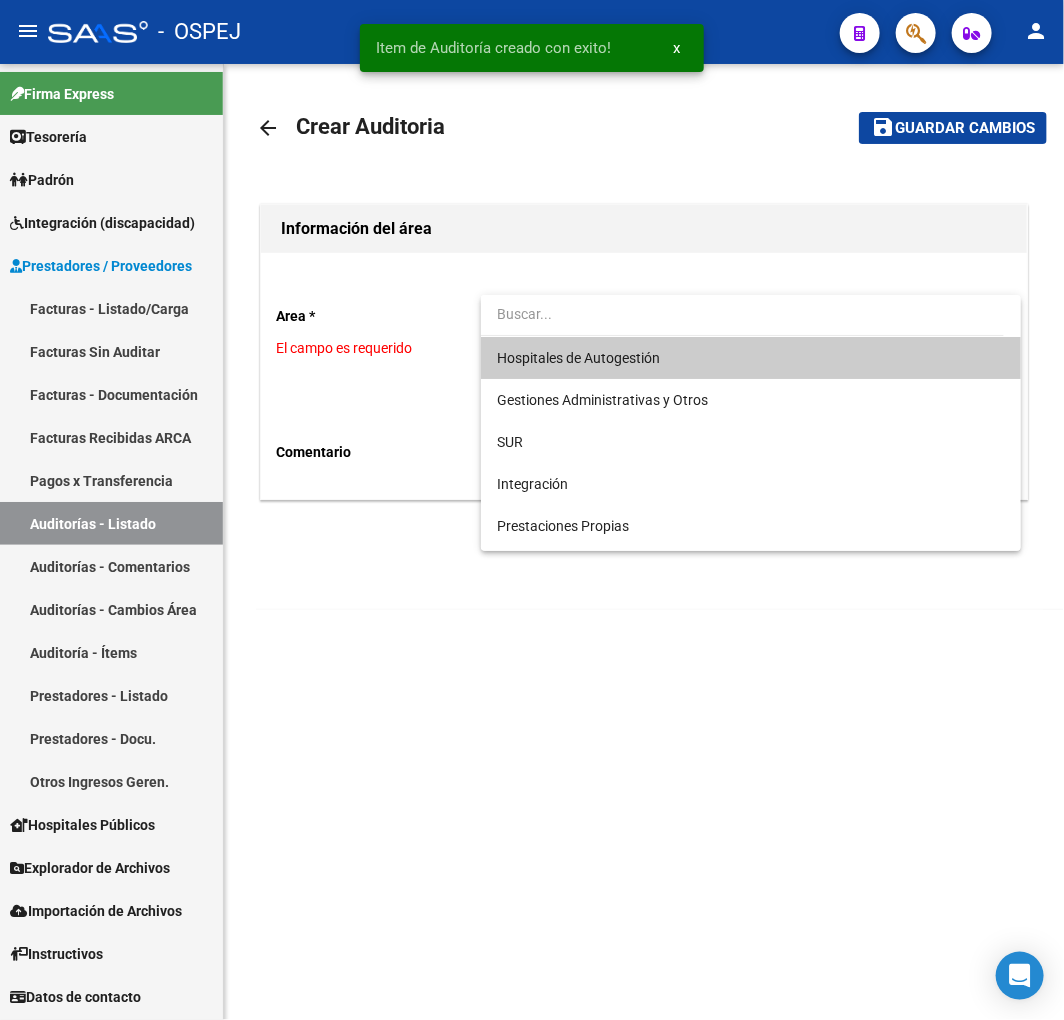 click on "Hospitales de Autogestión" at bounding box center (751, 358) 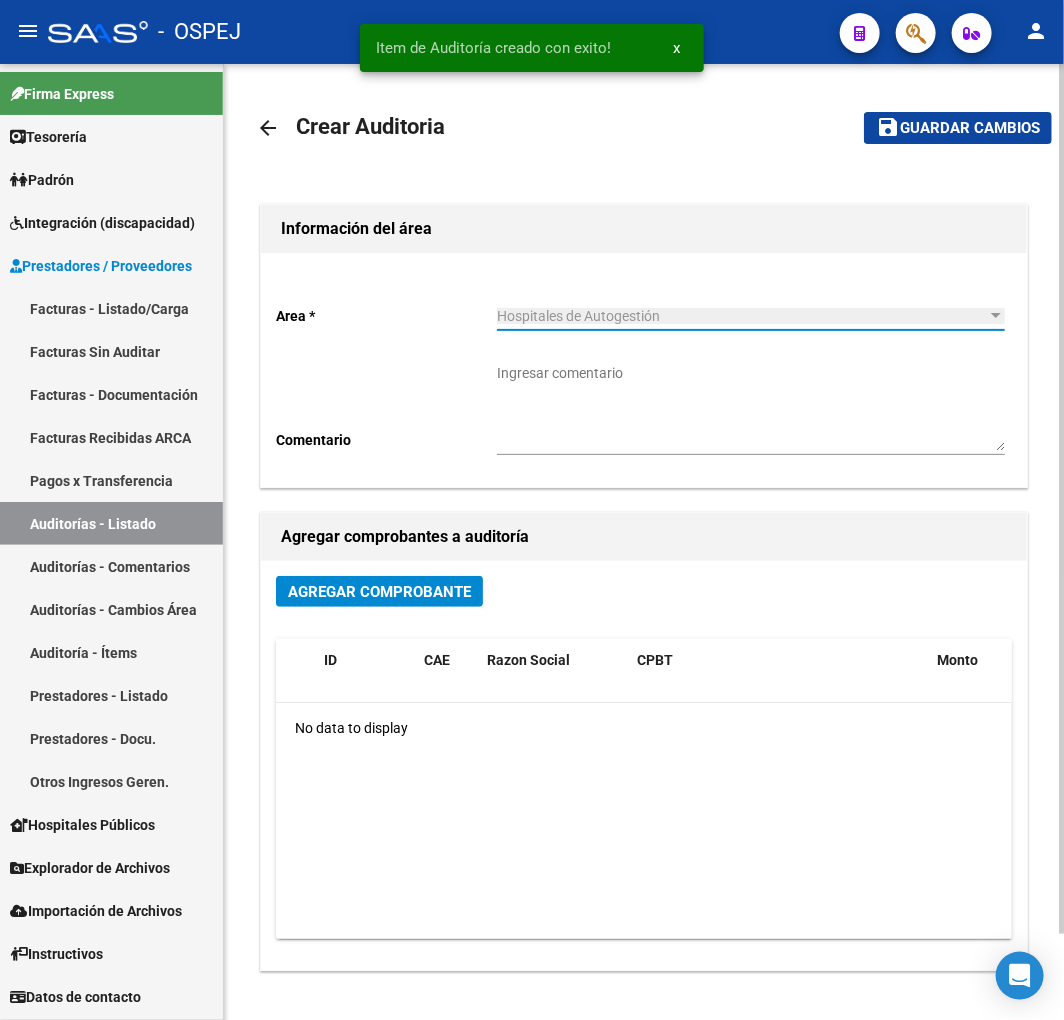 click on "Agregar Comprobante" 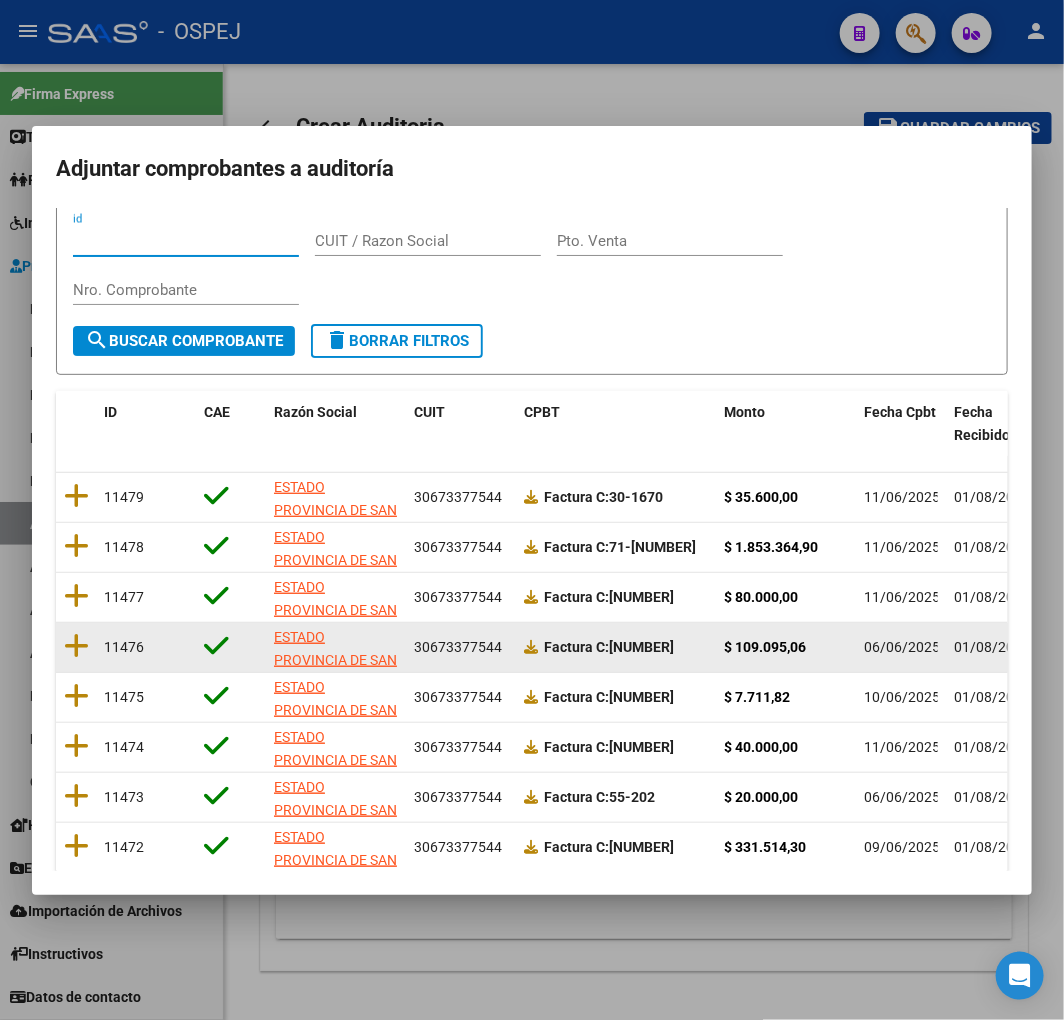scroll, scrollTop: 111, scrollLeft: 0, axis: vertical 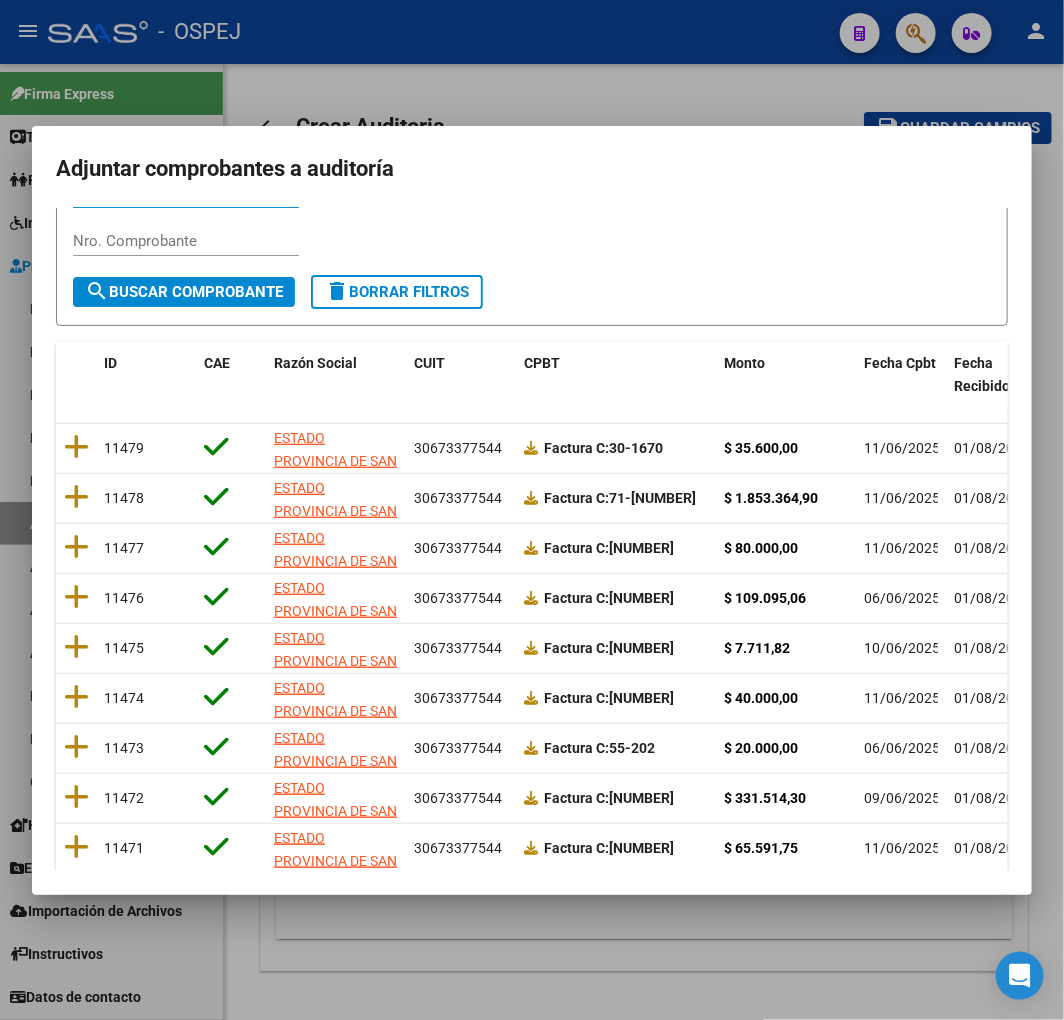 click 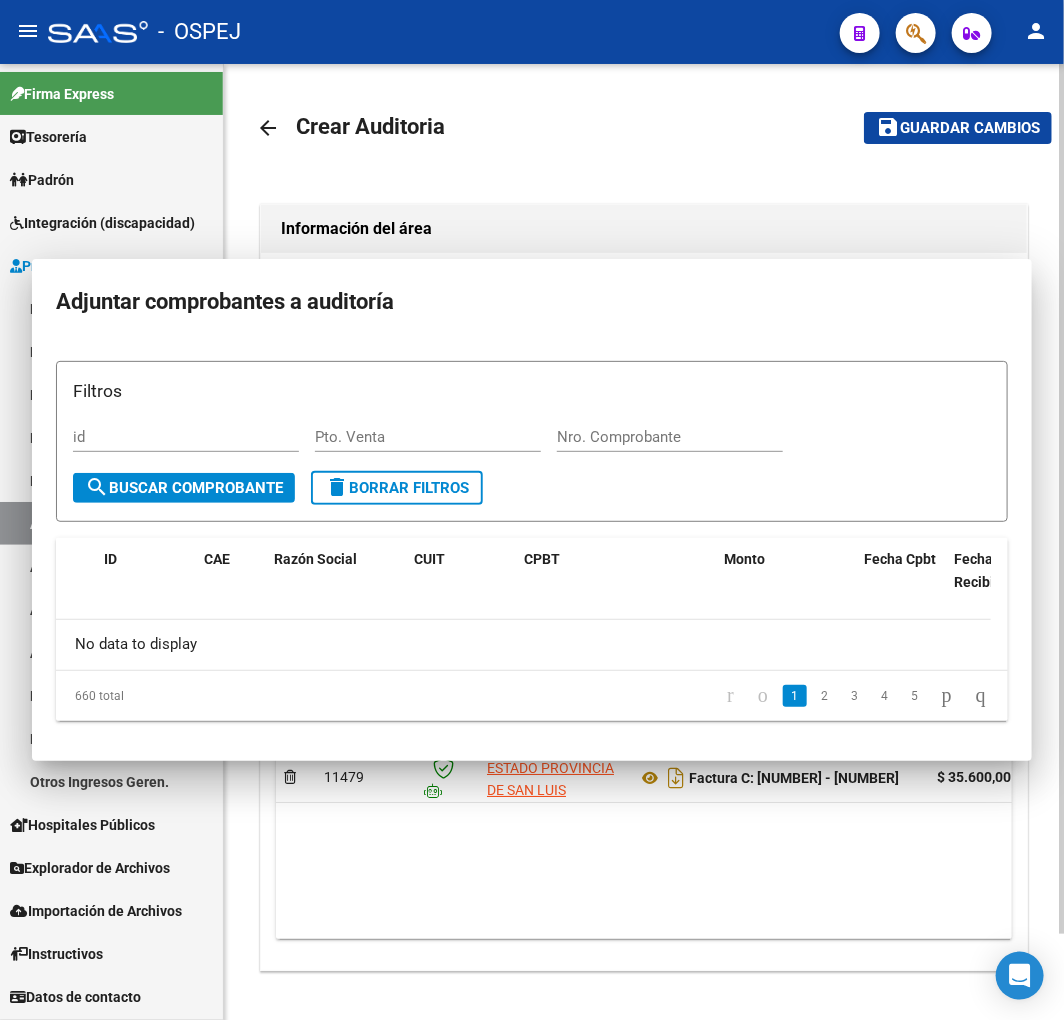 scroll, scrollTop: 0, scrollLeft: 0, axis: both 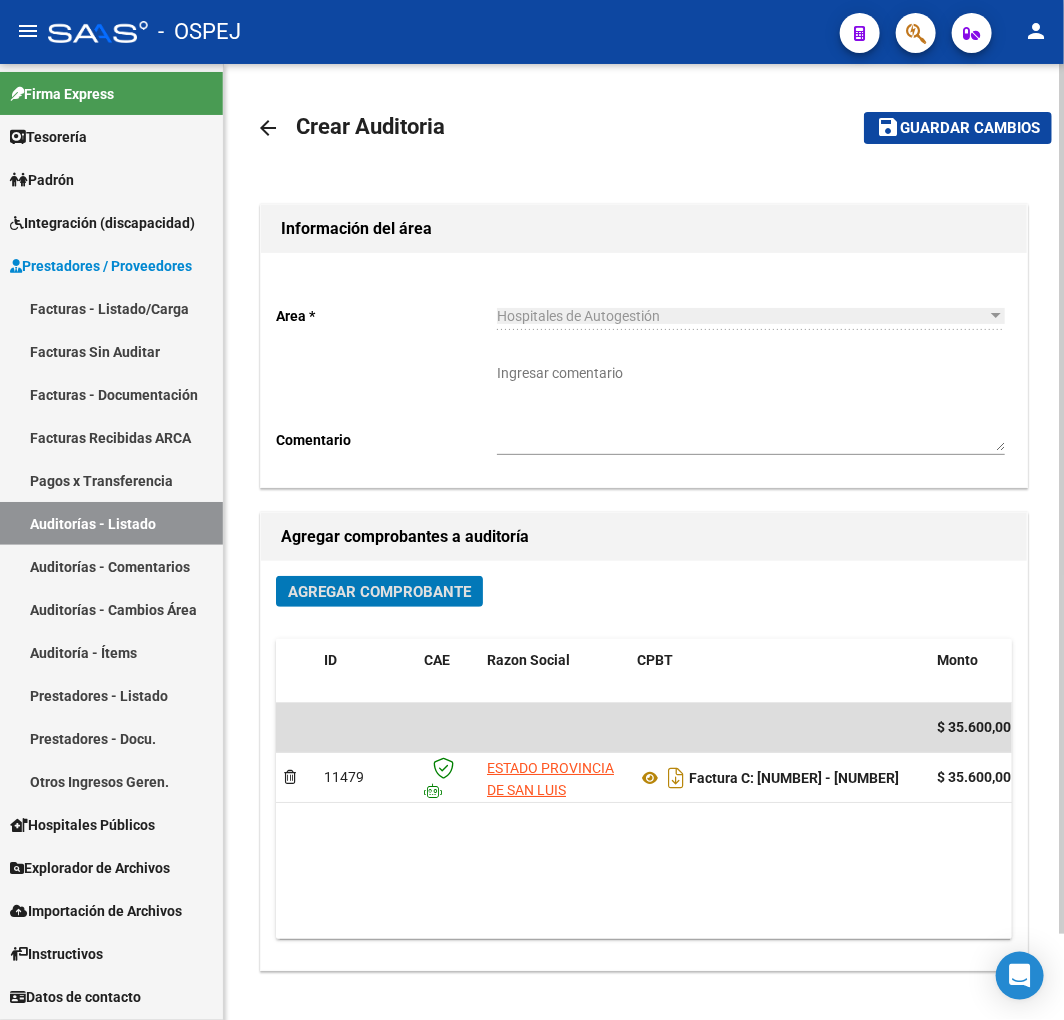 click on "Guardar cambios" 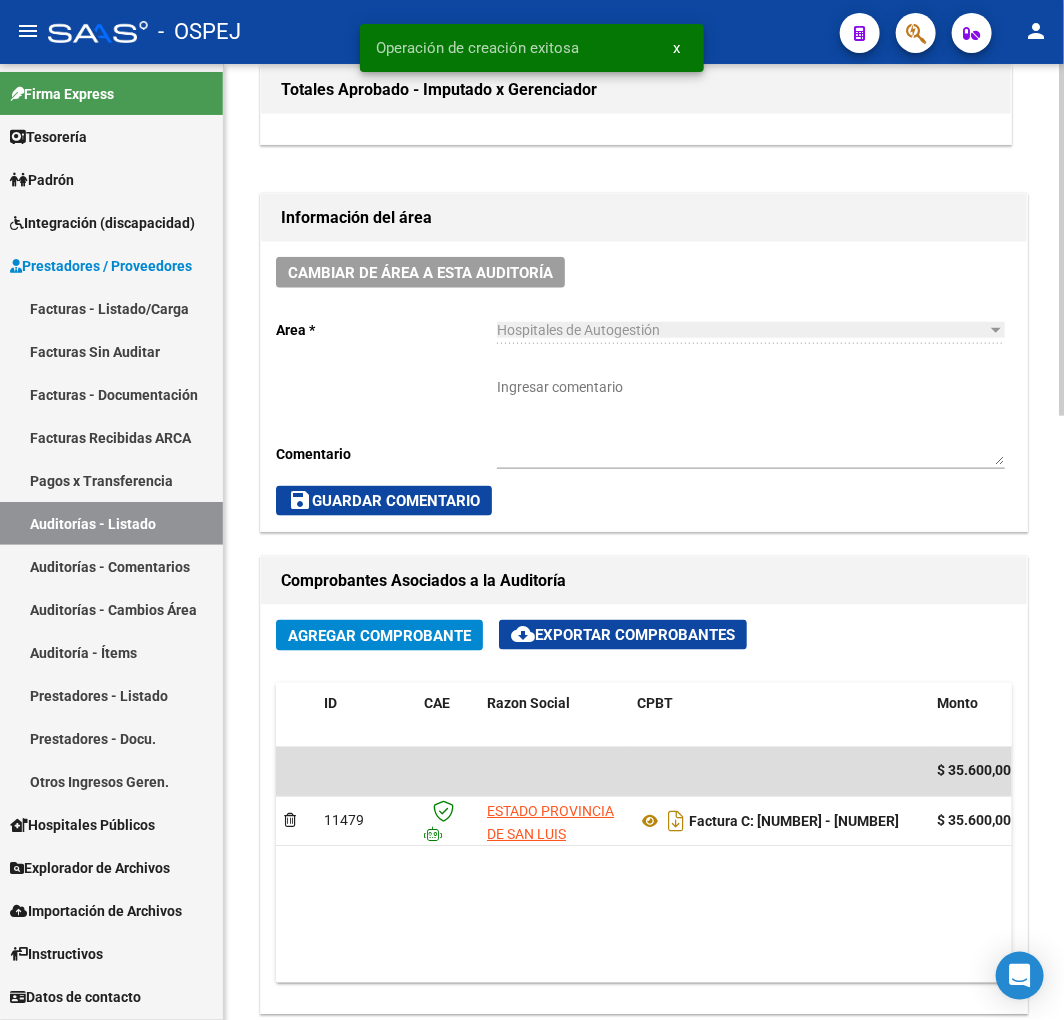 scroll, scrollTop: 1111, scrollLeft: 0, axis: vertical 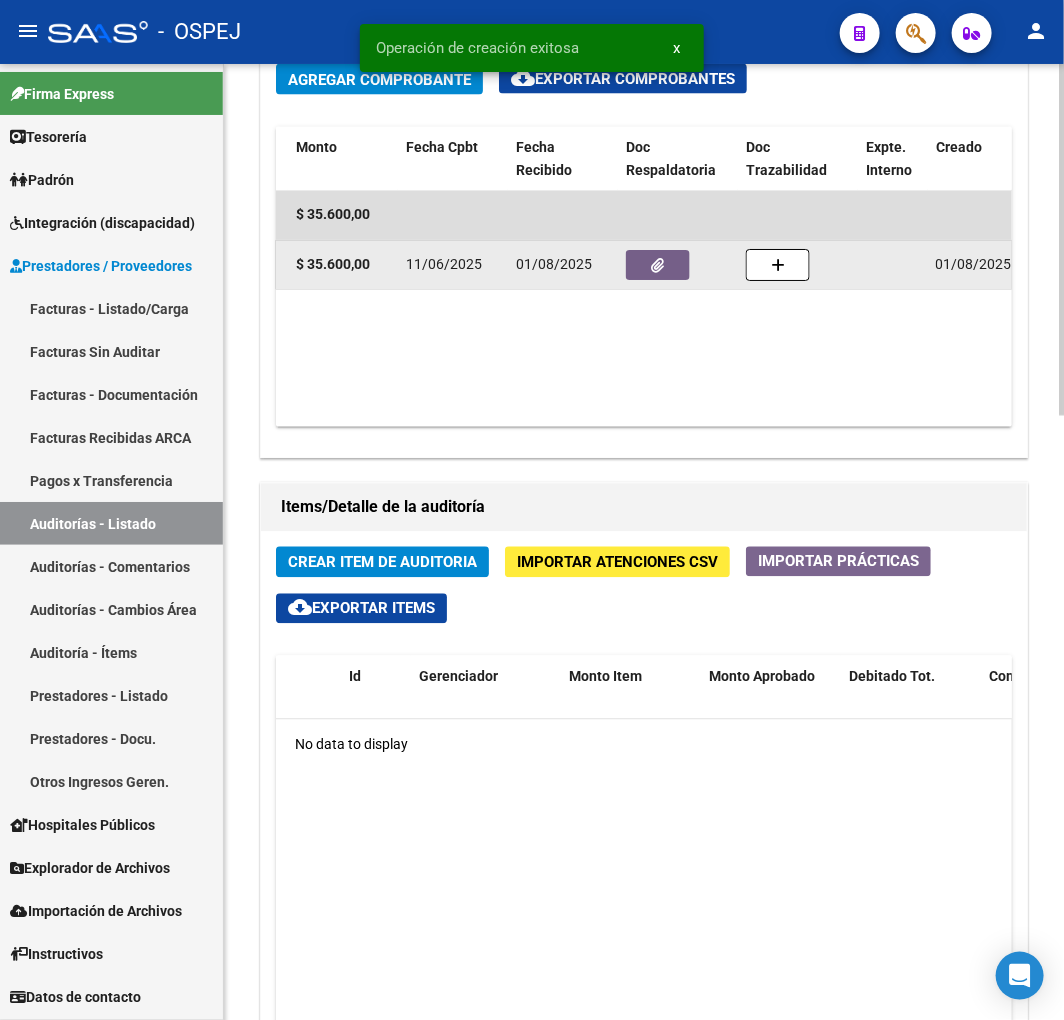 click 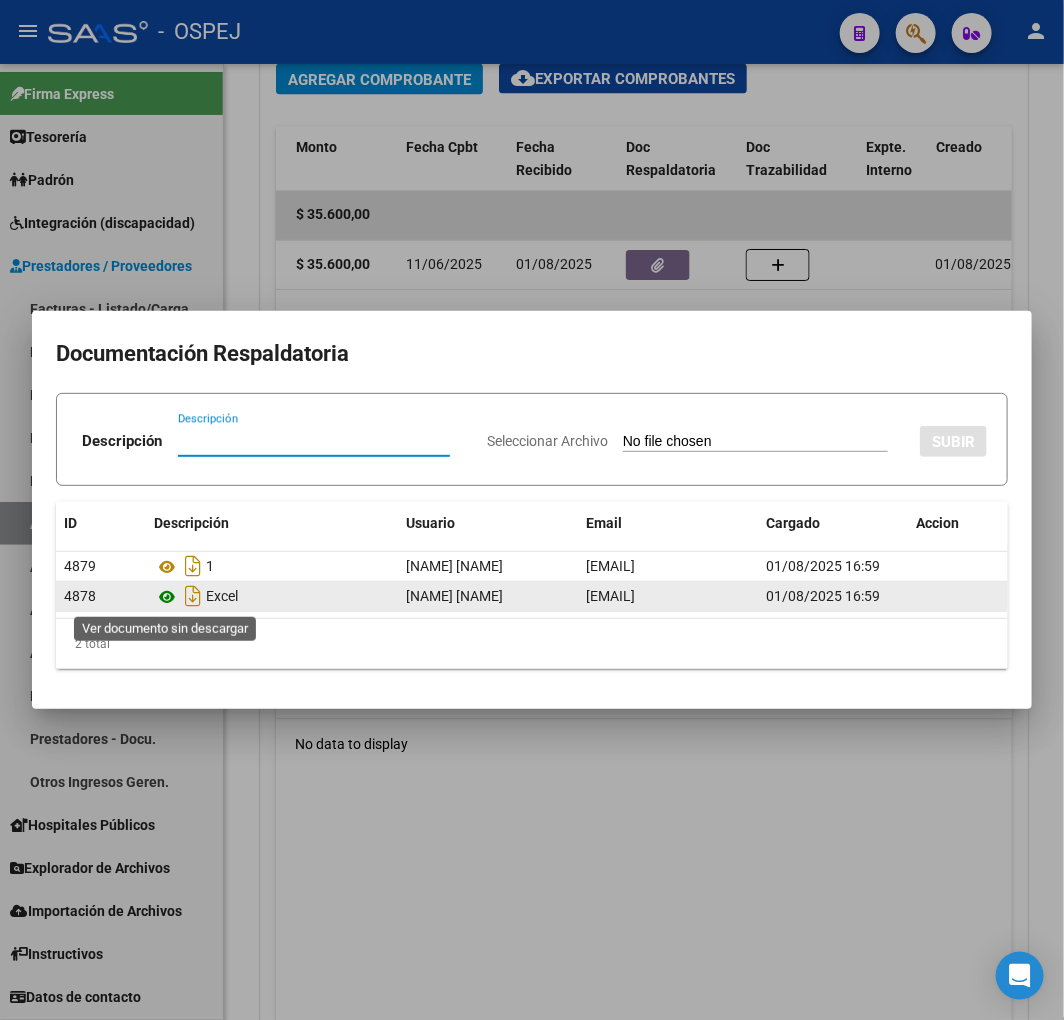 click 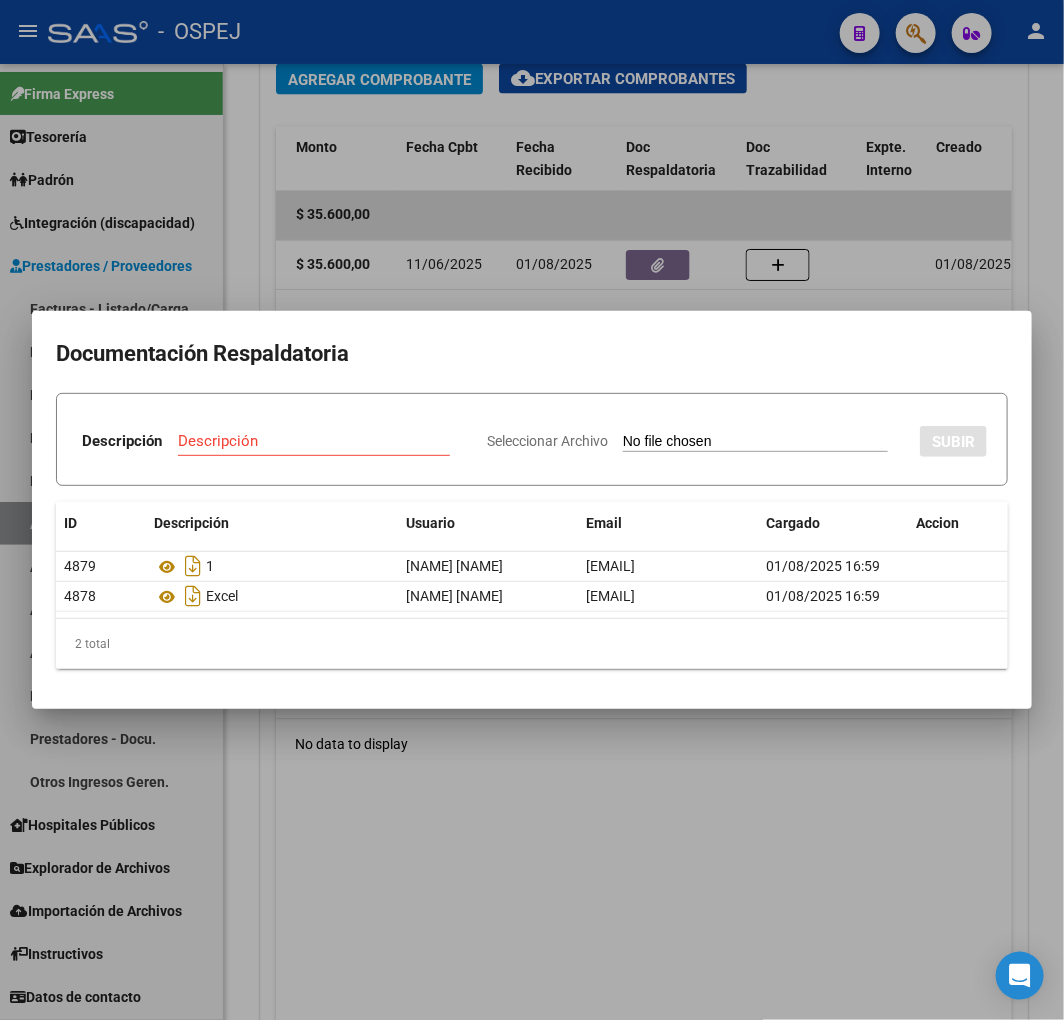 click at bounding box center (532, 510) 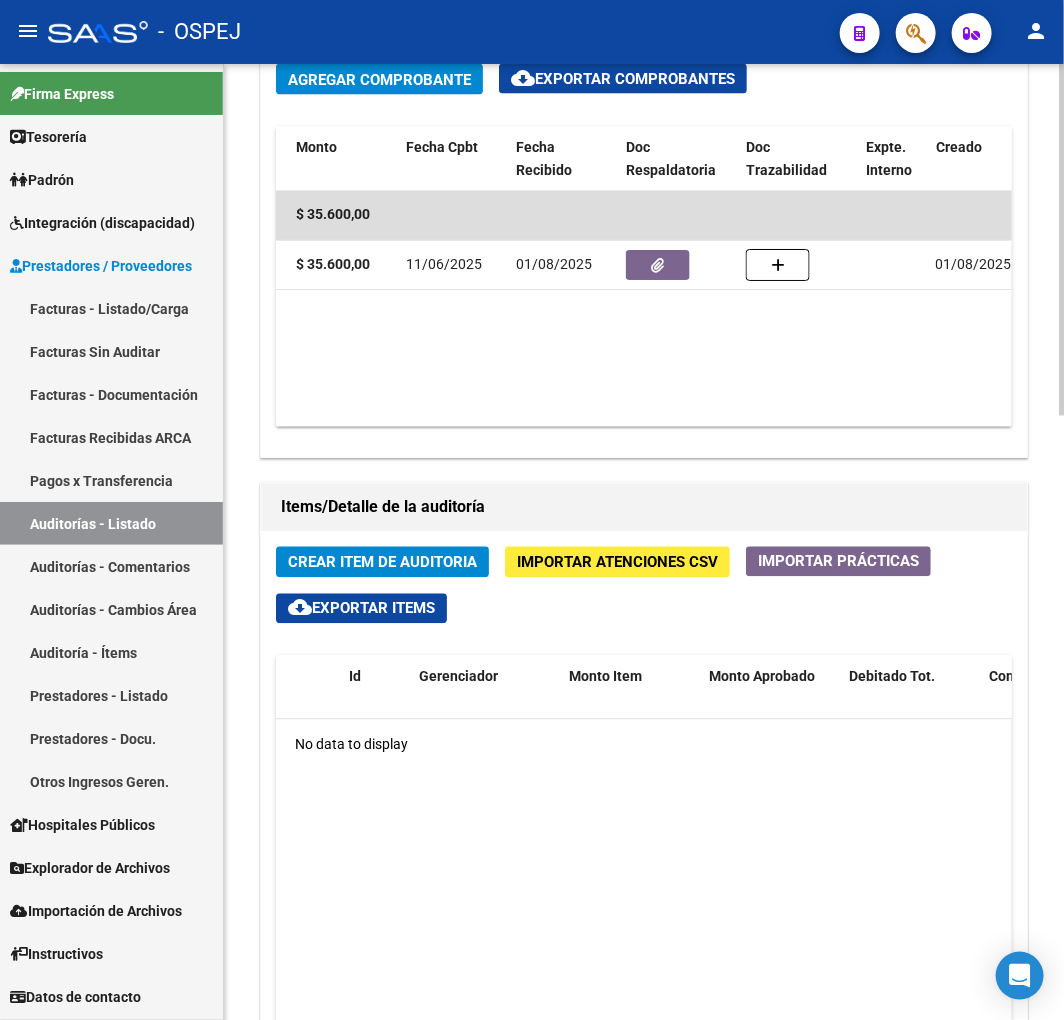 click on "Crear Item de Auditoria" 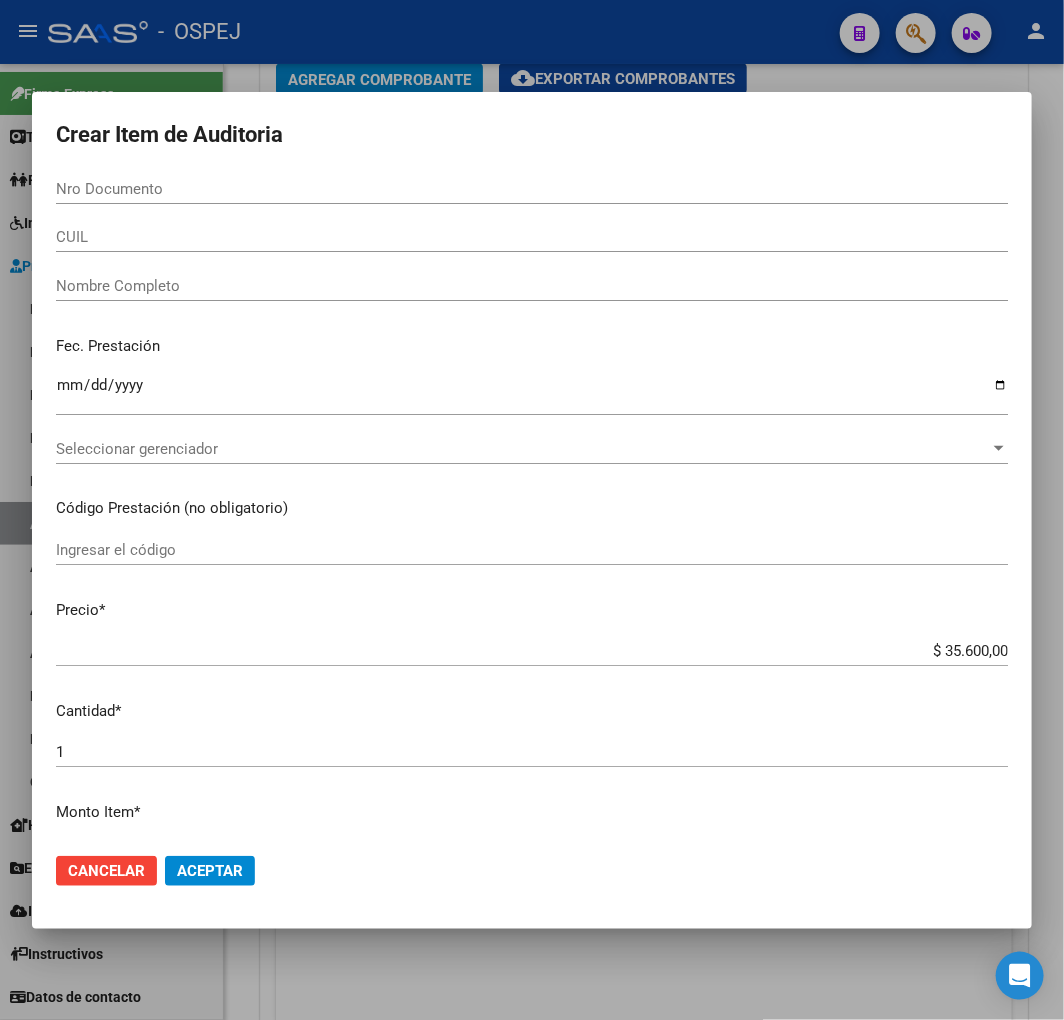click on "Nro Documento" at bounding box center [532, 189] 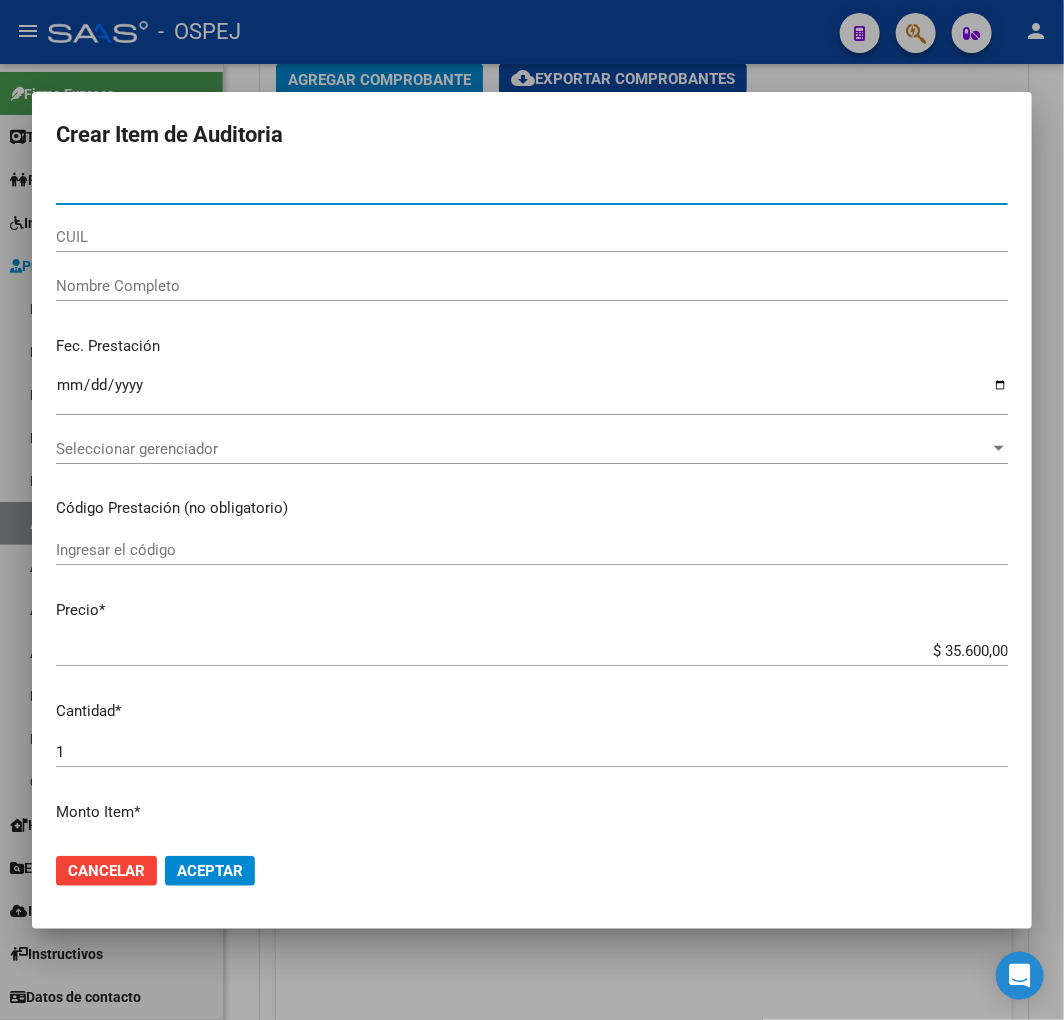 paste on "[NUMBER]" 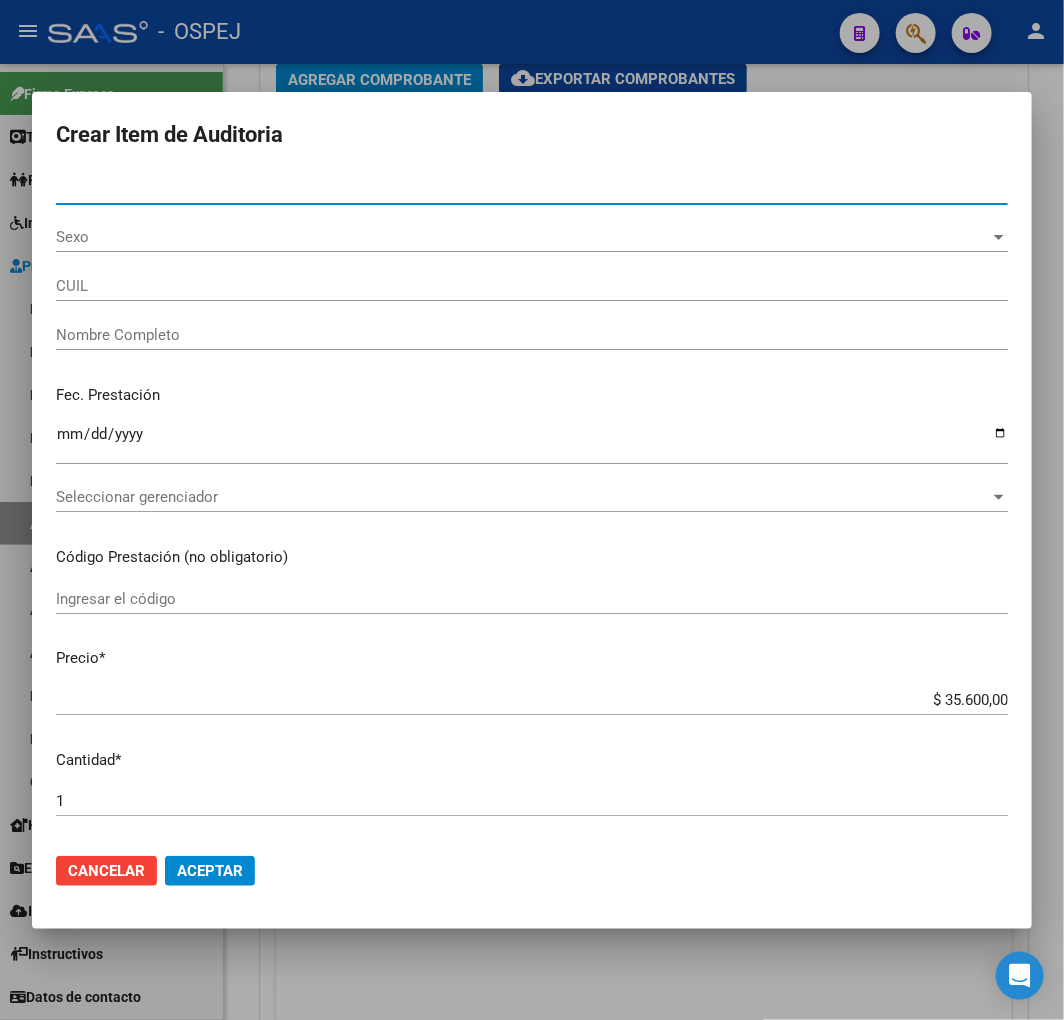 type on "[NUMBER]" 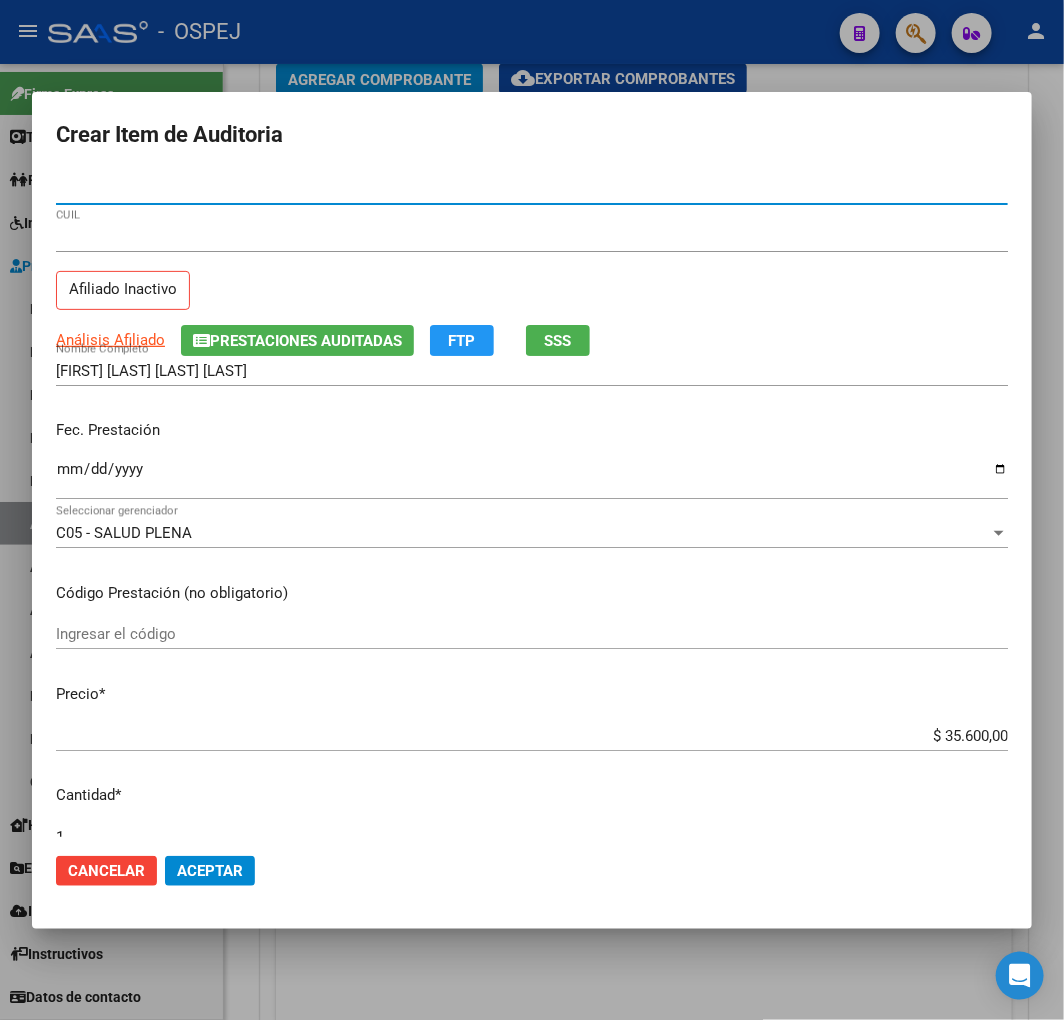 type on "[NUMBER]" 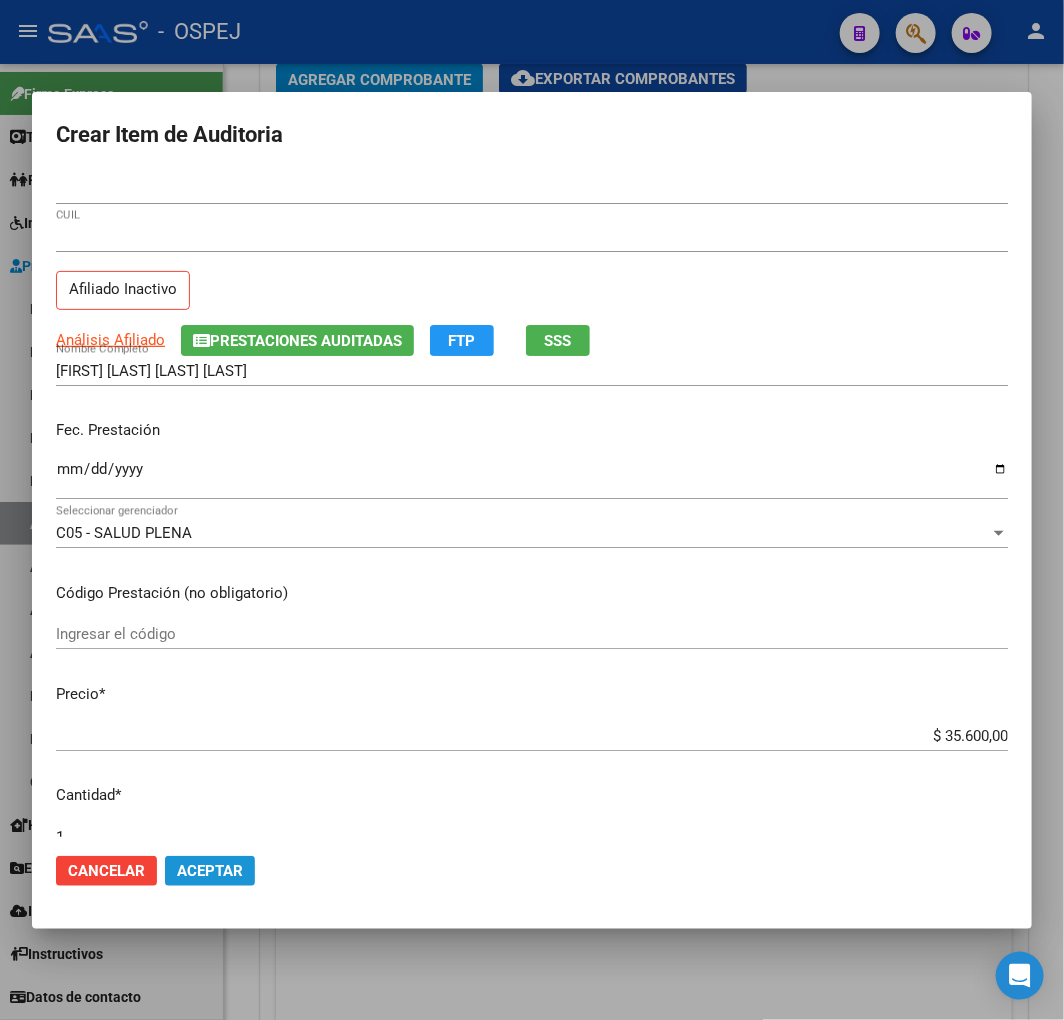 click on "Aceptar" 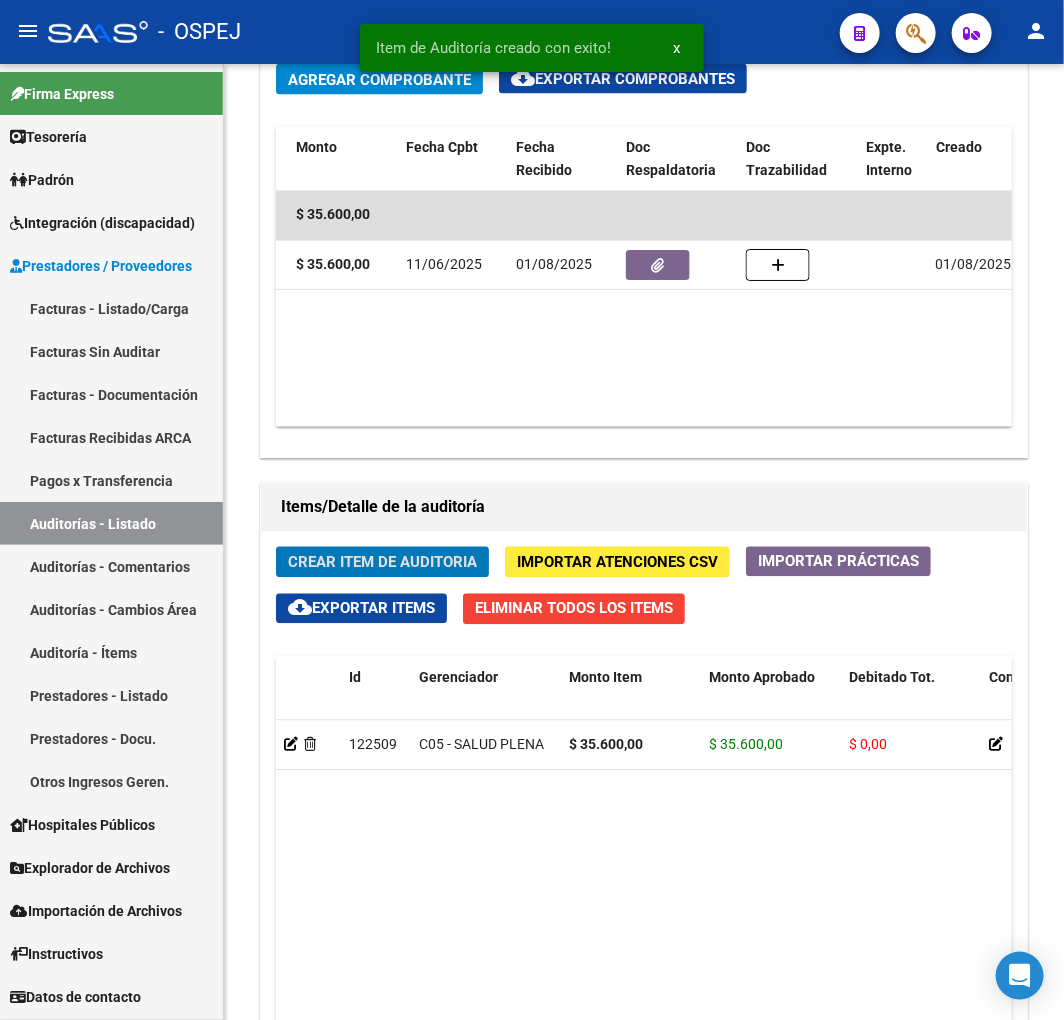 scroll, scrollTop: 1351, scrollLeft: 0, axis: vertical 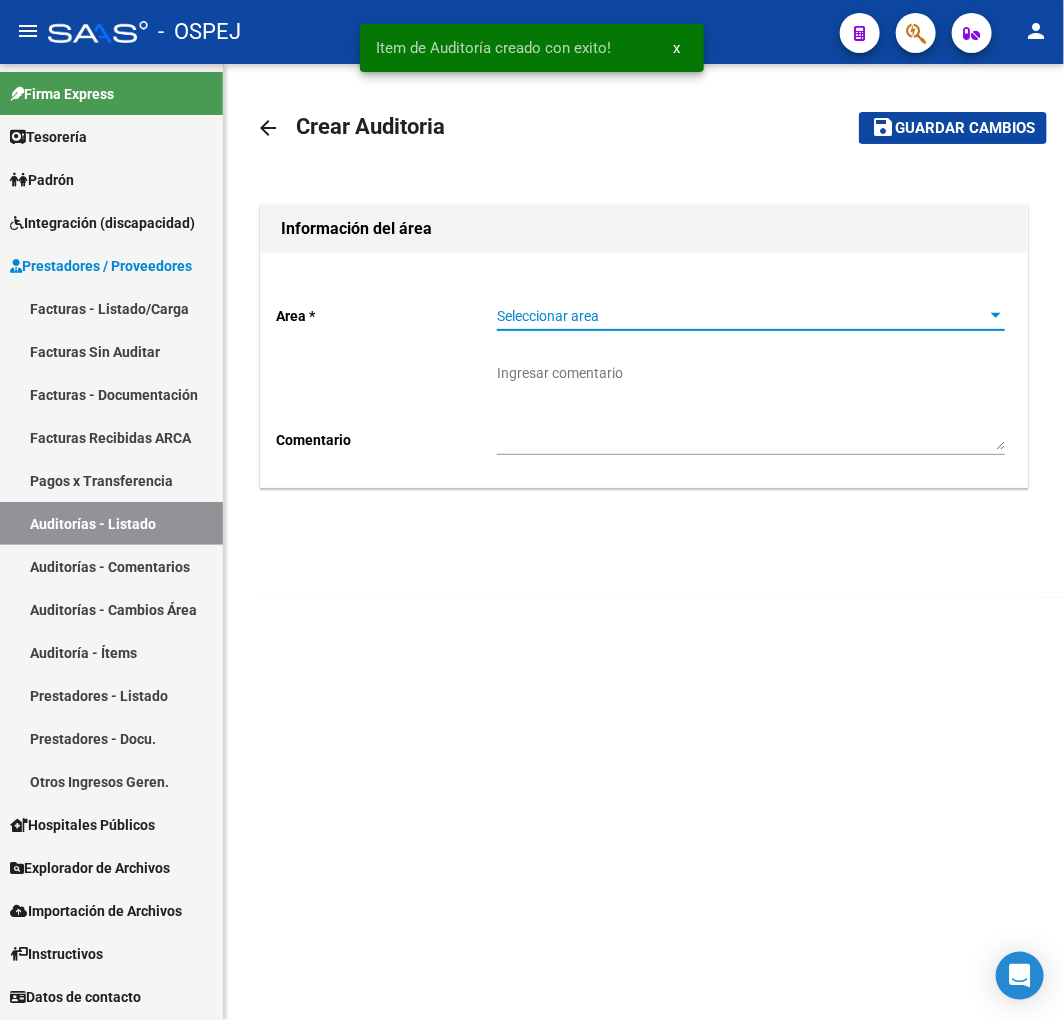 click on "Seleccionar area" at bounding box center (742, 316) 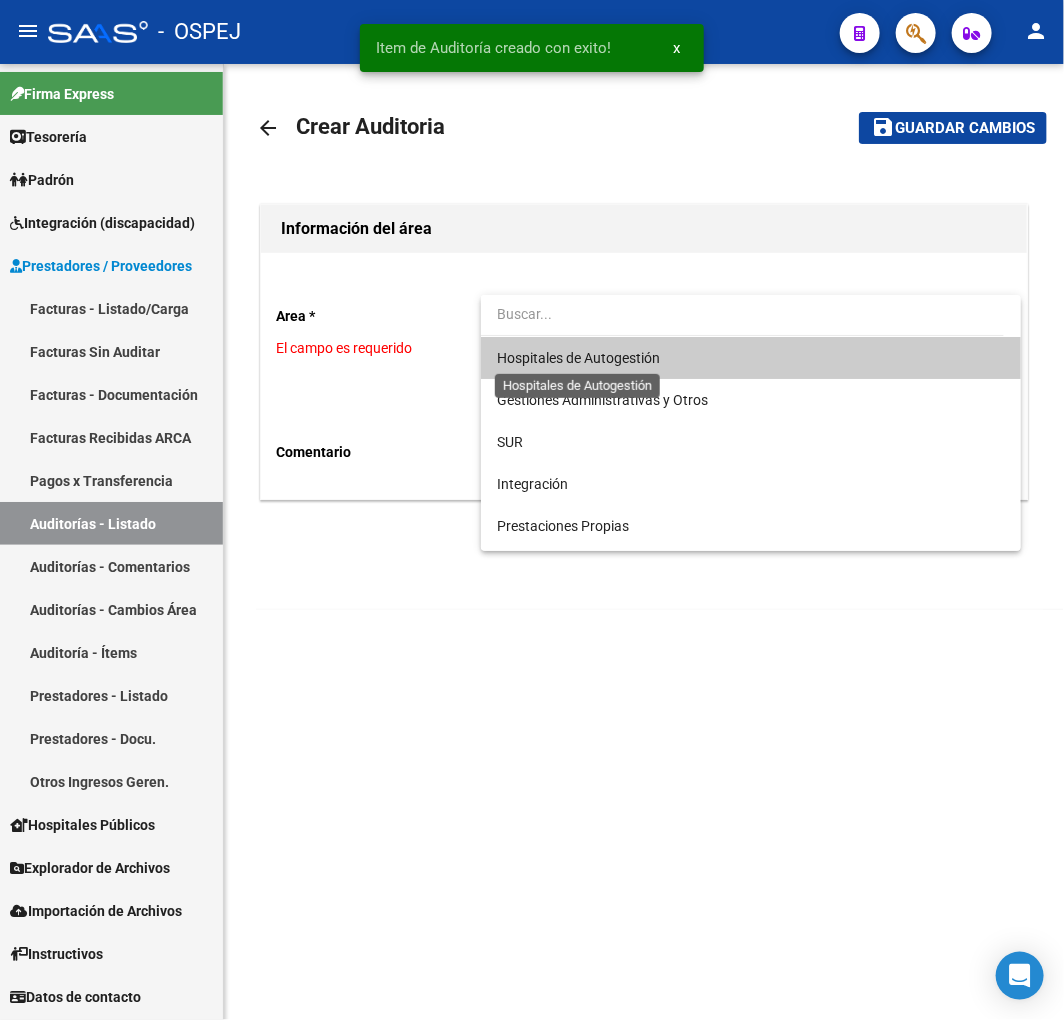 click on "Hospitales de Autogestión" at bounding box center (578, 358) 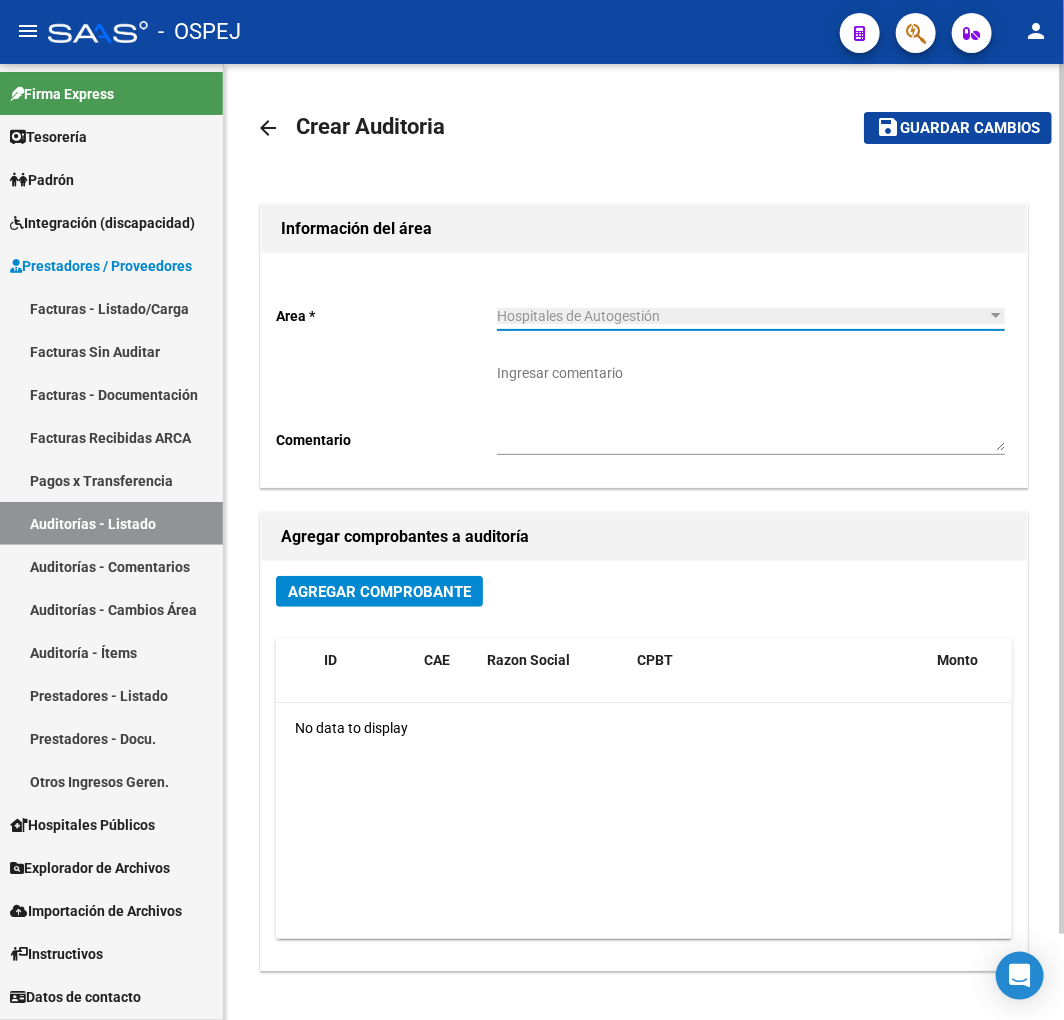 click on "Agregar Comprobante" 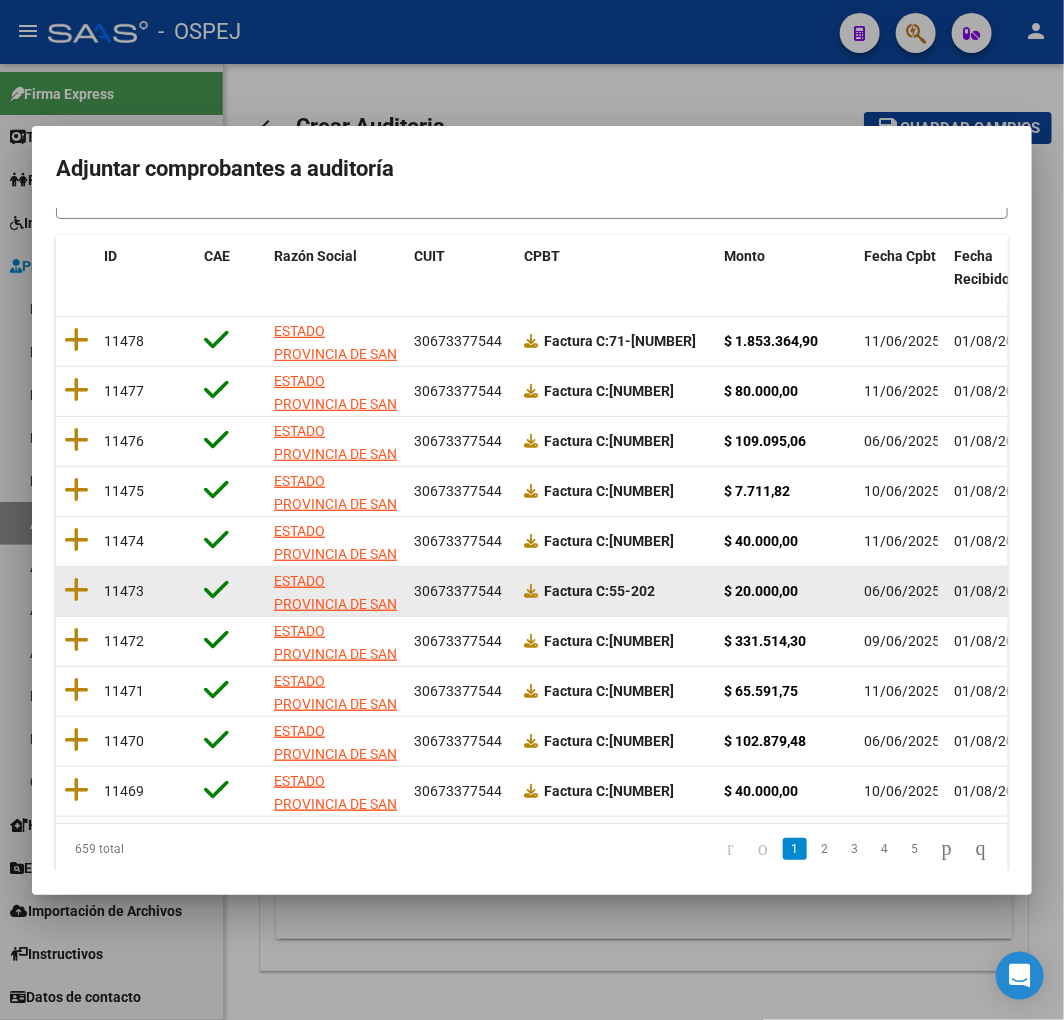 scroll, scrollTop: 252, scrollLeft: 0, axis: vertical 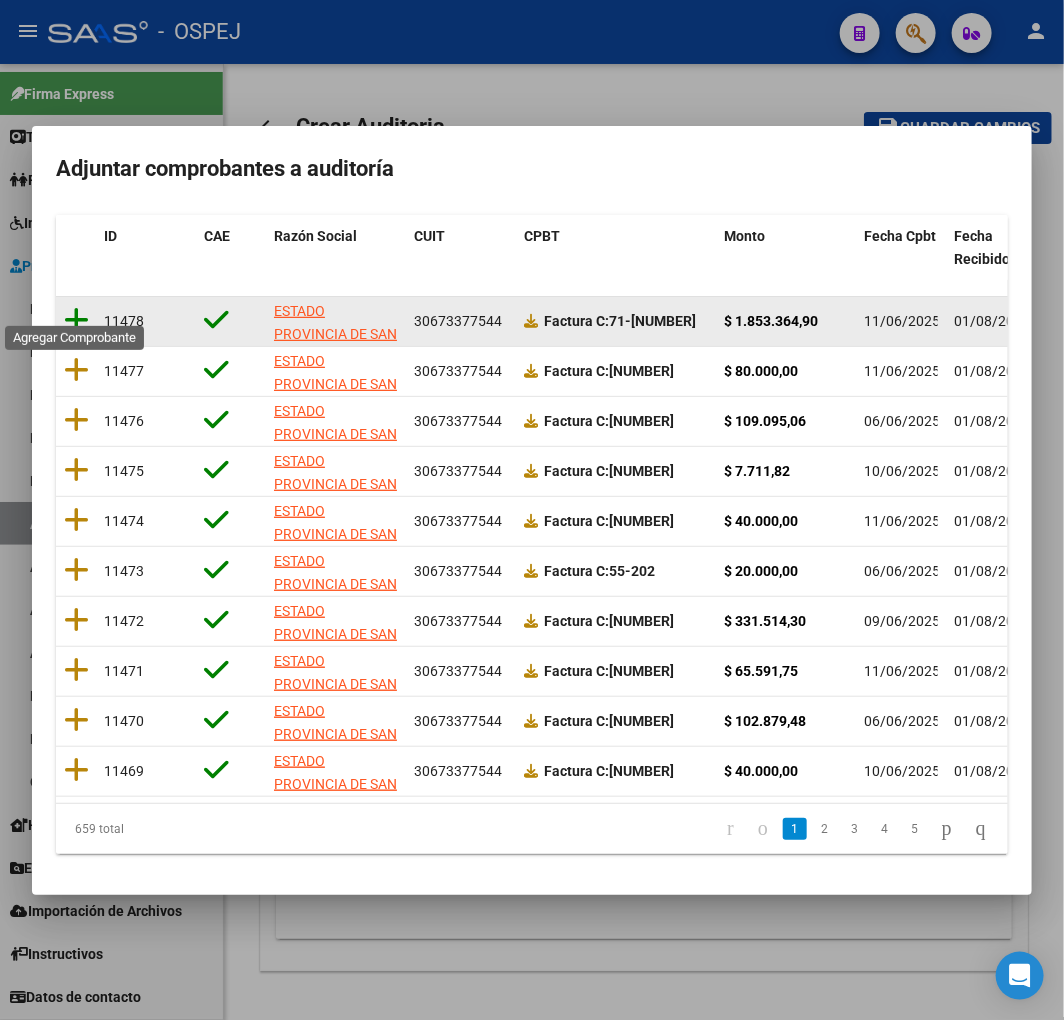 click 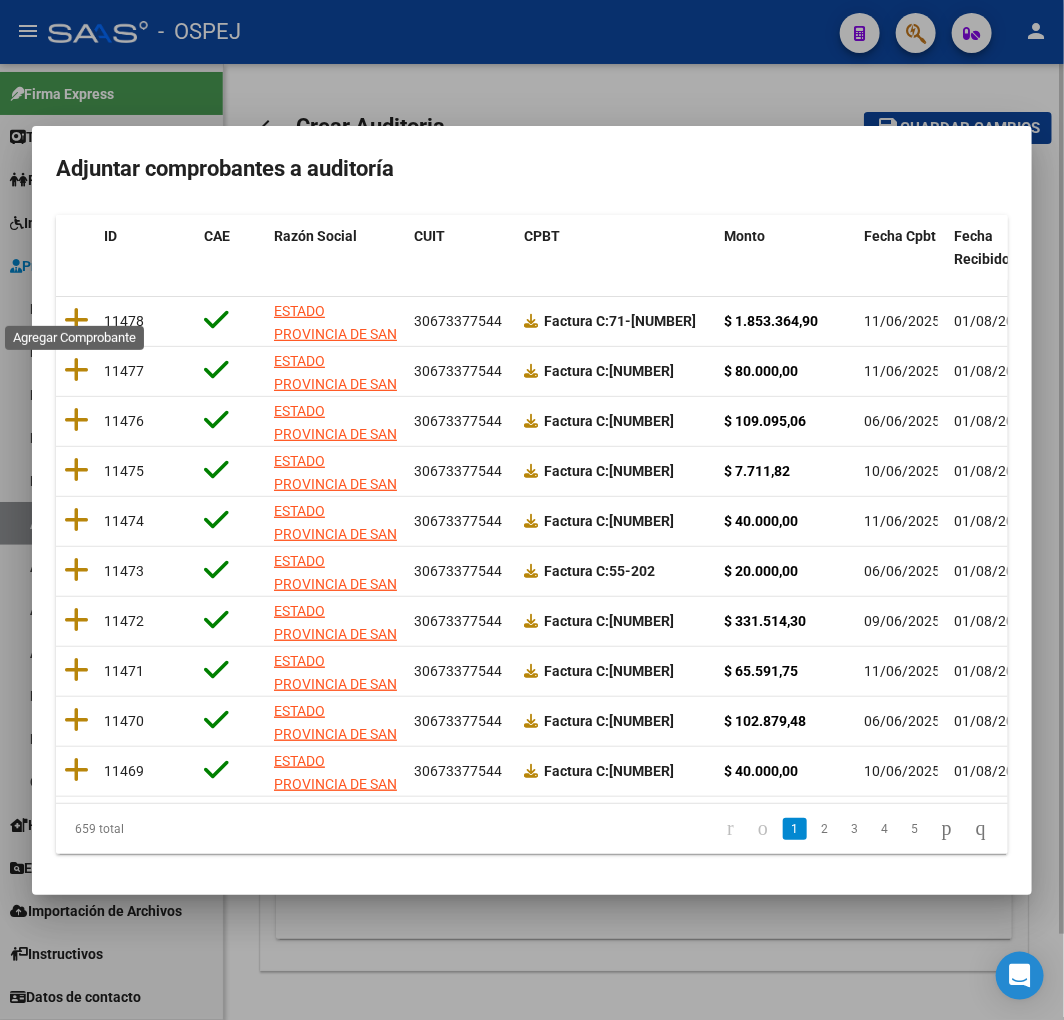 scroll, scrollTop: 0, scrollLeft: 0, axis: both 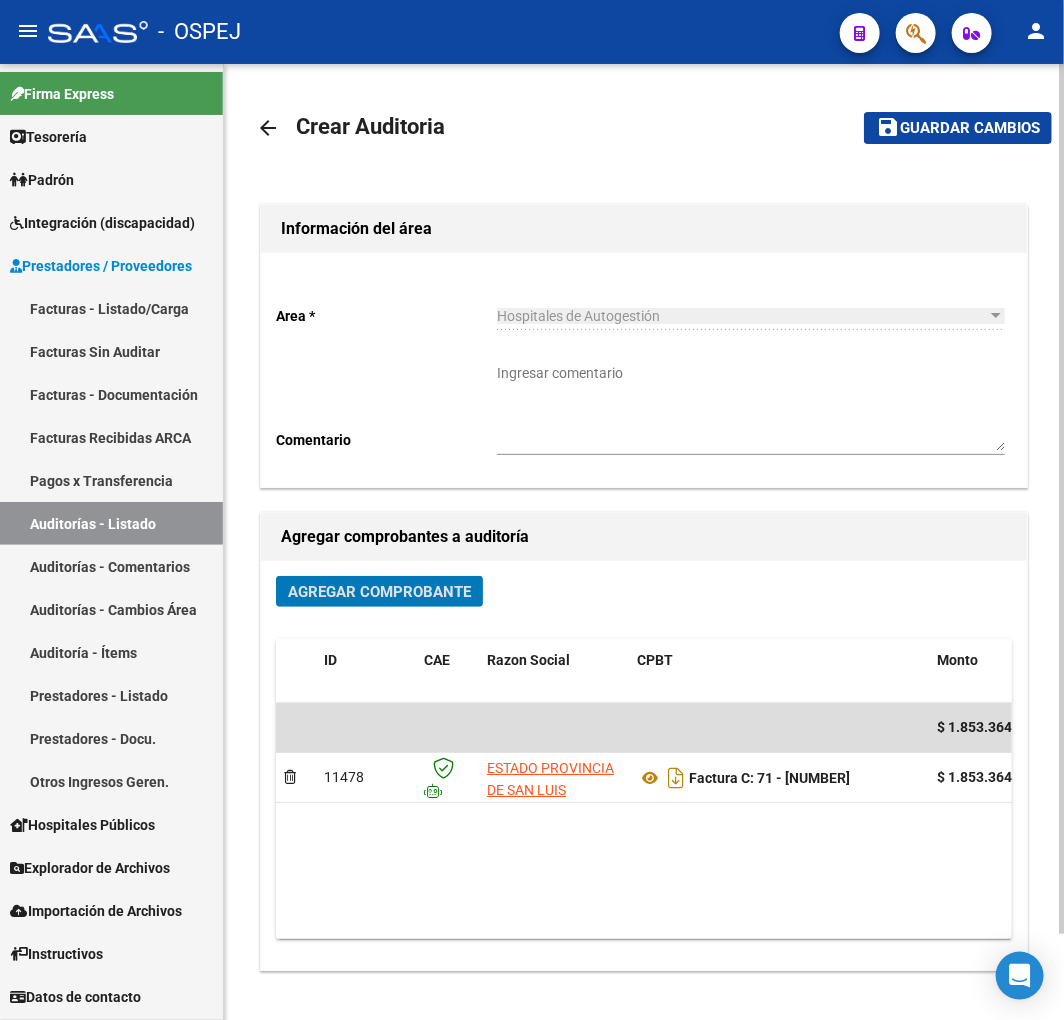 click on "save Guardar cambios" 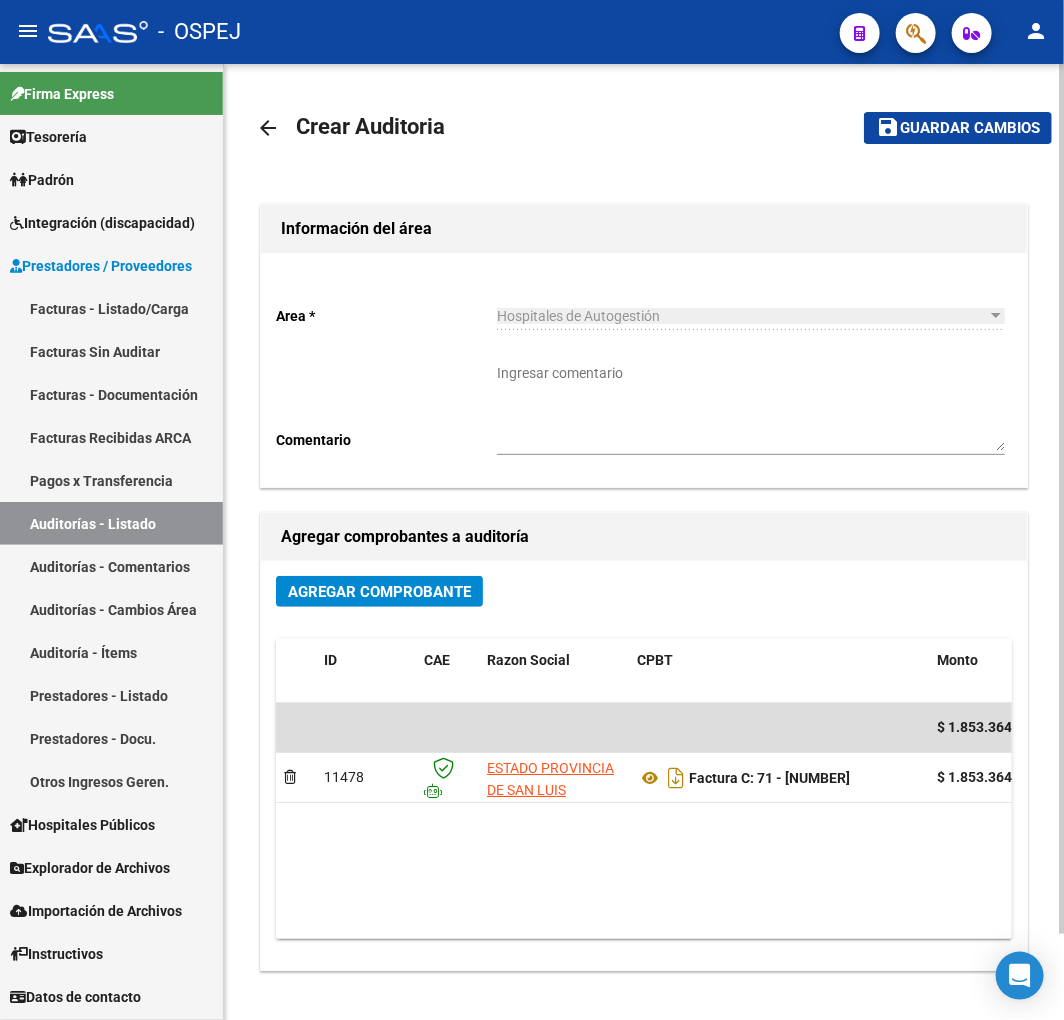 click on "save Guardar cambios" 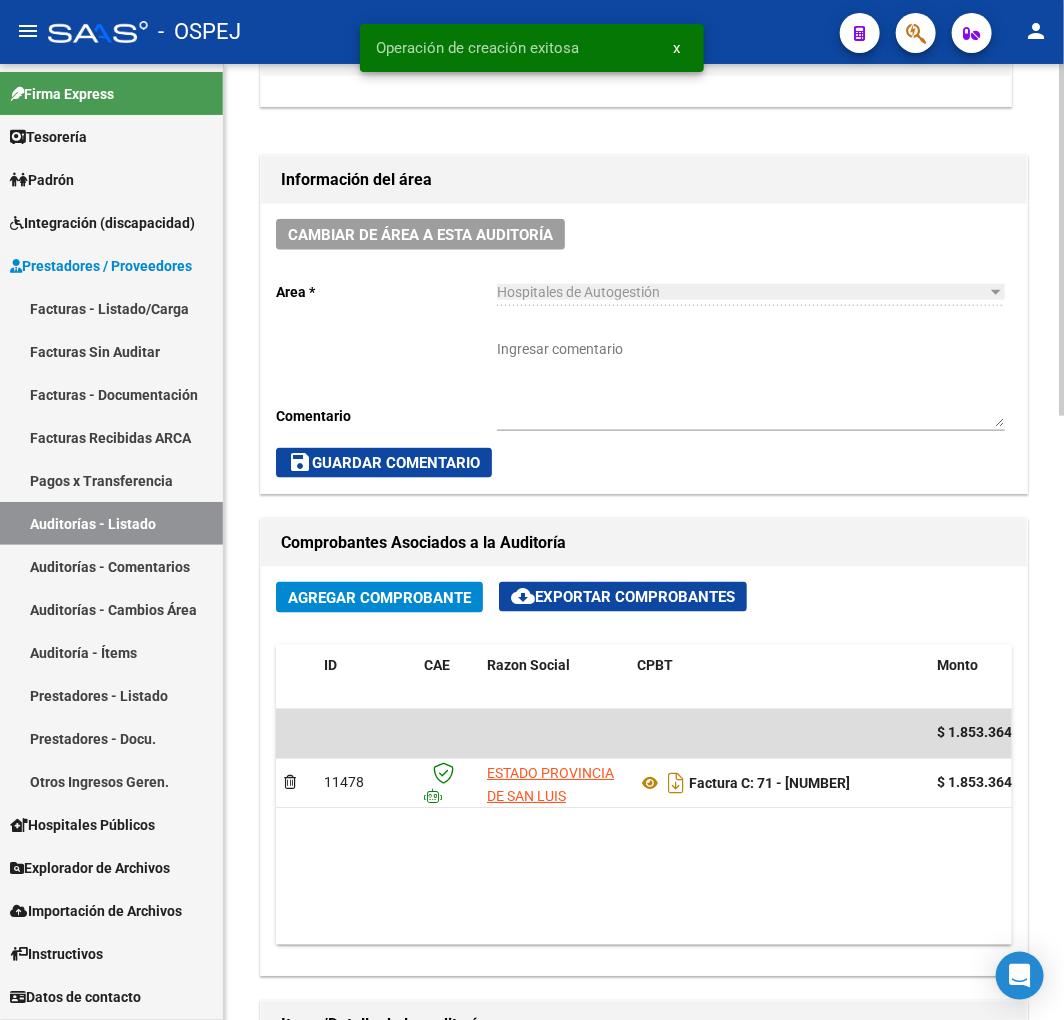 scroll, scrollTop: 1000, scrollLeft: 0, axis: vertical 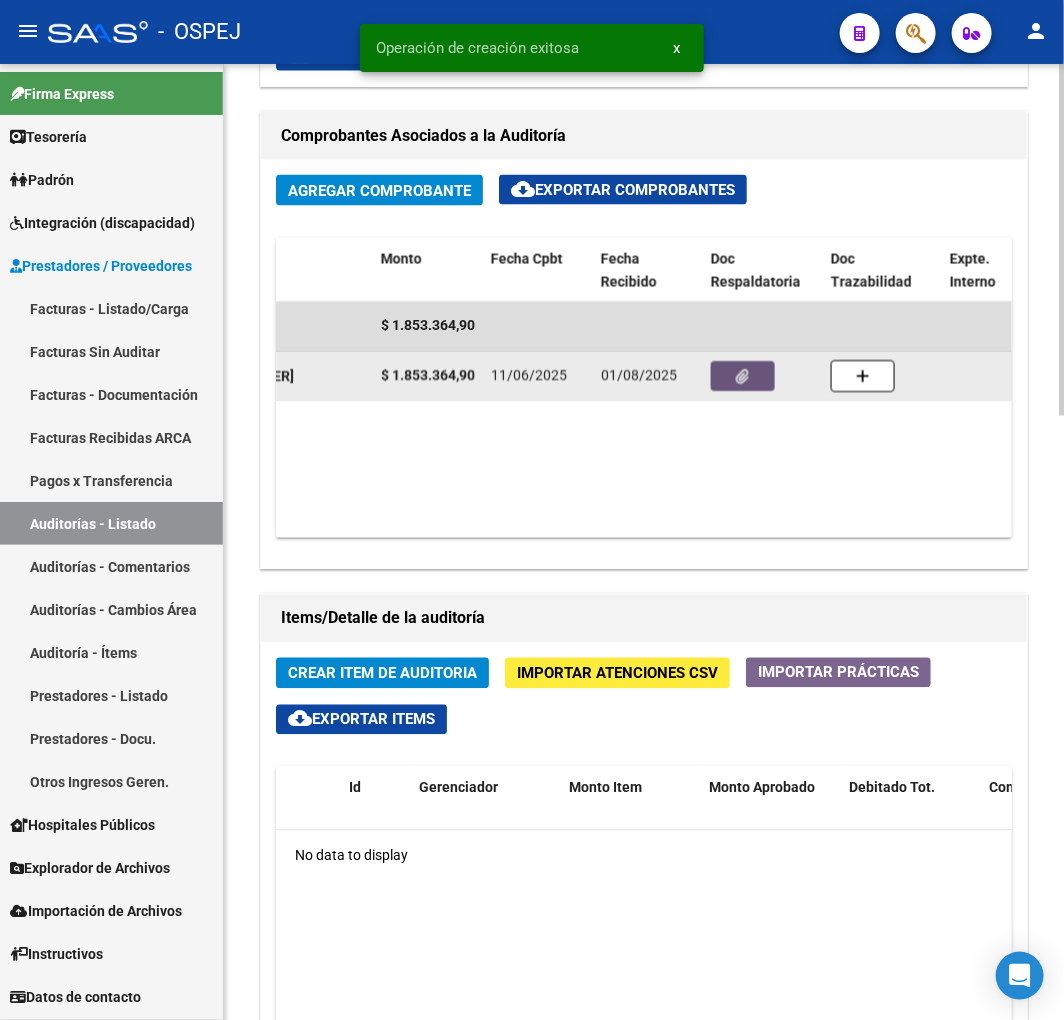 click 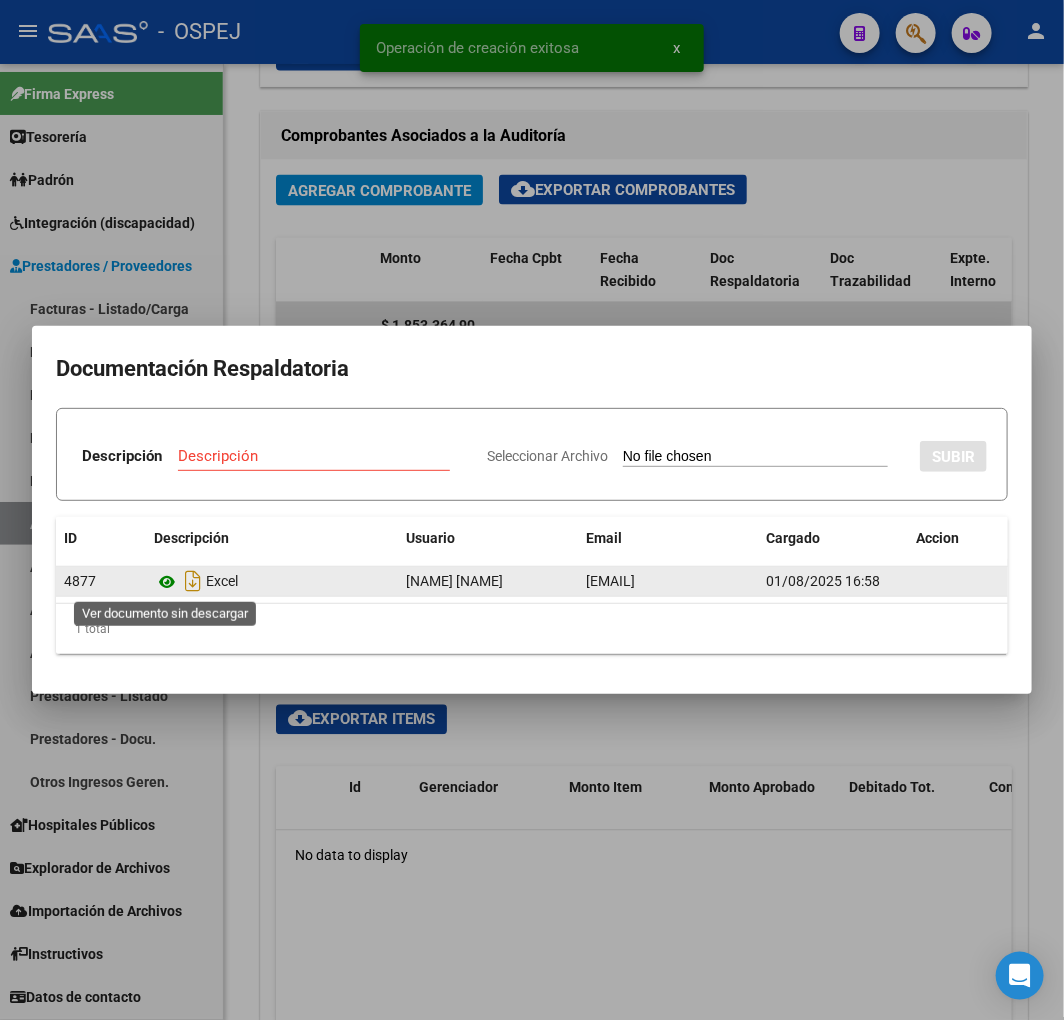 click 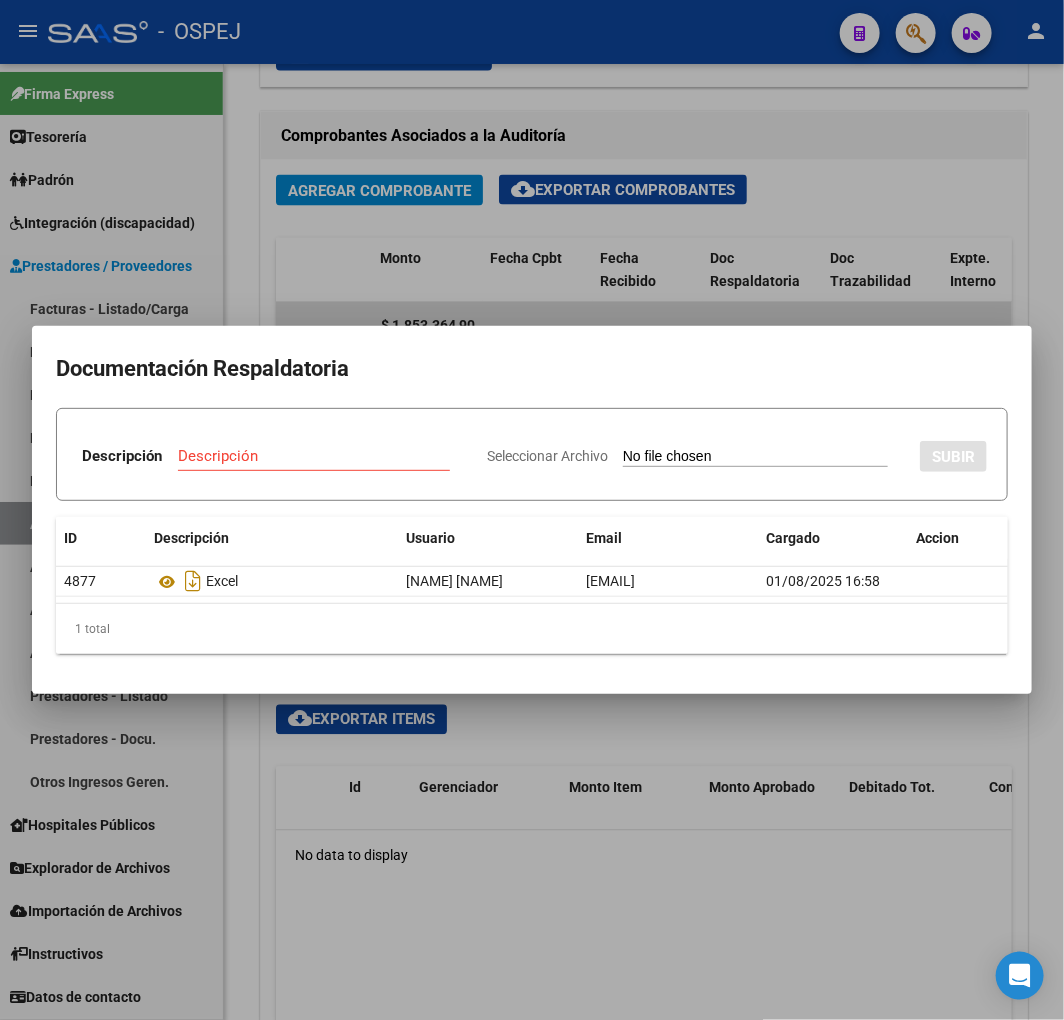 click at bounding box center [532, 510] 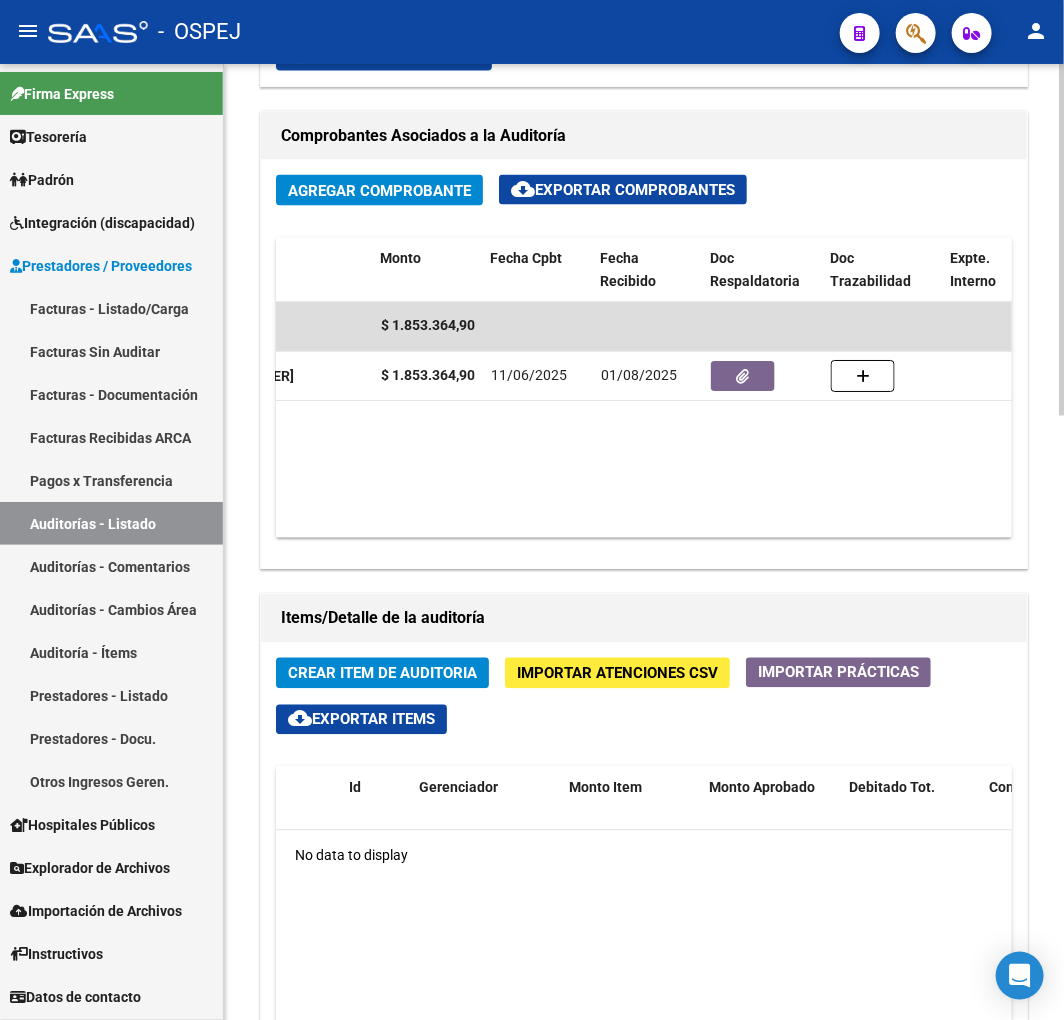 click on "Crear Item de Auditoria" 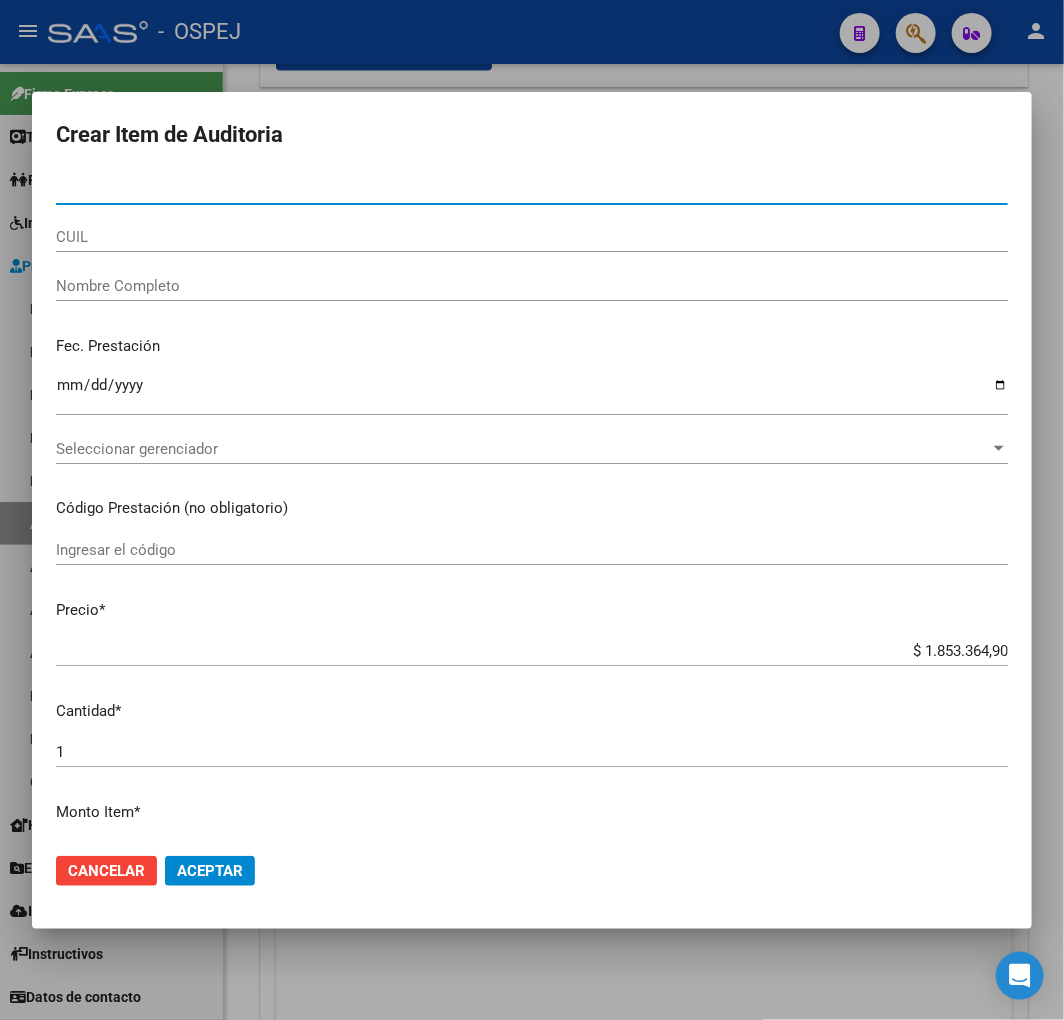 paste on "54162674" 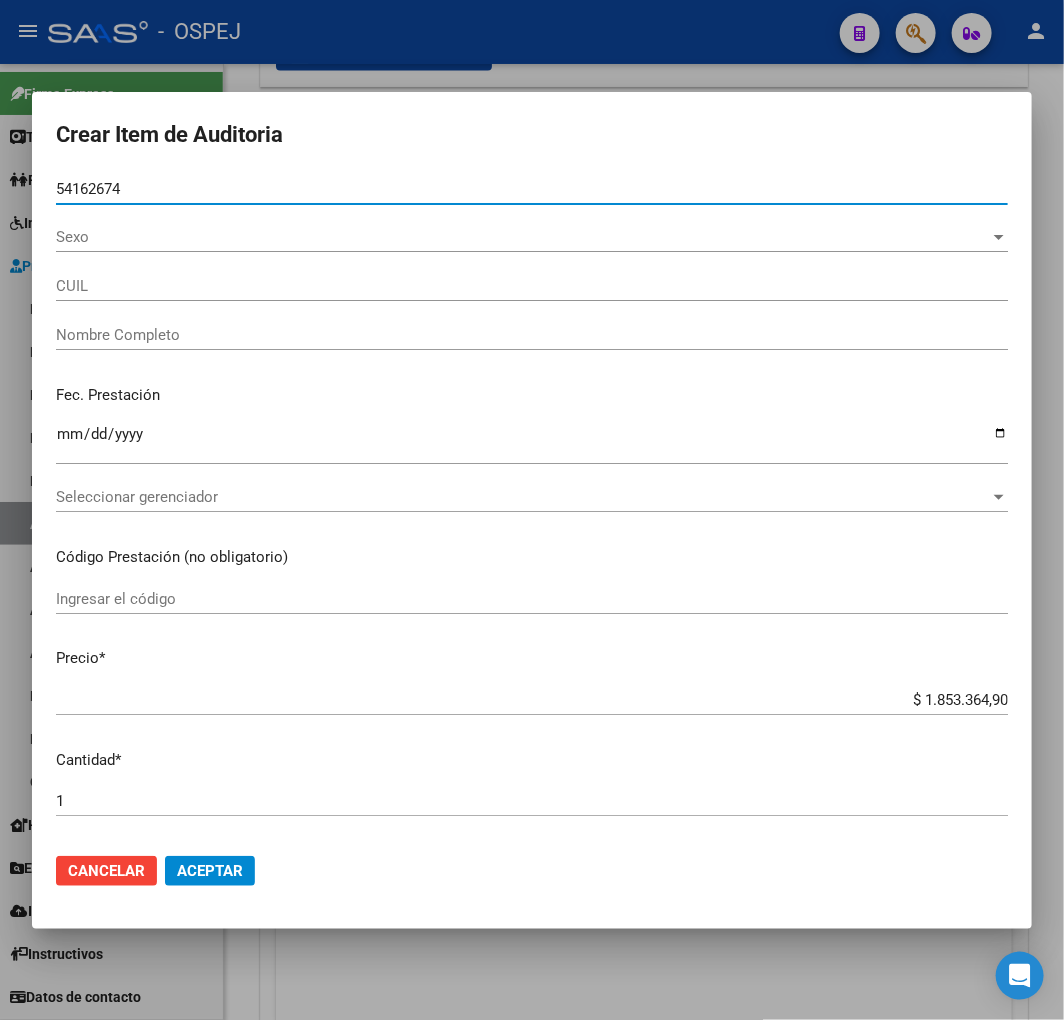 type on "20541626744" 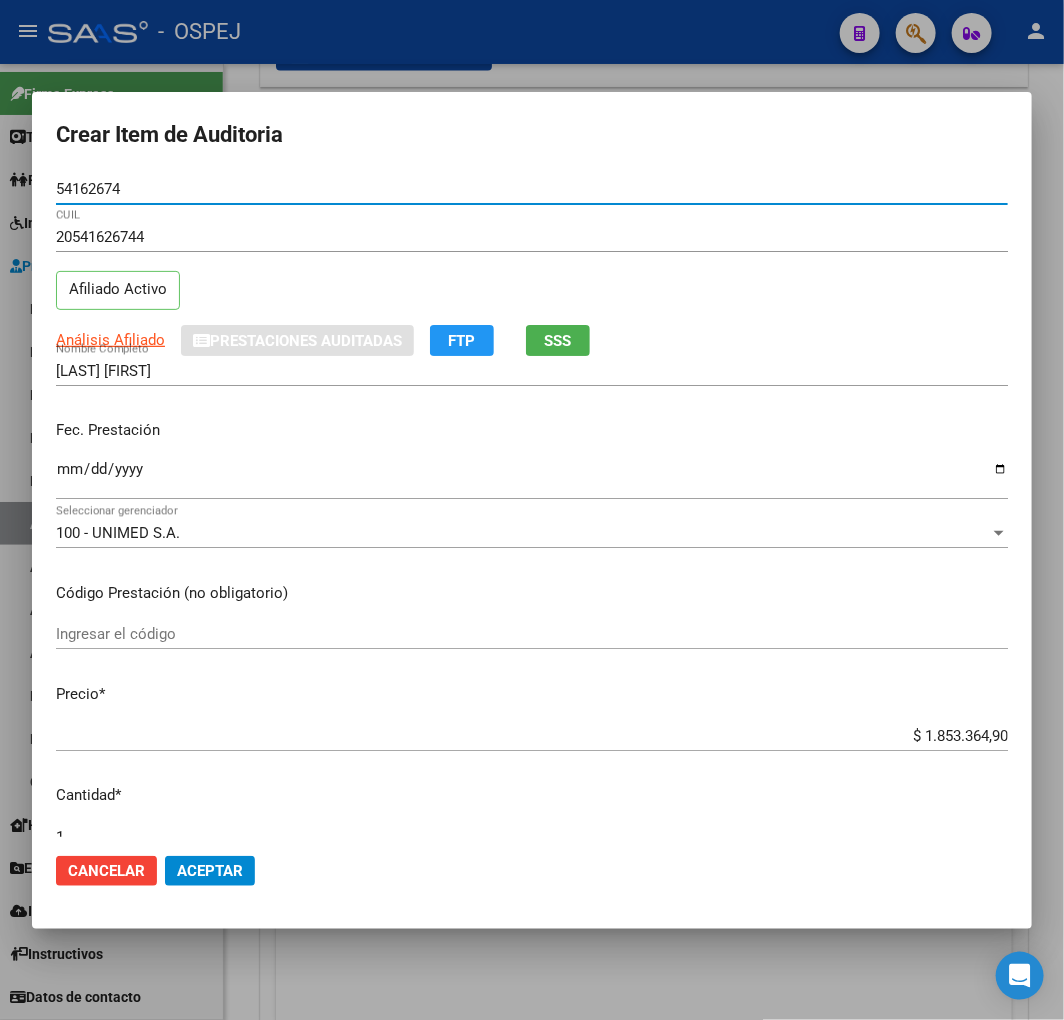 type on "54162674" 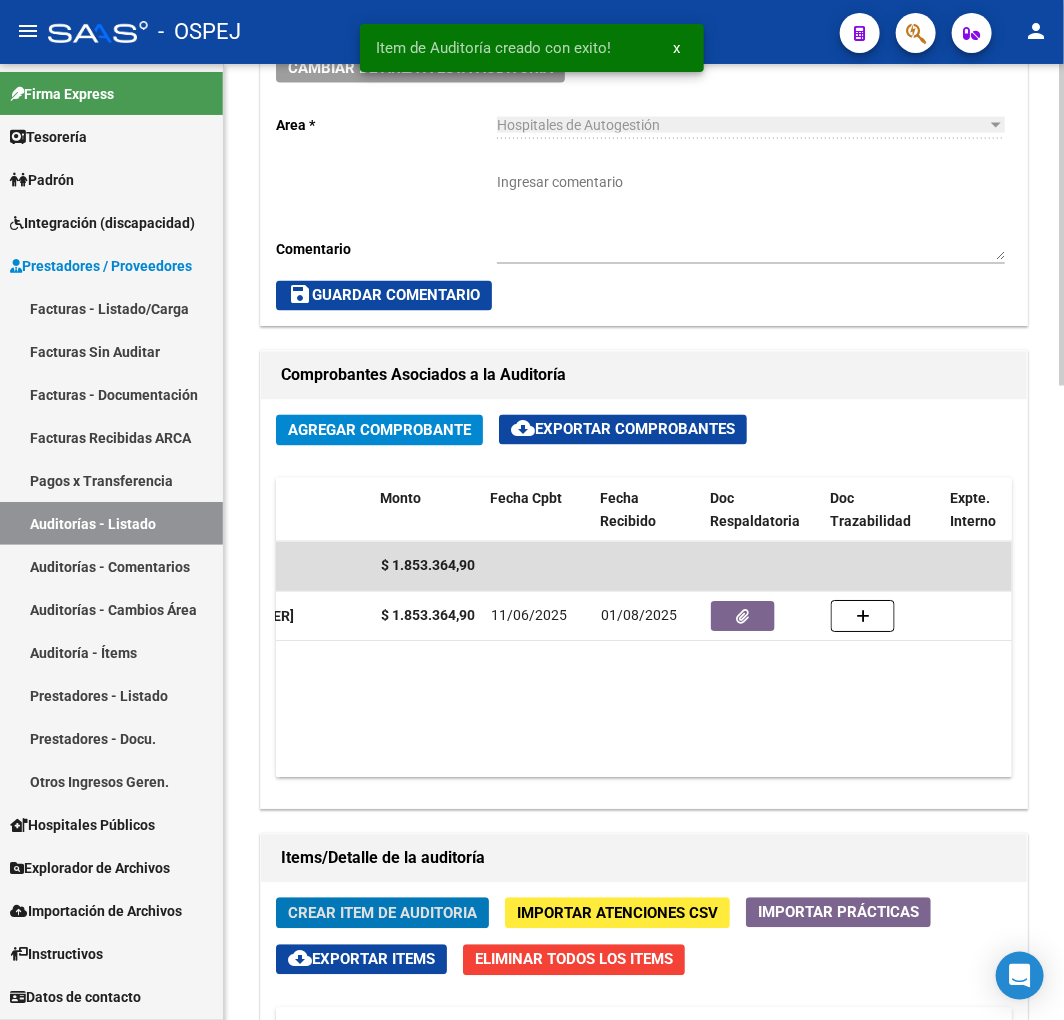 scroll, scrollTop: 1240, scrollLeft: 0, axis: vertical 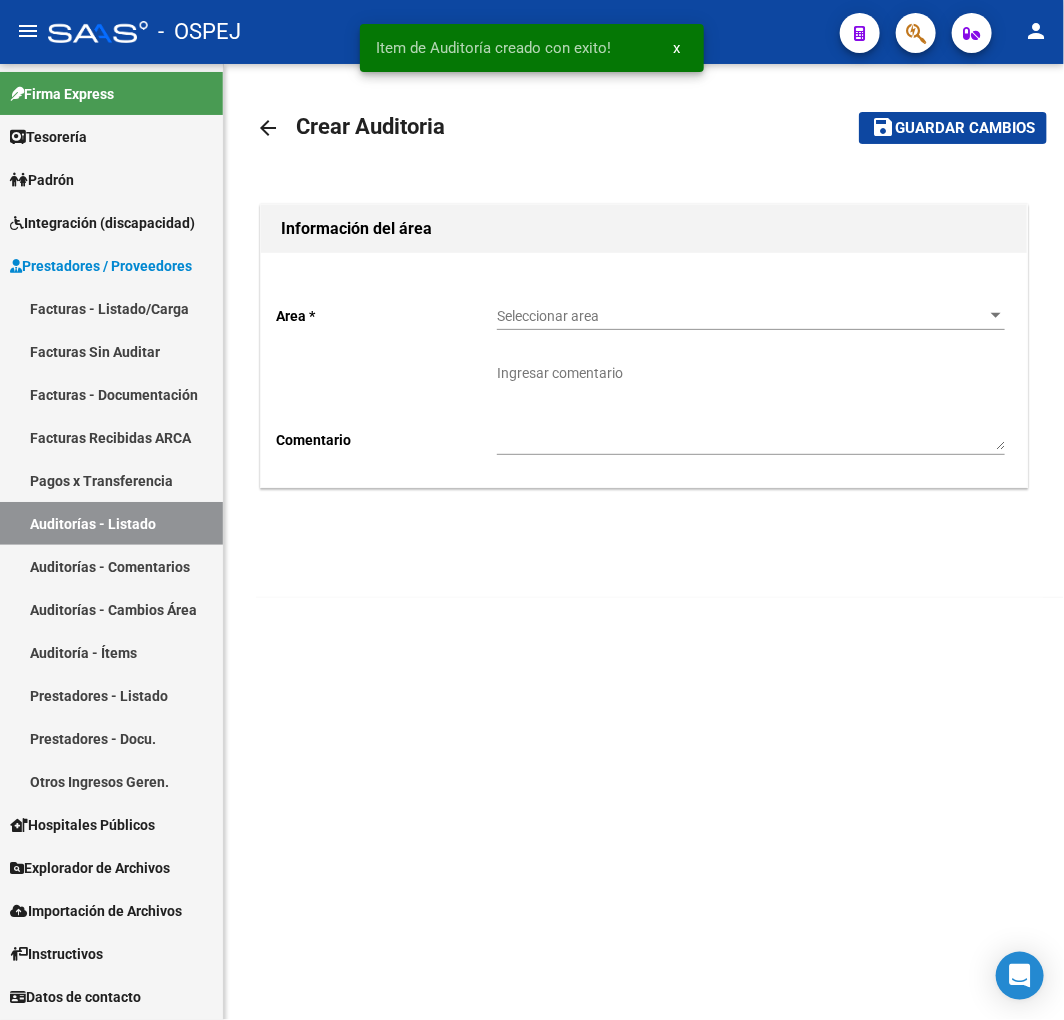click on "Seleccionar area Seleccionar area" 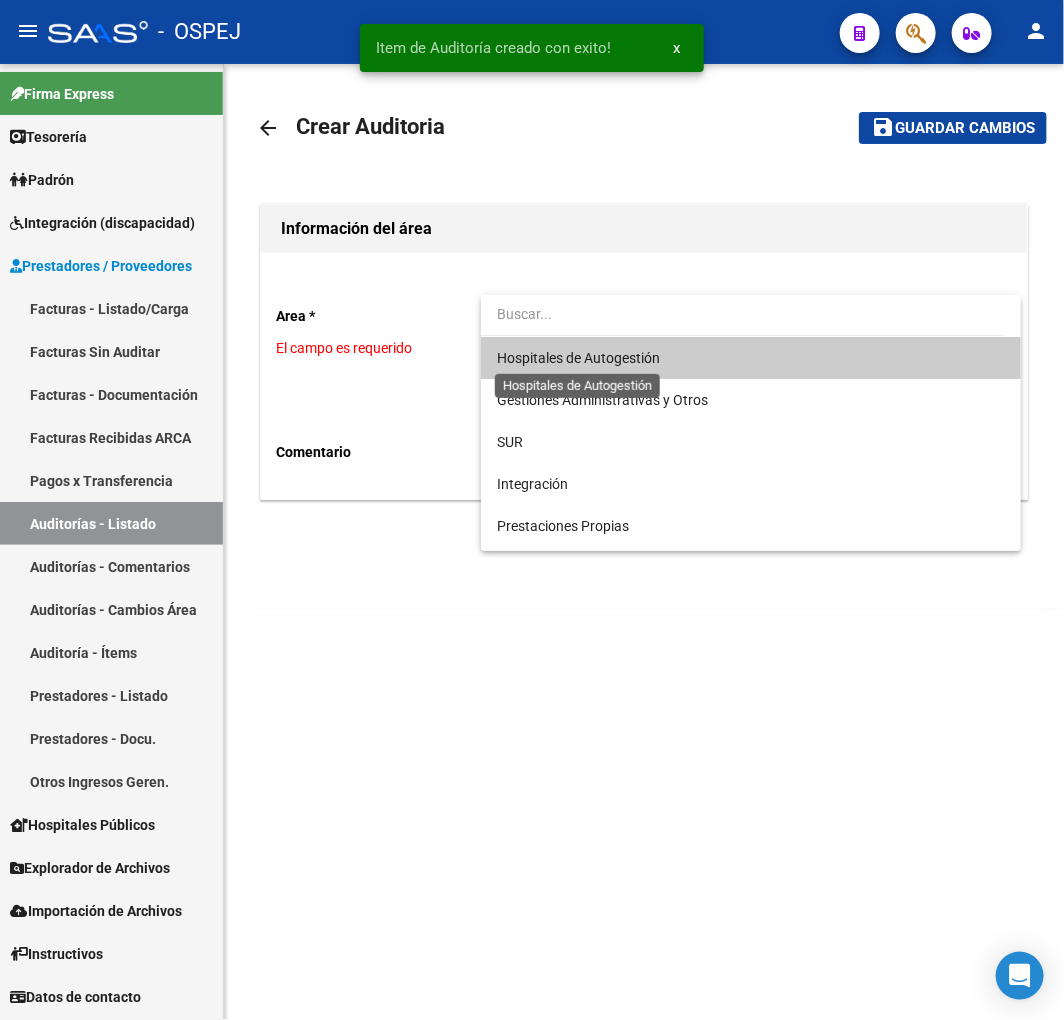 click on "Hospitales de Autogestión" at bounding box center [578, 358] 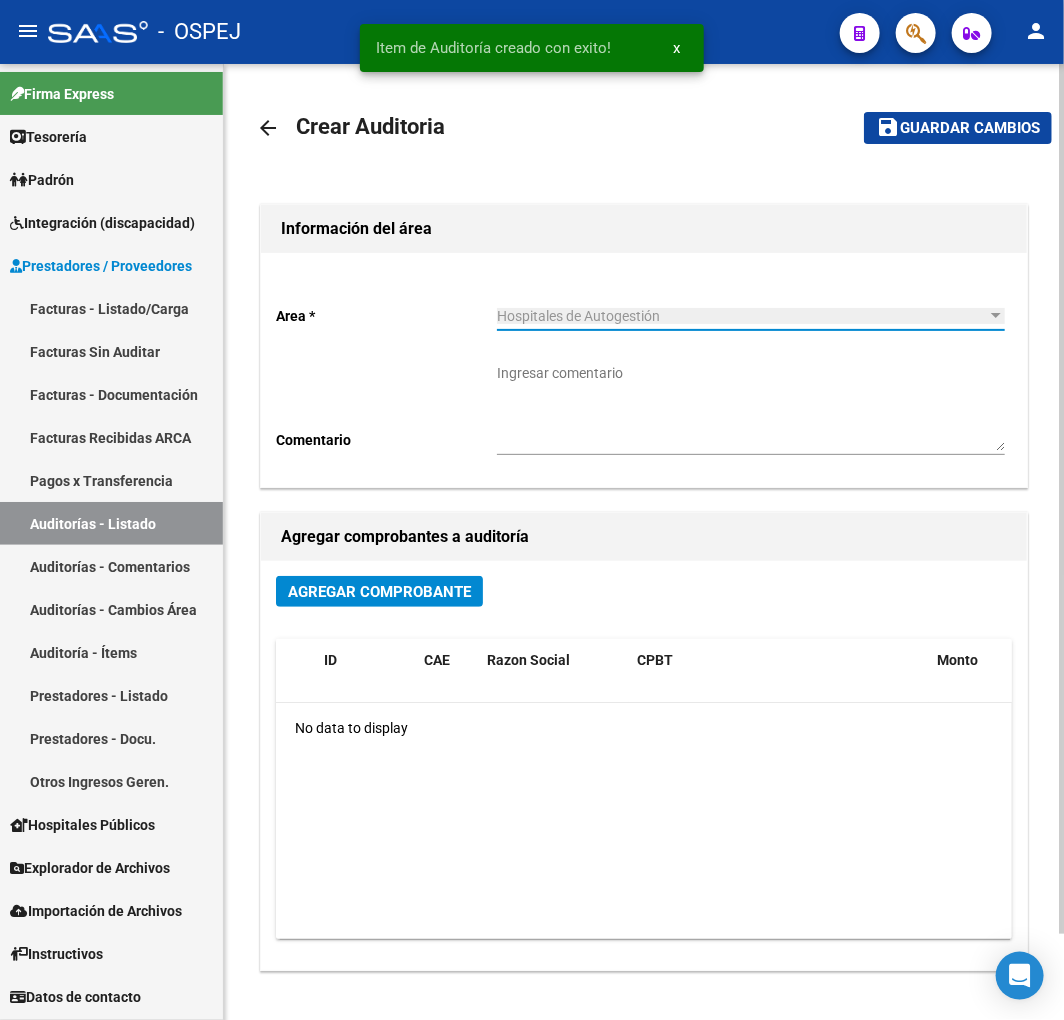 click on "Agregar Comprobante" 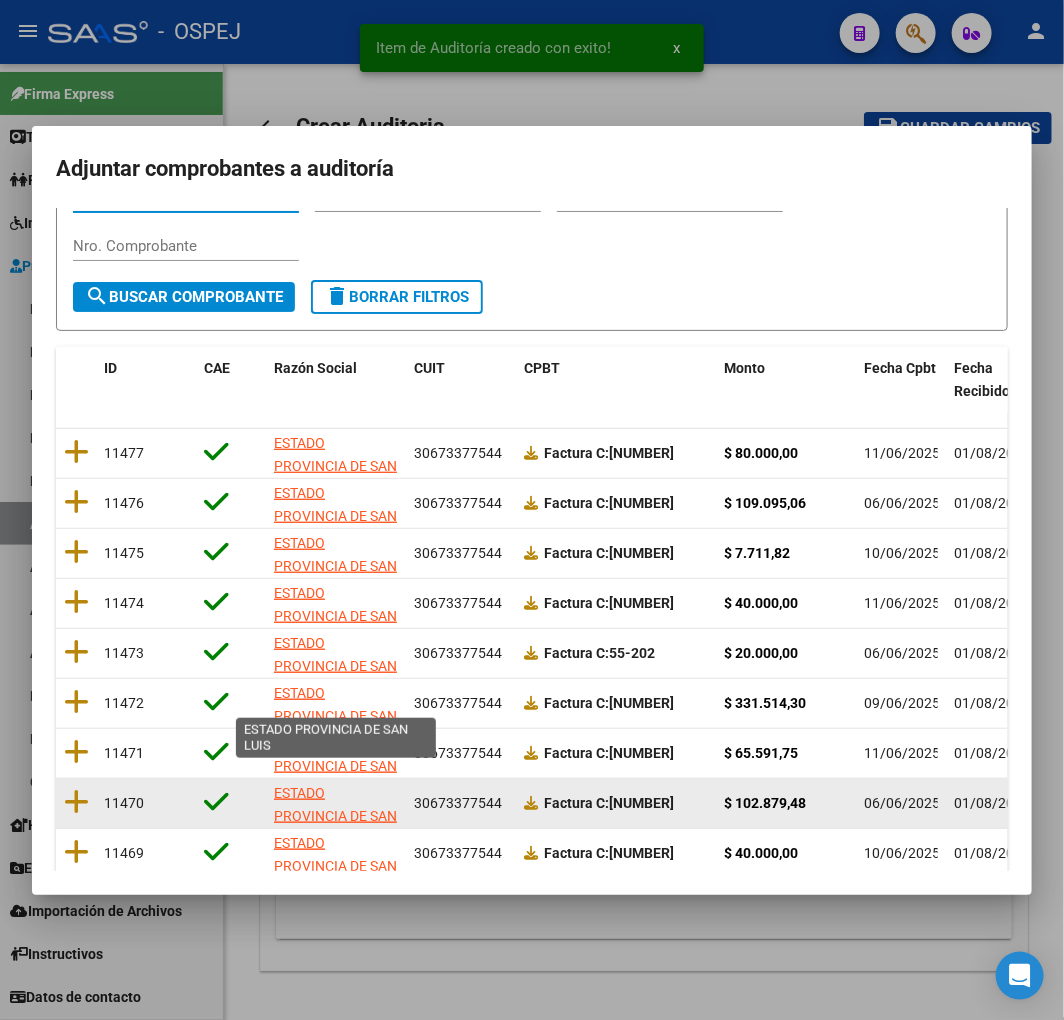scroll, scrollTop: 252, scrollLeft: 0, axis: vertical 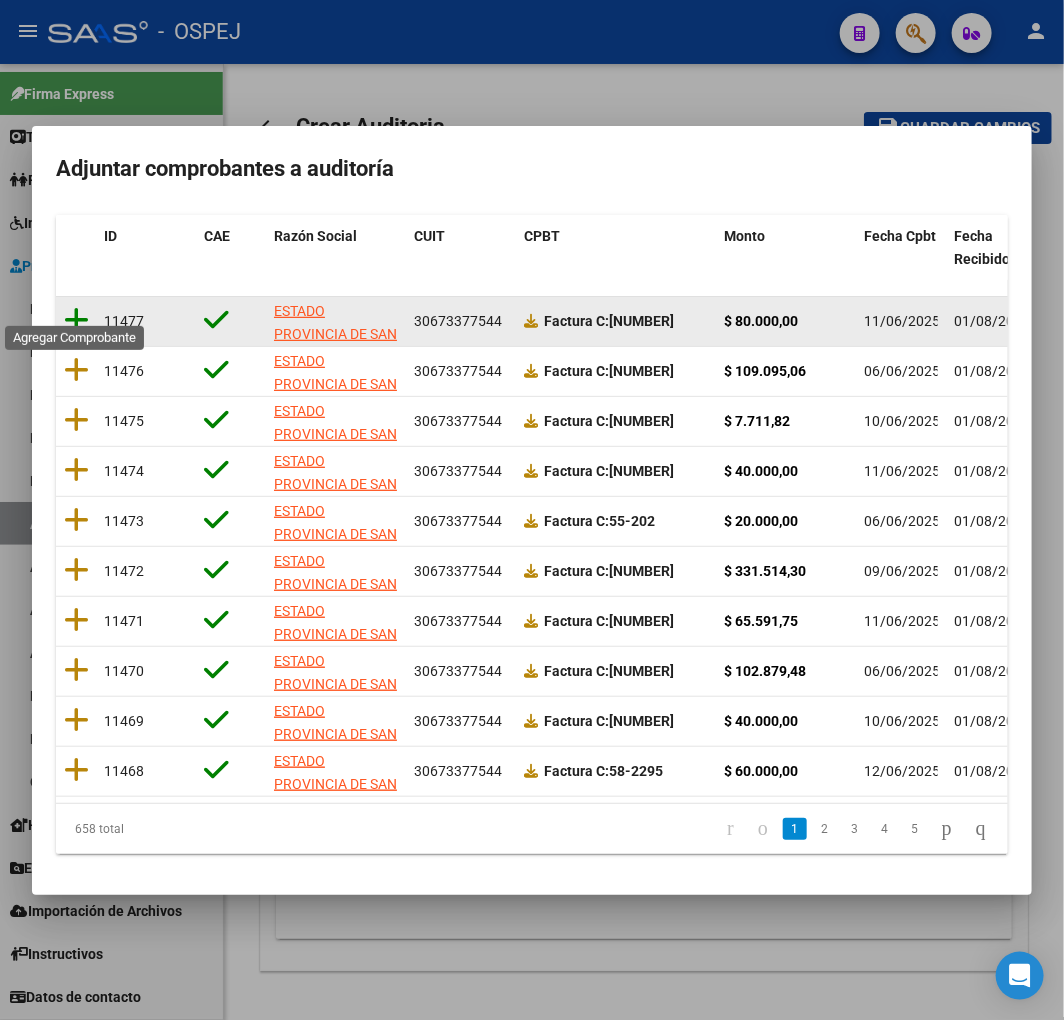 click 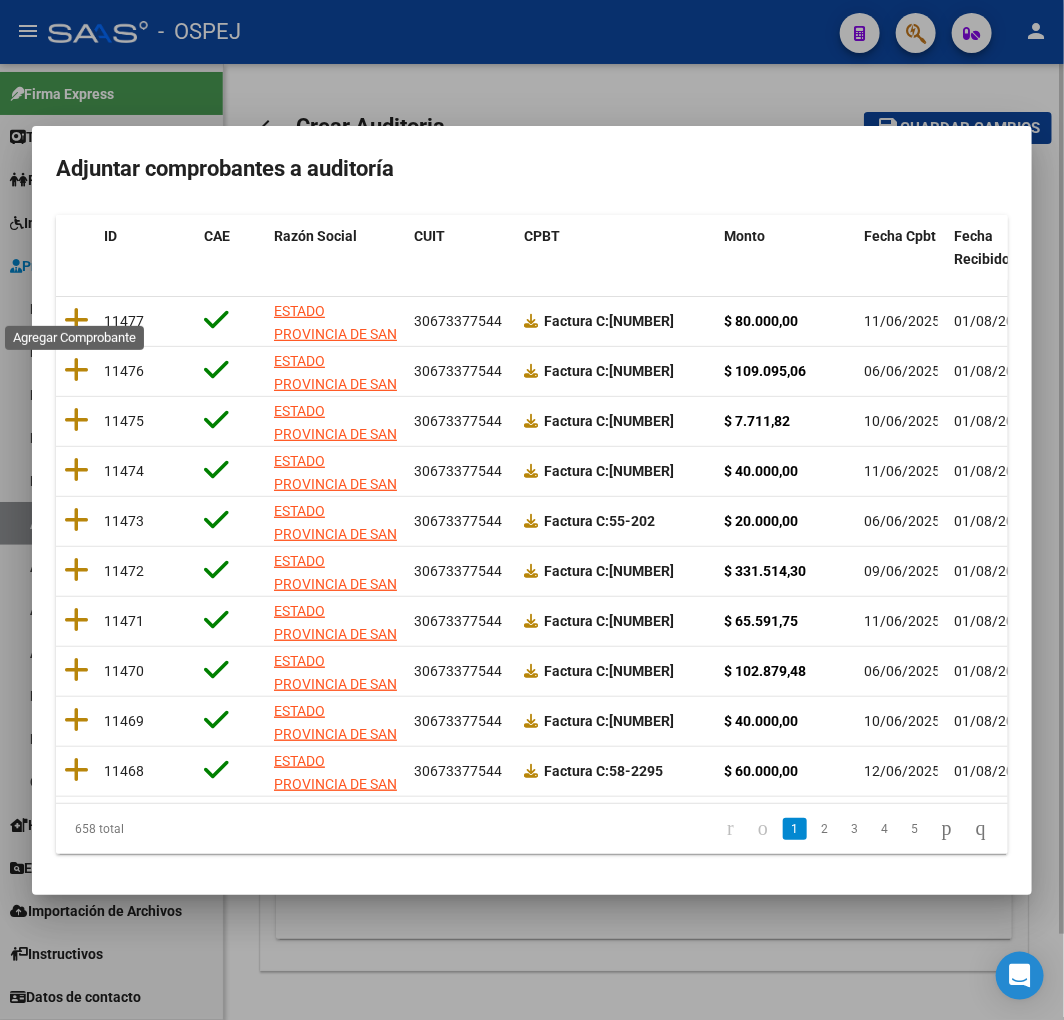 scroll, scrollTop: 0, scrollLeft: 0, axis: both 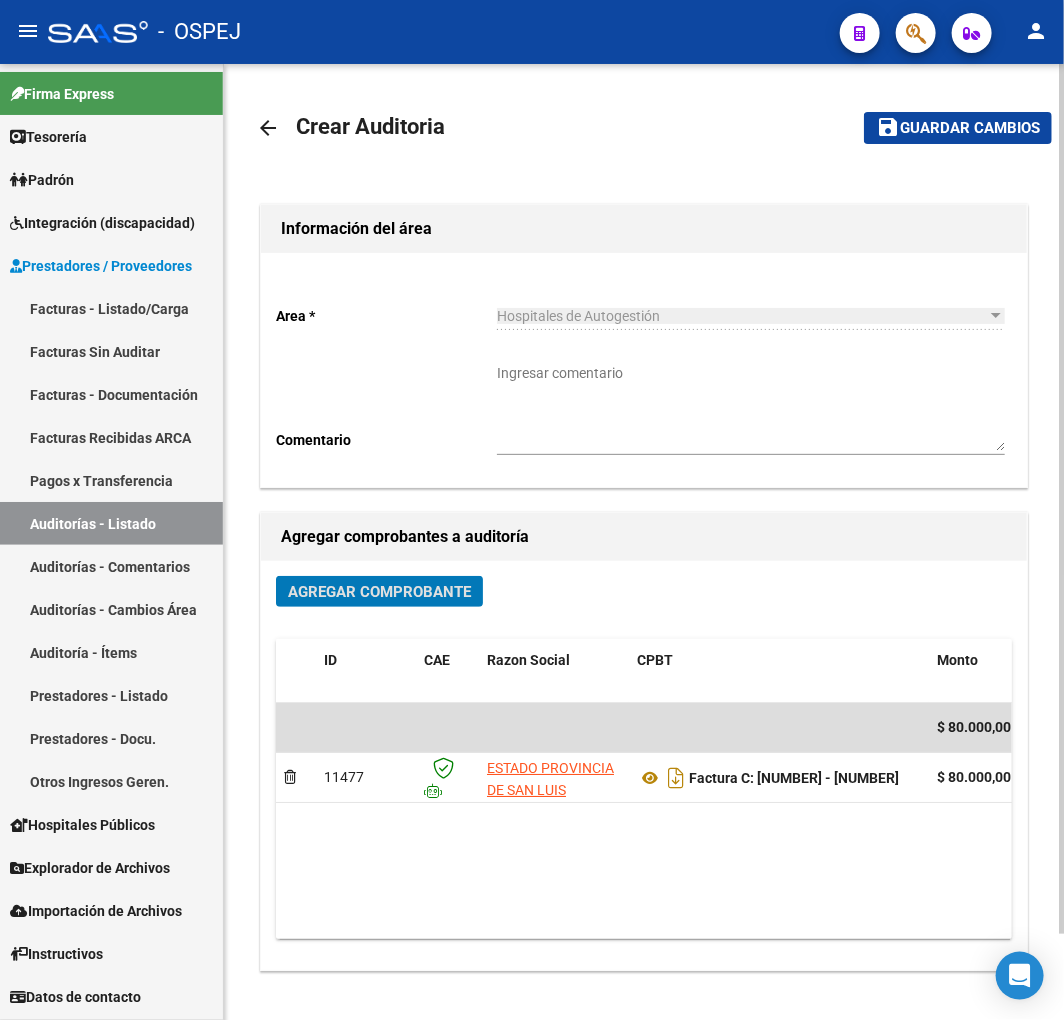 click on "Guardar cambios" 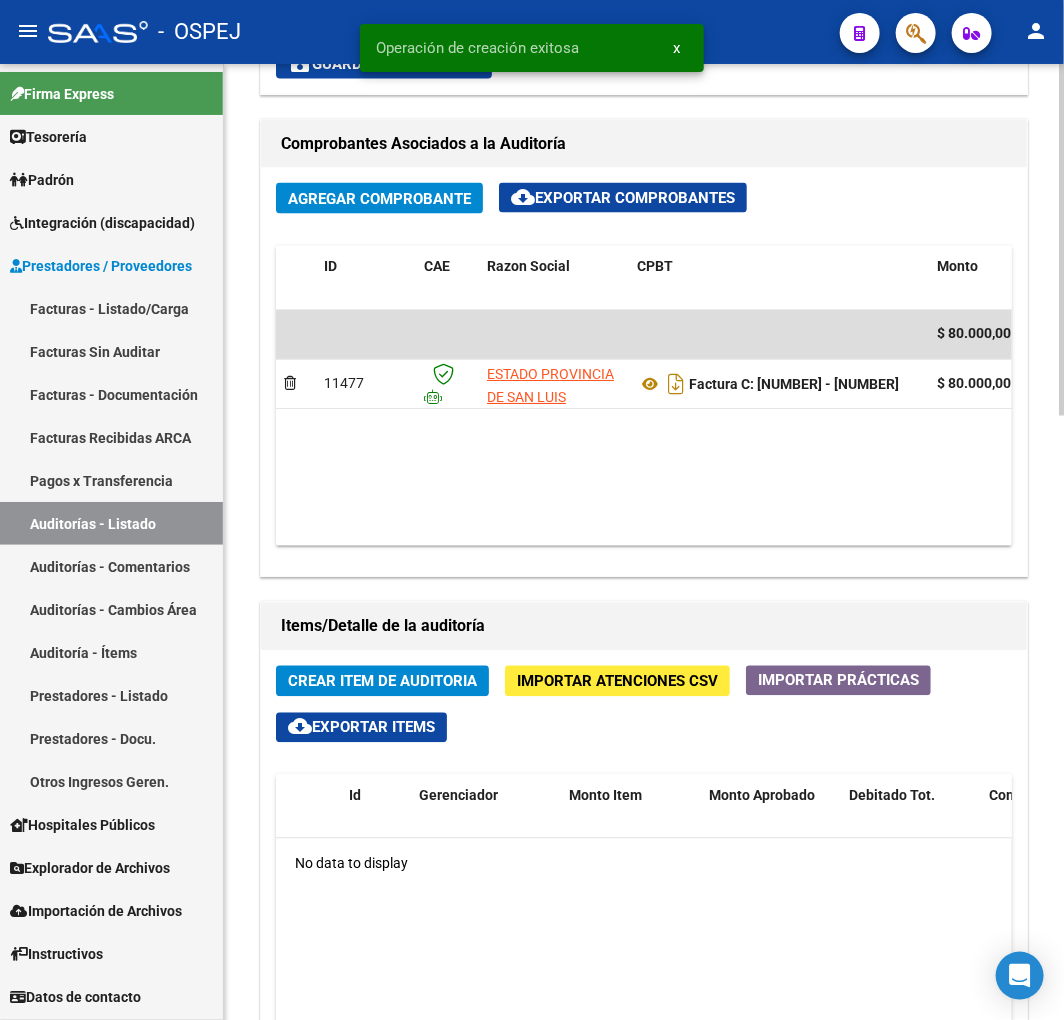 scroll, scrollTop: 1000, scrollLeft: 0, axis: vertical 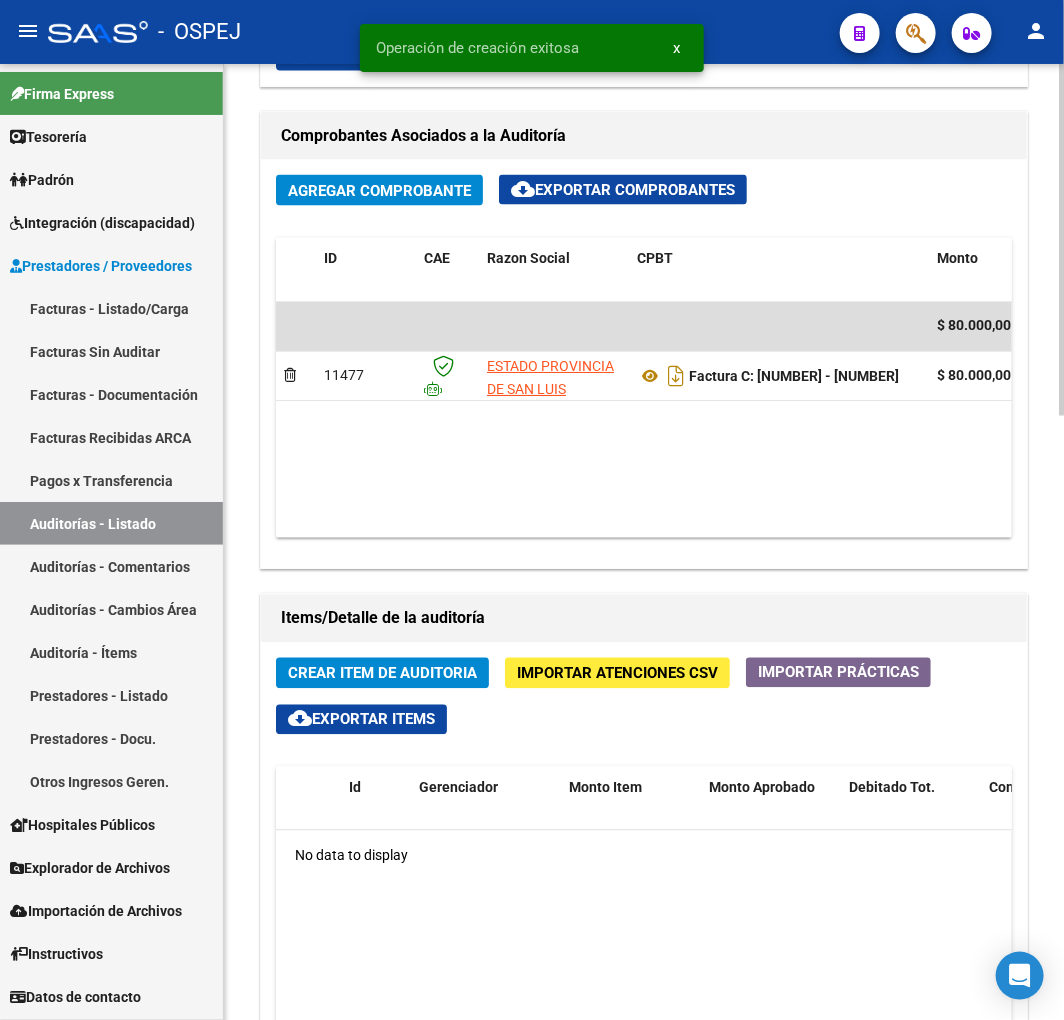 drag, startPoint x: 560, startPoint y: 470, endPoint x: 787, endPoint y: 463, distance: 227.10791 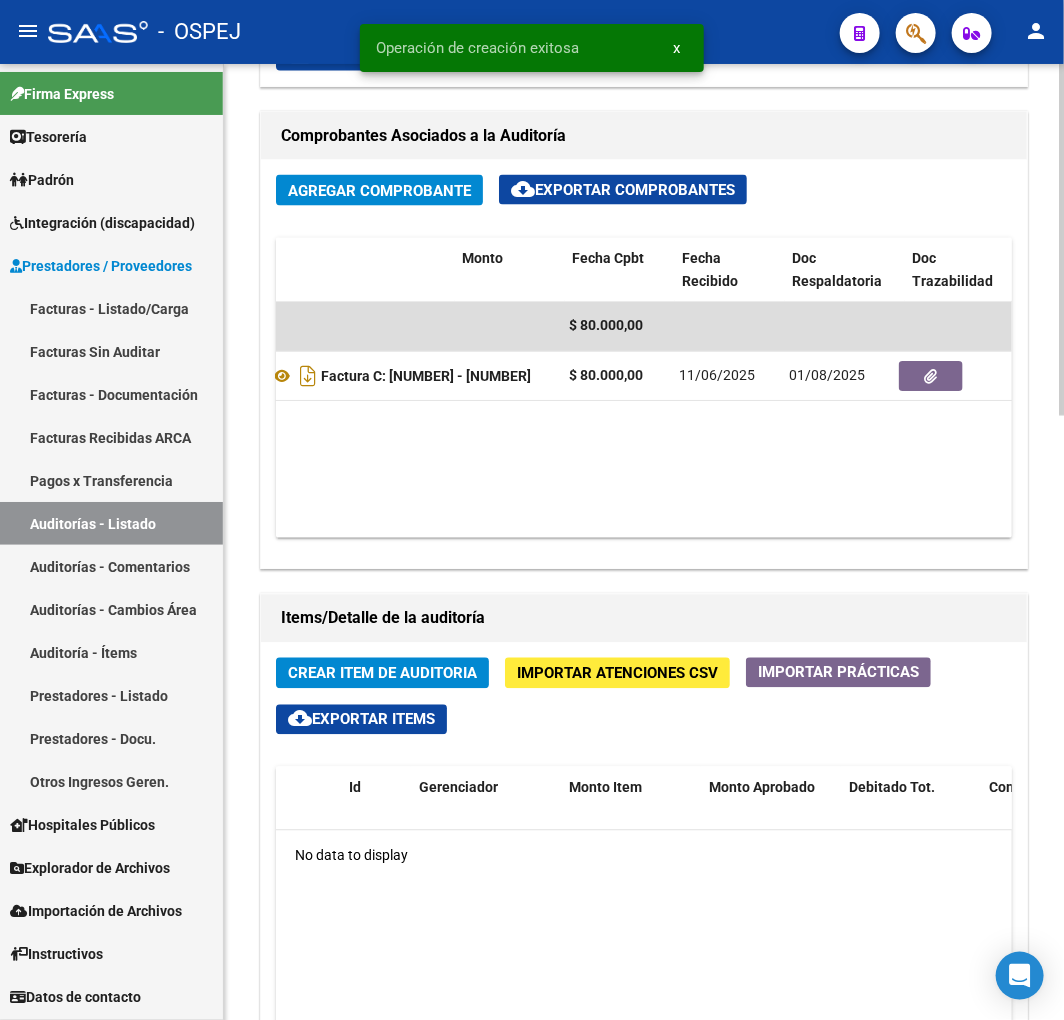 scroll, scrollTop: 0, scrollLeft: 227, axis: horizontal 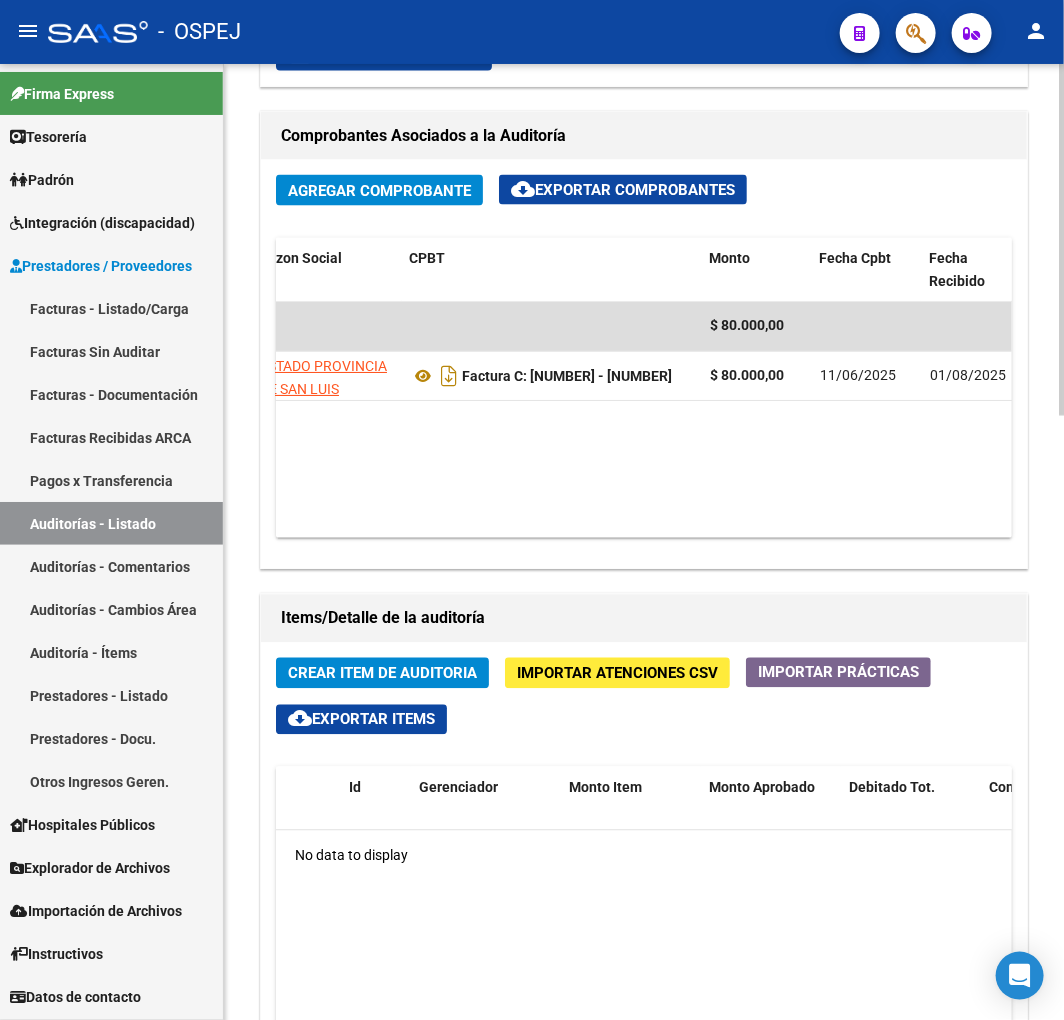 click on "Agregar Comprobante cloud_download  Exportar Comprobantes  ID CAE Razon Social CPBT Monto Fecha Cpbt Fecha Recibido Doc Respaldatoria Doc Trazabilidad Expte. Interno Creado Usuario $ 80.000,00 11477 ESTADO PROVINCIA DE SAN LUIS  Factura C: [NUMBER] - [NUMBER]  $ 80.000,00 [DATE] [DATE] [DATE] [USER] - [EMAIL]" 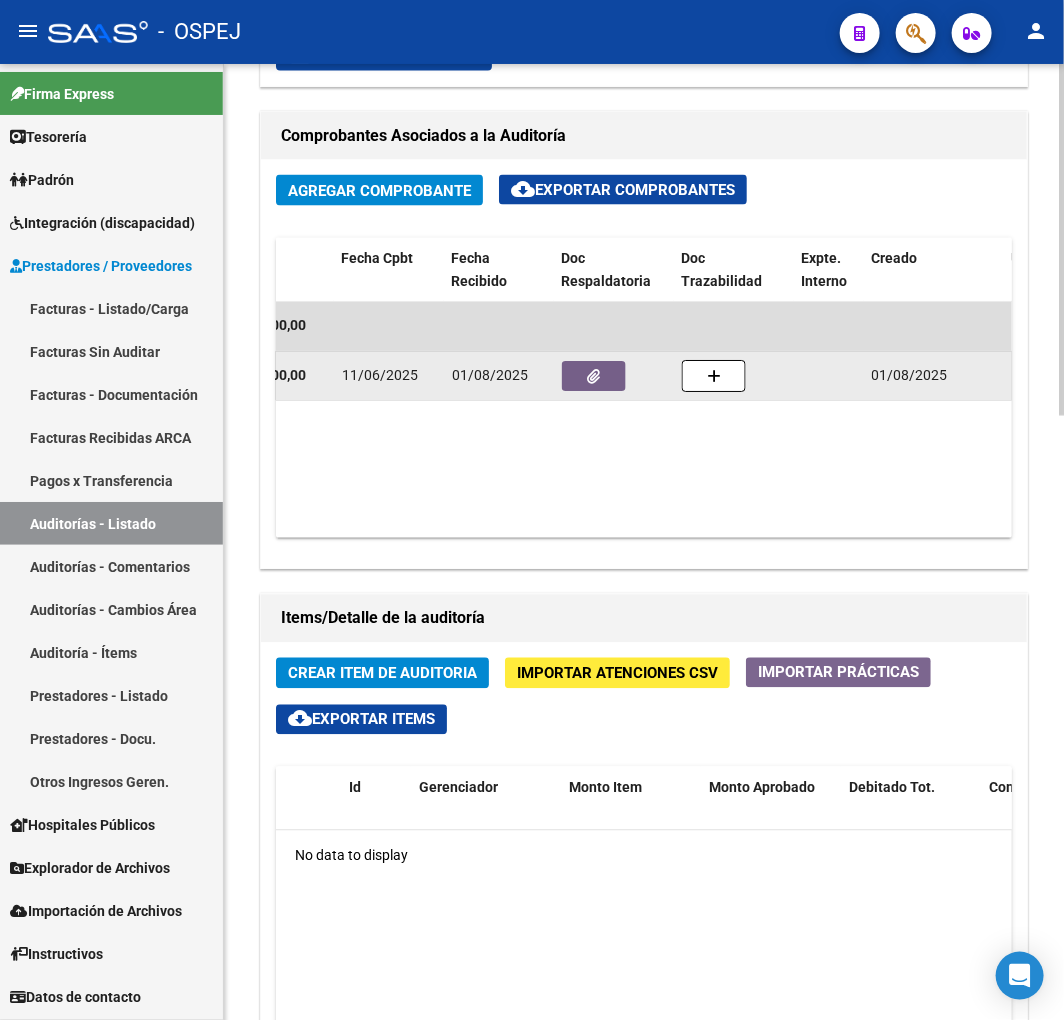 click 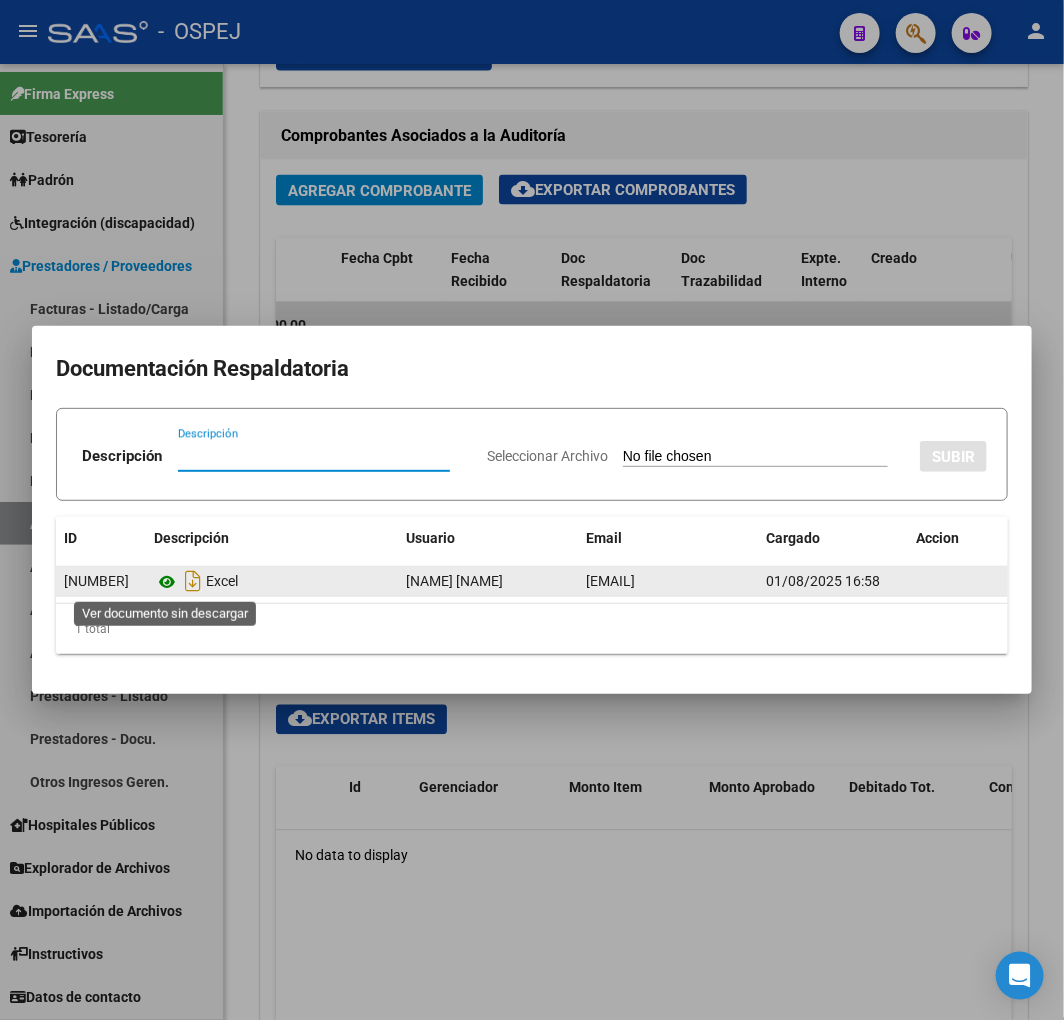 click 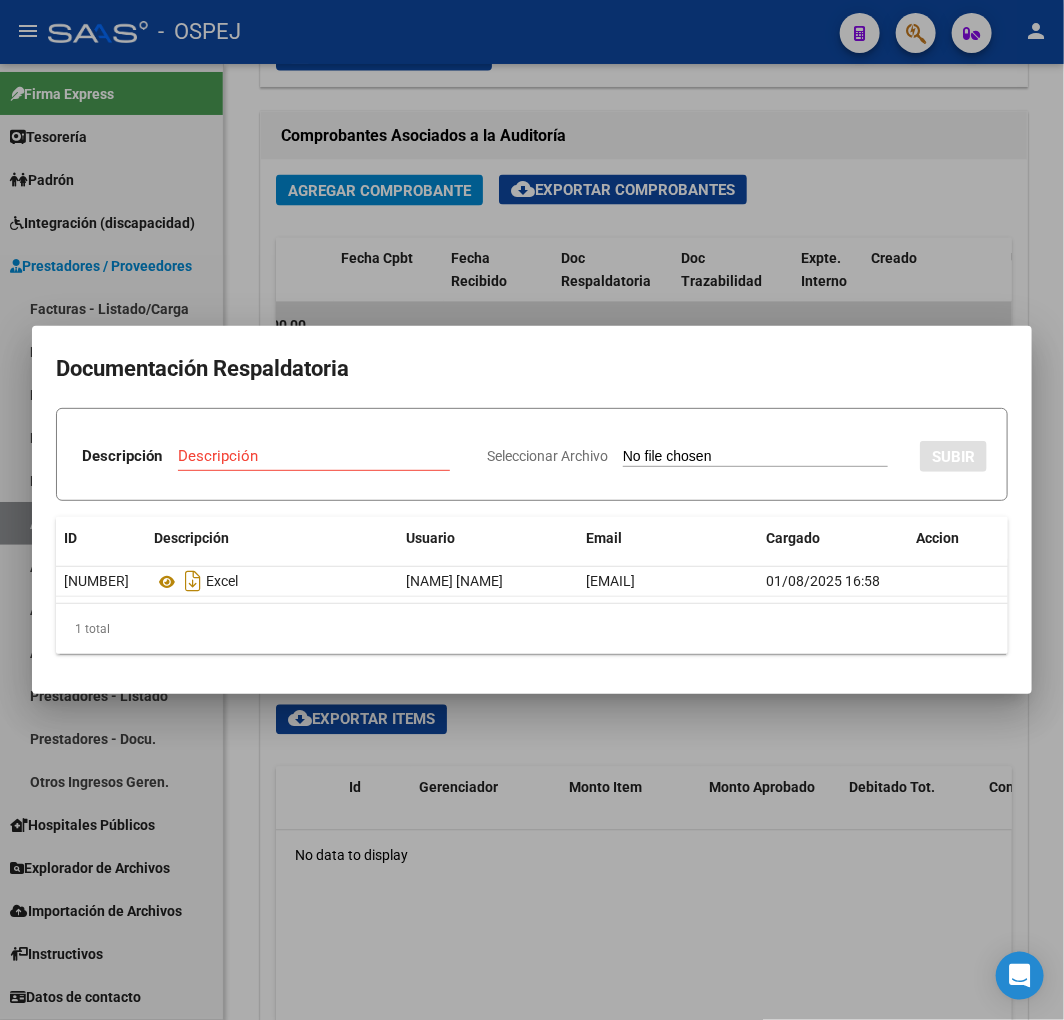 click at bounding box center [532, 510] 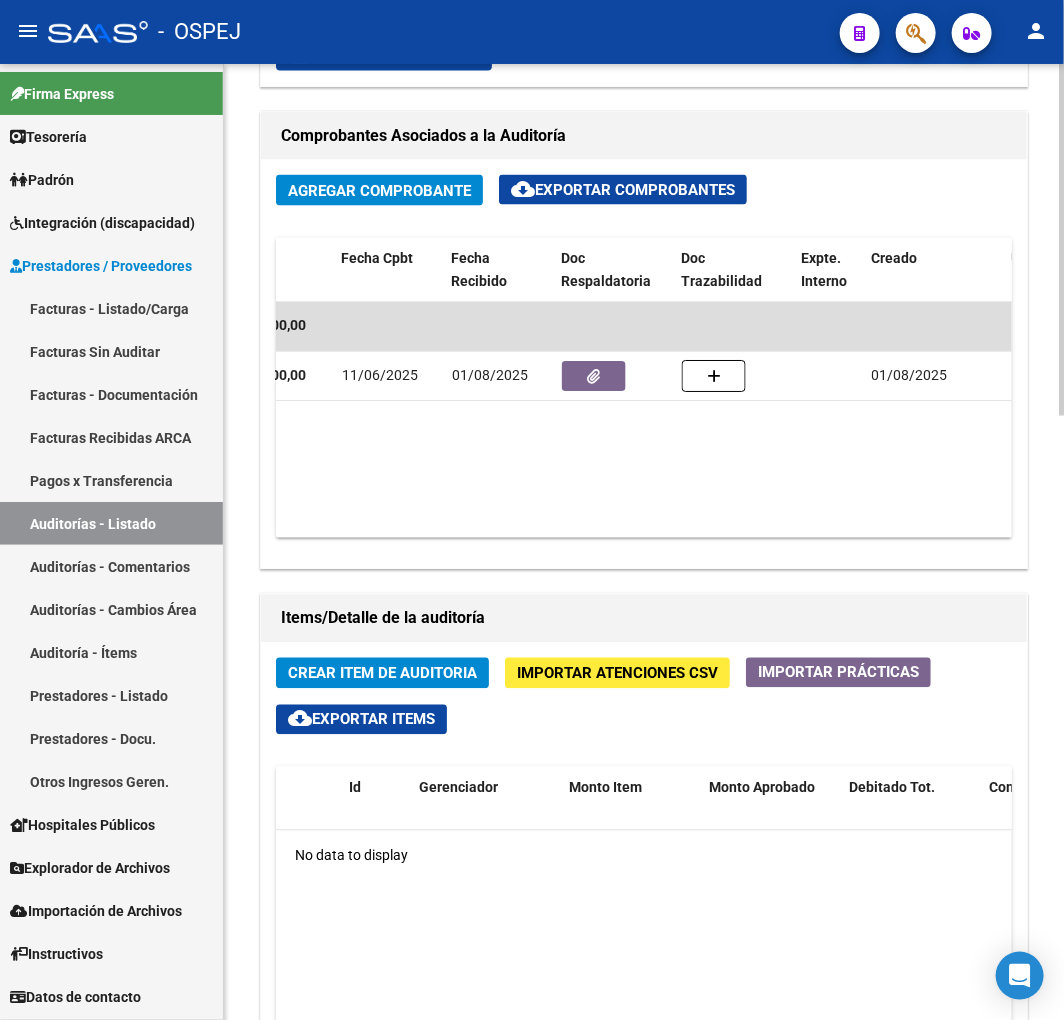 click on "Crear Item de Auditoria" 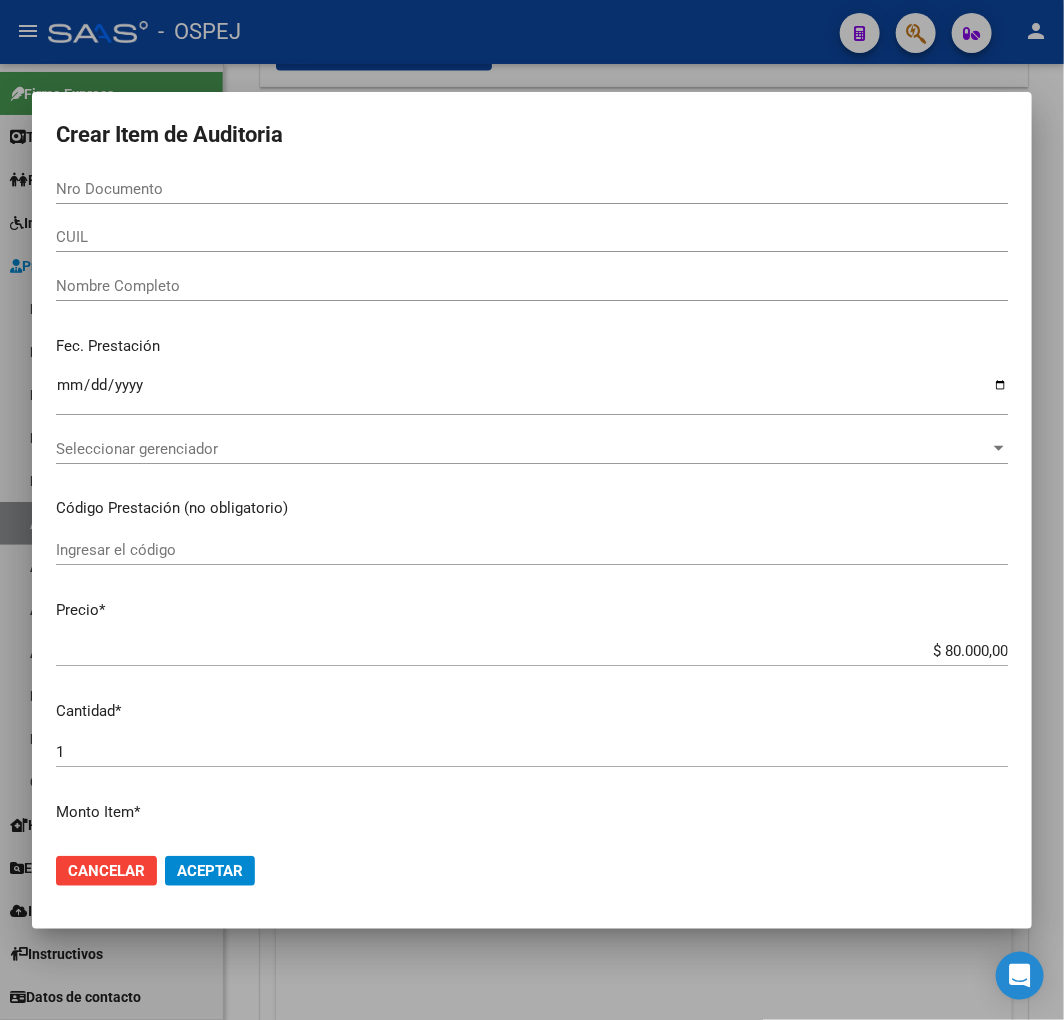 click on "Nro Documento" at bounding box center [532, 189] 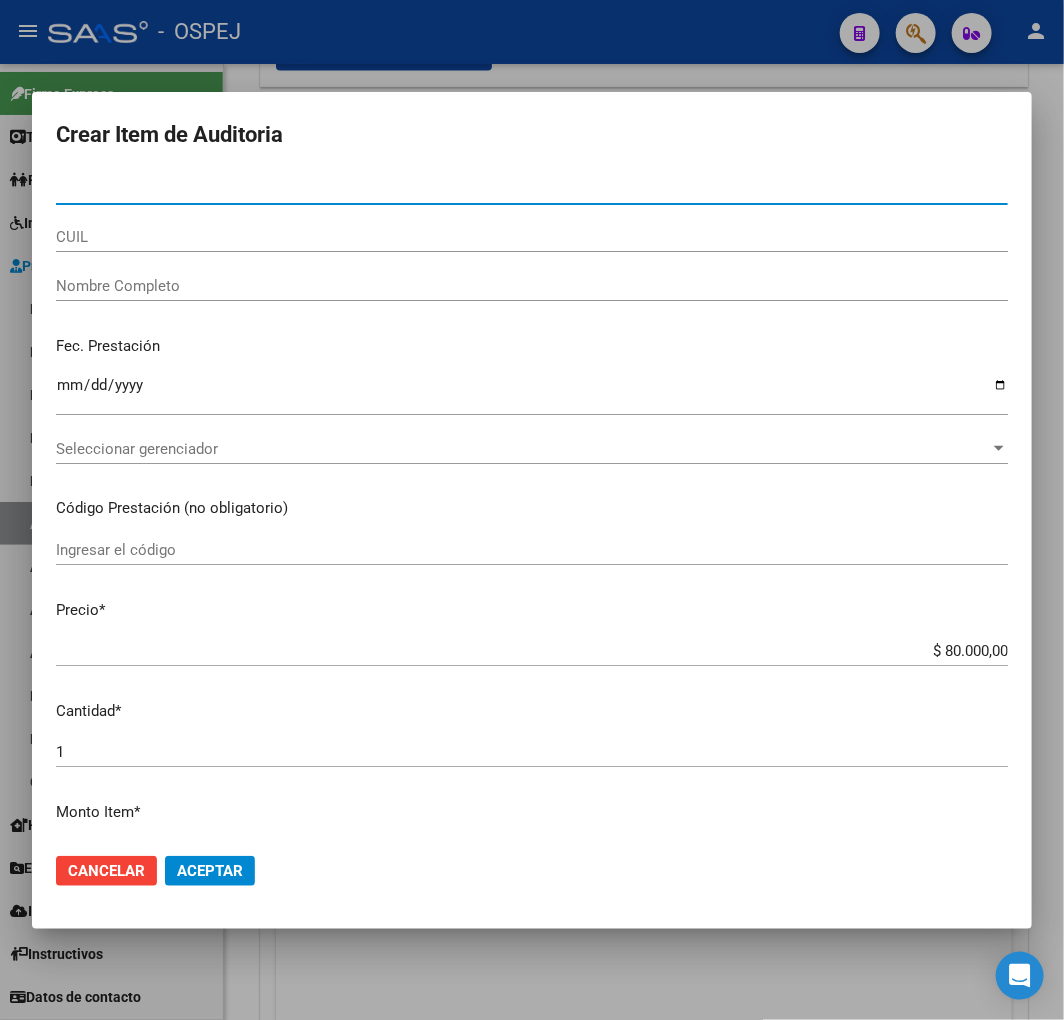 paste on "[NUMBER]" 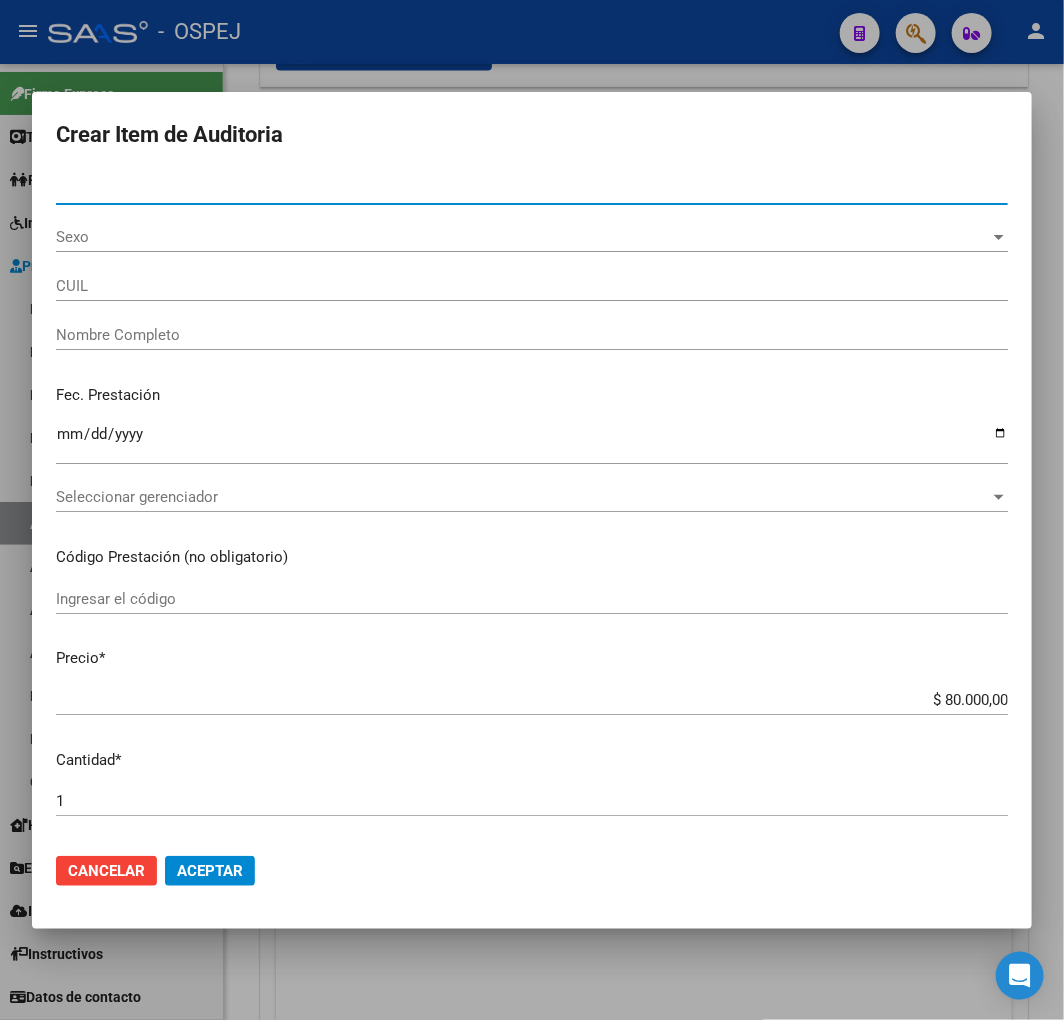 type on "23410275074" 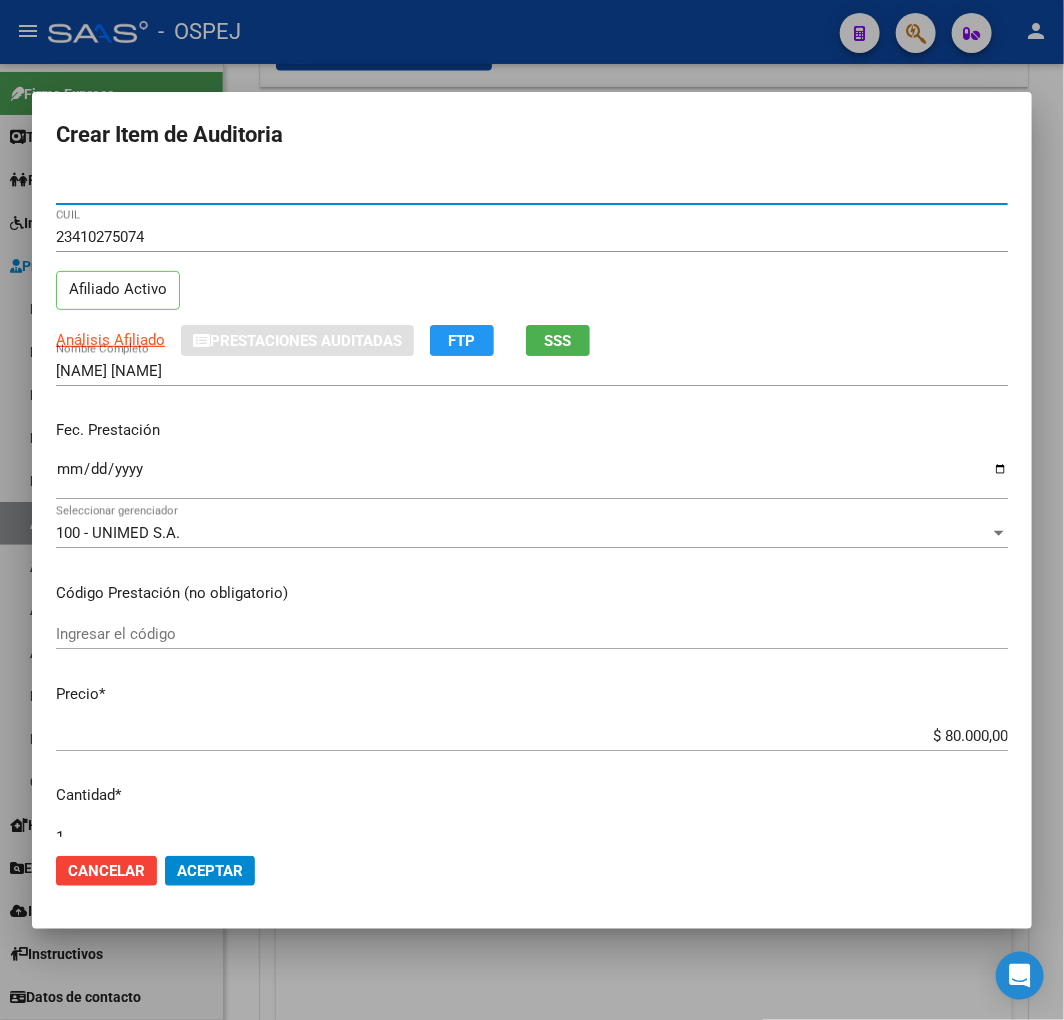 type on "[NUMBER]" 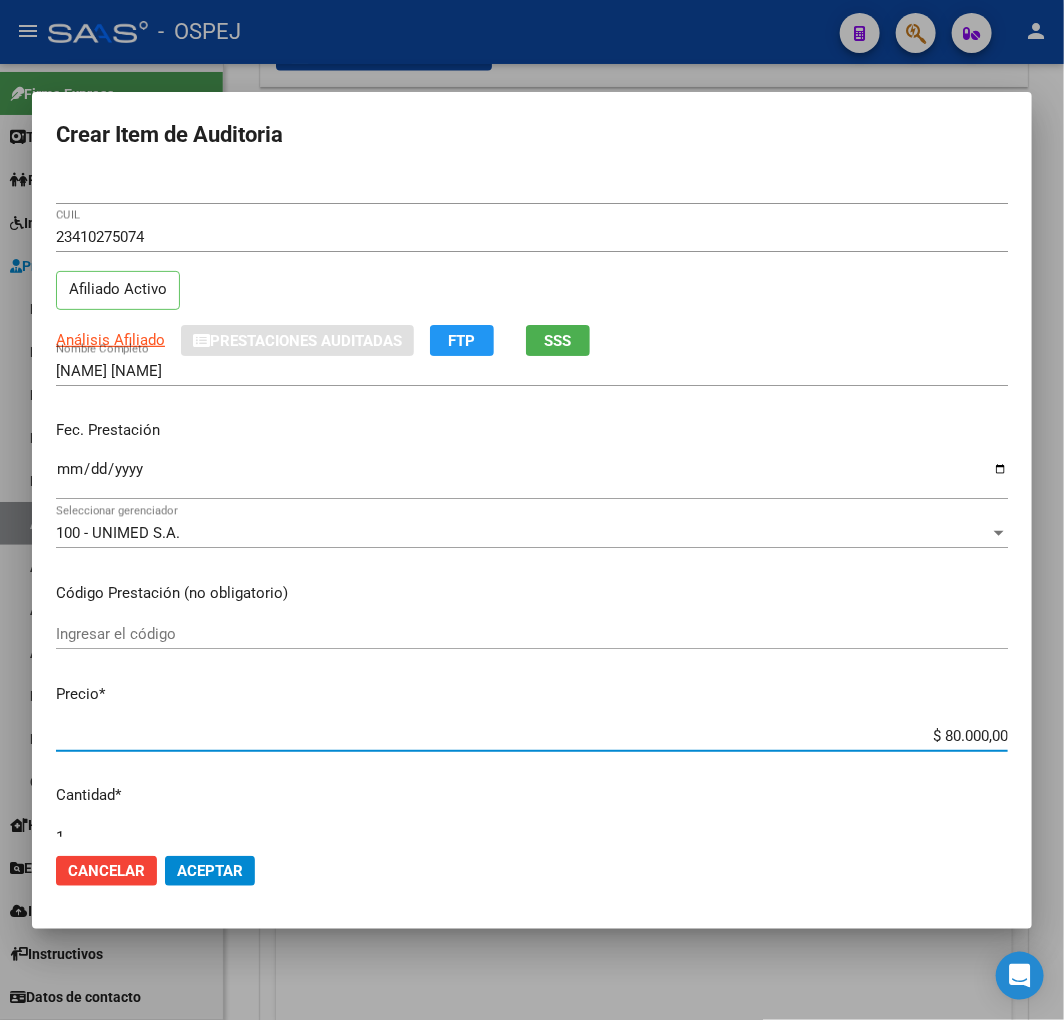 click on "$ 80.000,00" at bounding box center (532, 736) 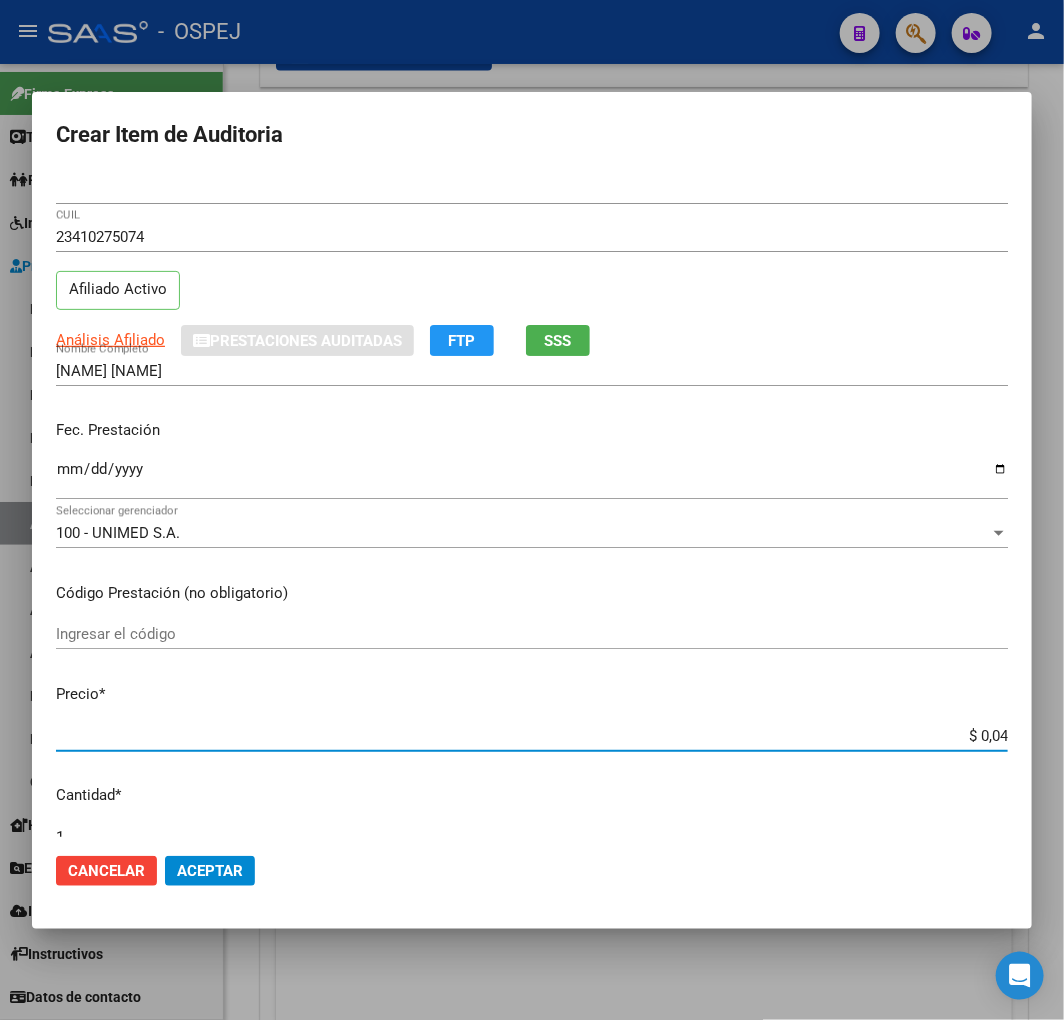 type on "$ 0,40" 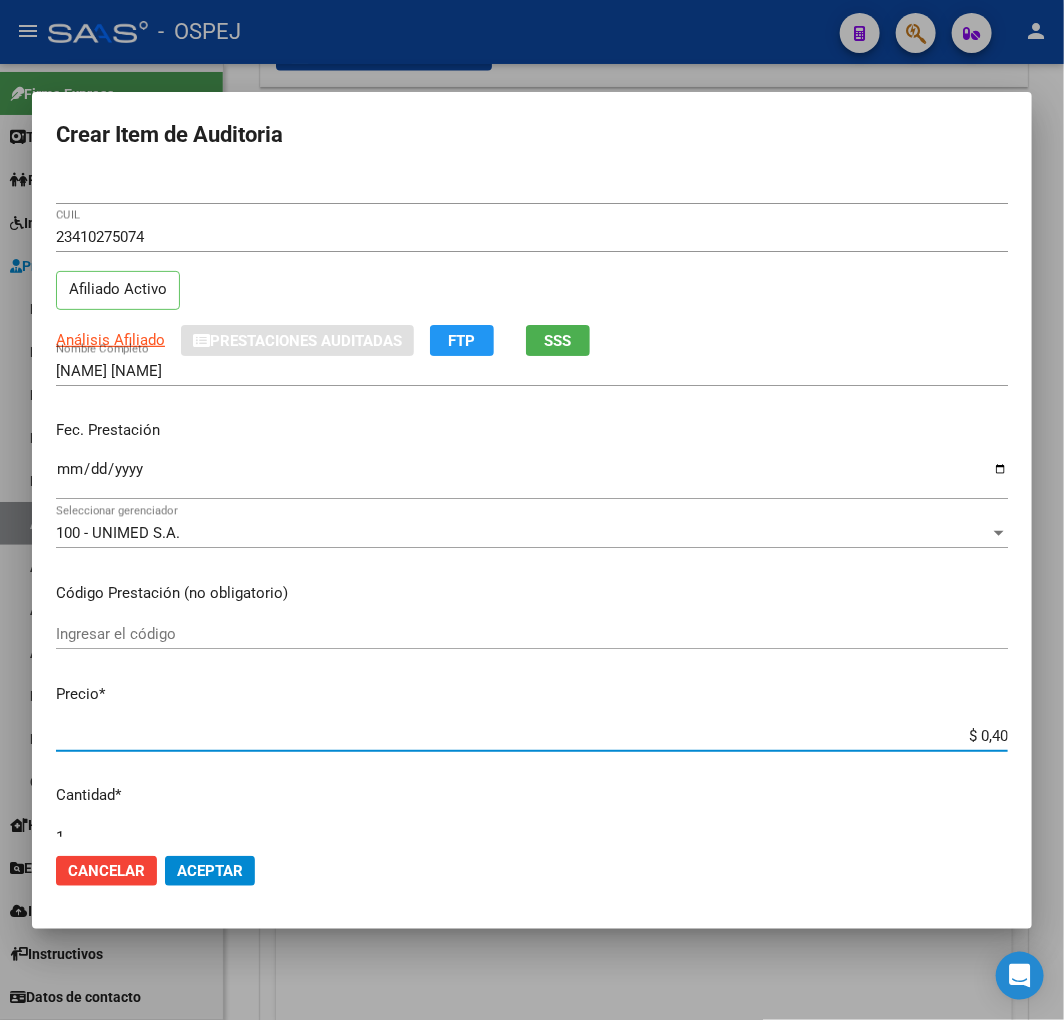 type on "$ 4,00" 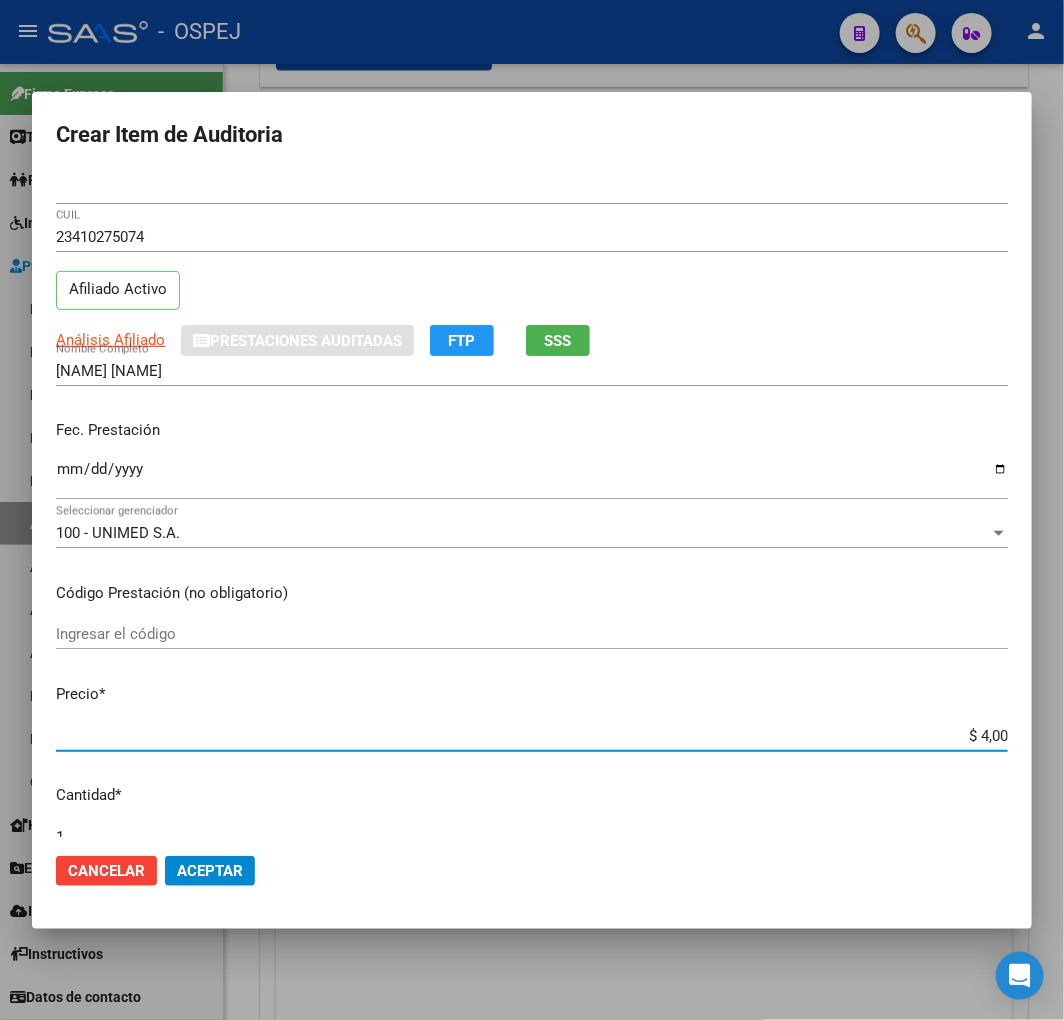 type on "$ 40,00" 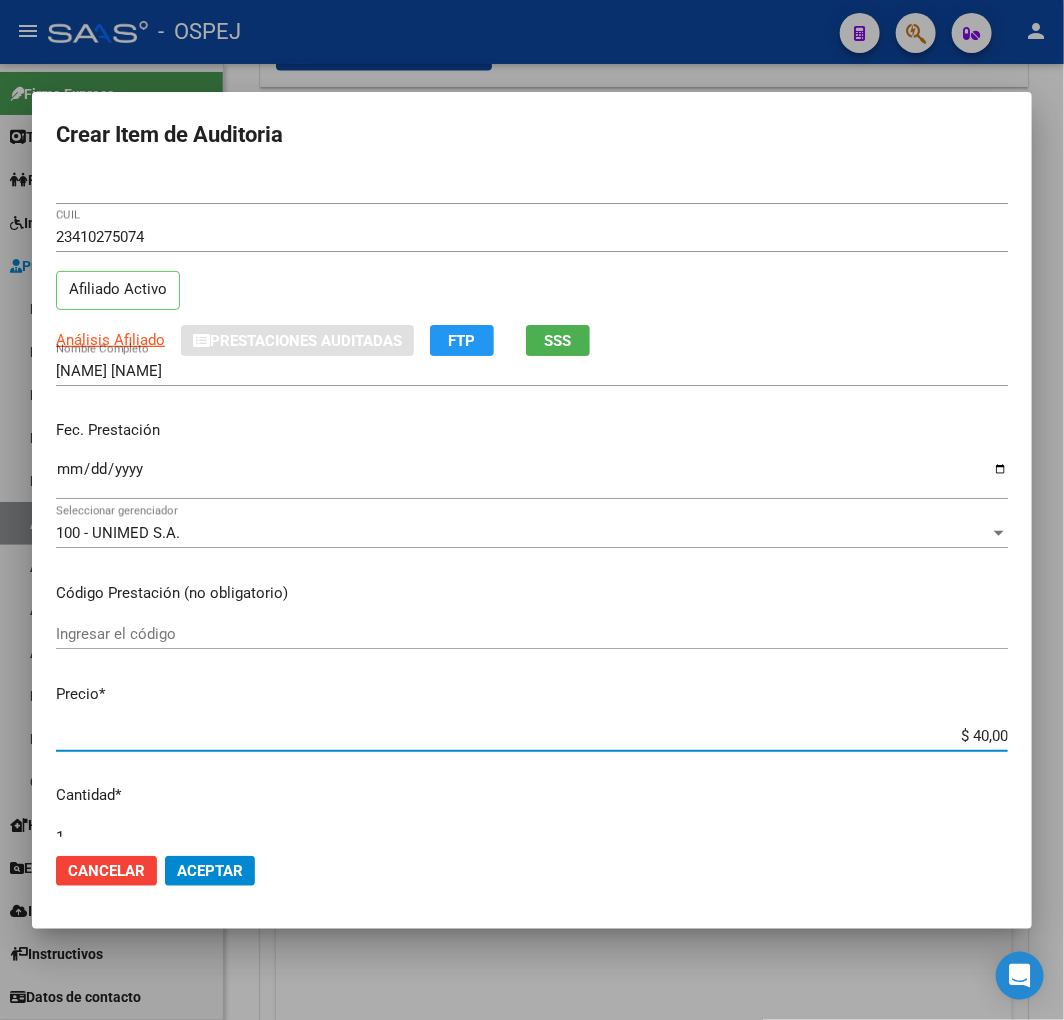type on "$ 400,00" 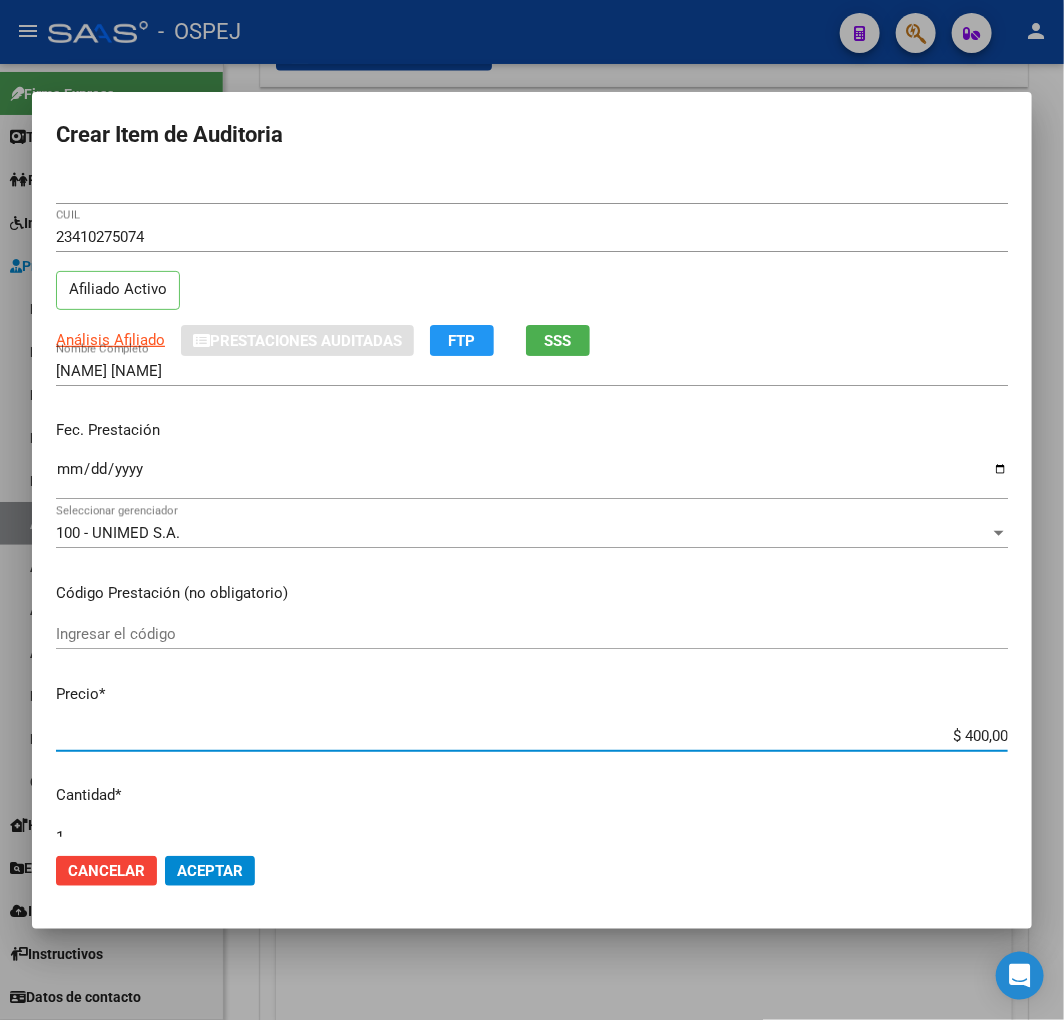 type on "$ 4.000,00" 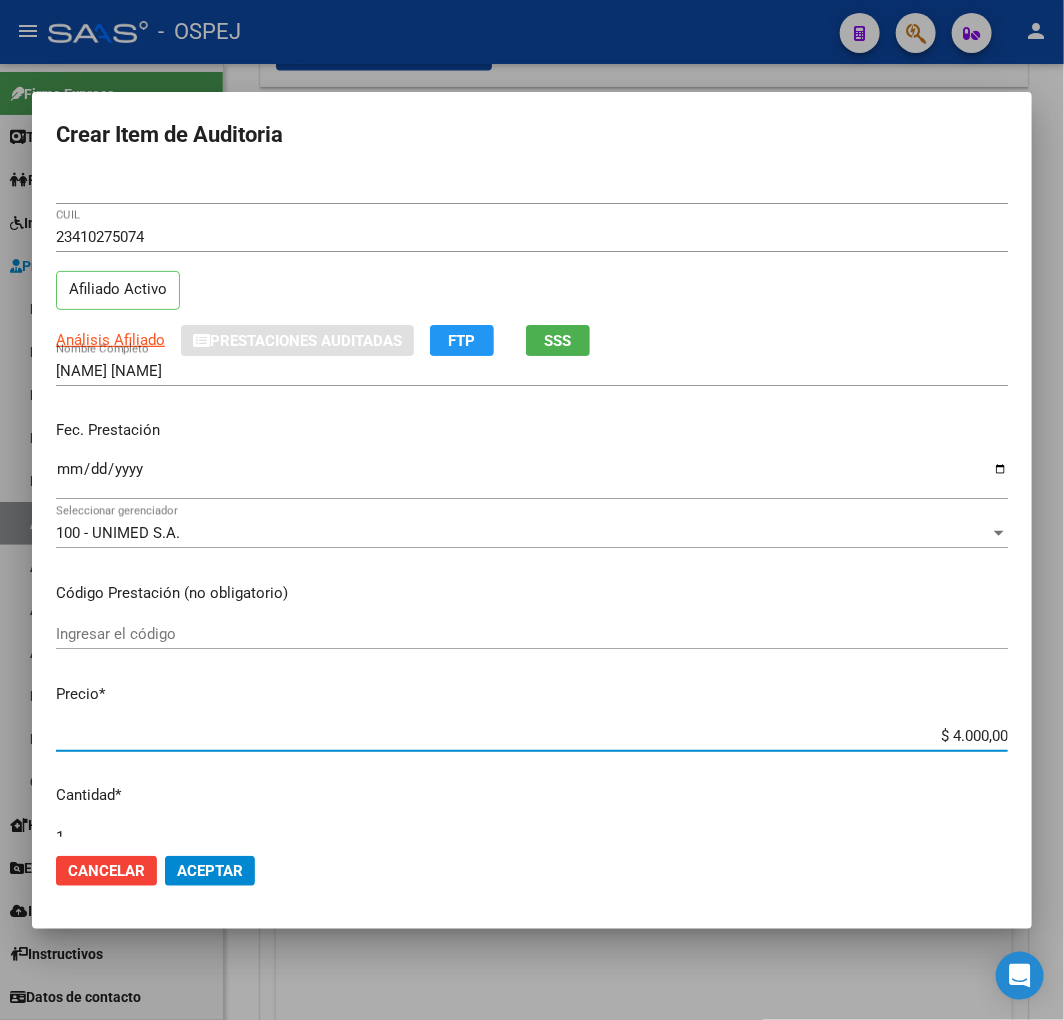 type on "$ 40.000,00" 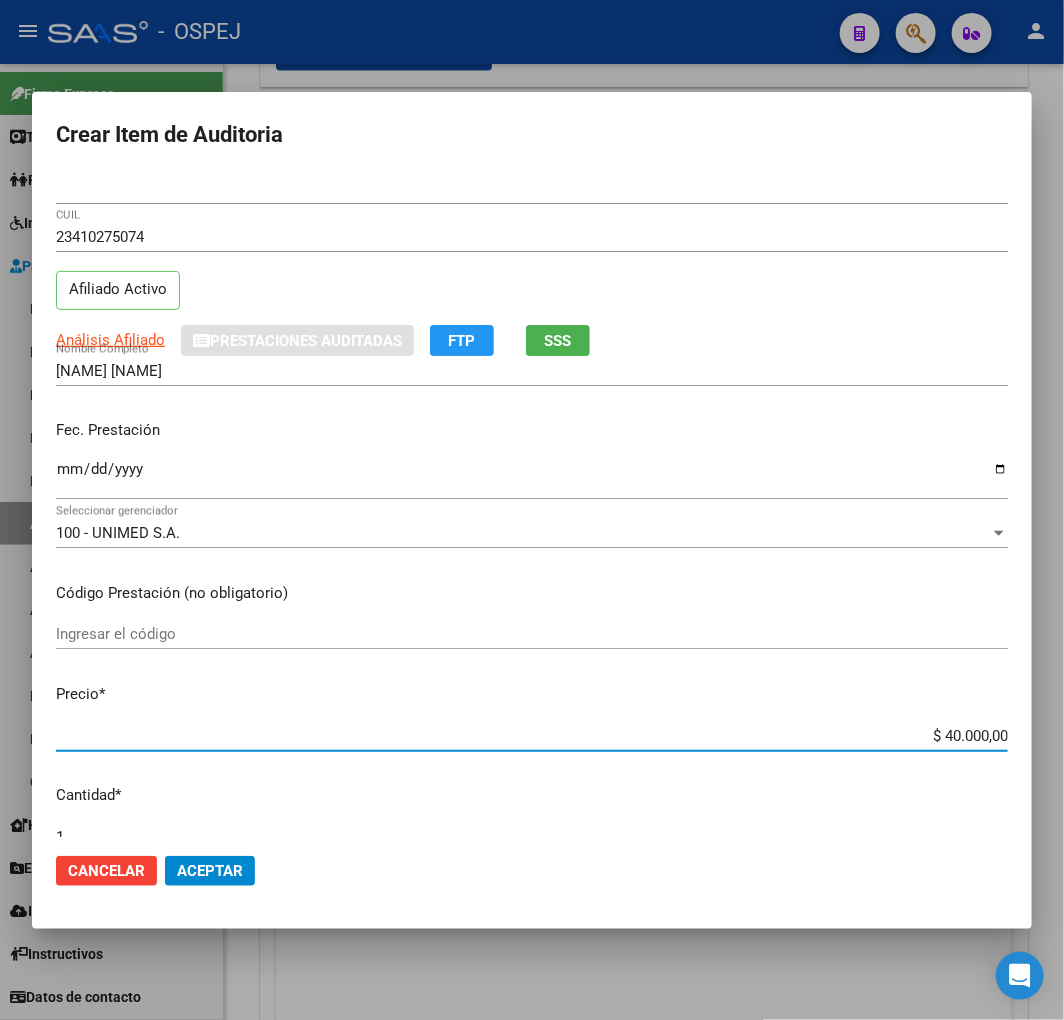 click on "Aceptar" 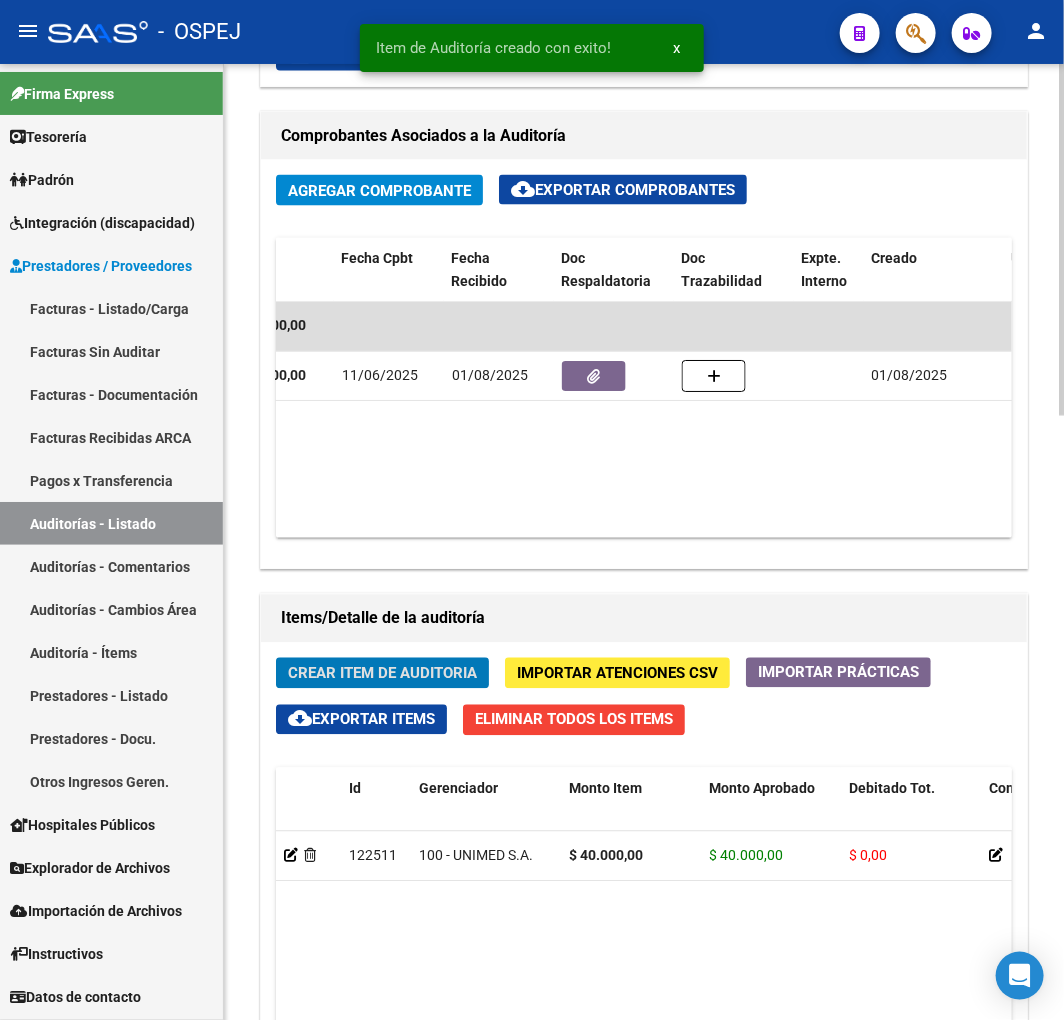 scroll, scrollTop: 1240, scrollLeft: 0, axis: vertical 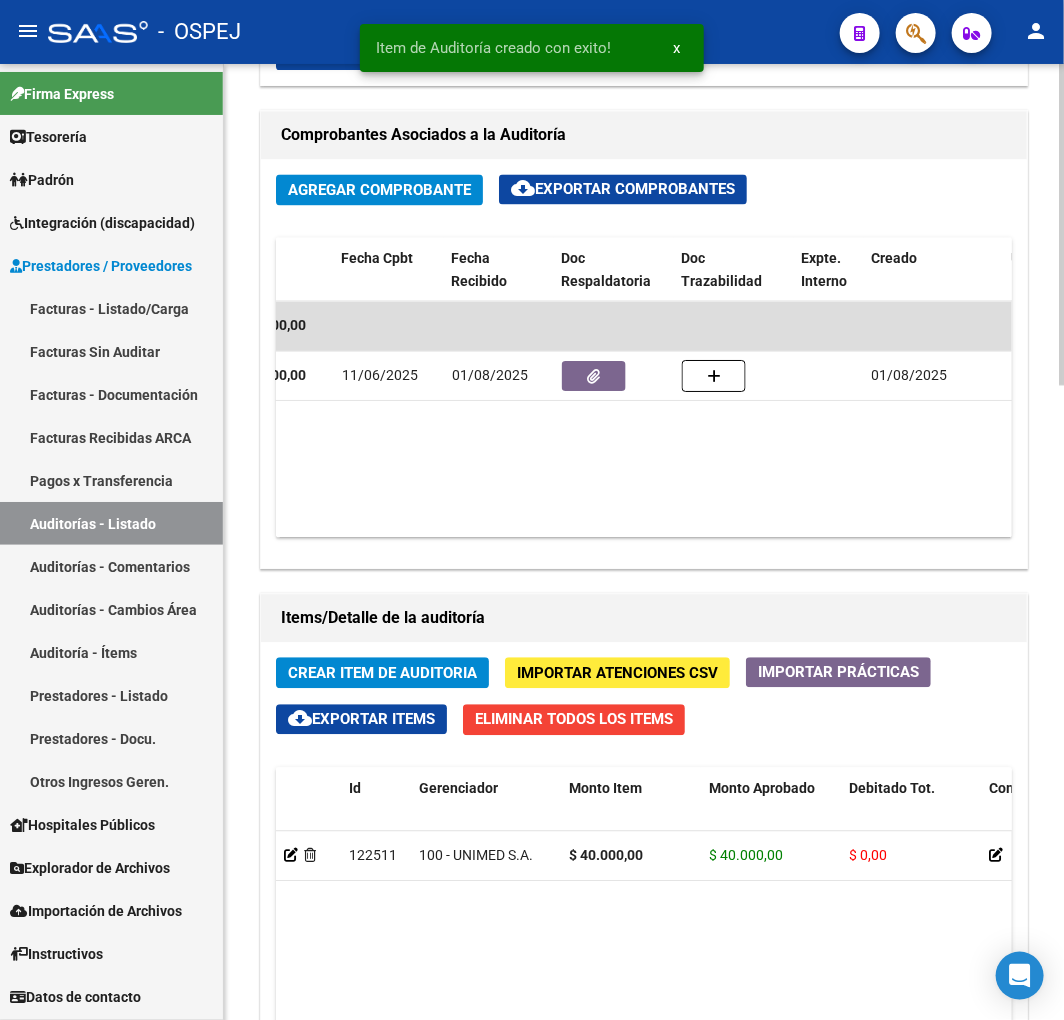 click on "Crear Item de Auditoria Importar Atenciones CSV  Importar Prácticas
cloud_download  Exportar Items   Eliminar Todos los Items  Id Gerenciador Monto Item Monto Aprobado Debitado Tot. Comentario Comentario Gerenciador Descripción Afiliado Estado CUIL Documento Nombre Completo Fec. Prestación Atencion Tipo Nomenclador Código Nomenclador Nombre Usuario Creado Area Creado Area Modificado     [NUMBER]  100 - UNIMED S.A. $ 40.000,00 $ 40.000,00 $ 0,00         [CUIL]   ALTAMIRANO BARBARA  Alfredo Petre   [DATE]   1 total   1" 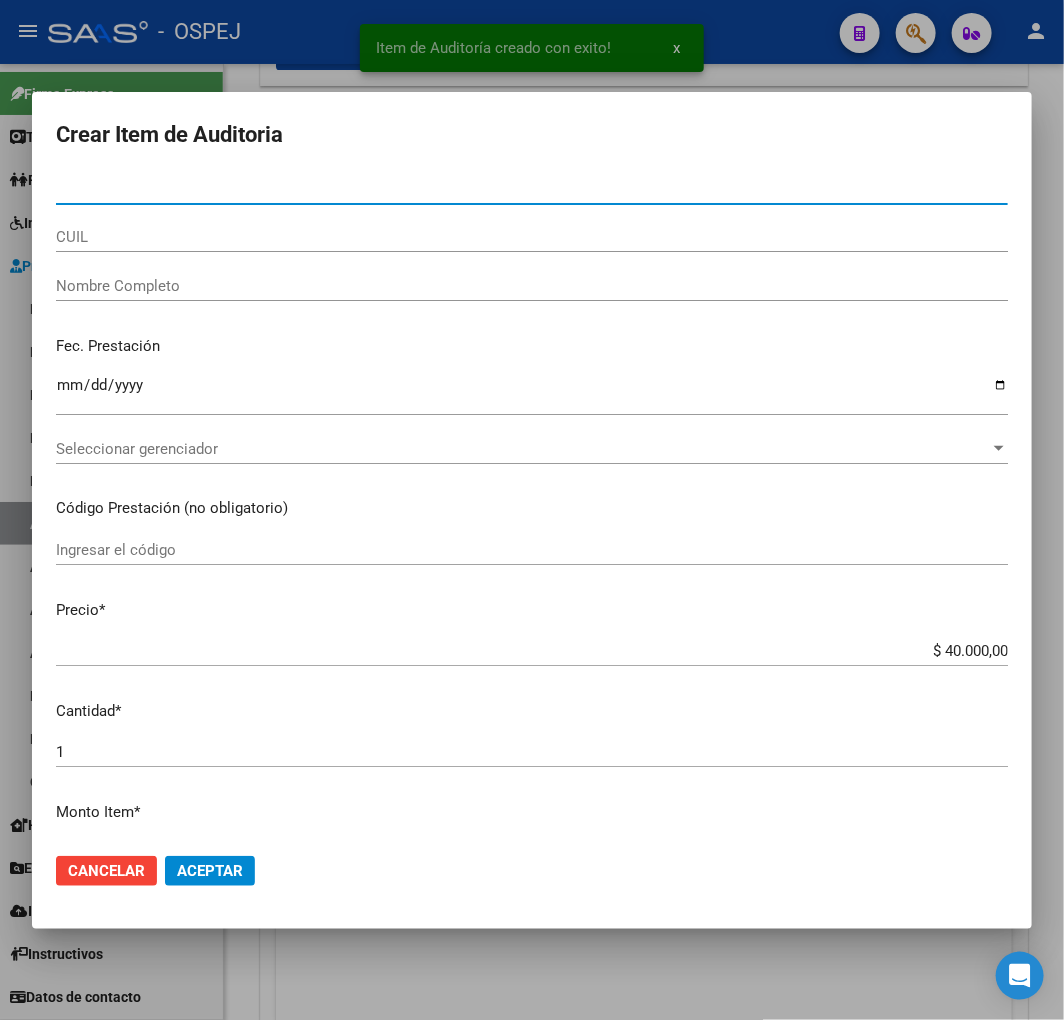 paste on "[NUMBER]" 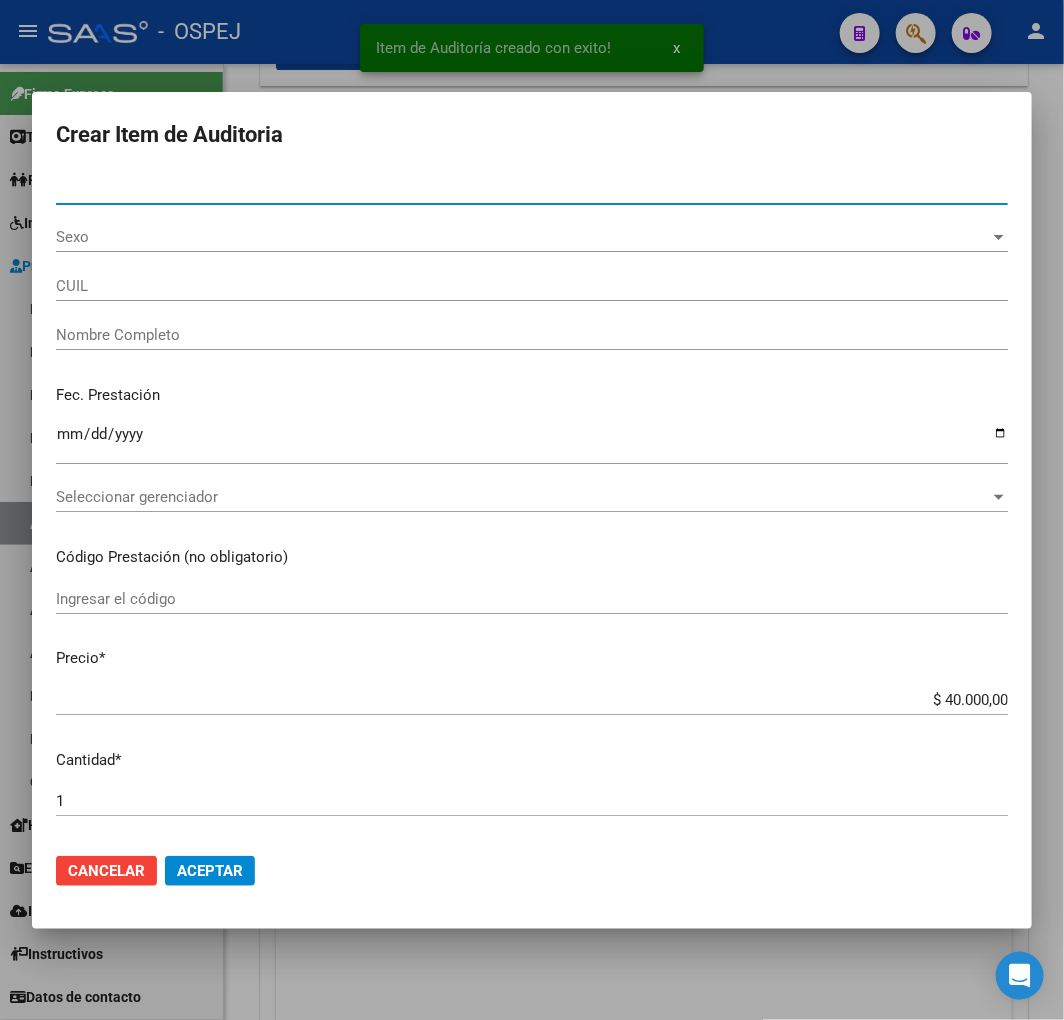 type on "[NUMBER]" 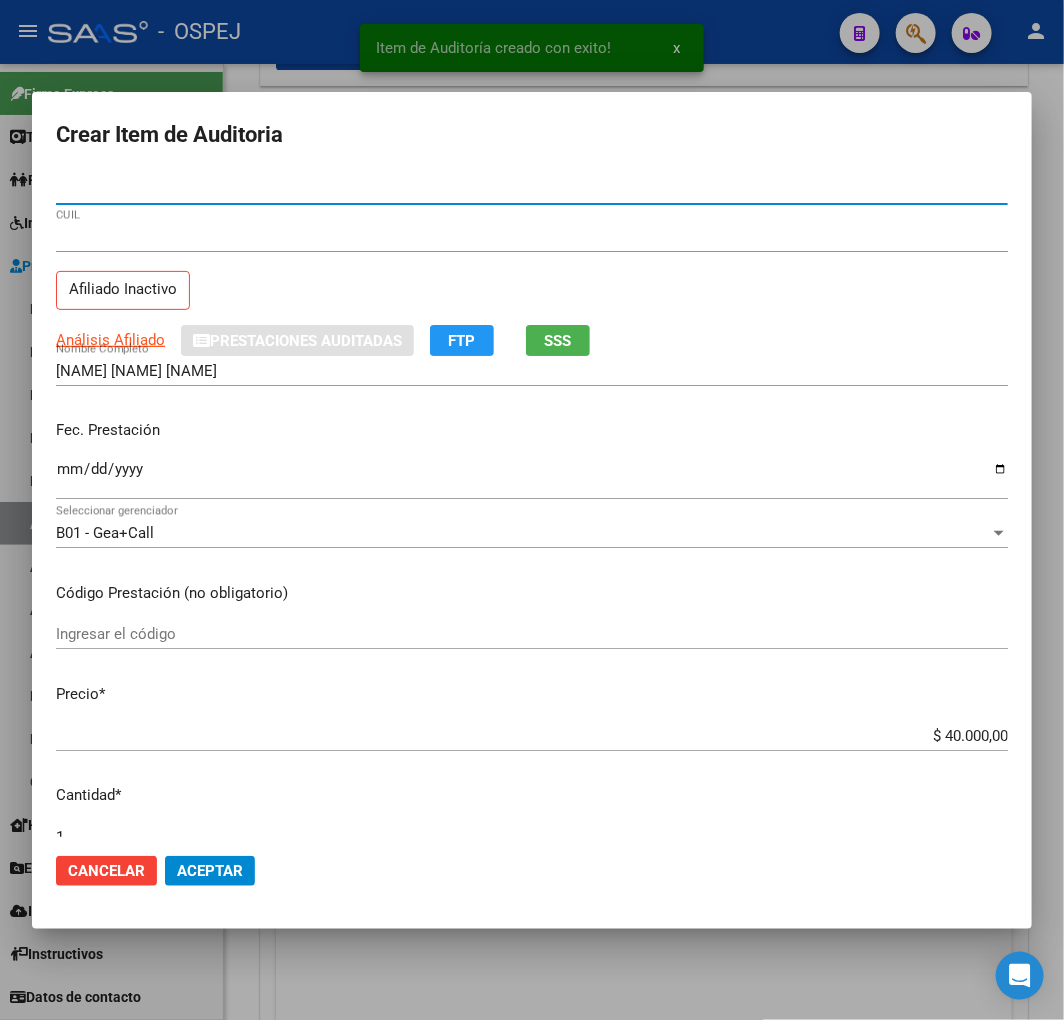 type on "[NUMBER]" 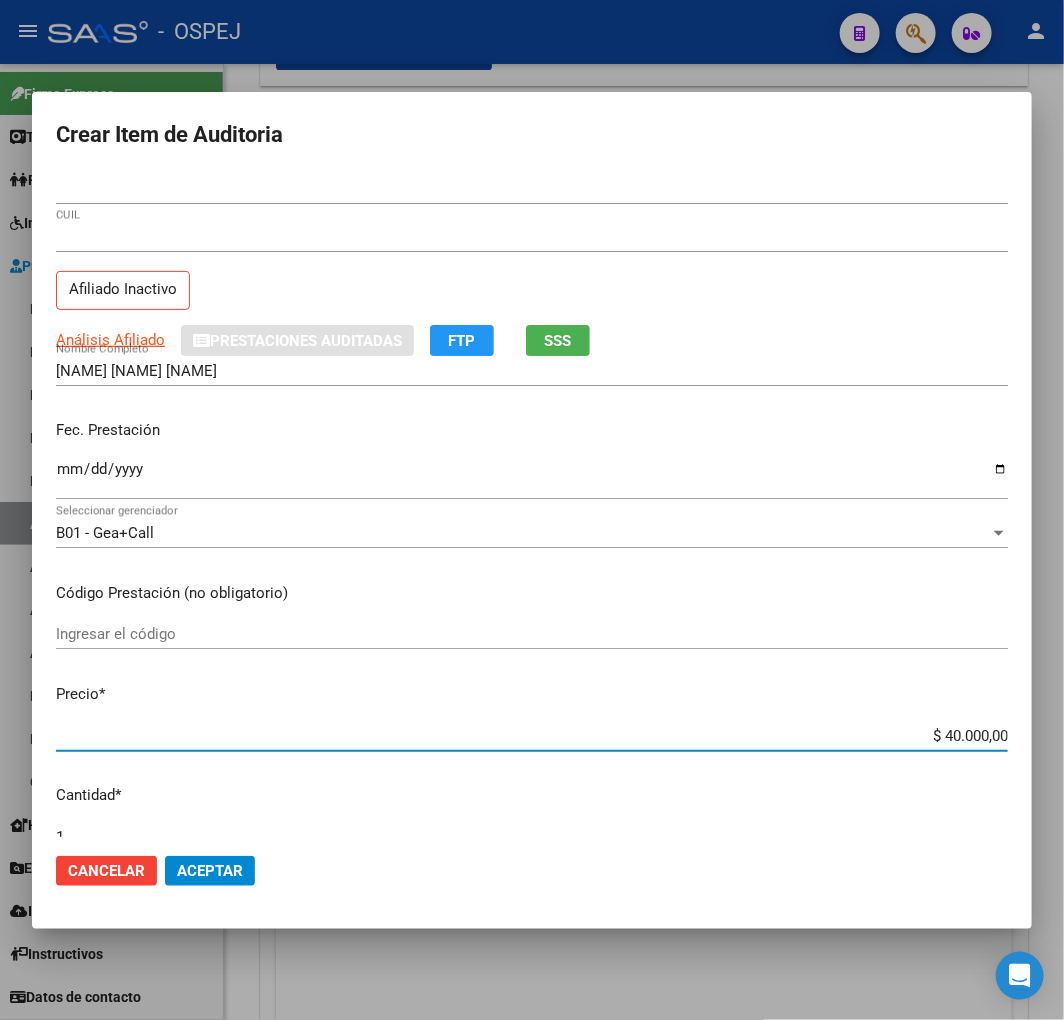 click on "$ 40.000,00" at bounding box center [532, 736] 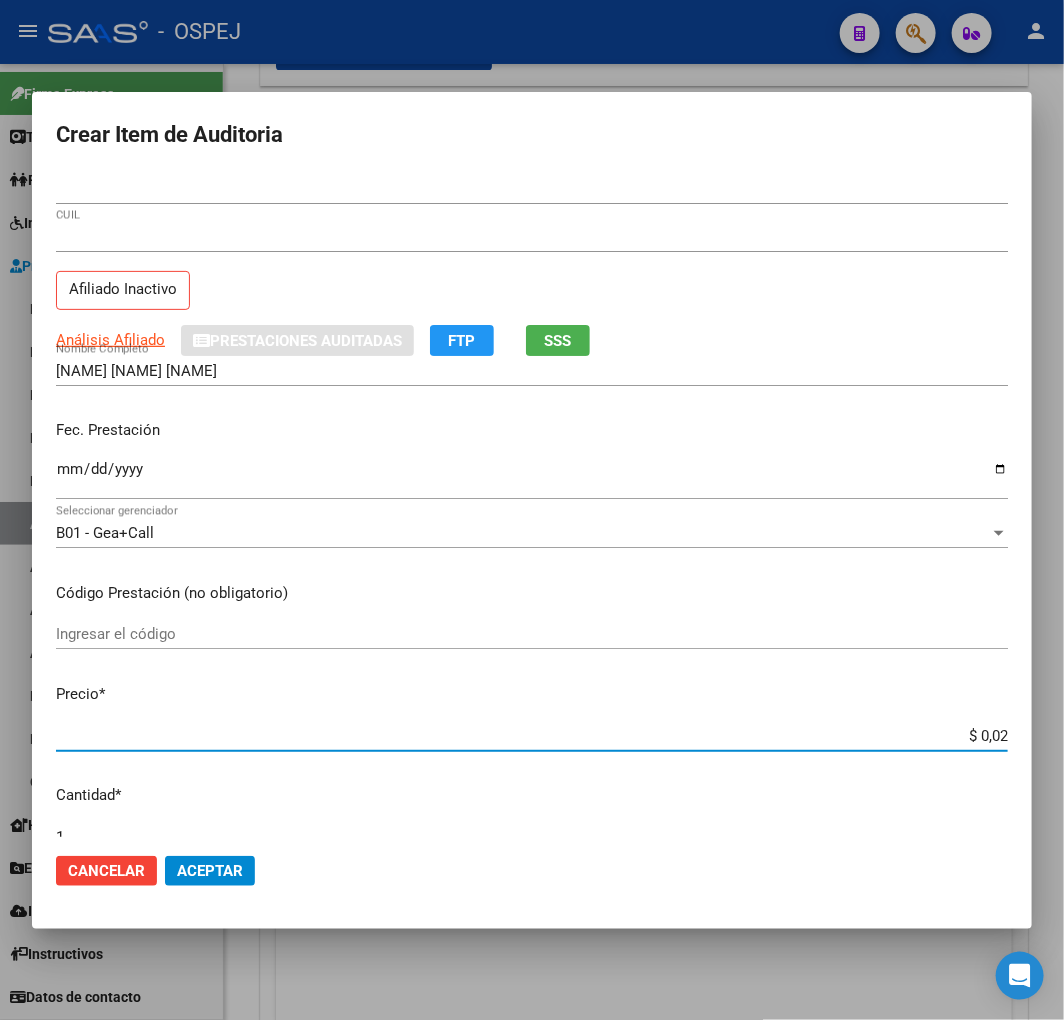 type on "$ 0,20" 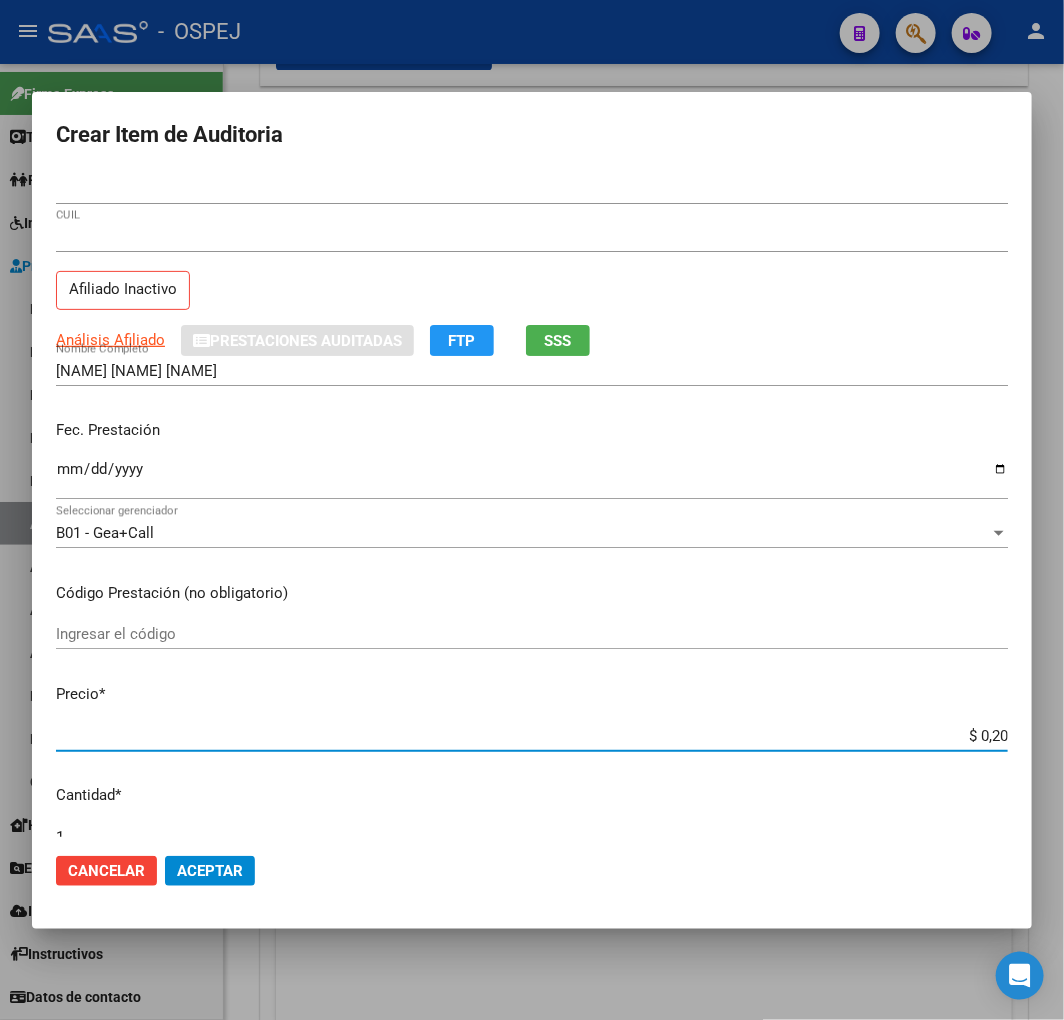 type on "$ 2,00" 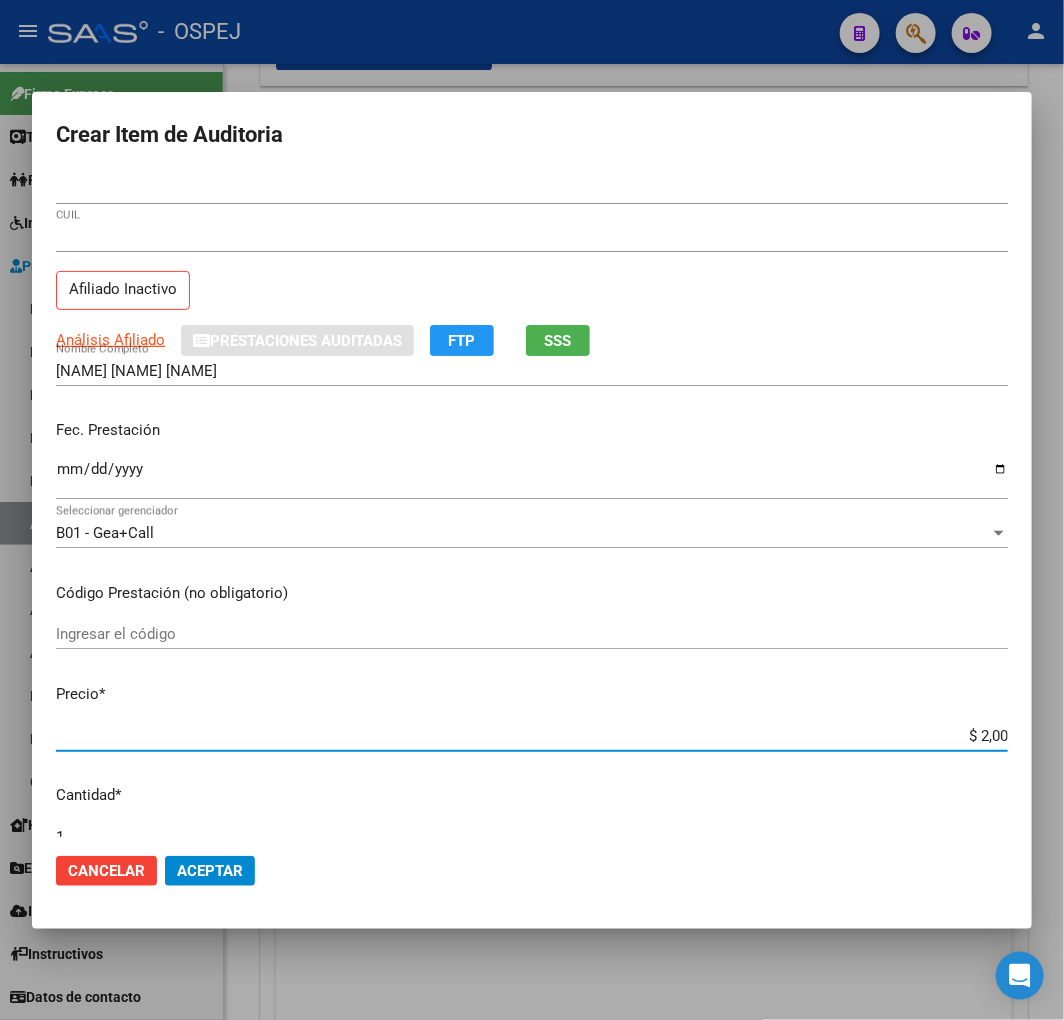 type on "$ 20,00" 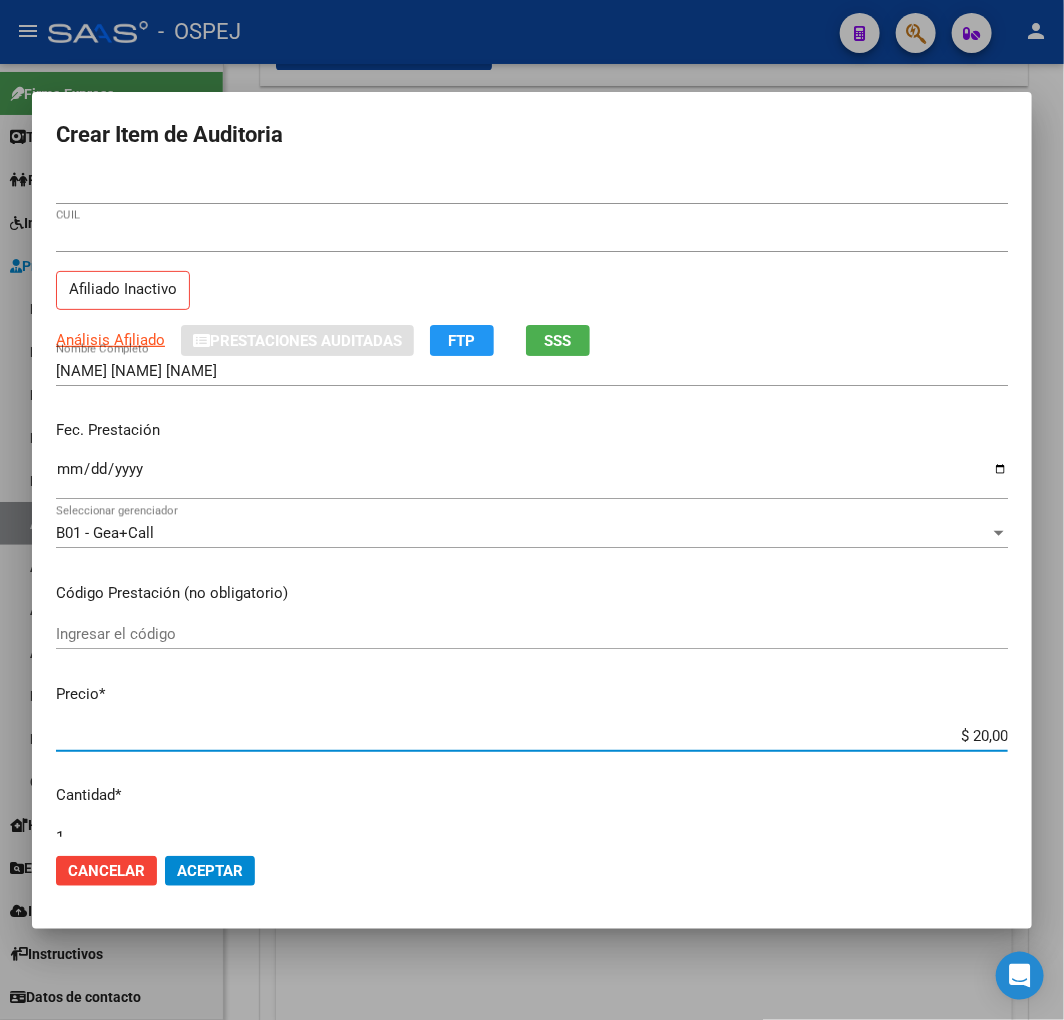 type on "$ 200,00" 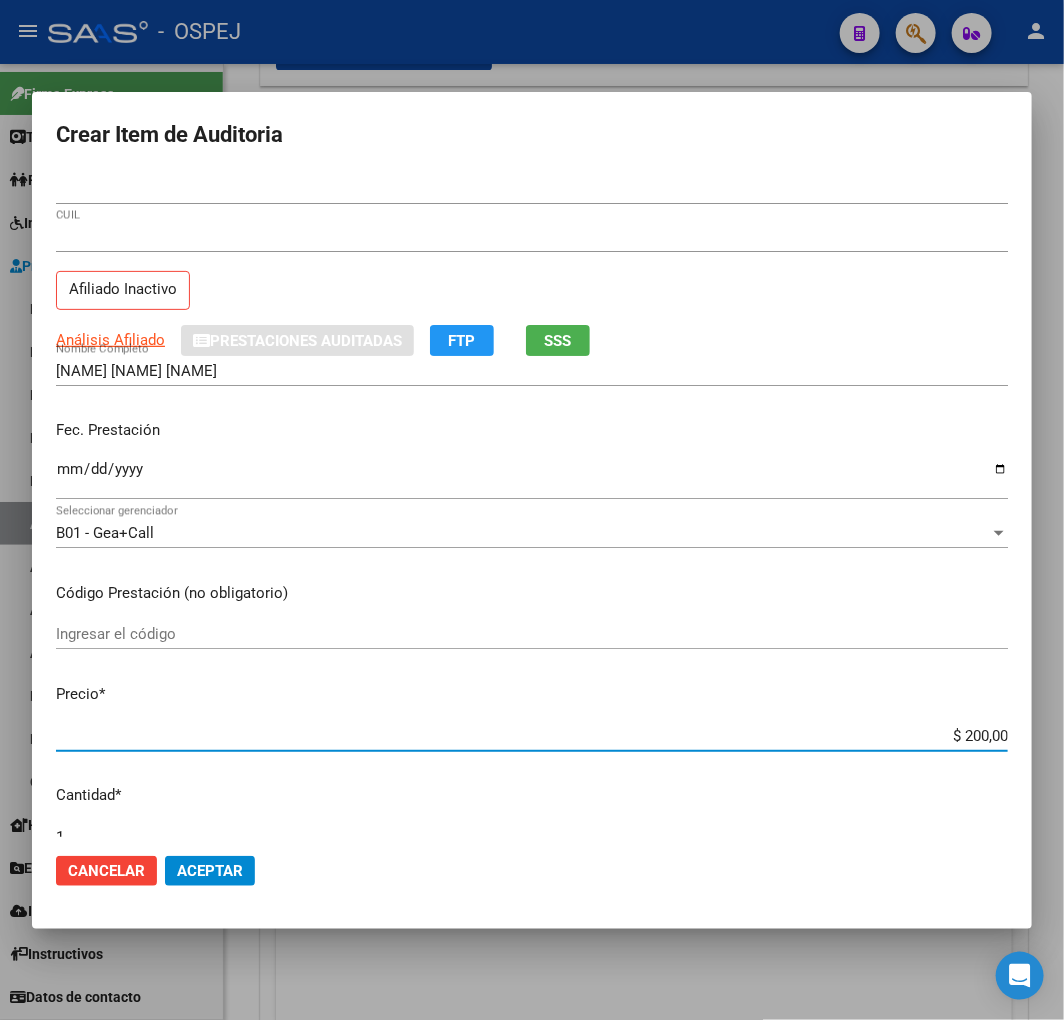 type on "$ 2.000,00" 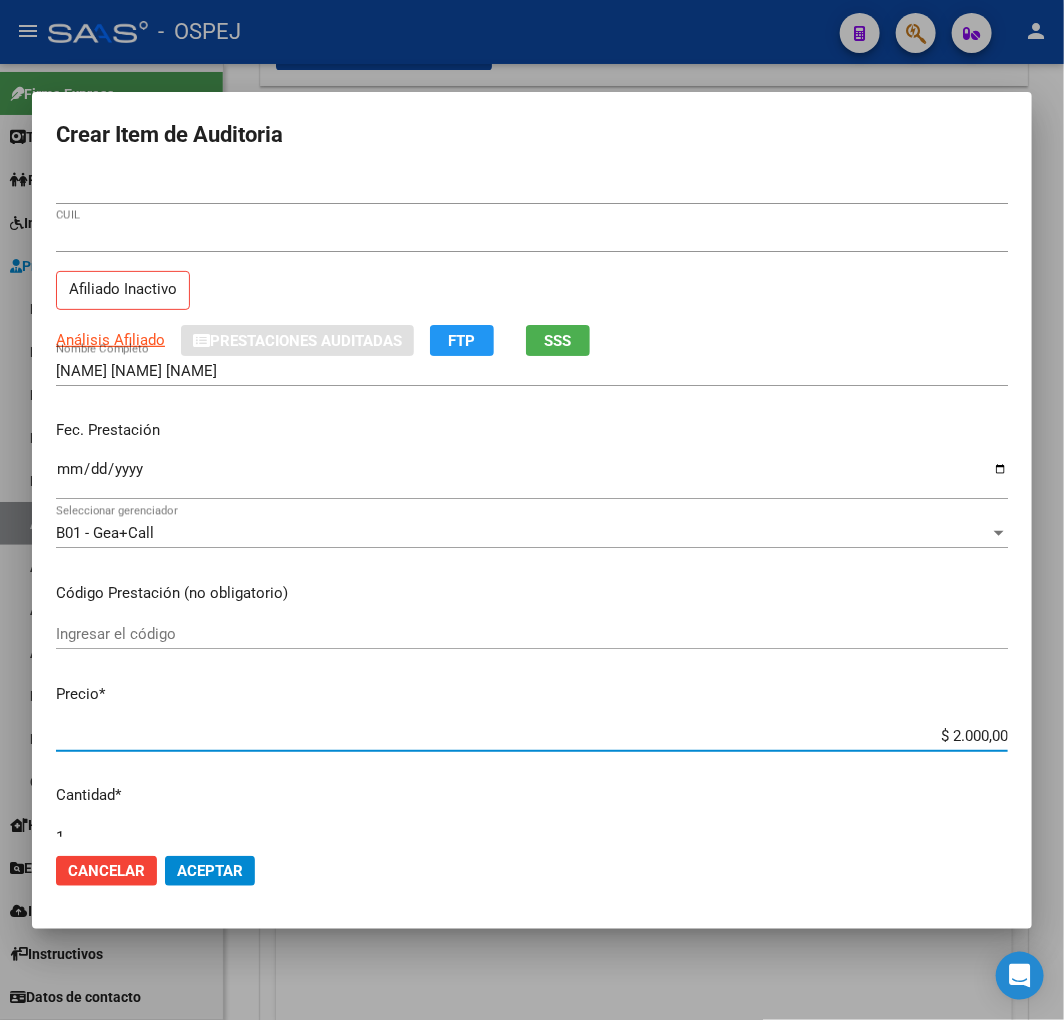 type on "$ 20.000,00" 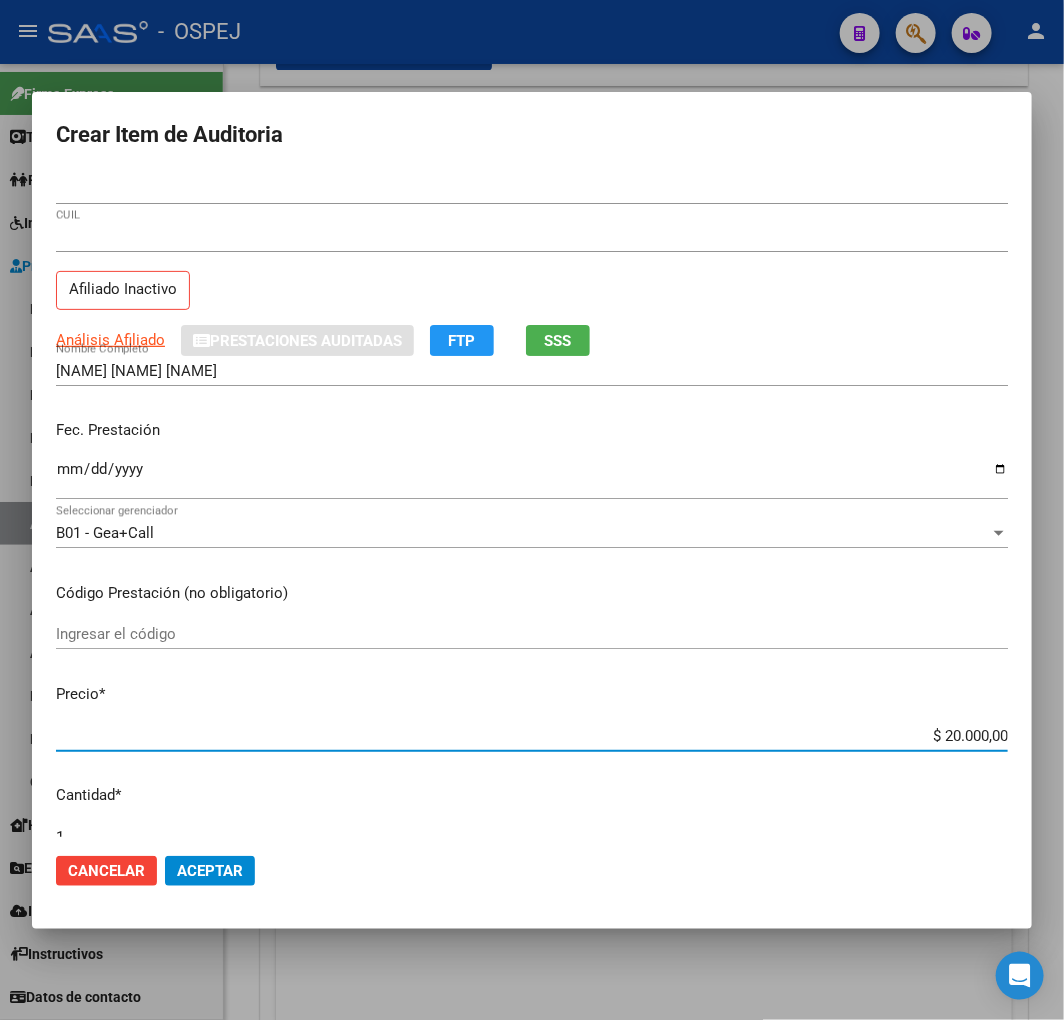 click on "Aceptar" 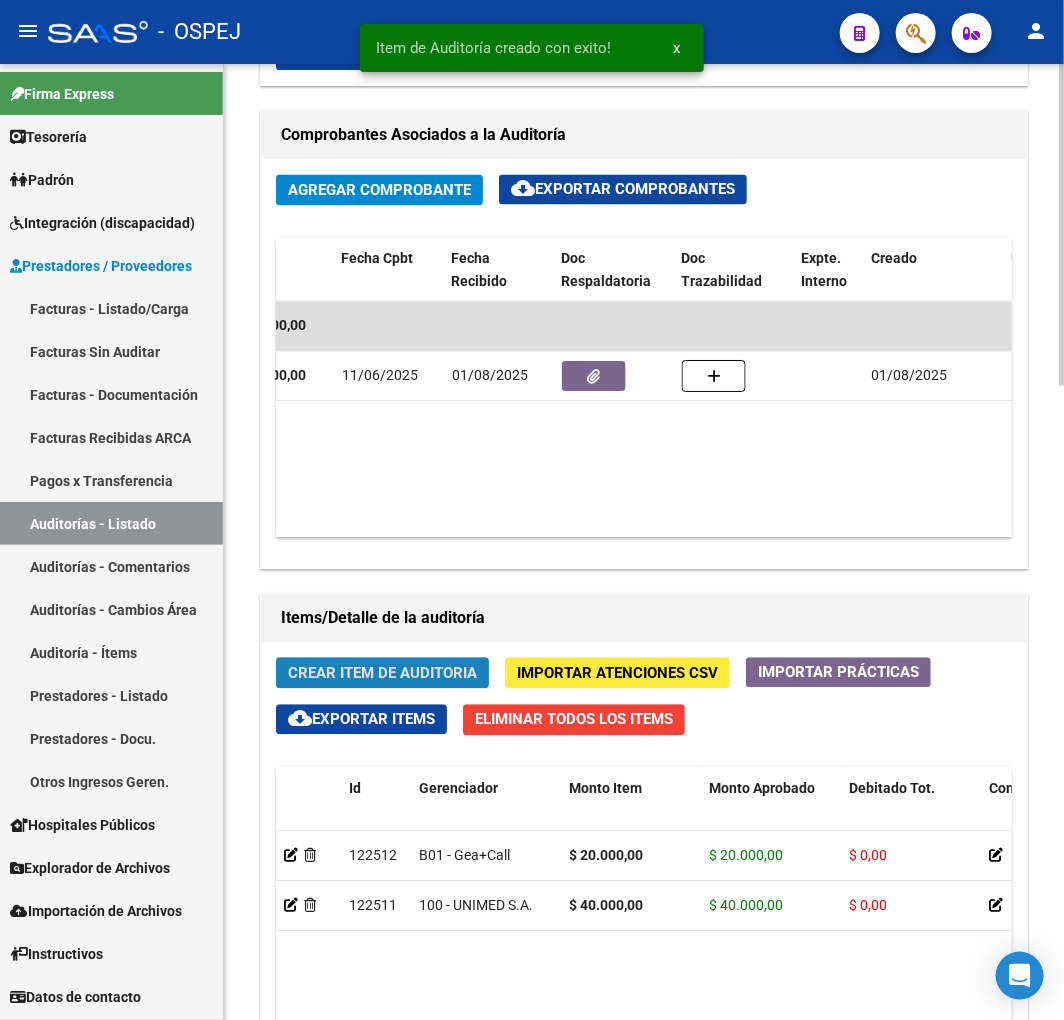 click on "Crear Item de Auditoria" 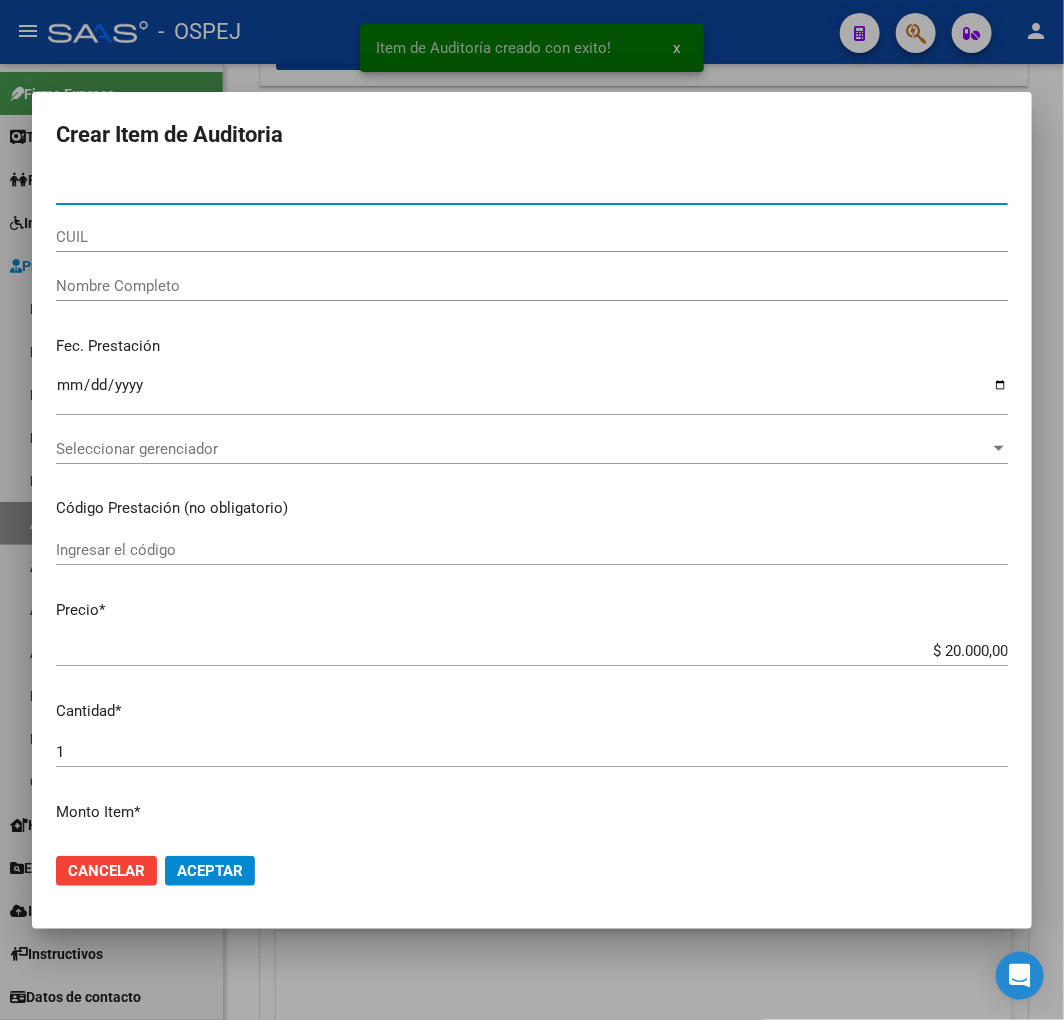 type on "54162674" 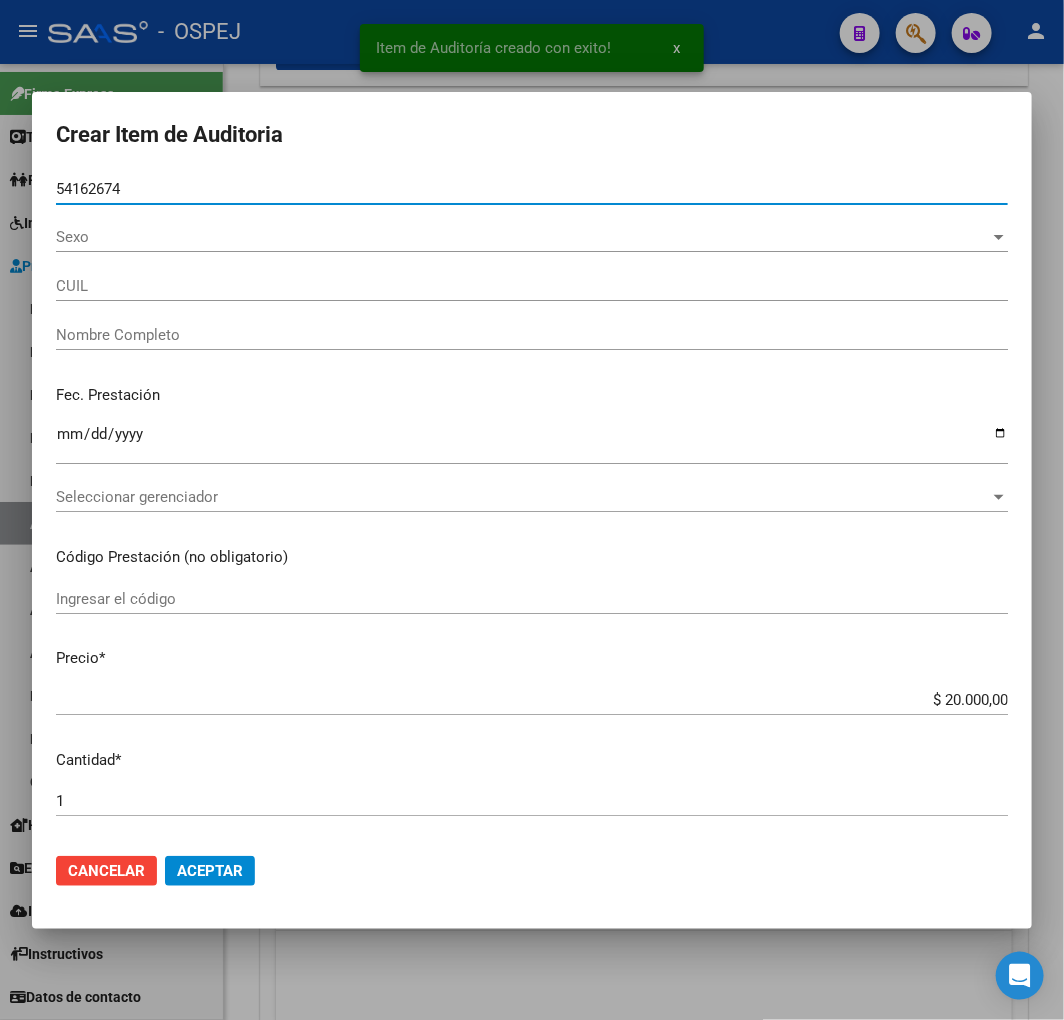 type on "20541626744" 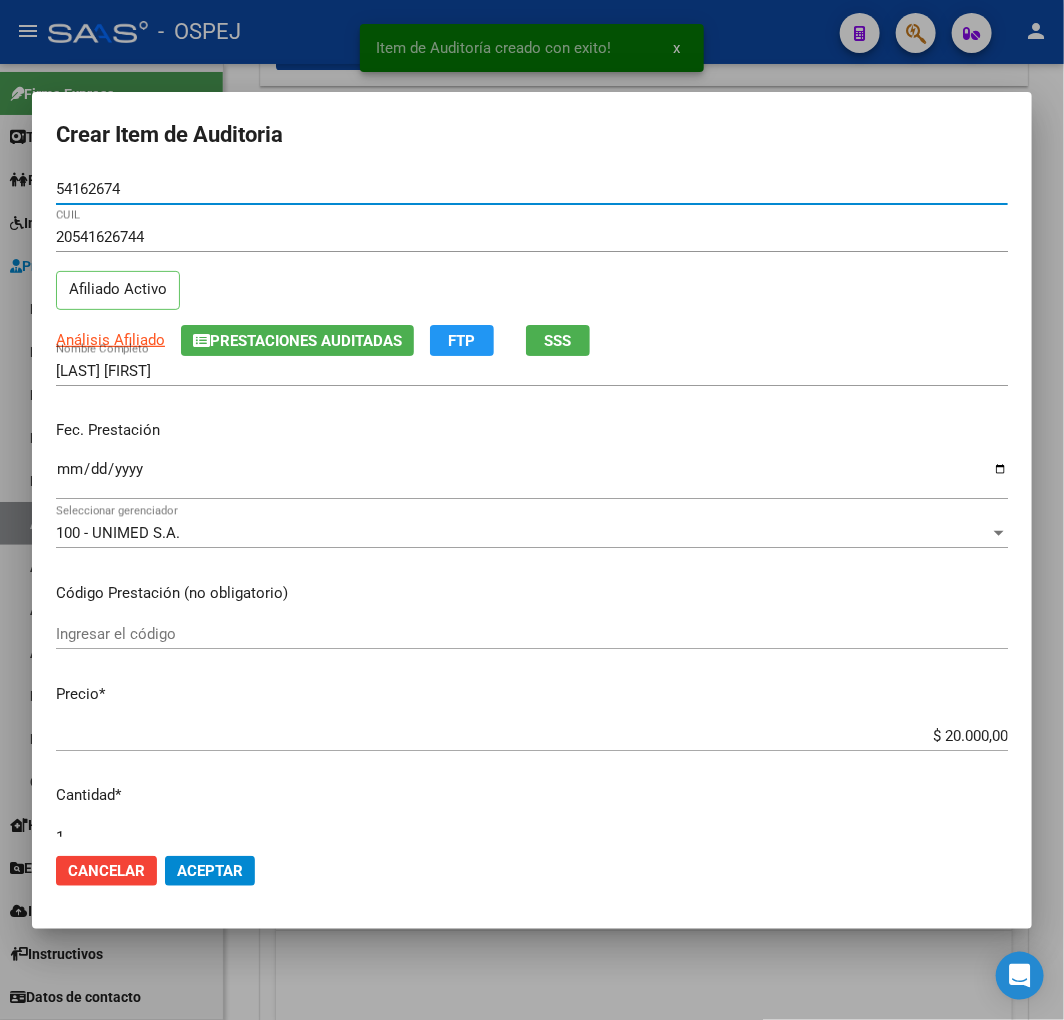 type on "54162674" 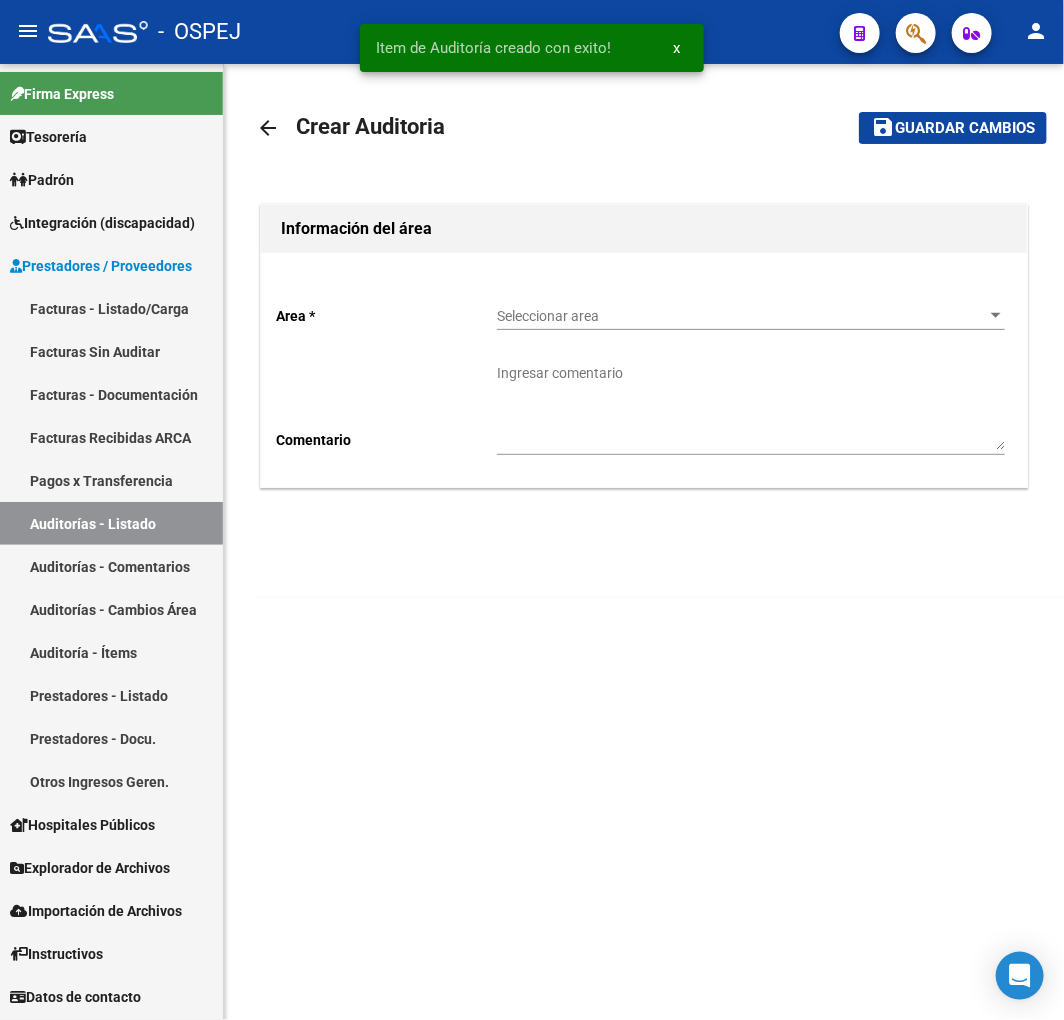 scroll, scrollTop: 0, scrollLeft: 0, axis: both 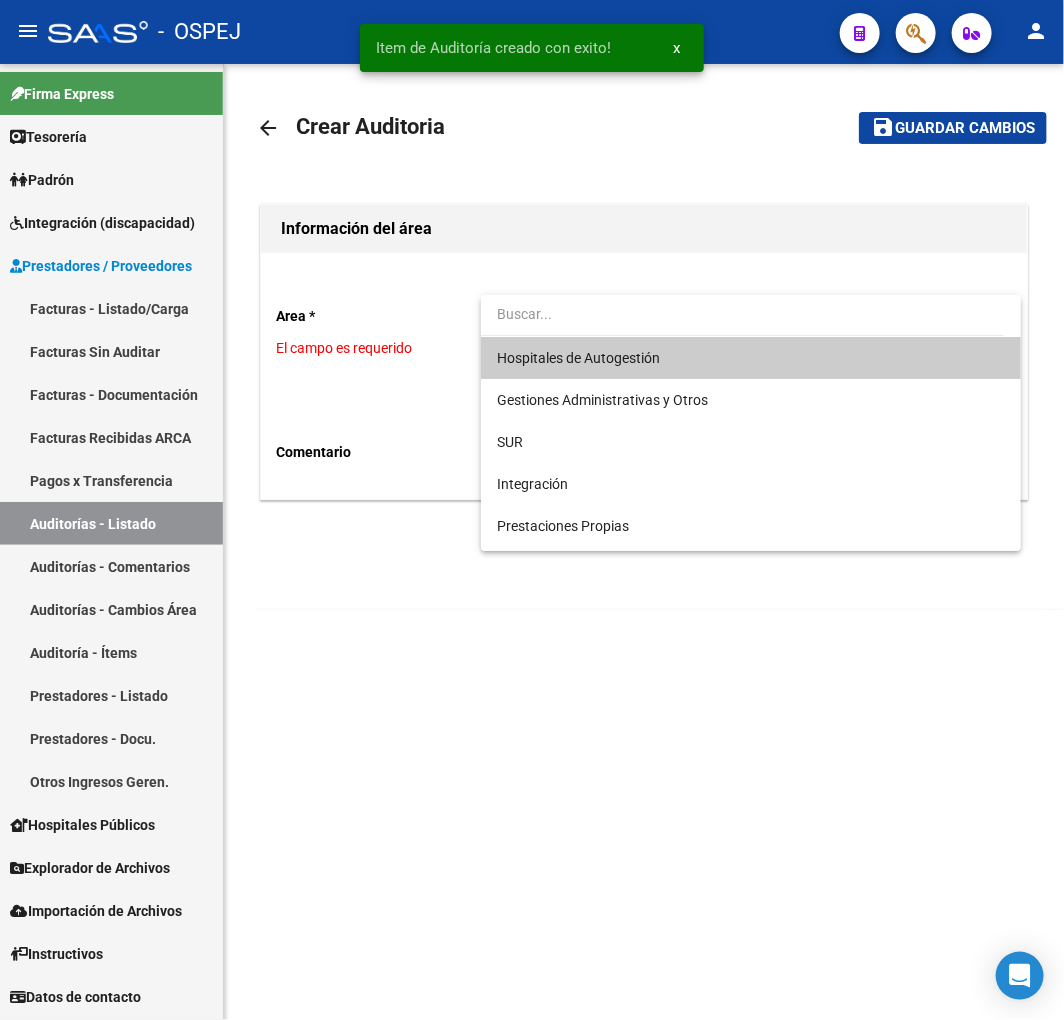 click at bounding box center [742, 314] 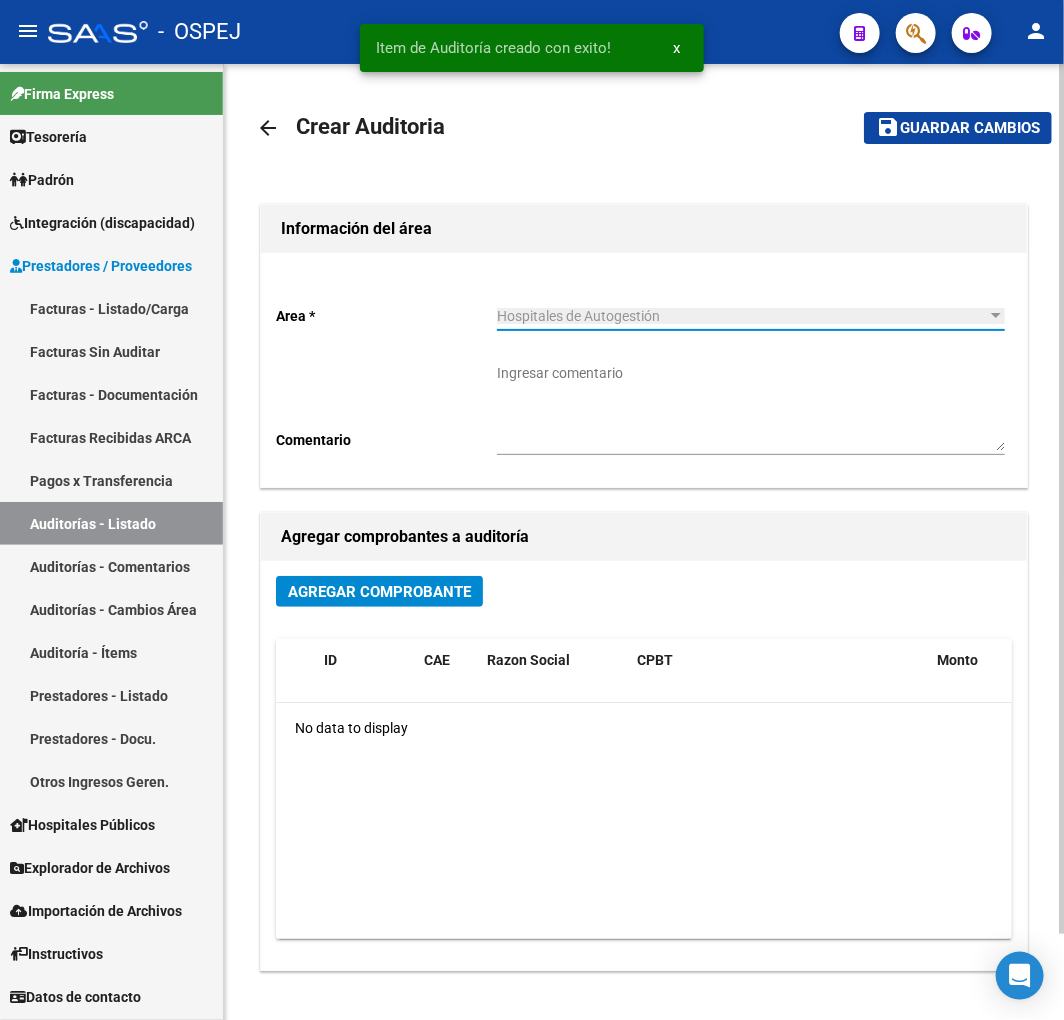click on "Agregar Comprobante" 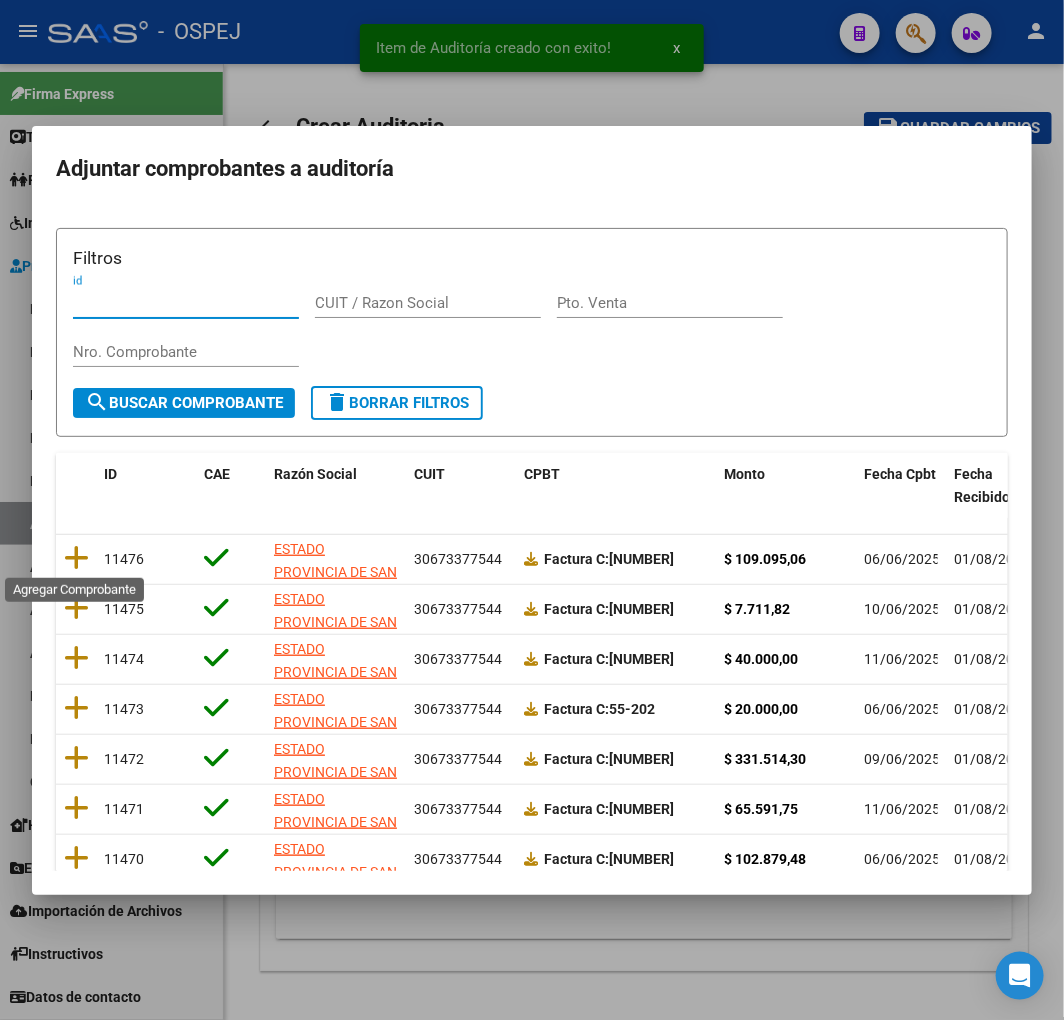 click 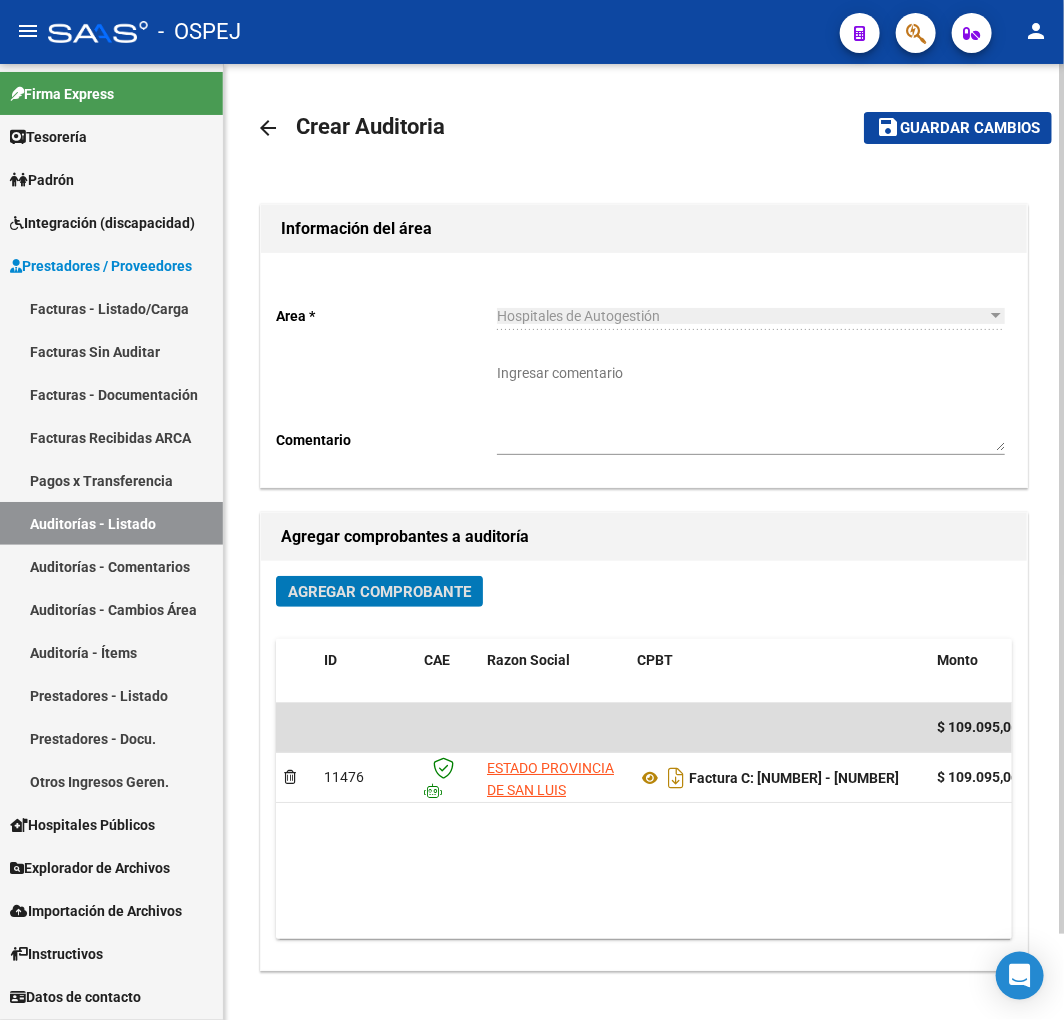 drag, startPoint x: 940, startPoint y: 108, endPoint x: 961, endPoint y: 125, distance: 27.018513 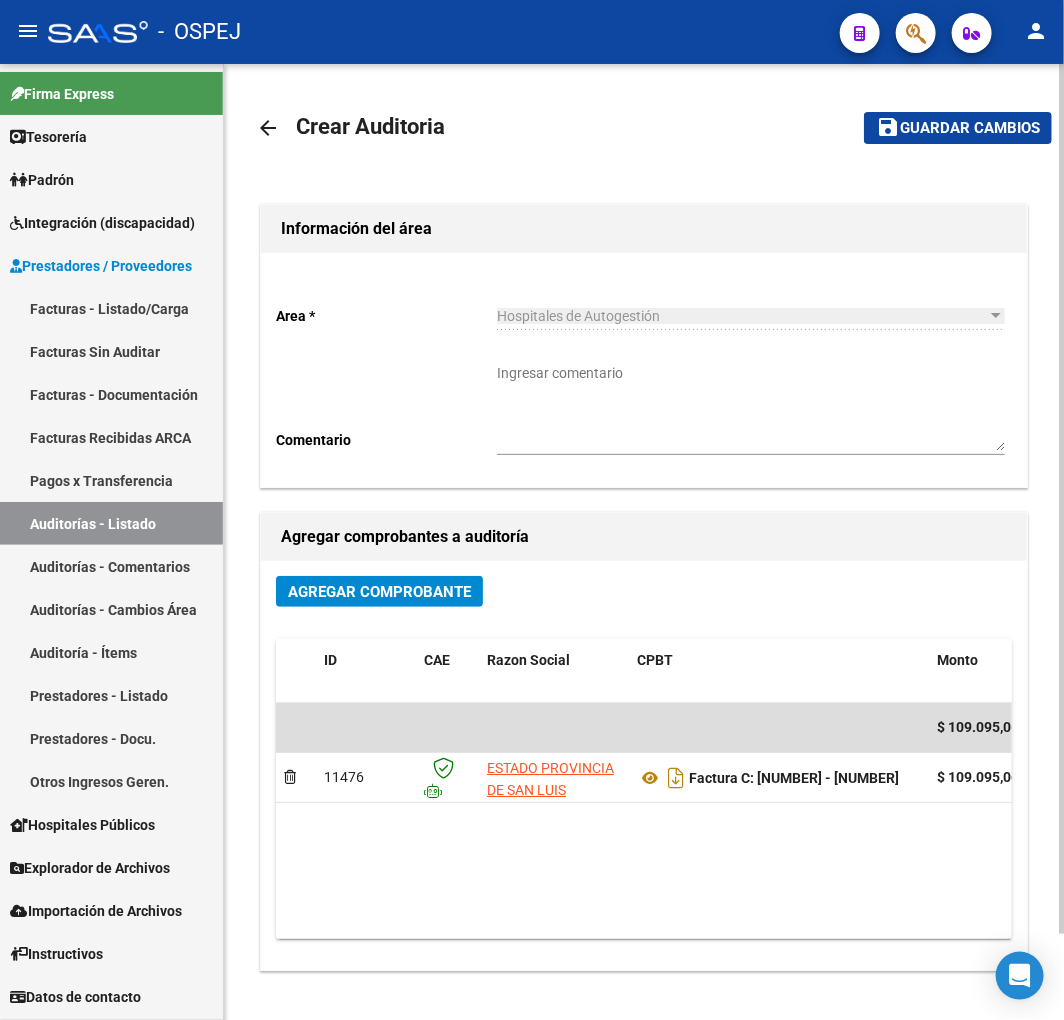 click on "save Guardar cambios" 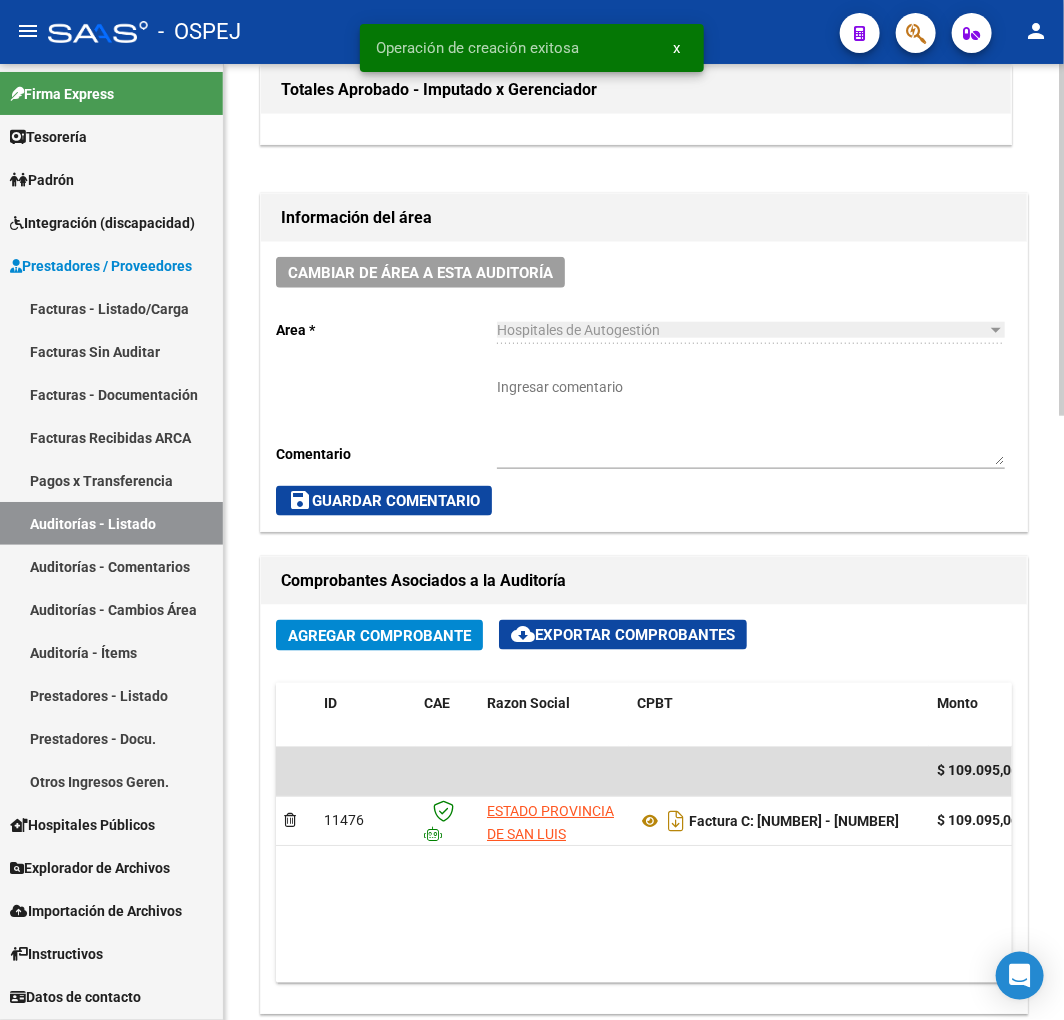 scroll, scrollTop: 888, scrollLeft: 0, axis: vertical 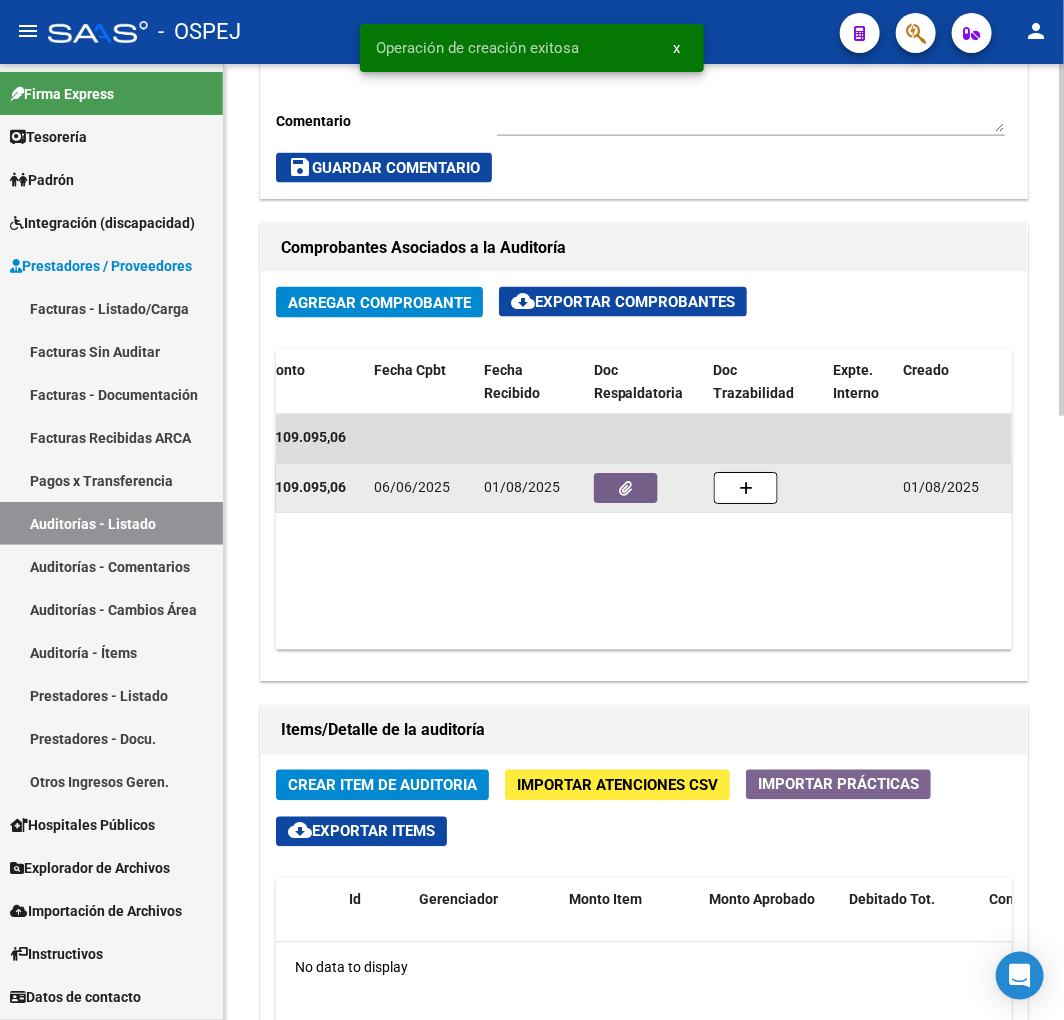 click 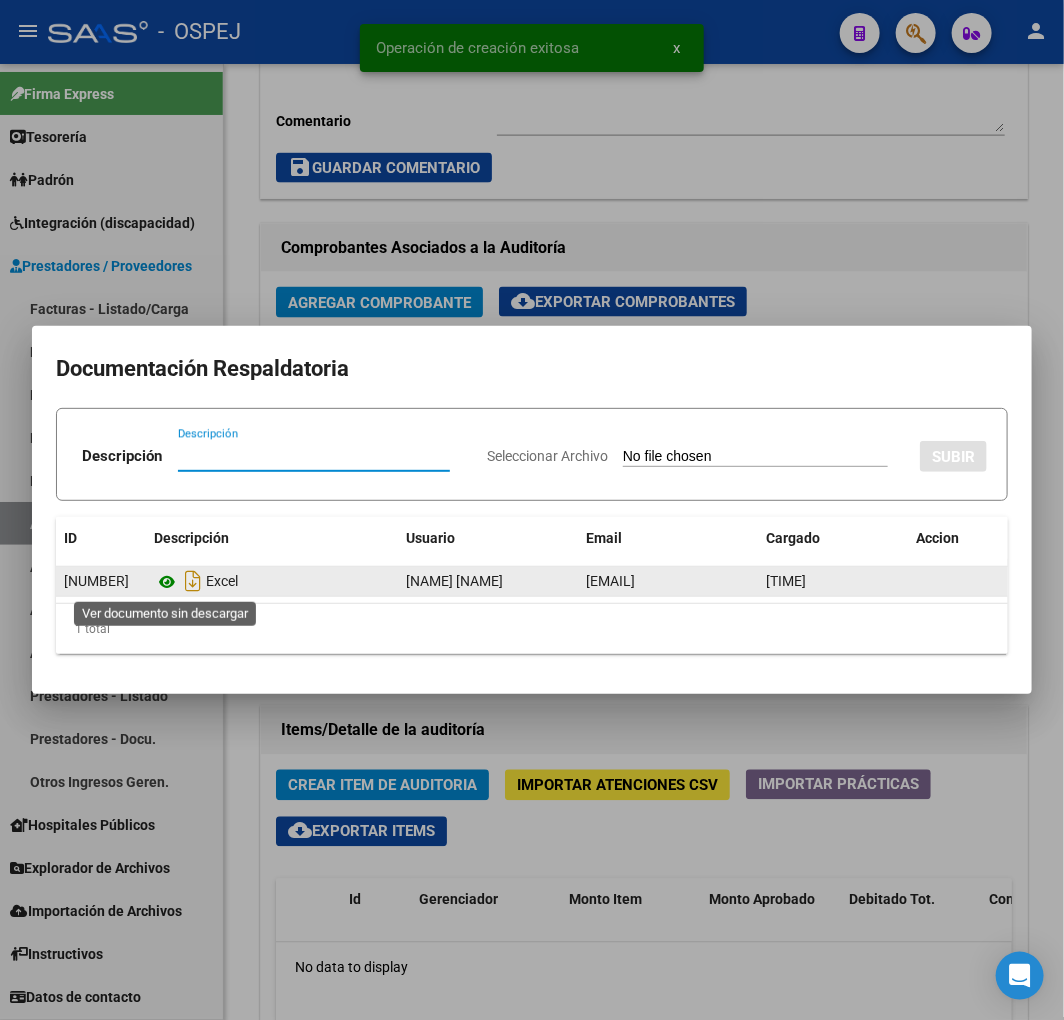 click 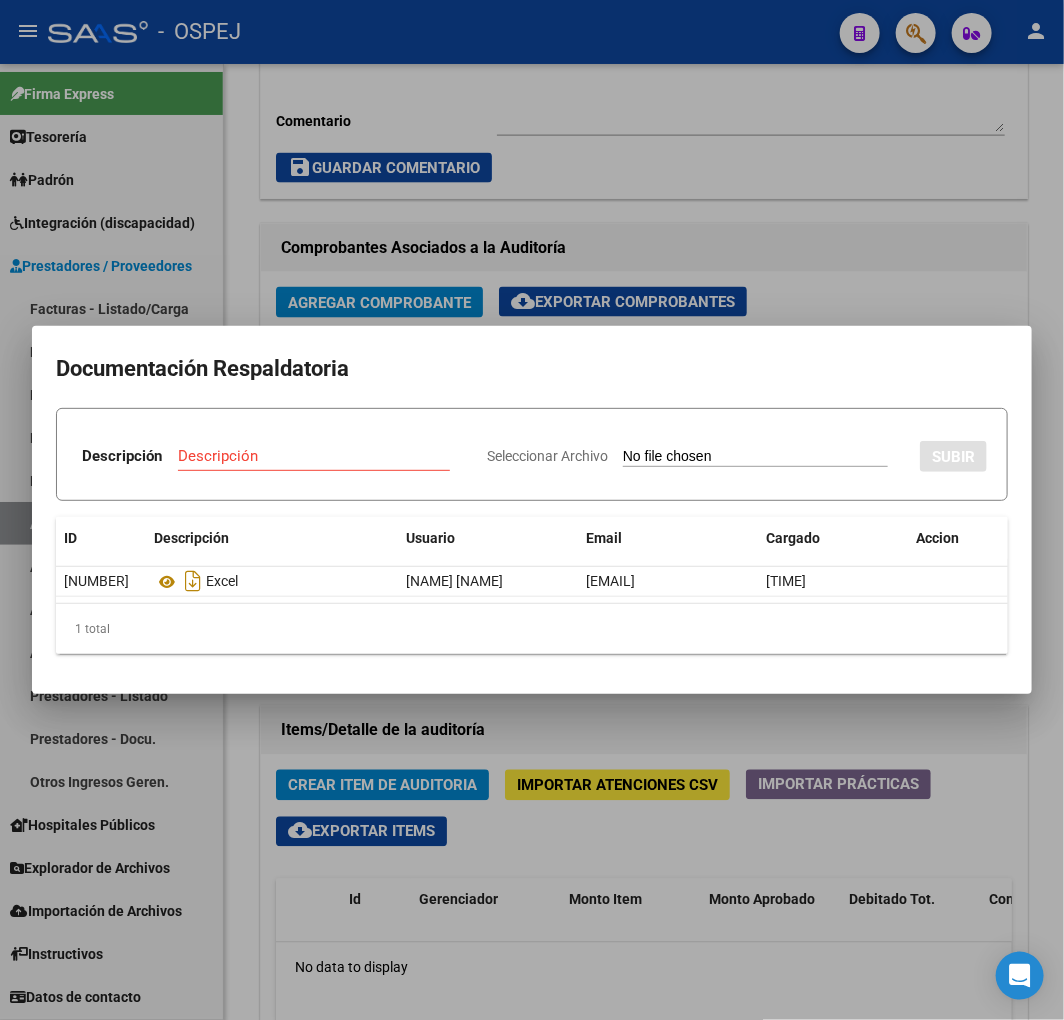 click at bounding box center (532, 510) 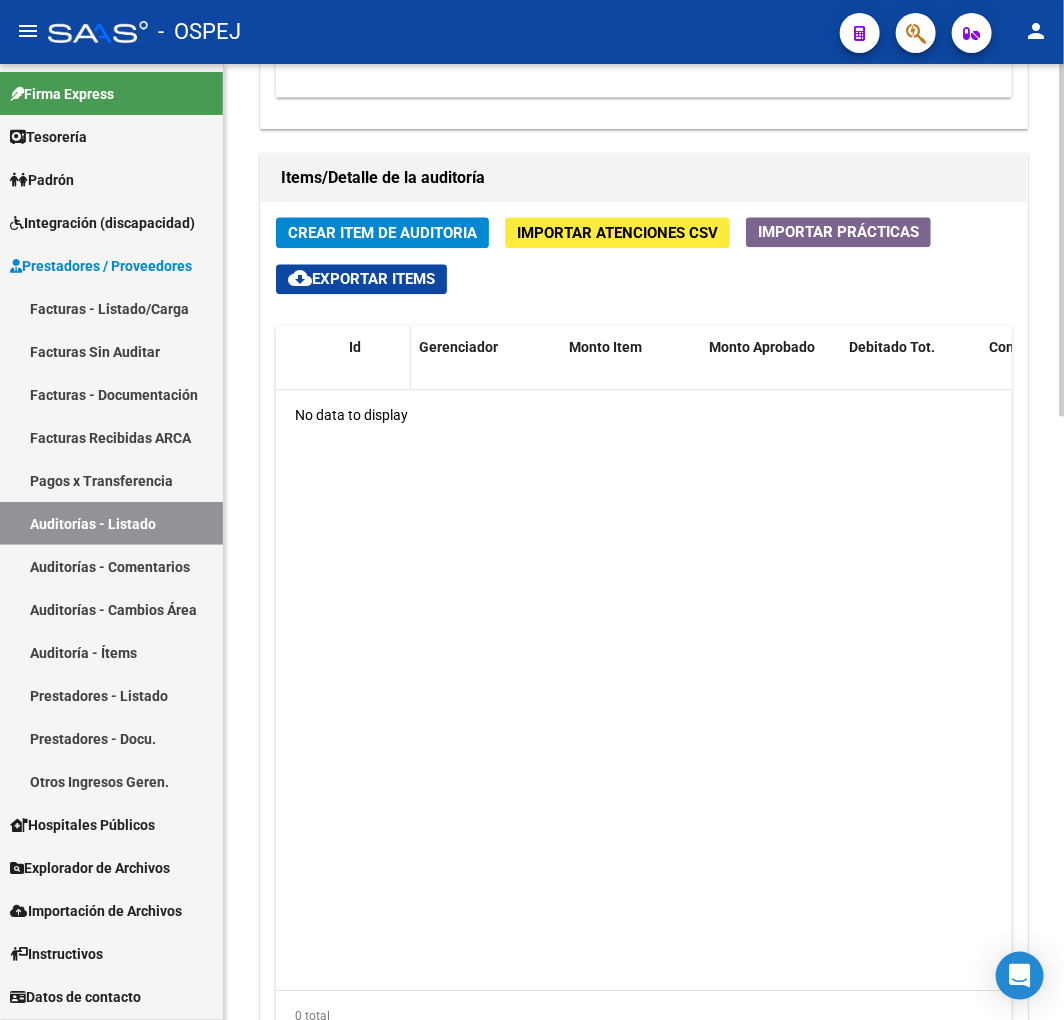 scroll, scrollTop: 1444, scrollLeft: 0, axis: vertical 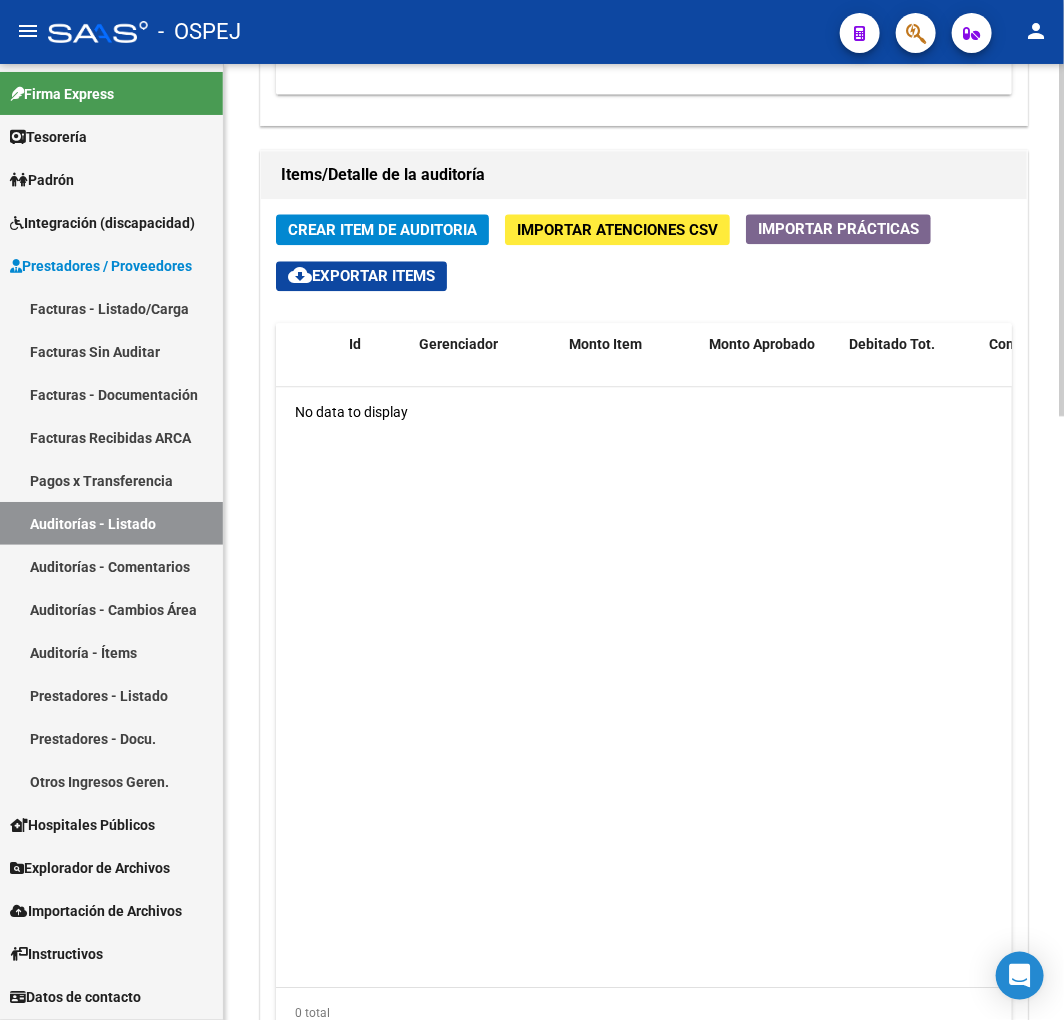 click on "Crear Item de Auditoria" 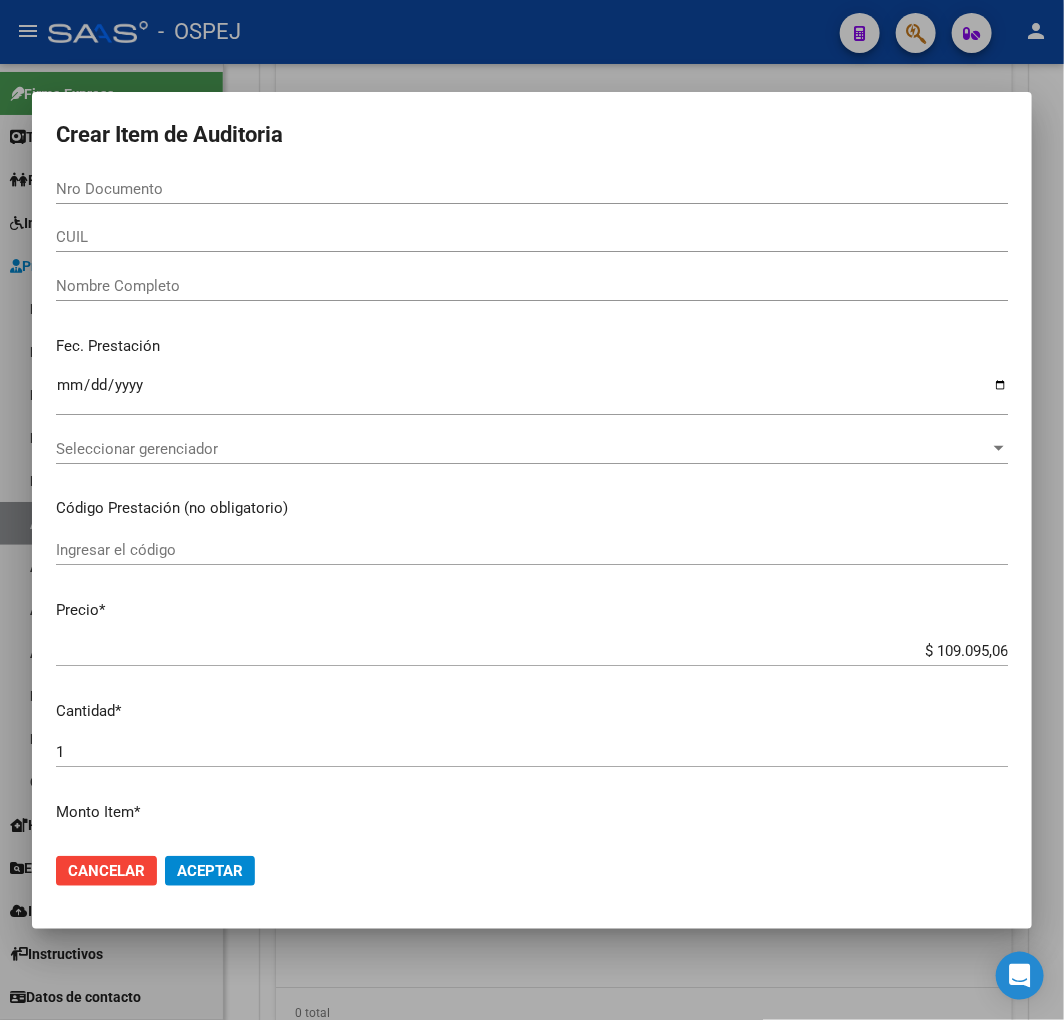 drag, startPoint x: 154, startPoint y: 183, endPoint x: 196, endPoint y: 218, distance: 54.67175 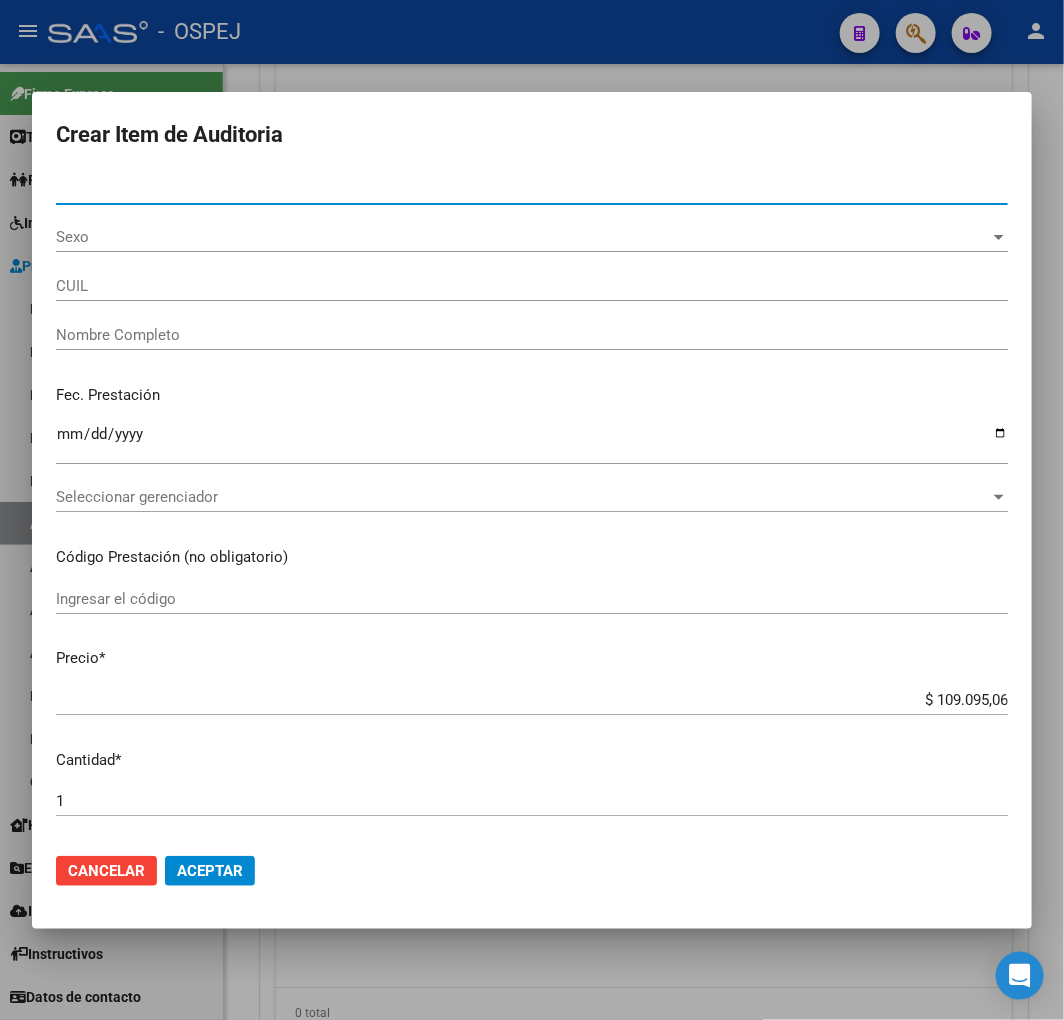 type on "[NUMBER]" 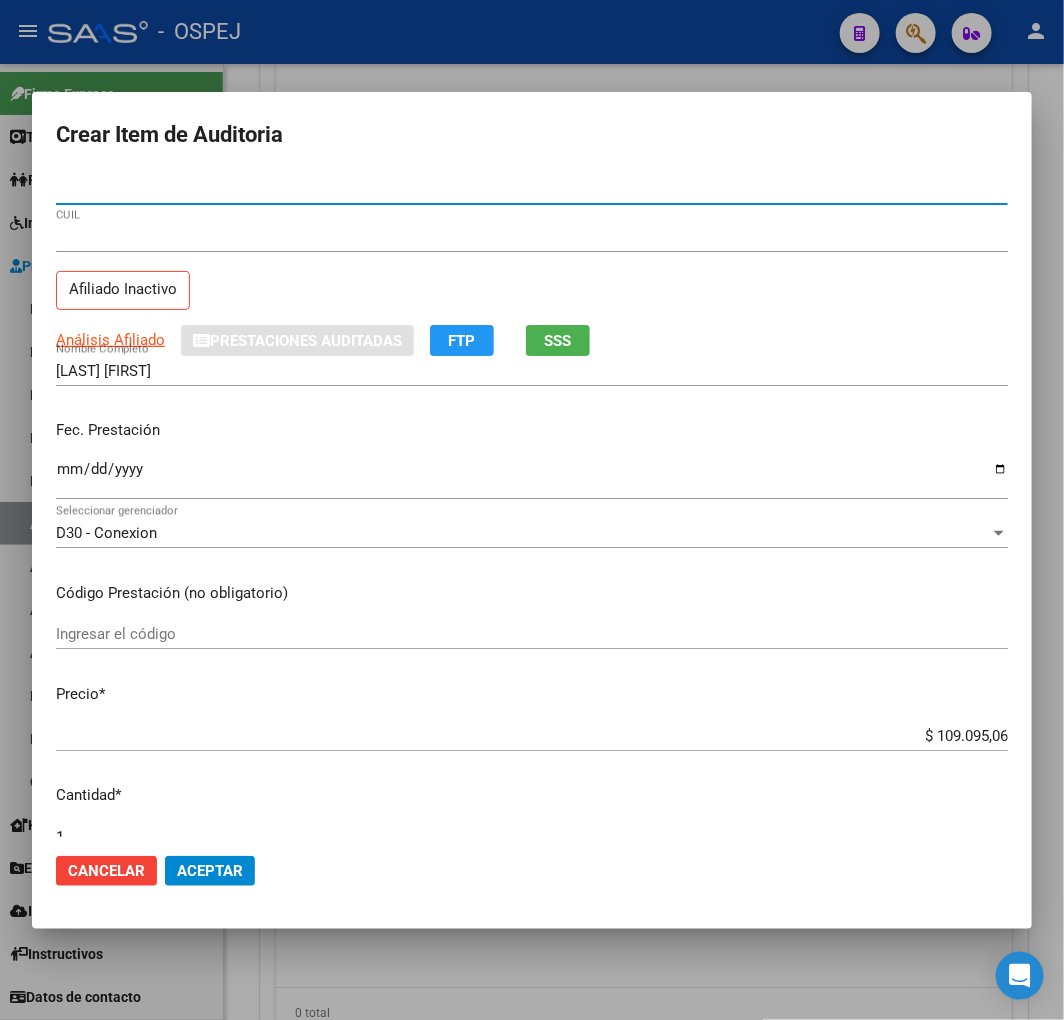 type on "[NUMBER]" 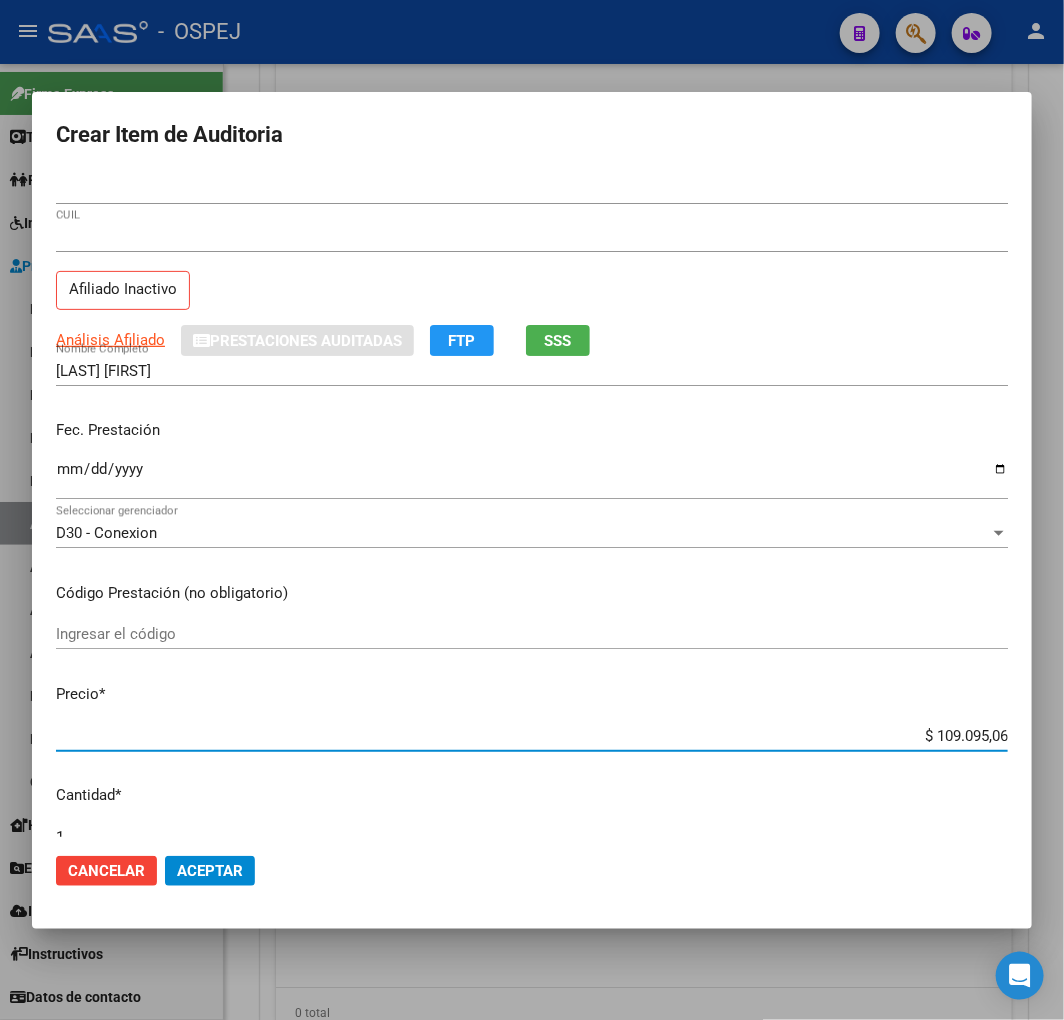click on "$ 109.095,06" at bounding box center (532, 736) 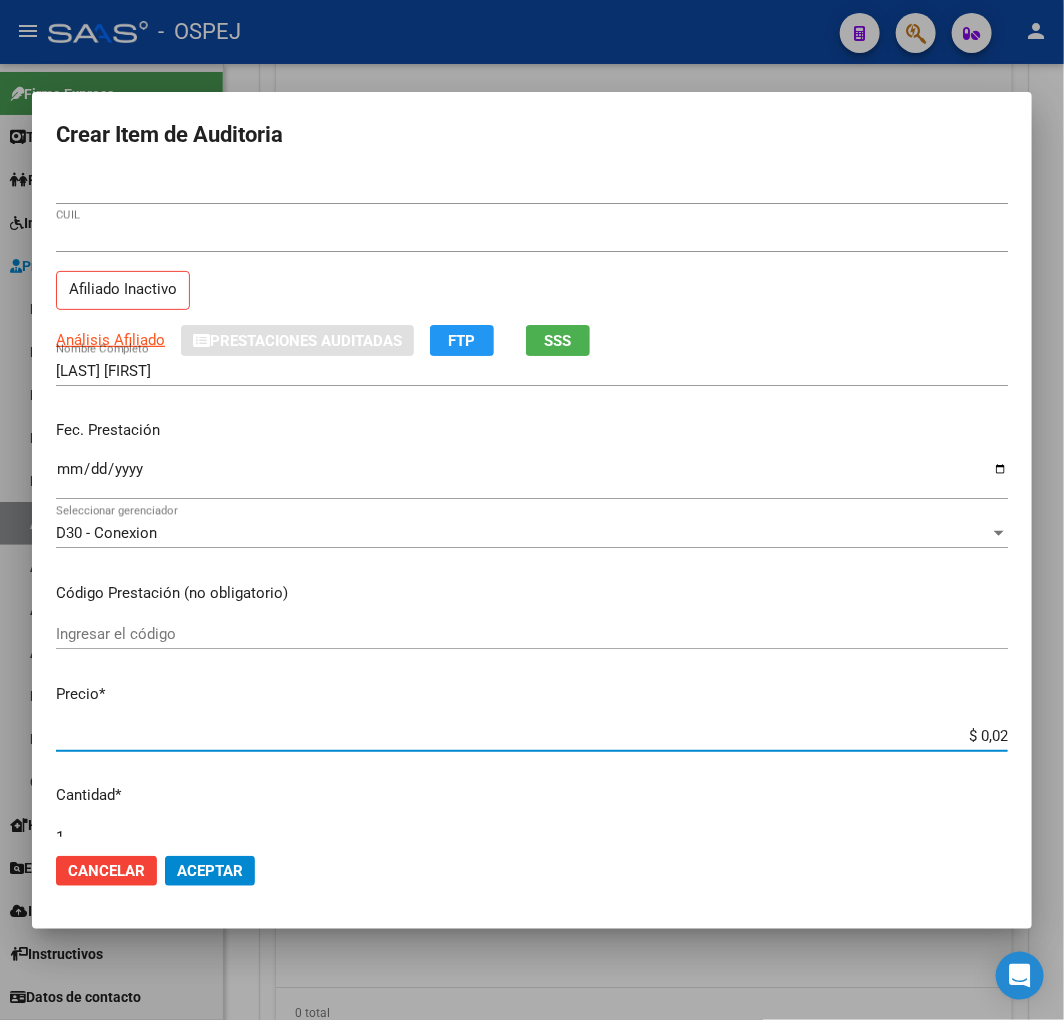 type on "$ 0,20" 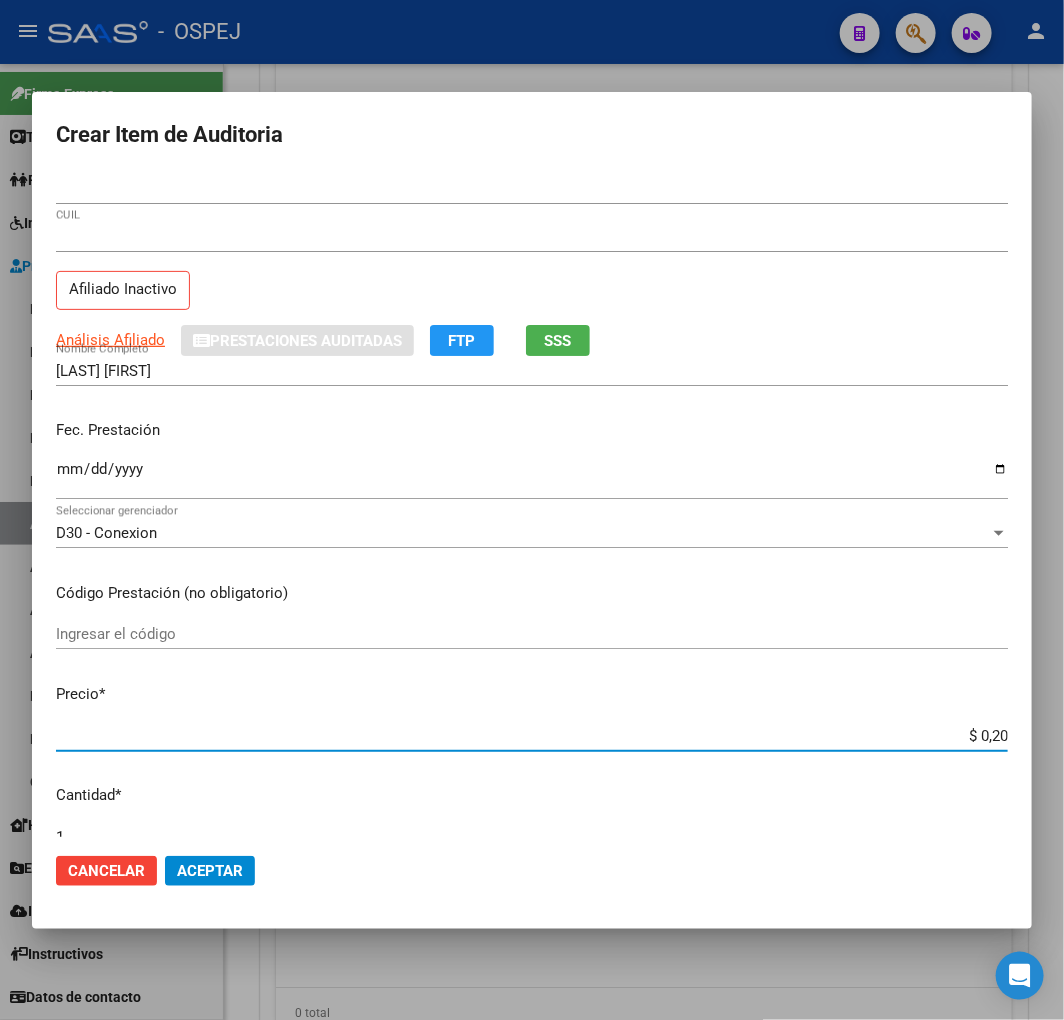 type on "$ 2,00" 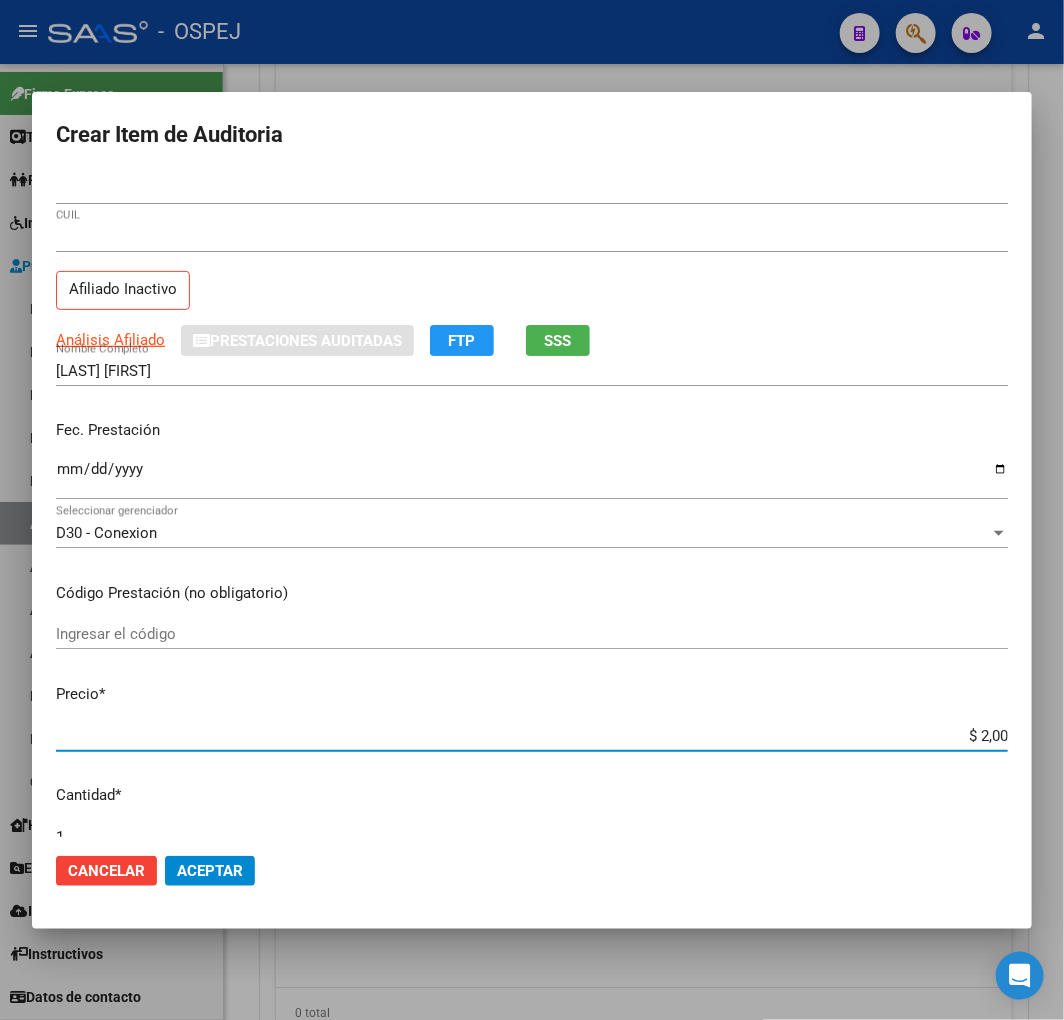 type on "$ 20,00" 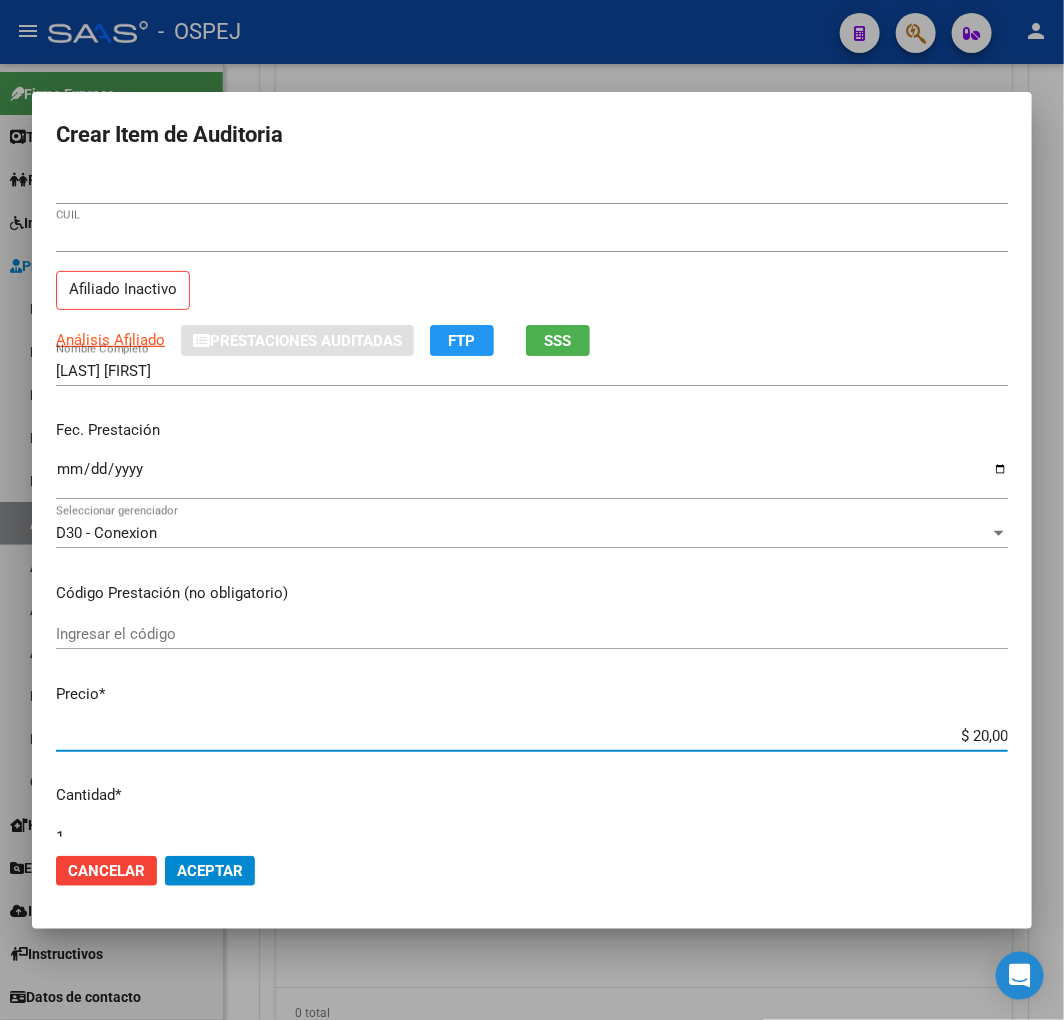 type on "$ 200,00" 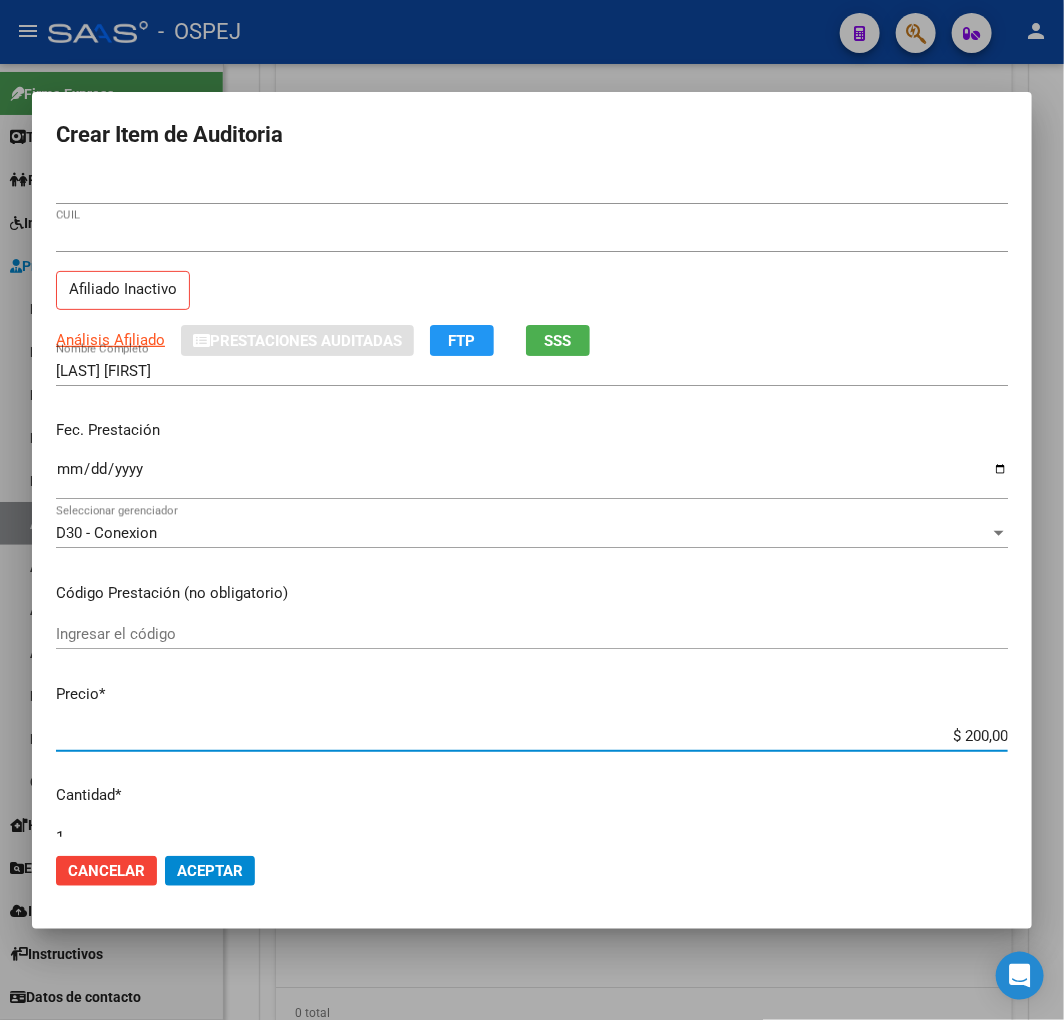 type on "$ 2.000,00" 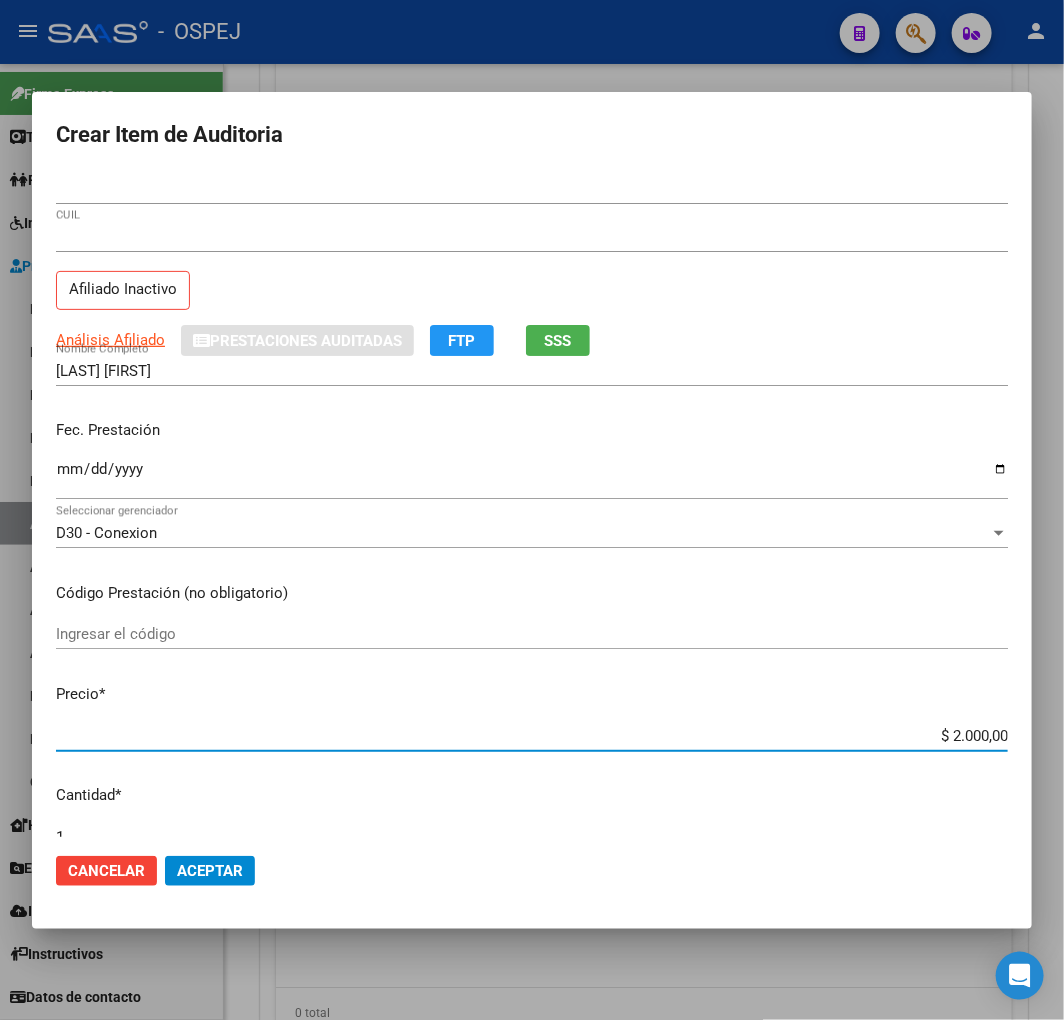 type on "$ 20.000,00" 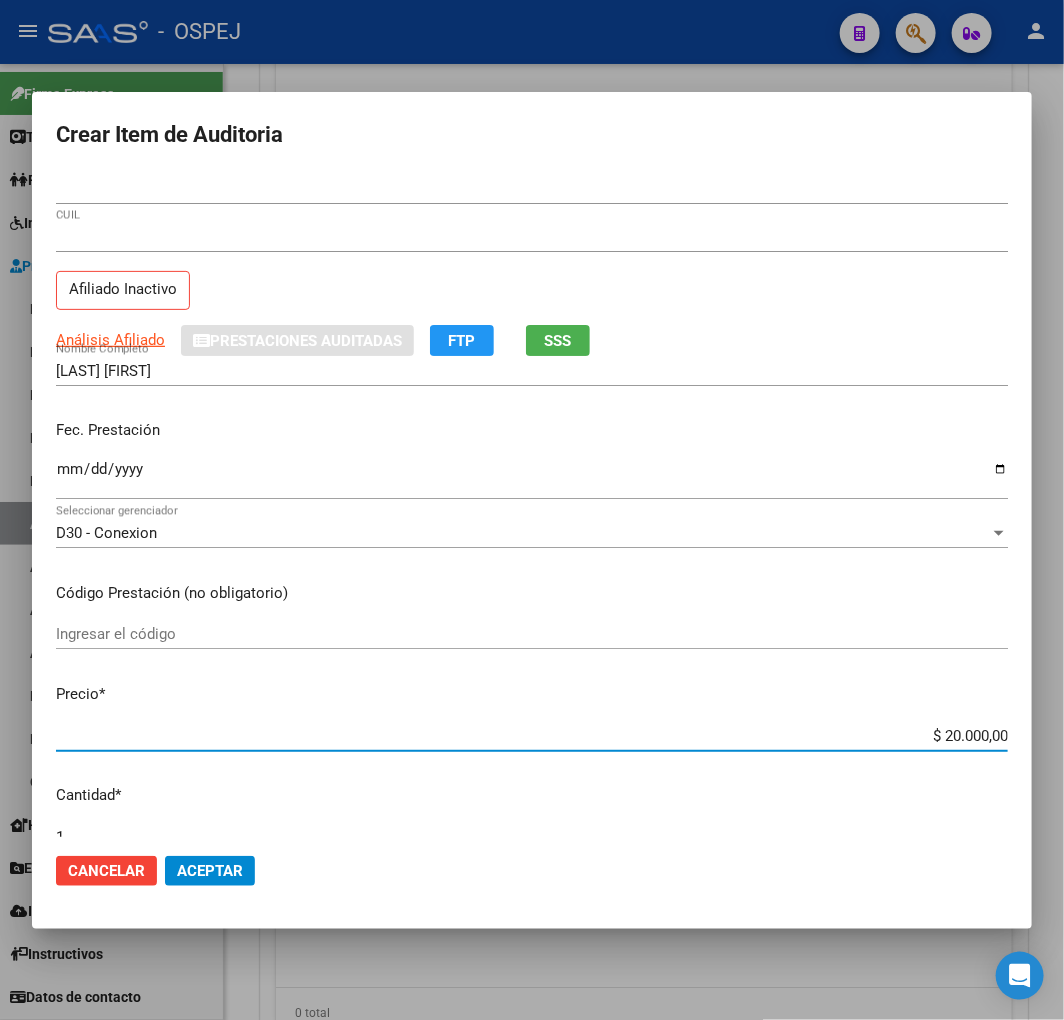 click on "Aceptar" 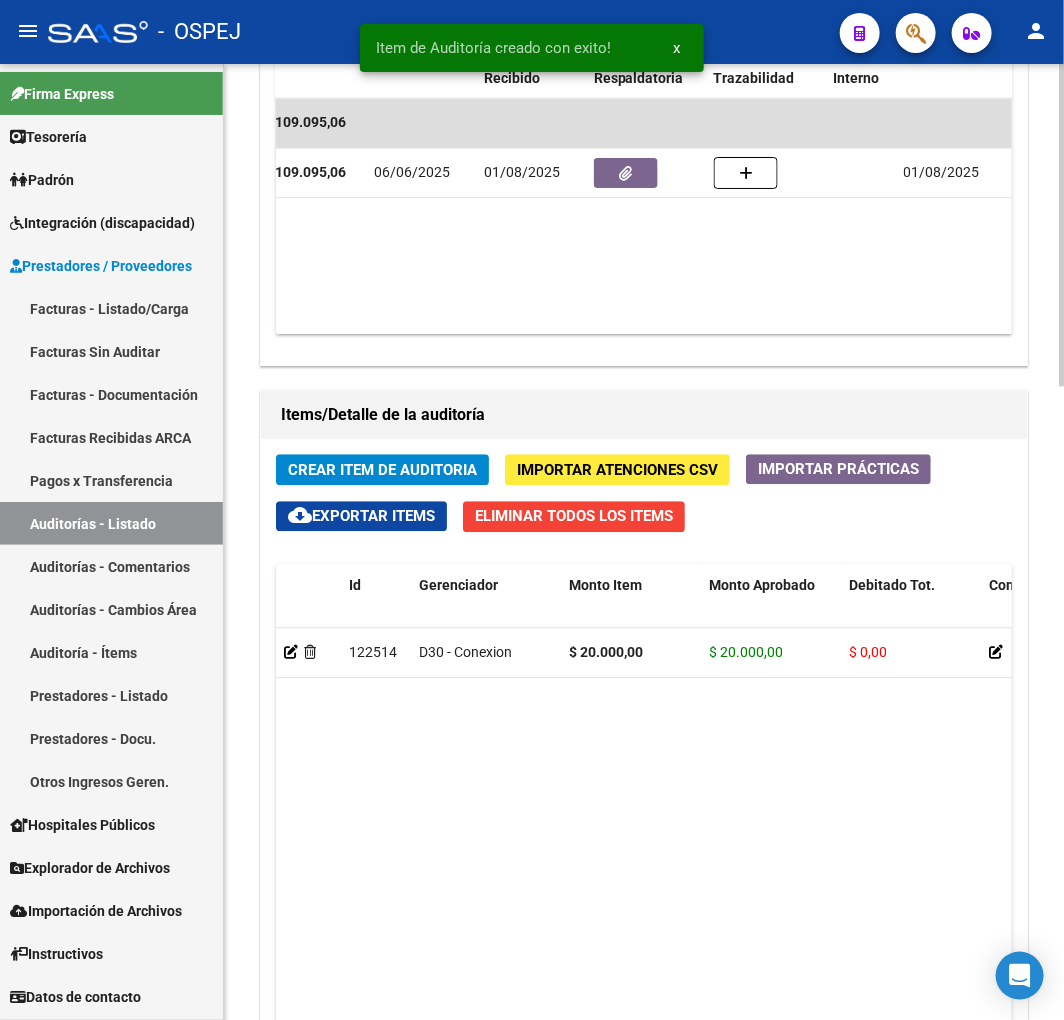 scroll, scrollTop: 1684, scrollLeft: 0, axis: vertical 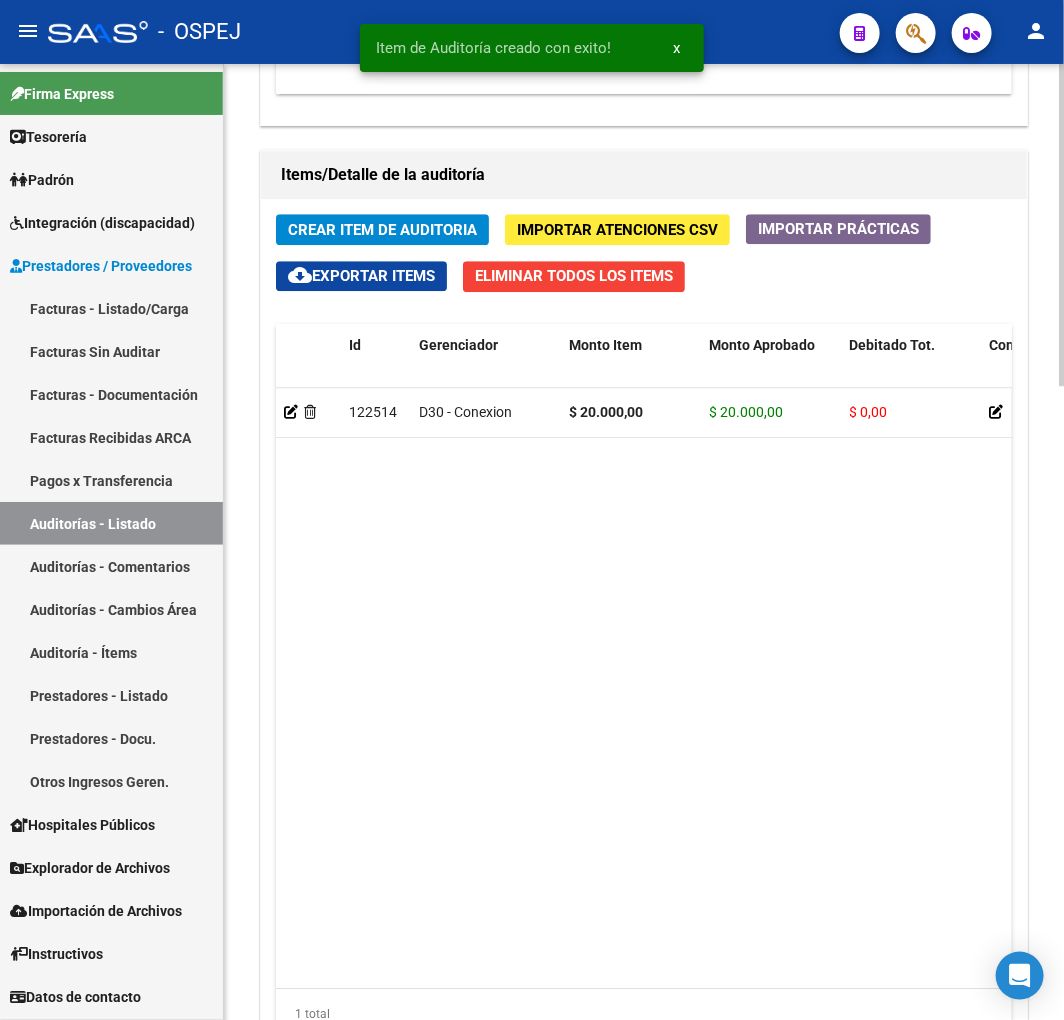 click on "Crear Item de Auditoria Importar Atenciones CSV Importar Prácticas cloud_download Exportar Items Eliminar Todos los Items Id Gerenciador Monto Item Monto Aprobado Debitado Tot. Comentario Comentario Gerenciador Descripción Afiliado Estado CUIL Documento Nombre Completo Fec. Prestación Atencion Tipo Nomenclador Código Nomenclador Nombre Usuario Creado Area Creado Area Modificado 122514 D30 - Conexion $ 20.000,00 $ 20.000,00 $ 0,00 27554174073 55417407 [NAME] [NAME] [NAME] Alfredo Petre 04/08/2025 1 total 1" 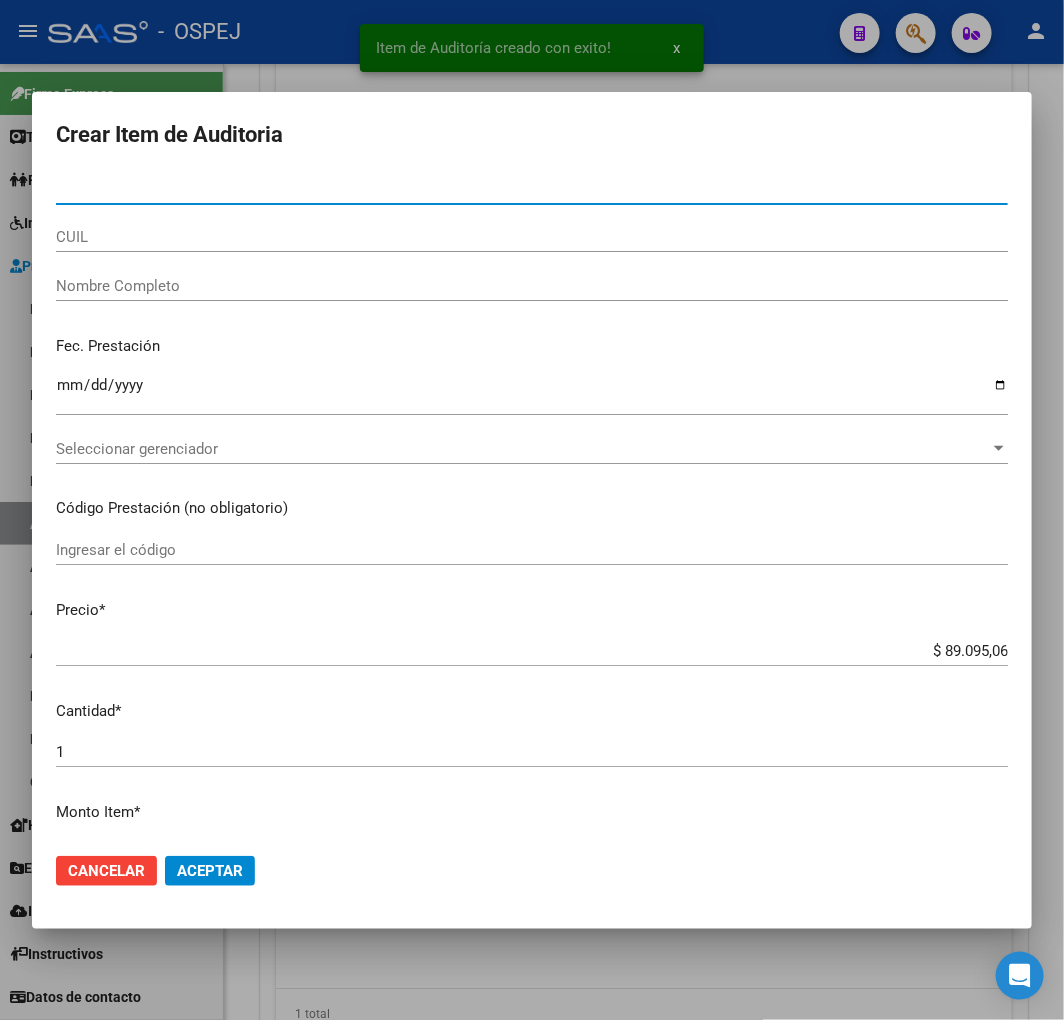 paste on "33848484" 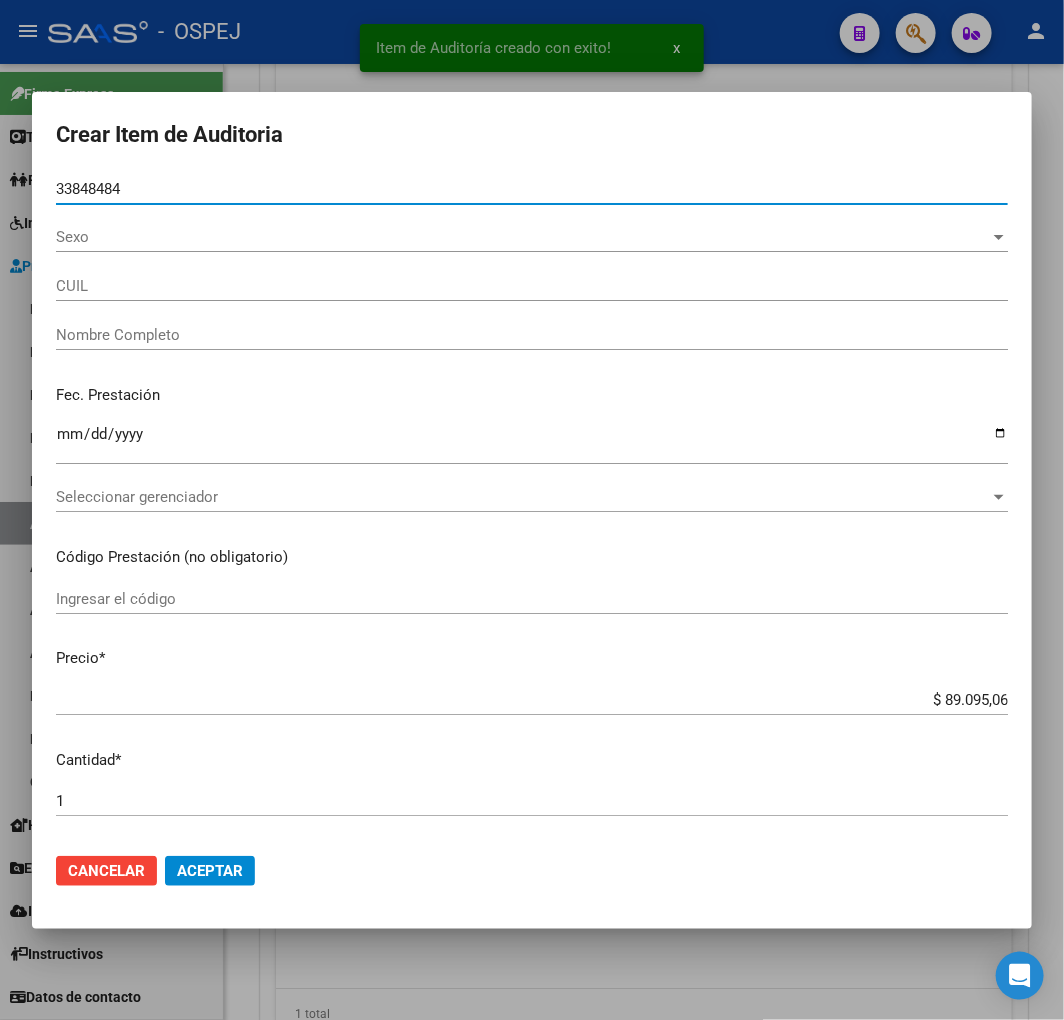 type on "[NUMBER]" 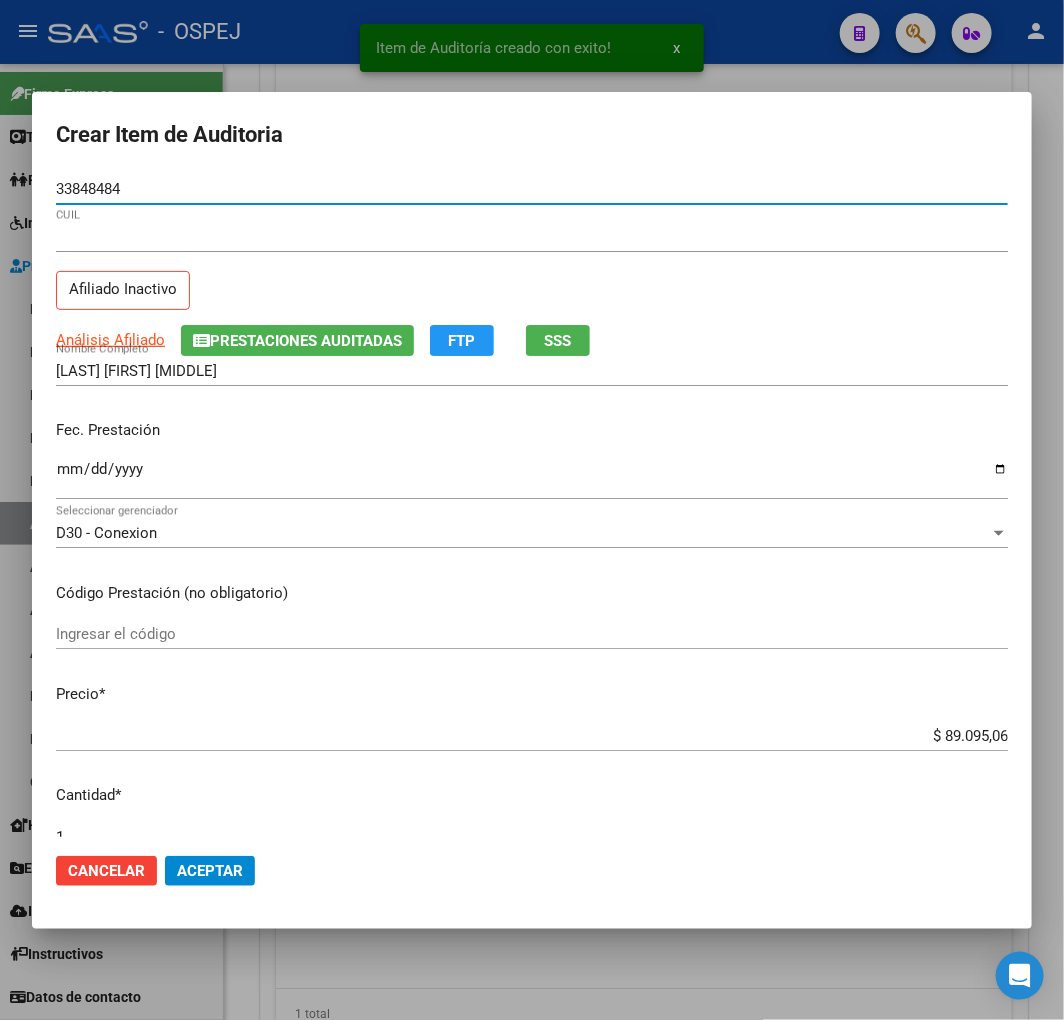 type on "33848484" 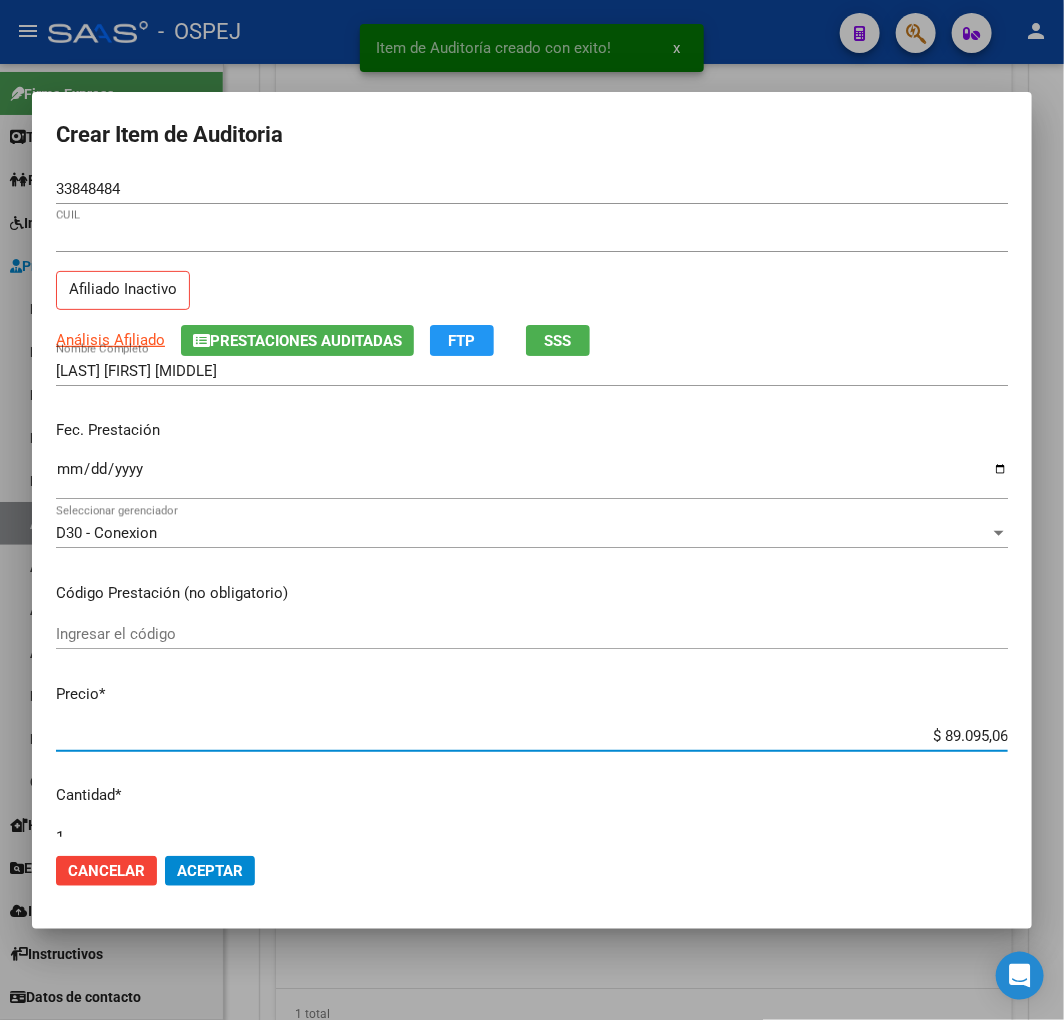 click on "$ 89.095,06" at bounding box center [532, 736] 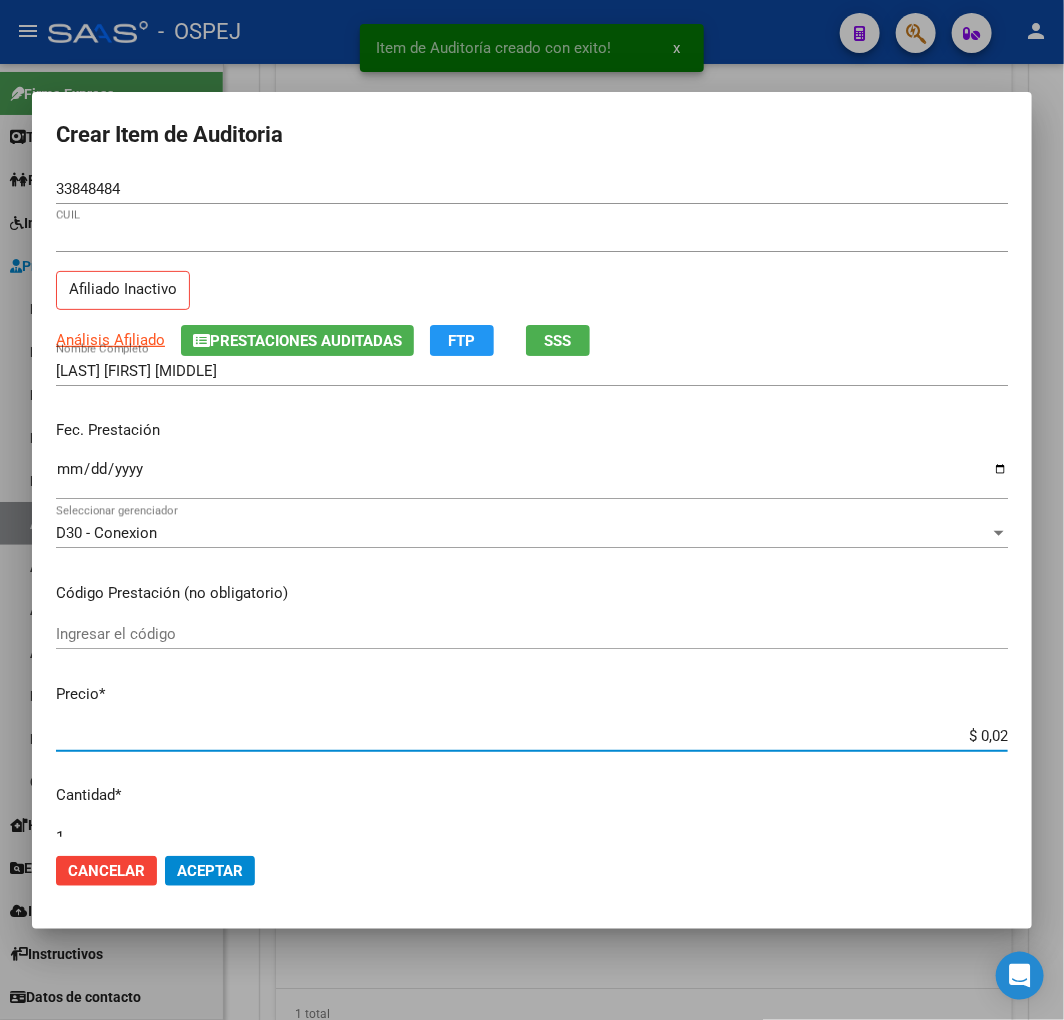 type on "$ 0,20" 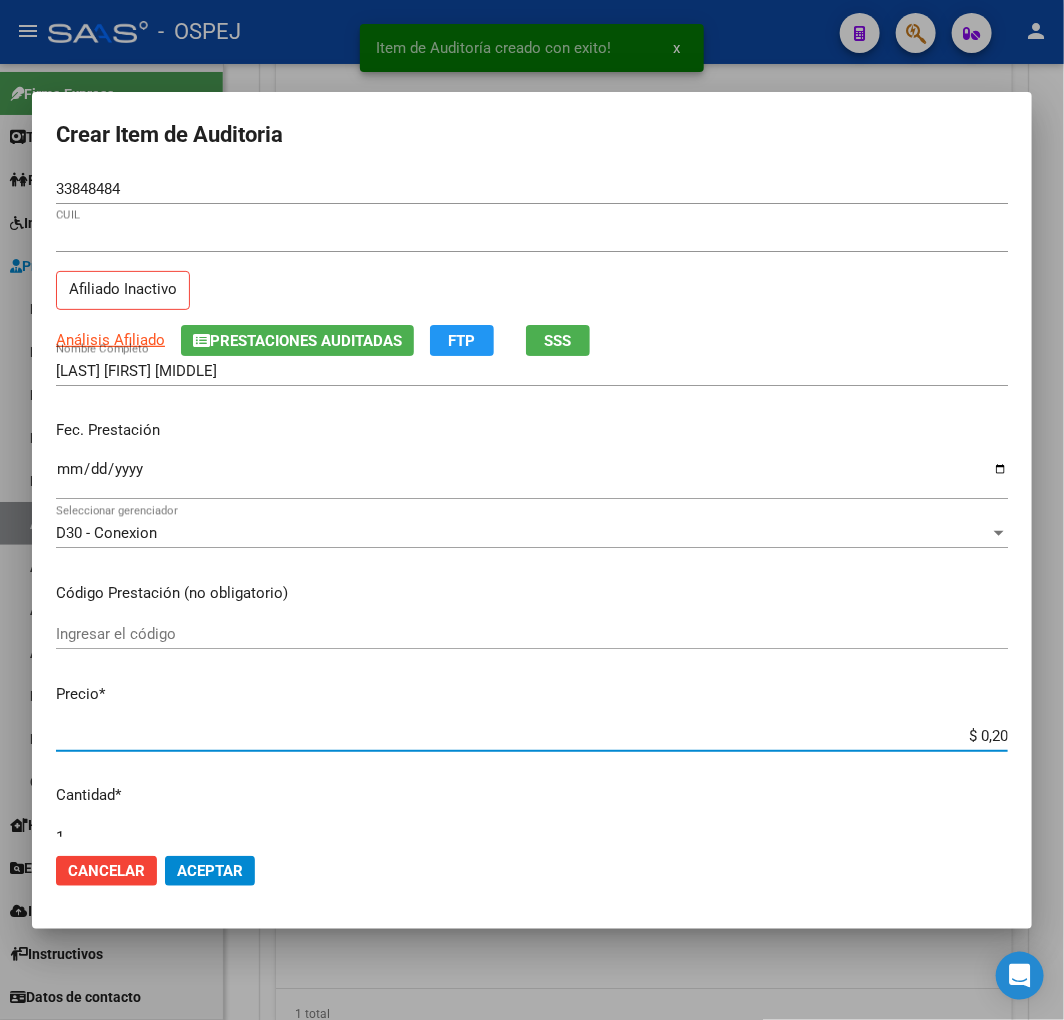 type on "$ 0,20" 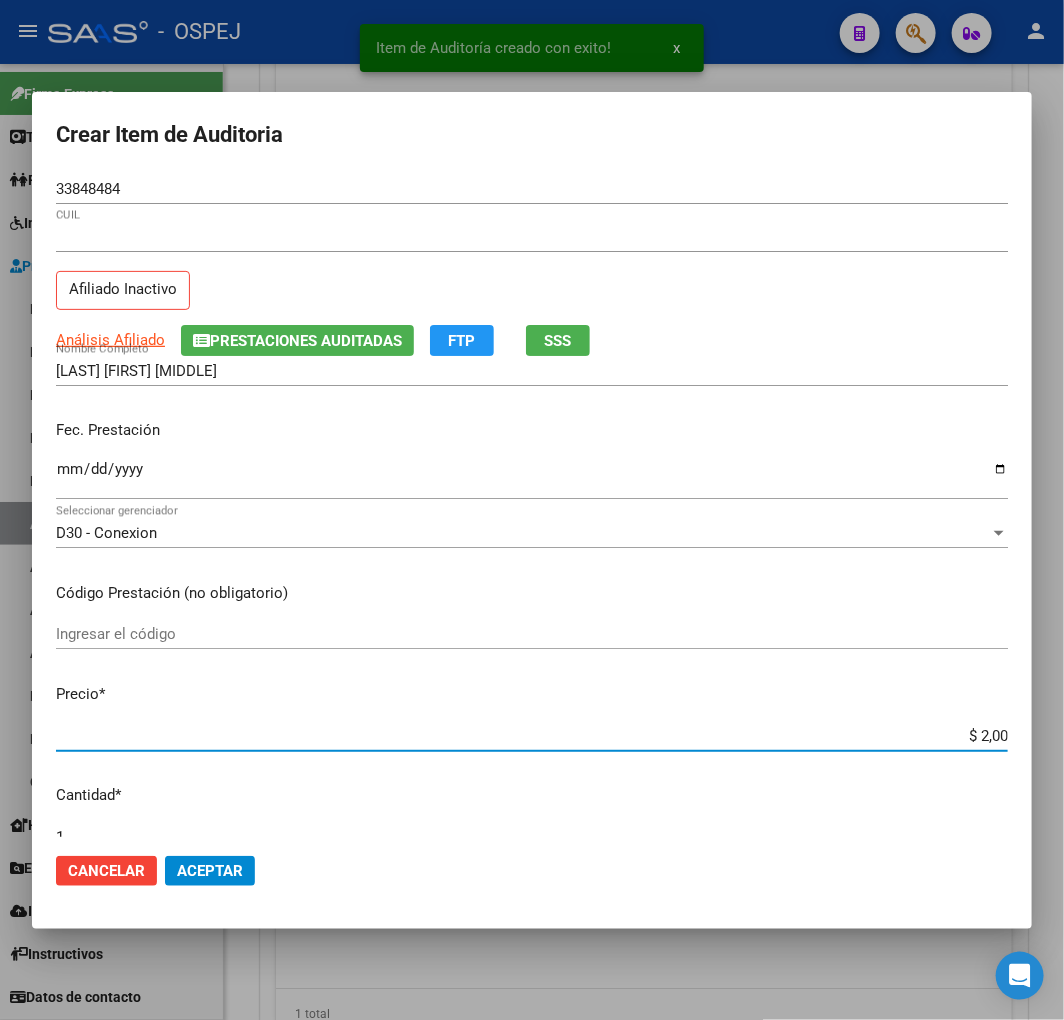 type on "$ 20,00" 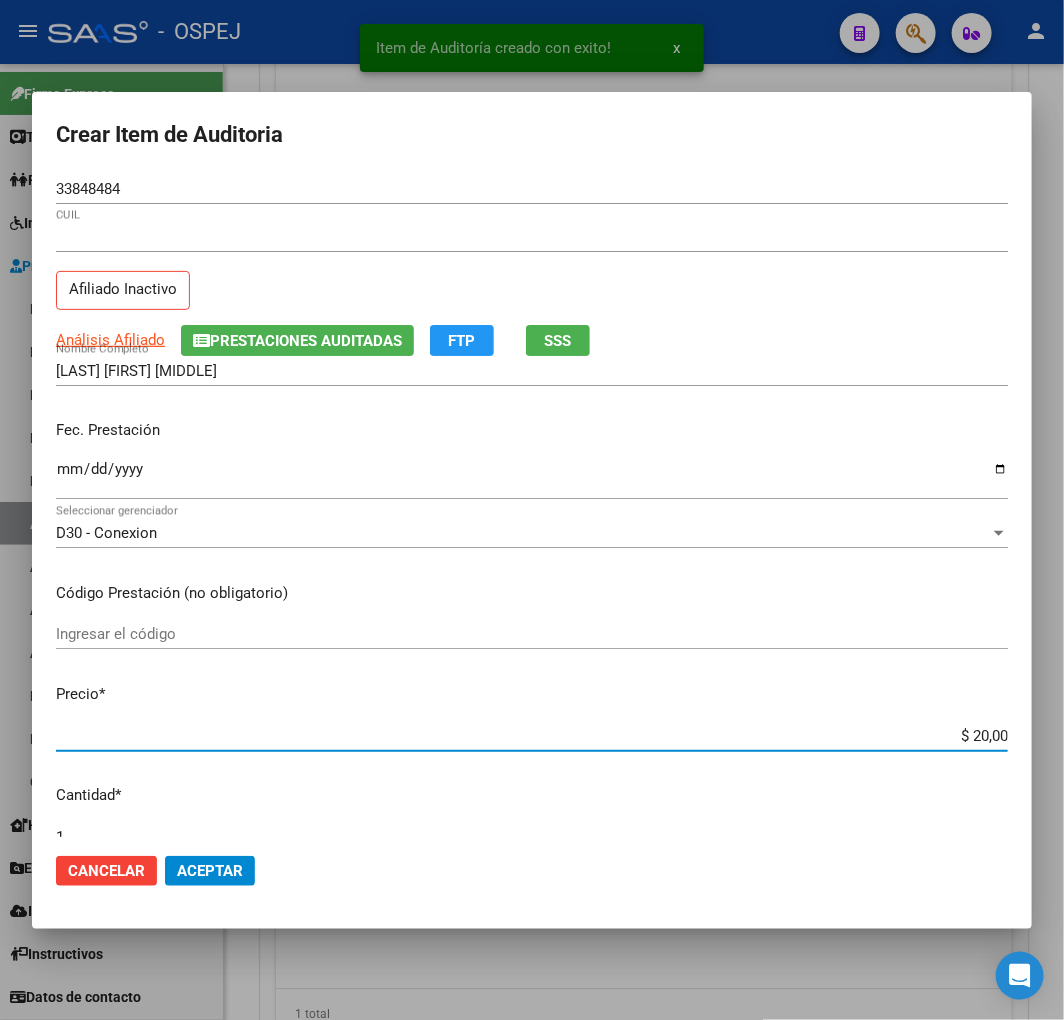 type on "$ 200,00" 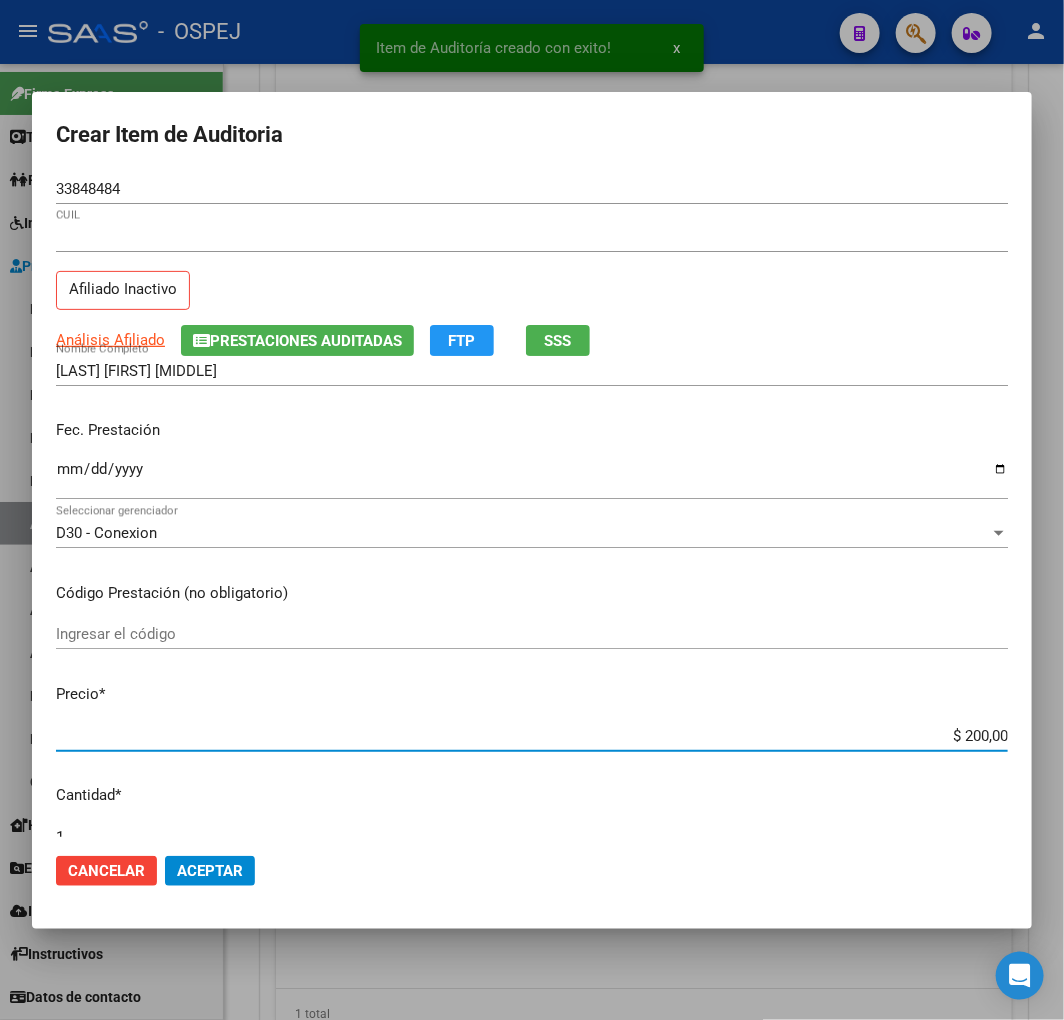 type on "$ 2.000,00" 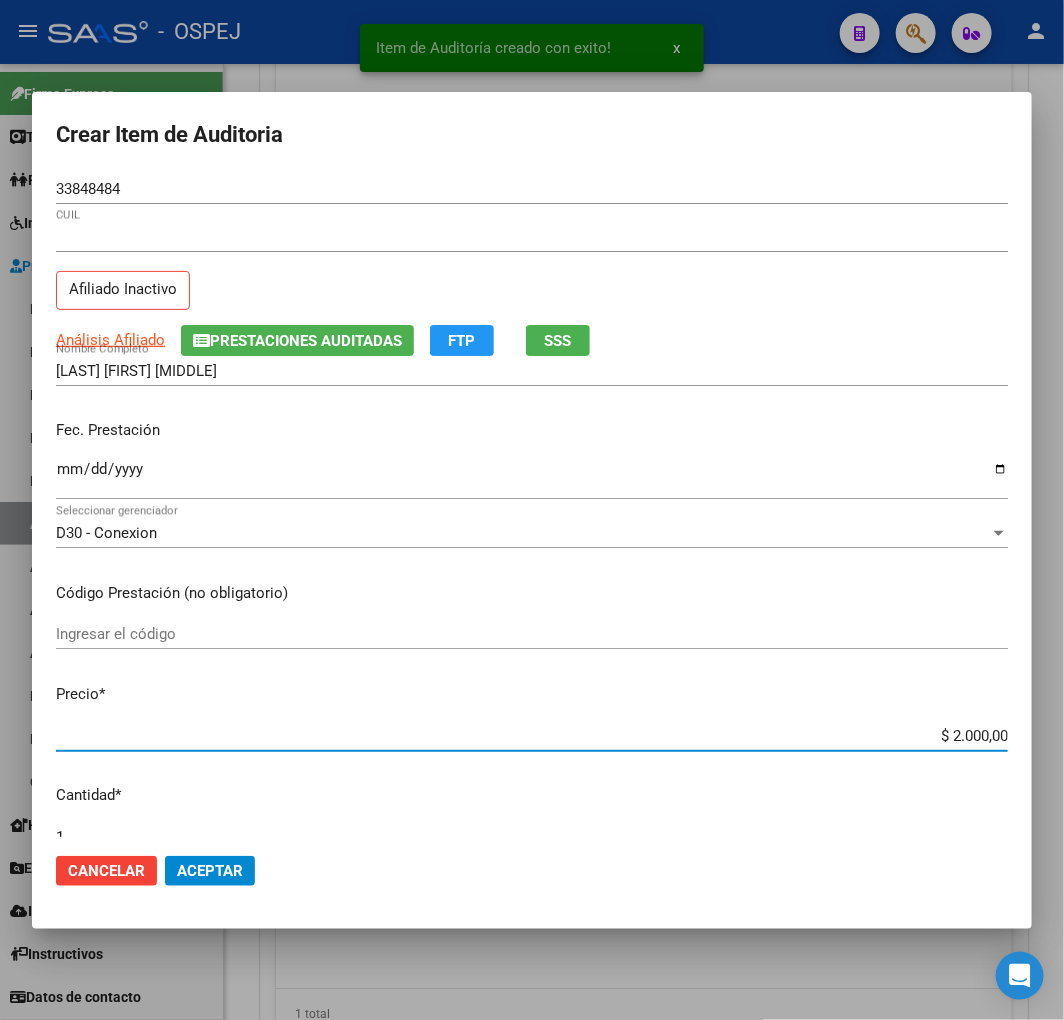 type on "$ 2.000,00" 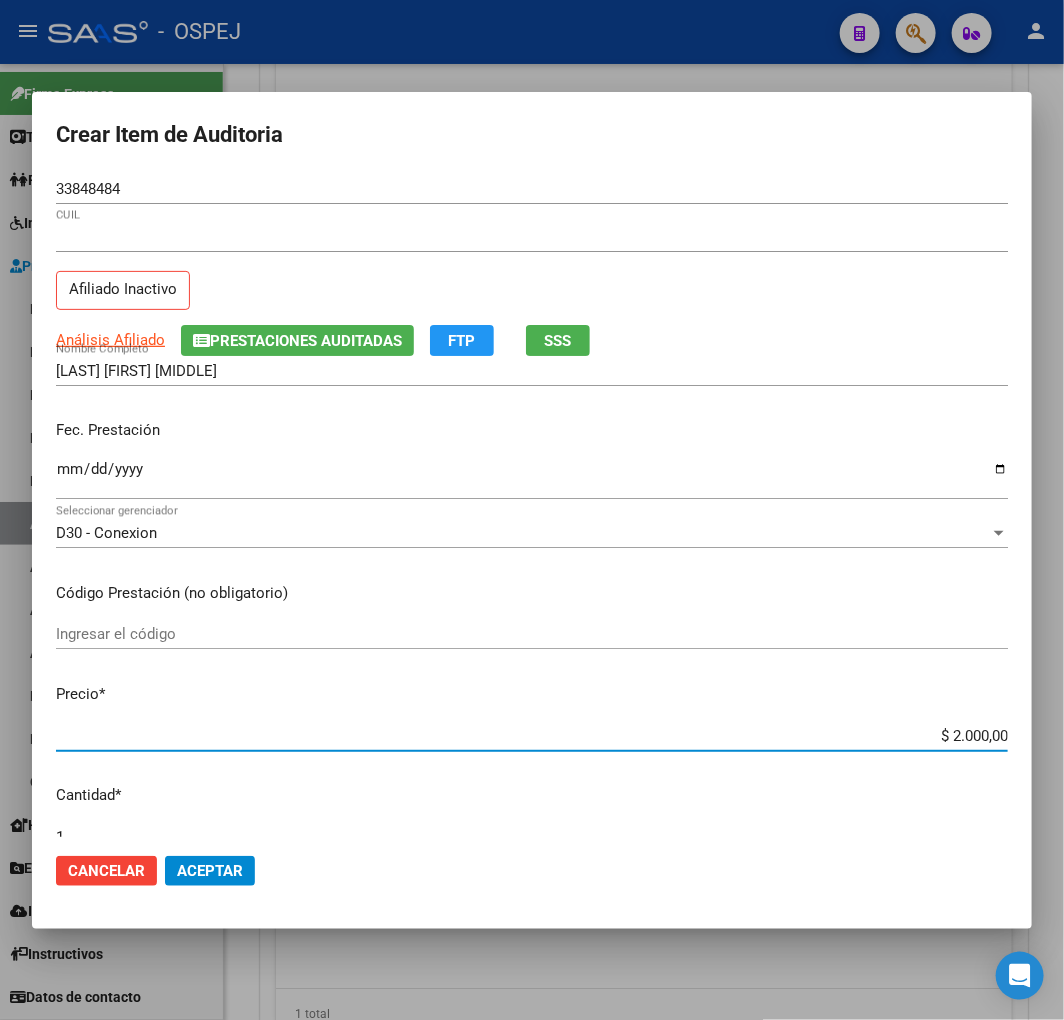 type on "$ 20.000,00" 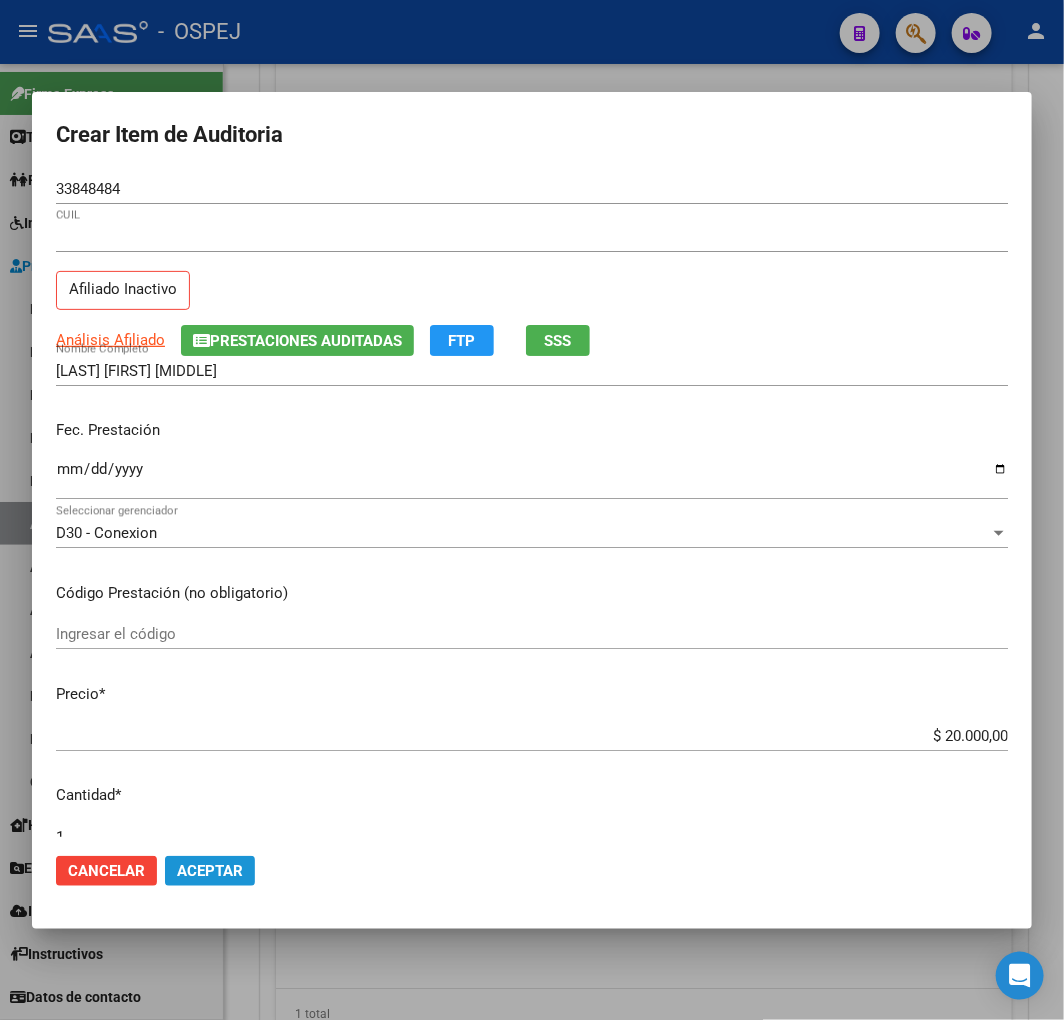 click on "Aceptar" 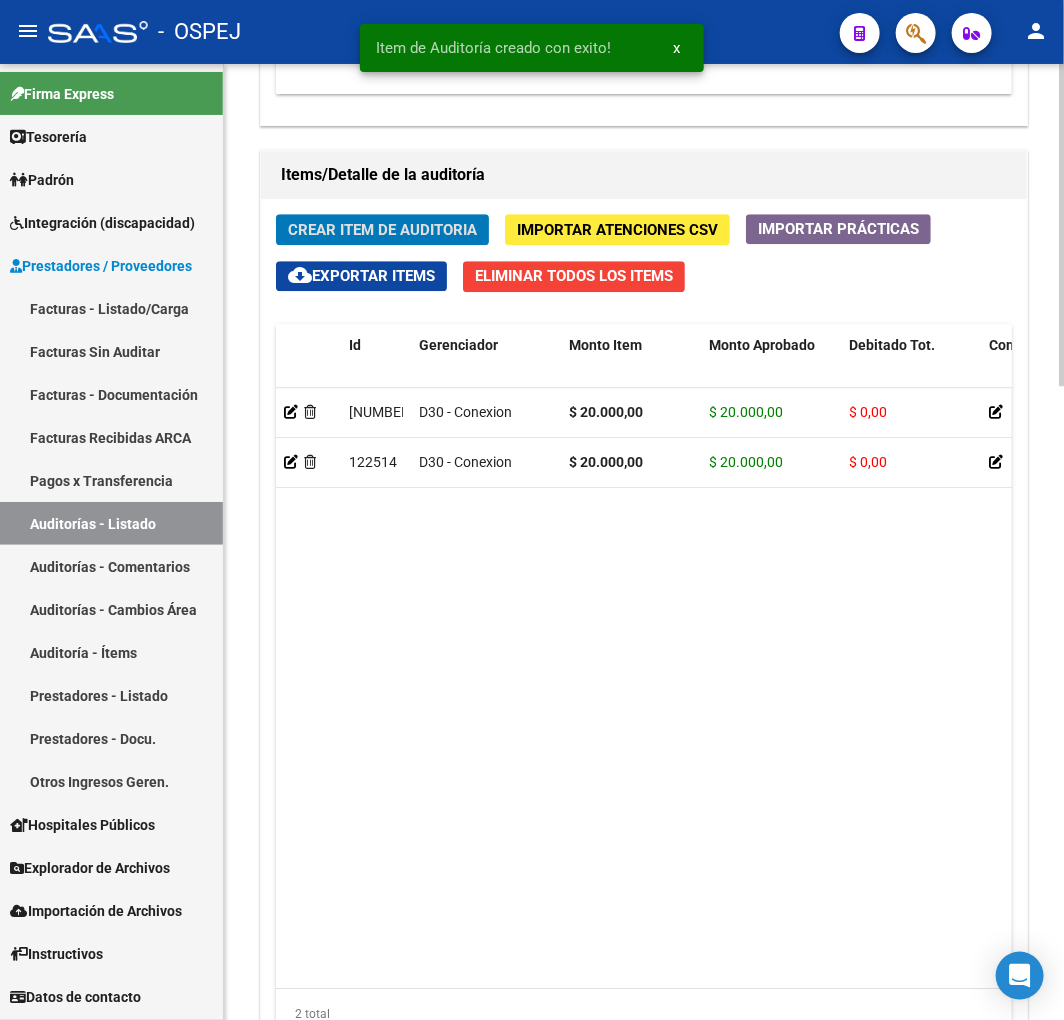 click on "Crear Item de Auditoria" 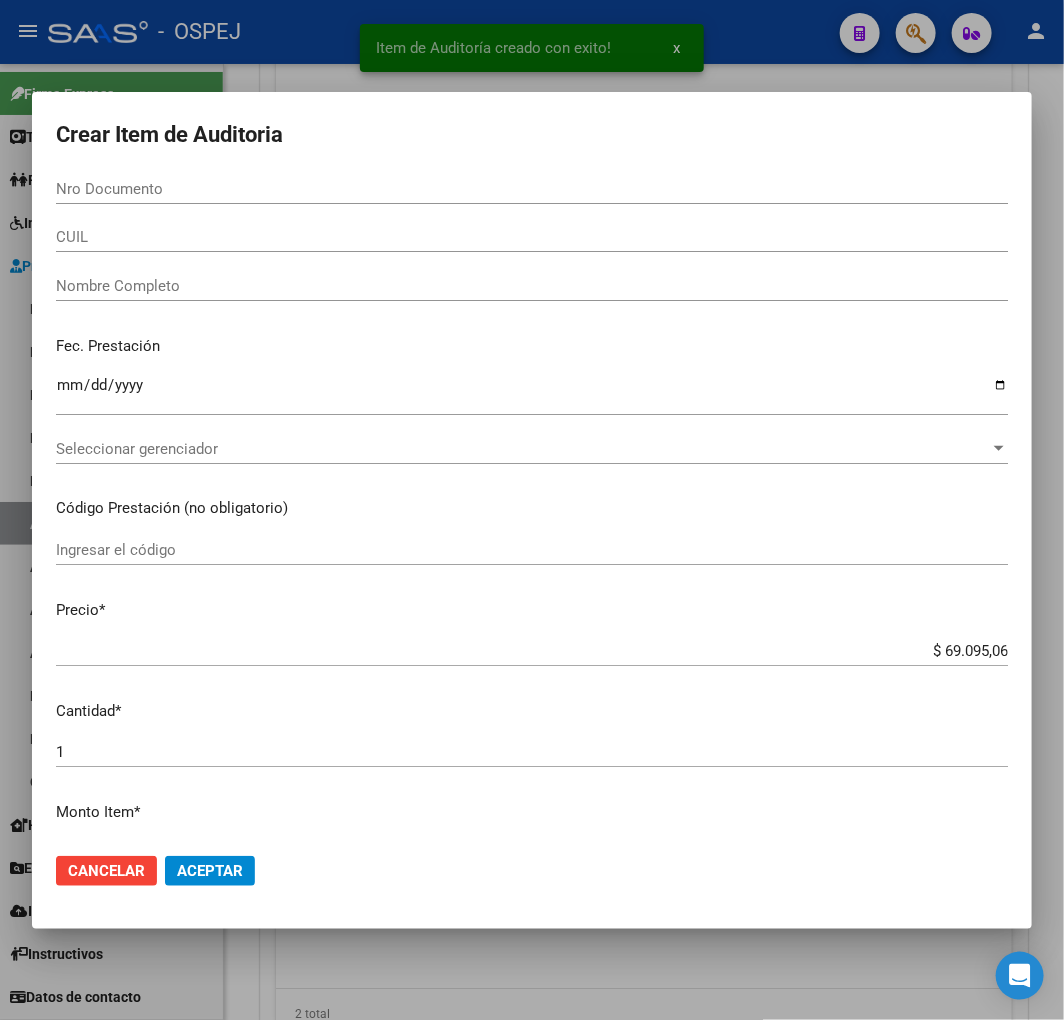 click on "Nro Documento" at bounding box center (532, 189) 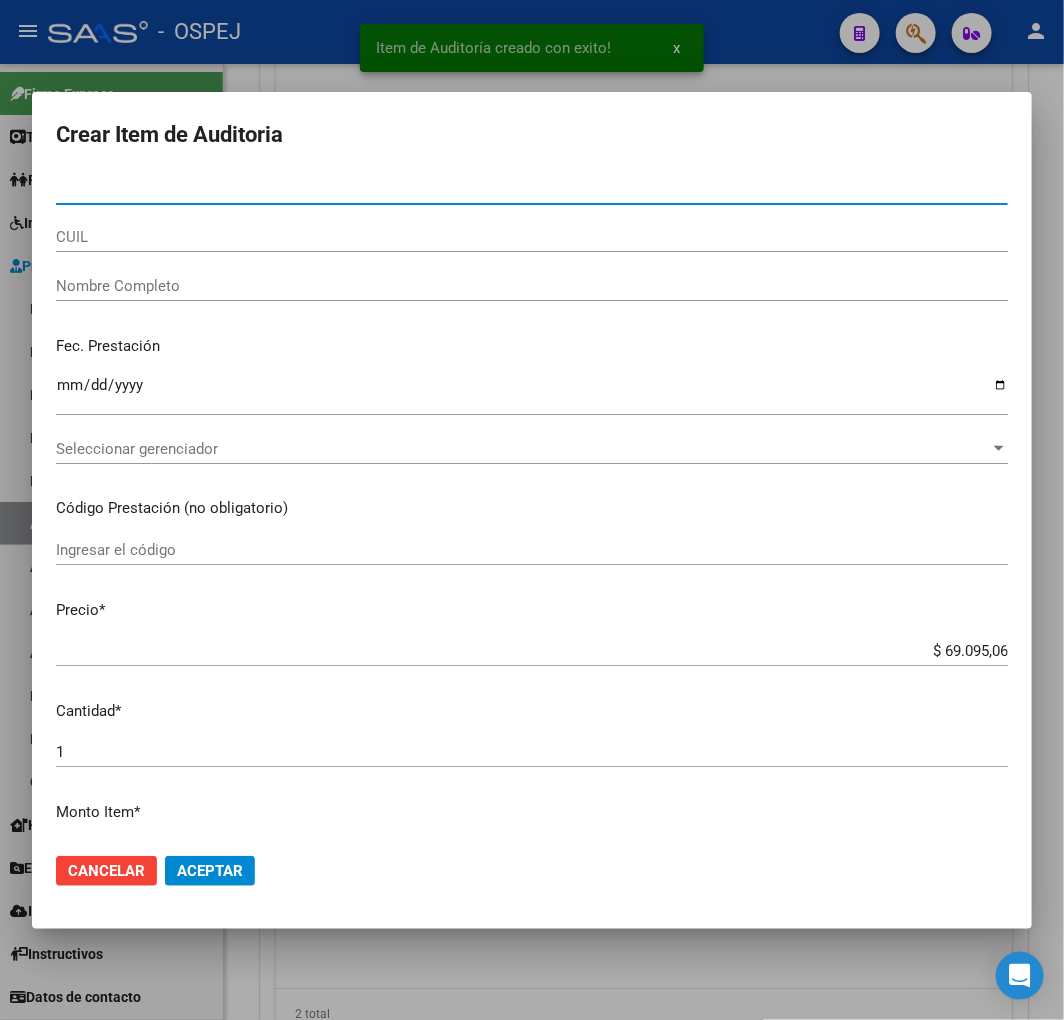 paste on "40484852" 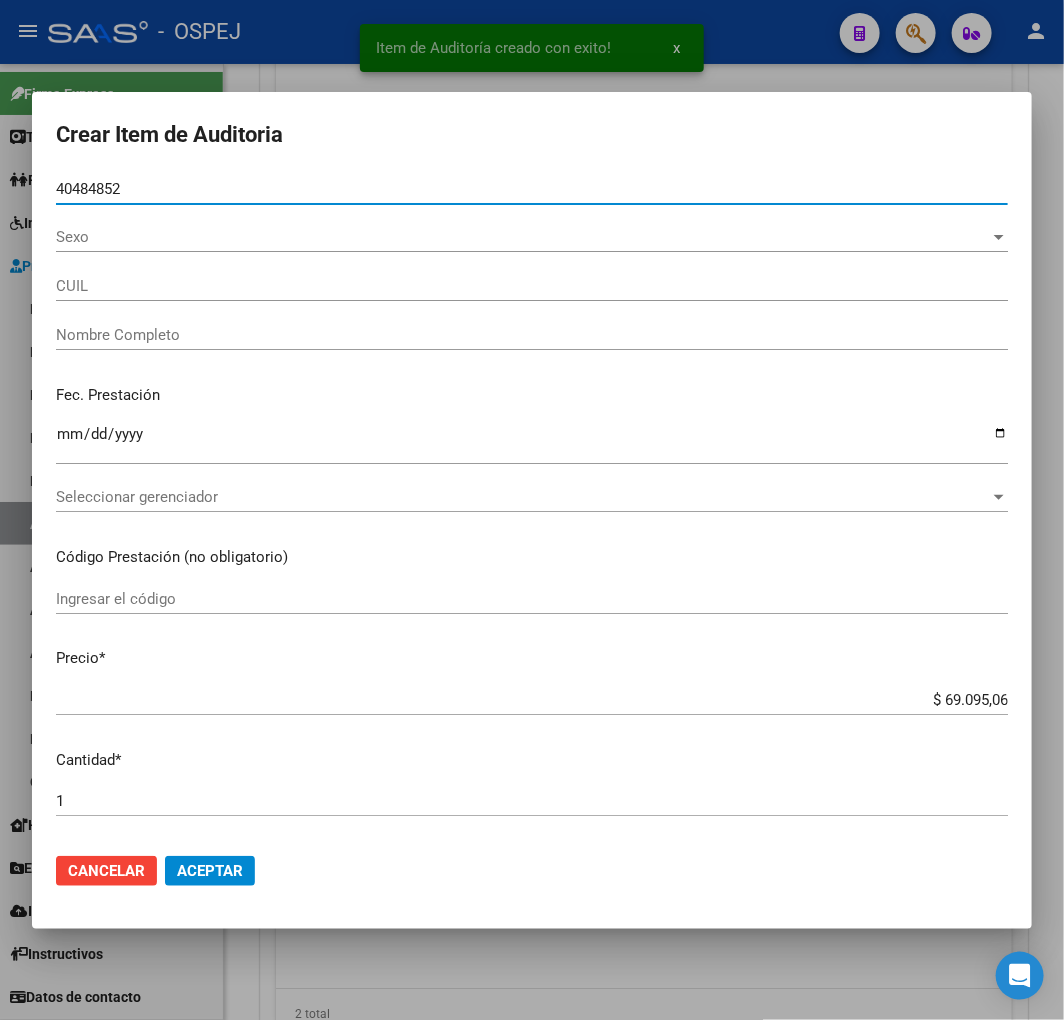 type on "[NUMBER]" 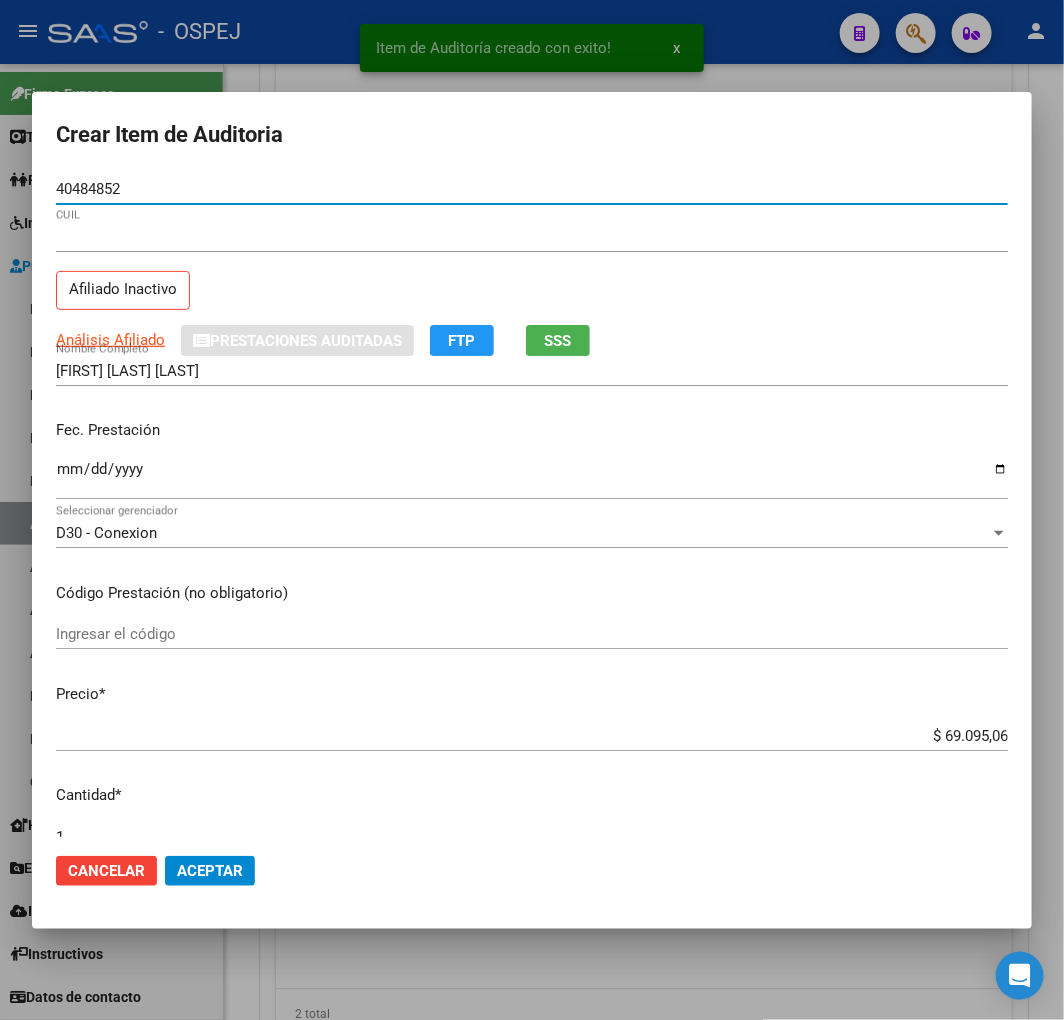type on "40484852" 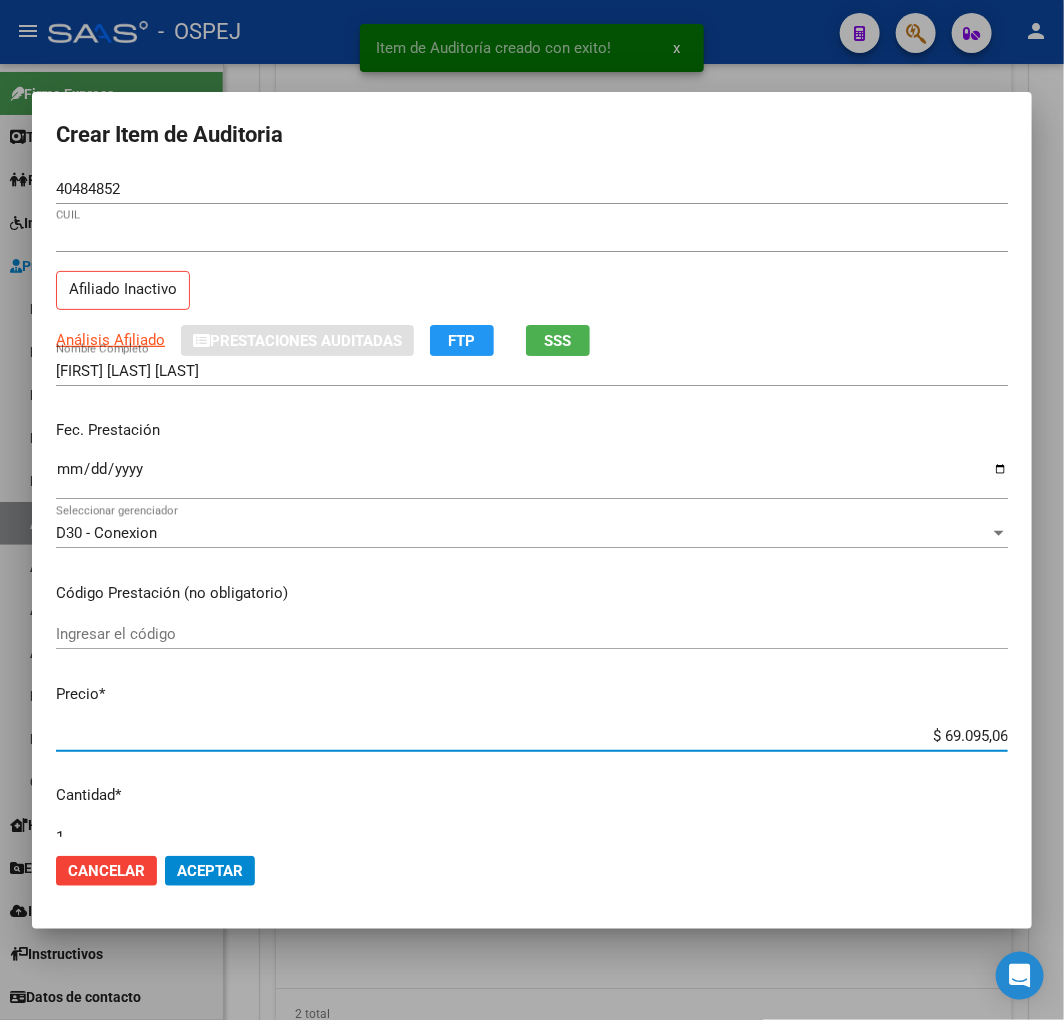 click on "$ 69.095,06" at bounding box center (532, 736) 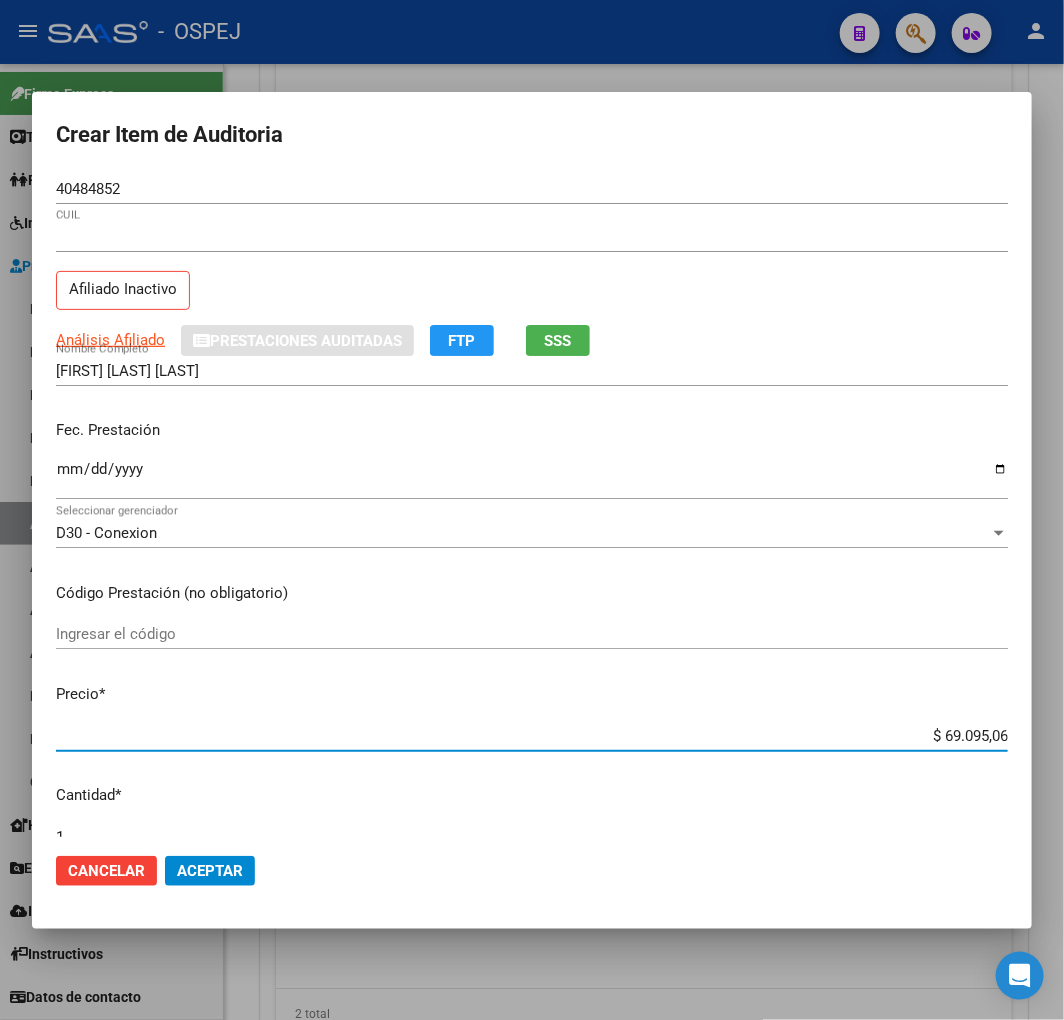 type on "$ 0,01" 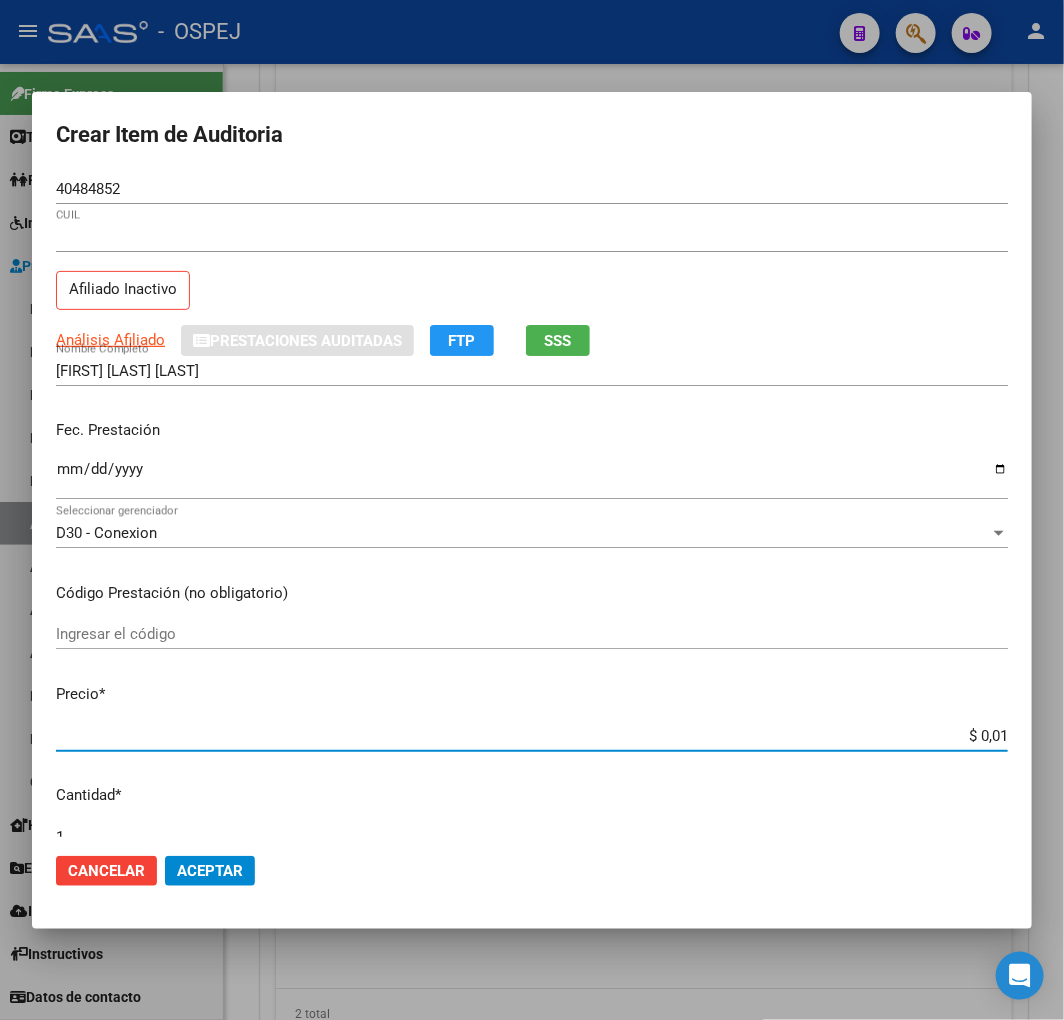 type on "$ 0,10" 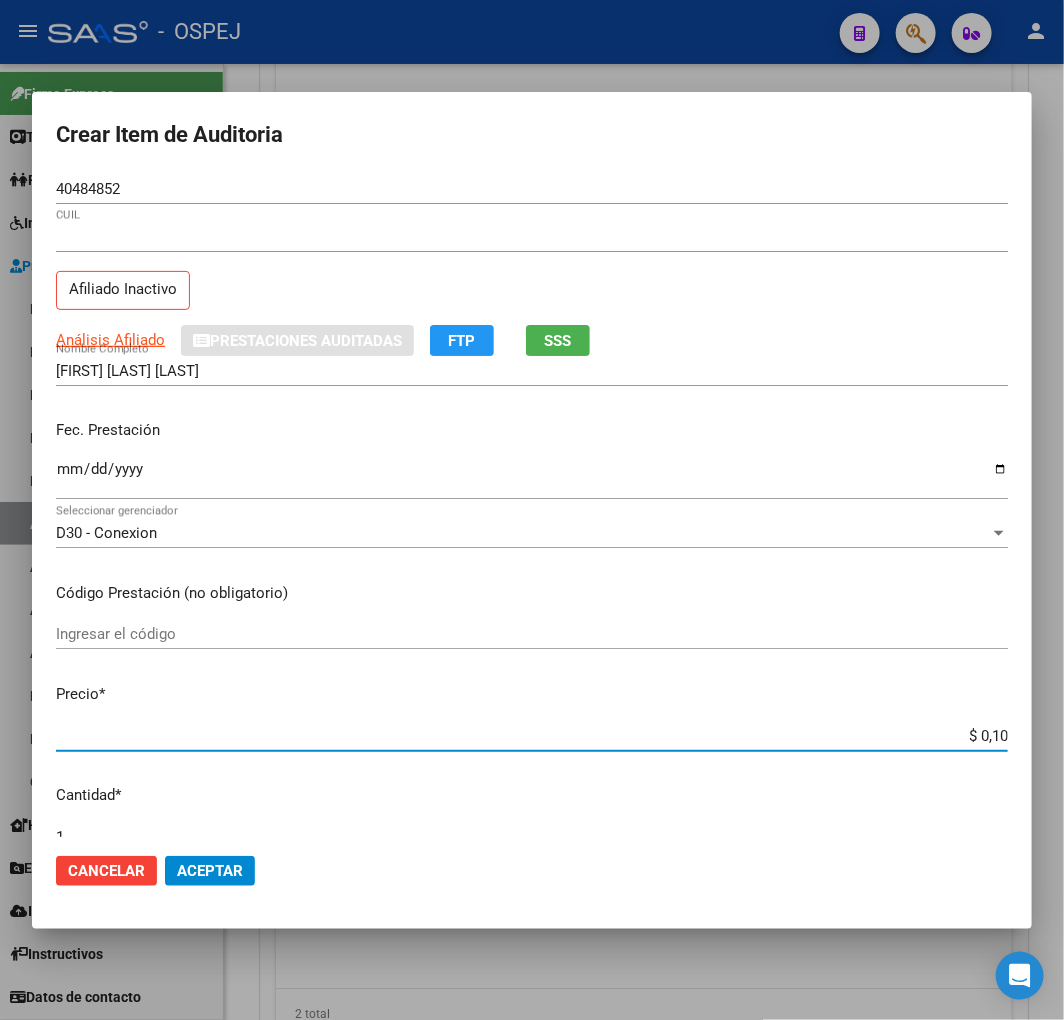 type on "$ 1,03" 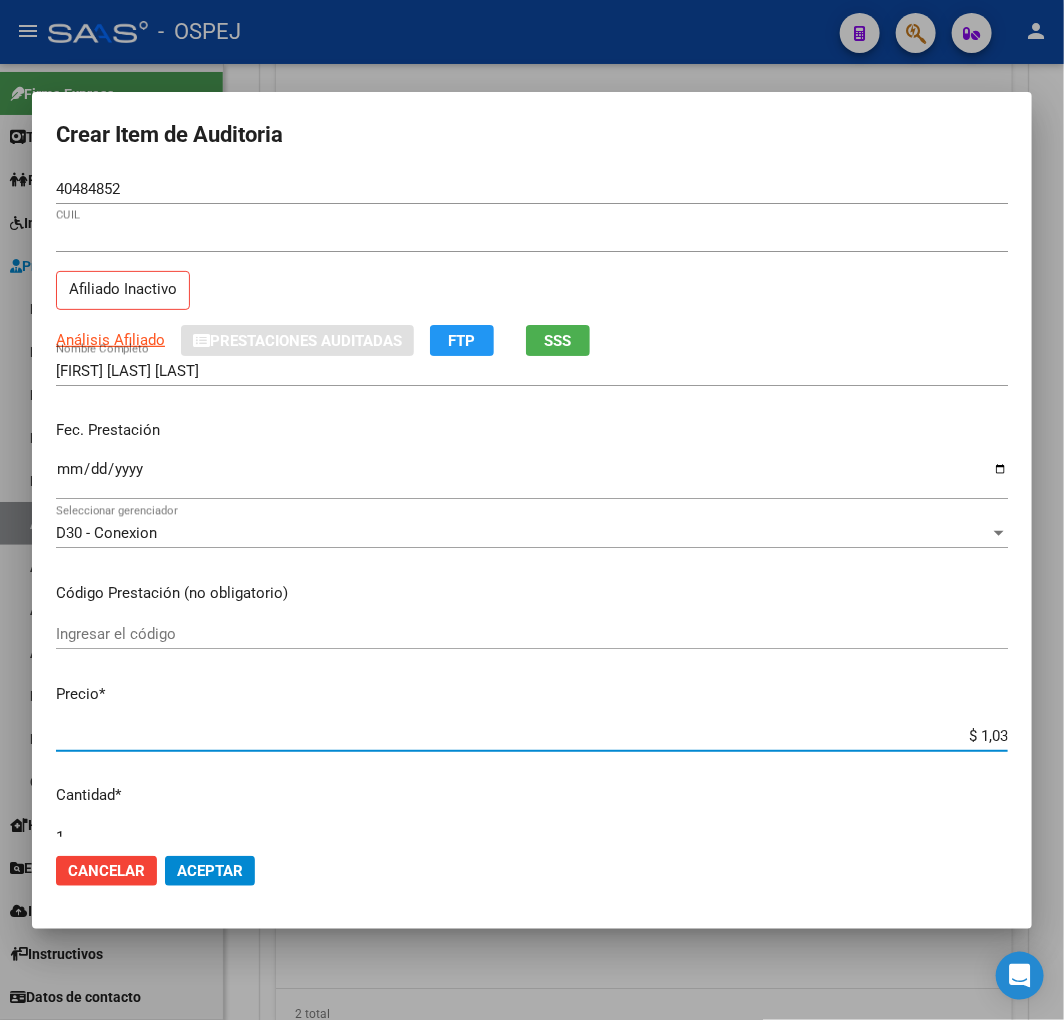 type on "$ 10,31" 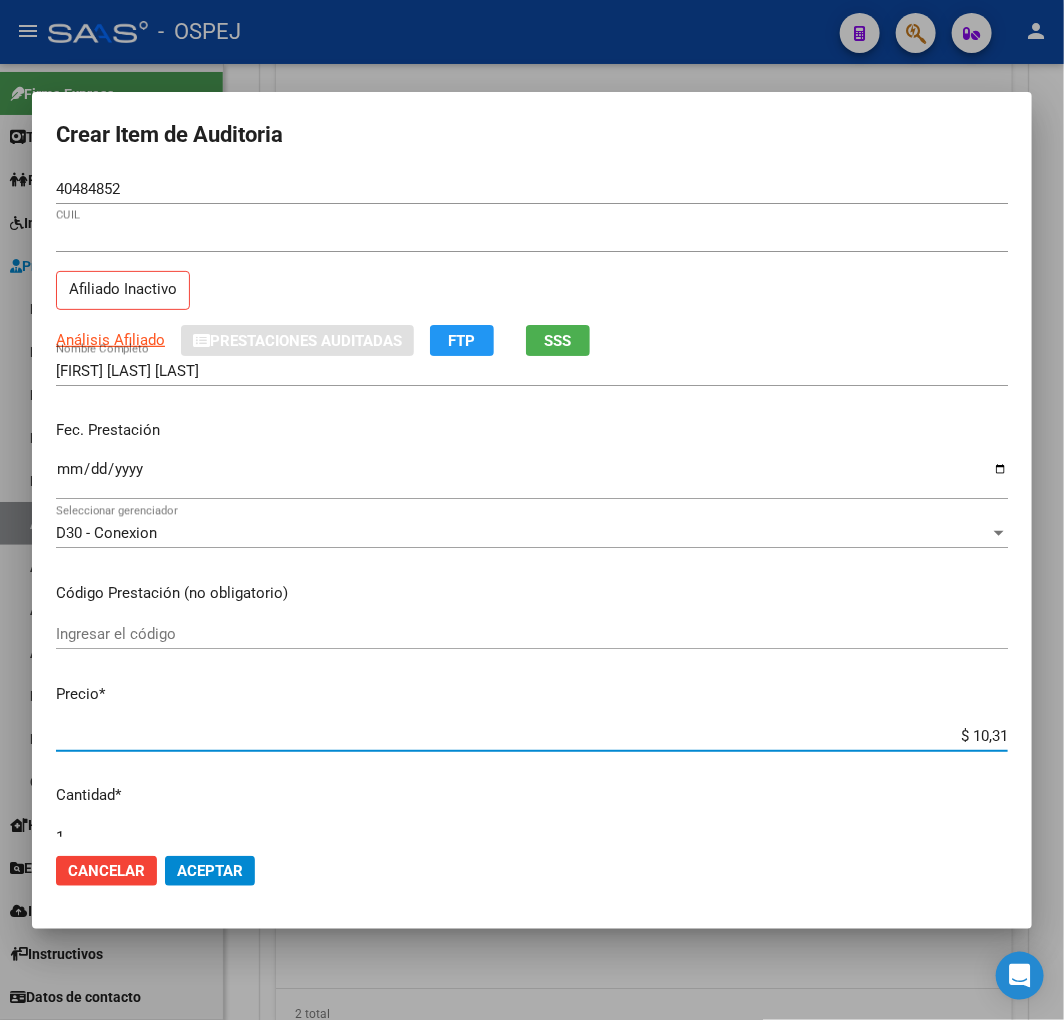 type on "$ 103,17" 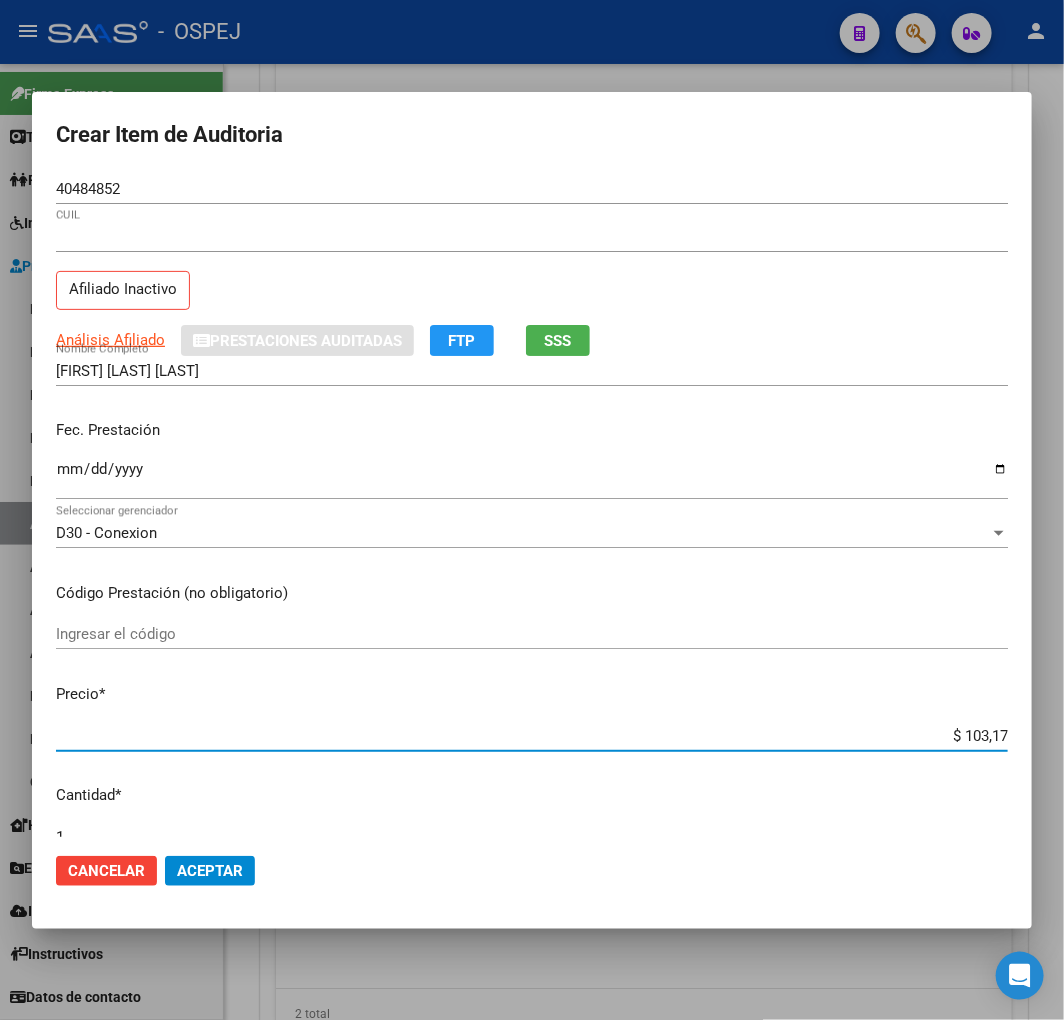 type on "$ 1.031,78" 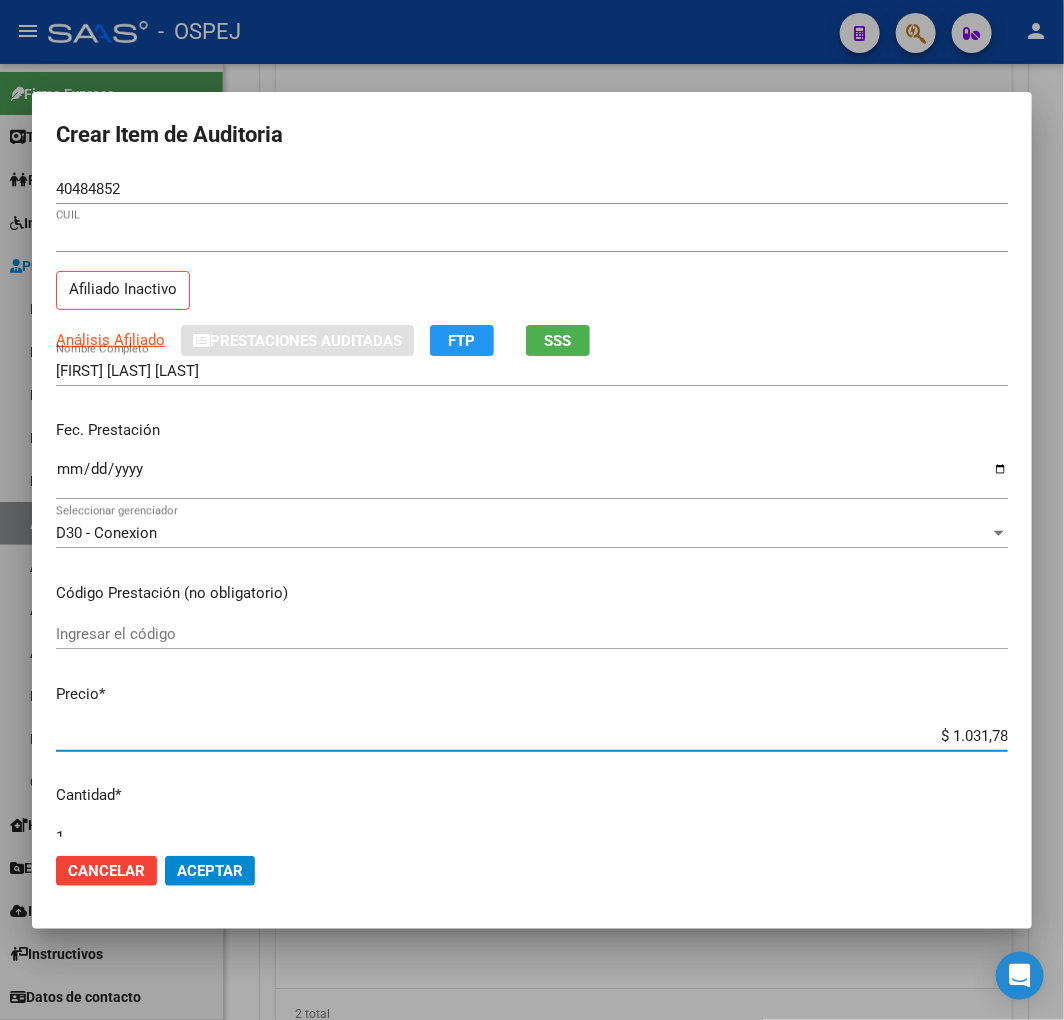 type on "$ 10.317,80" 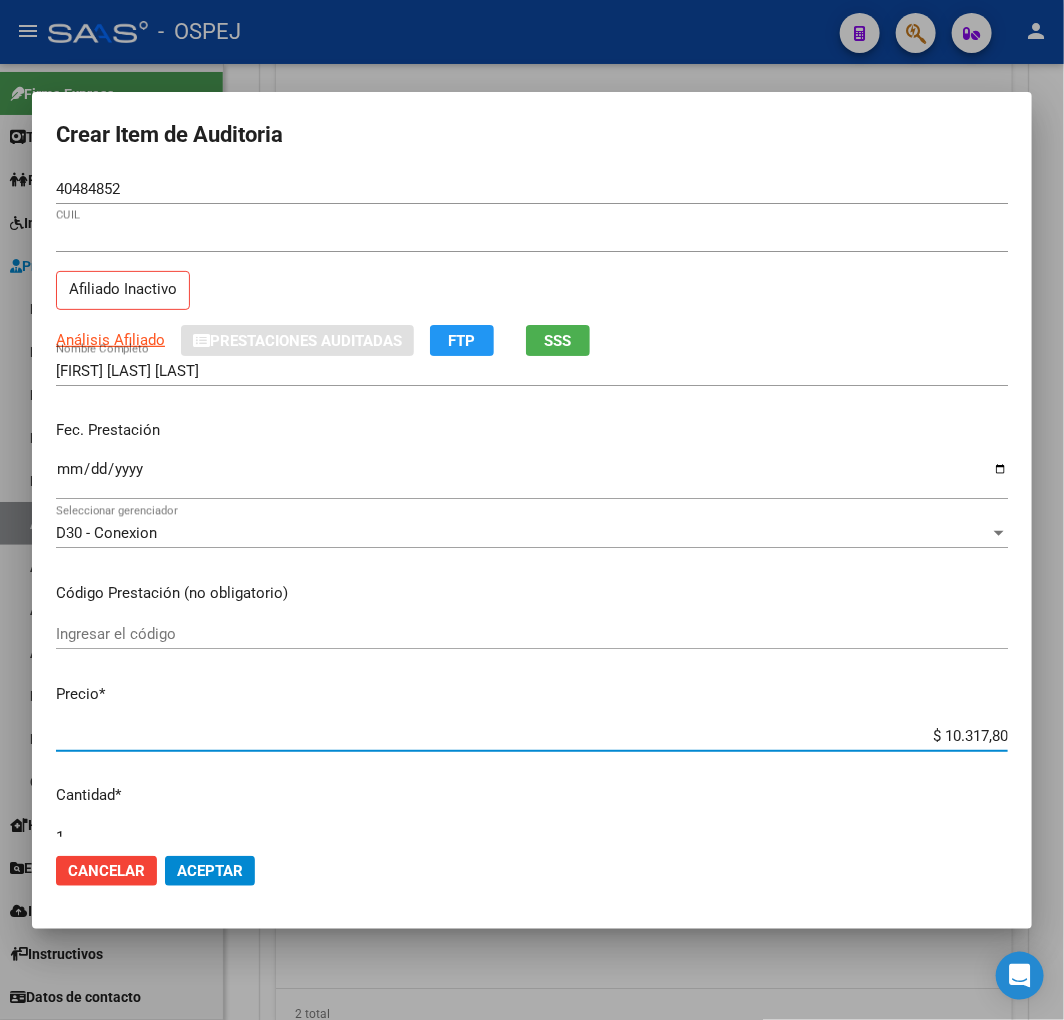 click on "Aceptar" 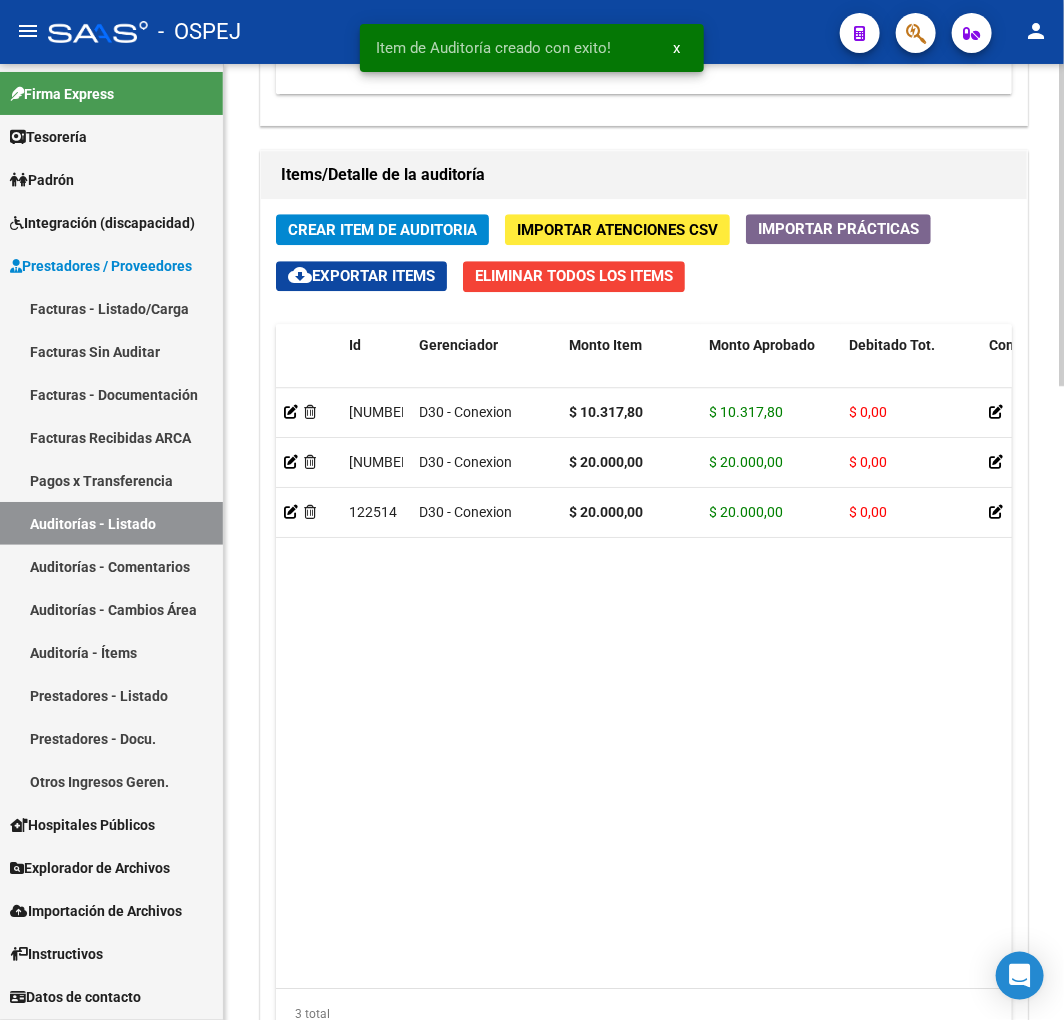 click on "Crear Item de Auditoria" 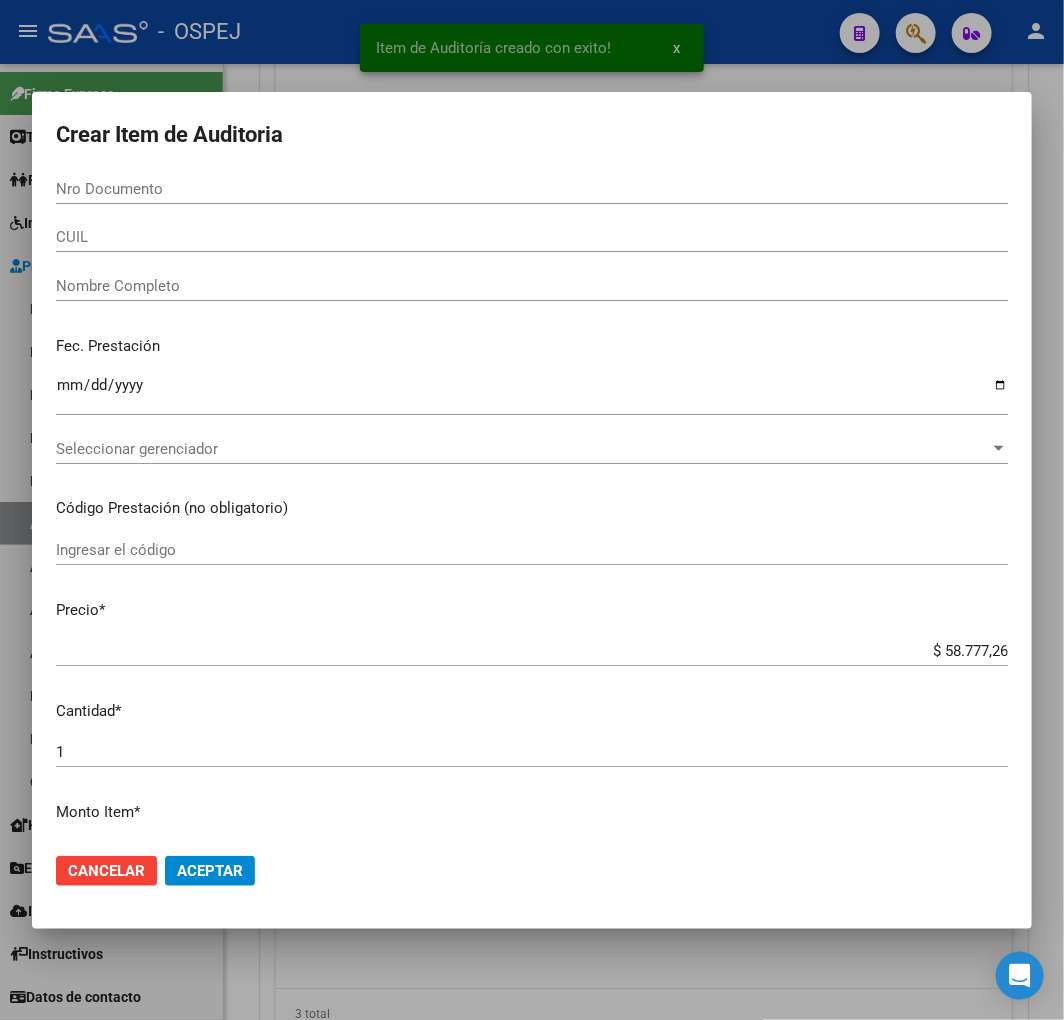 paste on "[NUMBER]" 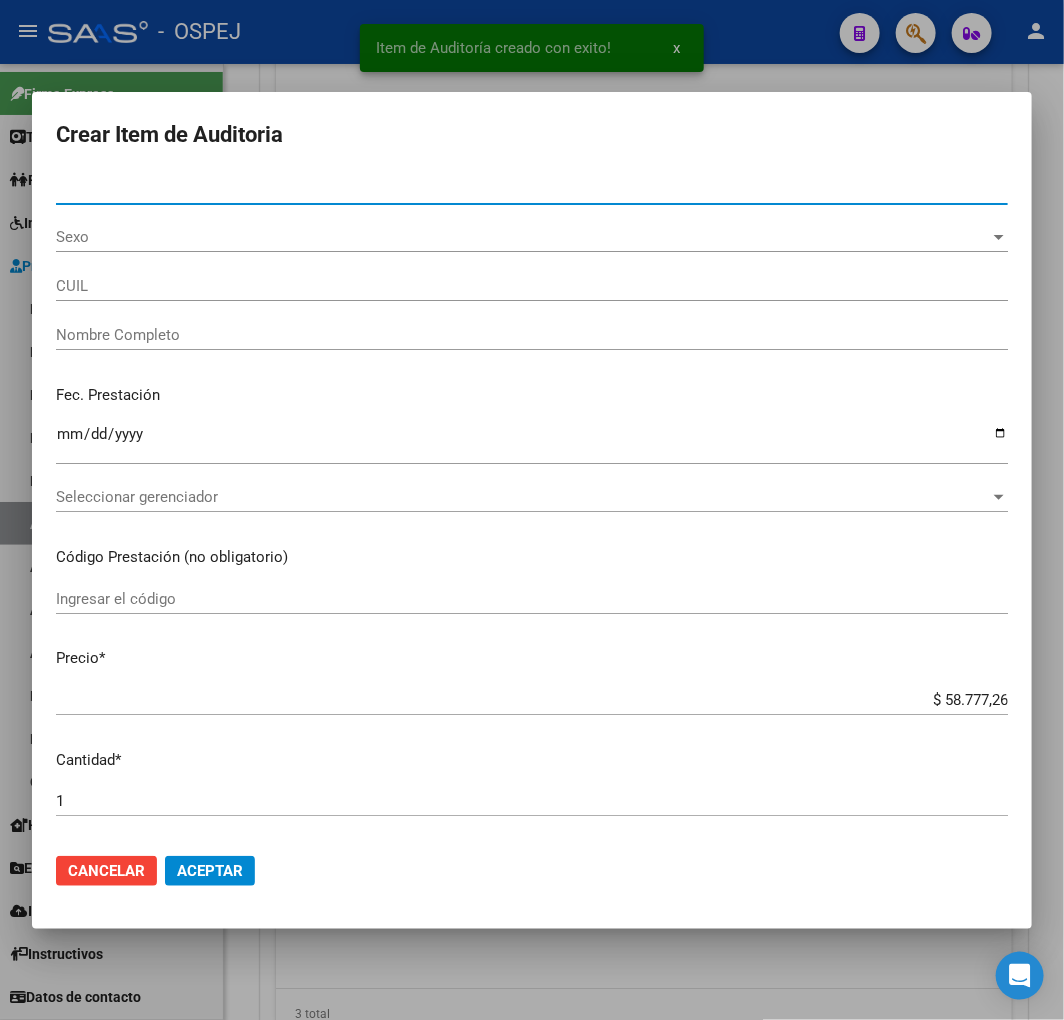 type on "20589364865" 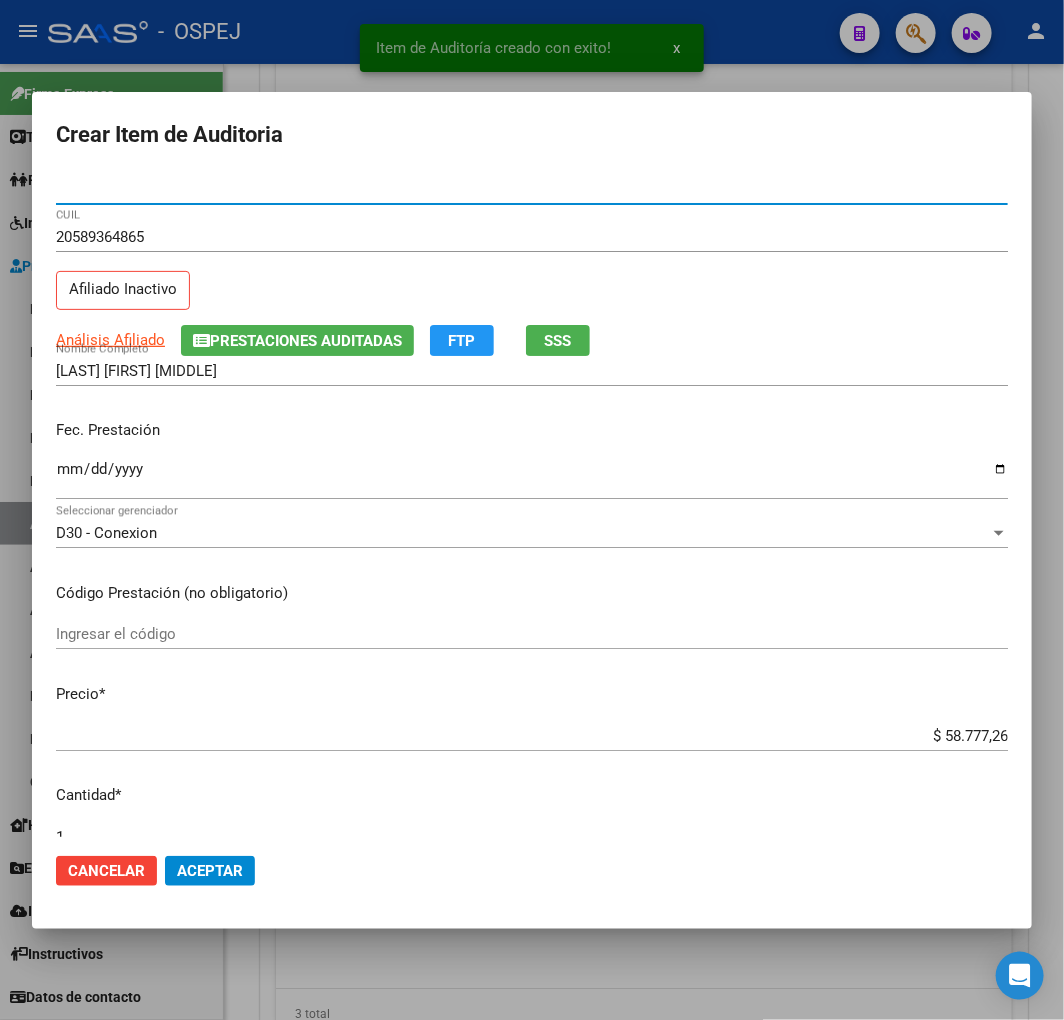 type on "[NUMBER]" 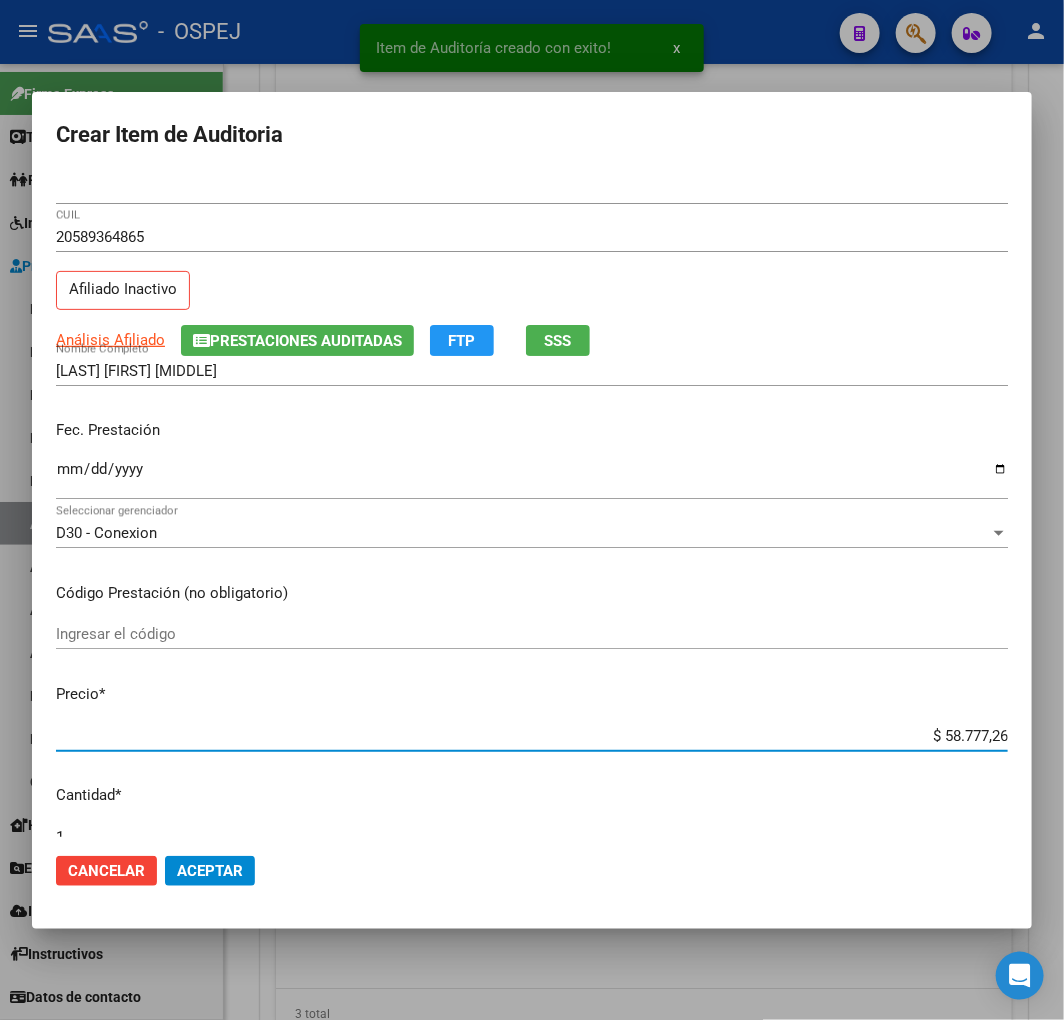 click on "$ 58.777,26" at bounding box center [532, 736] 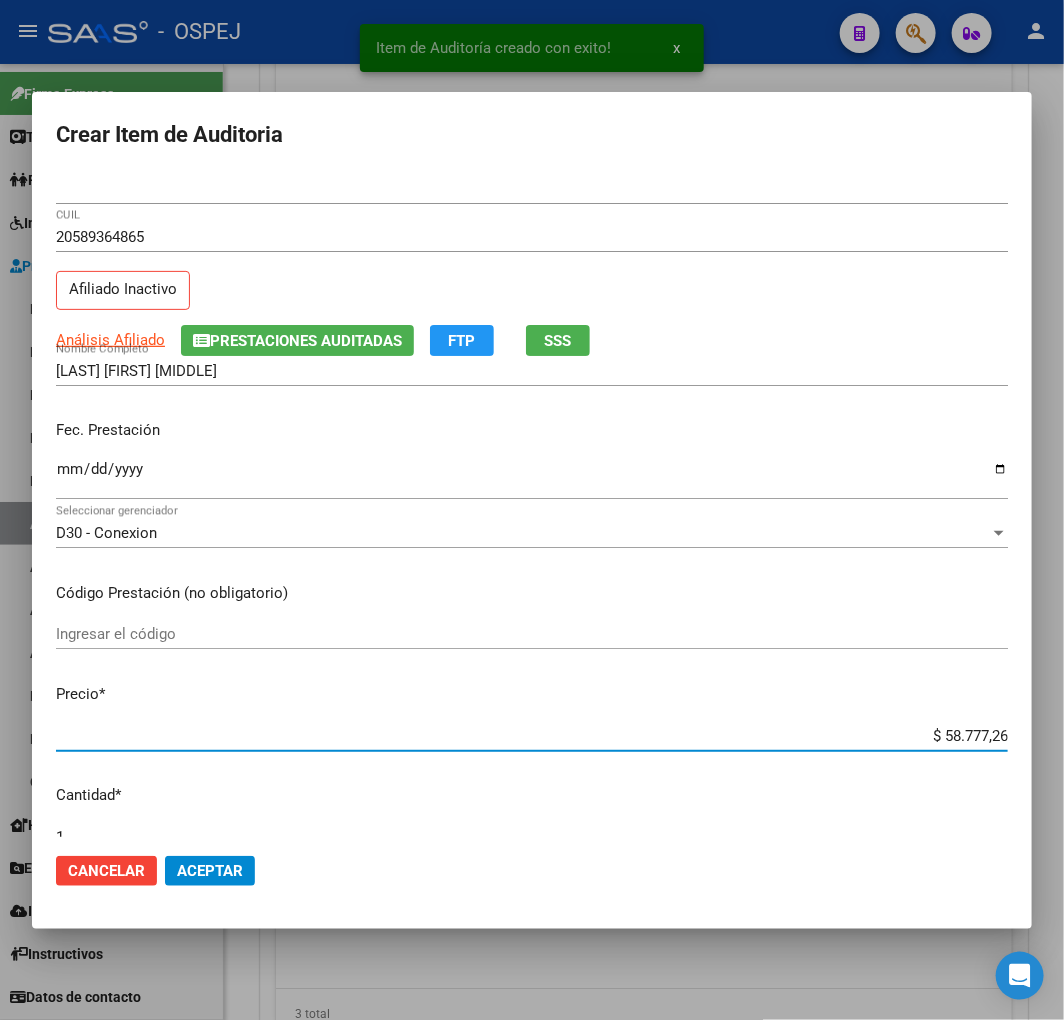 type on "$ 0,02" 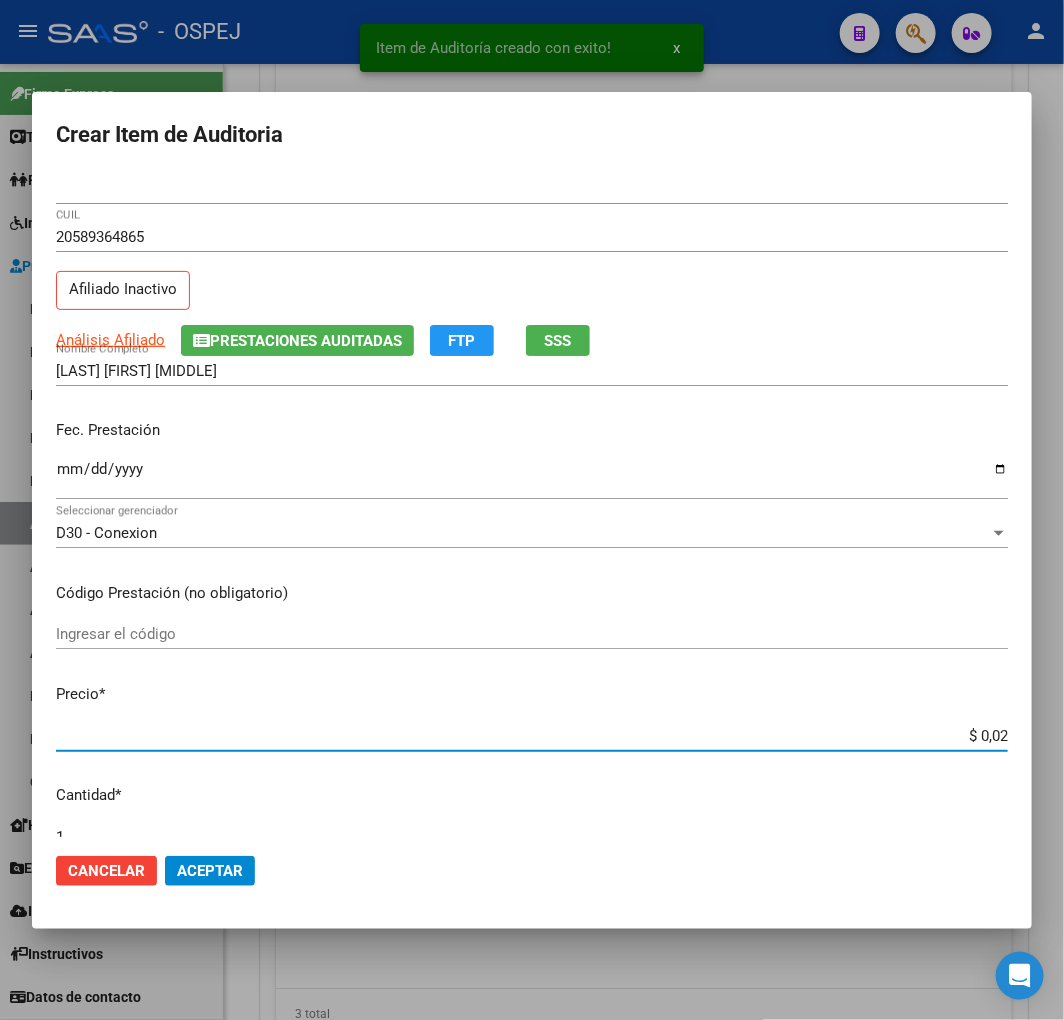 type on "$ 0,20" 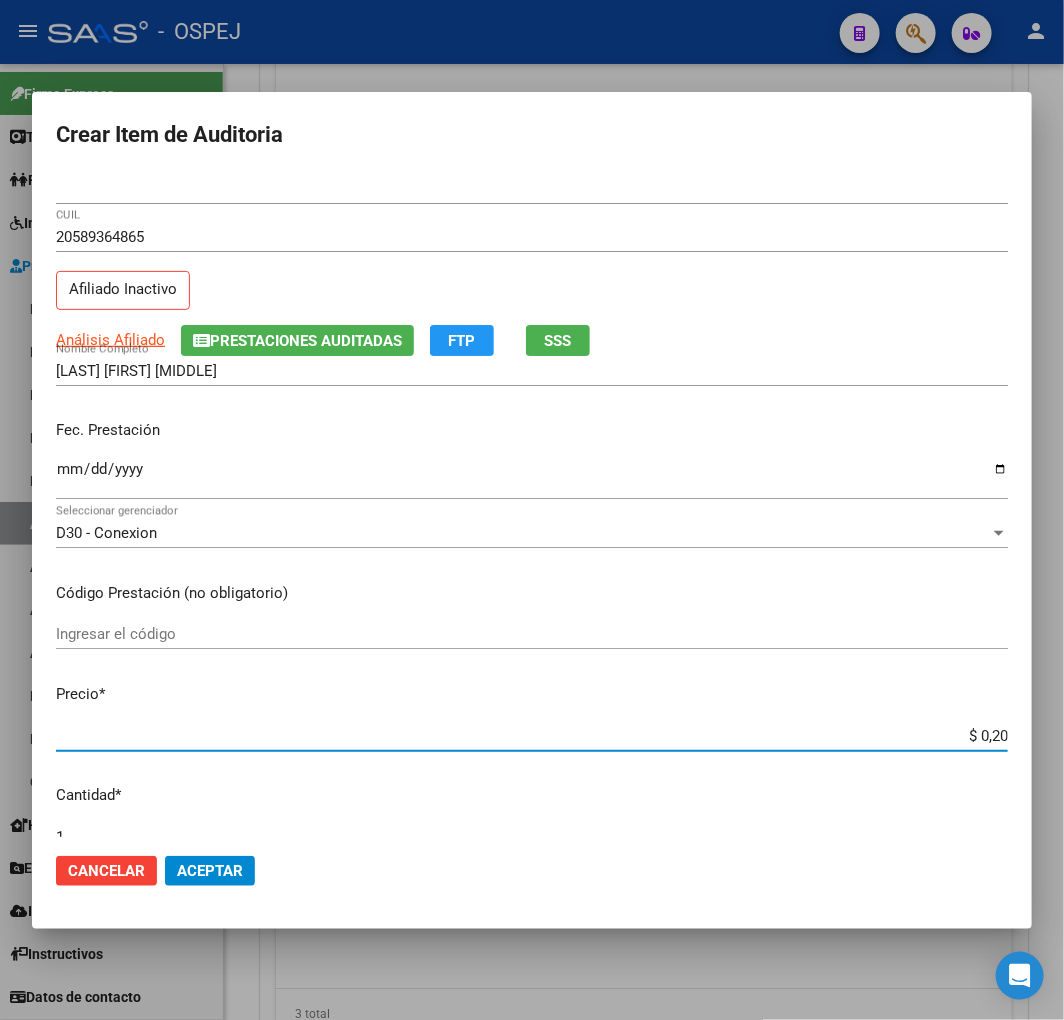 type on "$ 2,00" 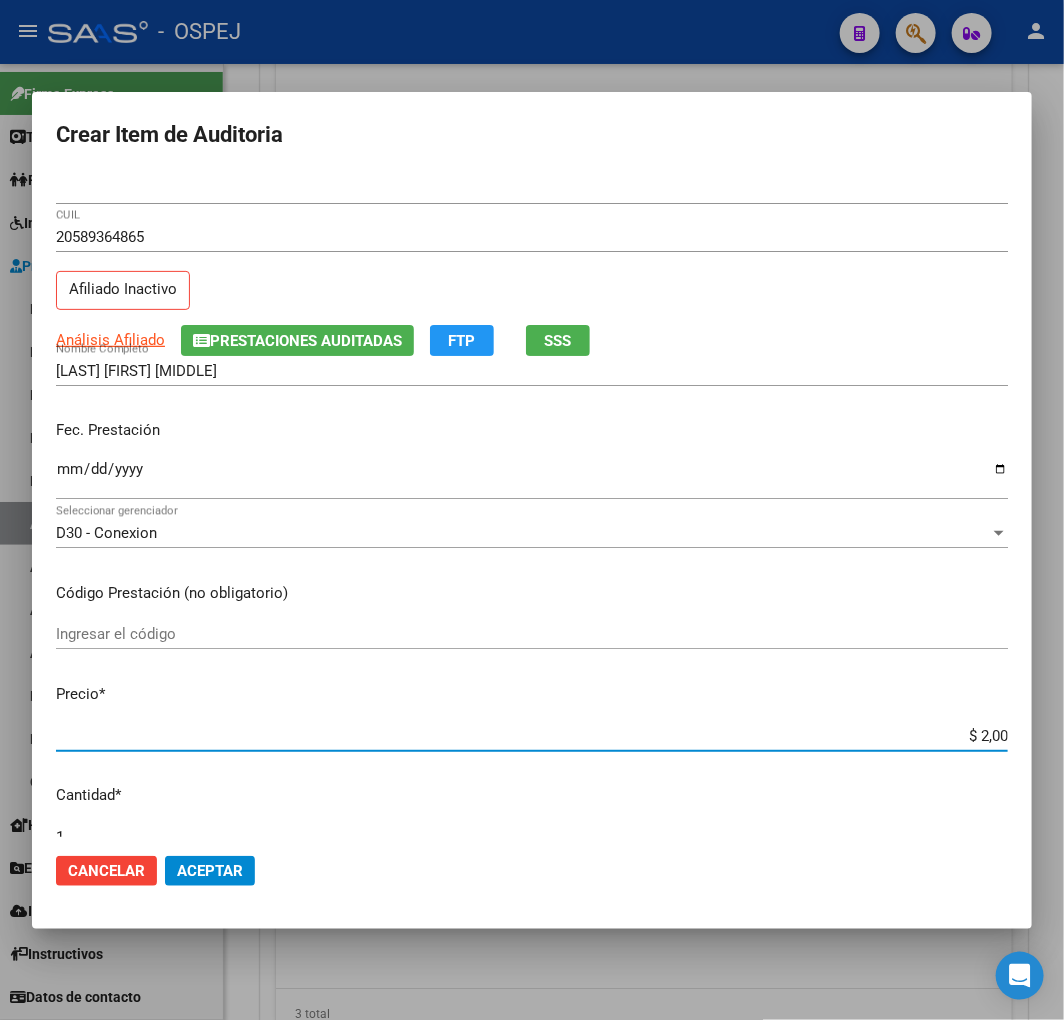type on "$ 20,00" 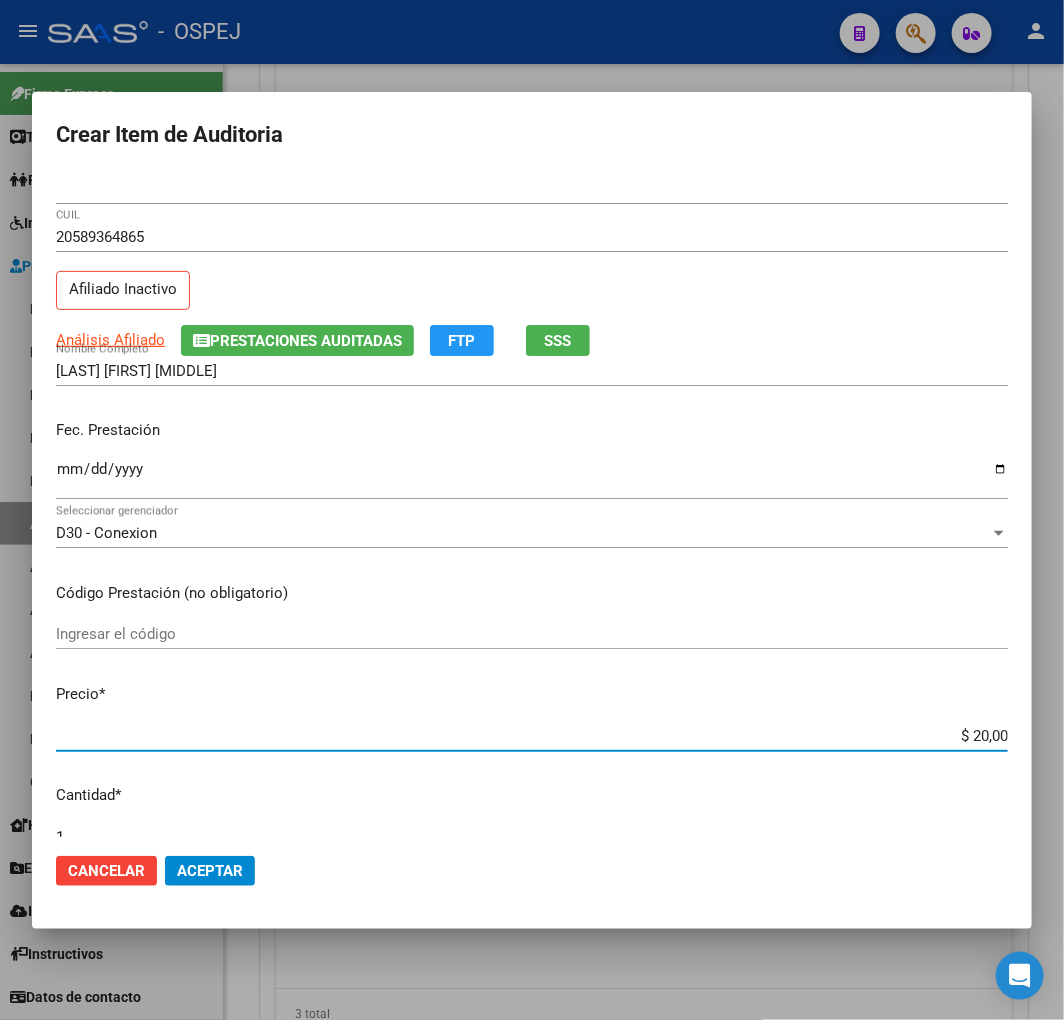 type on "$ 200,00" 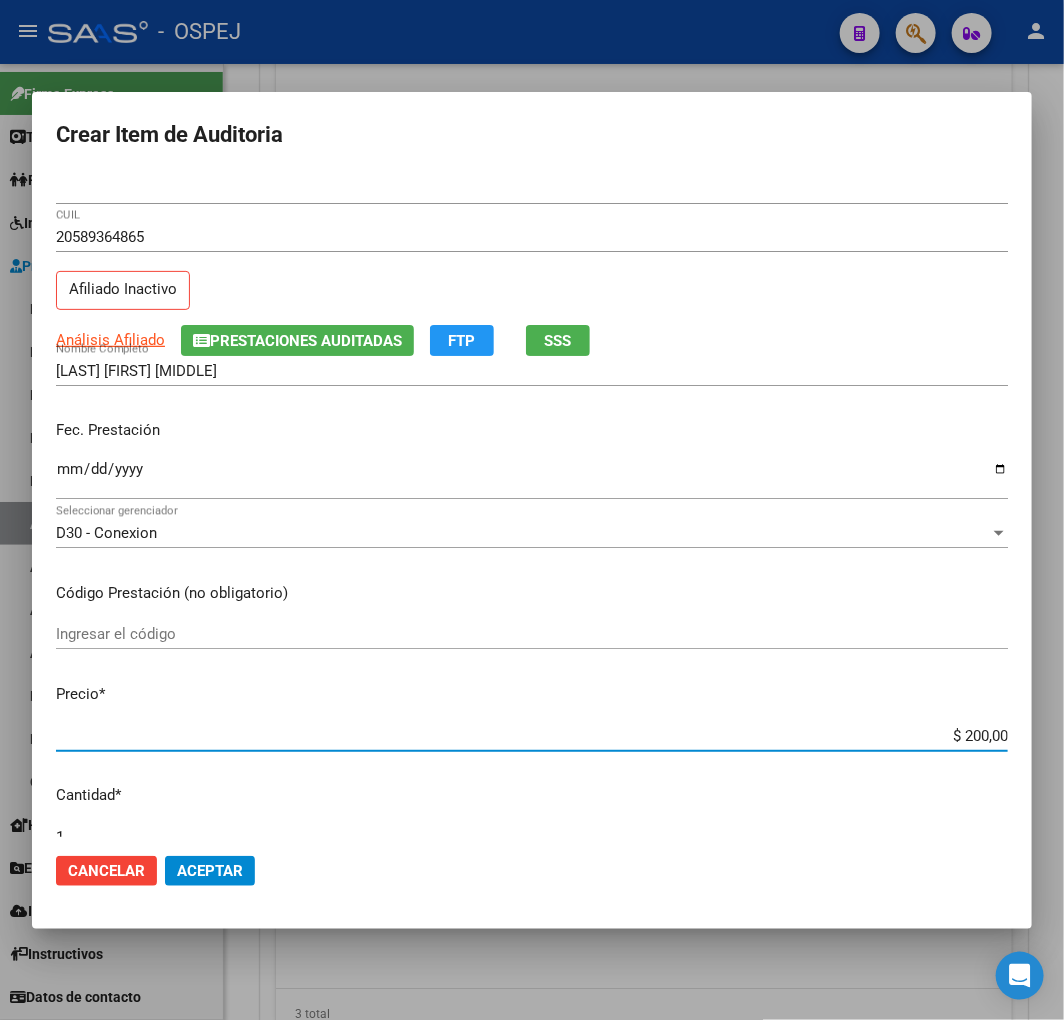 type on "$ 2.000,00" 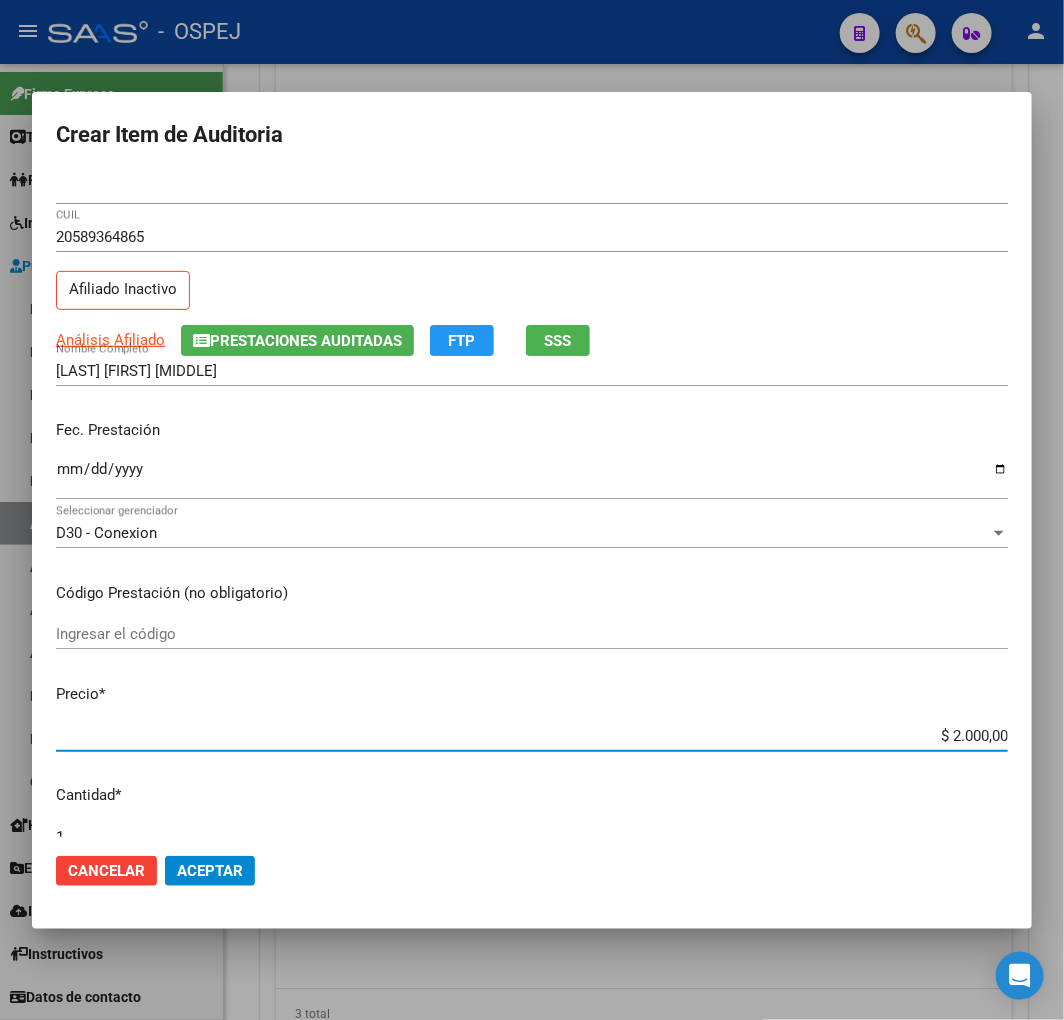 type on "$ 20.000,00" 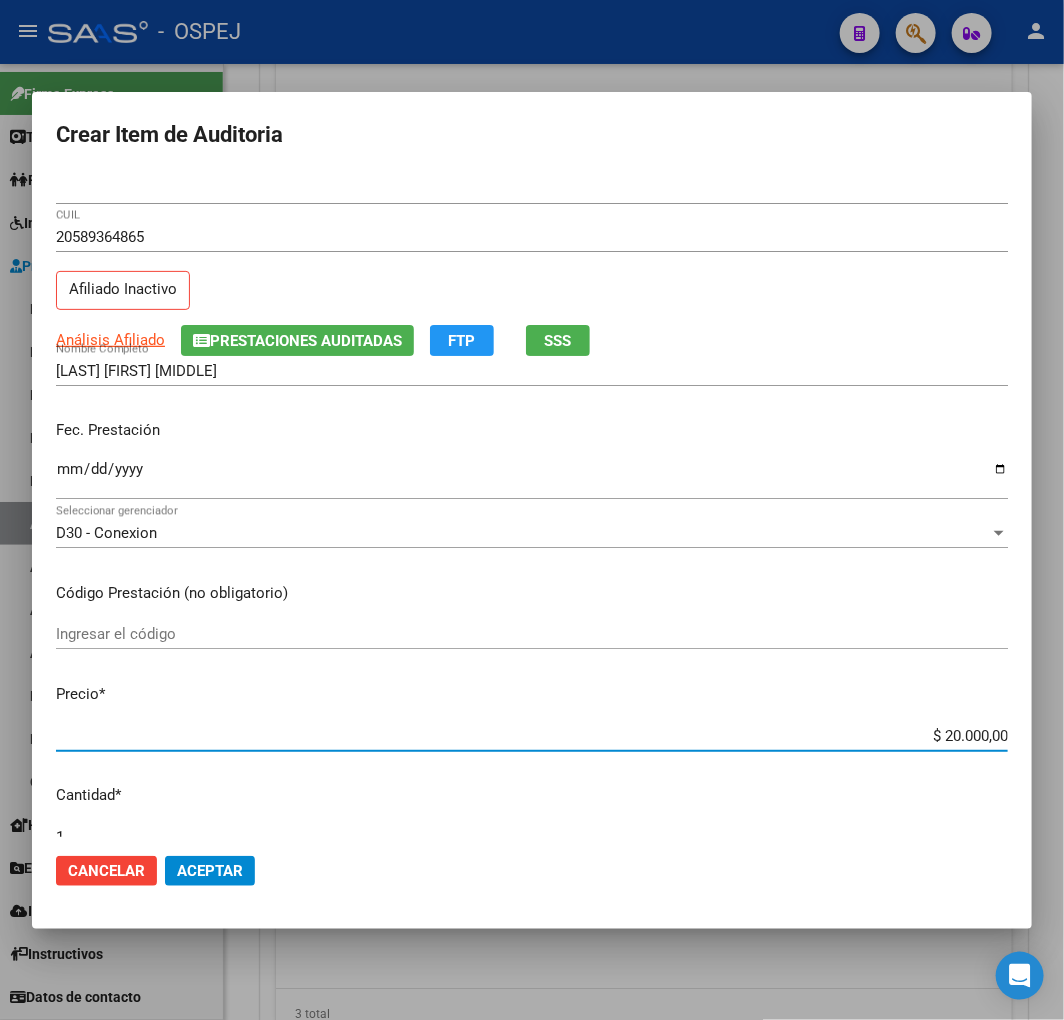 click on "Cancelar Aceptar" 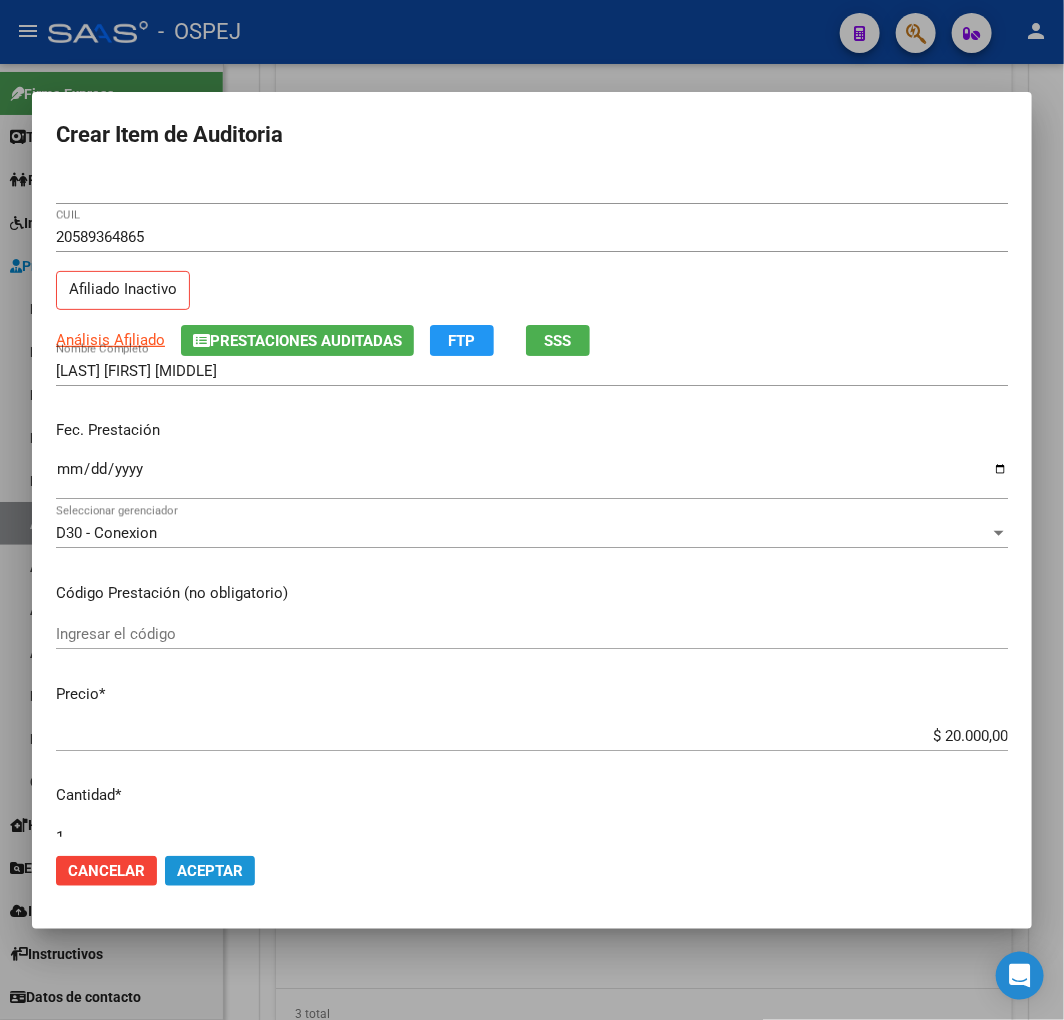 click on "Aceptar" 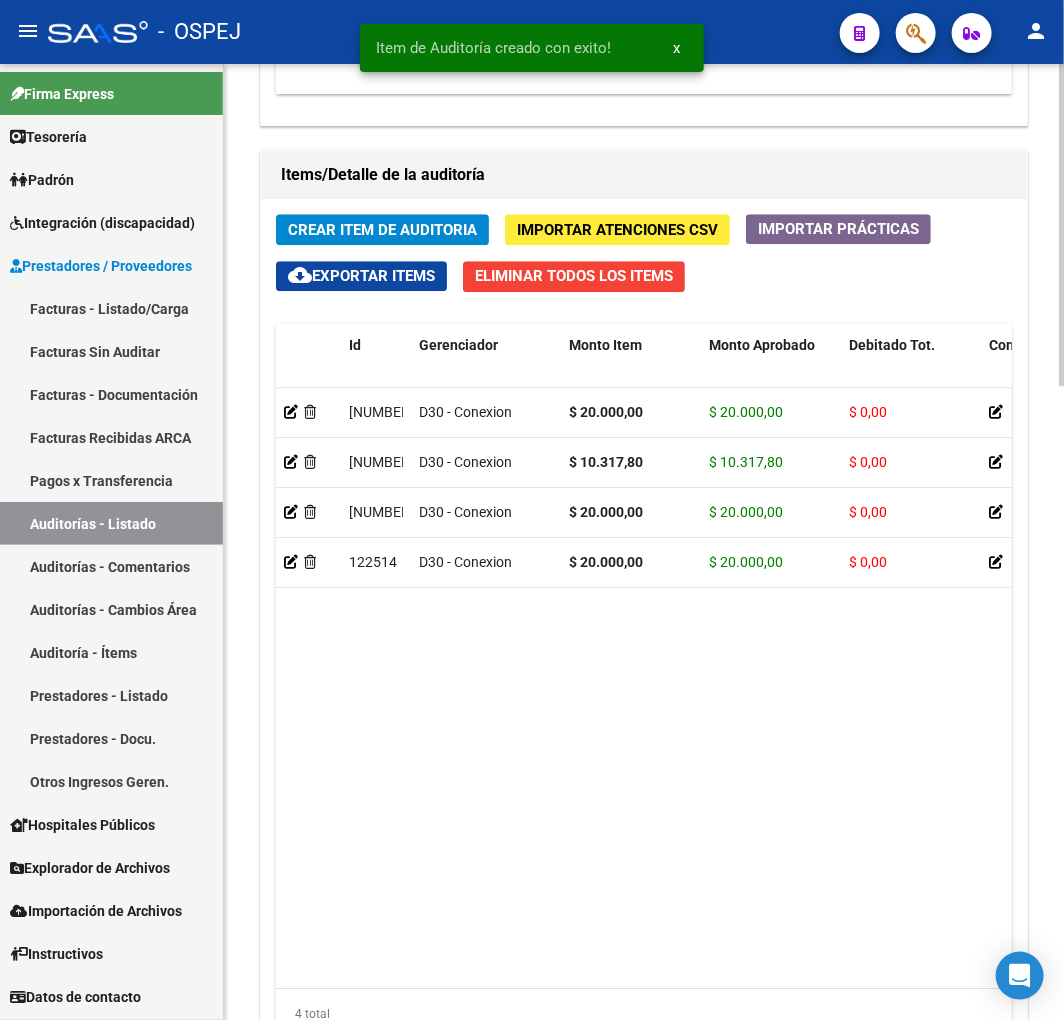 click on "Crear Item de Auditoria" 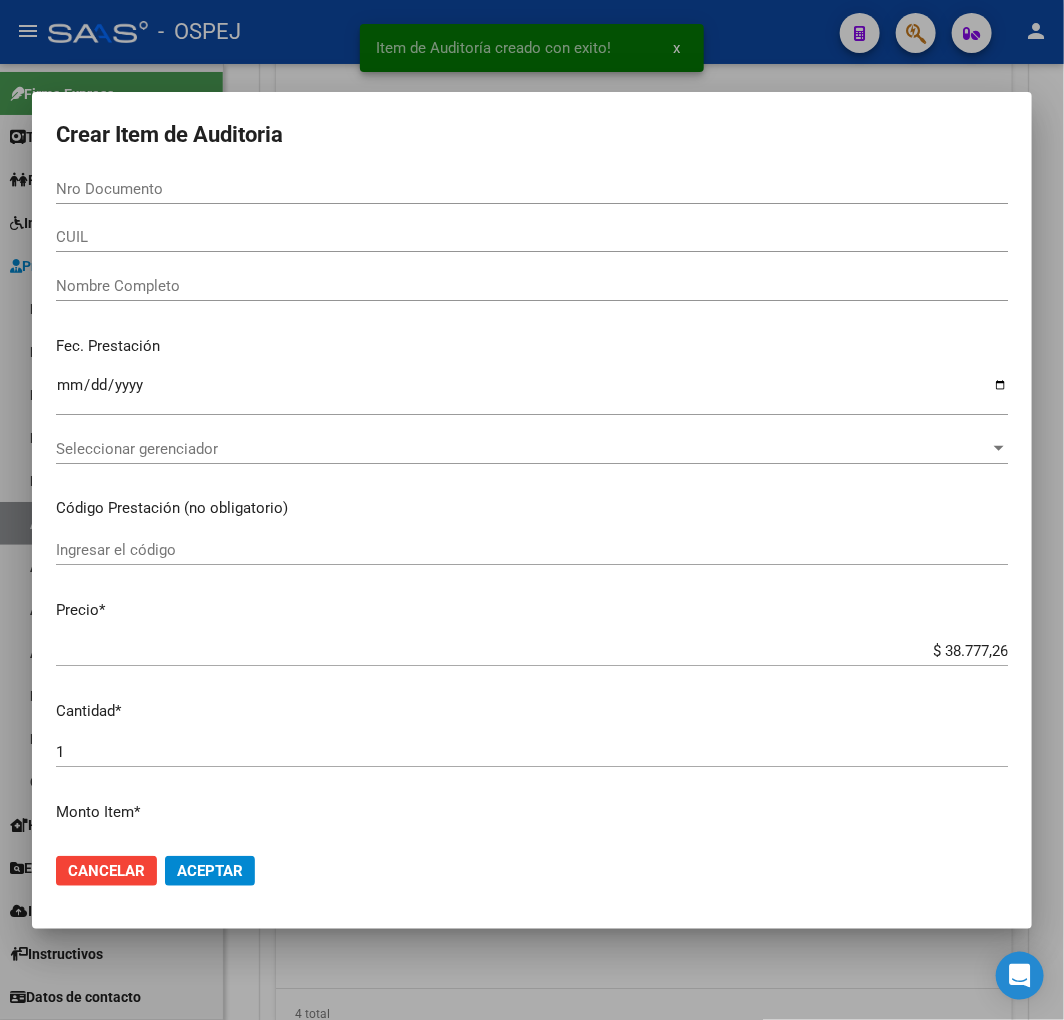 paste on "29069970" 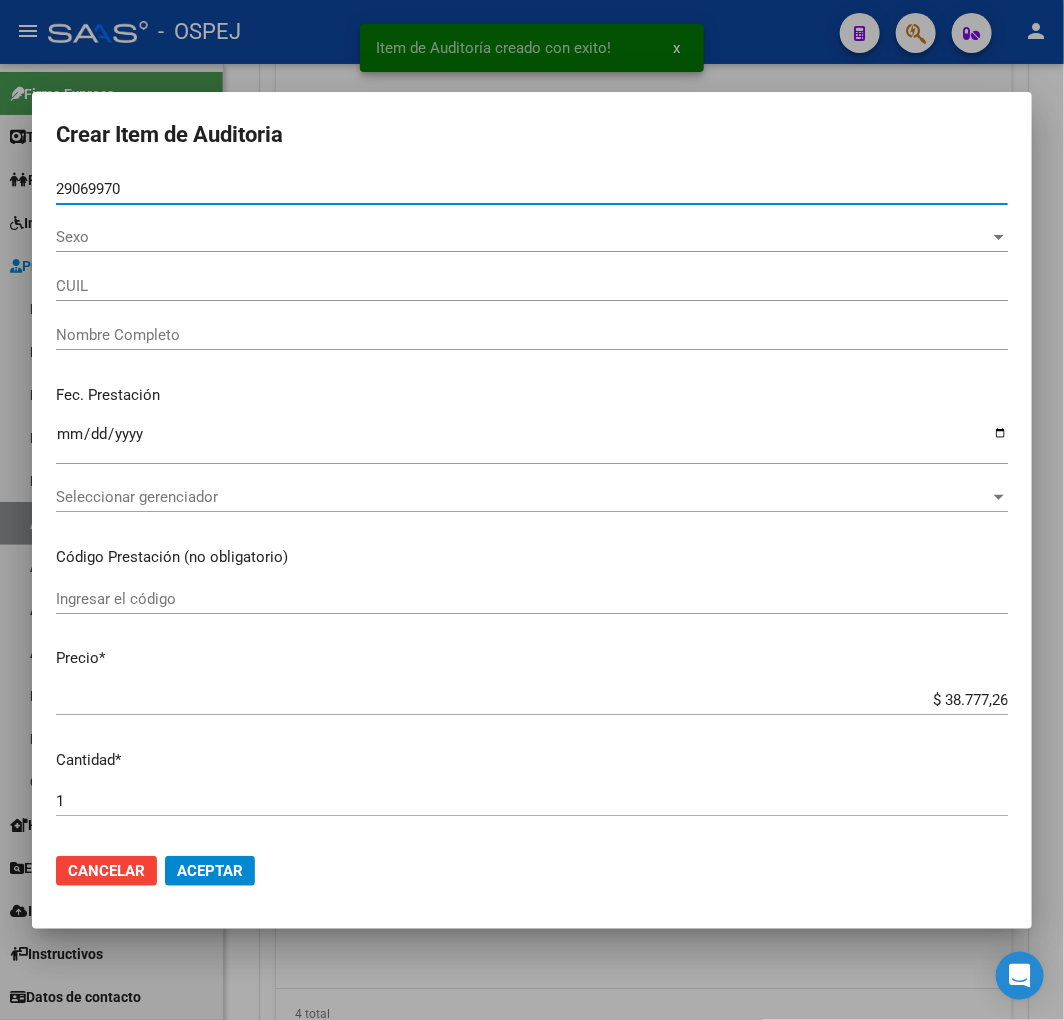 type on "[NUMBER]" 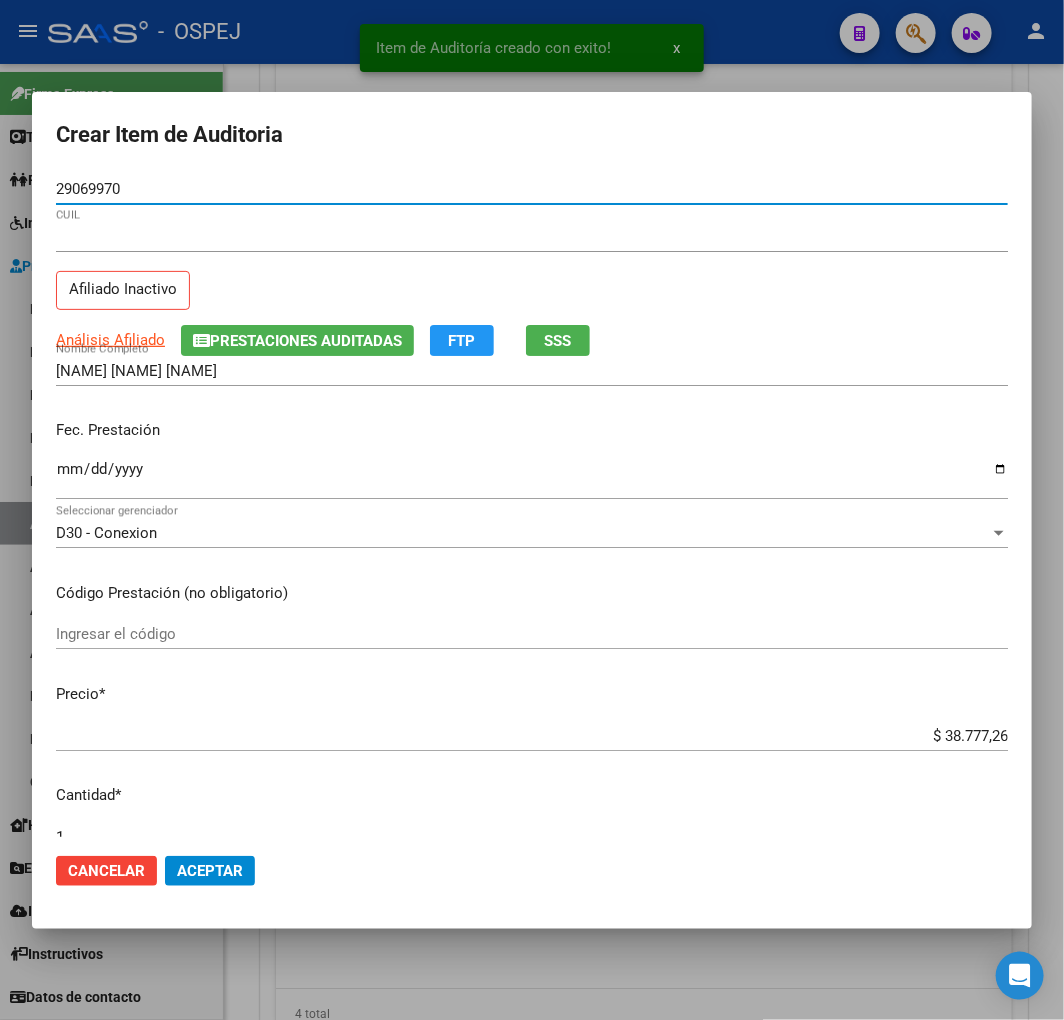 type on "29069970" 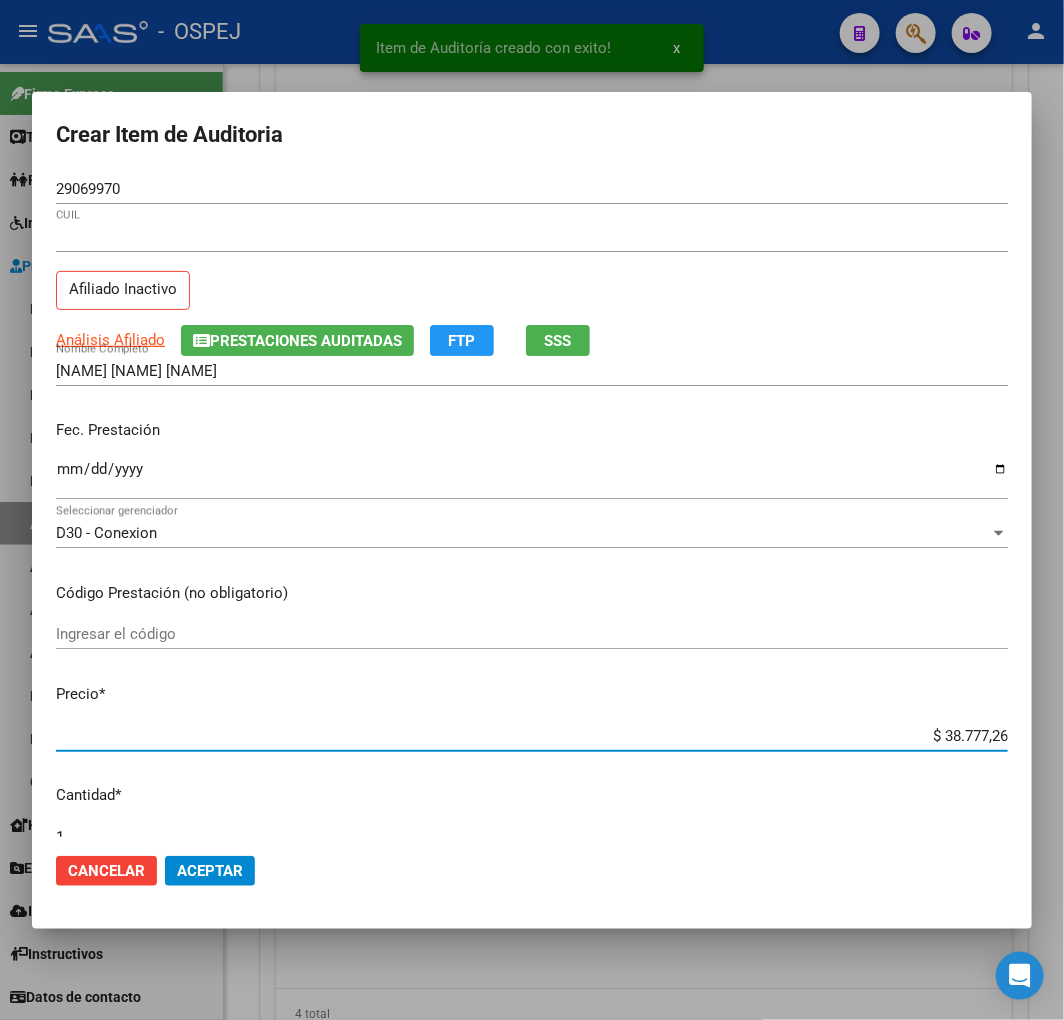 click on "$ 38.777,26" at bounding box center [532, 736] 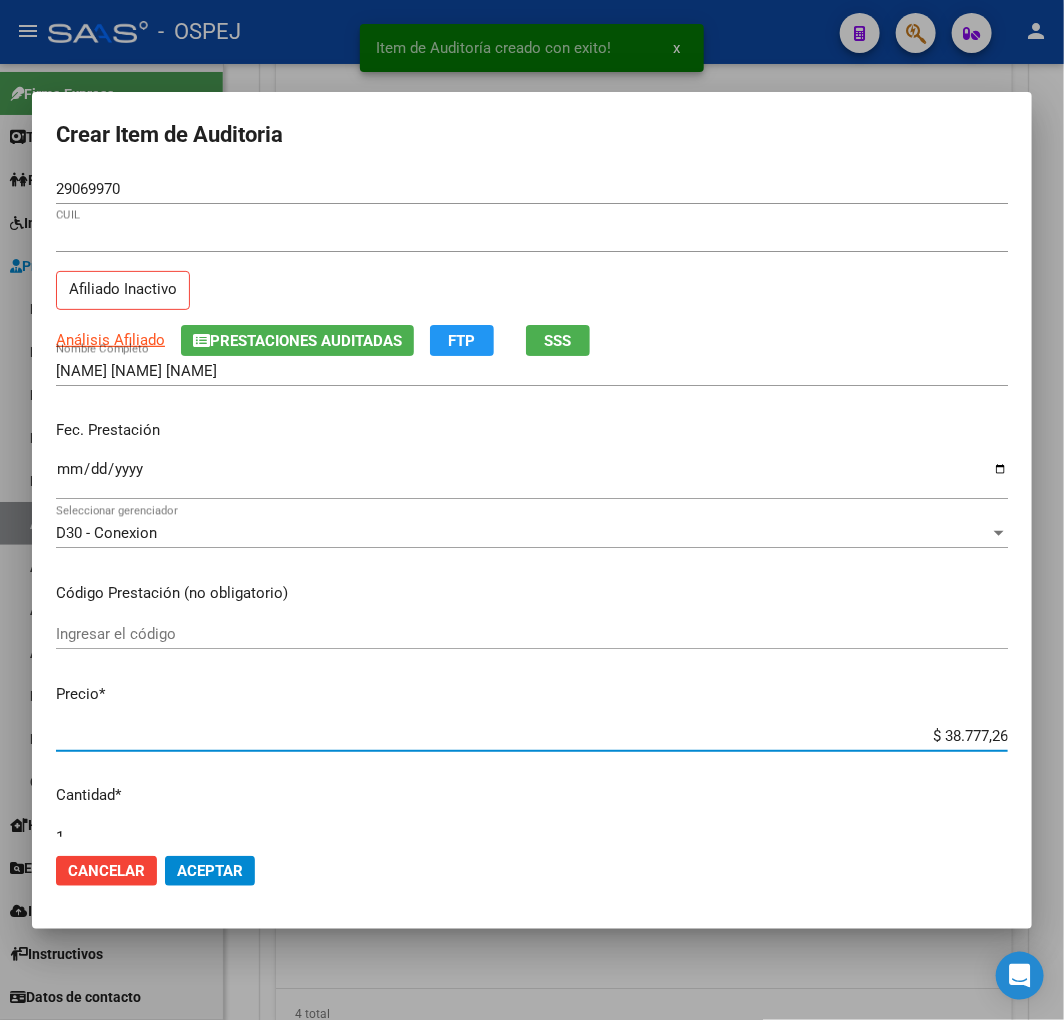 type on "$ 0,09" 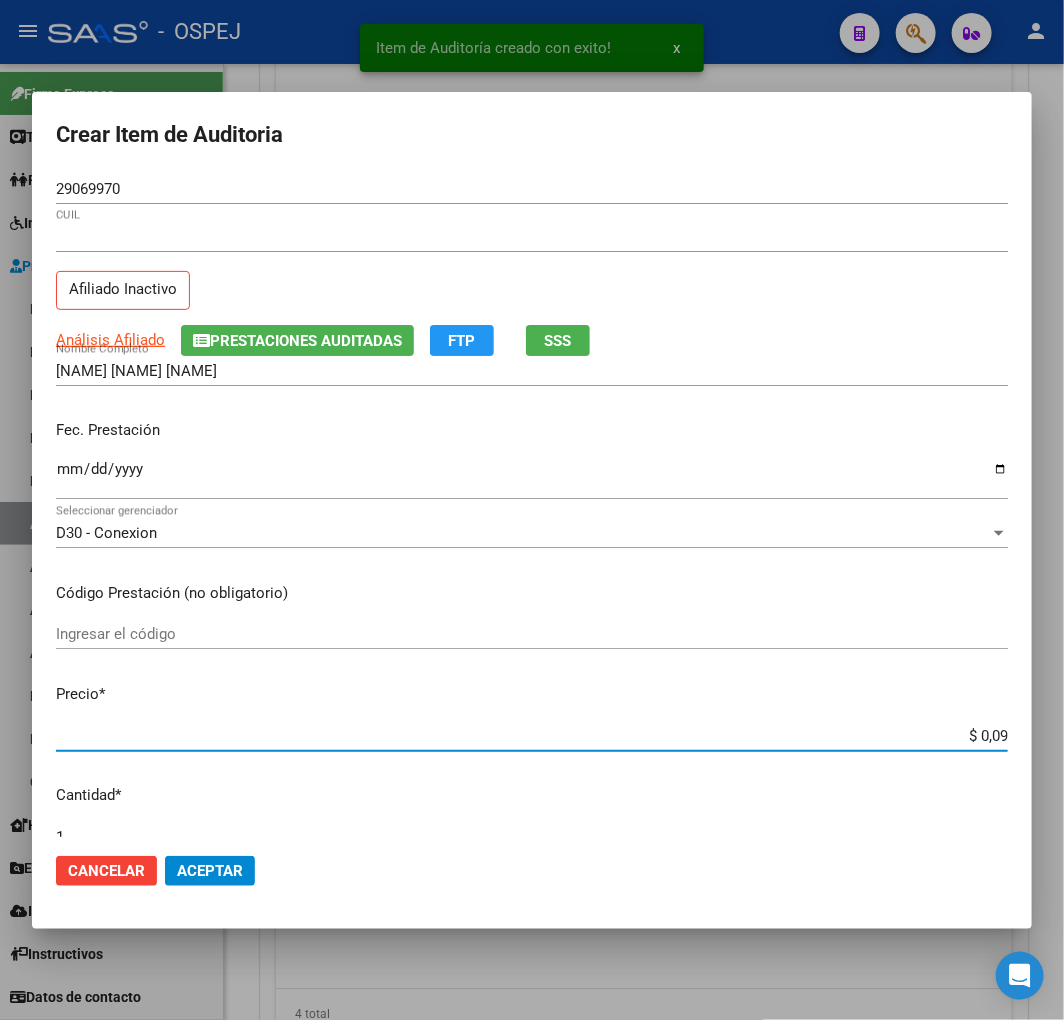 type on "$ 0,93" 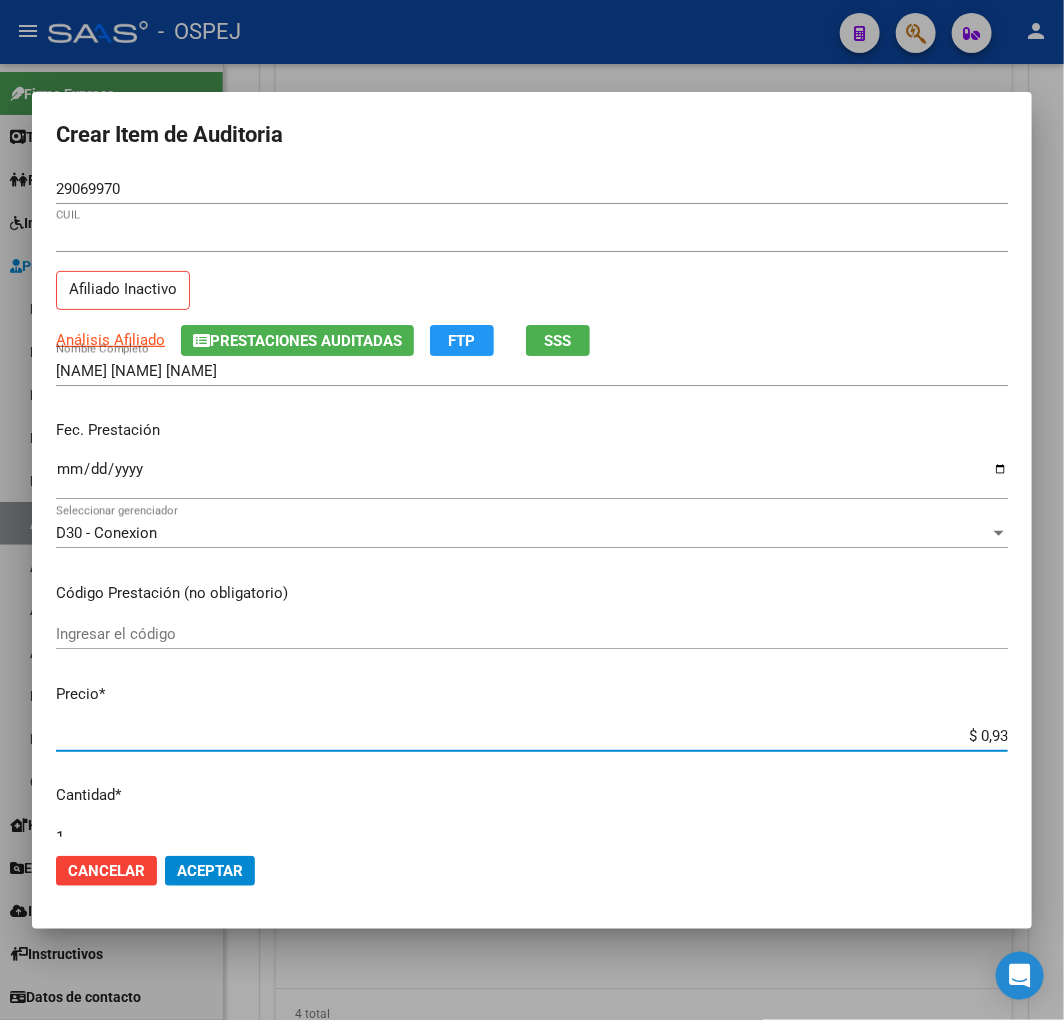 type on "$ 0,09" 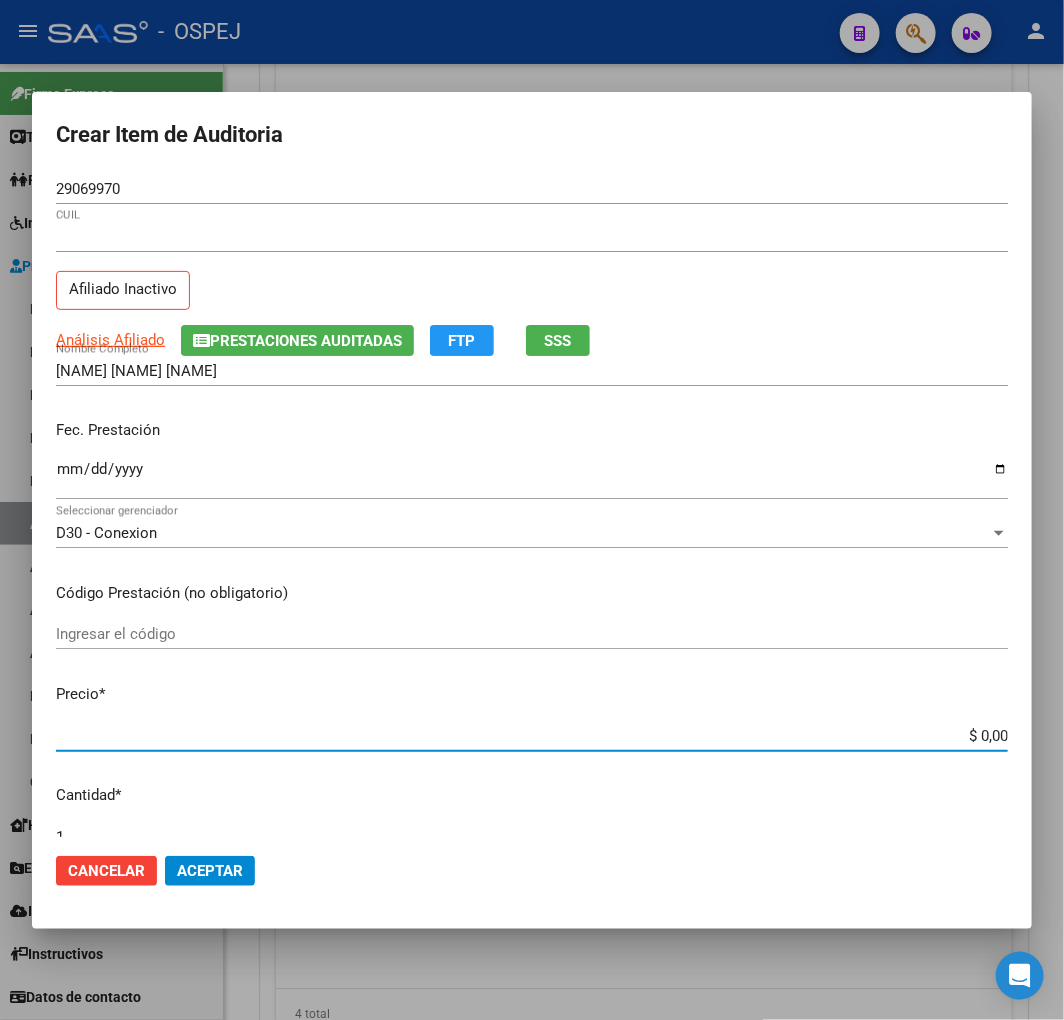 type on "$ 0,01" 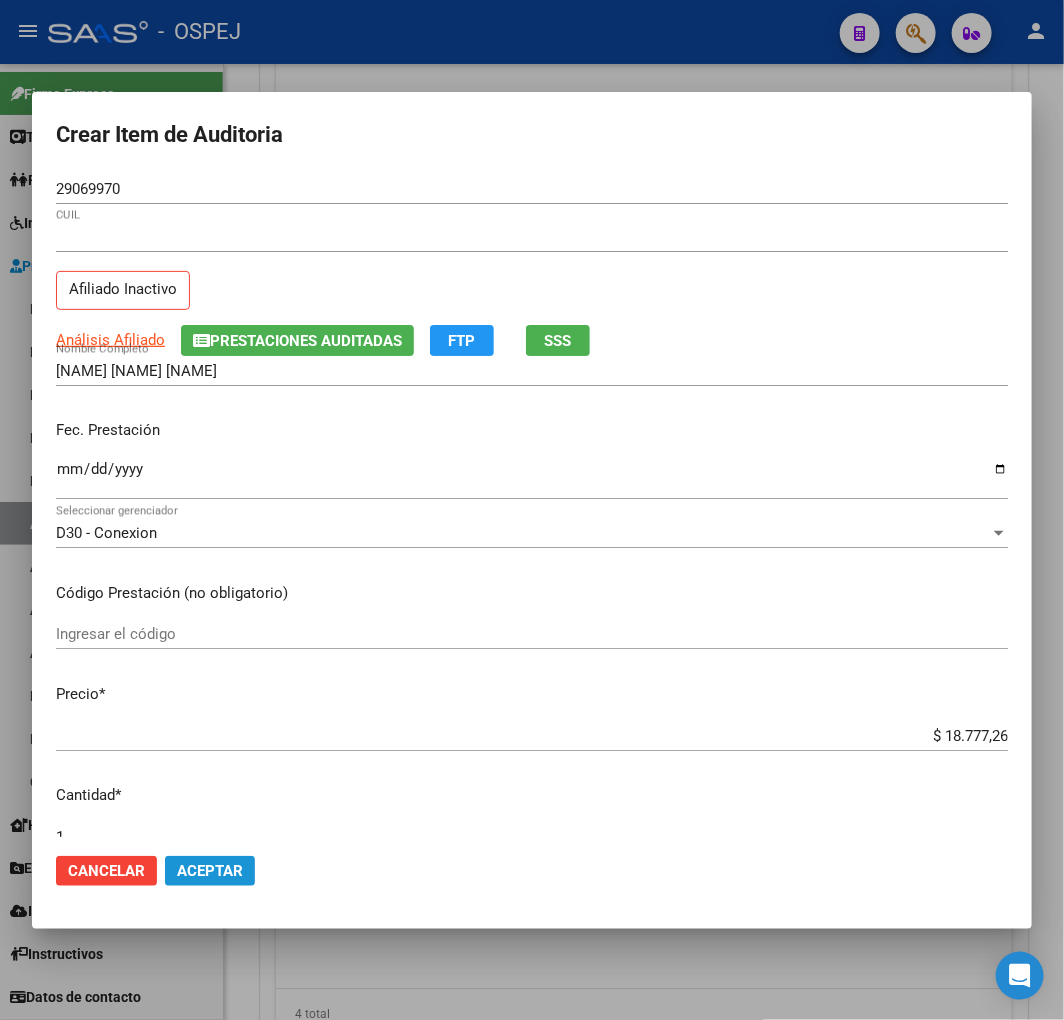 click on "Aceptar" 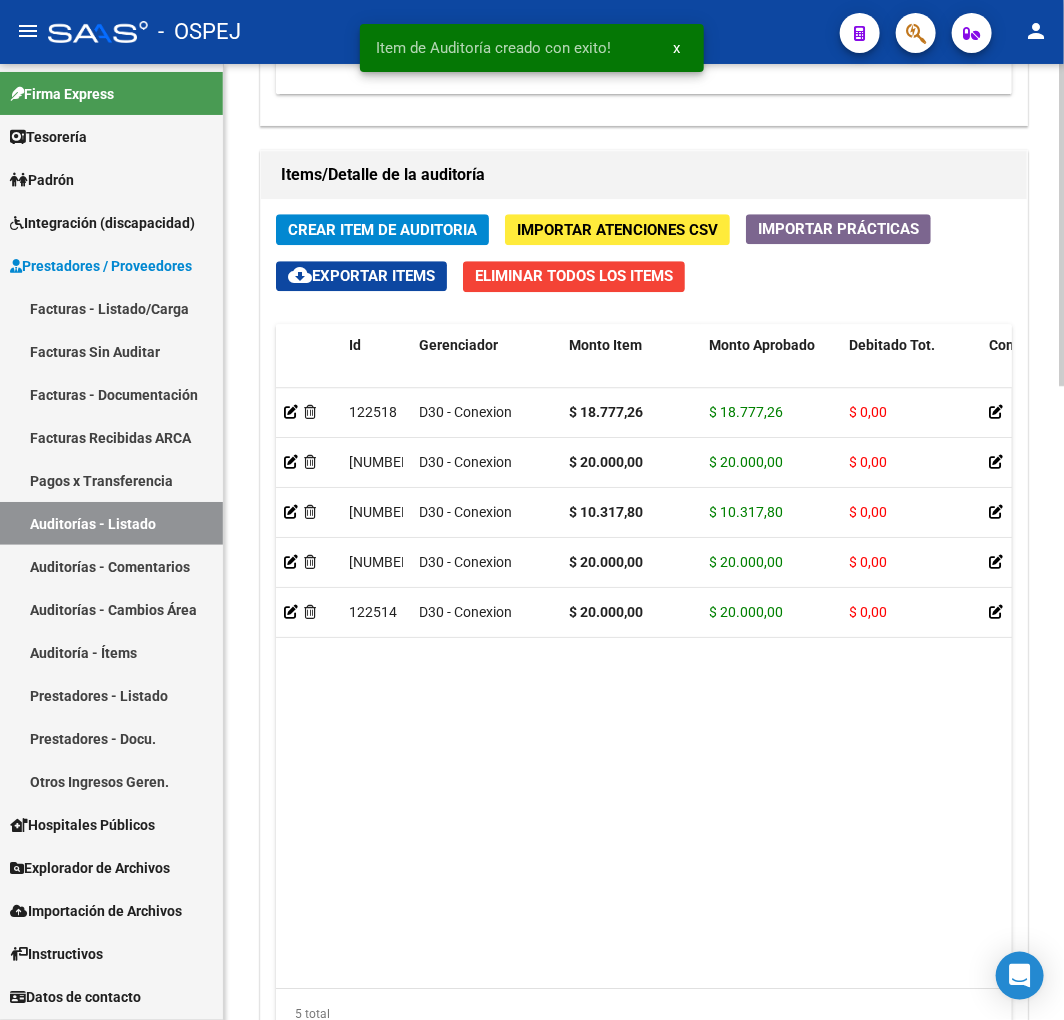 click on "Crear Item de Auditoria" 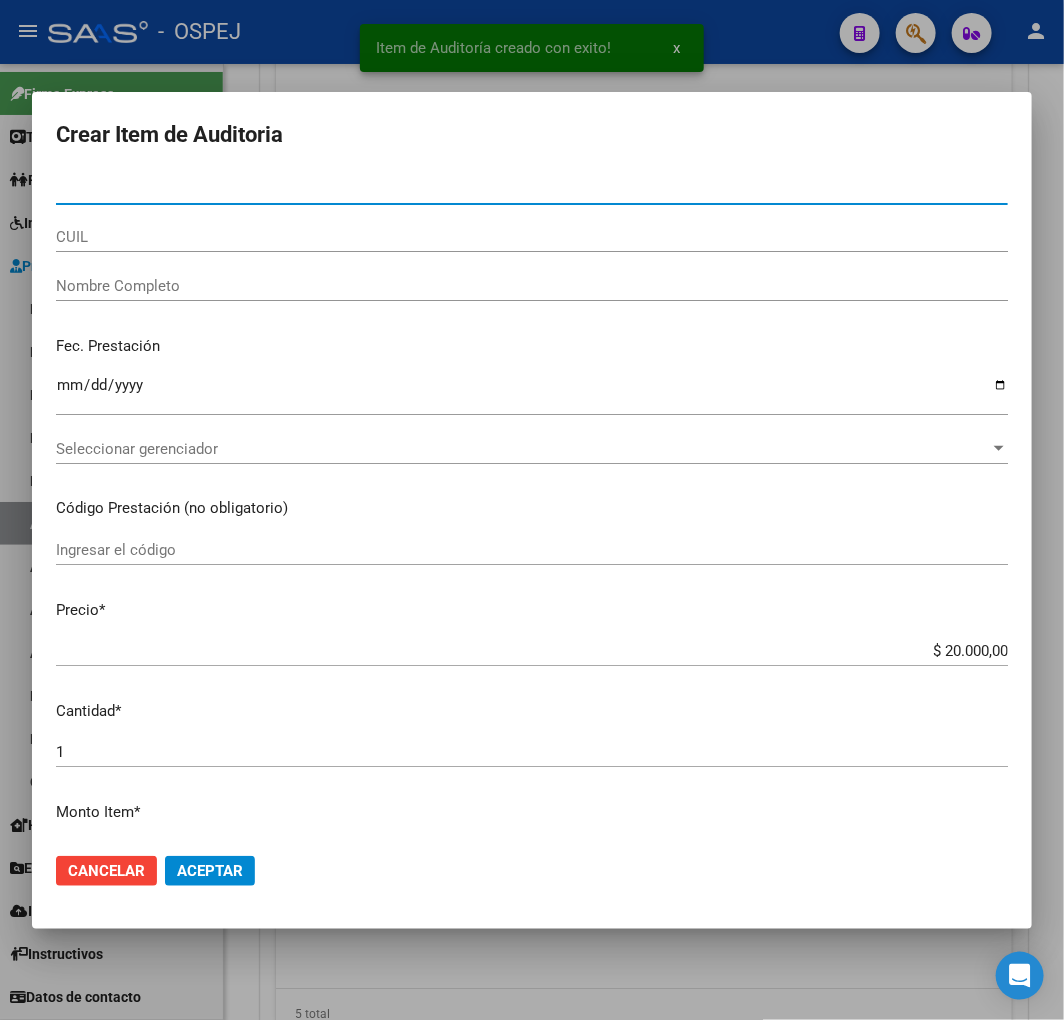 paste on "[NUMBER]" 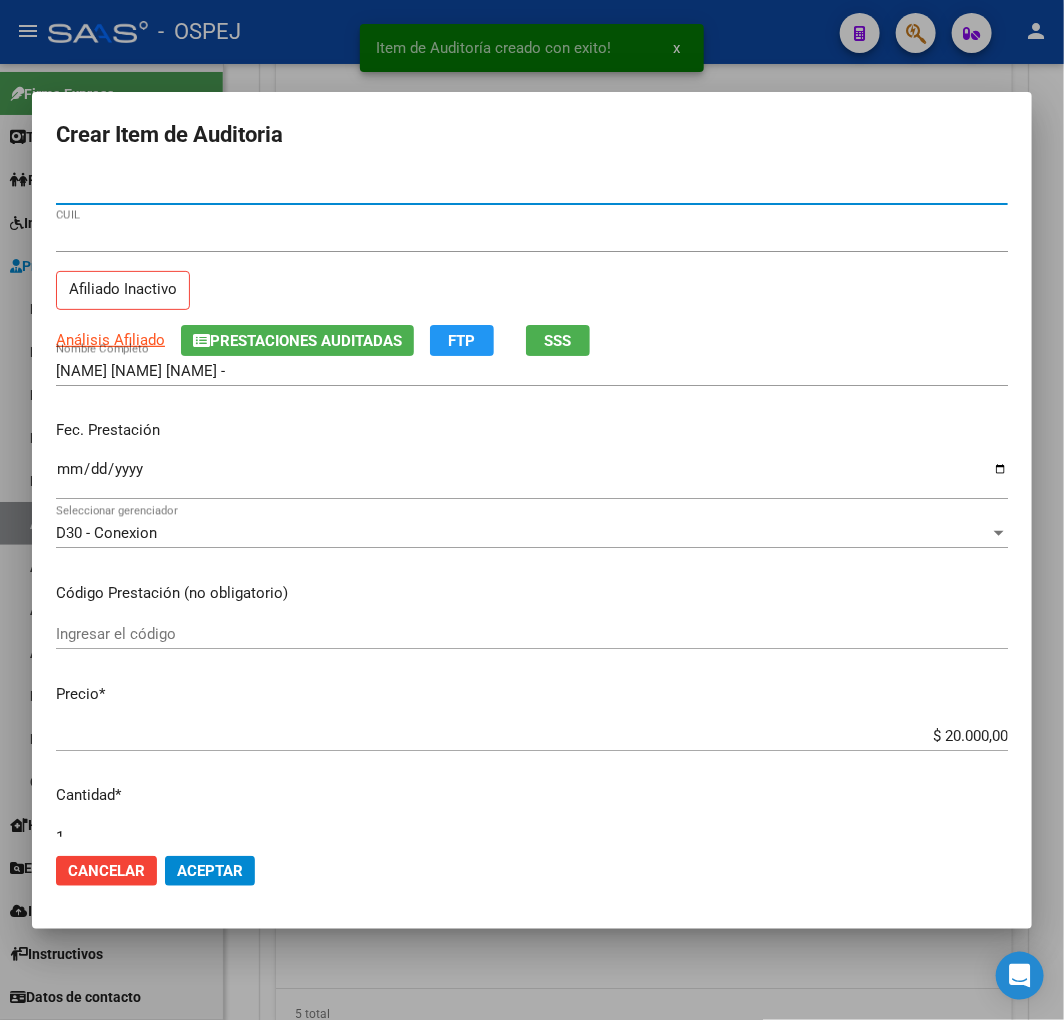 click on "Aceptar" 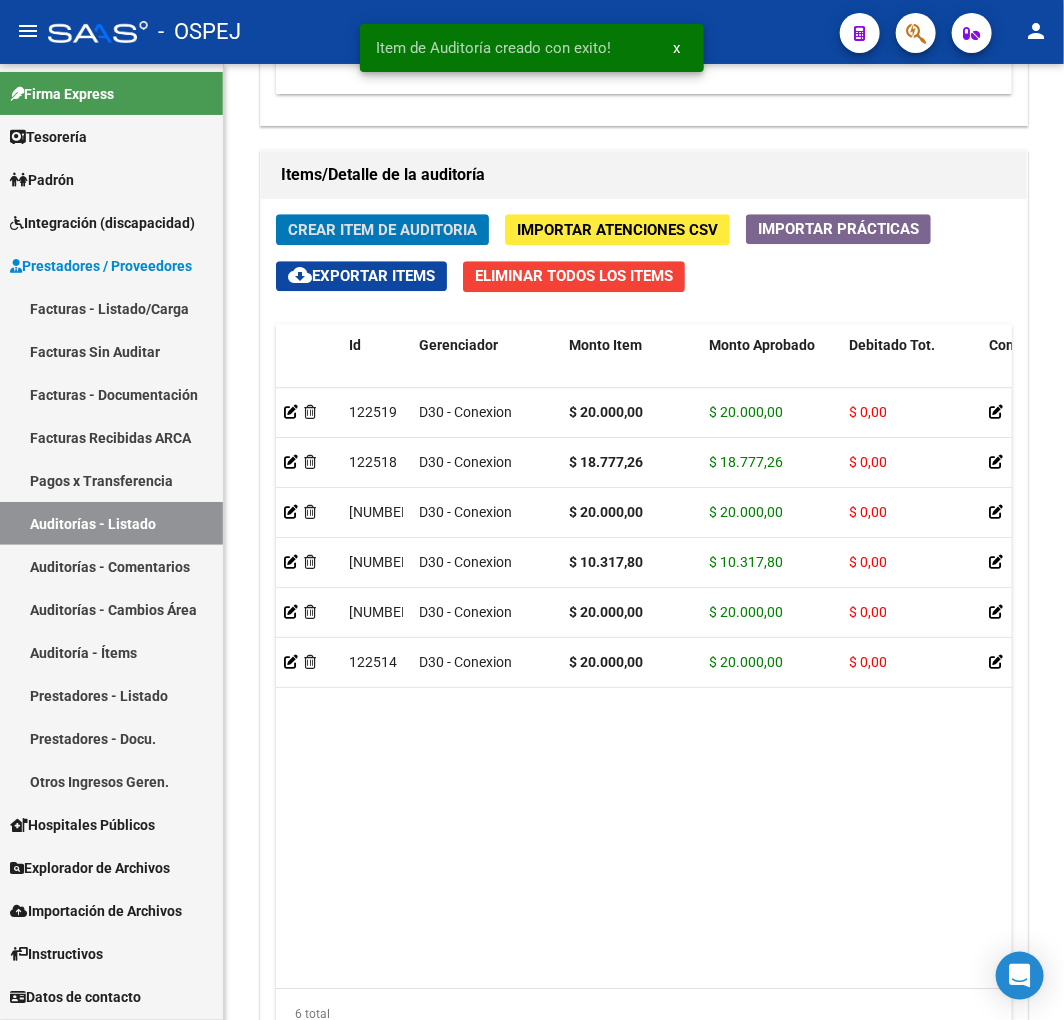 click on "Auditorías - Listado" at bounding box center (111, 523) 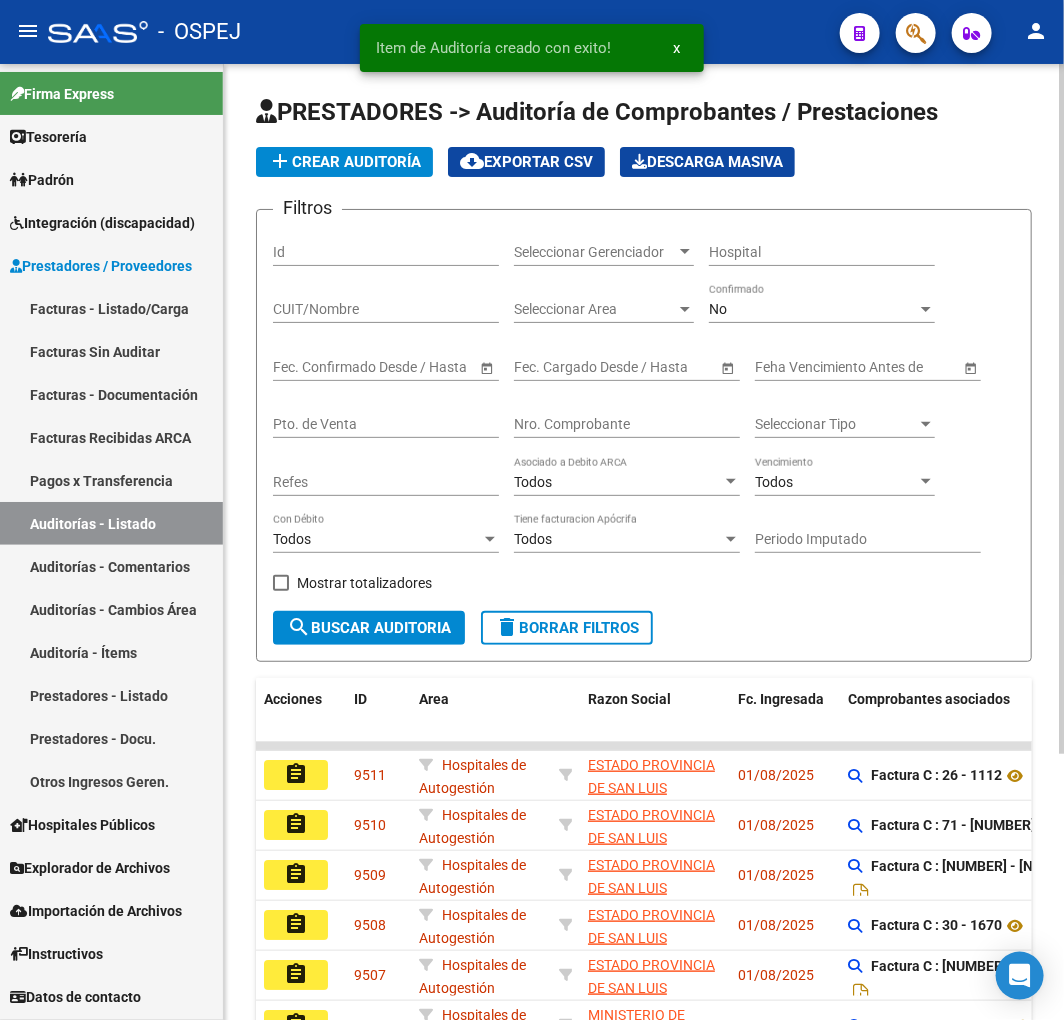 scroll, scrollTop: 368, scrollLeft: 0, axis: vertical 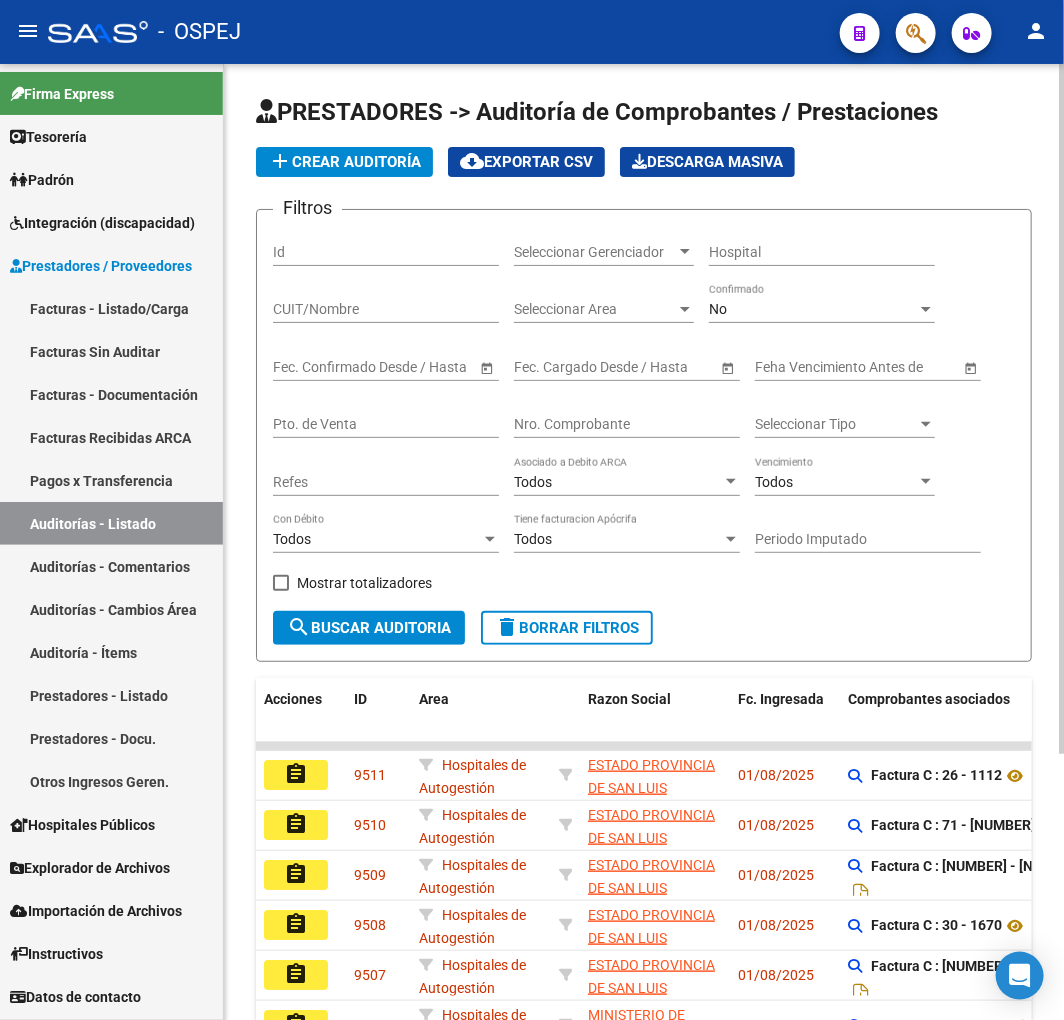 click on "add  Crear Auditoría" 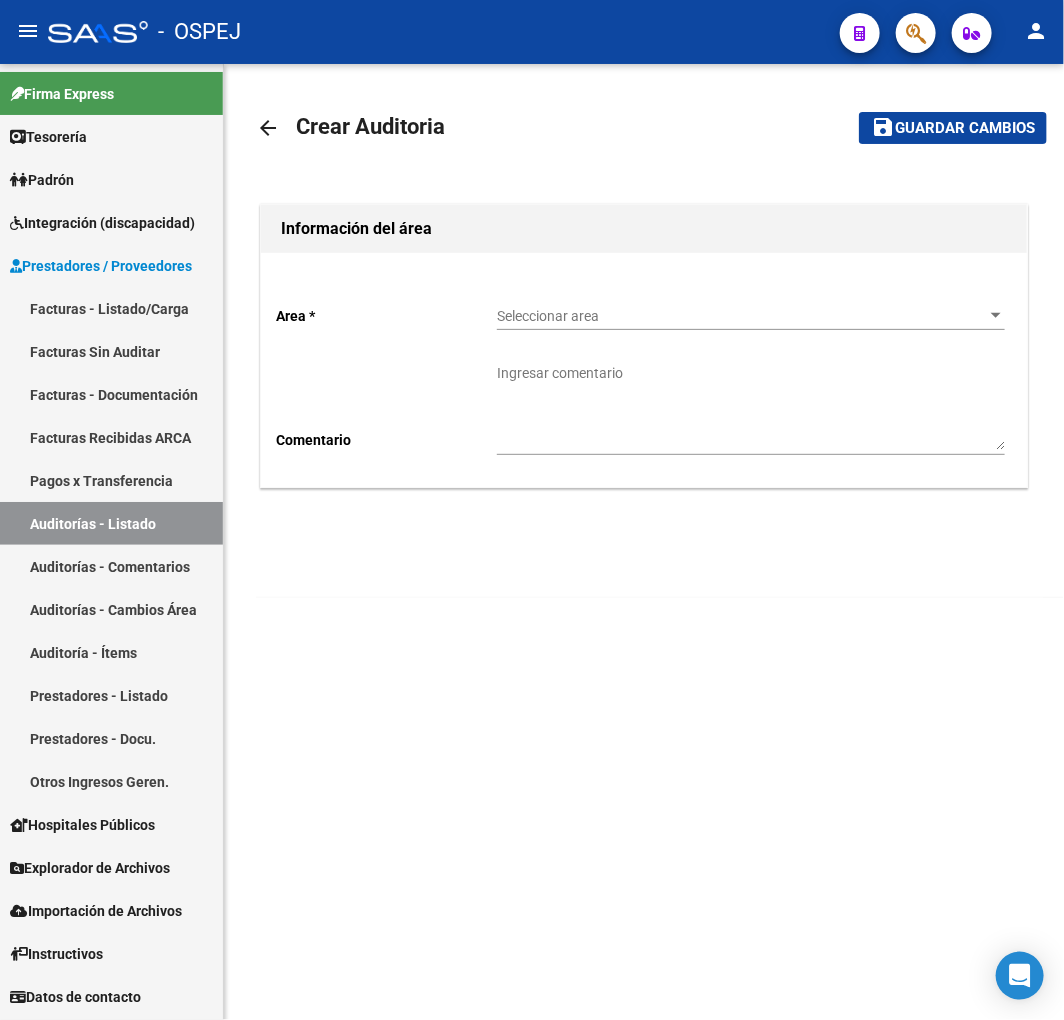 click on "Seleccionar area" at bounding box center [742, 316] 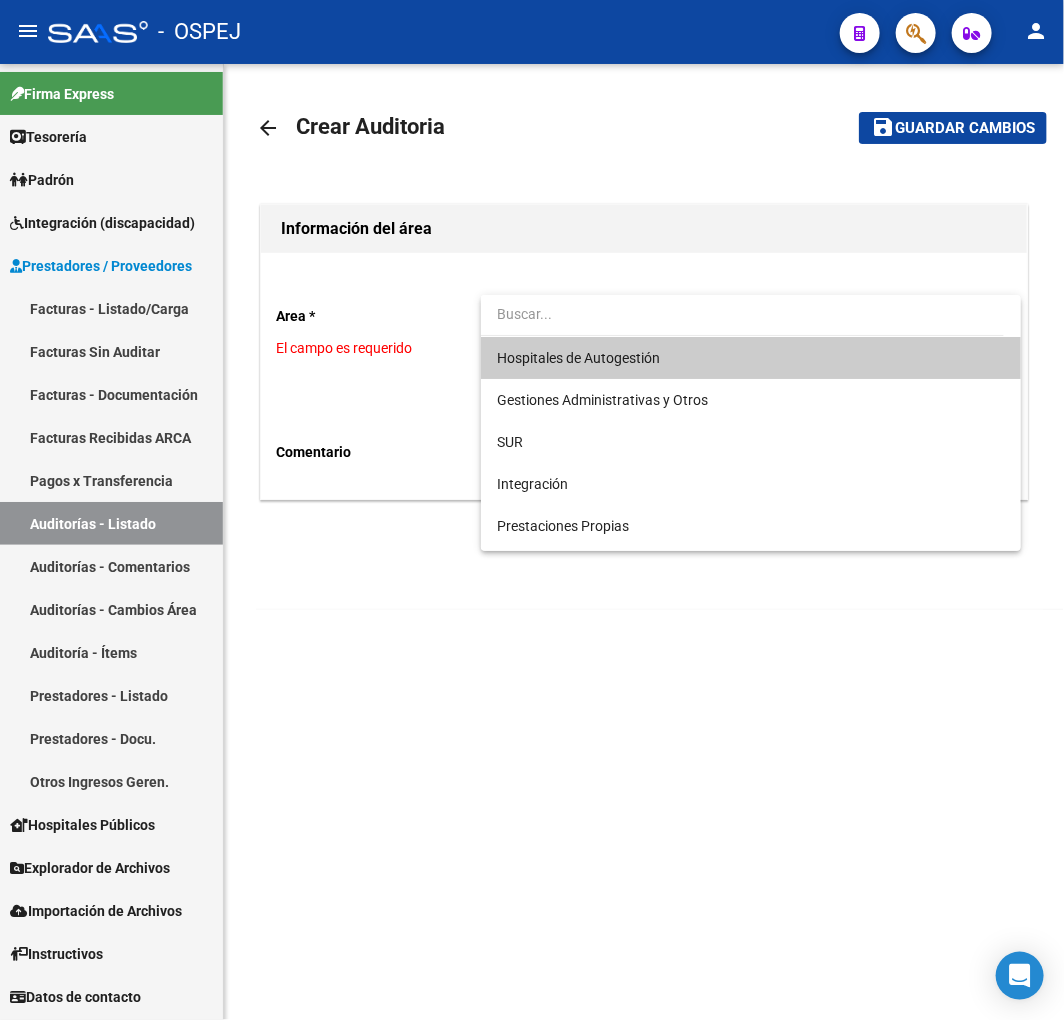 drag, startPoint x: 601, startPoint y: 366, endPoint x: 572, endPoint y: 404, distance: 47.801674 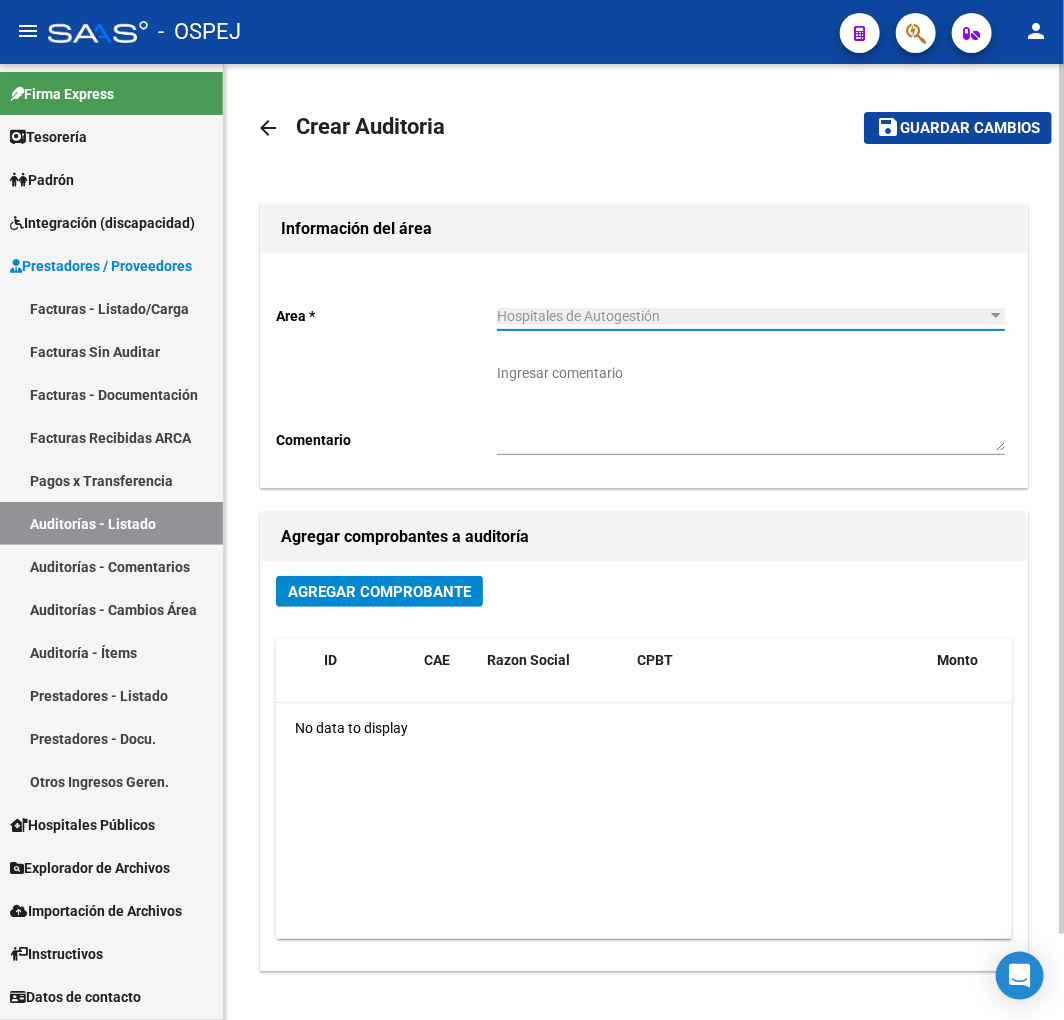 click on "Agregar Comprobante" 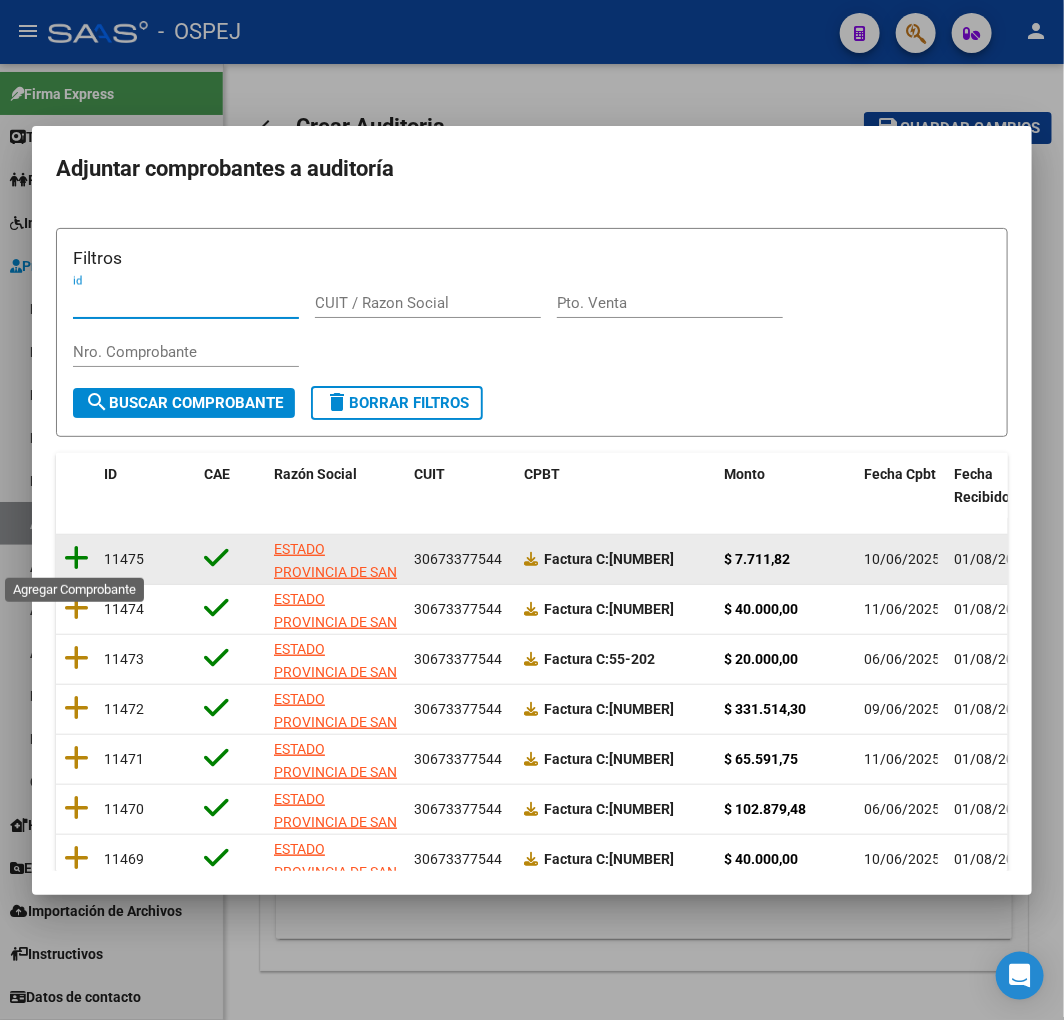 click 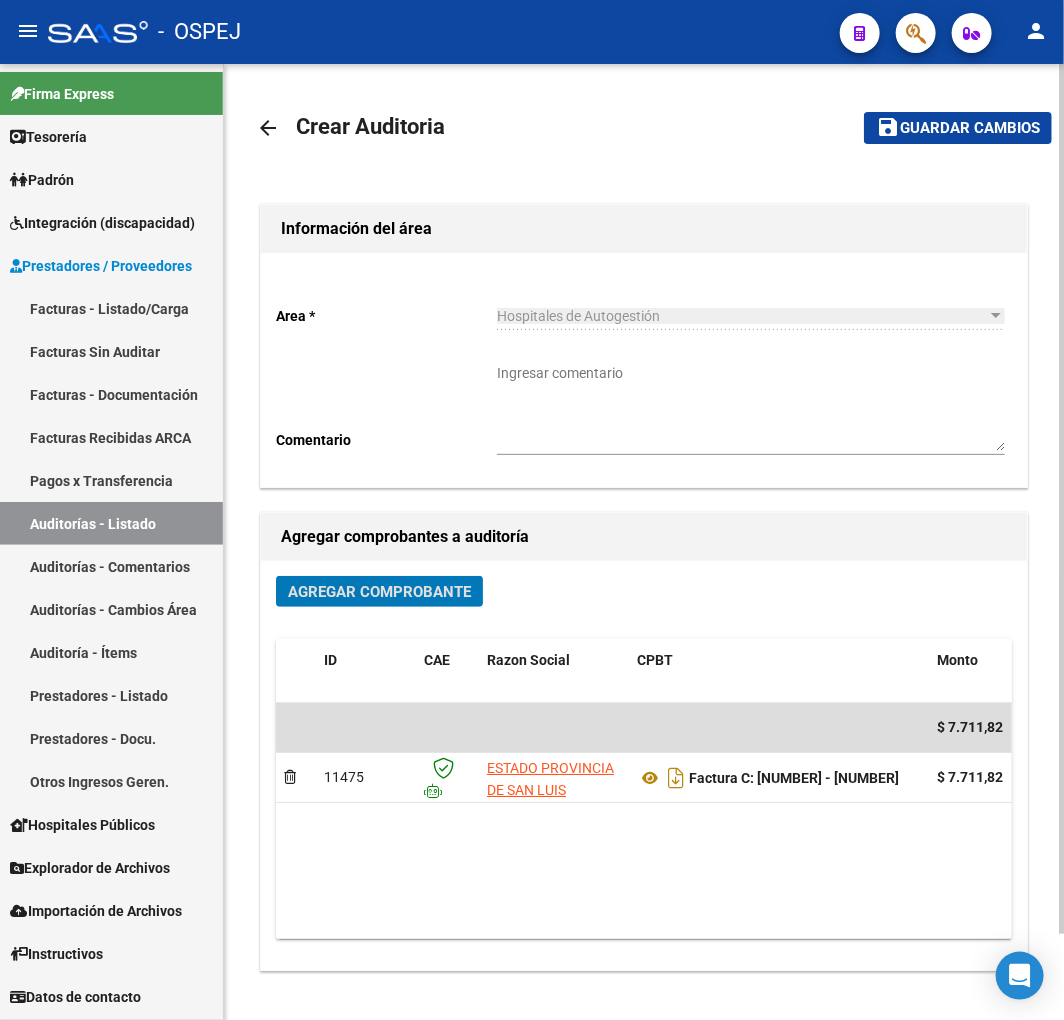 click on "Guardar cambios" 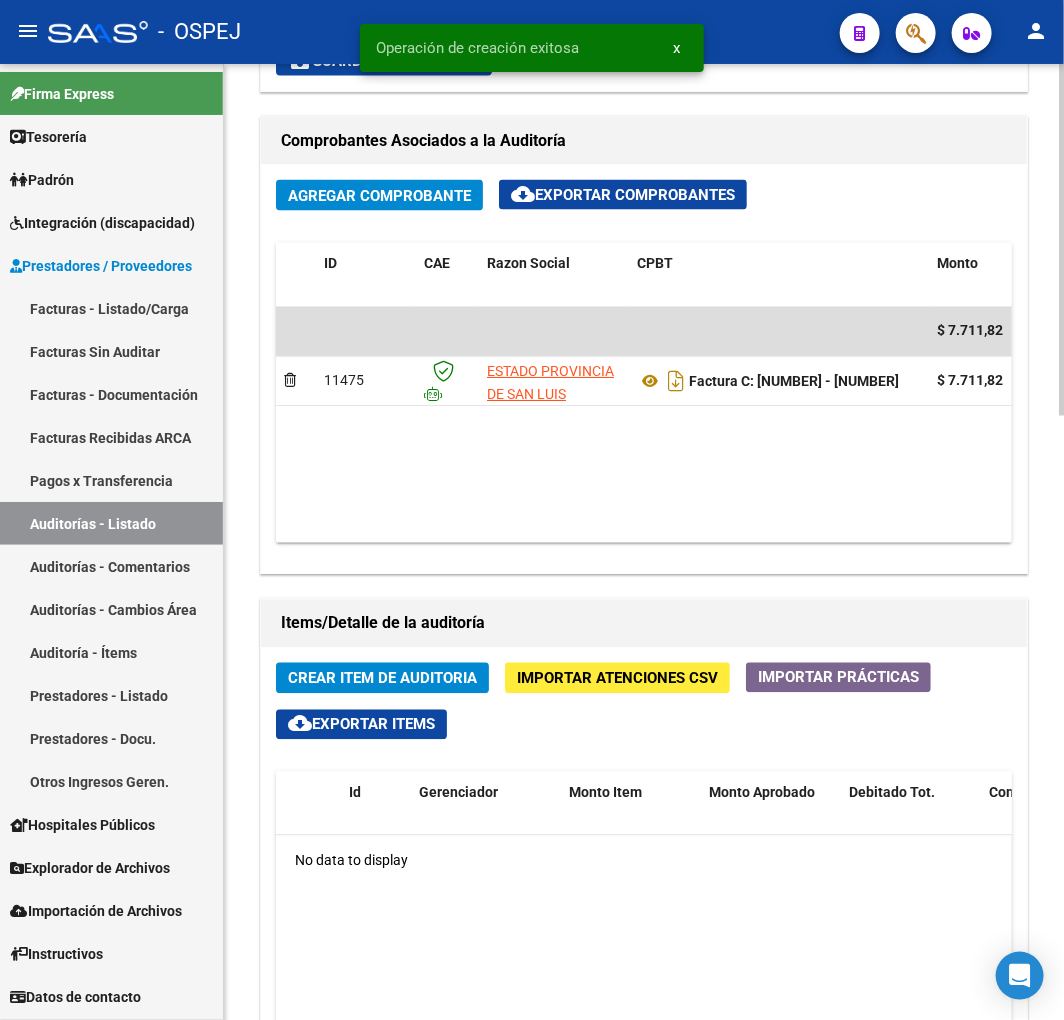 scroll, scrollTop: 1000, scrollLeft: 0, axis: vertical 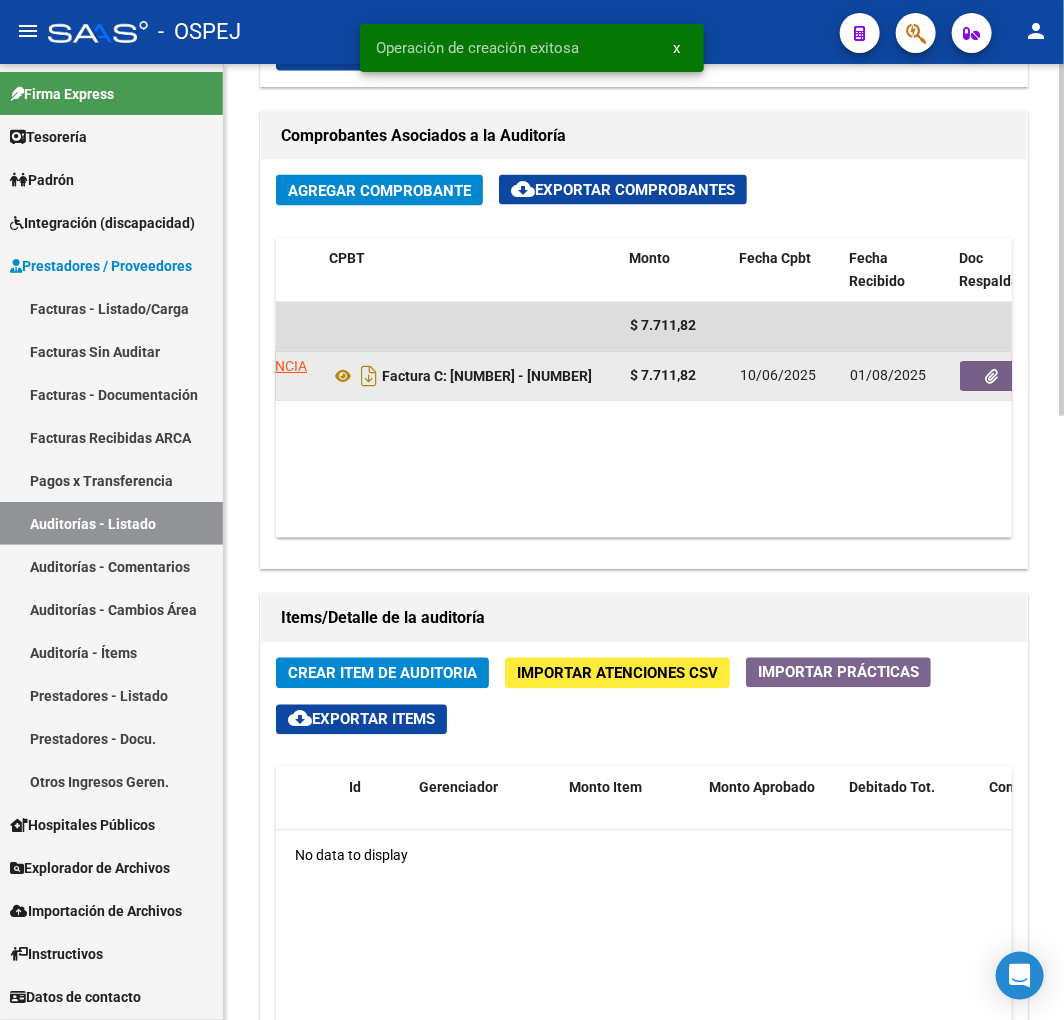 click 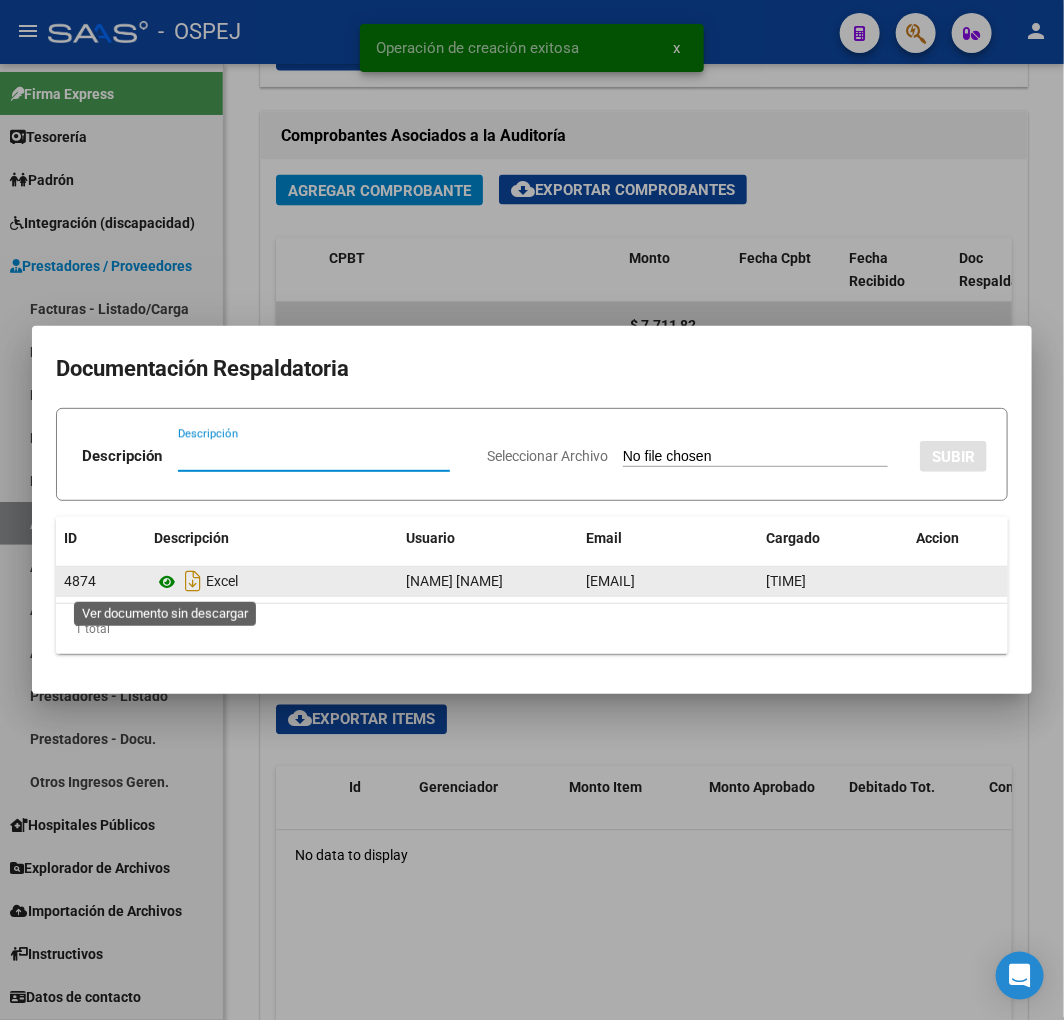 click 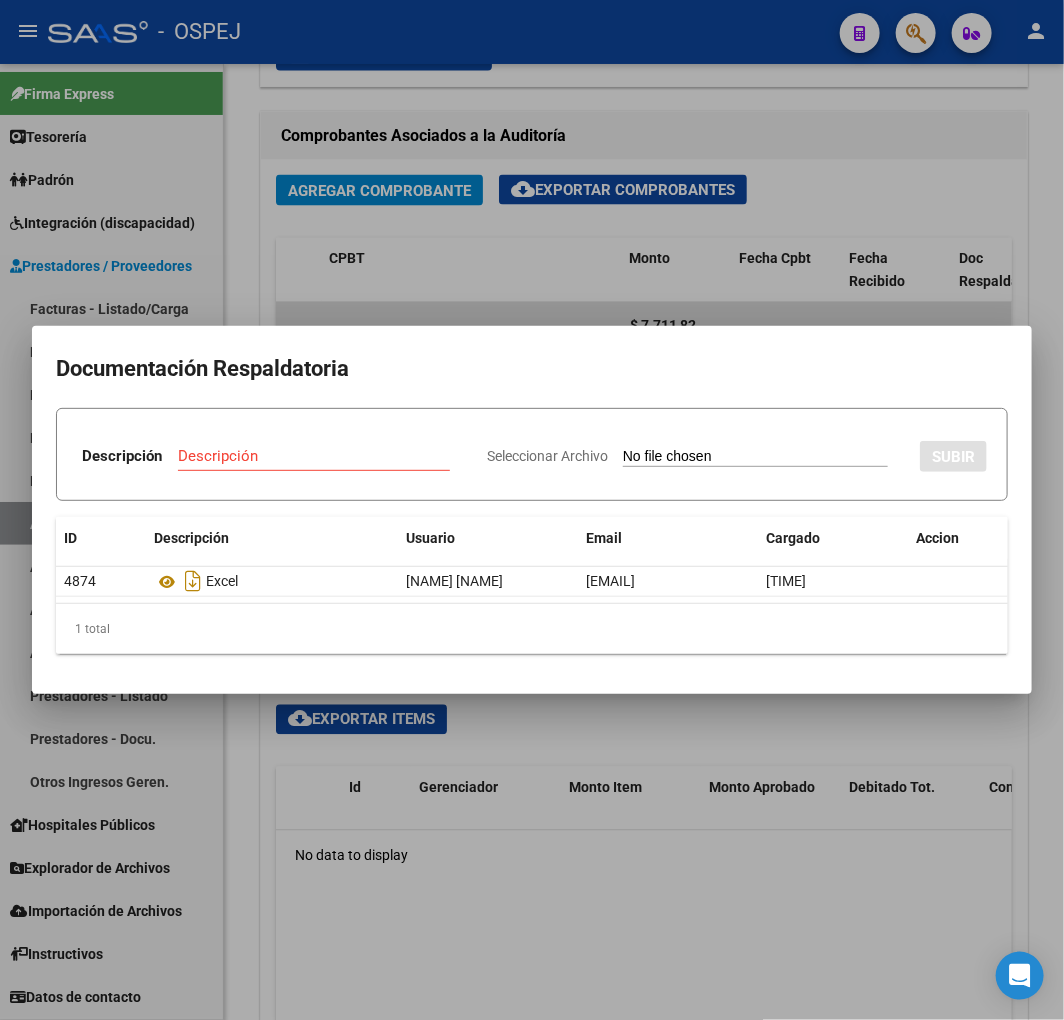 click at bounding box center [532, 510] 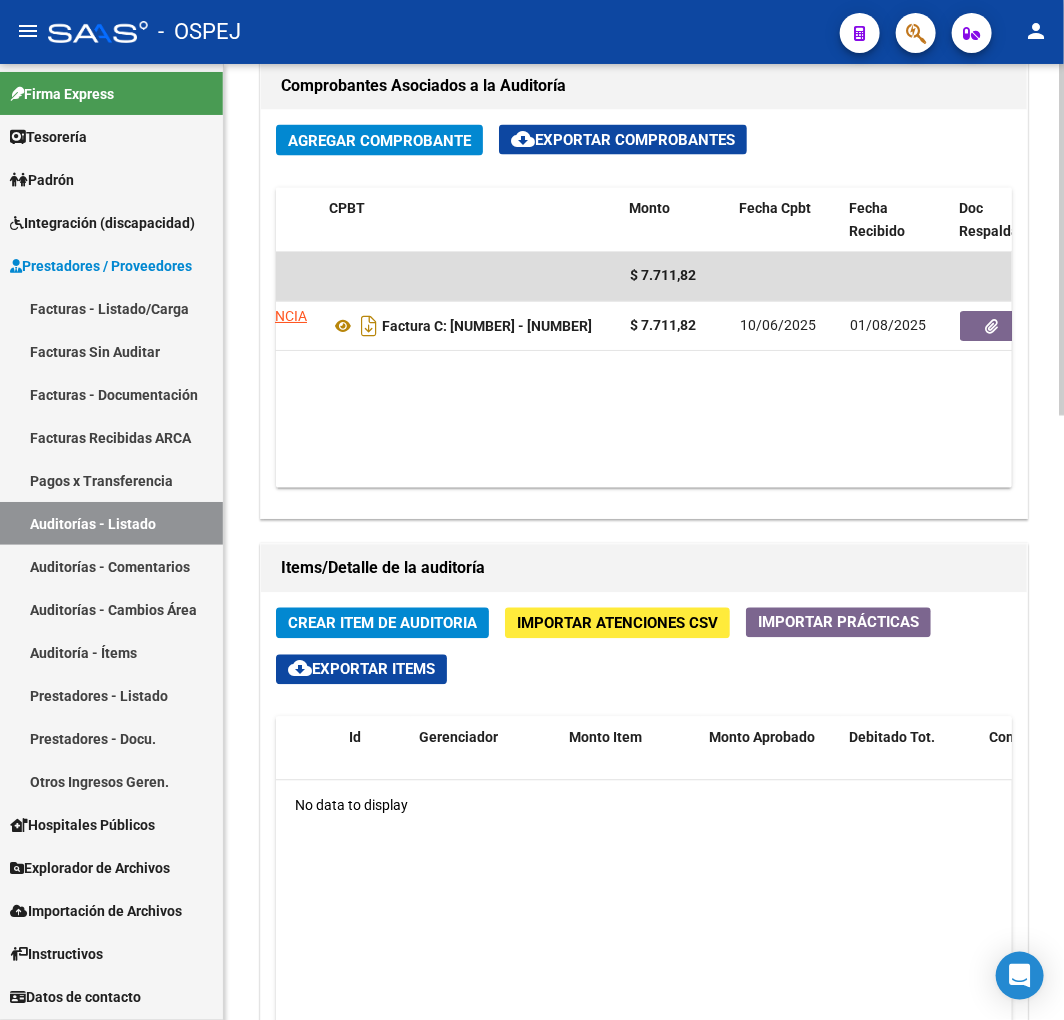 scroll, scrollTop: 1333, scrollLeft: 0, axis: vertical 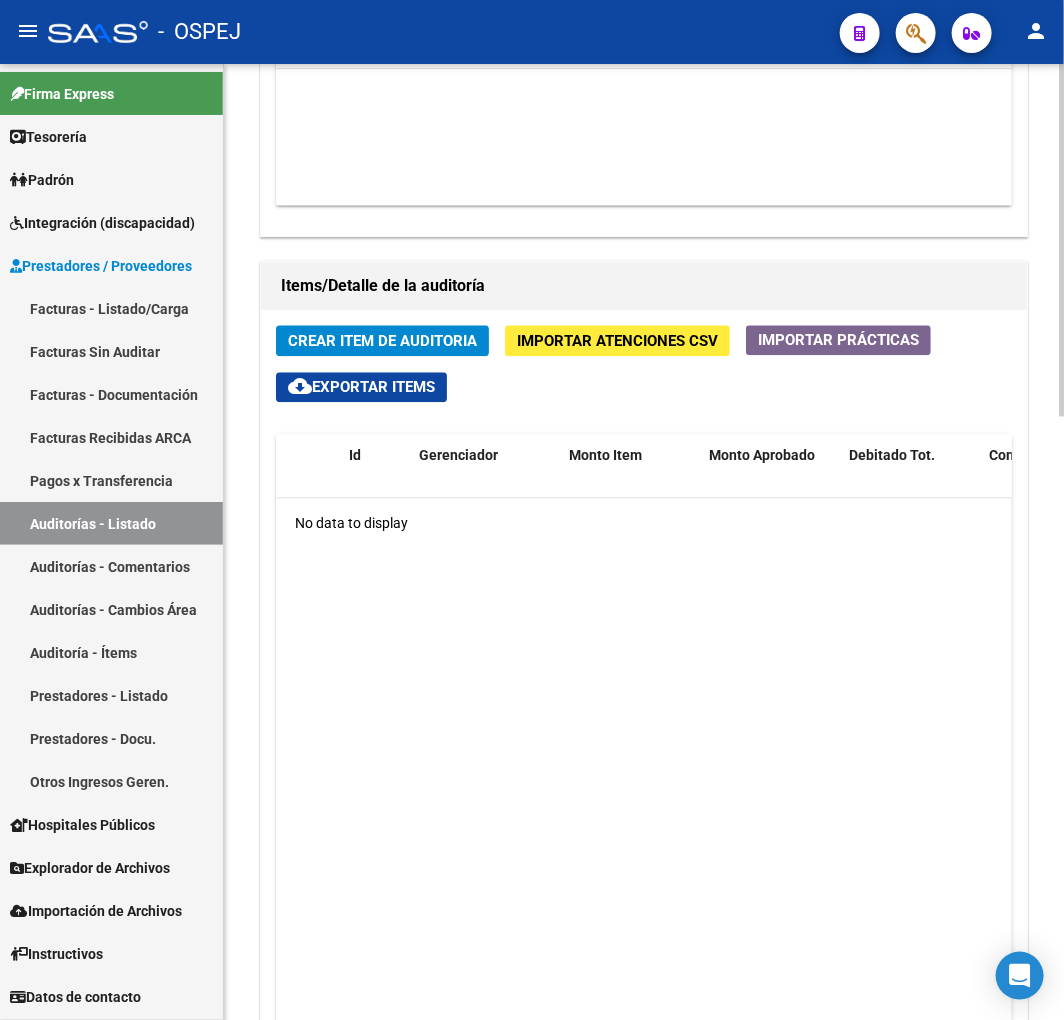 click on "Crear Item de Auditoria" 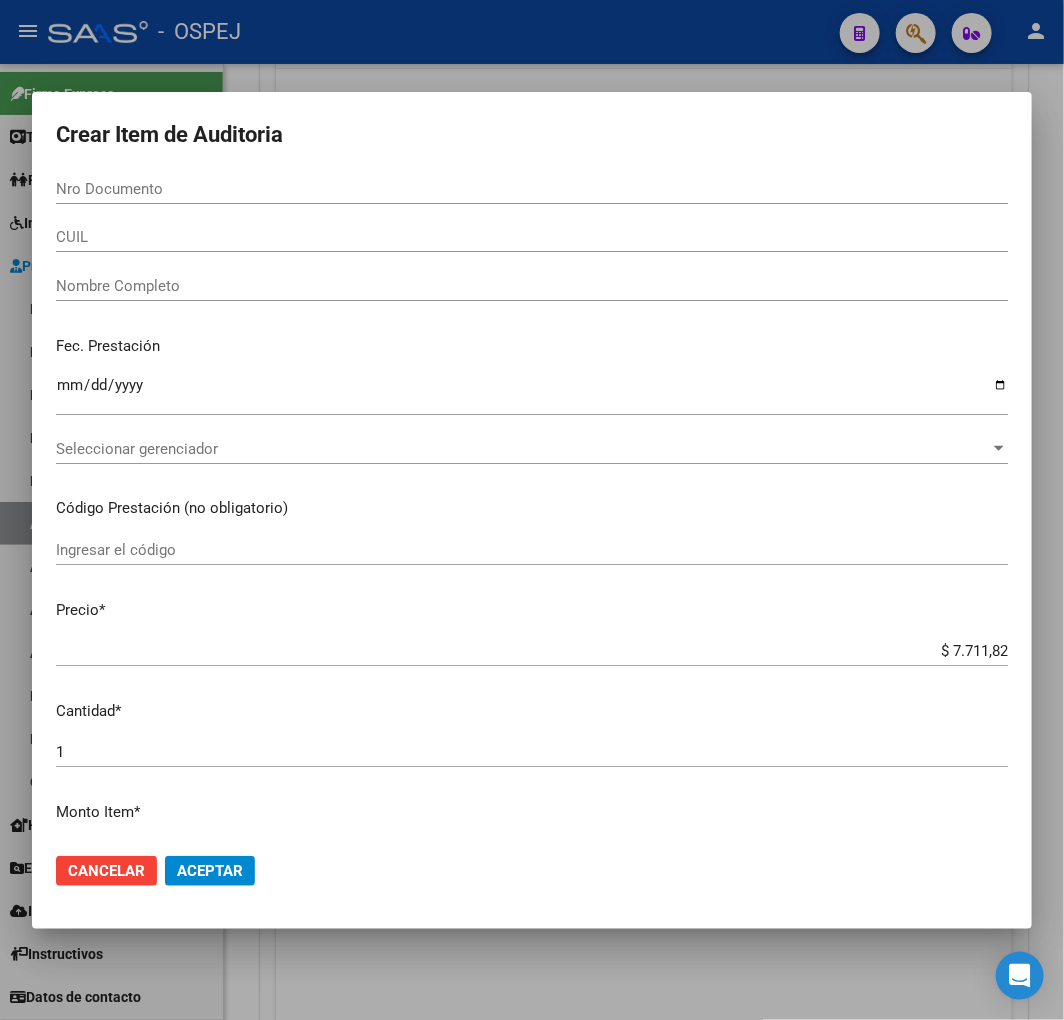 click on "Nro Documento" at bounding box center [532, 189] 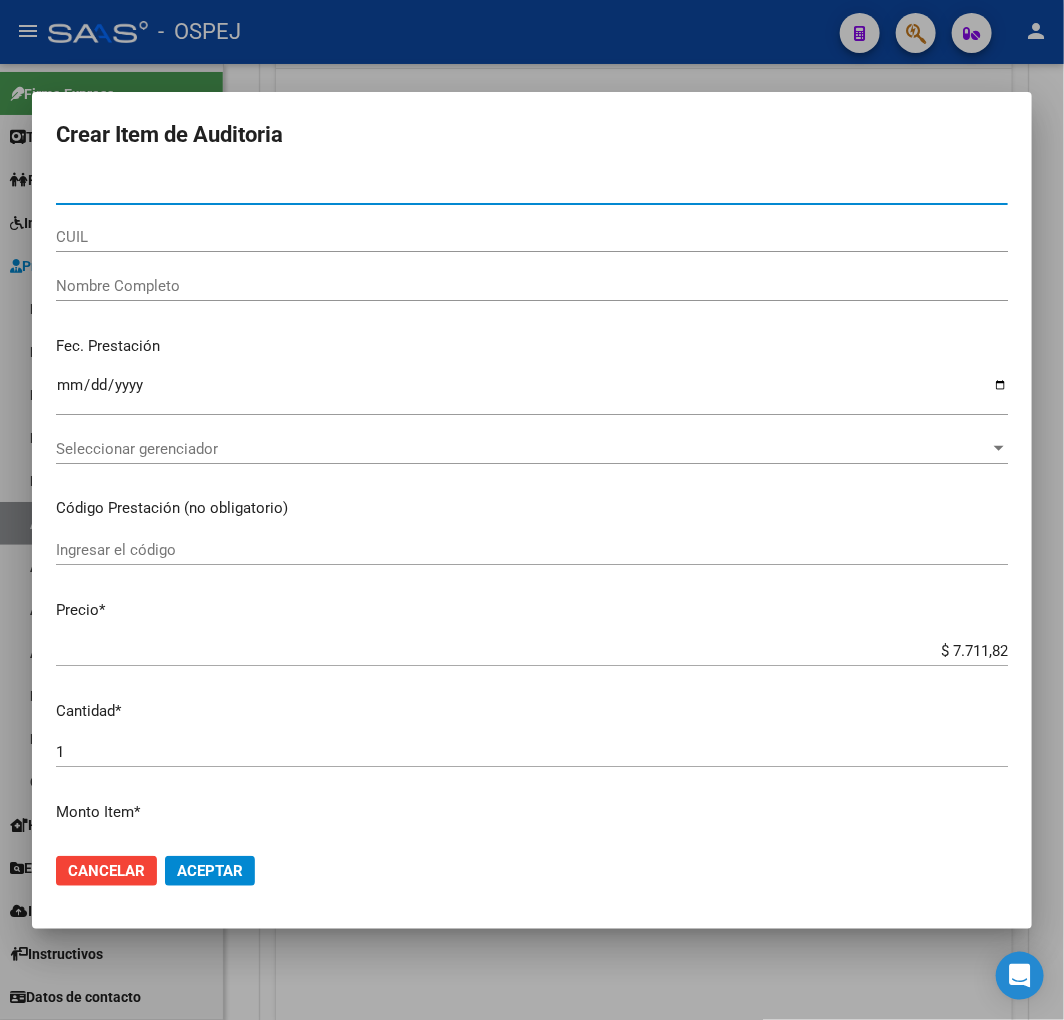 paste on "[NUMBER]" 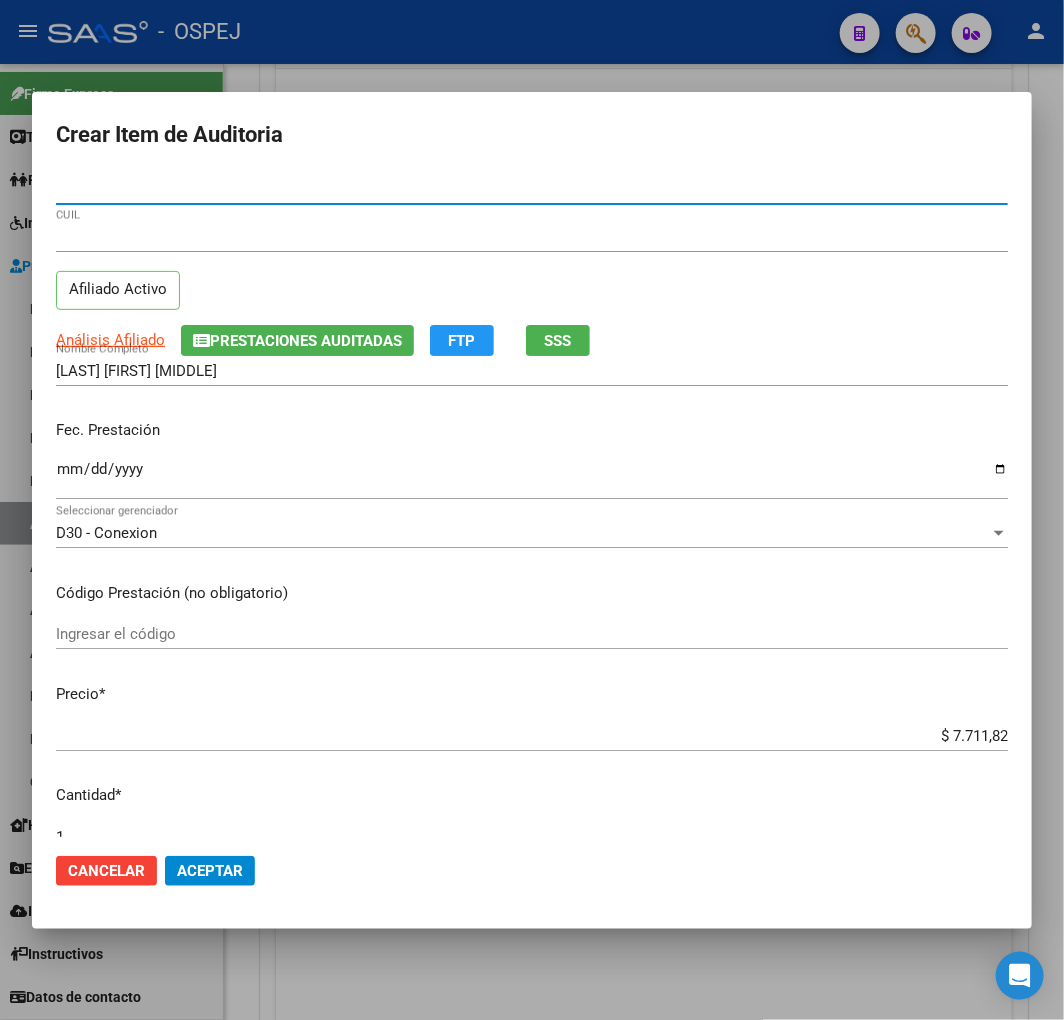 click on "Cancelar Aceptar" 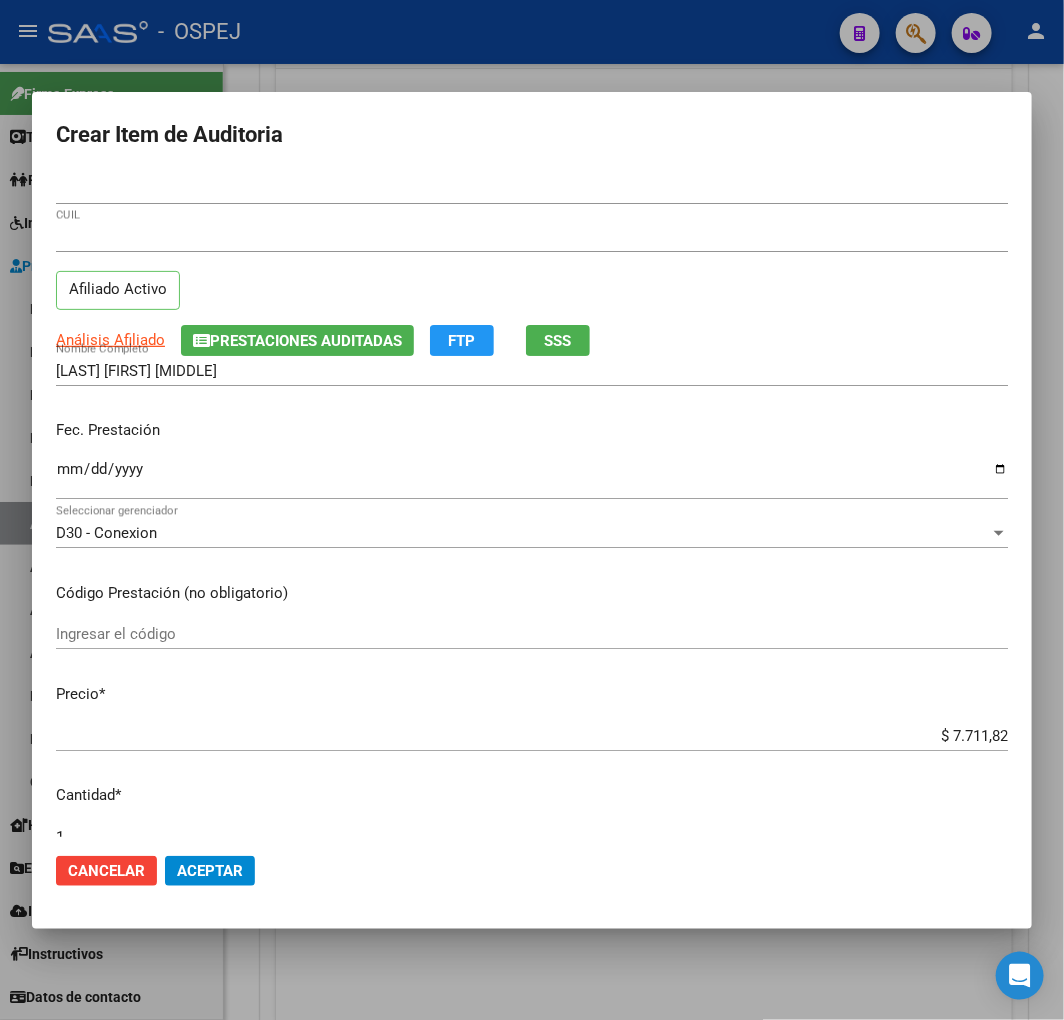 click on "Aceptar" 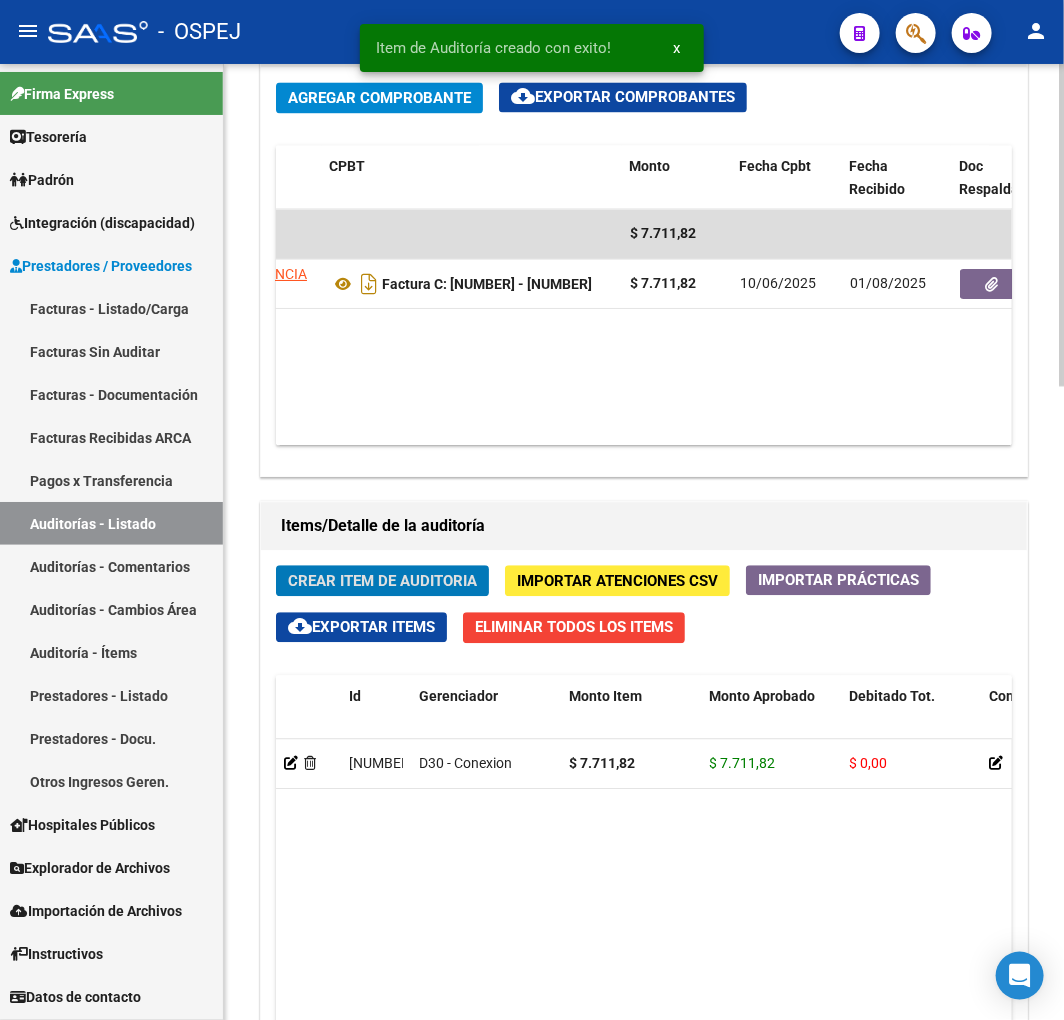 scroll, scrollTop: 1573, scrollLeft: 0, axis: vertical 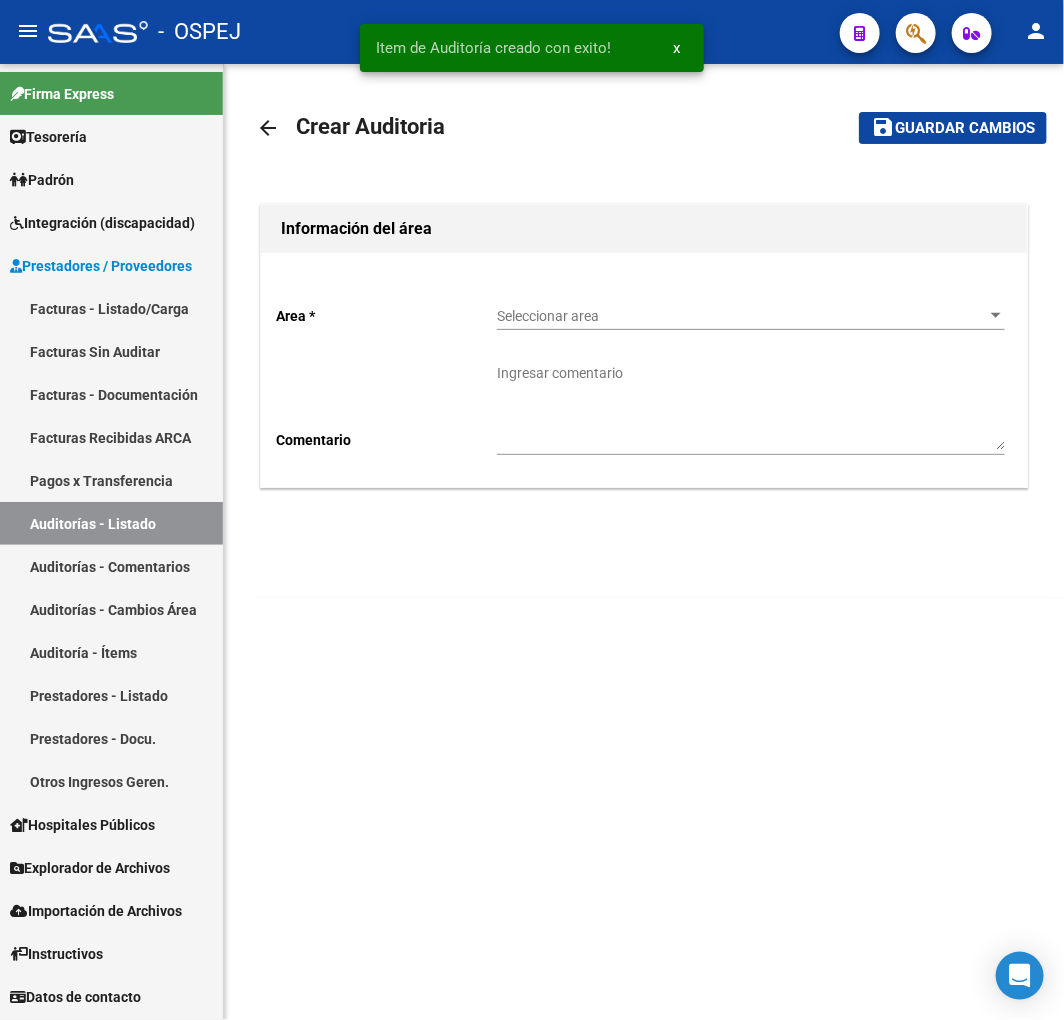 click on "Seleccionar area Seleccionar area" 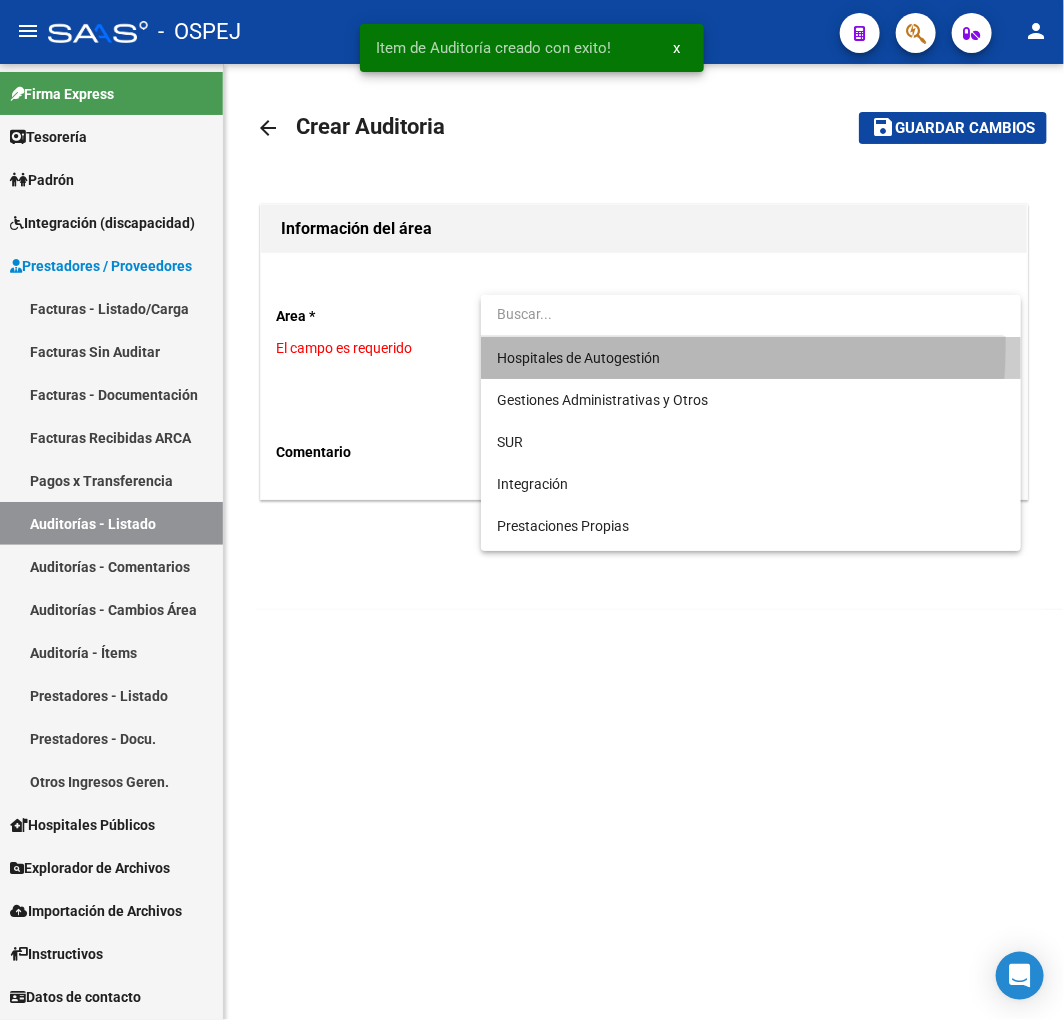 click on "Hospitales de Autogestión" at bounding box center [751, 358] 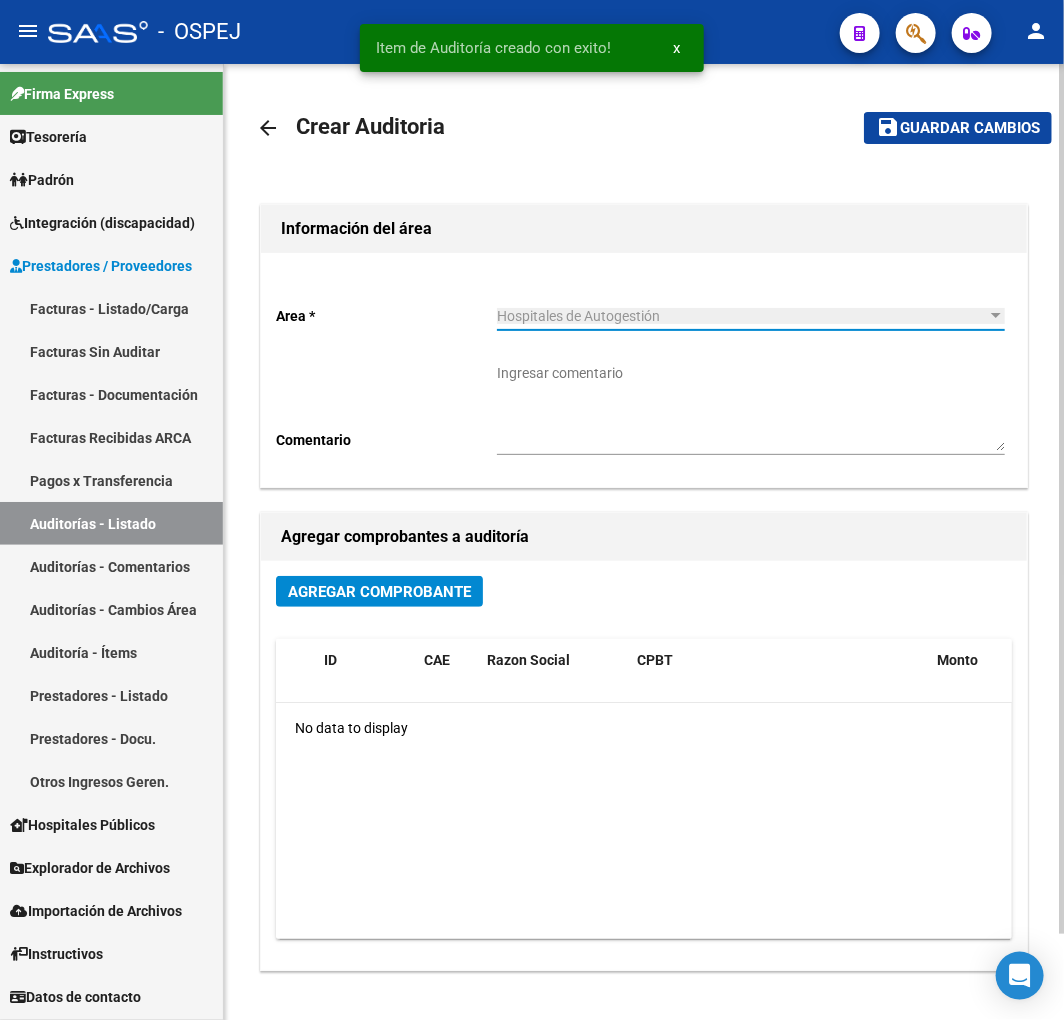 click on "Agregar Comprobante" 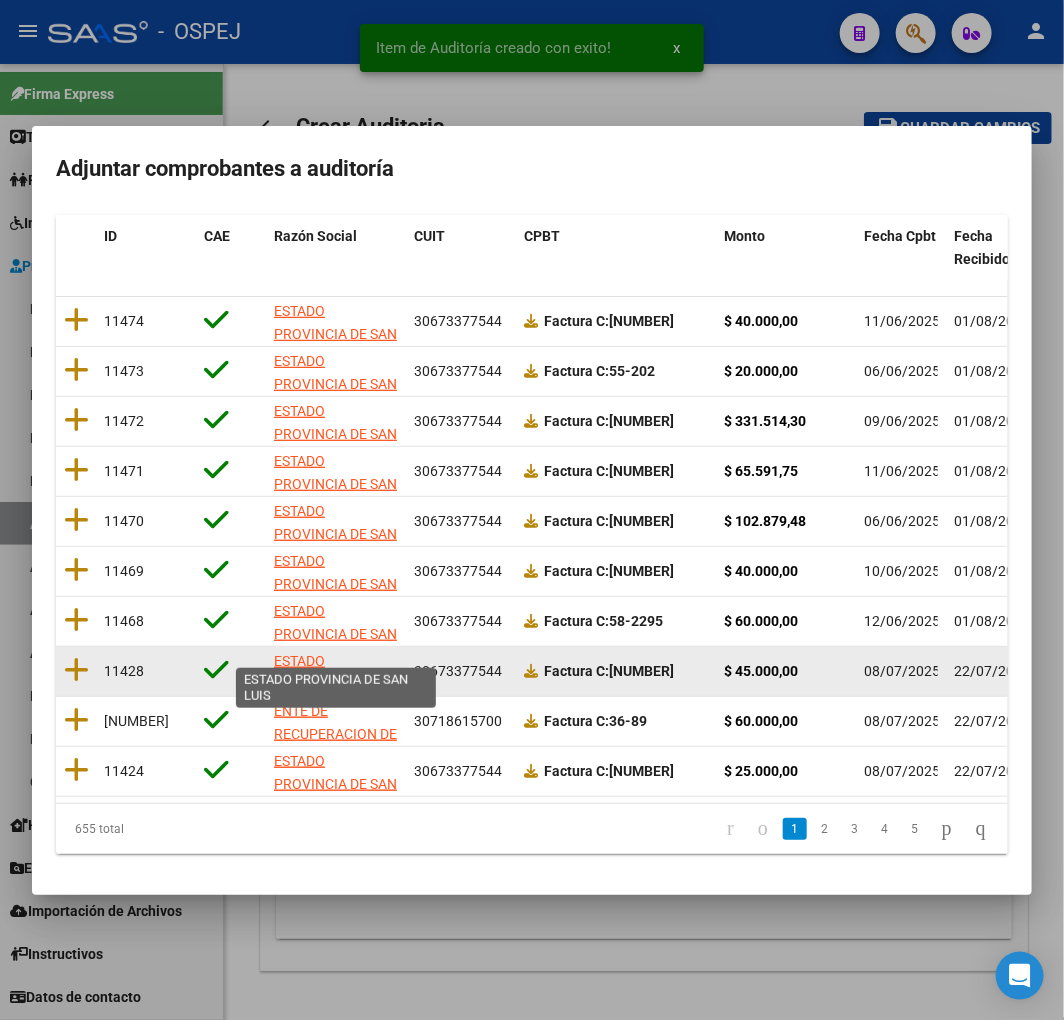 scroll, scrollTop: 252, scrollLeft: 0, axis: vertical 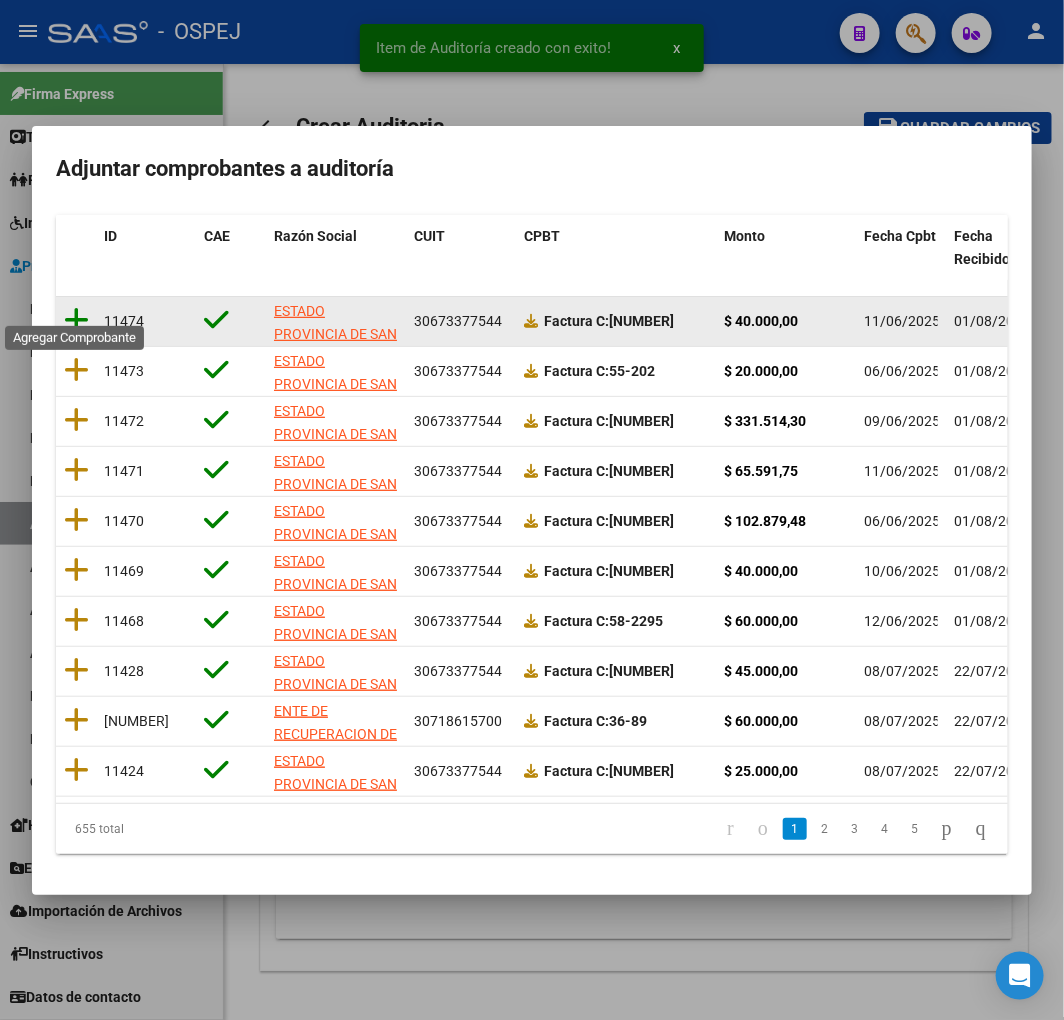 click 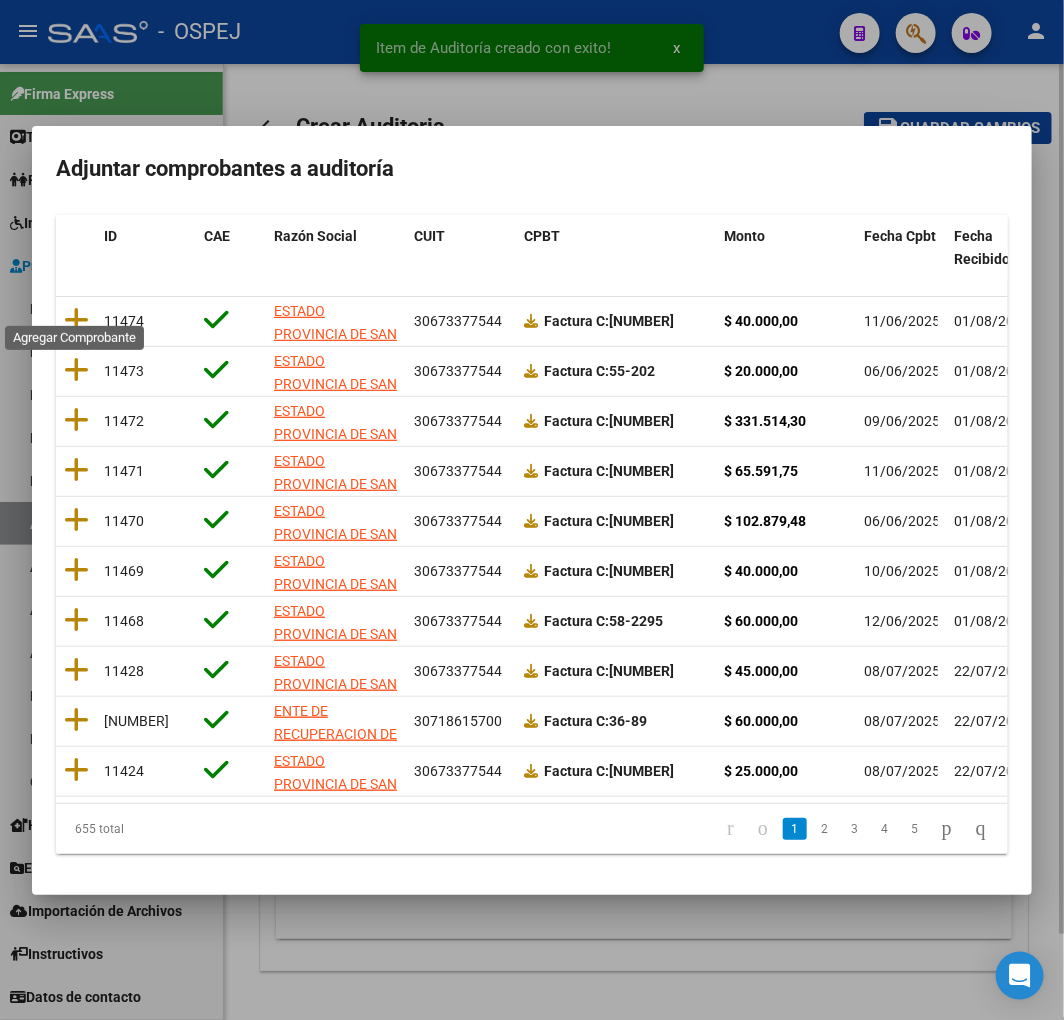 scroll, scrollTop: 0, scrollLeft: 0, axis: both 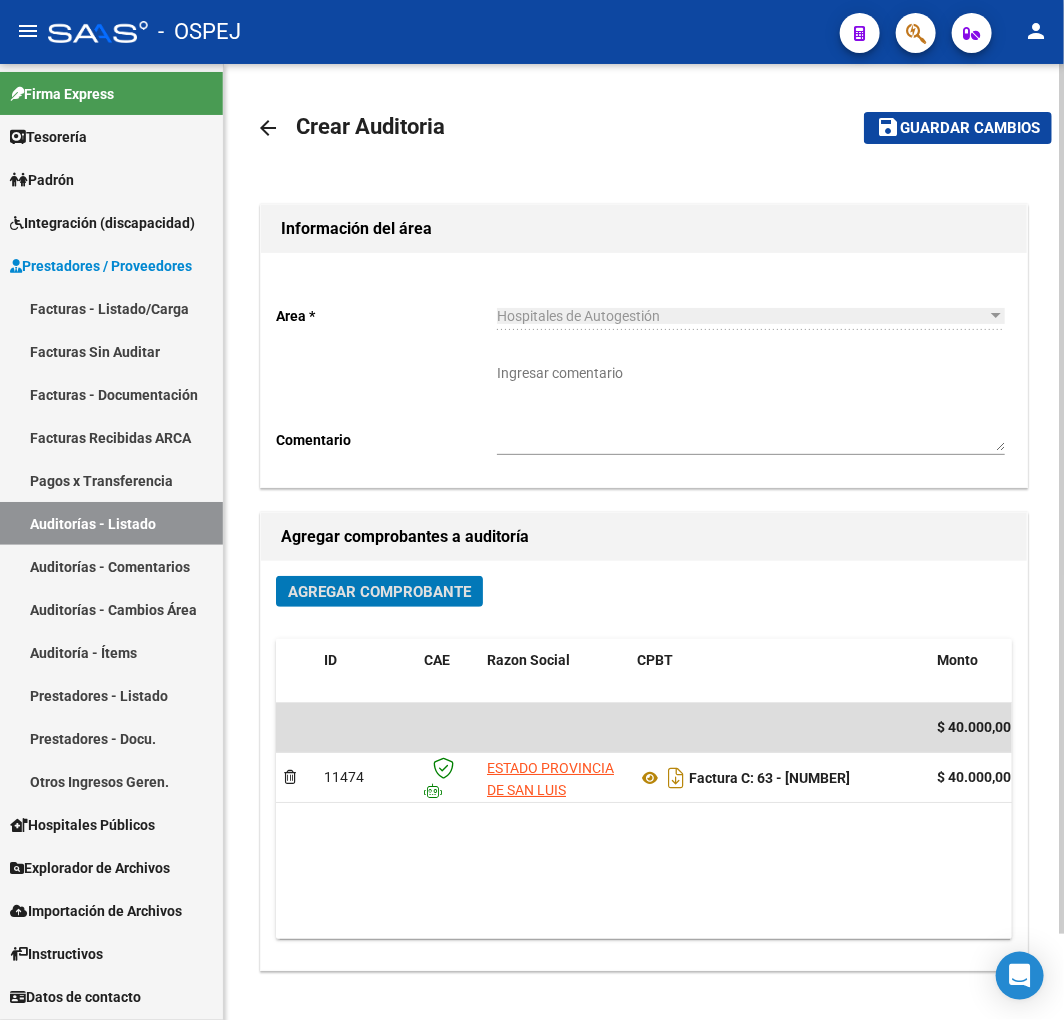 click on "Guardar cambios" 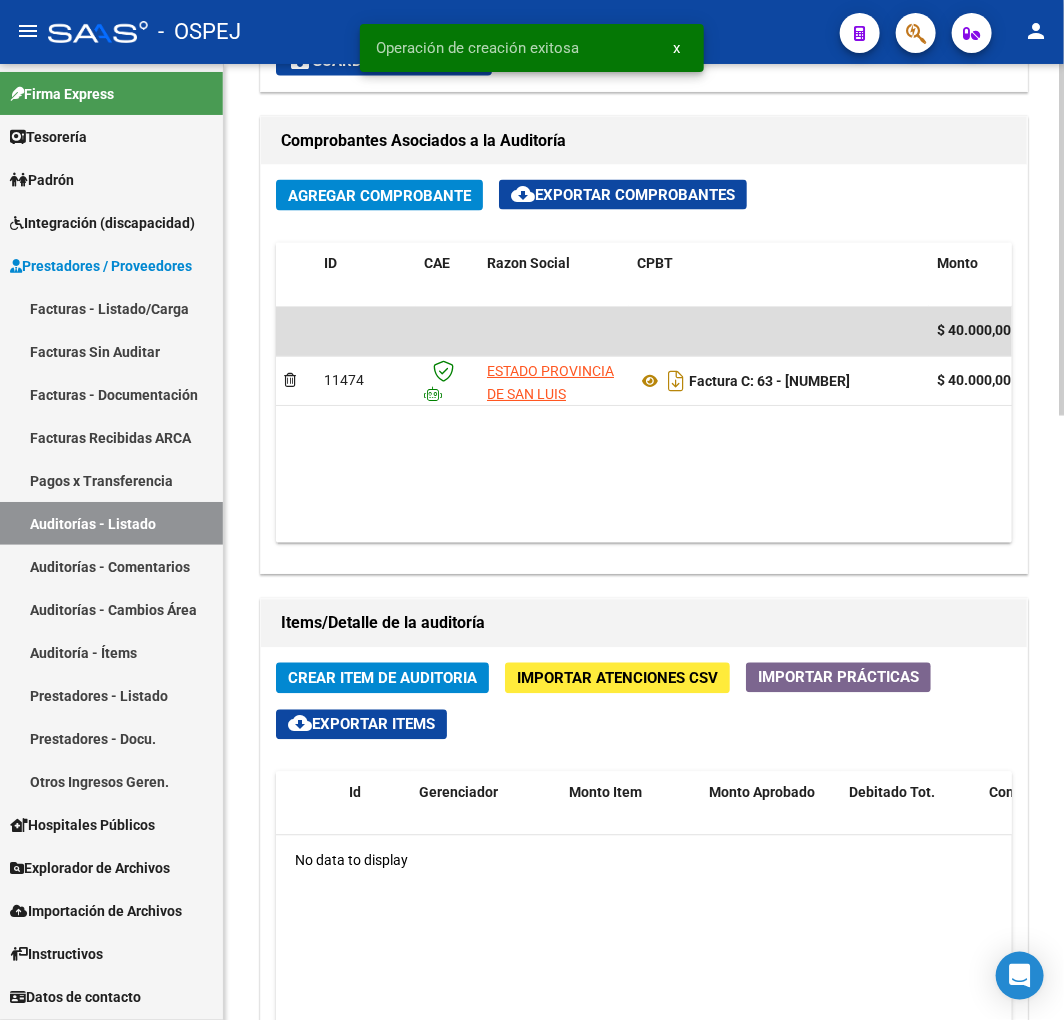 scroll, scrollTop: 1000, scrollLeft: 0, axis: vertical 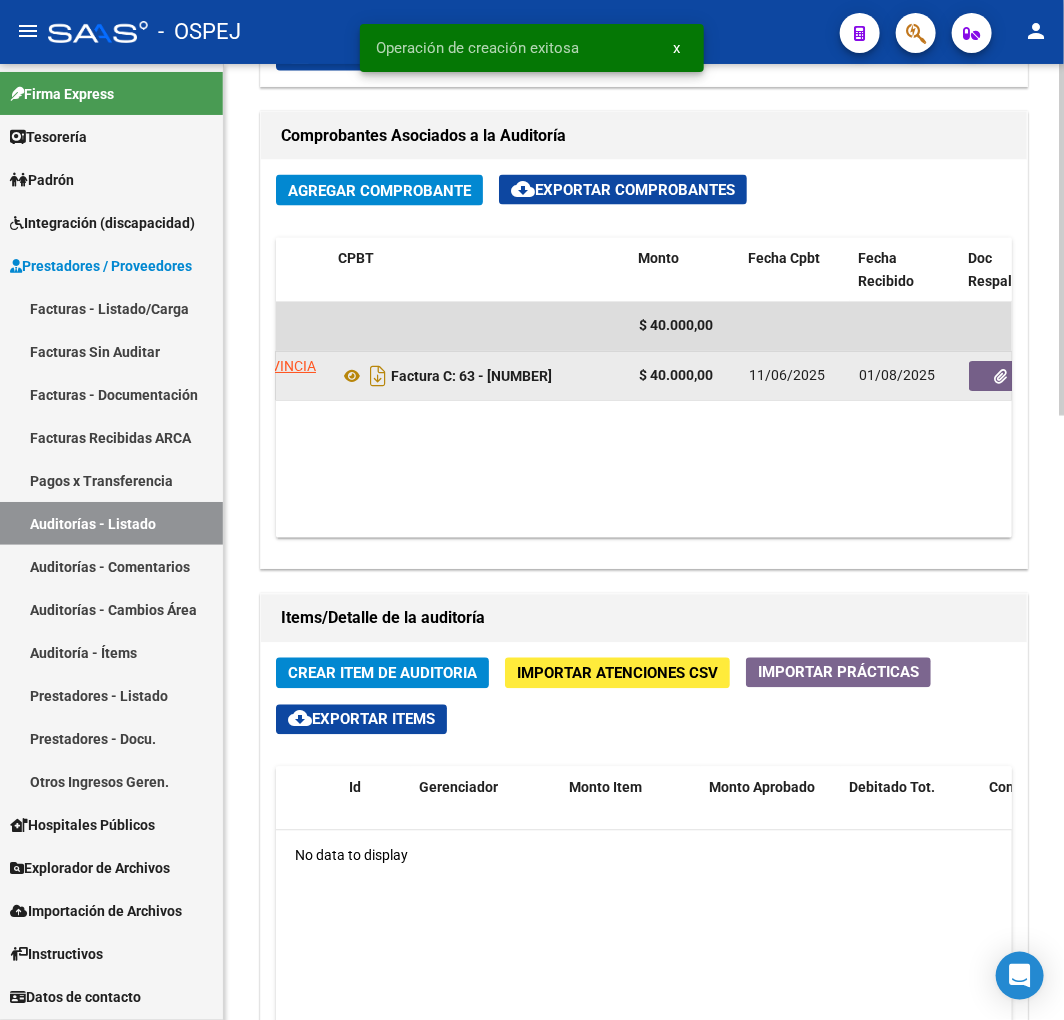 click 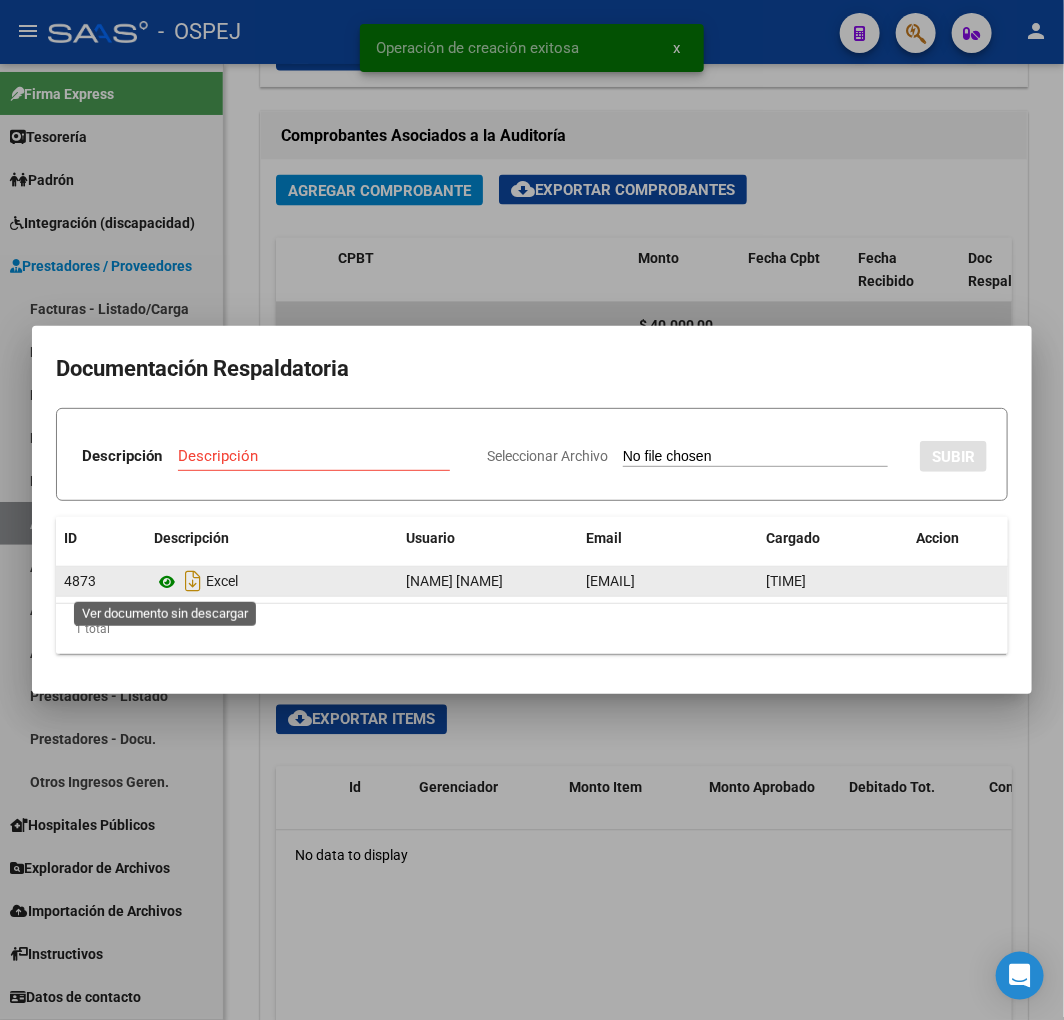 click 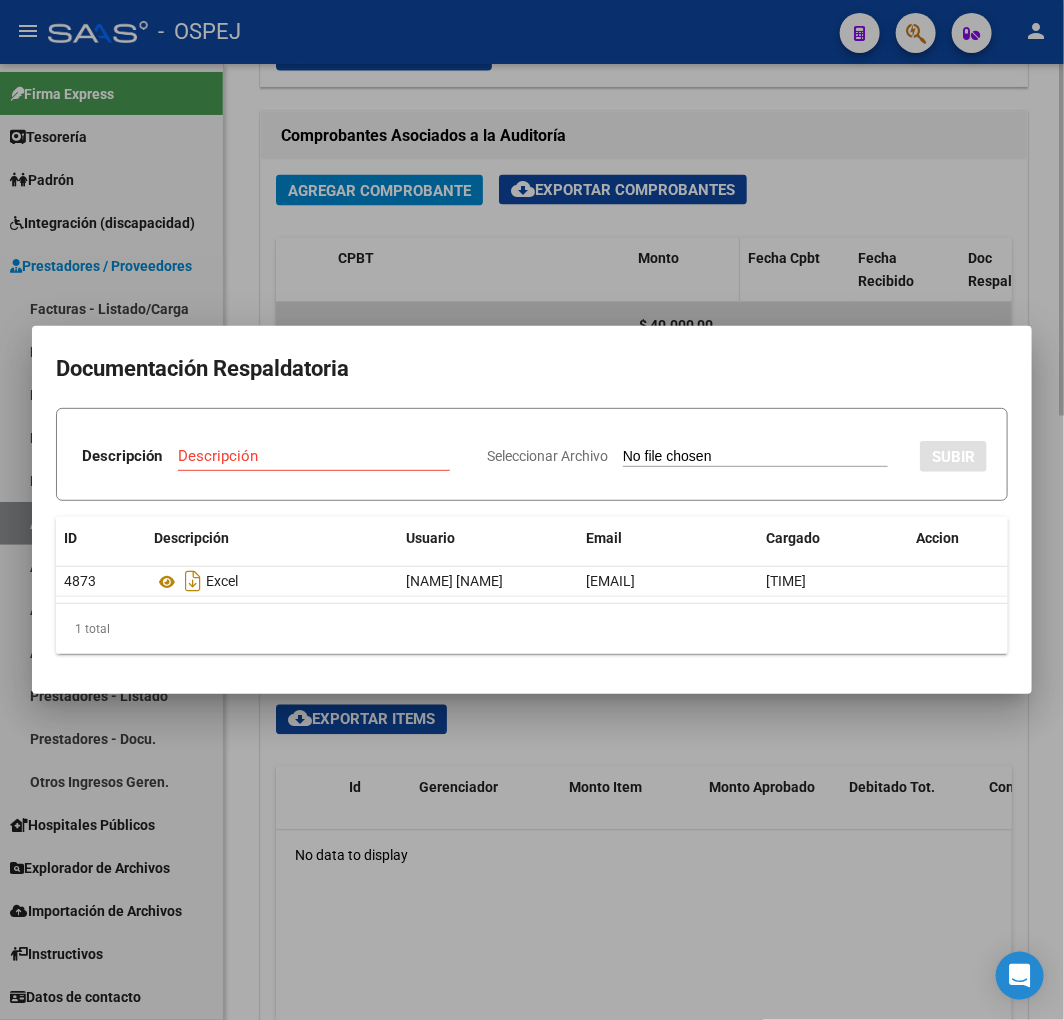 click at bounding box center (532, 510) 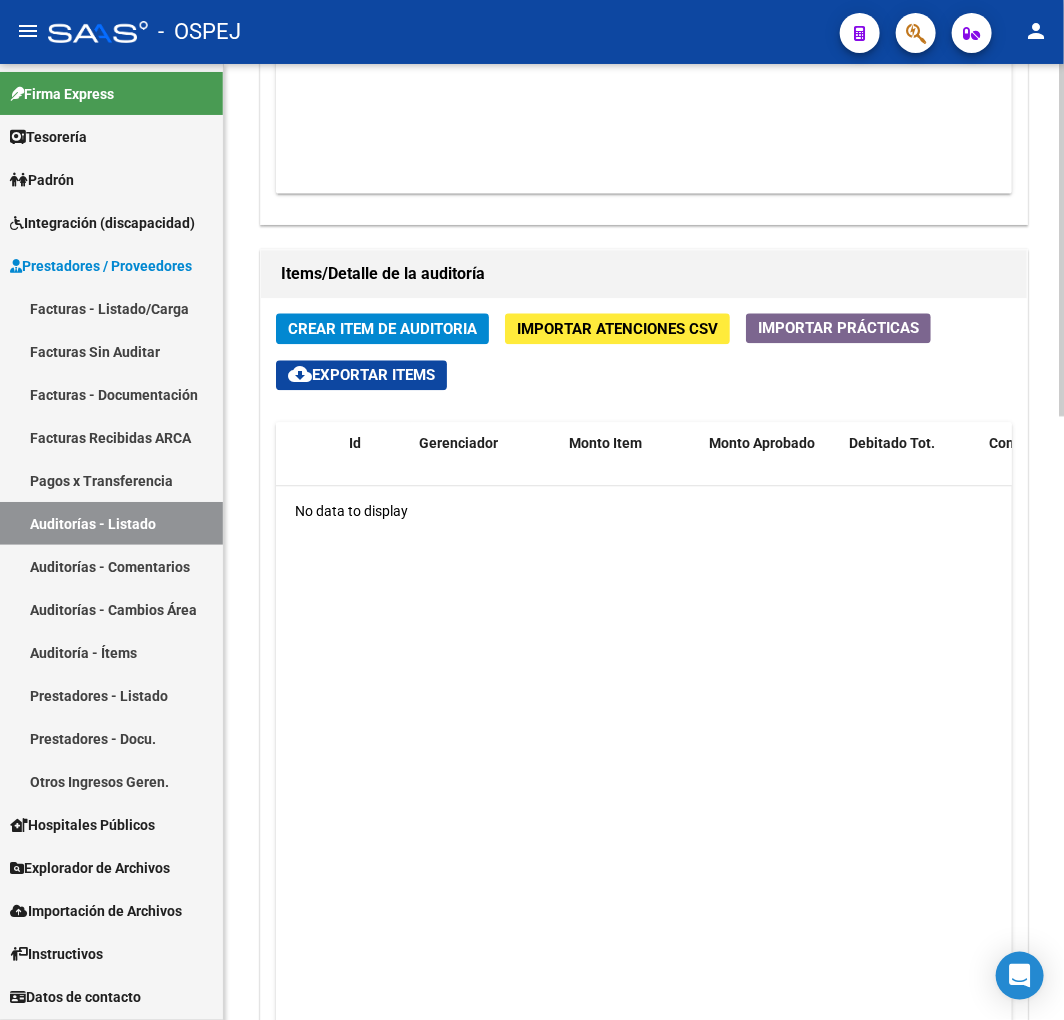 scroll, scrollTop: 1333, scrollLeft: 0, axis: vertical 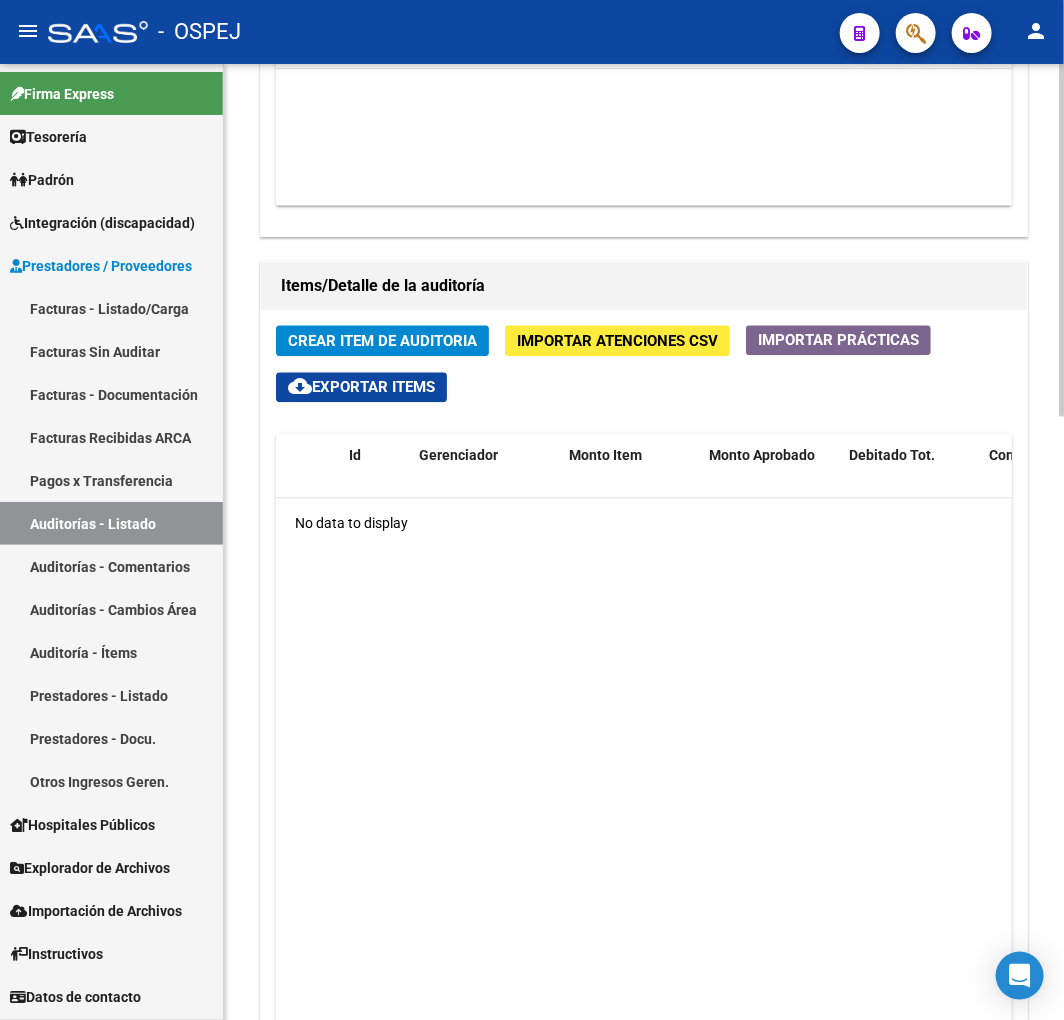 click on "Crear Item de Auditoria" 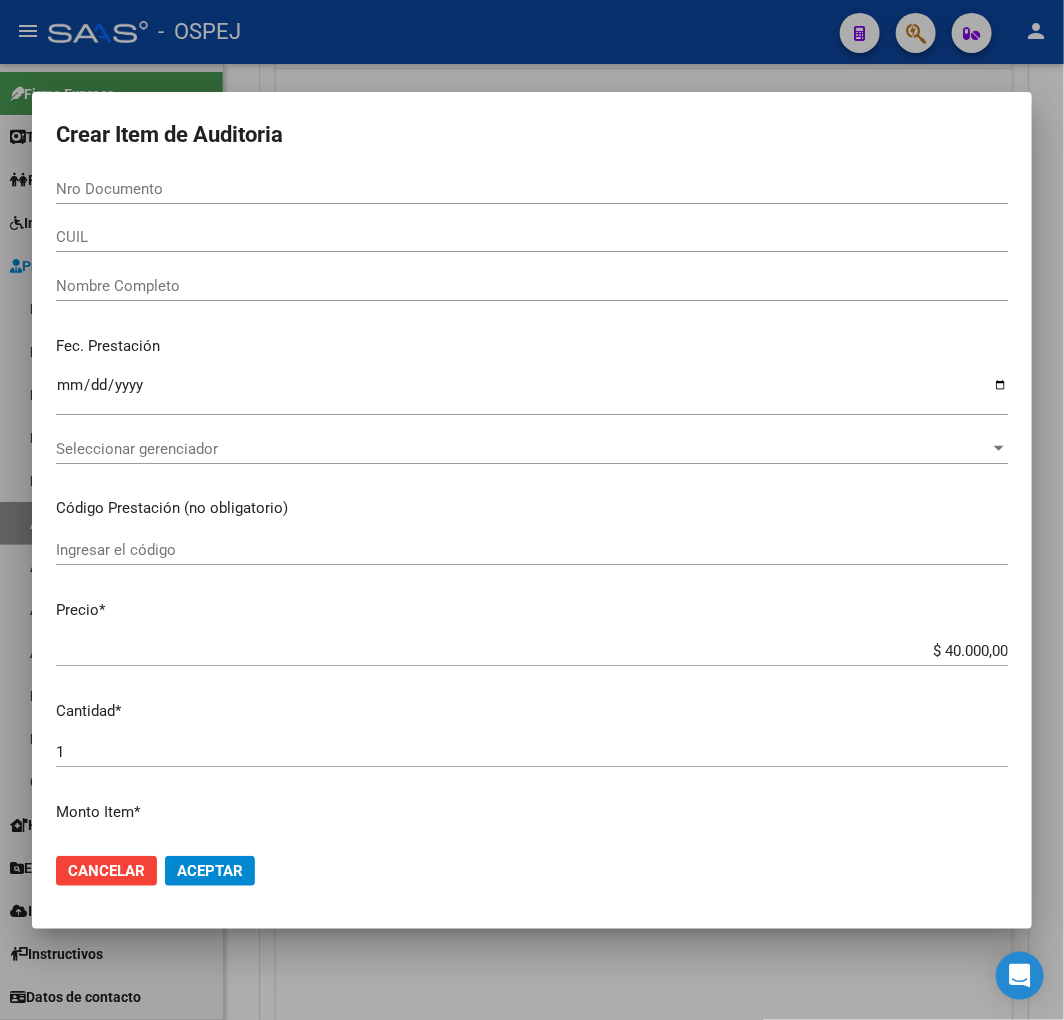 click on "Nro Documento" at bounding box center (532, 189) 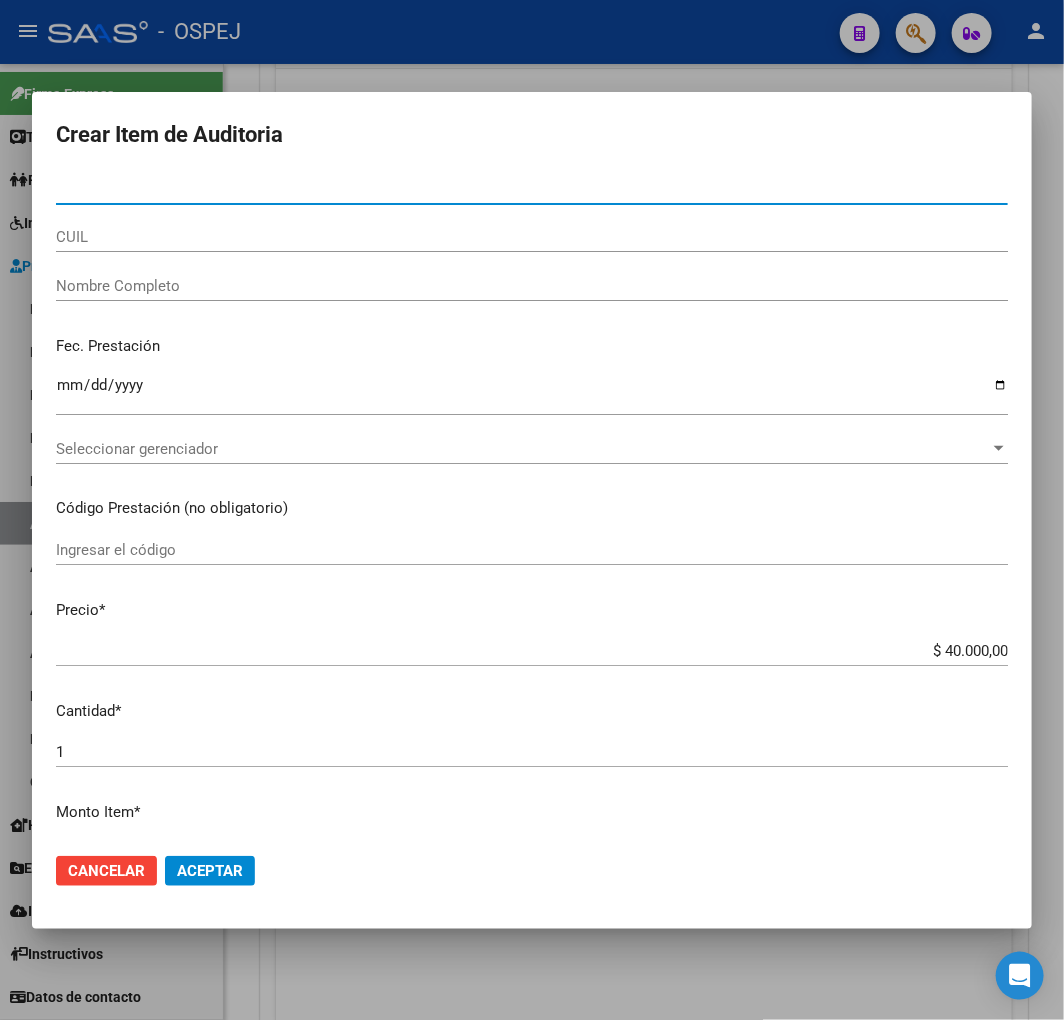 click on "Nro Documento" at bounding box center [532, 189] 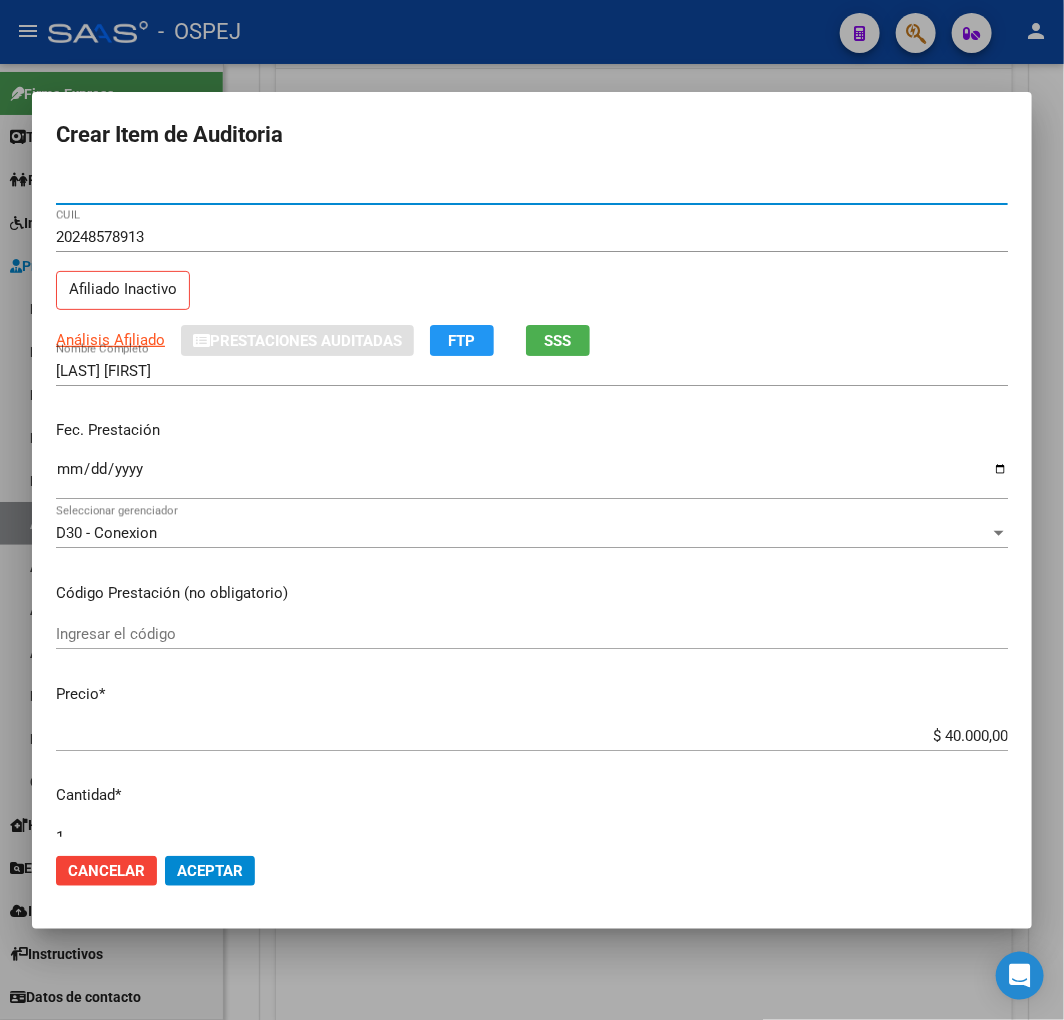 click on "$ 40.000,00" at bounding box center [532, 736] 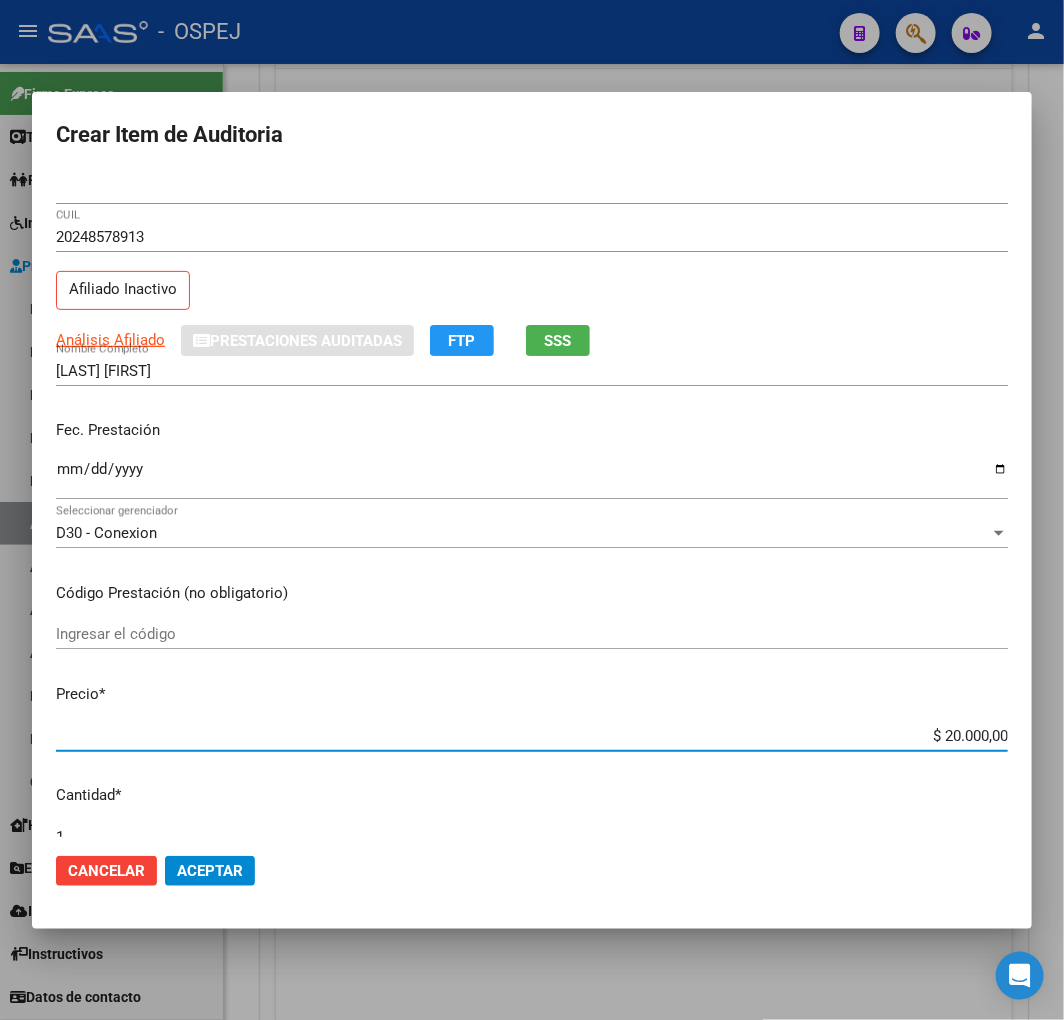 click on "Aceptar" 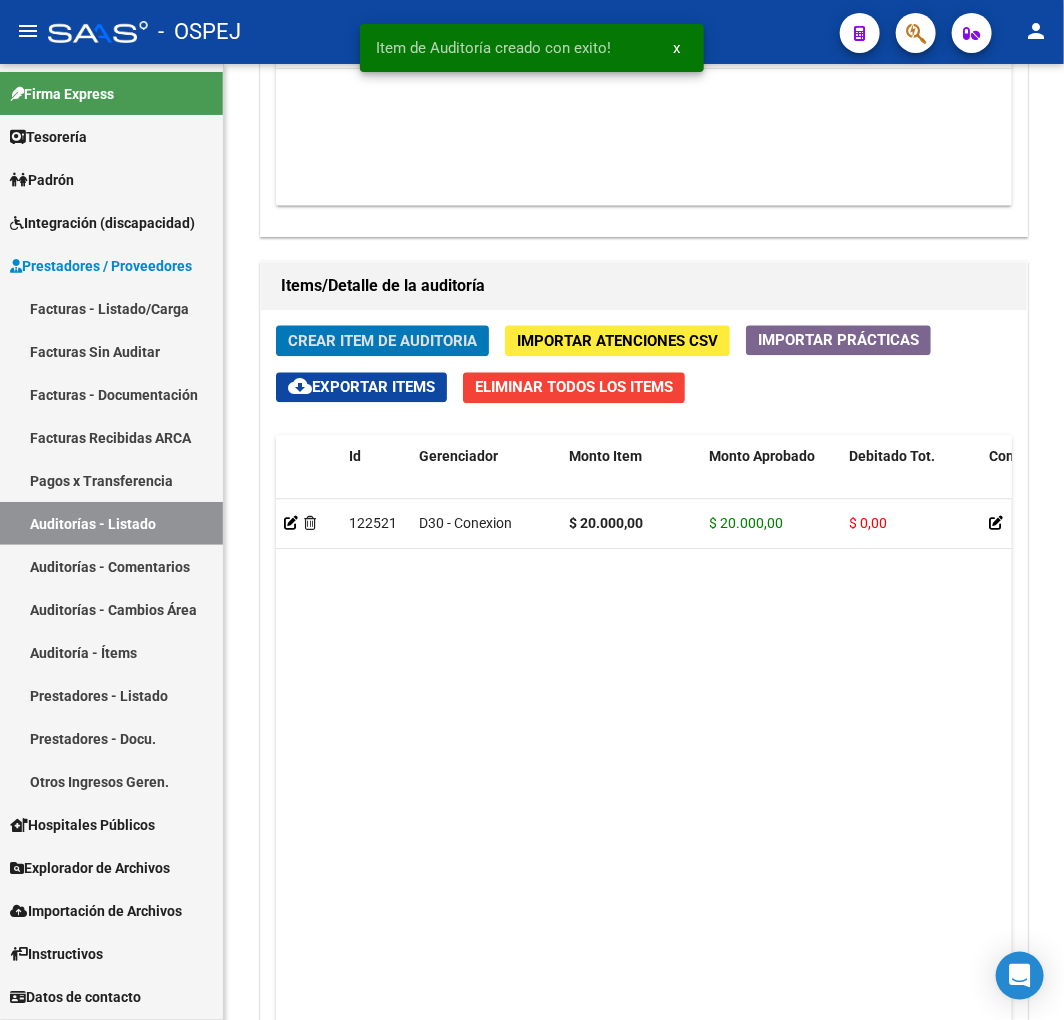 scroll, scrollTop: 1573, scrollLeft: 0, axis: vertical 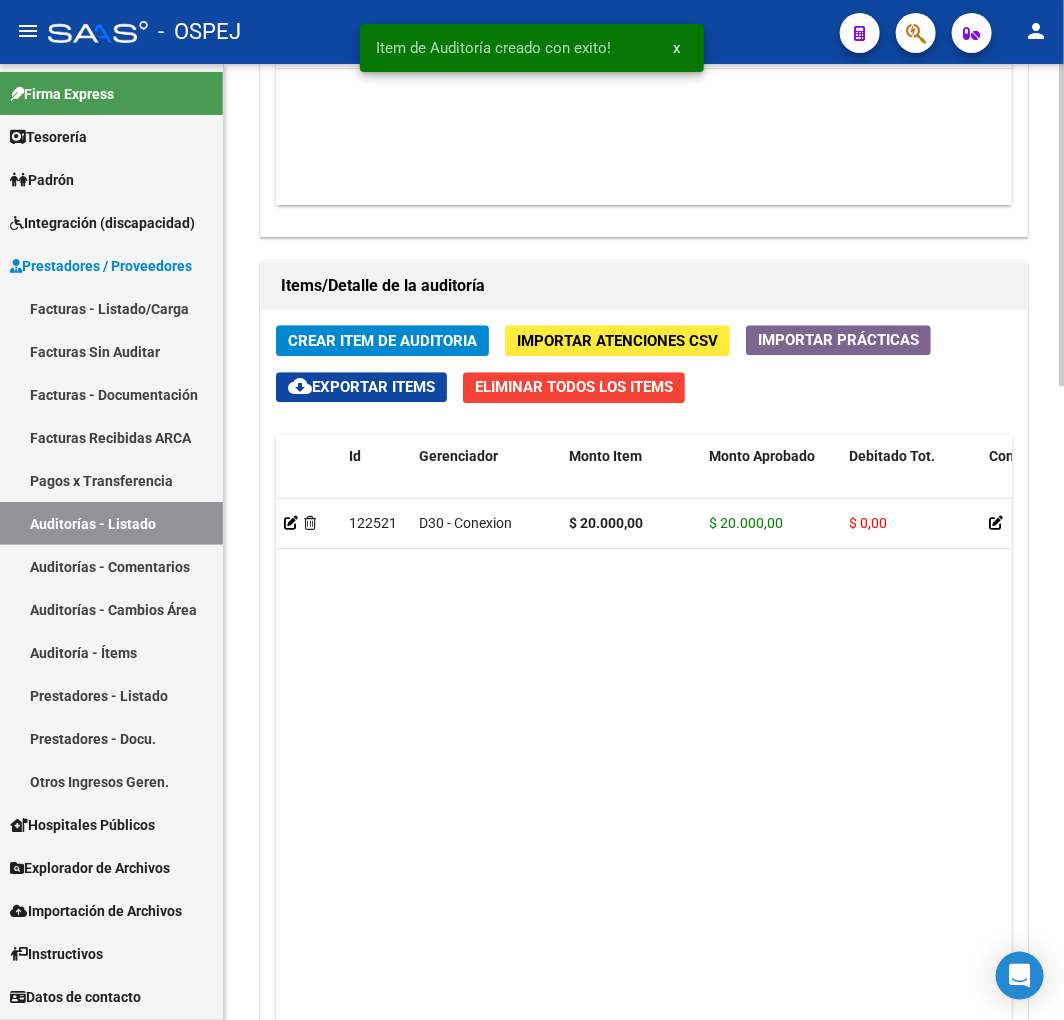 click on "Crear Item de Auditoria" 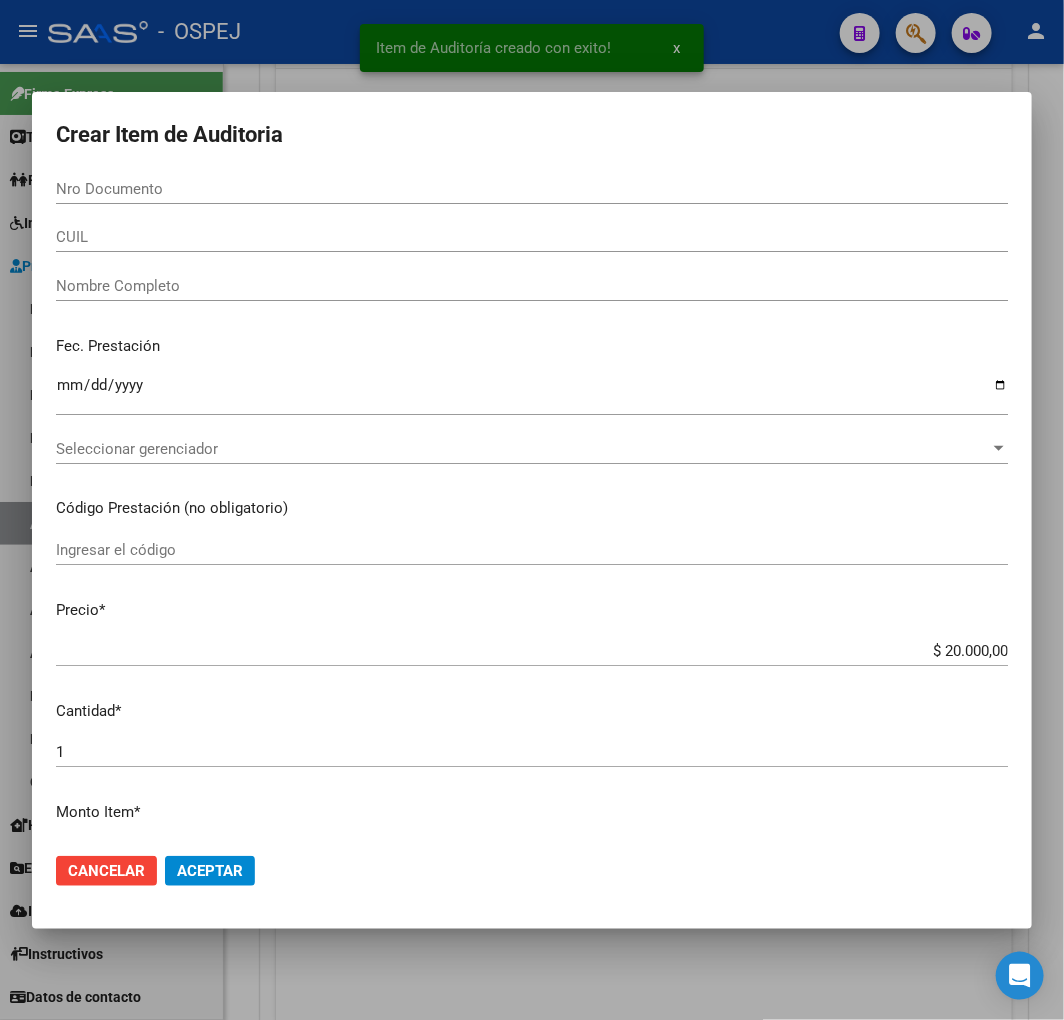 paste on "[NUMBER]" 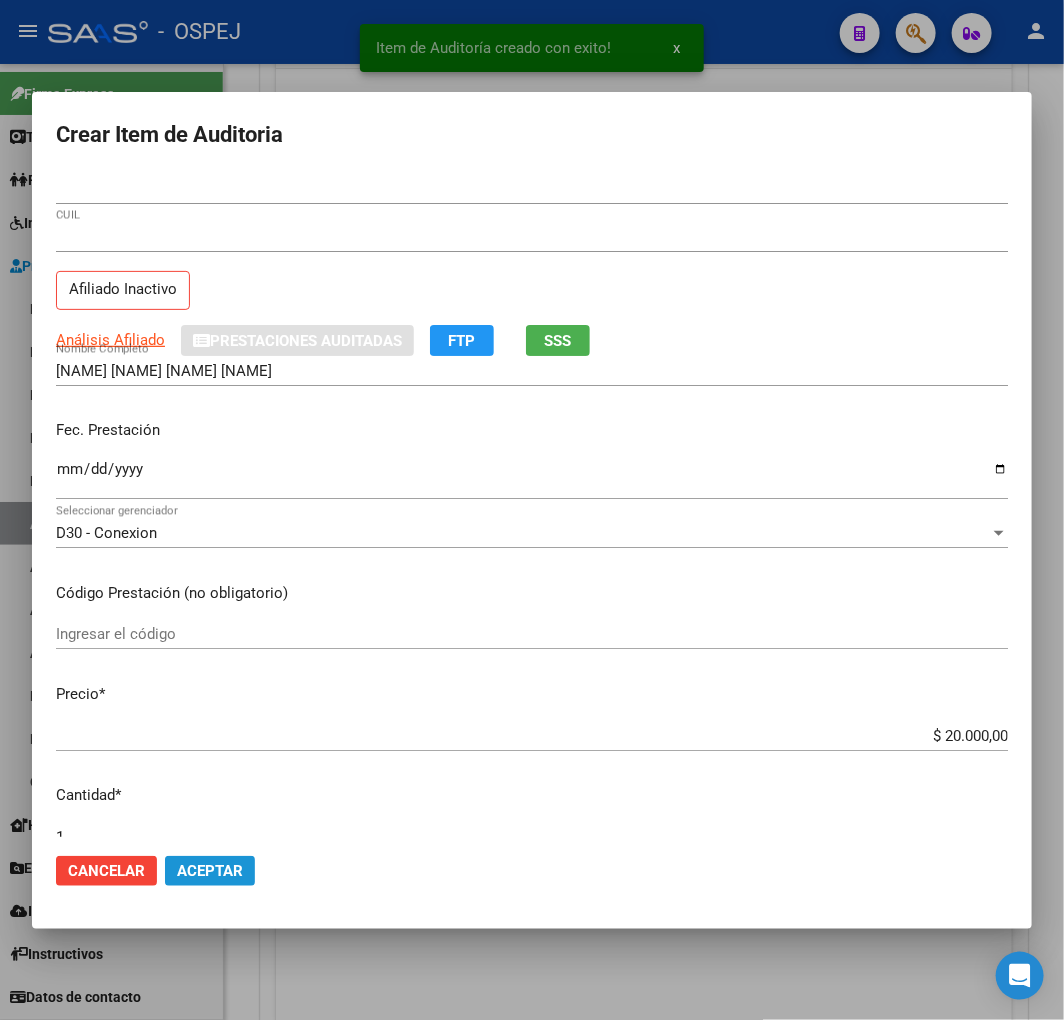 click on "Aceptar" 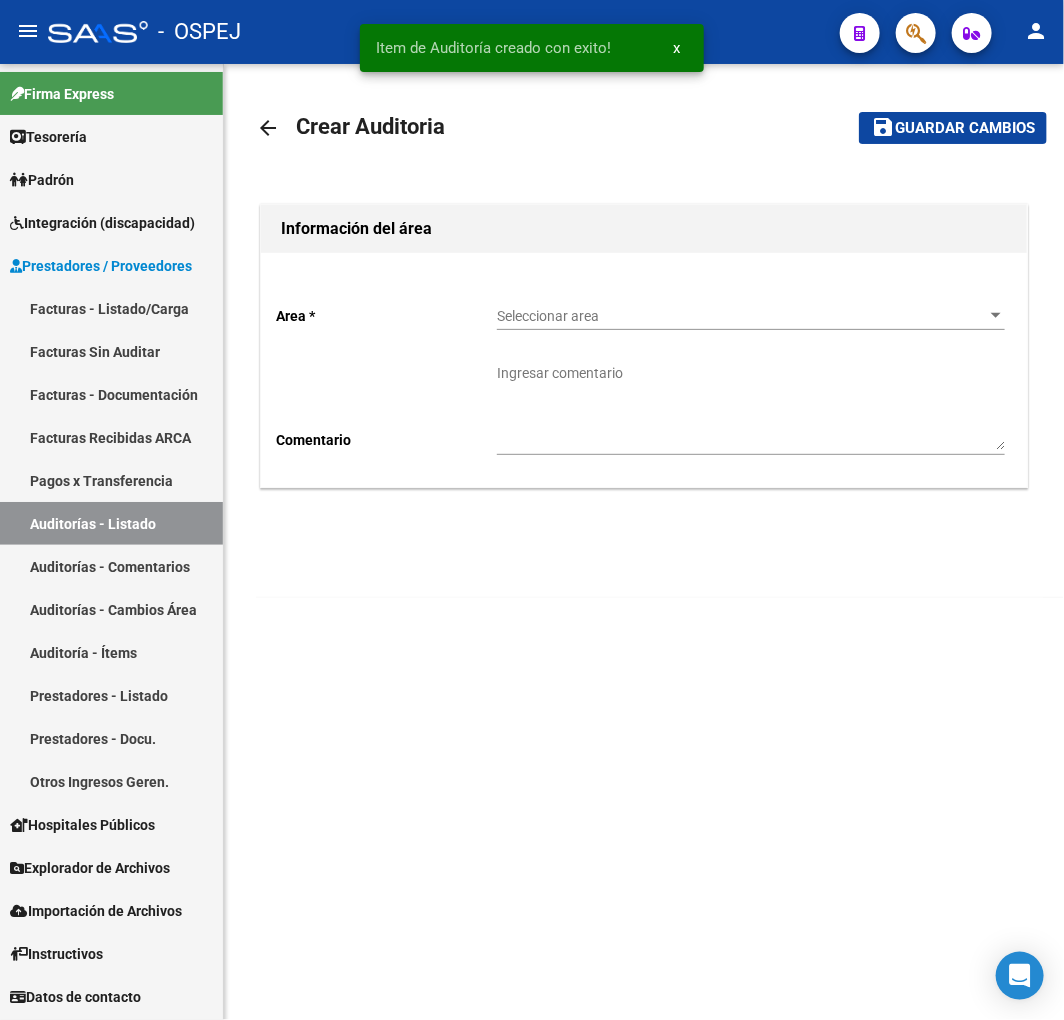 scroll, scrollTop: 0, scrollLeft: 0, axis: both 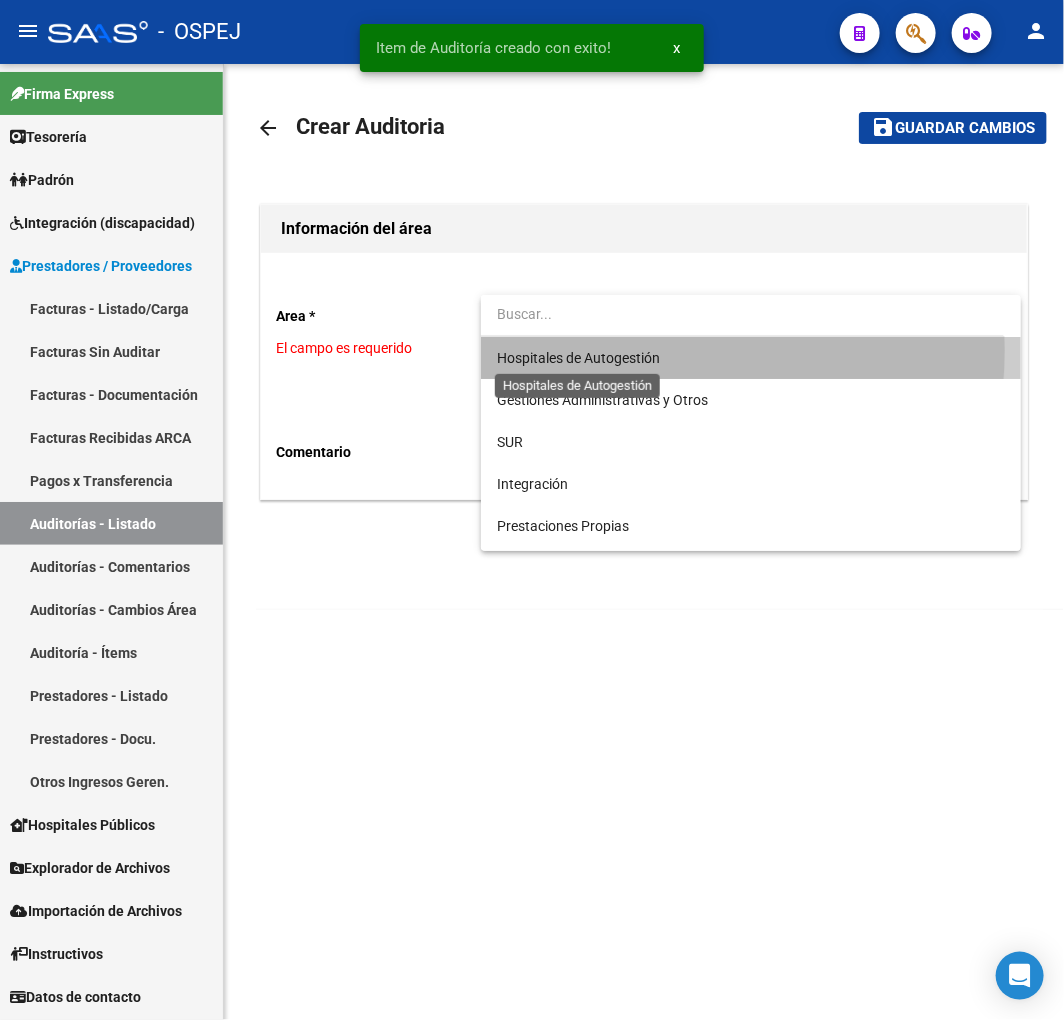click on "Hospitales de Autogestión" at bounding box center [578, 358] 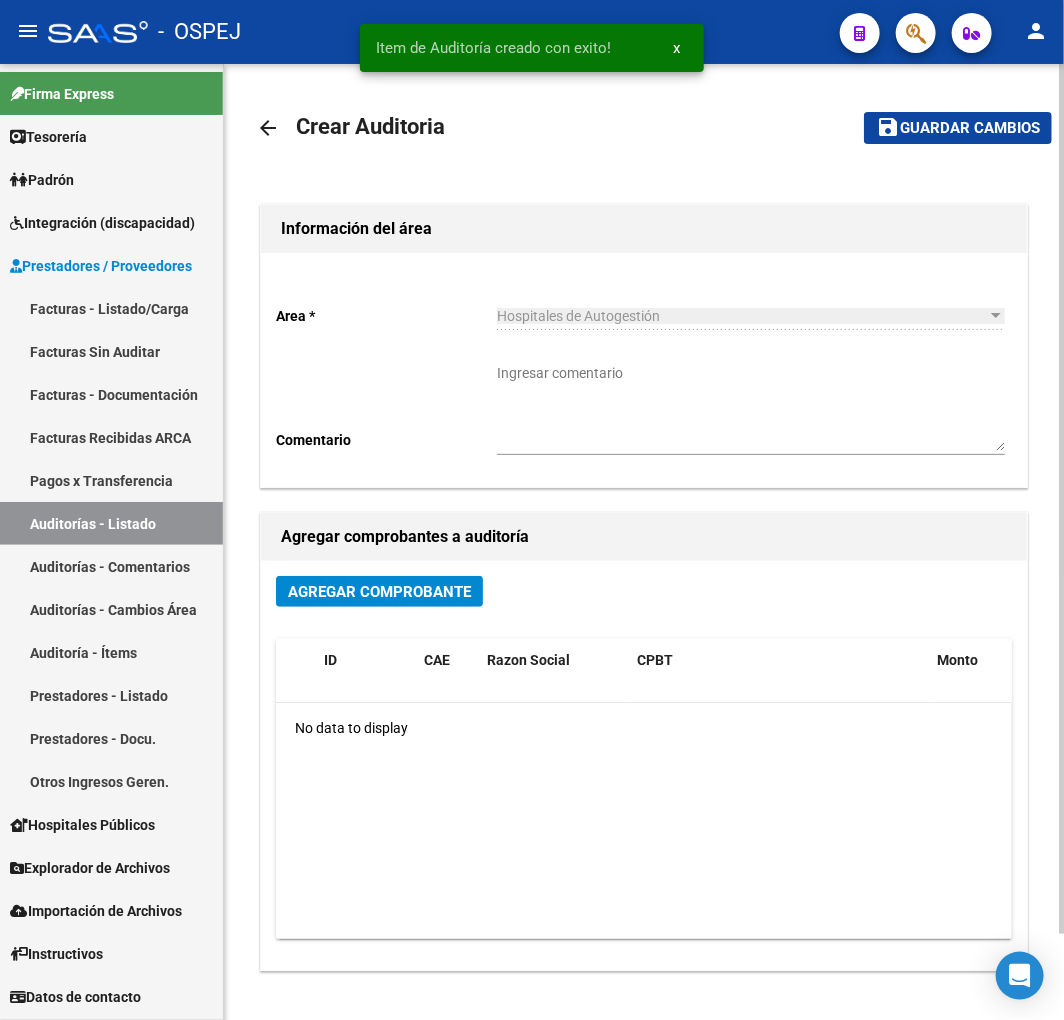 drag, startPoint x: 365, startPoint y: 562, endPoint x: 362, endPoint y: 591, distance: 29.15476 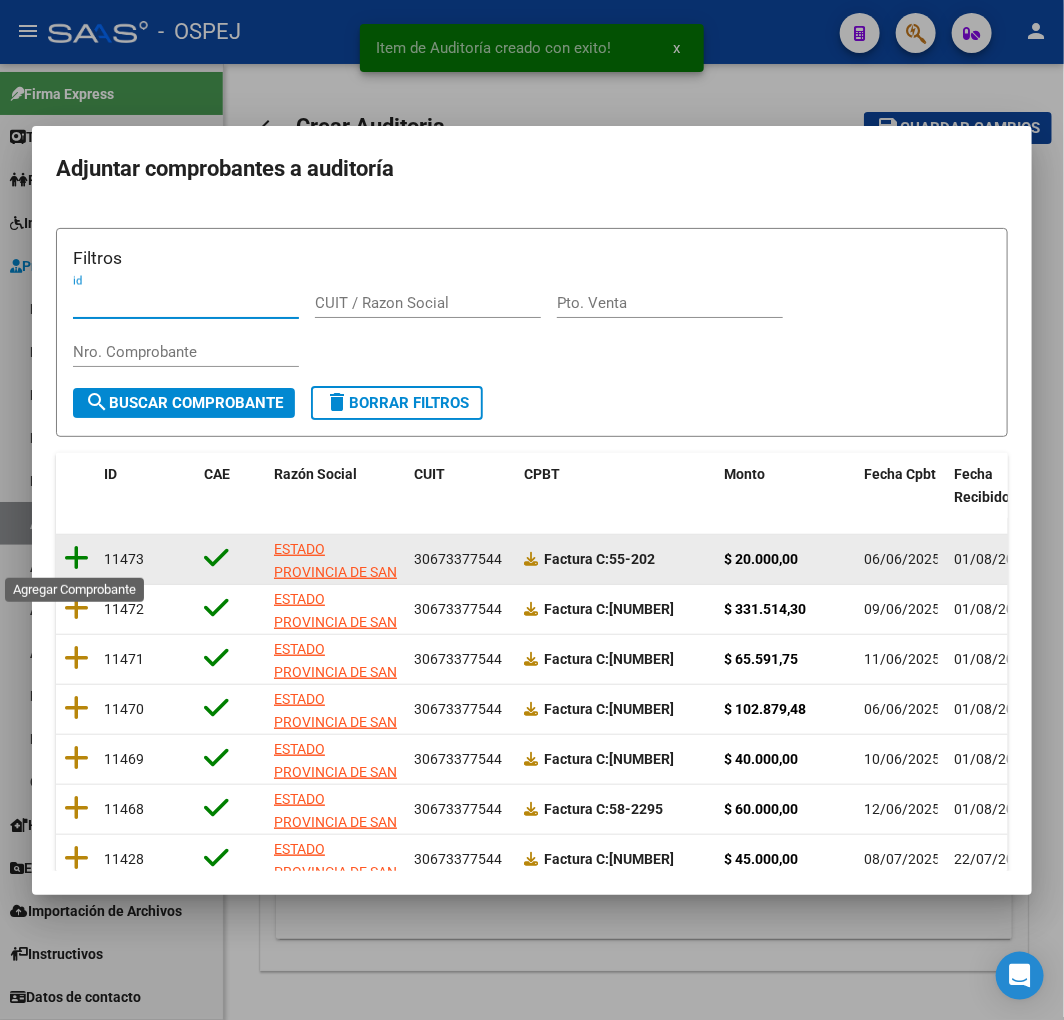 click 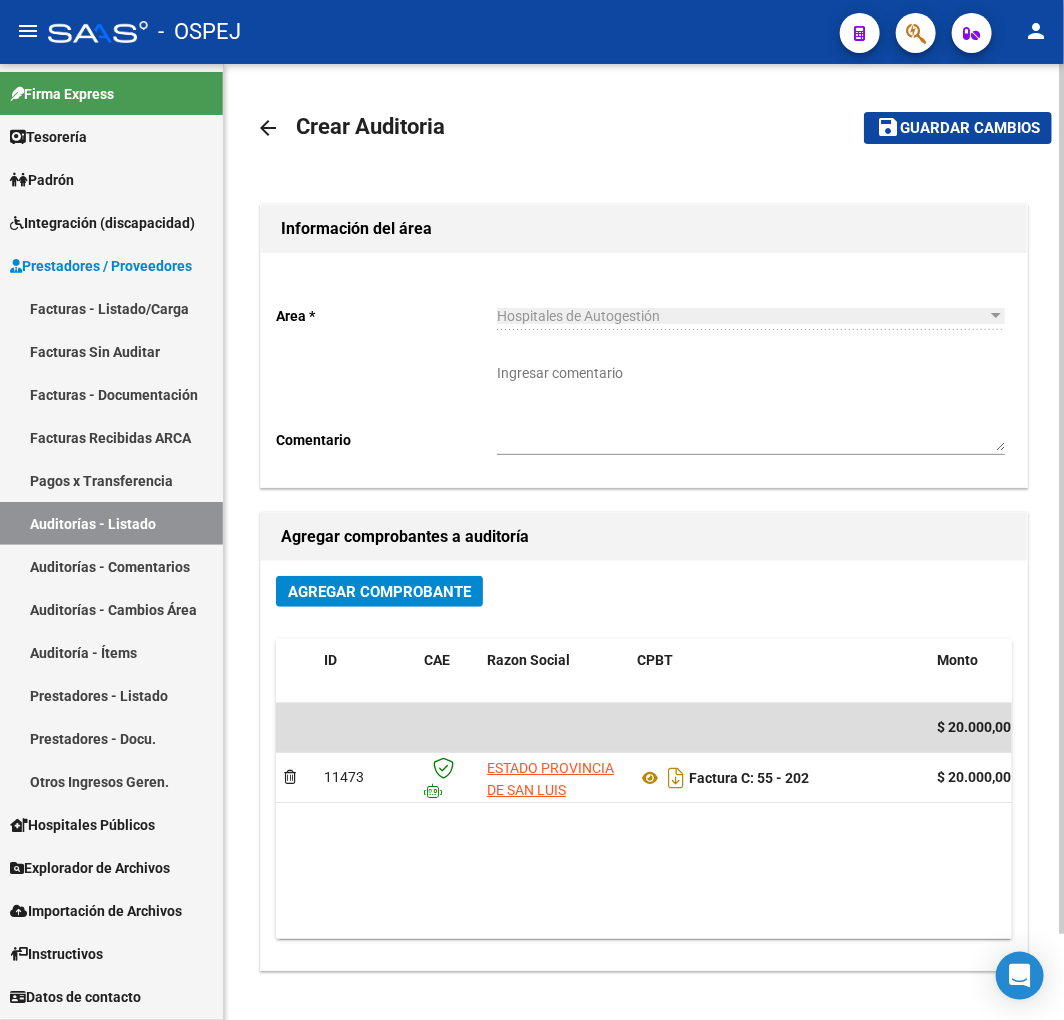 click on "save Guardar cambios" 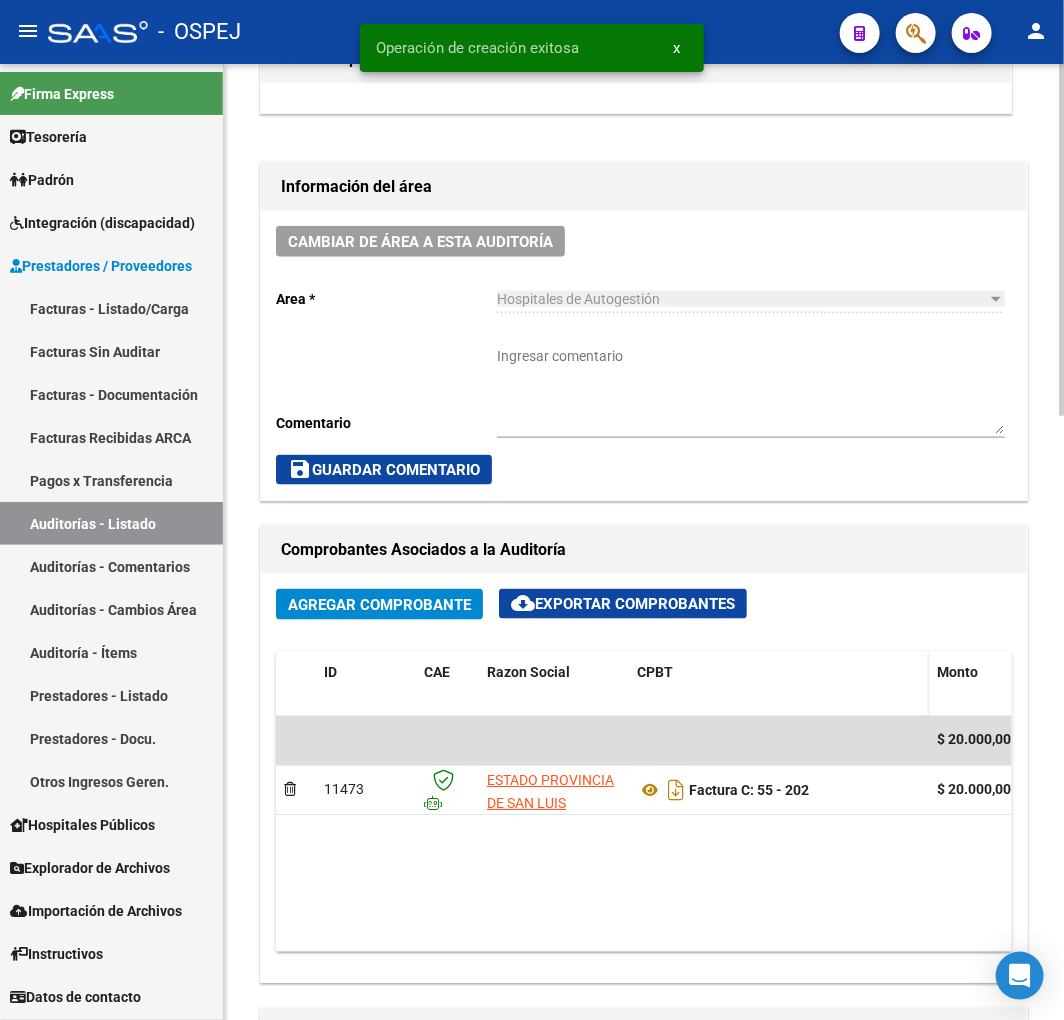 scroll, scrollTop: 777, scrollLeft: 0, axis: vertical 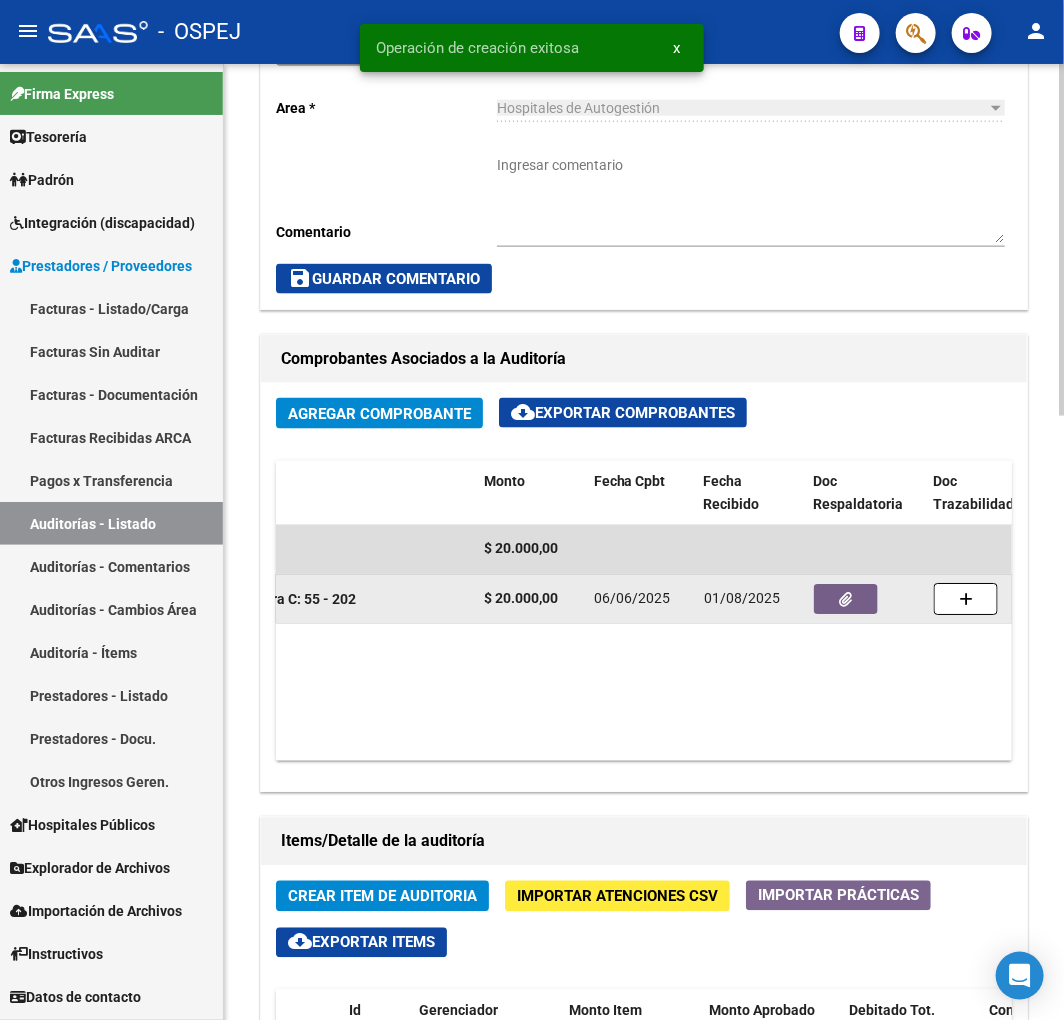 click 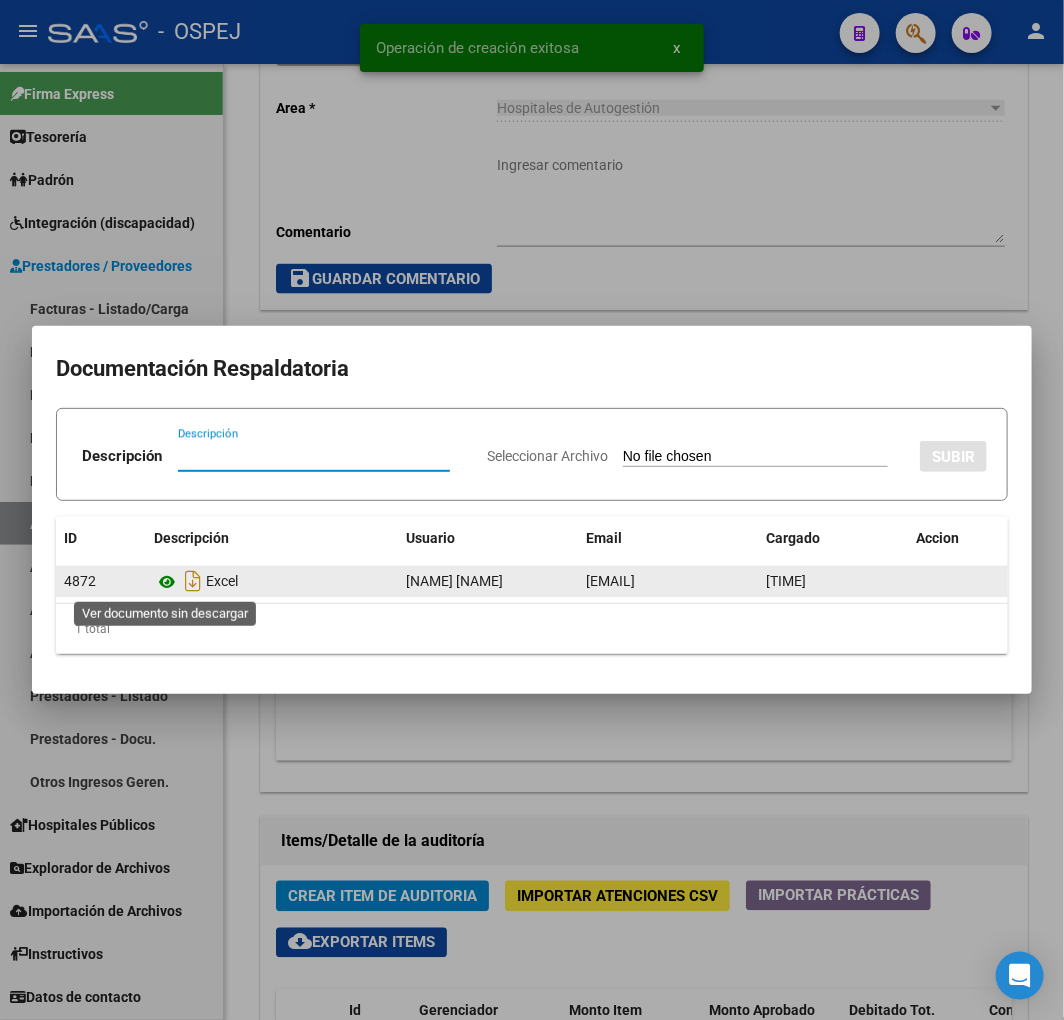 click 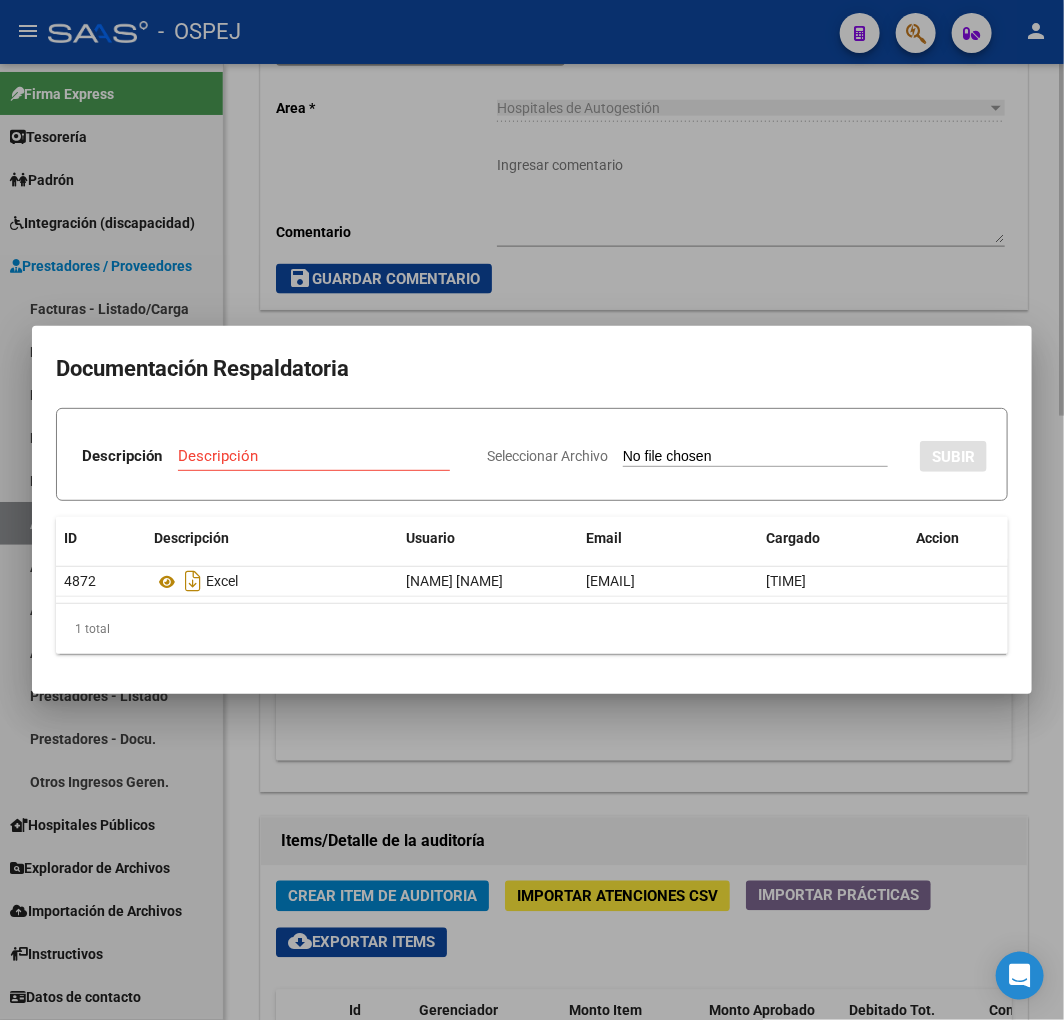drag, startPoint x: 825, startPoint y: 272, endPoint x: 800, endPoint y: 270, distance: 25.079872 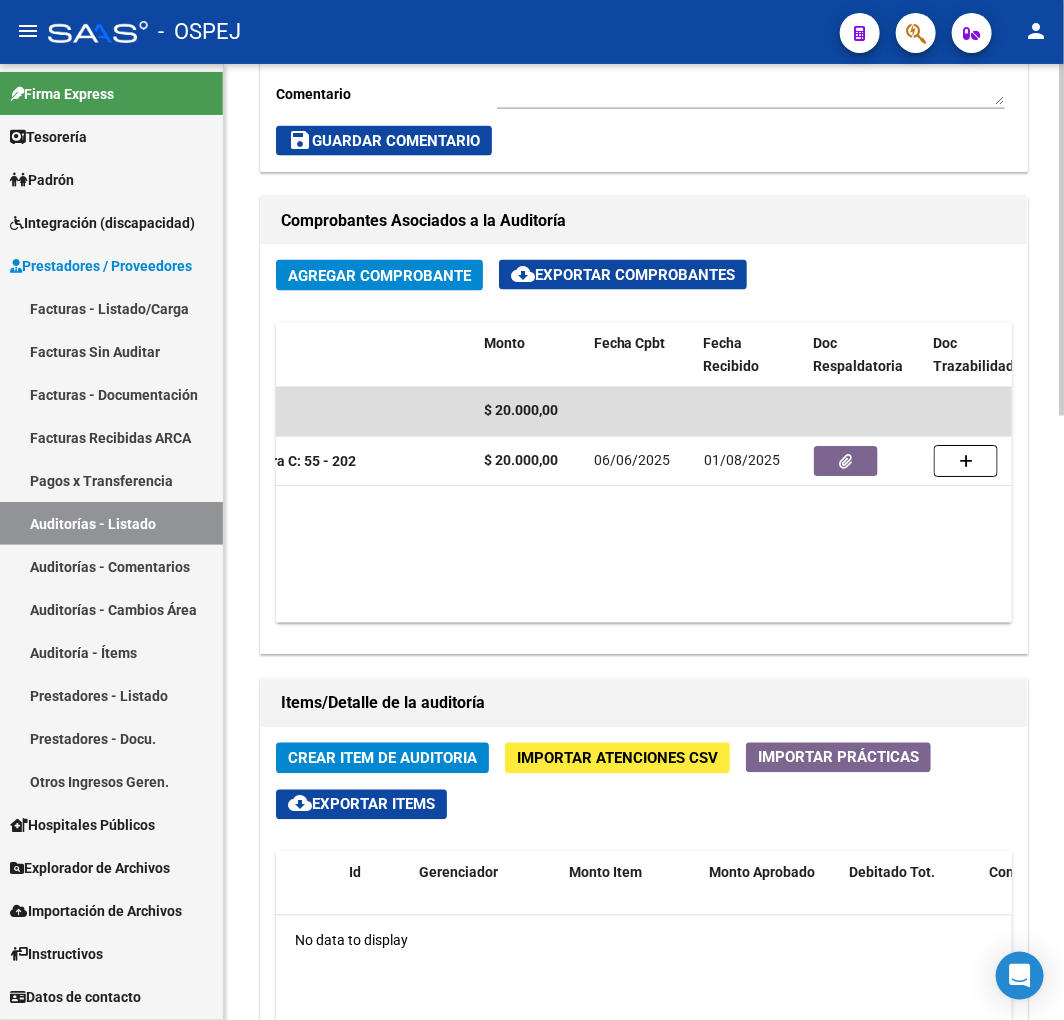 scroll, scrollTop: 1111, scrollLeft: 0, axis: vertical 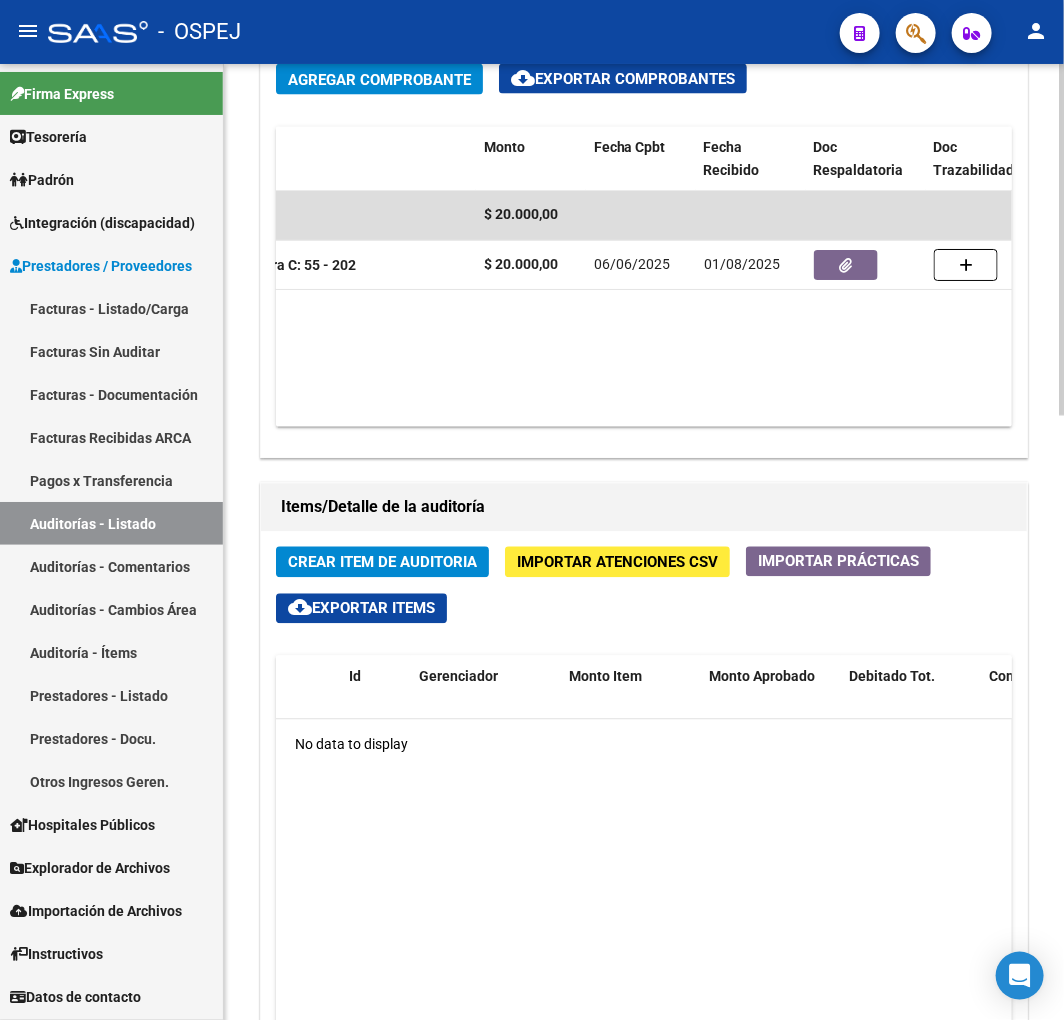 click on "Crear Item de Auditoria" 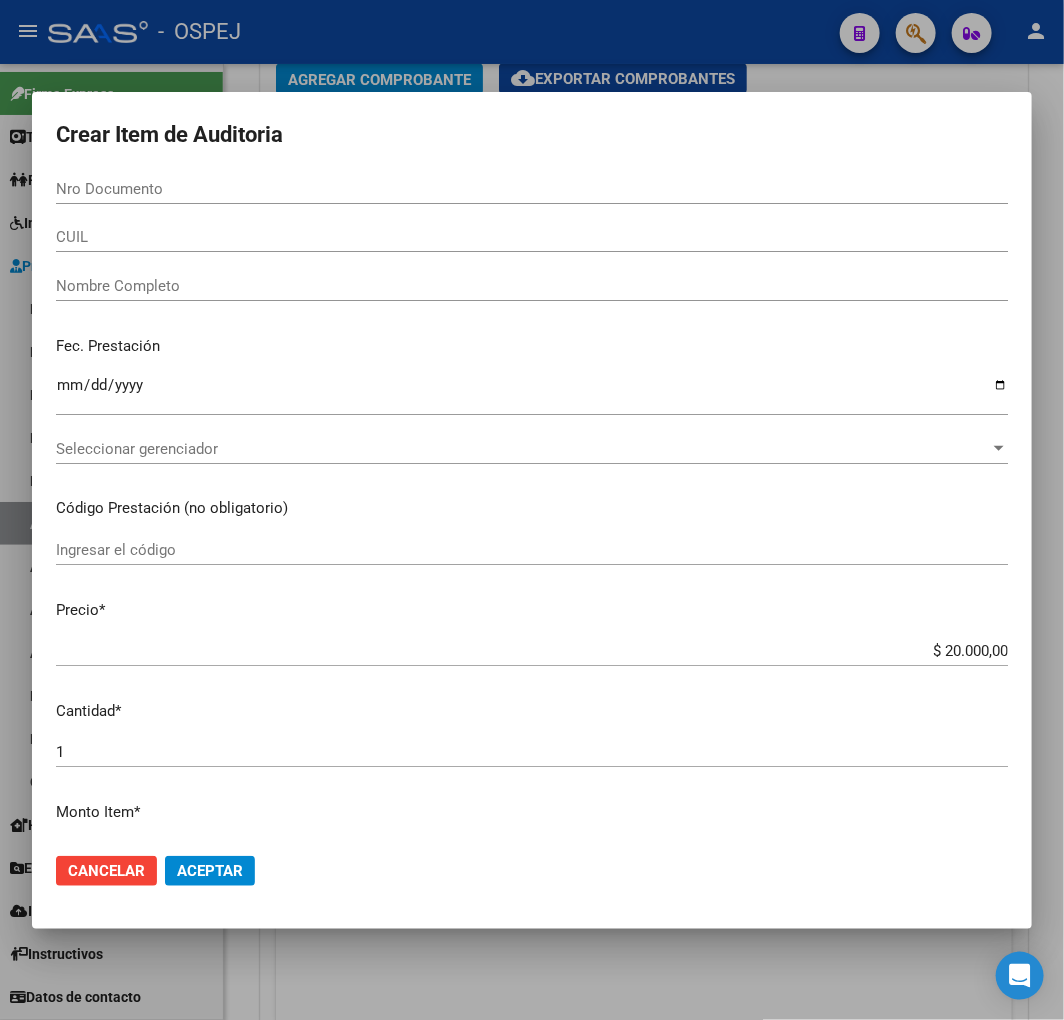 click on "Nro Documento" at bounding box center [532, 189] 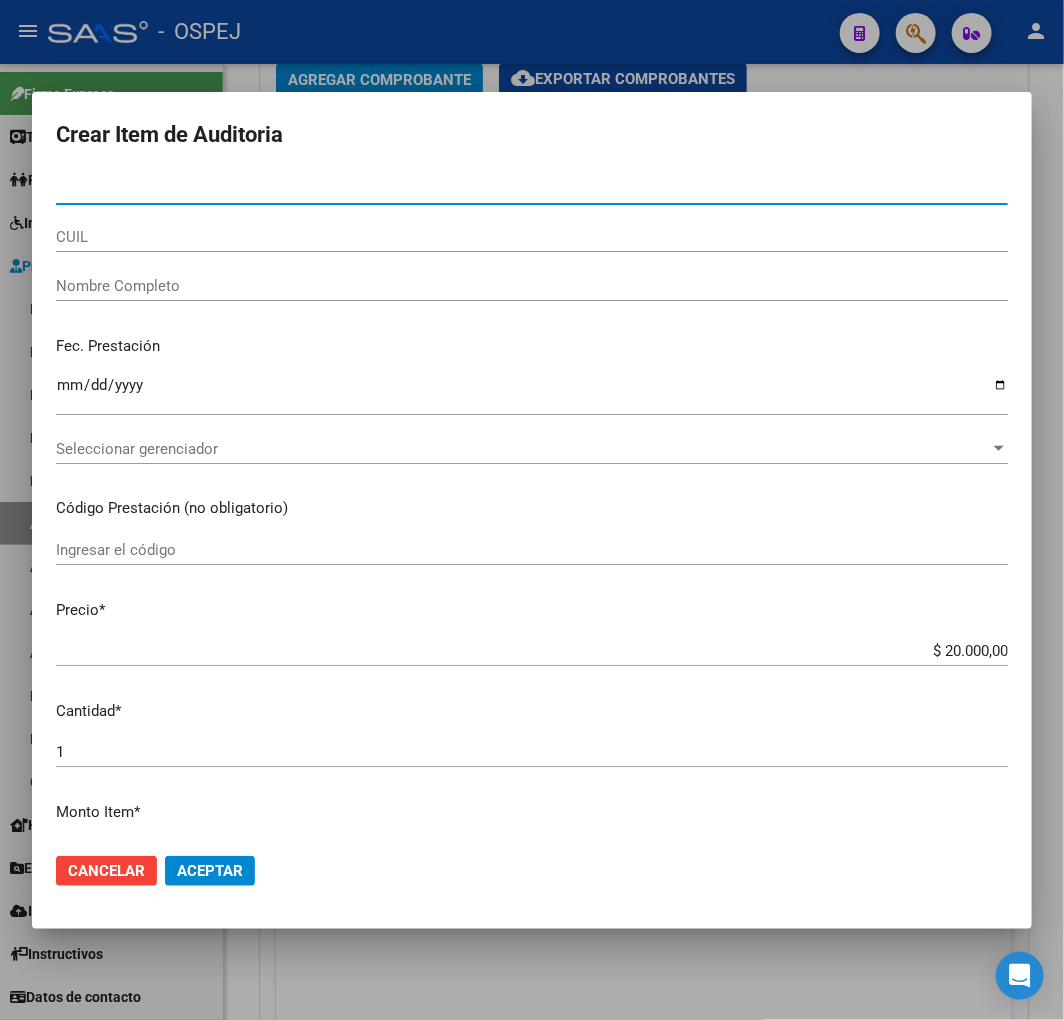paste on "[NUMBER]" 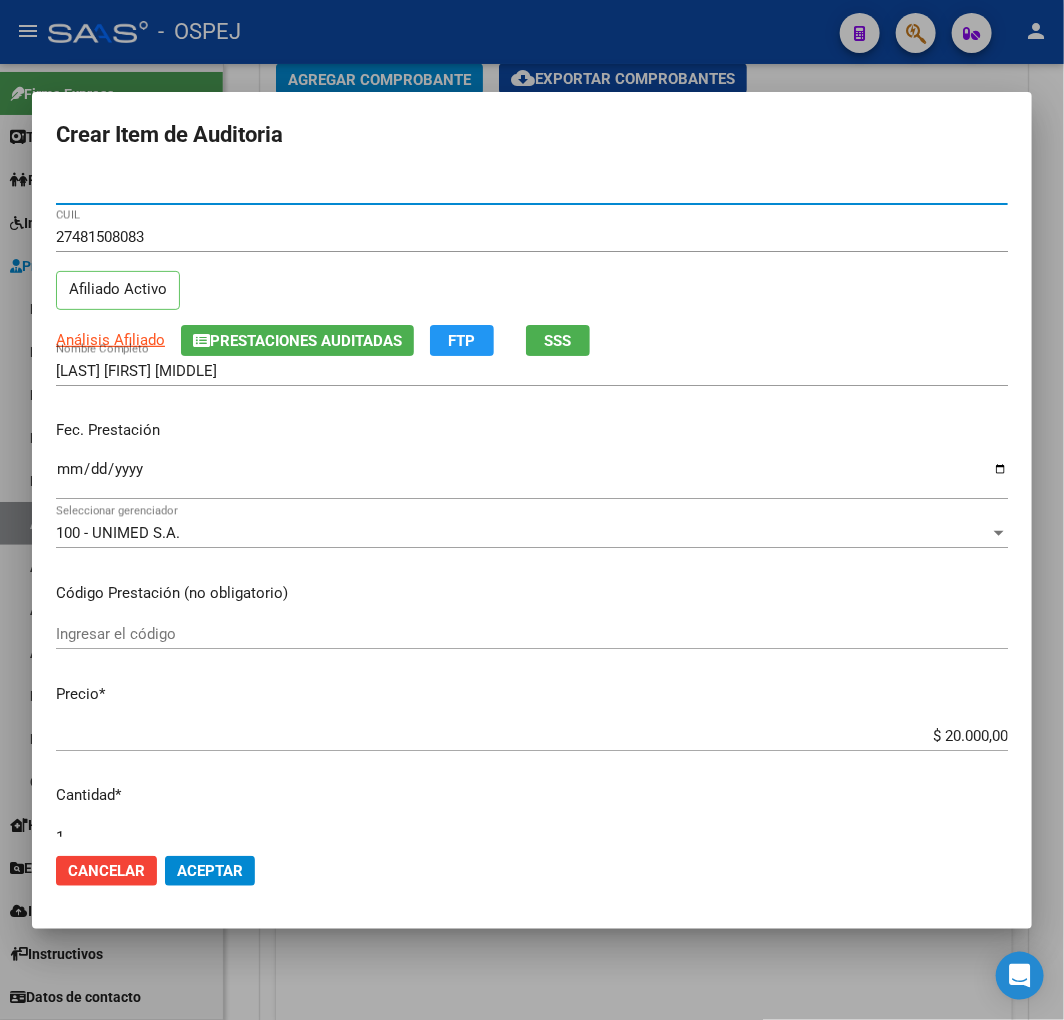 click on "Aceptar" 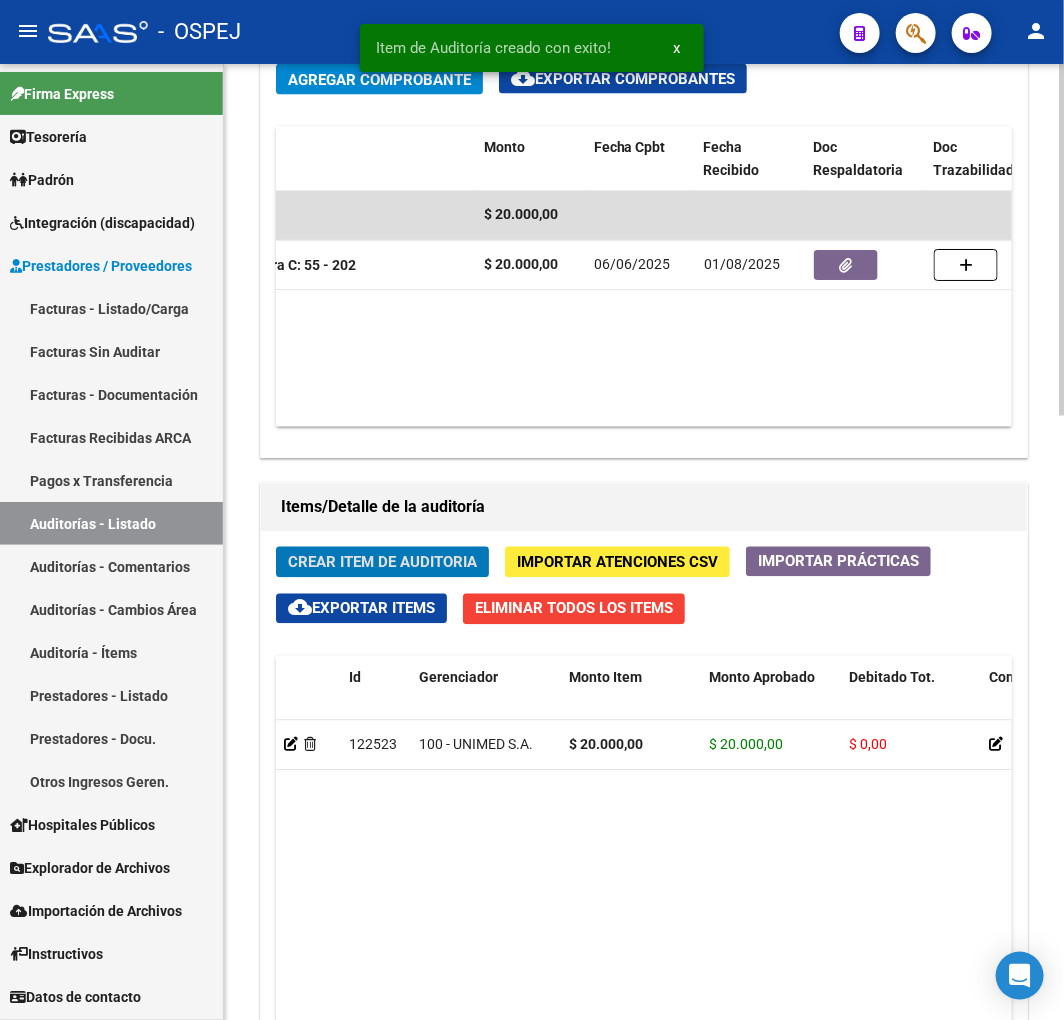 scroll, scrollTop: 1351, scrollLeft: 0, axis: vertical 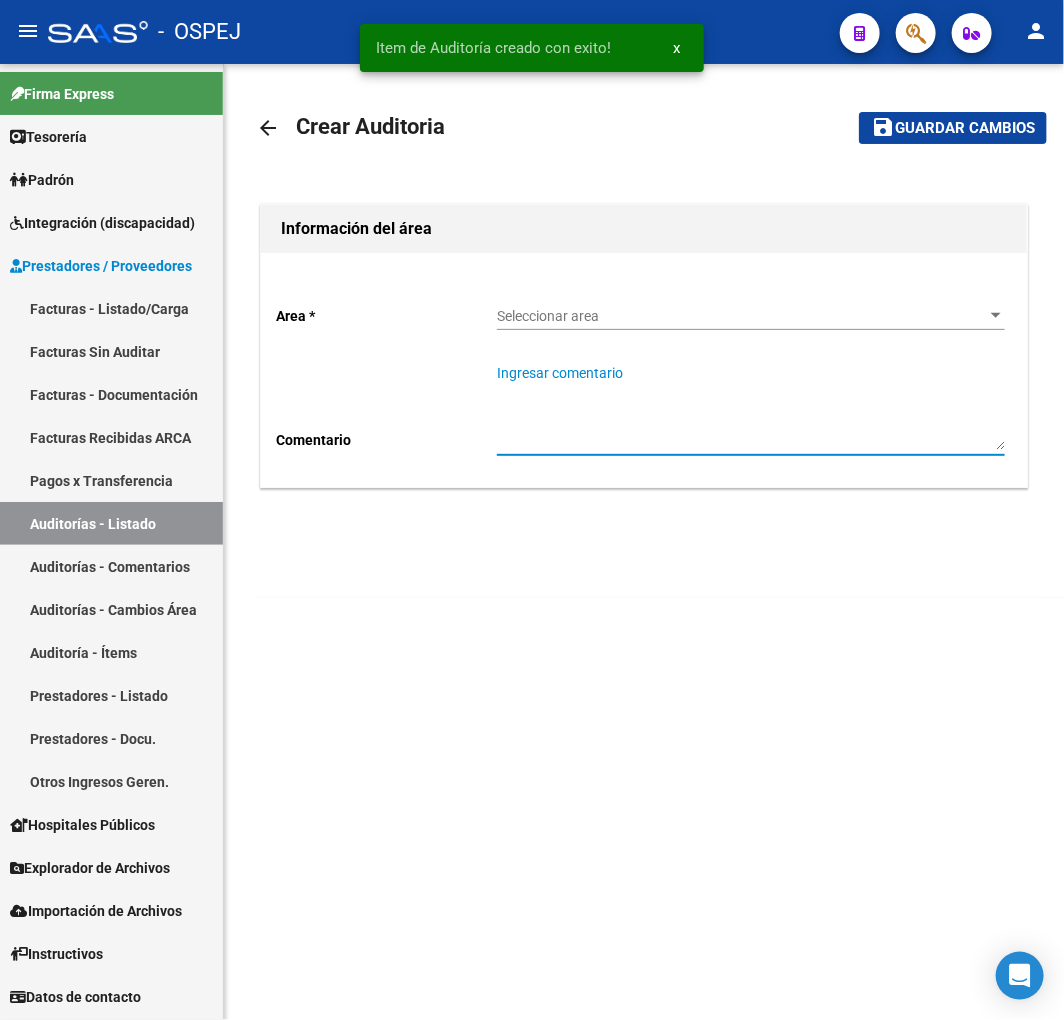 click on "Ingresar comentario" at bounding box center (751, 407) 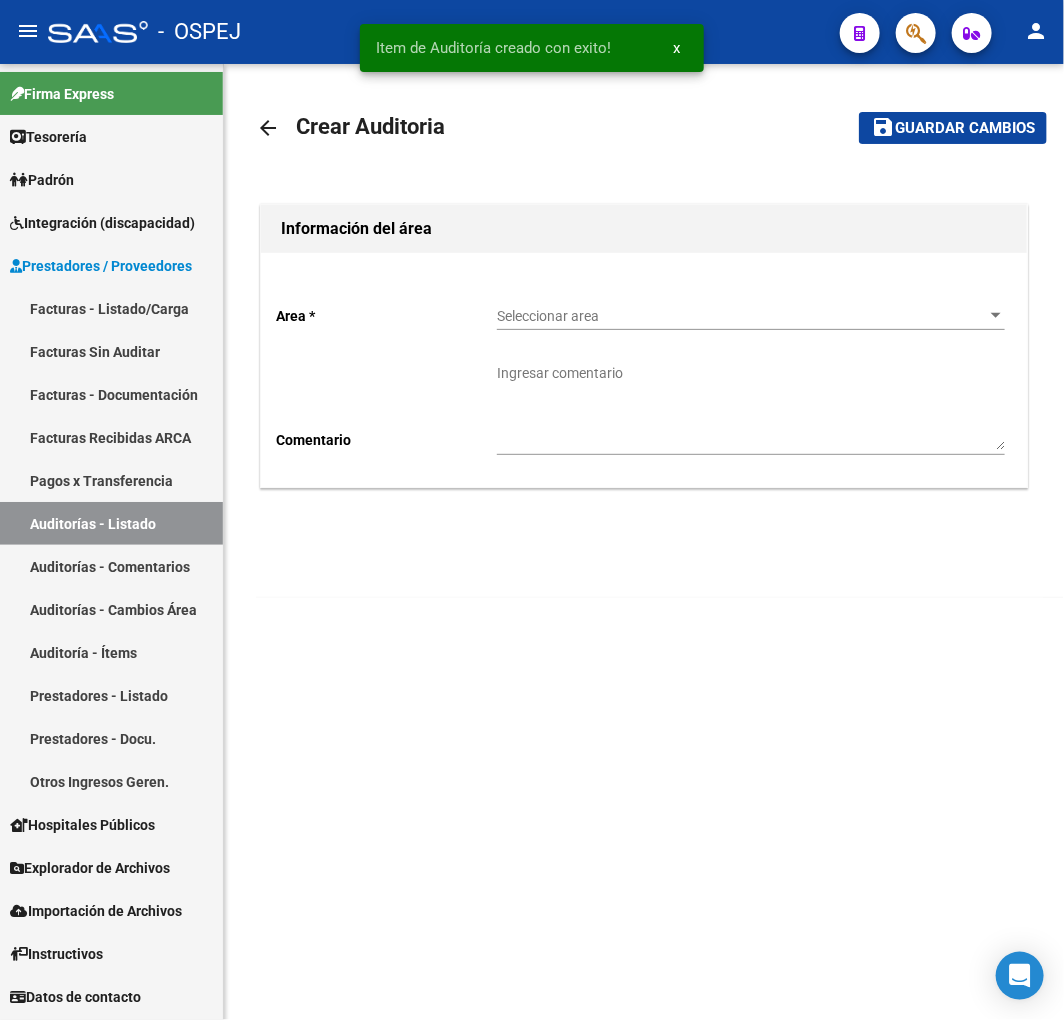 click on "Seleccionar area Seleccionar area" 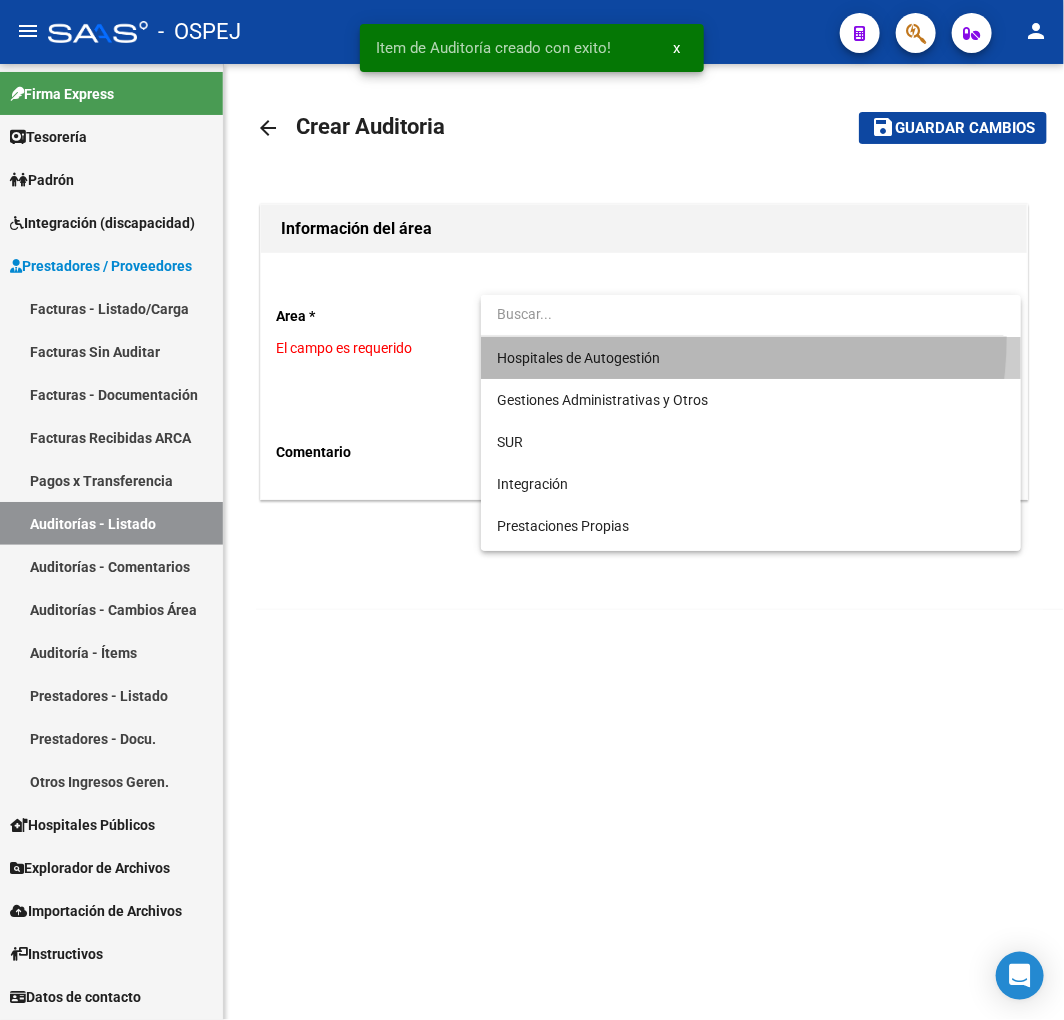 click on "Hospitales de Autogestión" at bounding box center [751, 358] 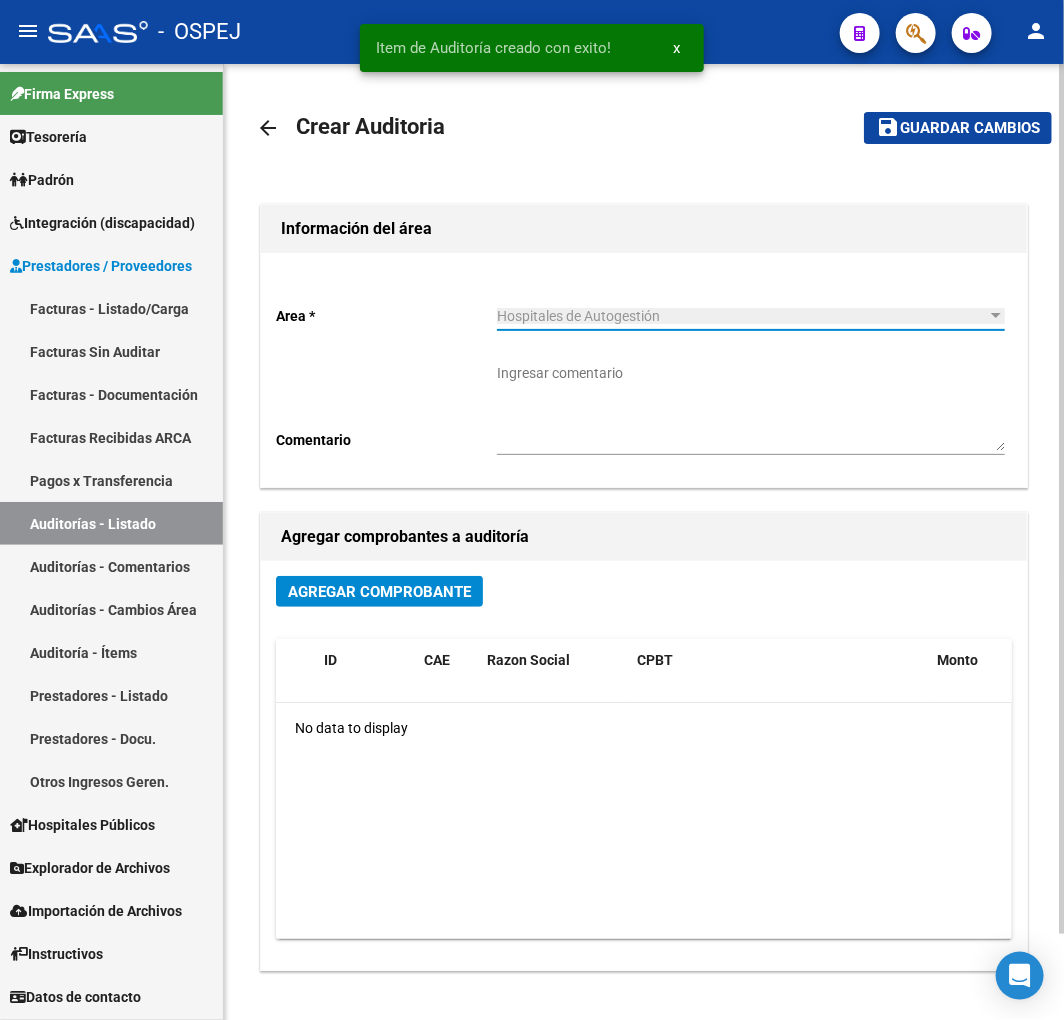 click on "Agregar Comprobante" 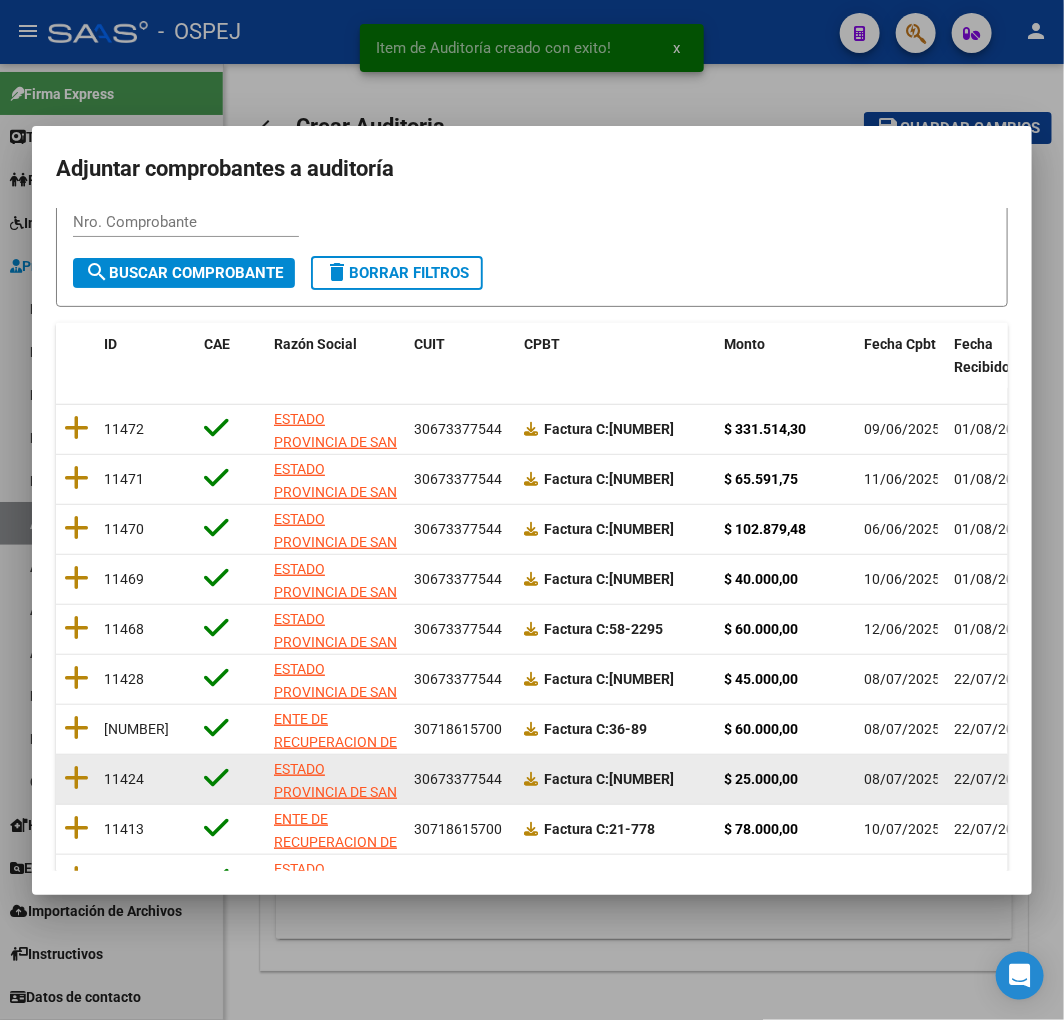 scroll, scrollTop: 252, scrollLeft: 0, axis: vertical 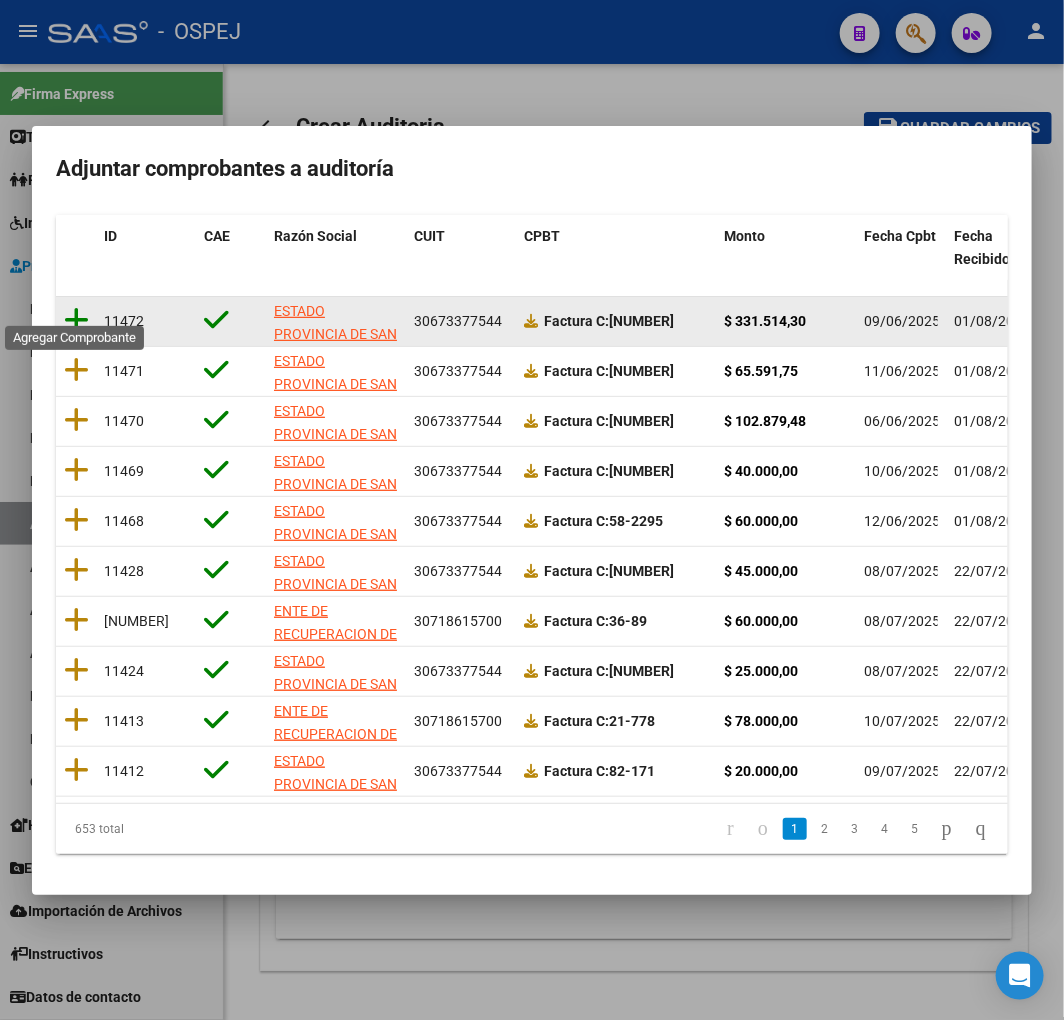 click 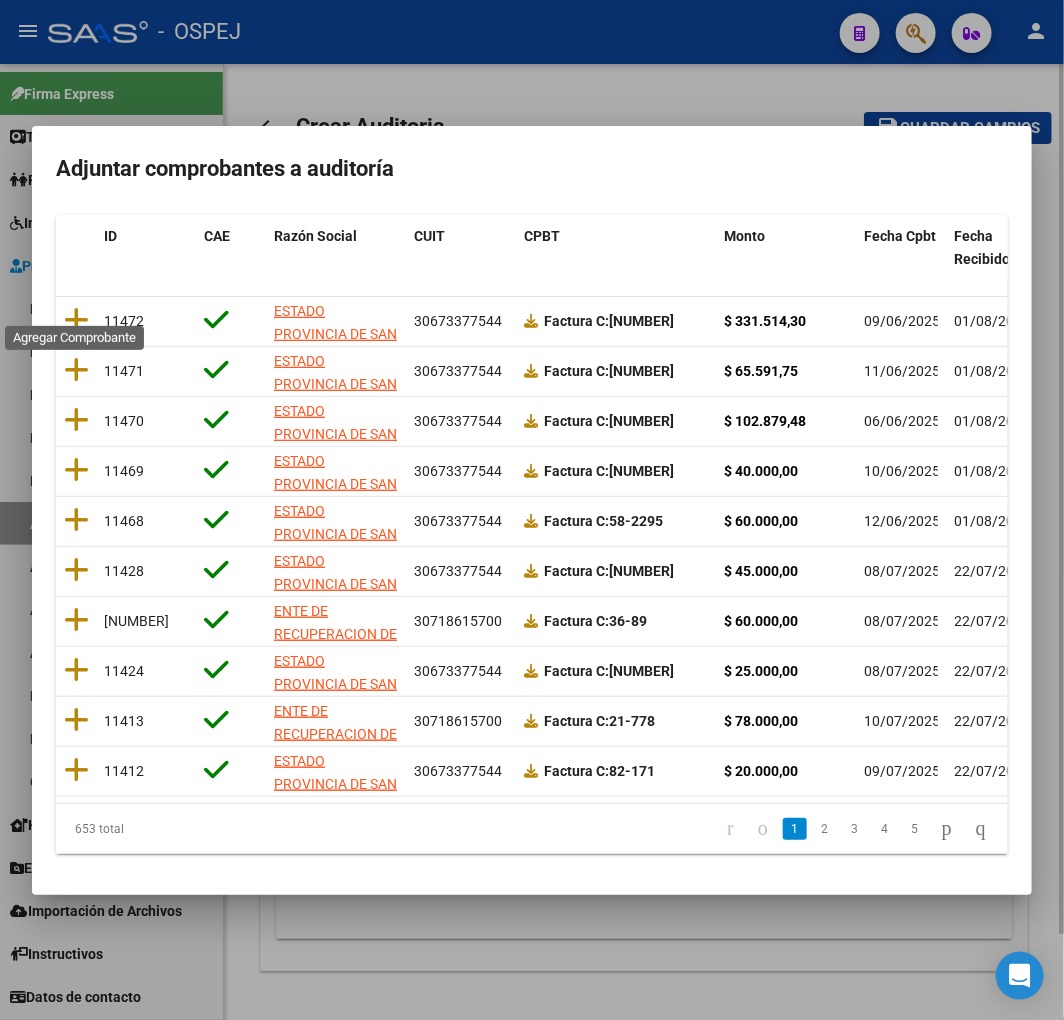 scroll, scrollTop: 0, scrollLeft: 0, axis: both 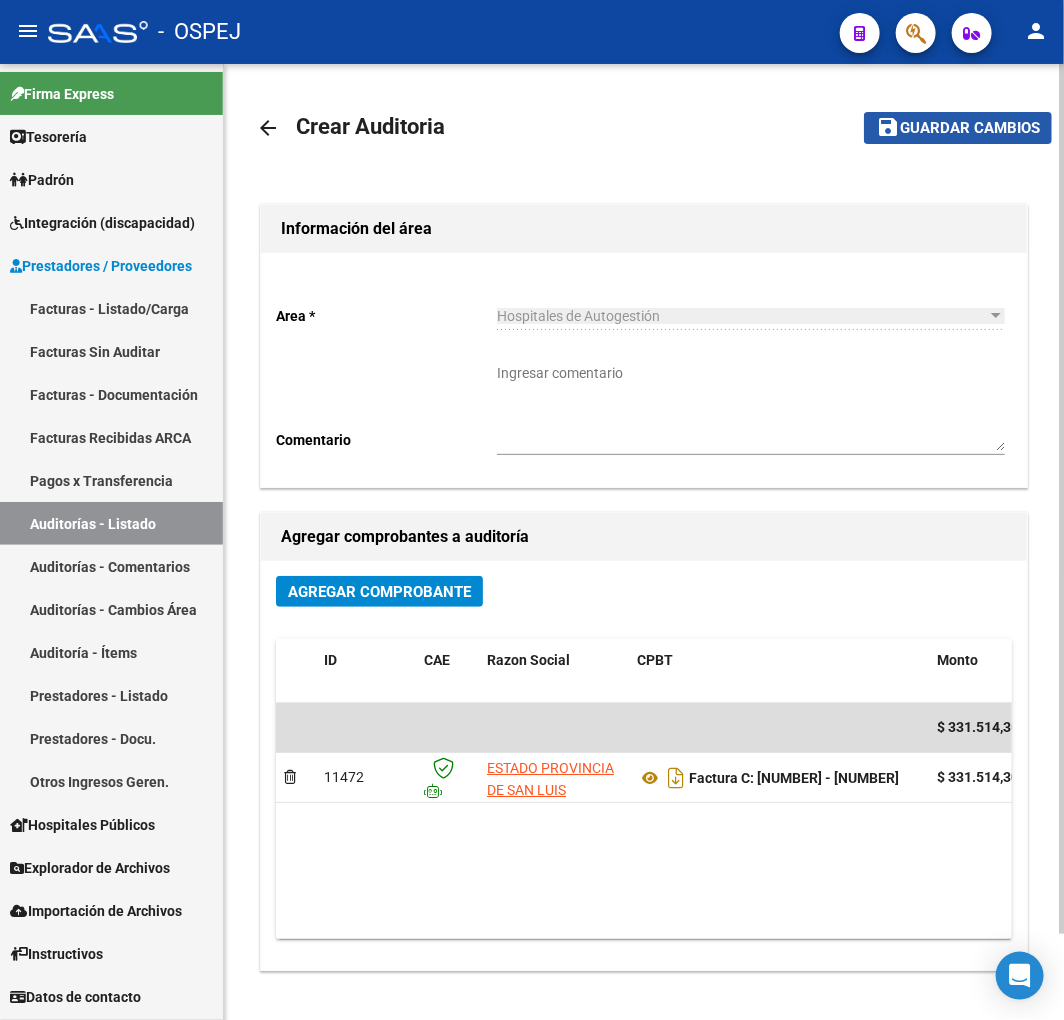 click on "save Guardar cambios" 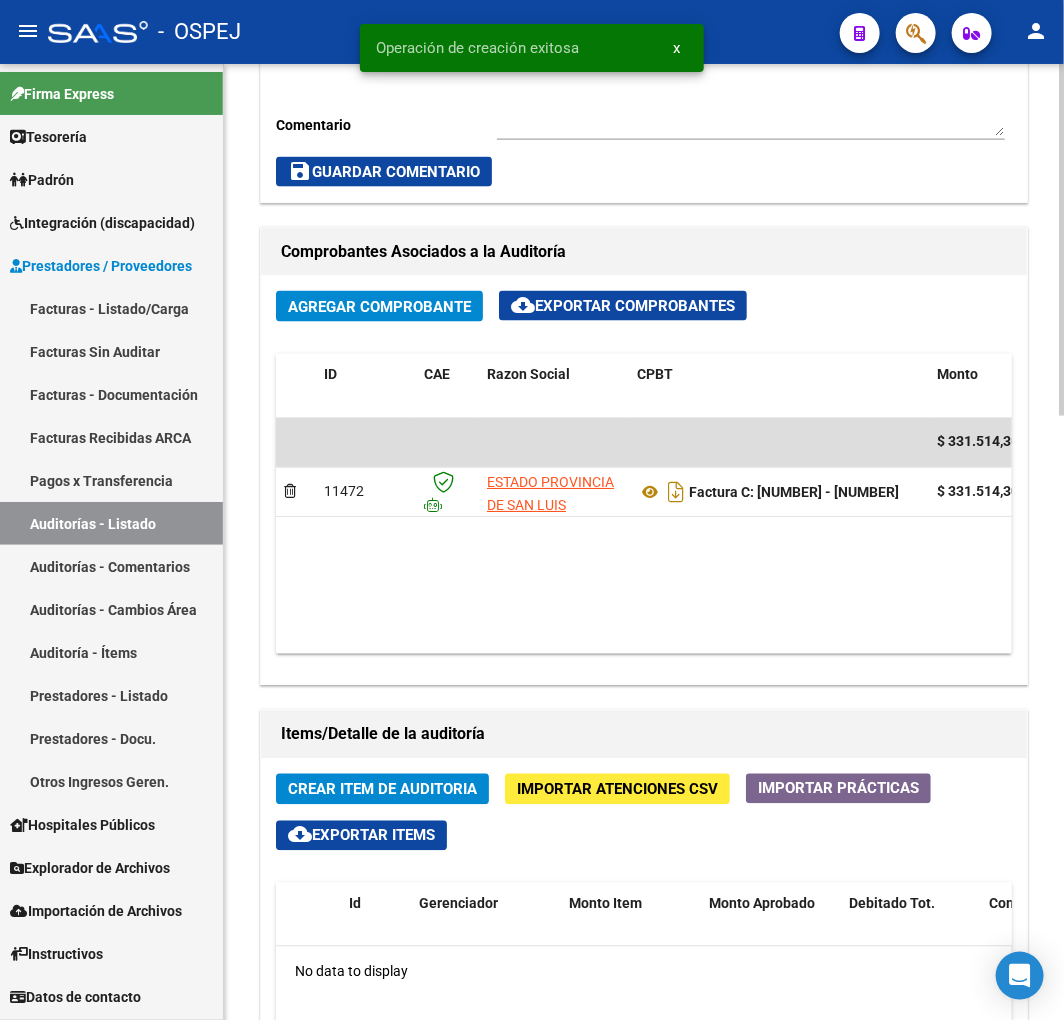 scroll, scrollTop: 888, scrollLeft: 0, axis: vertical 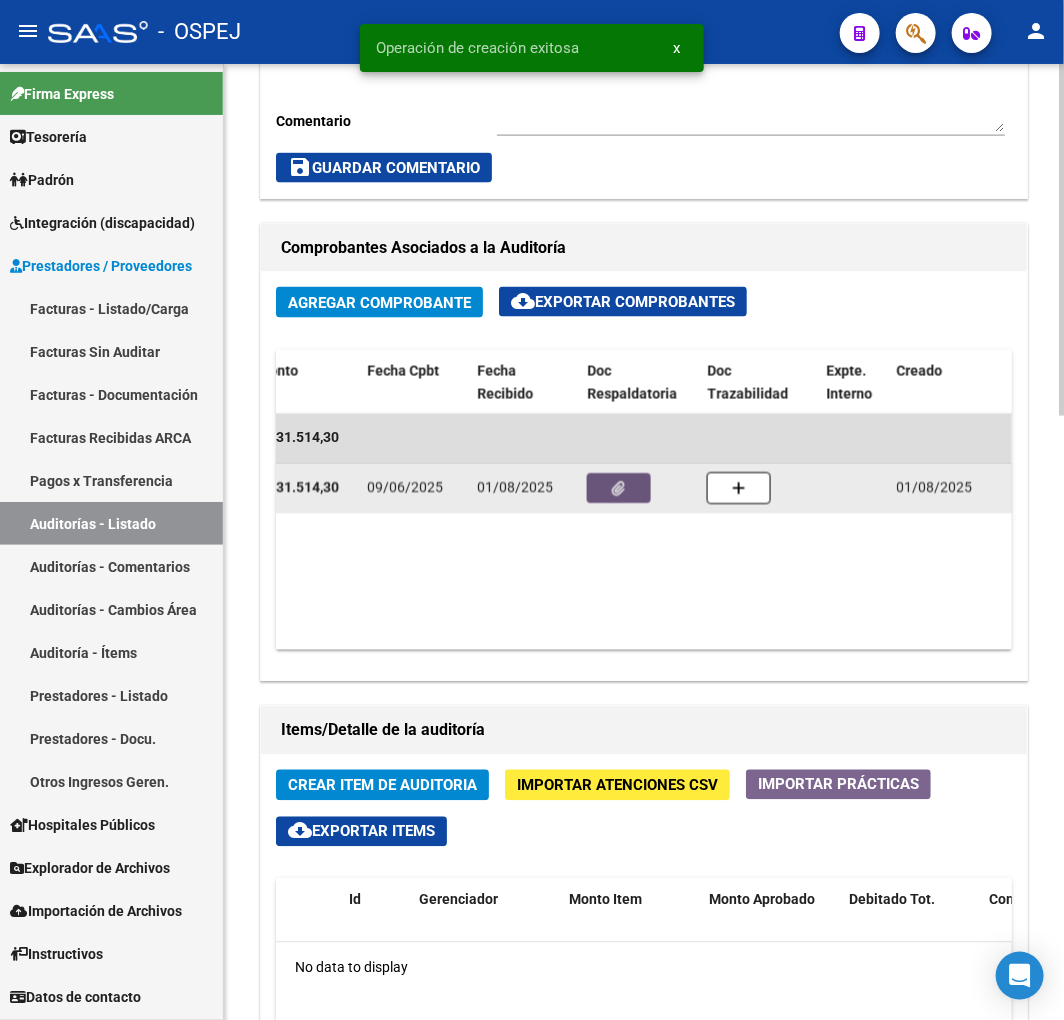 click 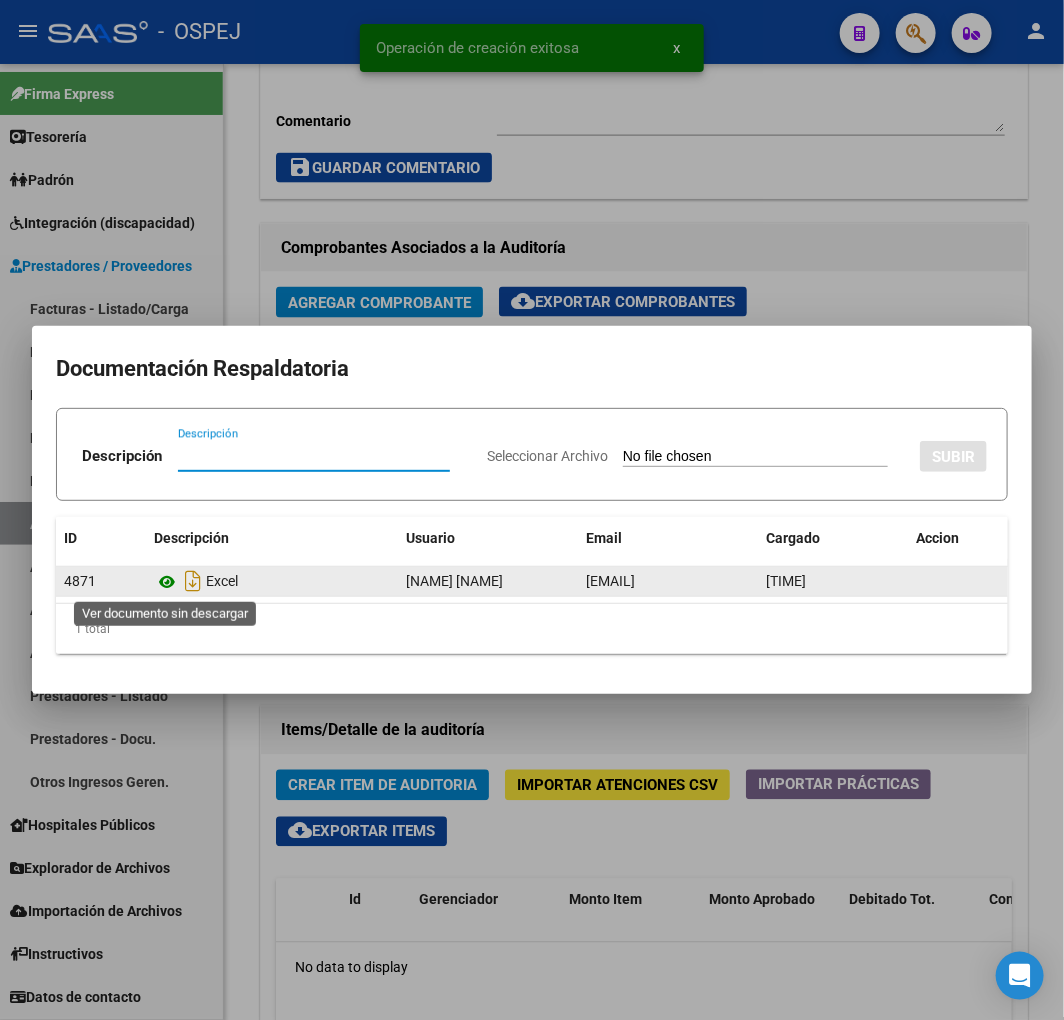 click 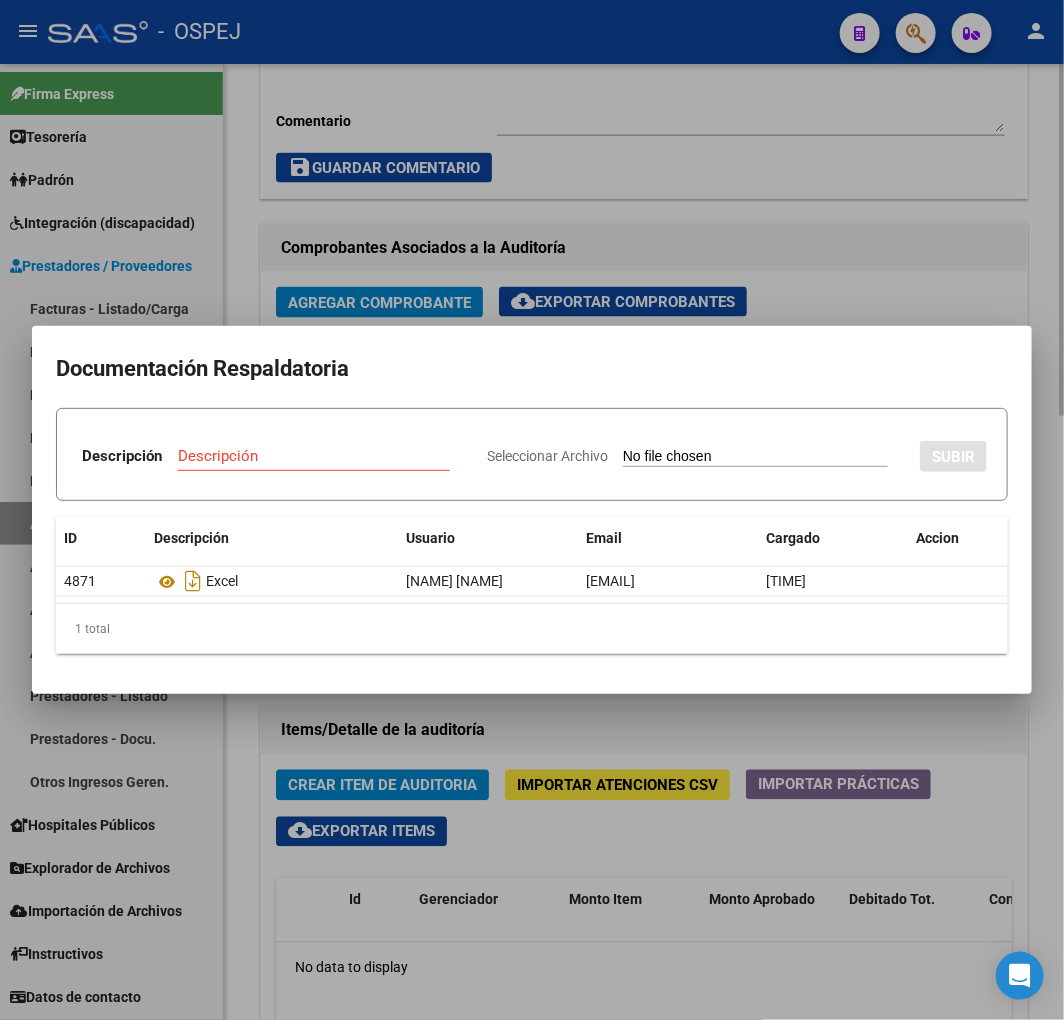 drag, startPoint x: 925, startPoint y: 228, endPoint x: 902, endPoint y: 270, distance: 47.88528 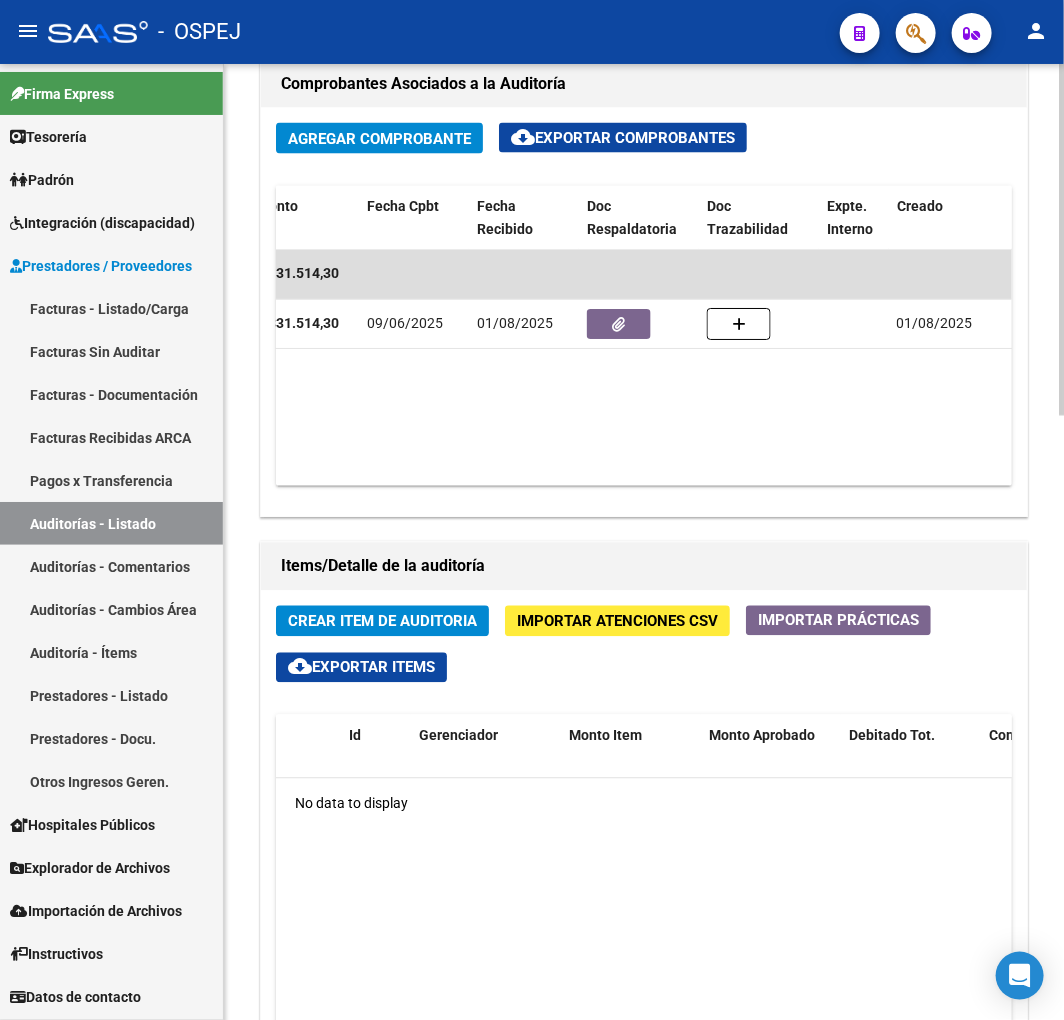 scroll, scrollTop: 1333, scrollLeft: 0, axis: vertical 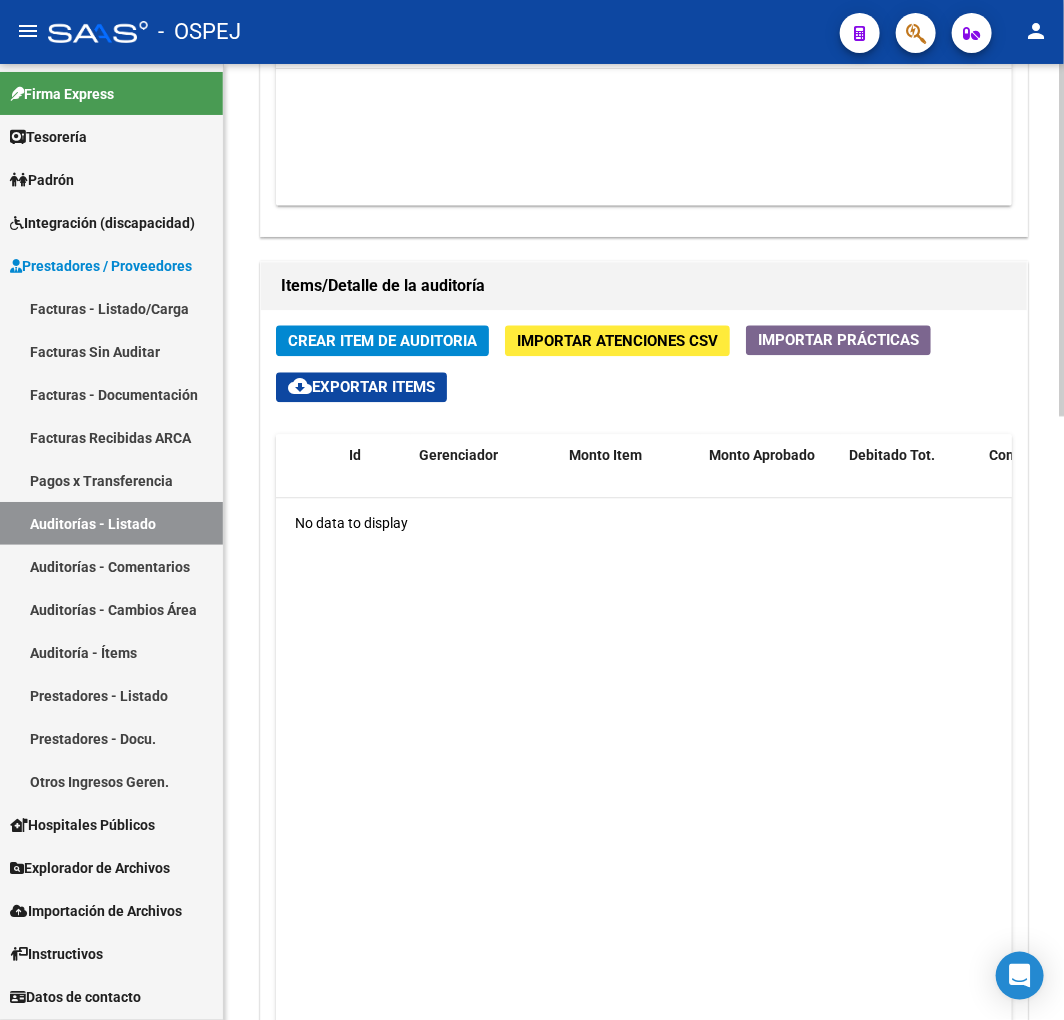 click on "Crear Item de Auditoria" 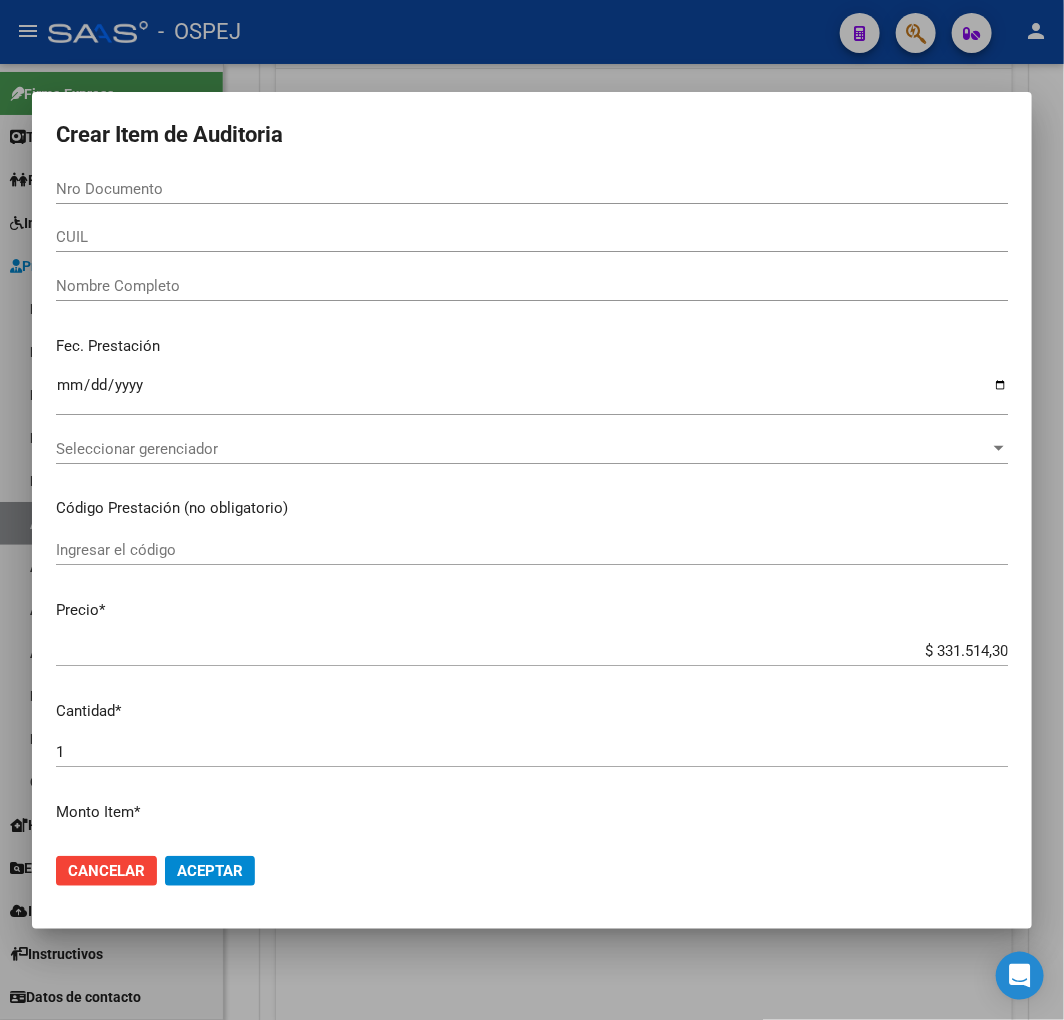 click on "Nro Documento" at bounding box center [532, 198] 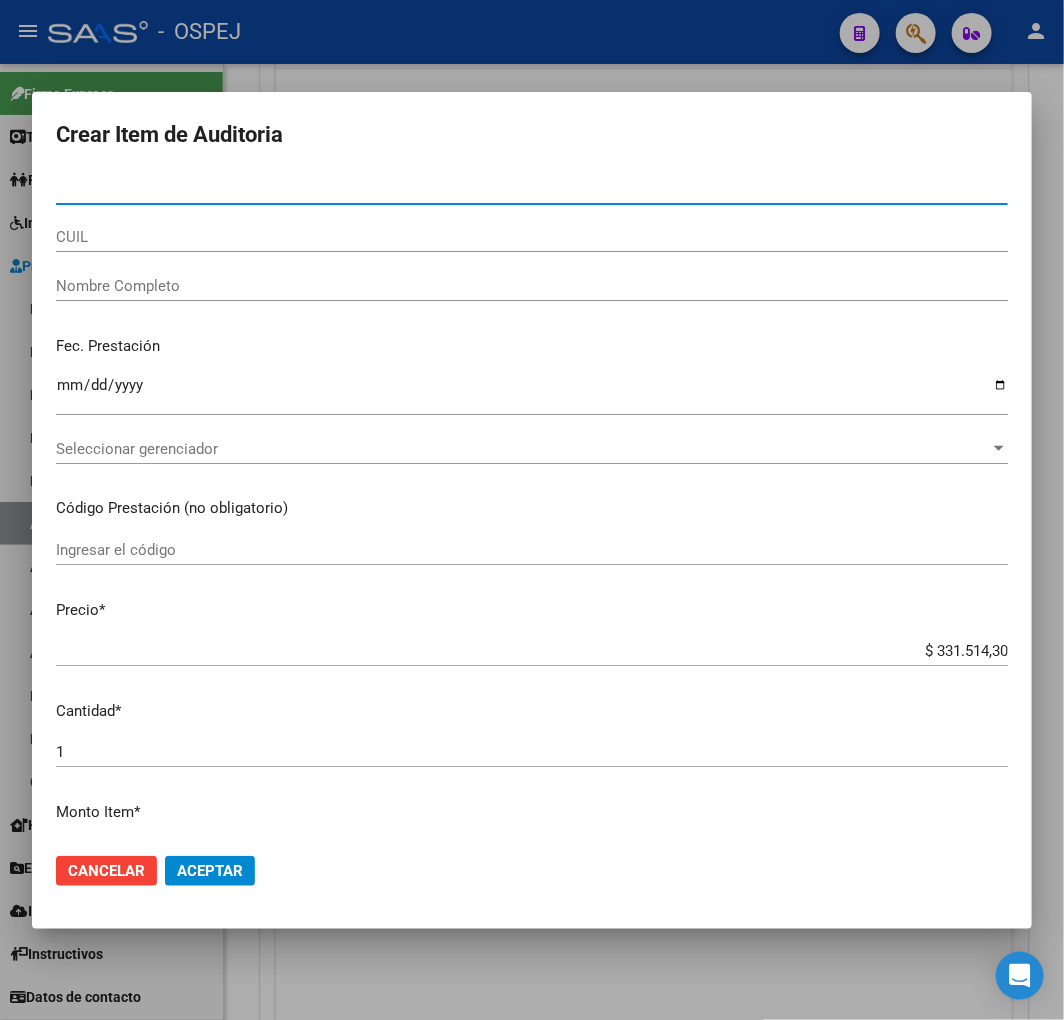 paste on "34428642" 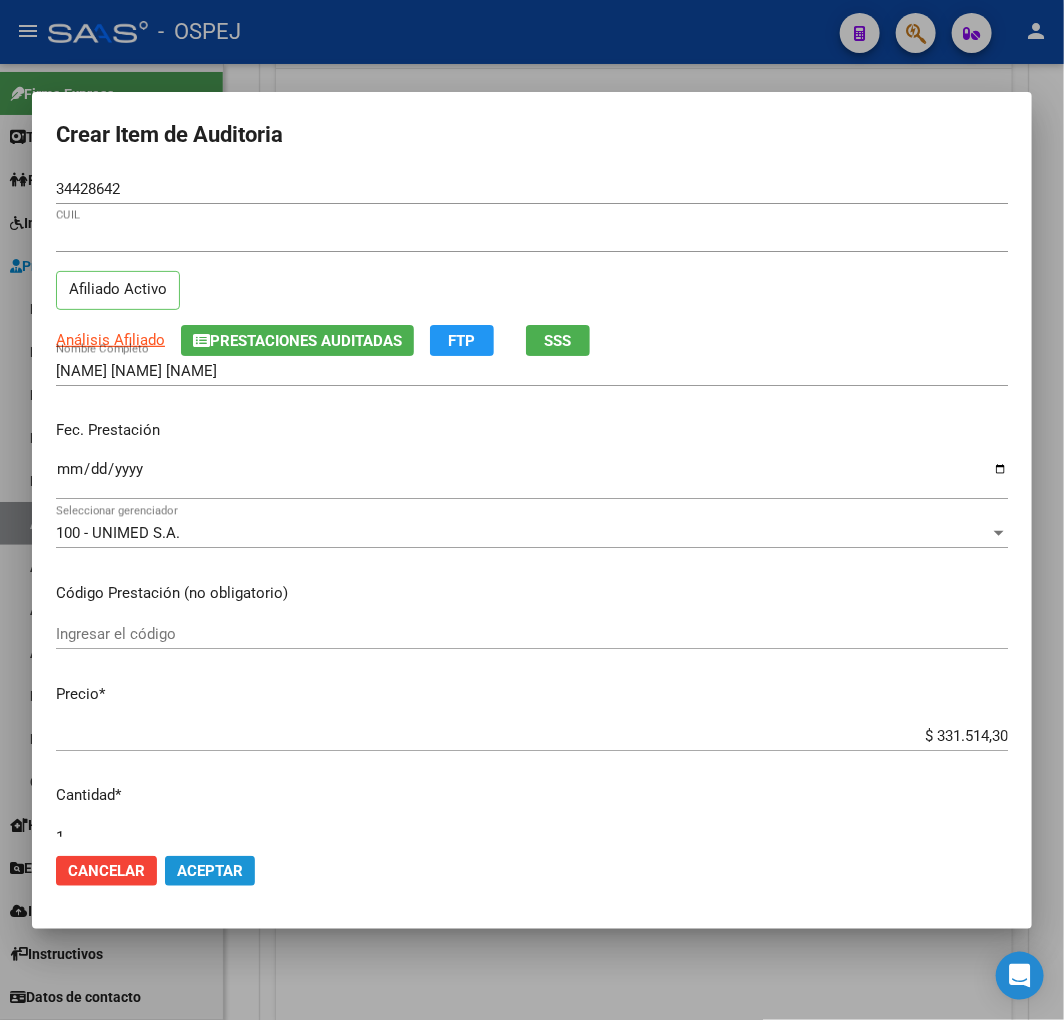 click on "Aceptar" 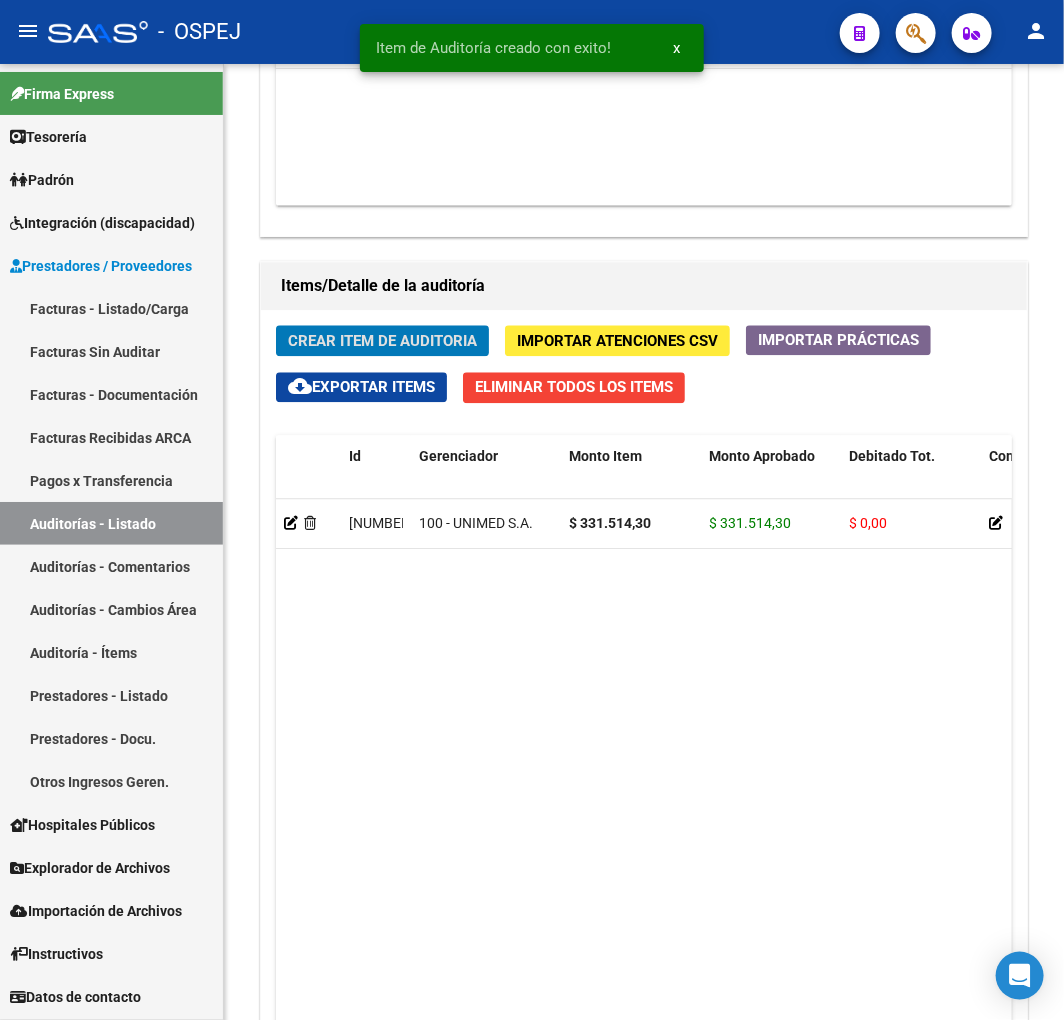 scroll, scrollTop: 1573, scrollLeft: 0, axis: vertical 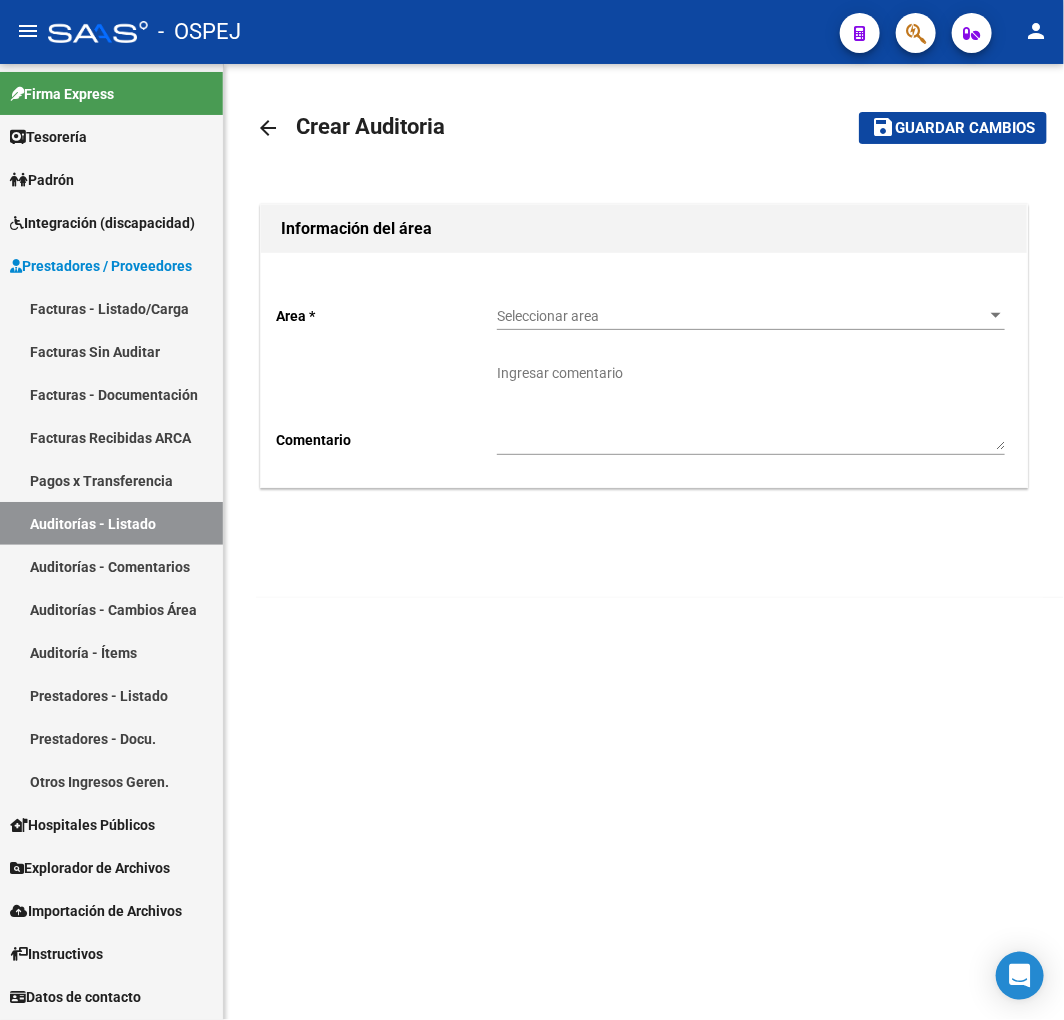 click on "Auditorías - Listado" at bounding box center (111, 523) 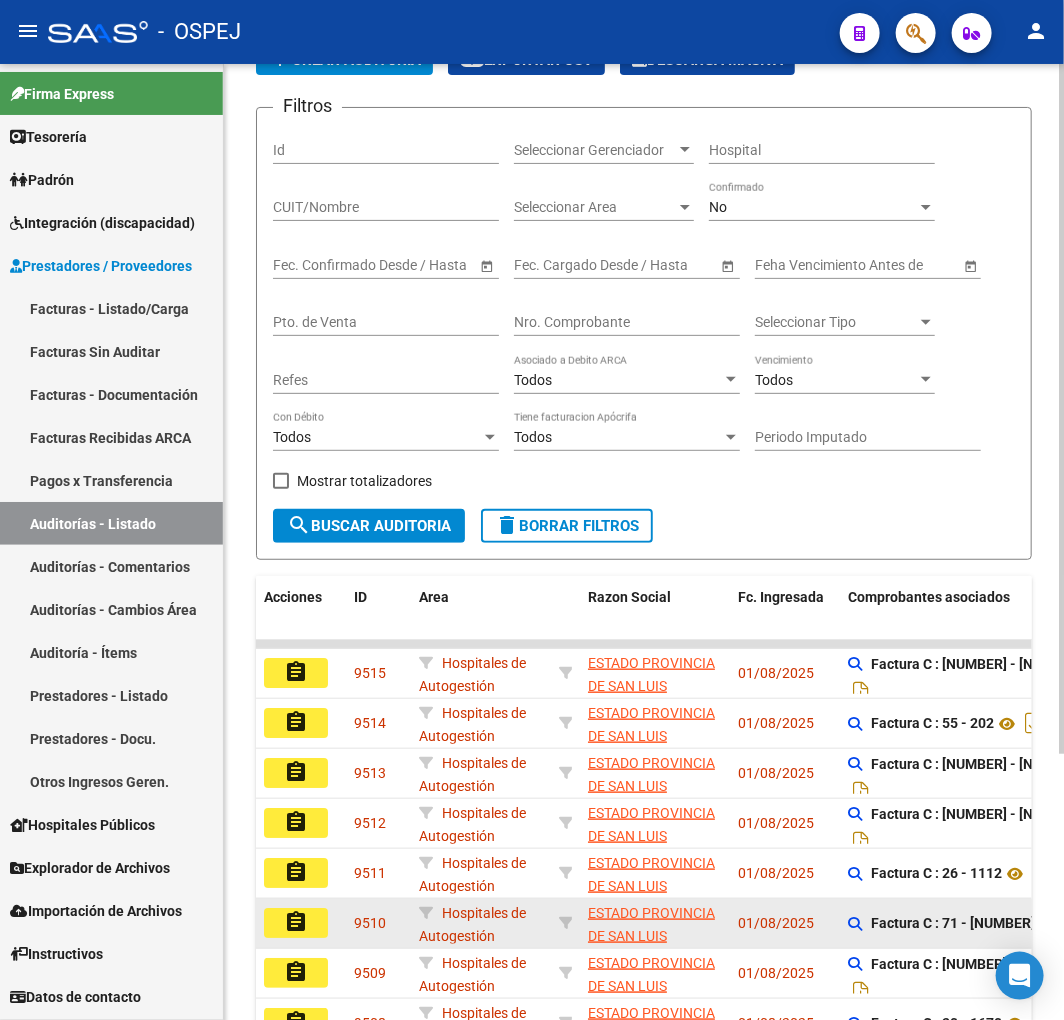 scroll, scrollTop: 368, scrollLeft: 0, axis: vertical 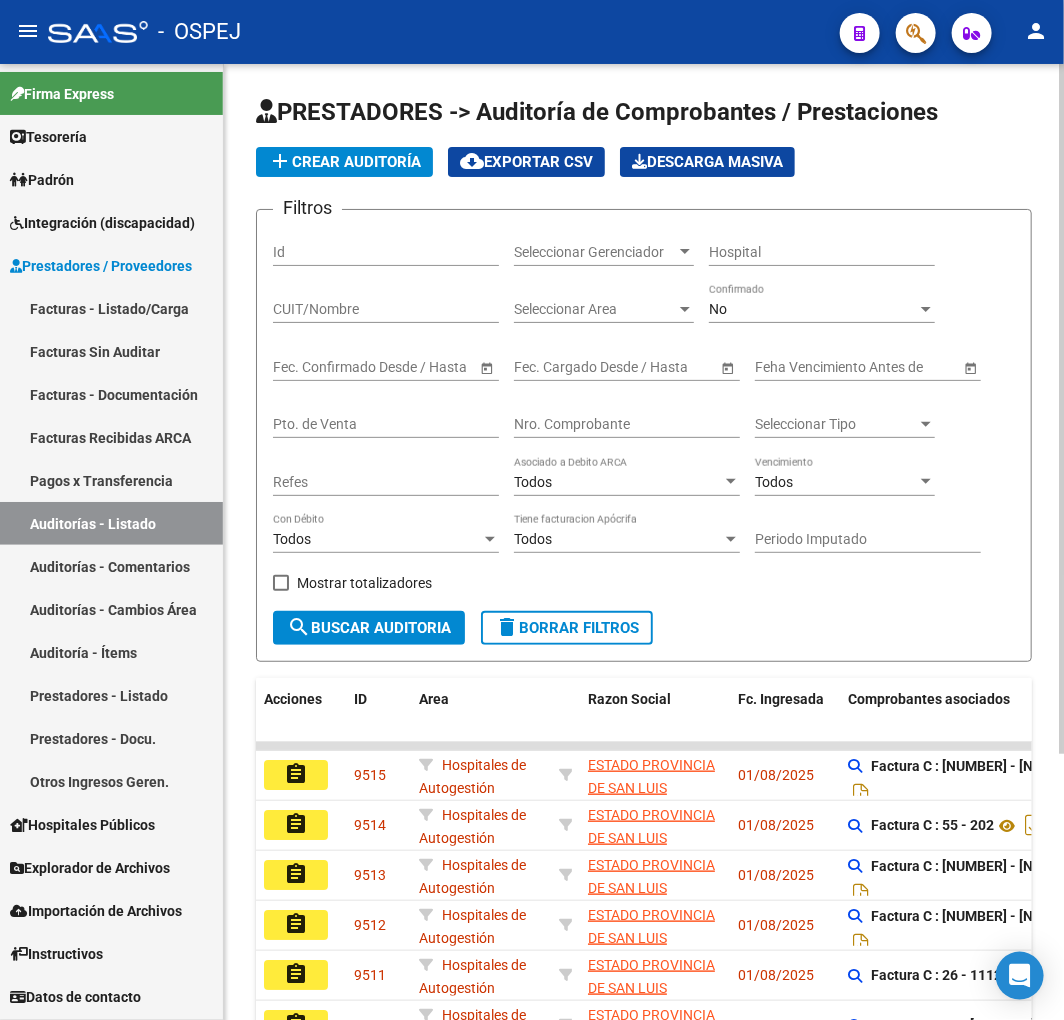 drag, startPoint x: 357, startPoint y: 181, endPoint x: 350, endPoint y: 166, distance: 16.552946 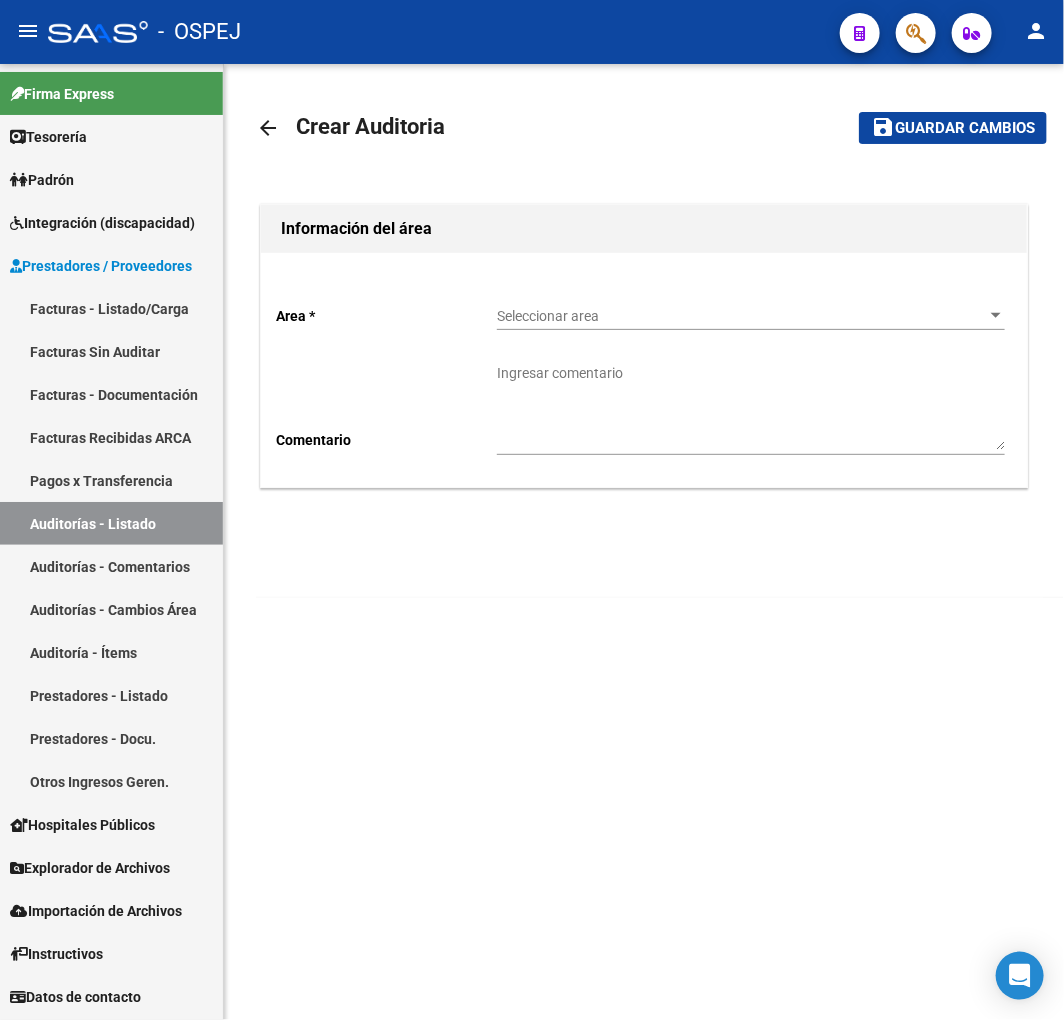 click on "Seleccionar area" at bounding box center (742, 316) 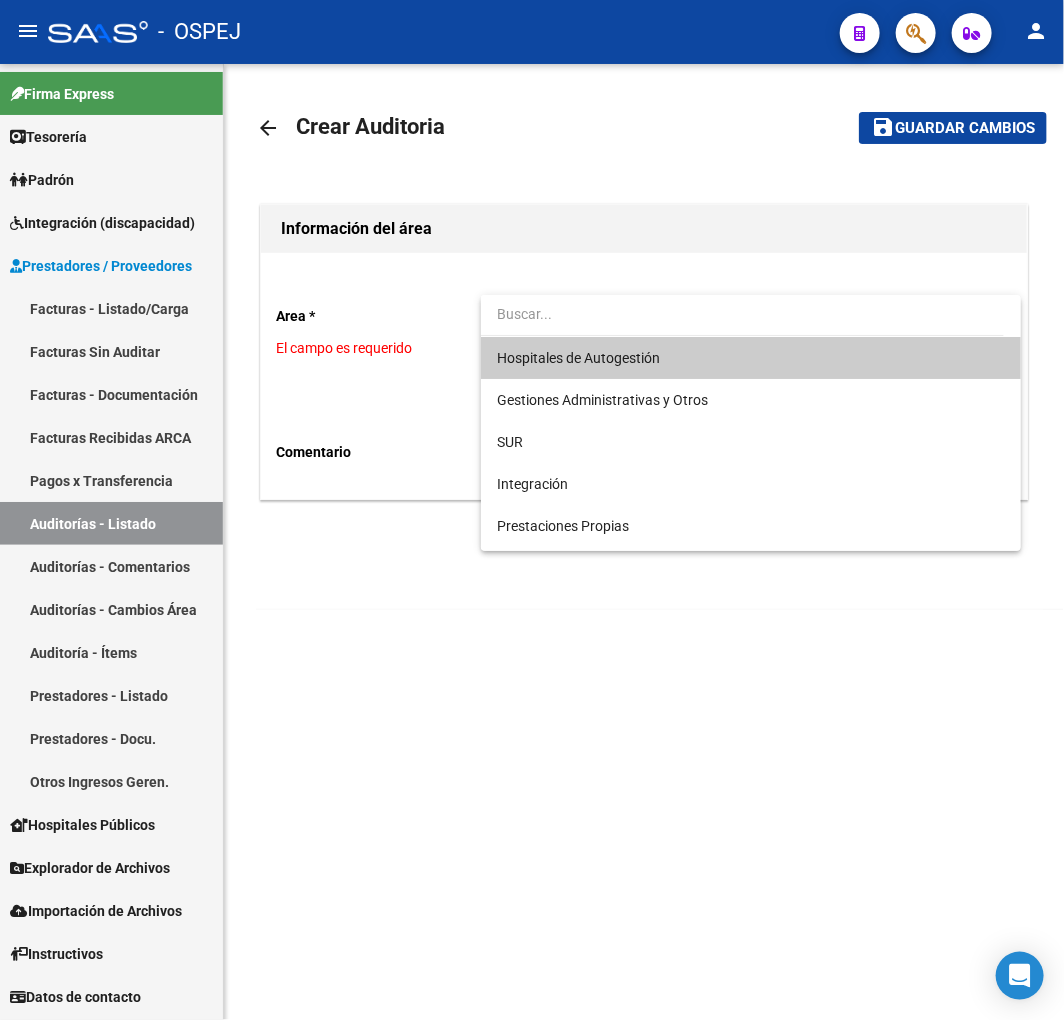 click on "Hospitales de Autogestión" at bounding box center (751, 358) 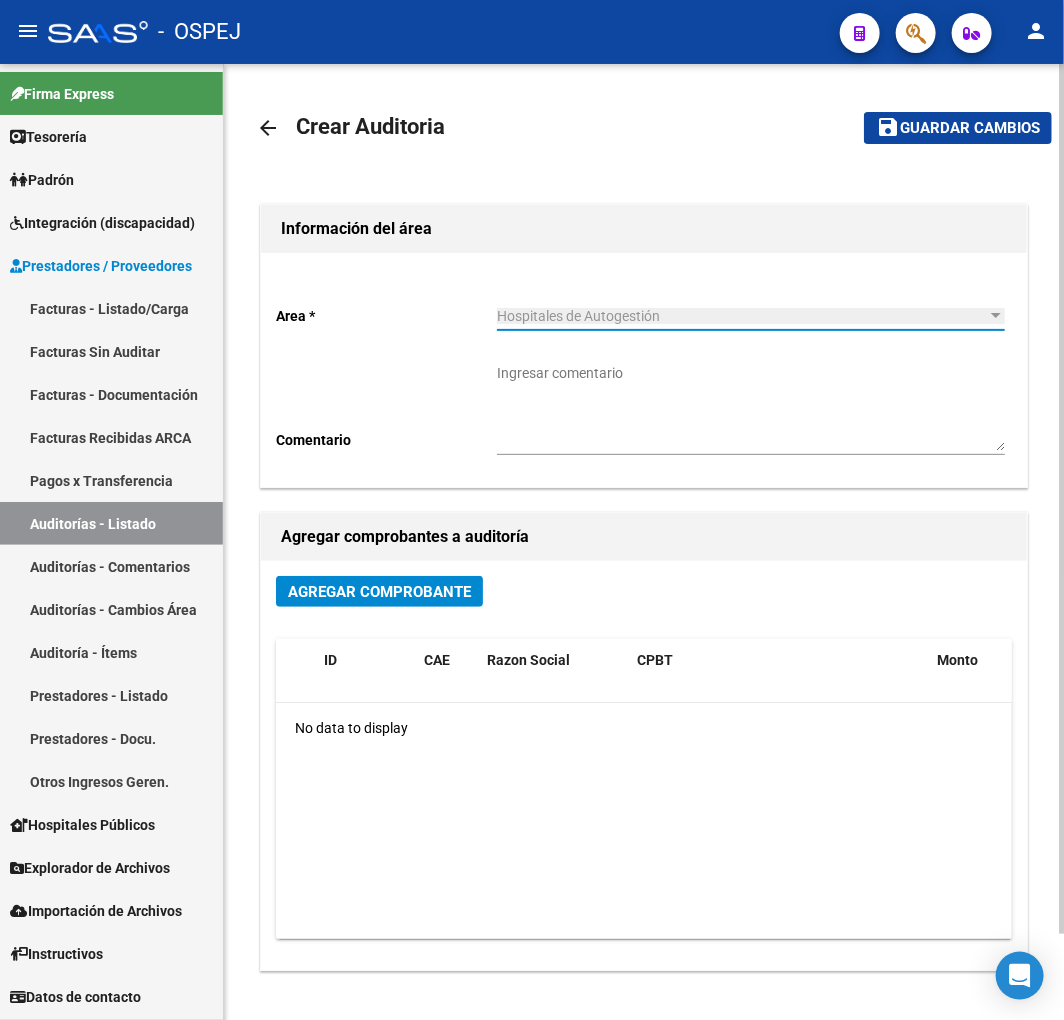 click on "Agregar Comprobante" 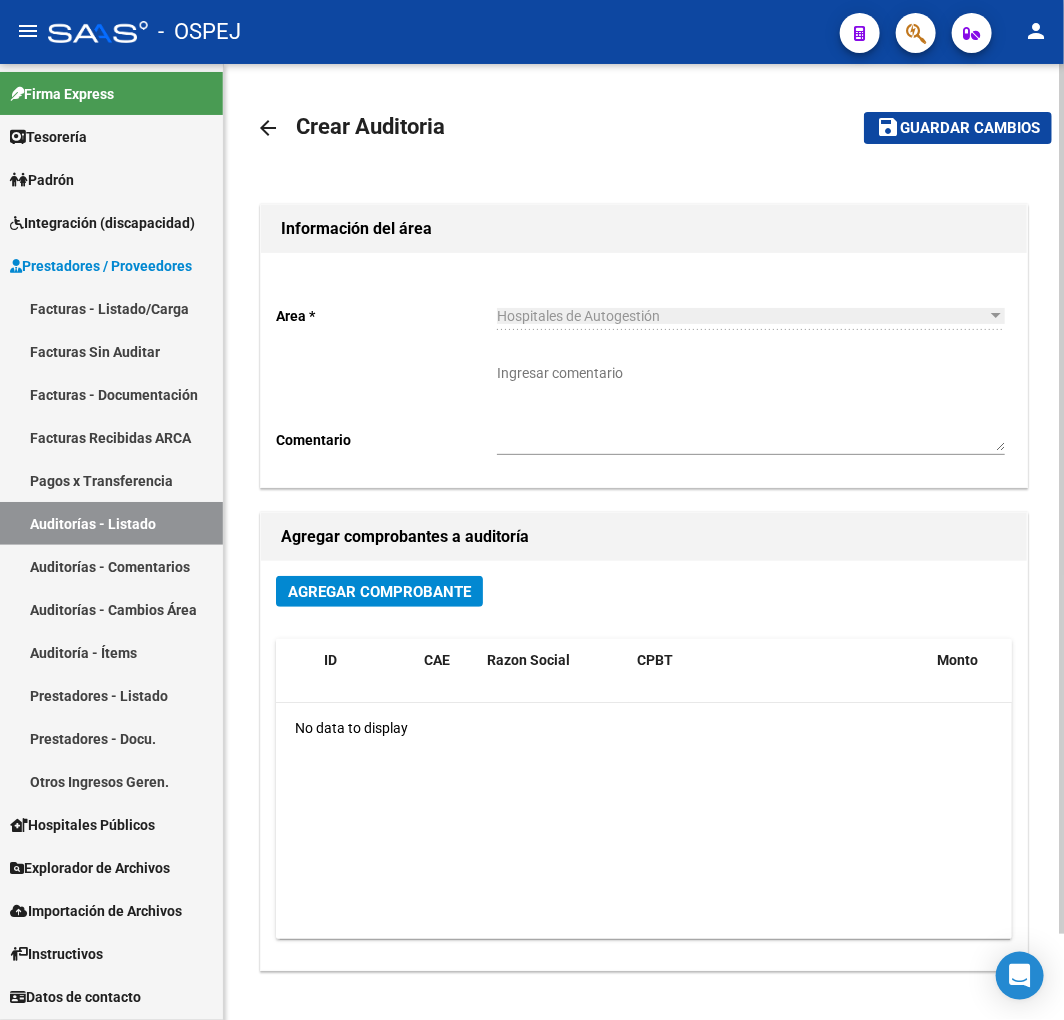 click on "Agregar Comprobante" 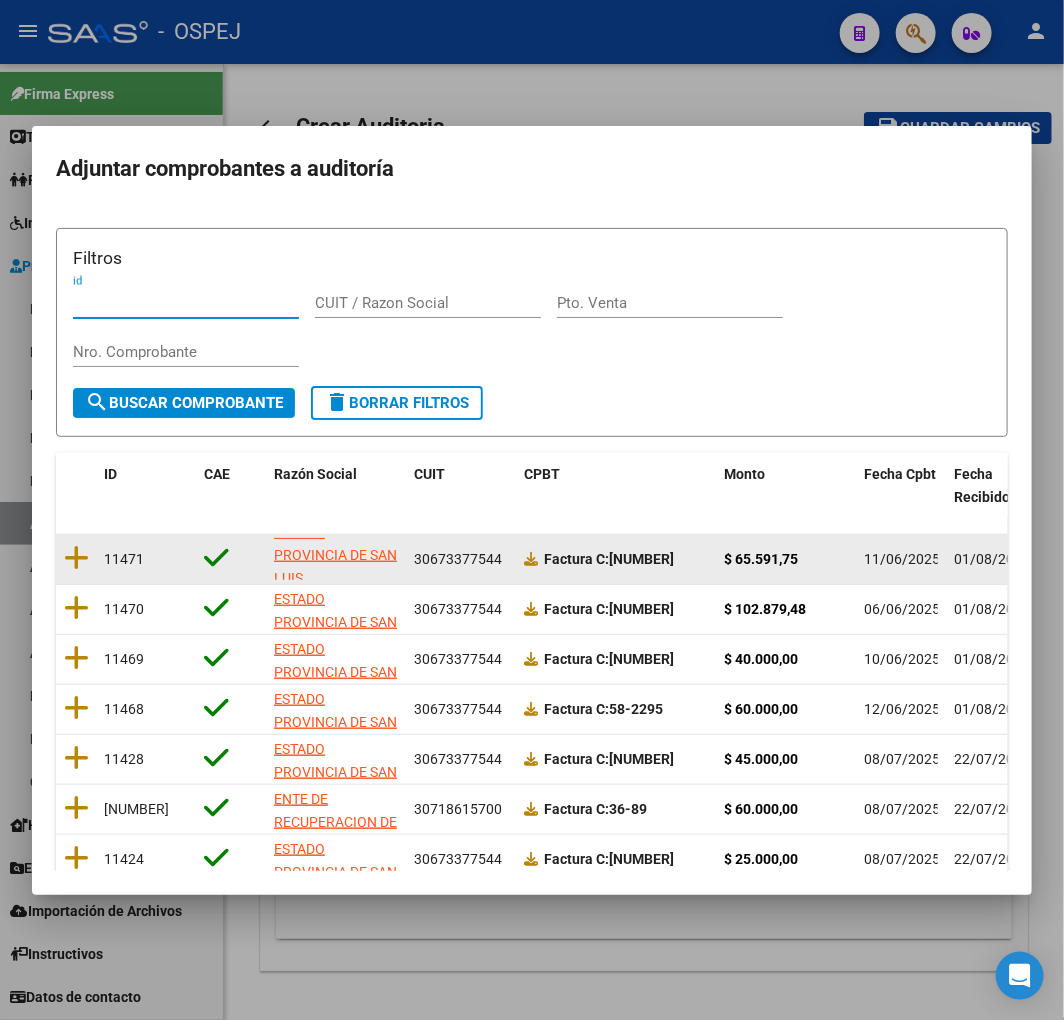 scroll, scrollTop: 25, scrollLeft: 0, axis: vertical 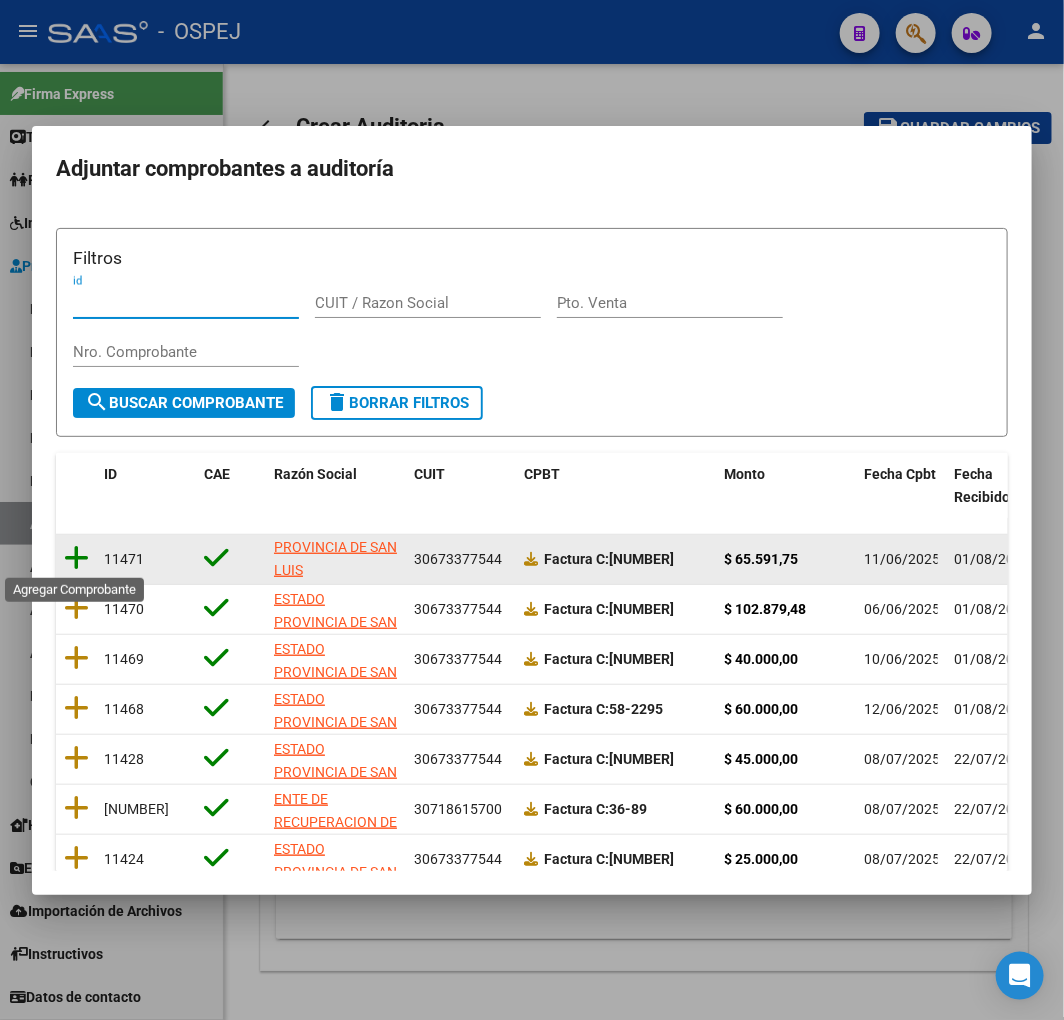 click 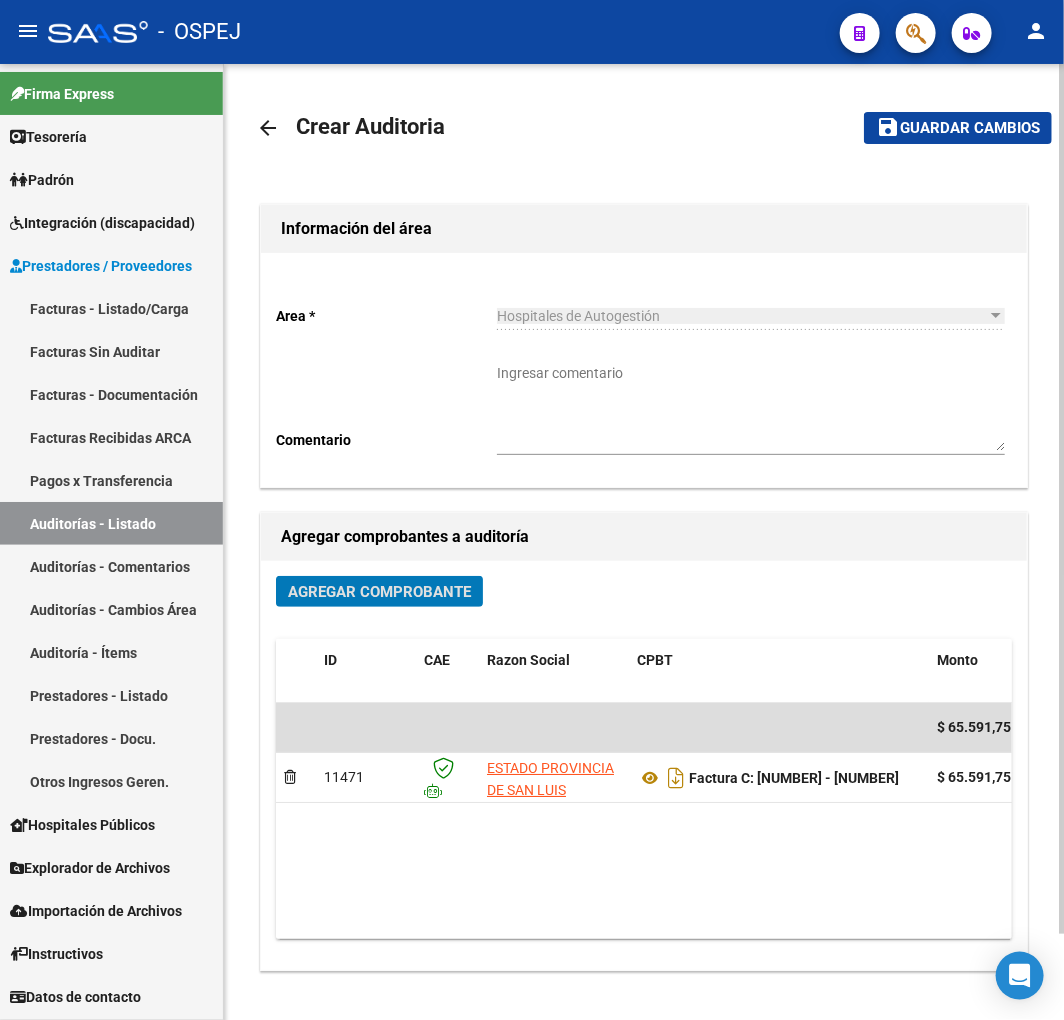 click on "Guardar cambios" 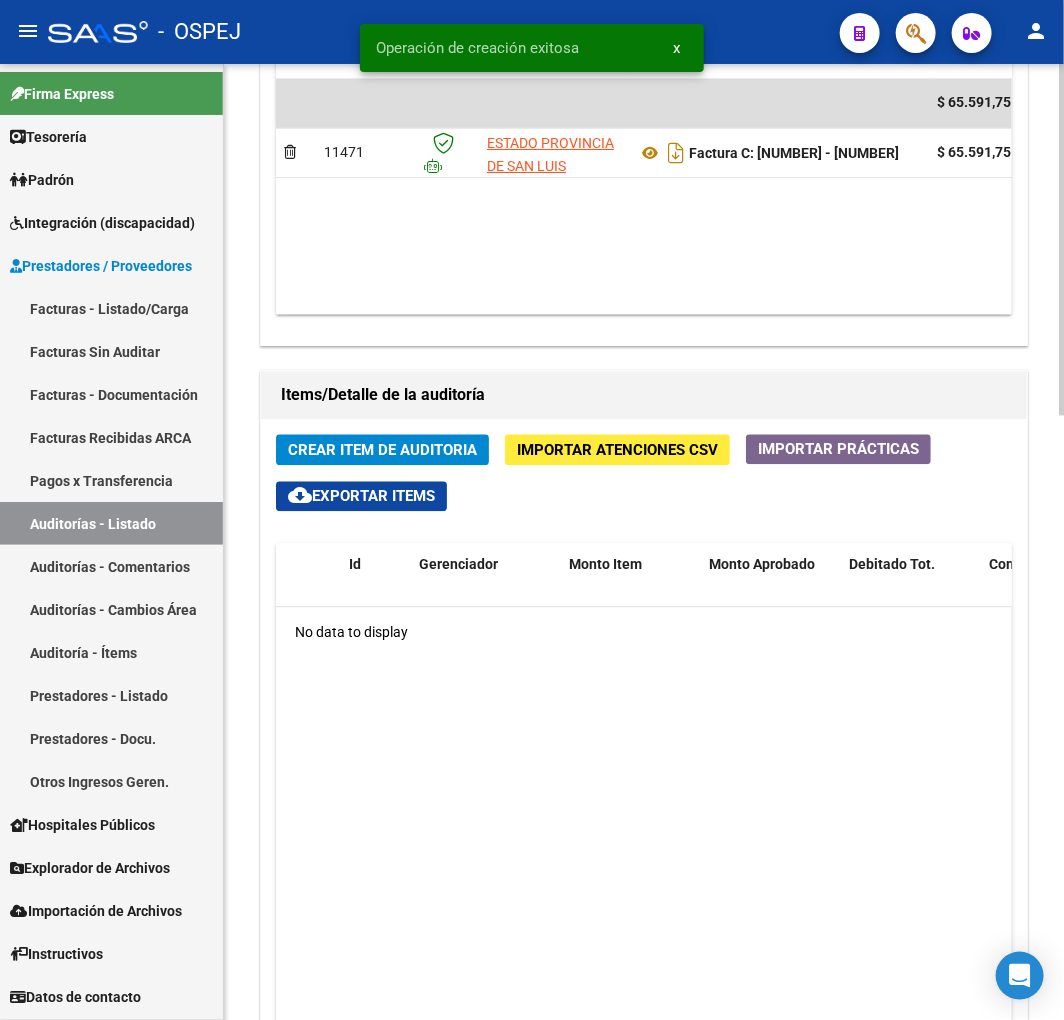 scroll, scrollTop: 1222, scrollLeft: 0, axis: vertical 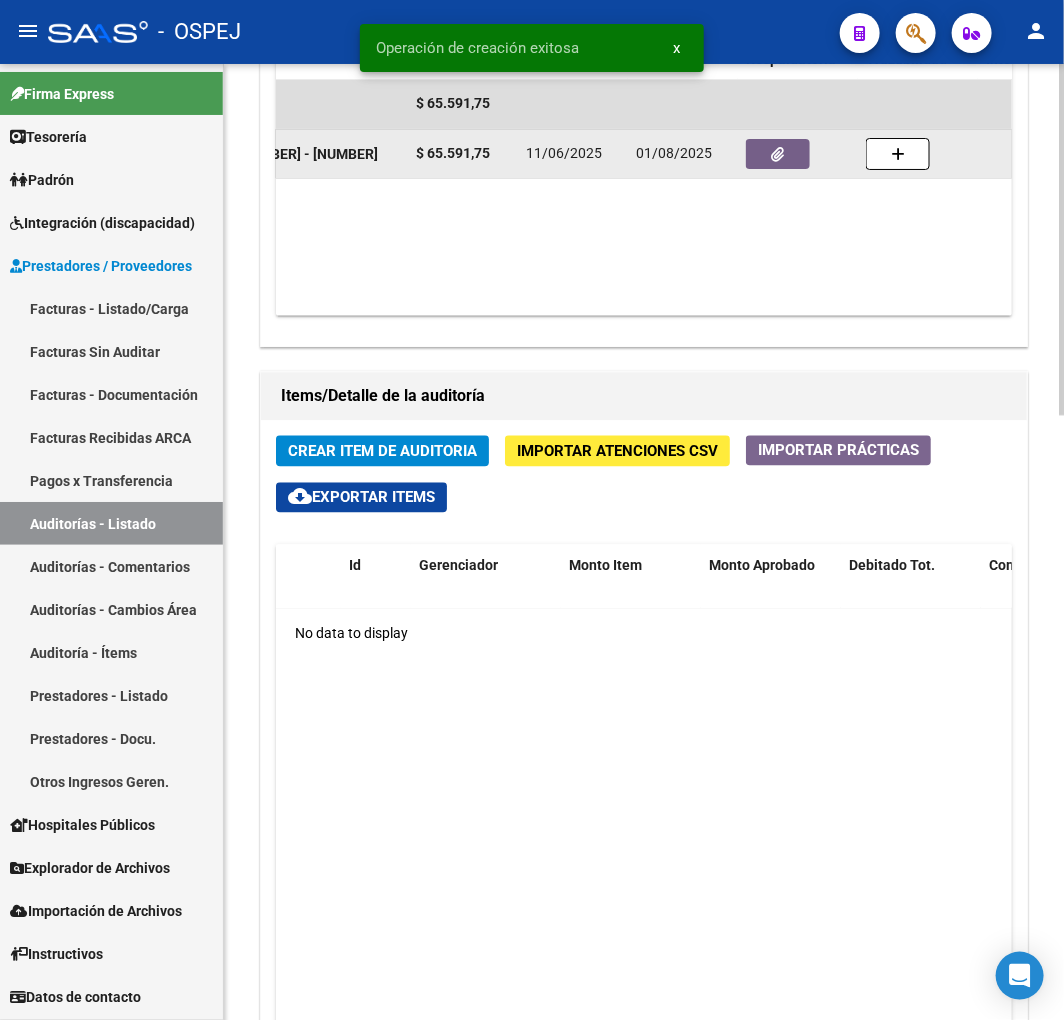 click 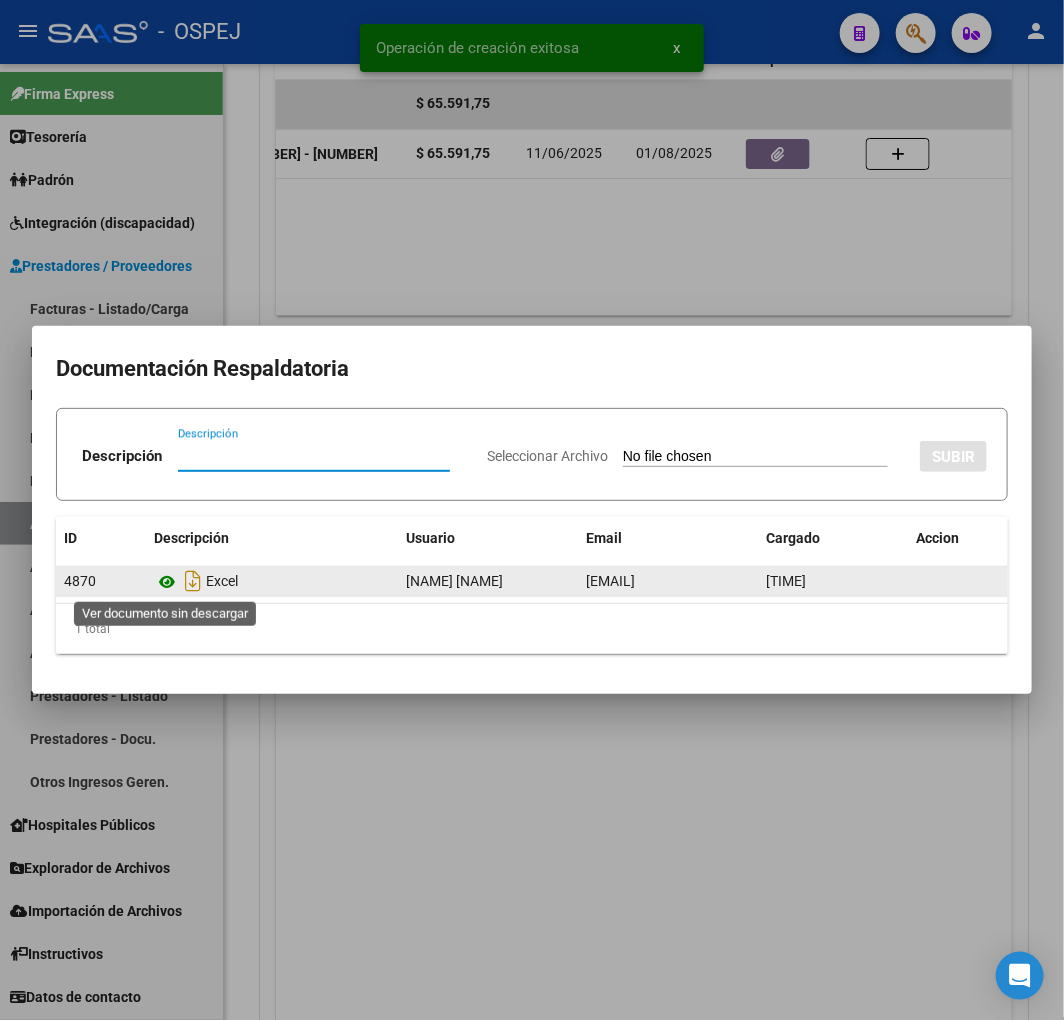 click 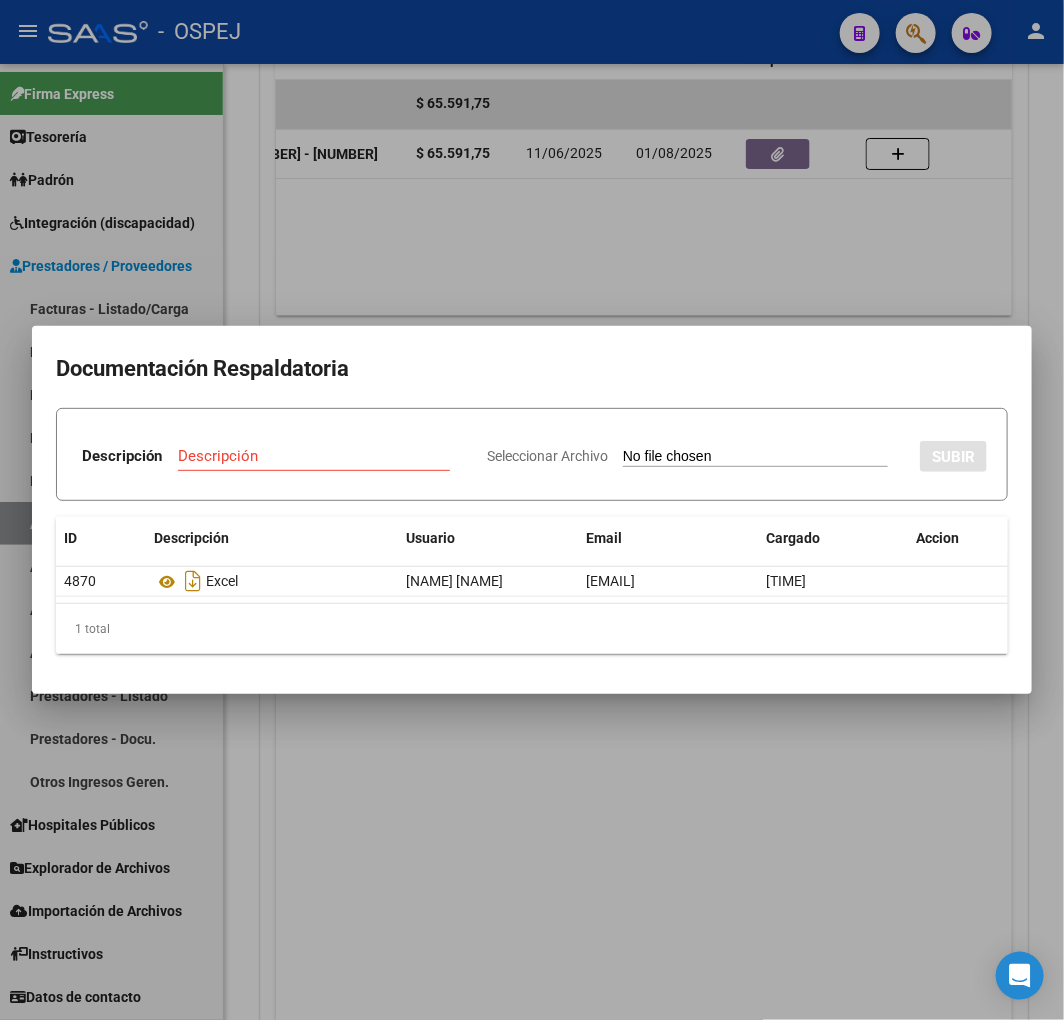 click at bounding box center (532, 510) 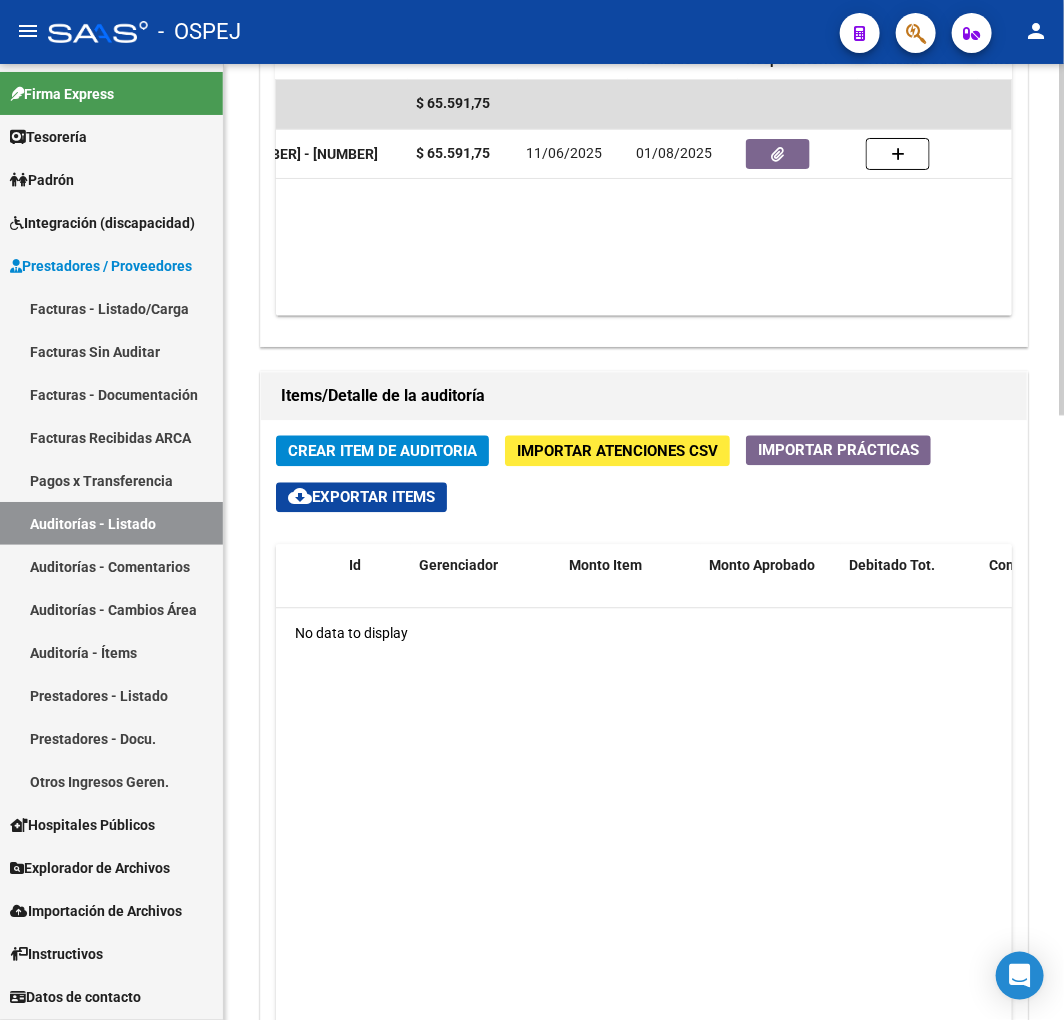 click on "Crear Item de Auditoria" 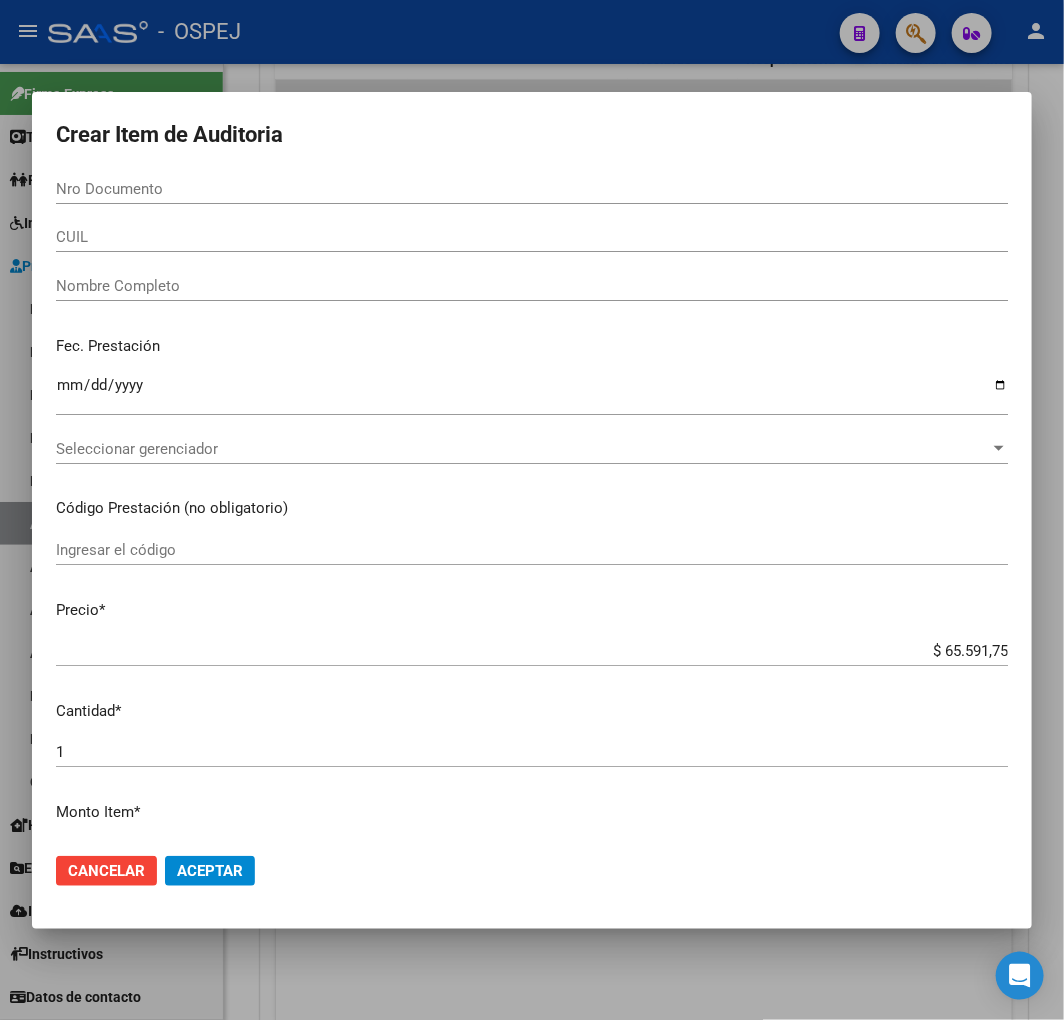 click on "Nro Documento" at bounding box center [532, 189] 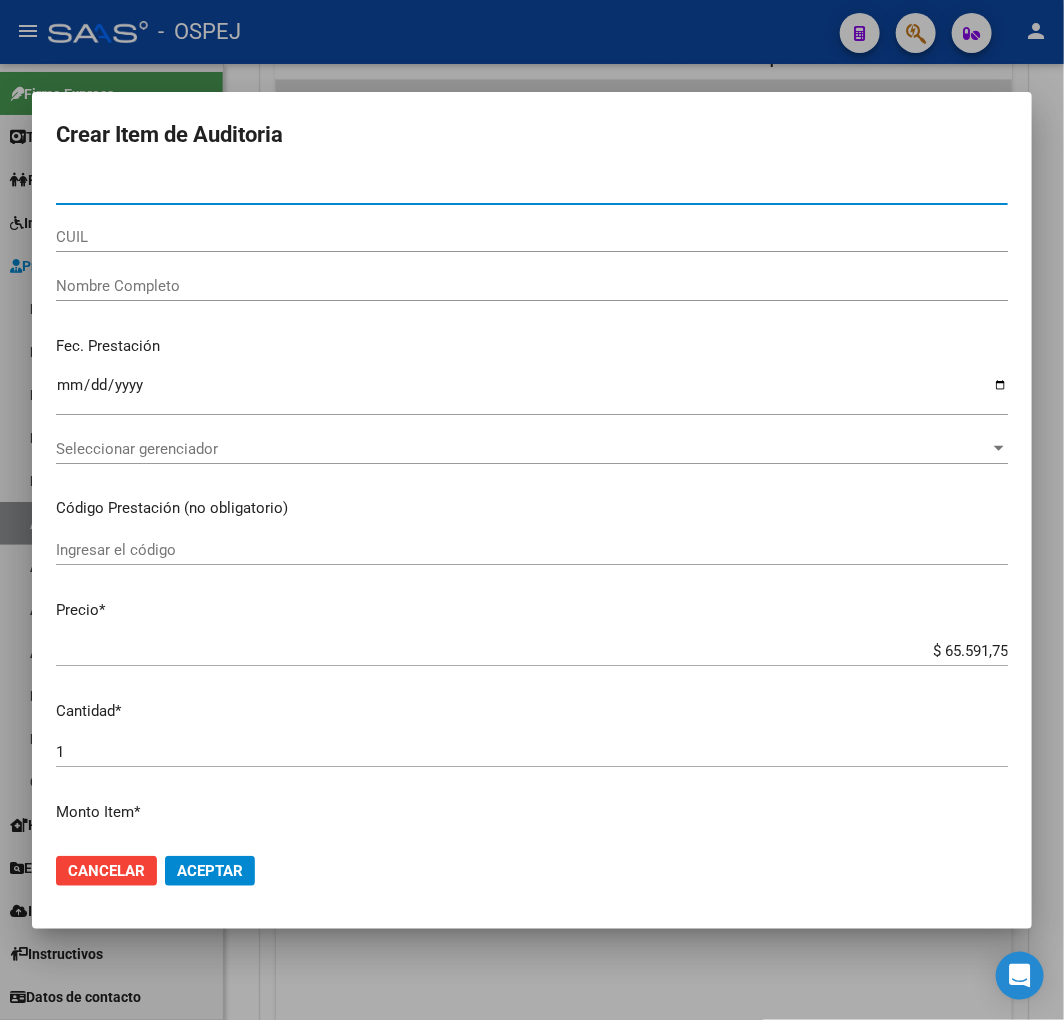 paste on "[NUMBER]" 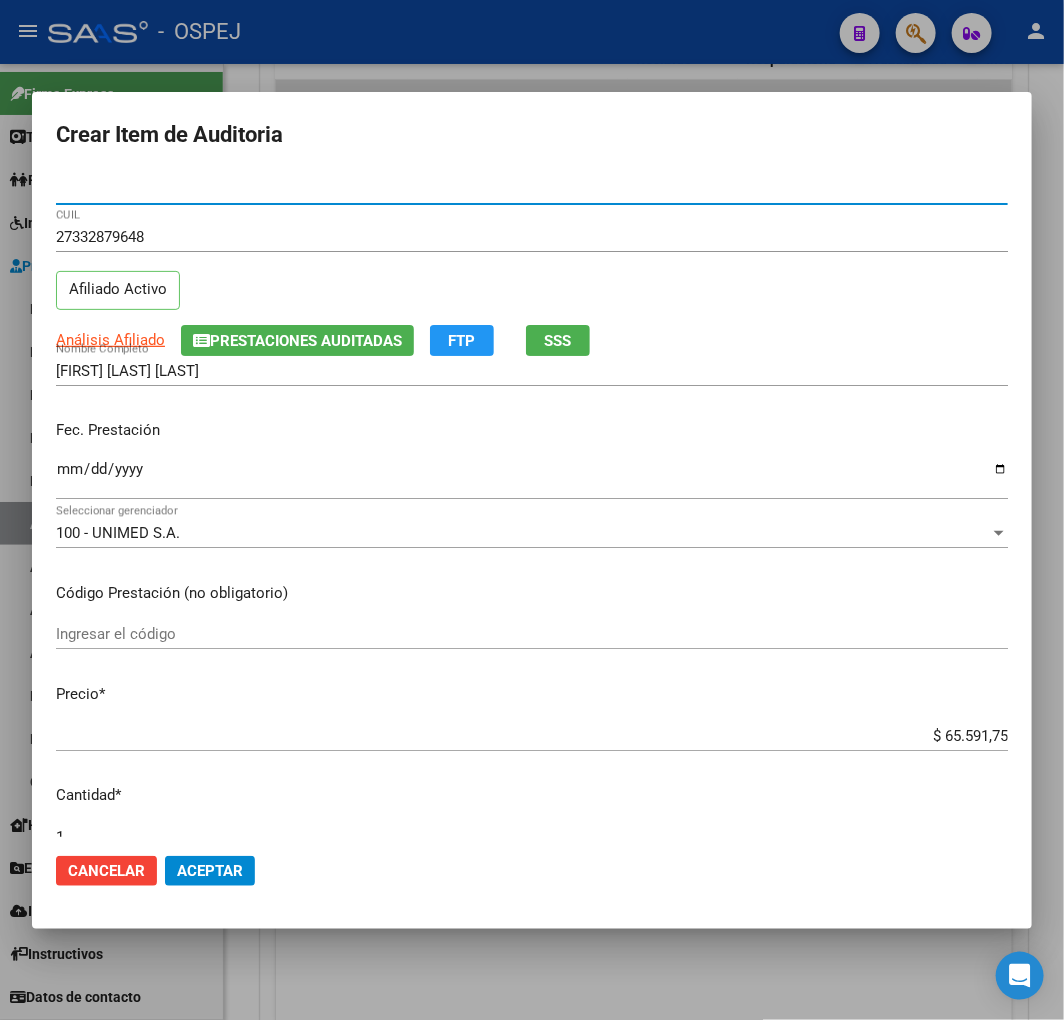 click on "Aceptar" 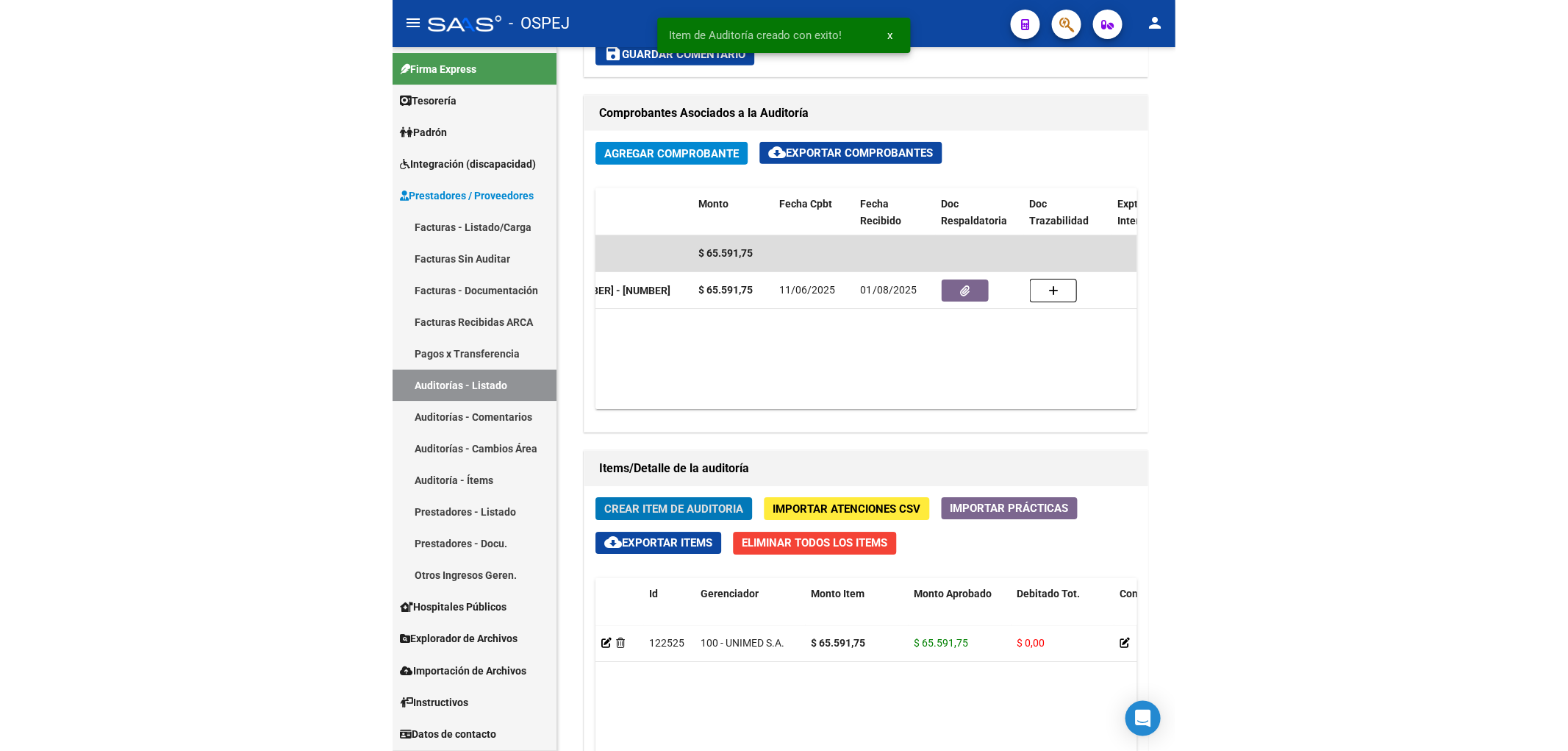 scroll, scrollTop: 0, scrollLeft: 20, axis: horizontal 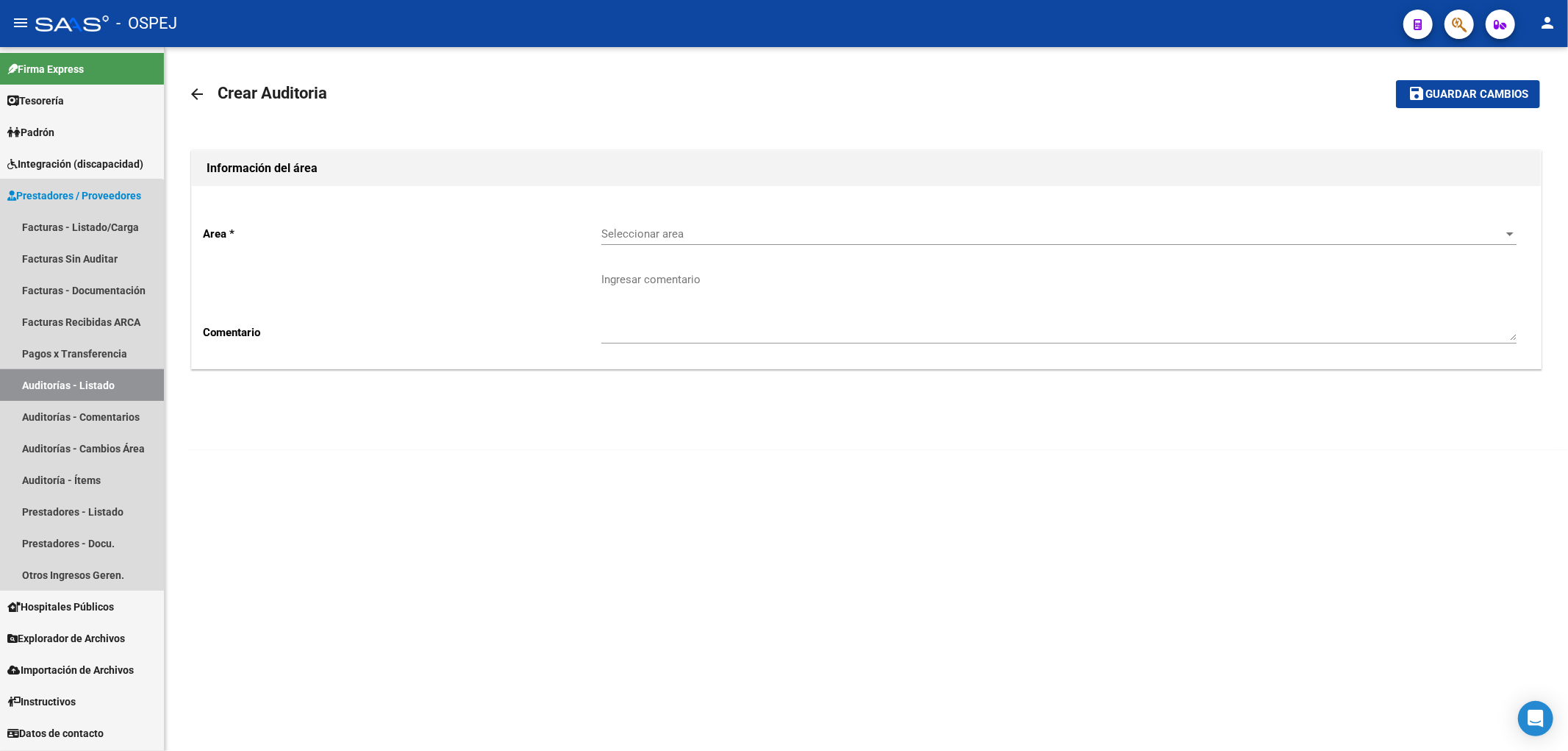 click on "Auditorías - Listado" at bounding box center [82, 385] 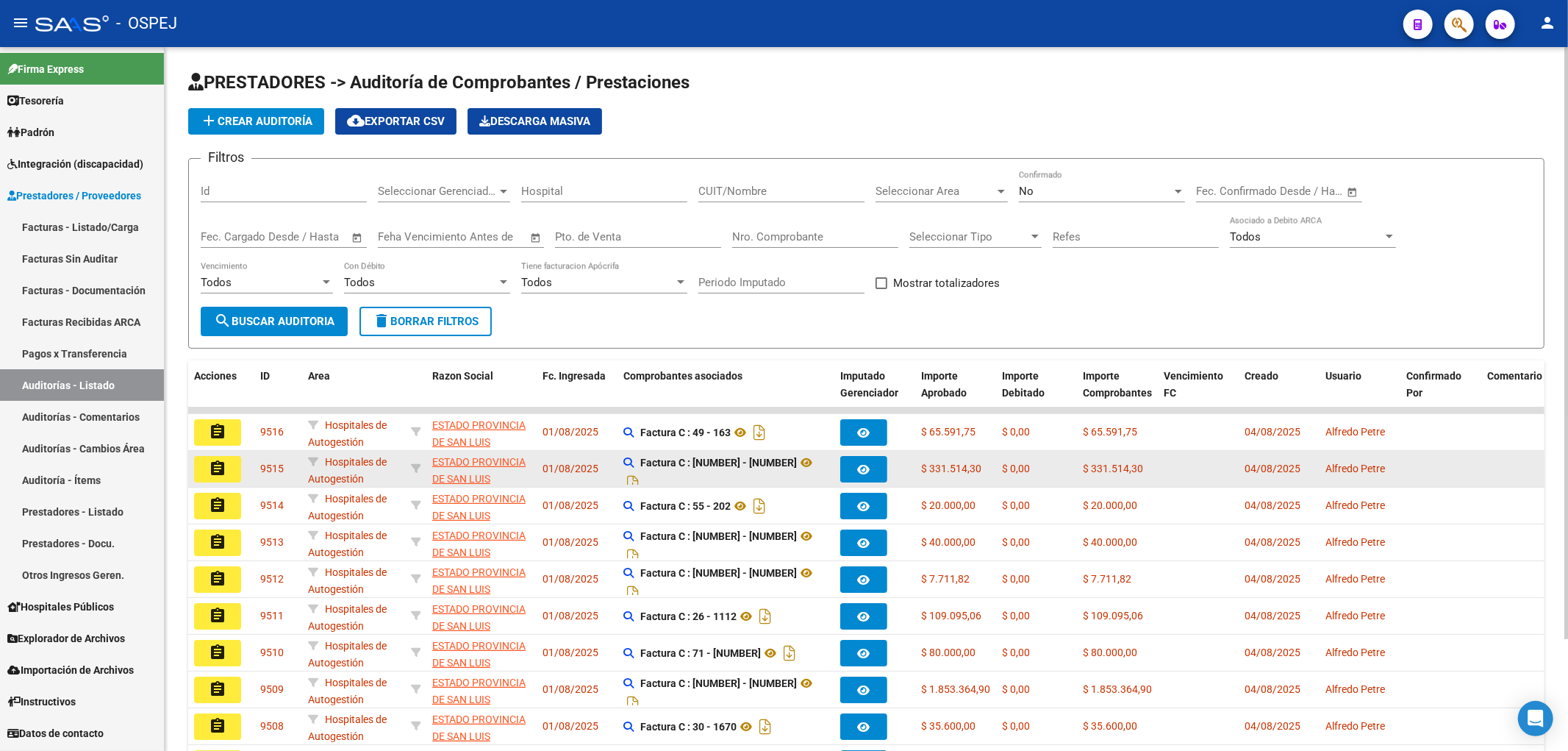 scroll, scrollTop: 1, scrollLeft: 0, axis: vertical 